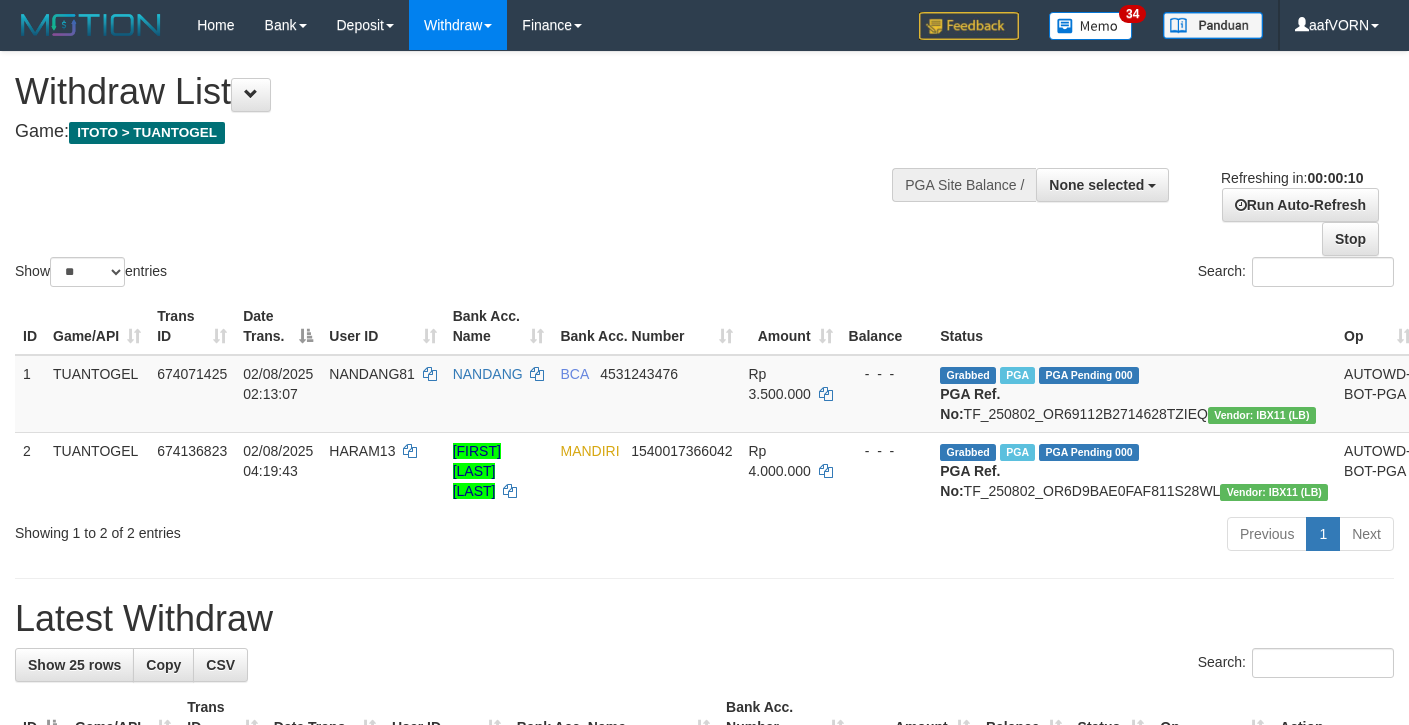 select 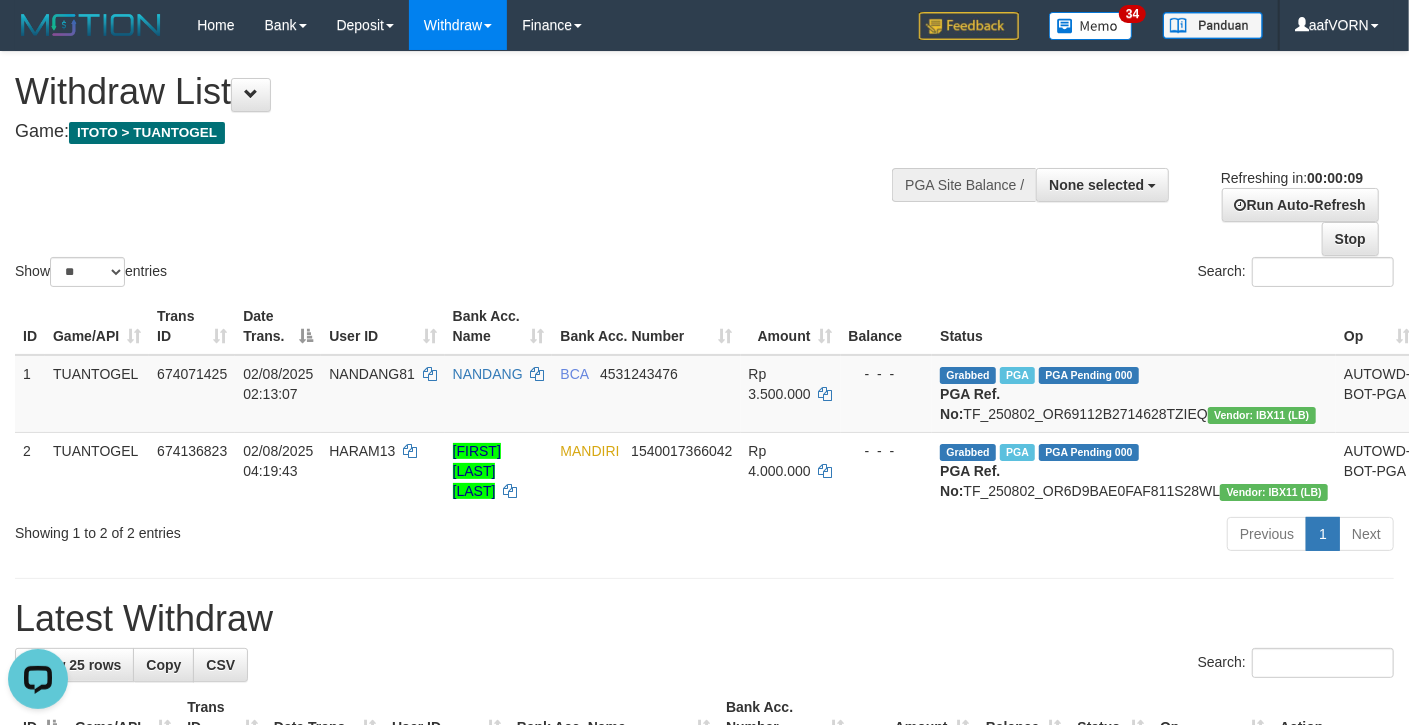 scroll, scrollTop: 0, scrollLeft: 0, axis: both 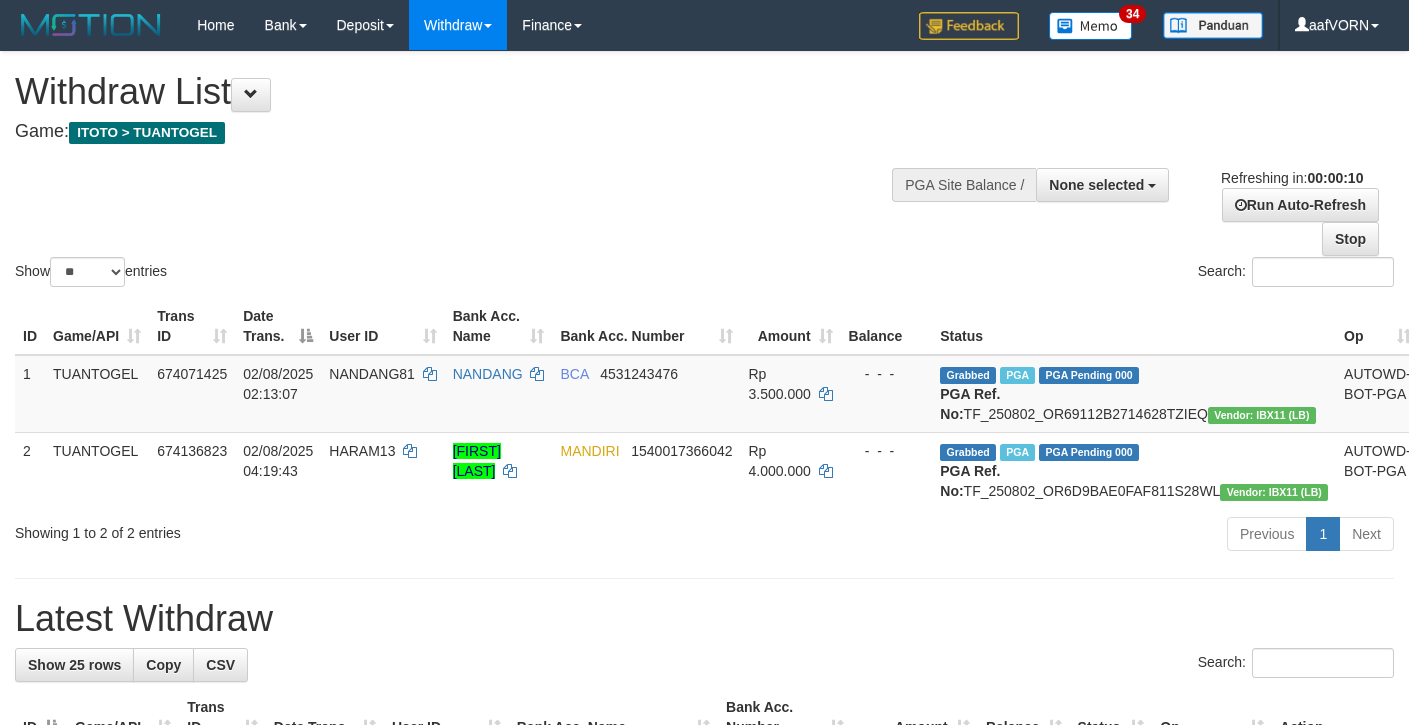 select 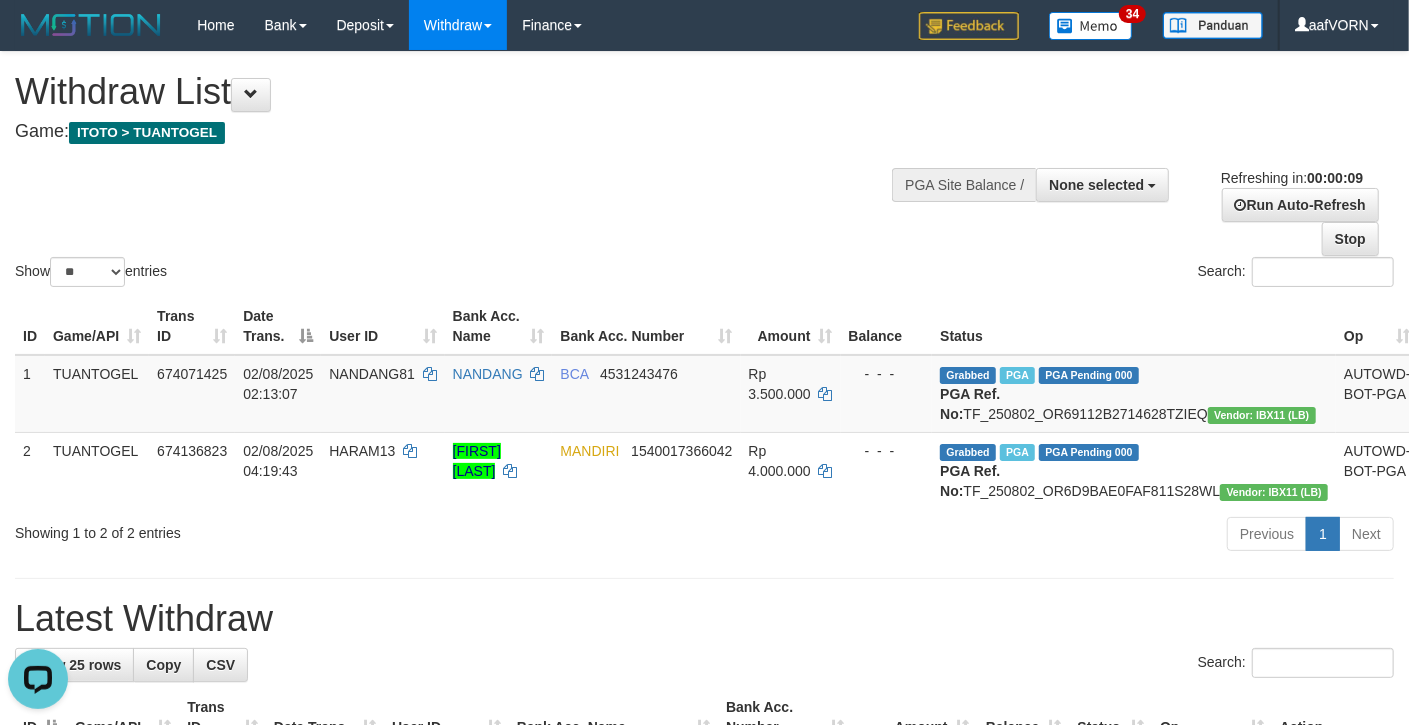 scroll, scrollTop: 0, scrollLeft: 0, axis: both 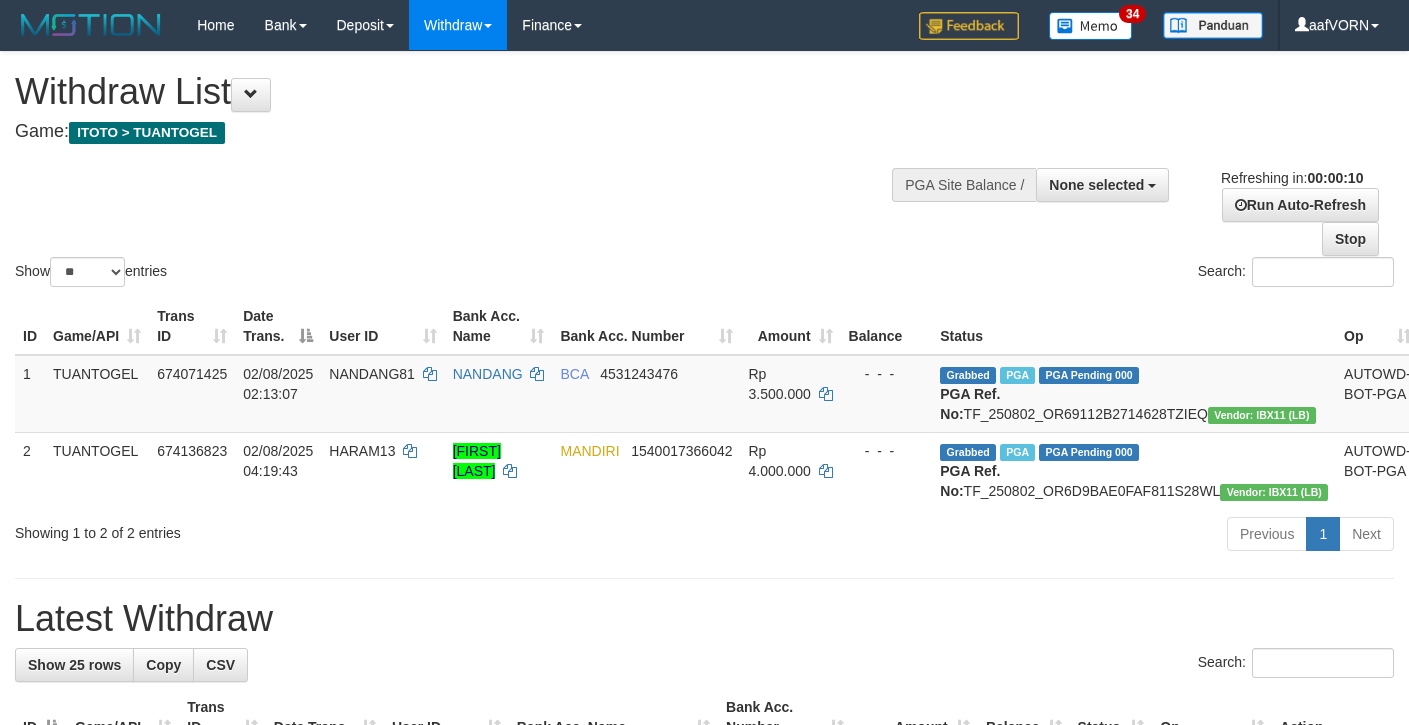 select 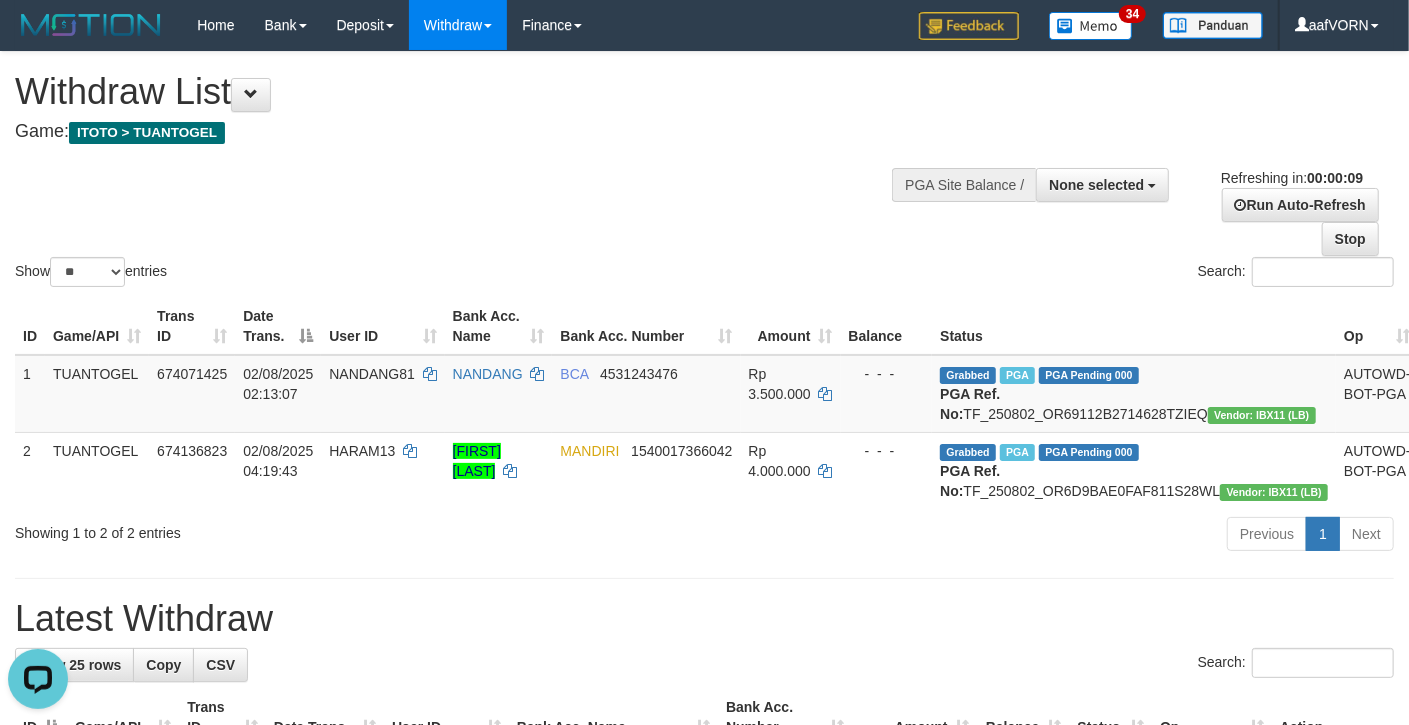 scroll, scrollTop: 0, scrollLeft: 0, axis: both 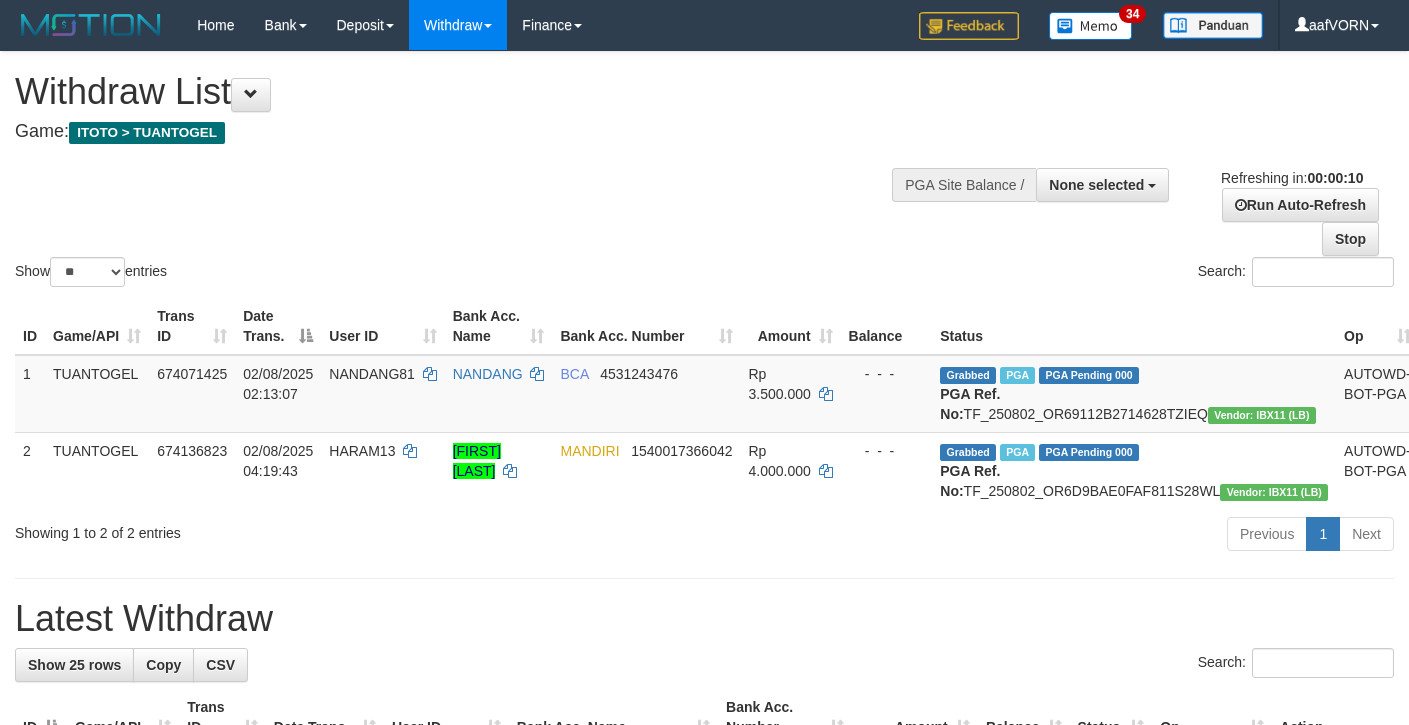select 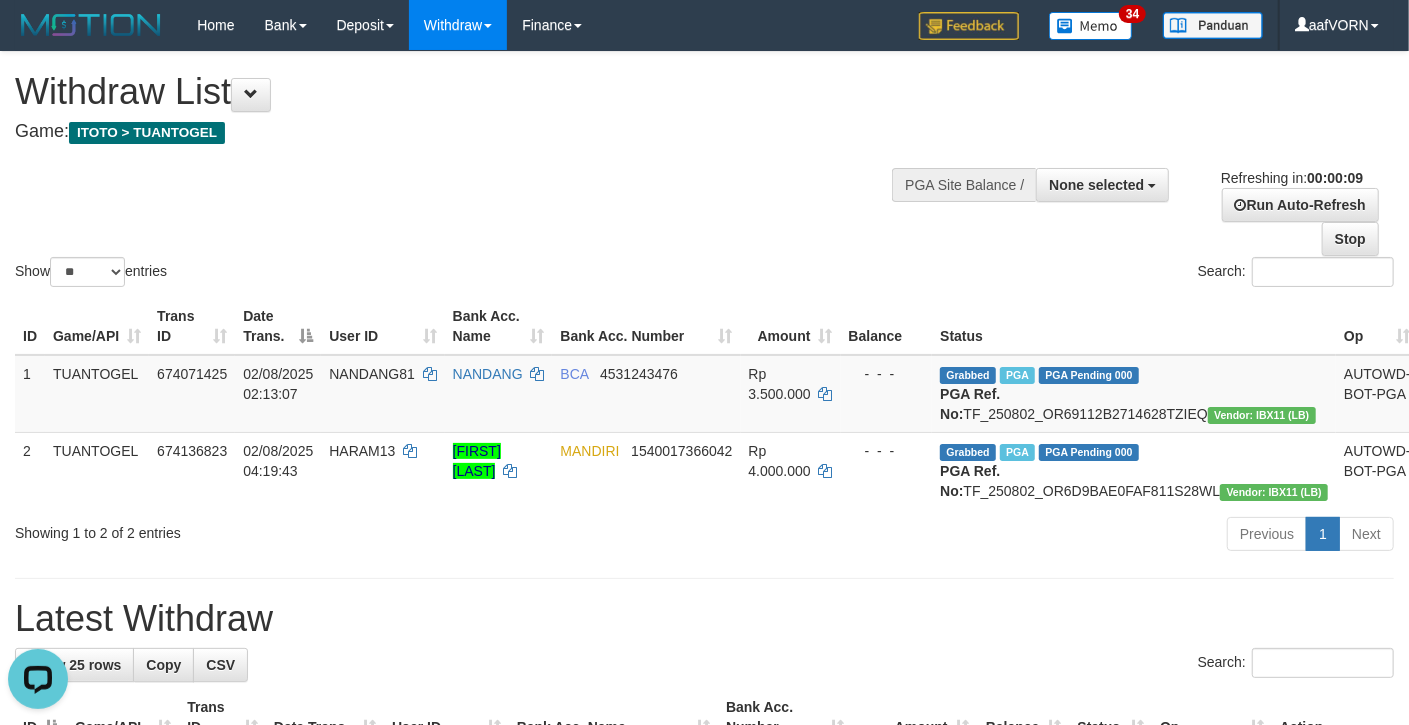 scroll, scrollTop: 0, scrollLeft: 0, axis: both 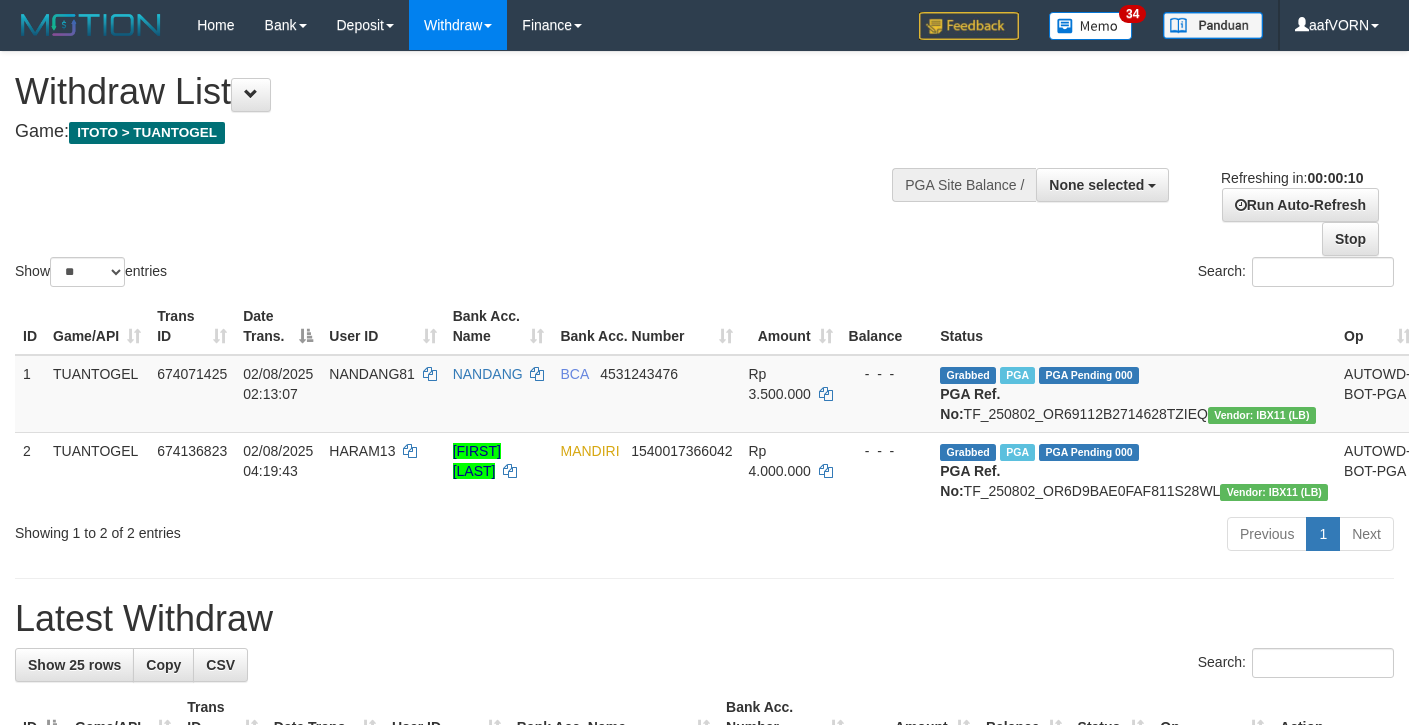 select 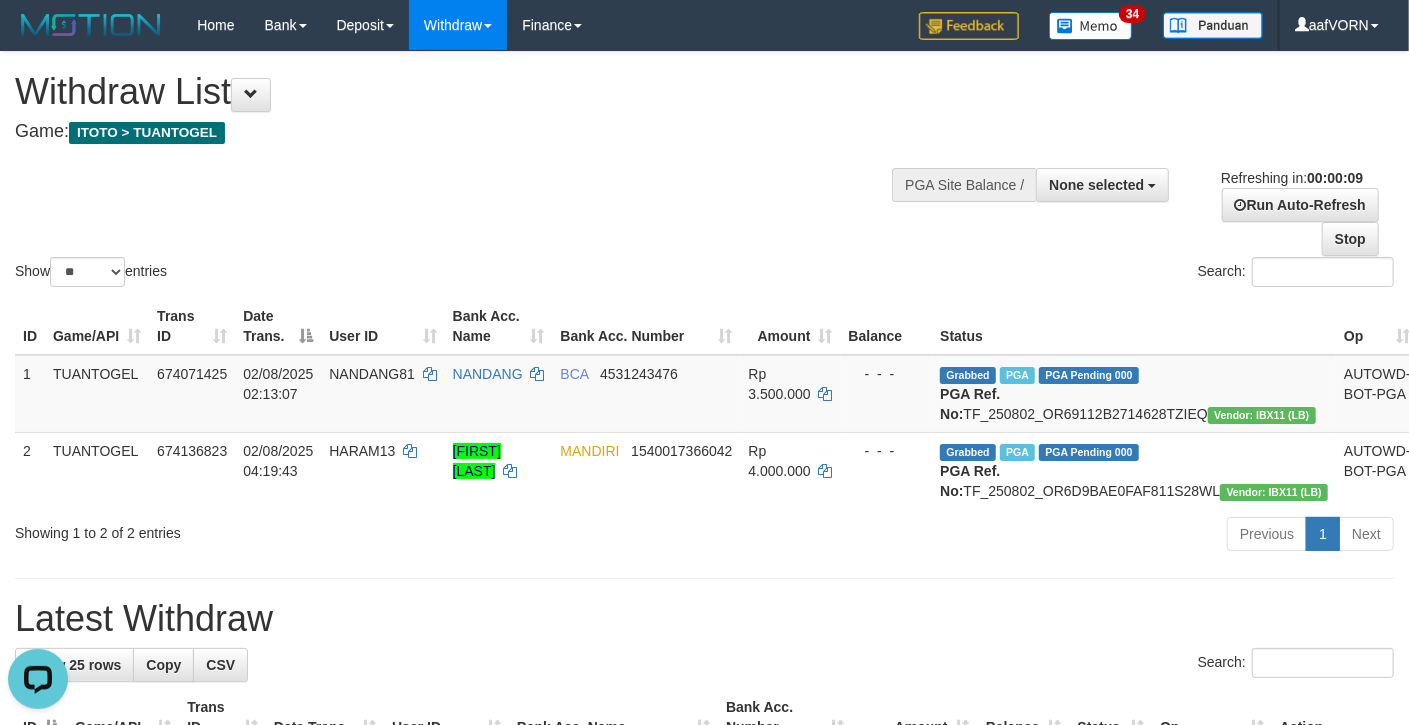 scroll, scrollTop: 0, scrollLeft: 0, axis: both 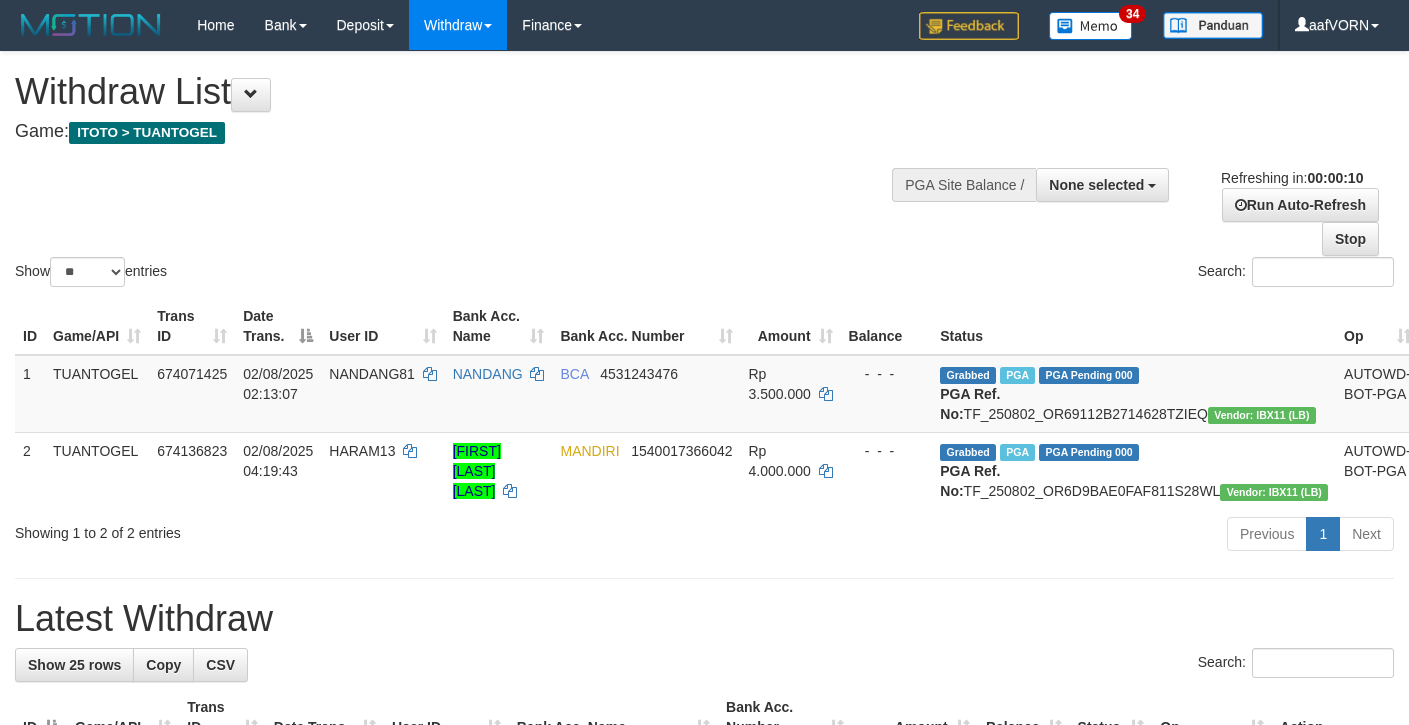 select 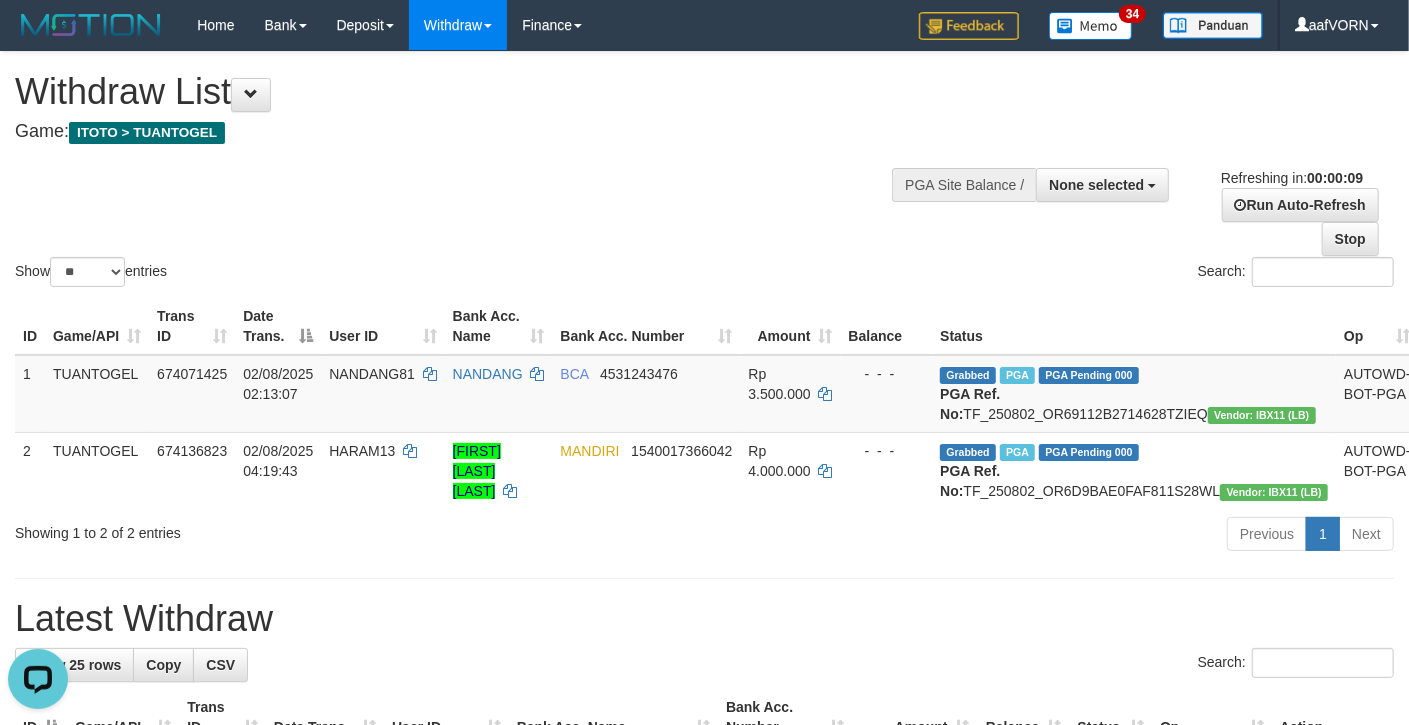 scroll, scrollTop: 0, scrollLeft: 0, axis: both 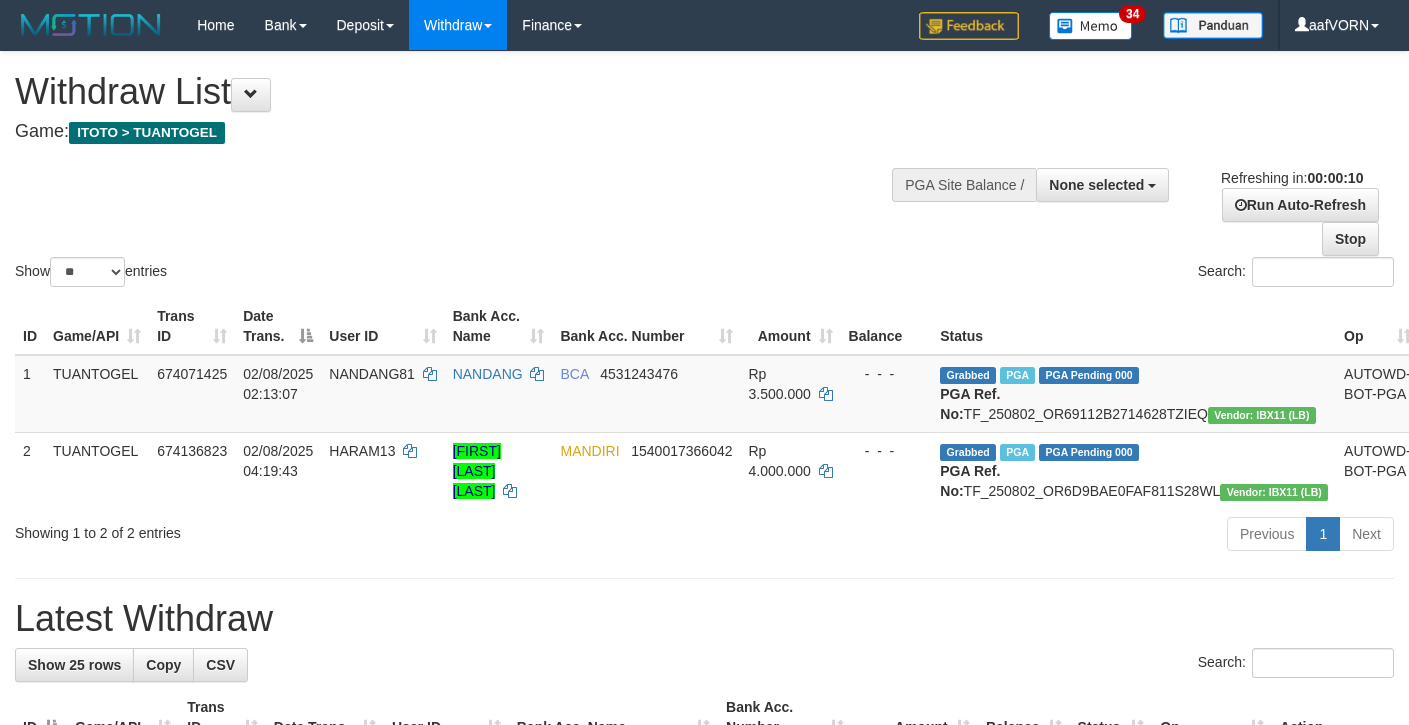 select 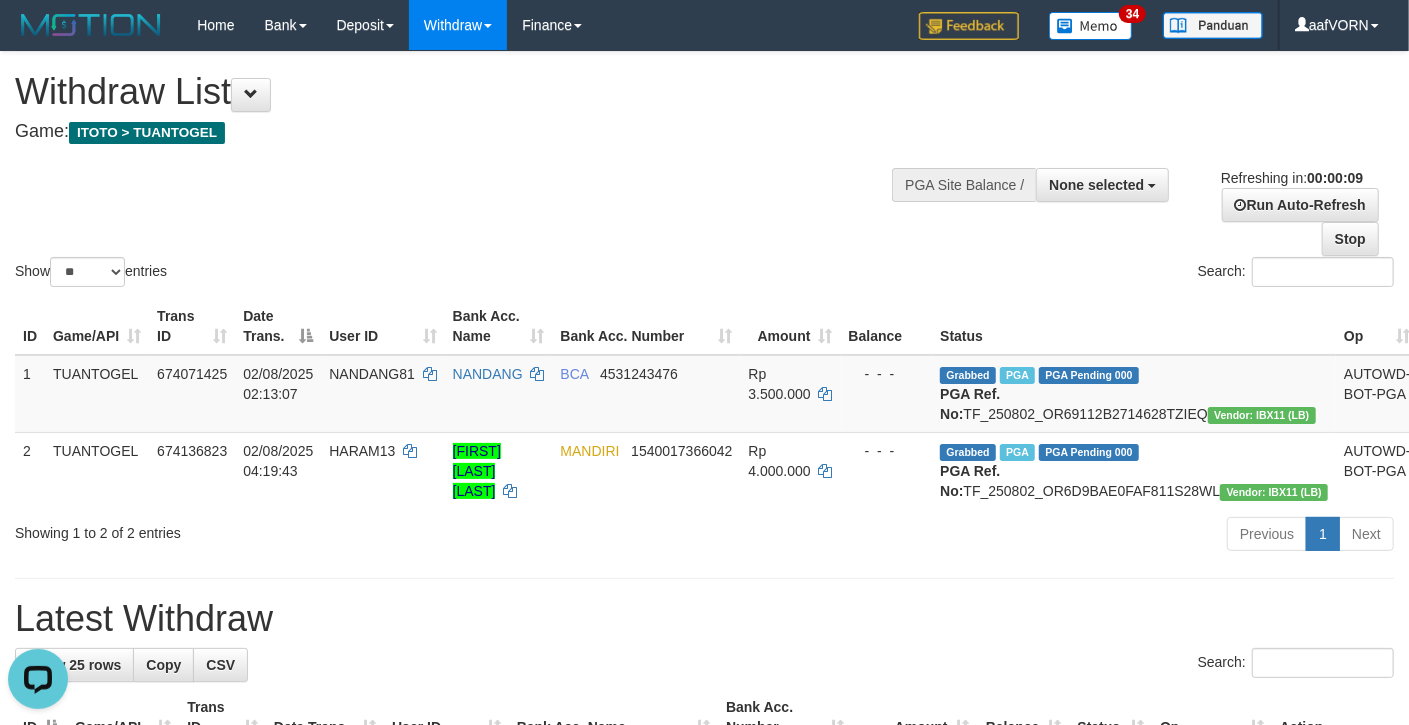 scroll, scrollTop: 0, scrollLeft: 0, axis: both 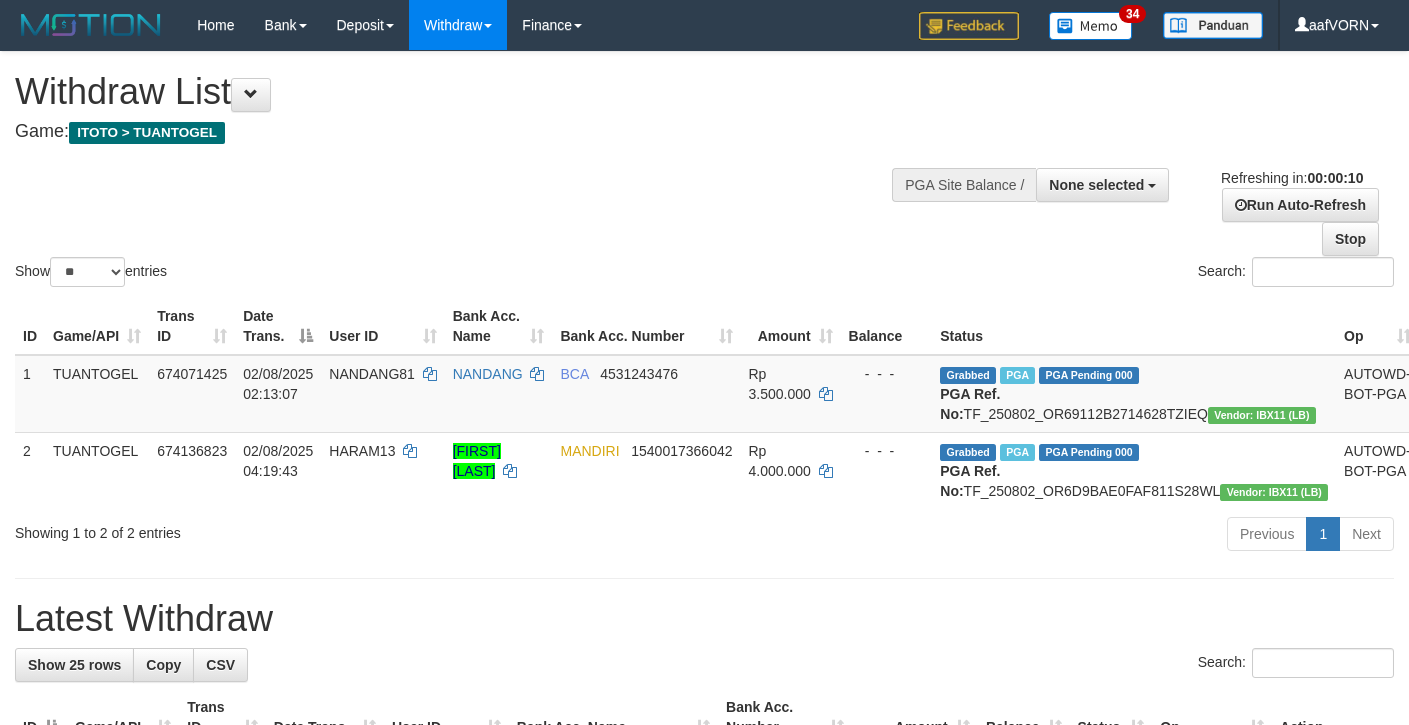 select 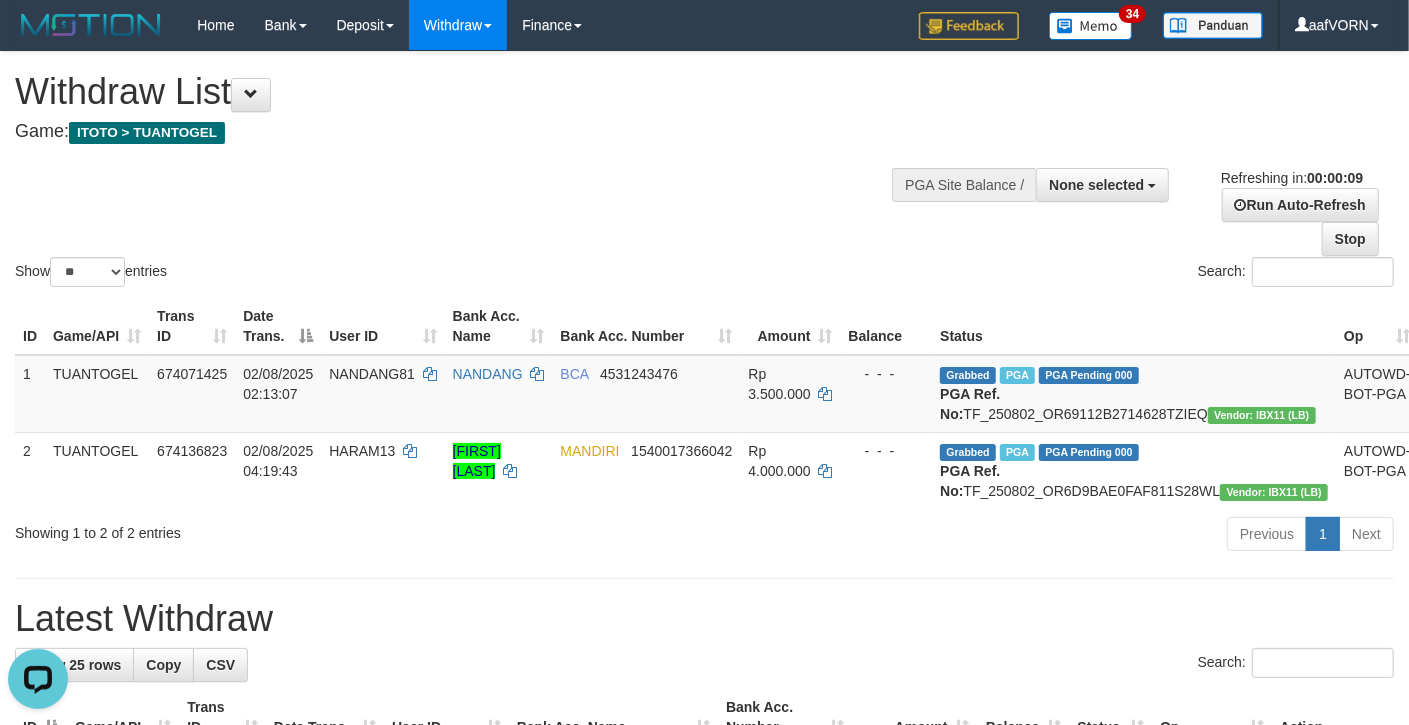scroll, scrollTop: 0, scrollLeft: 0, axis: both 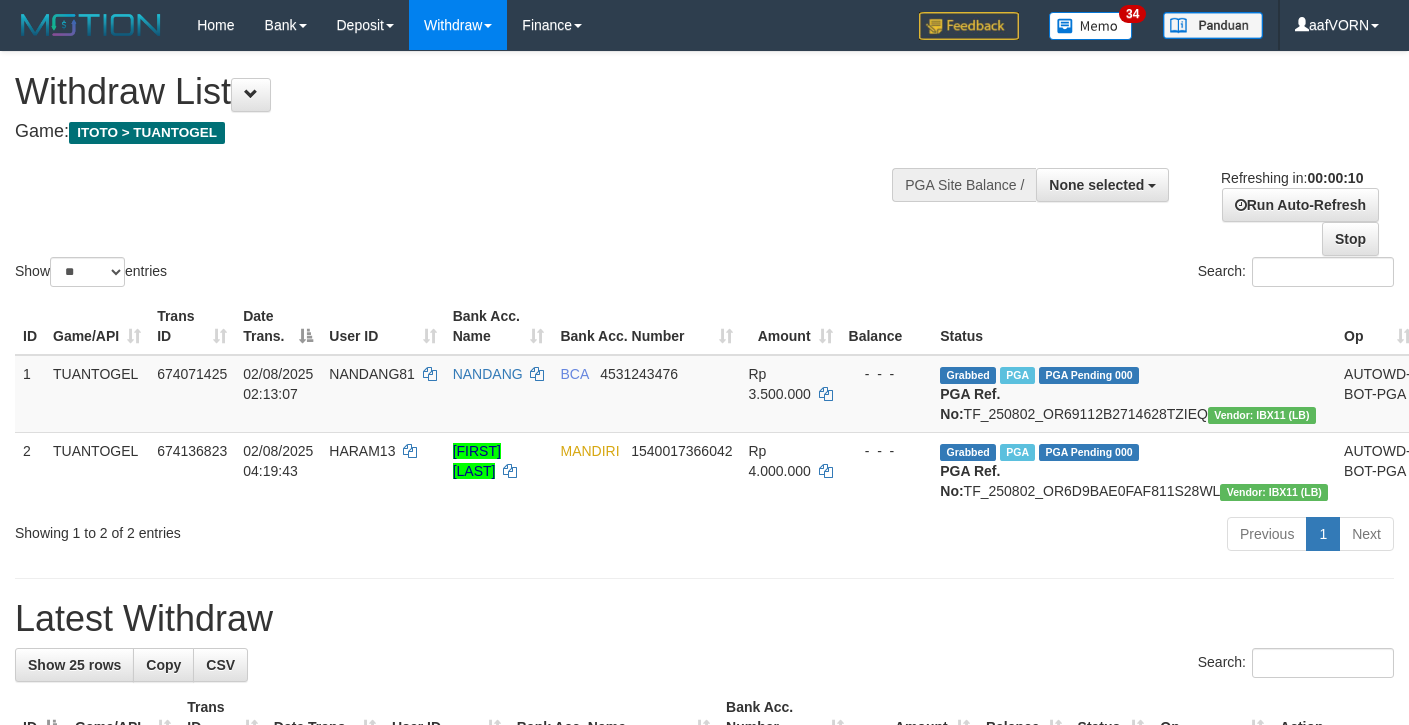 select 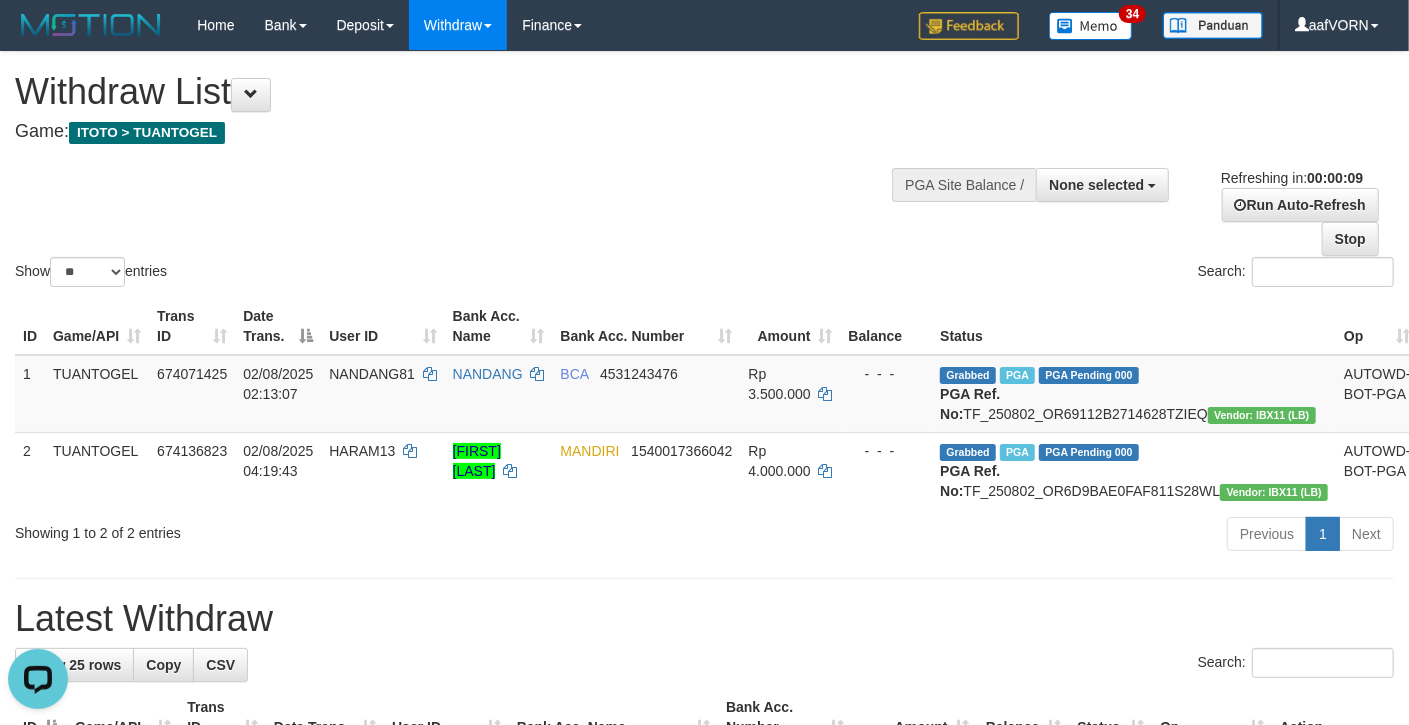 scroll, scrollTop: 0, scrollLeft: 0, axis: both 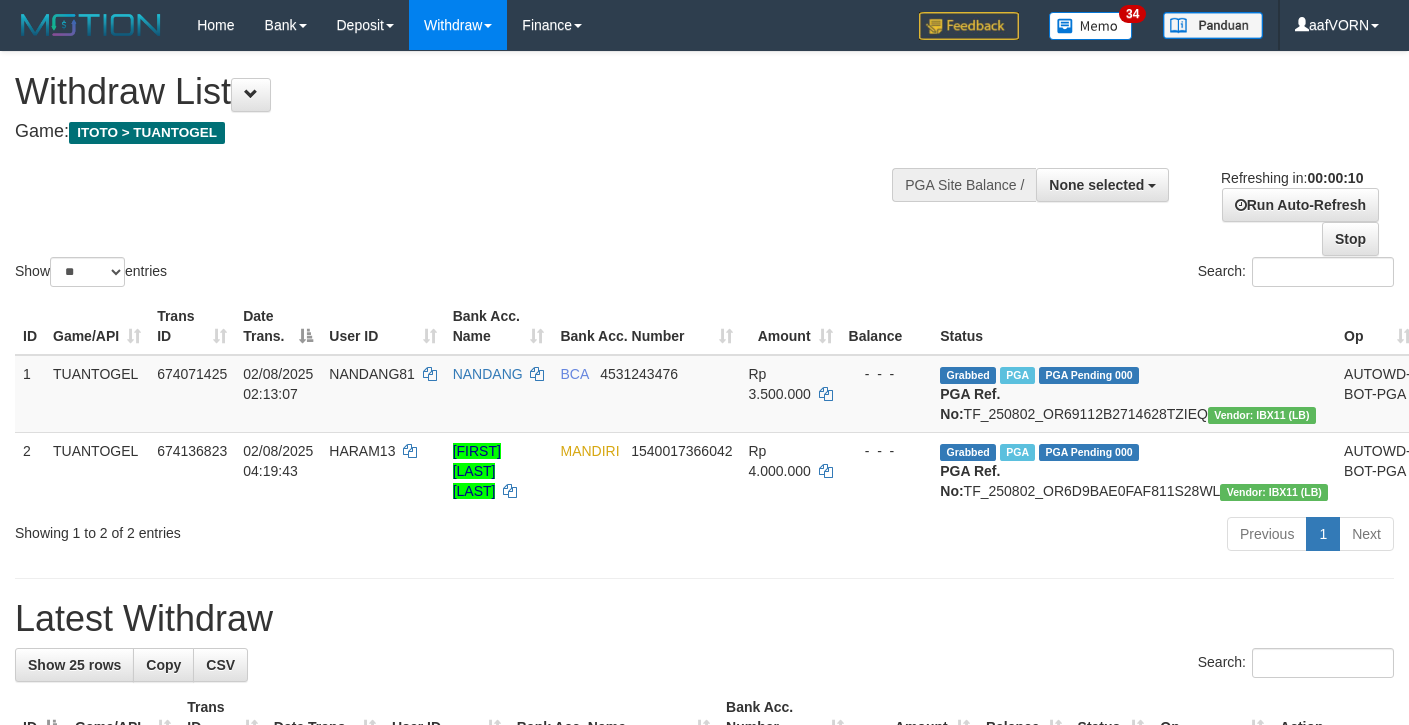 select 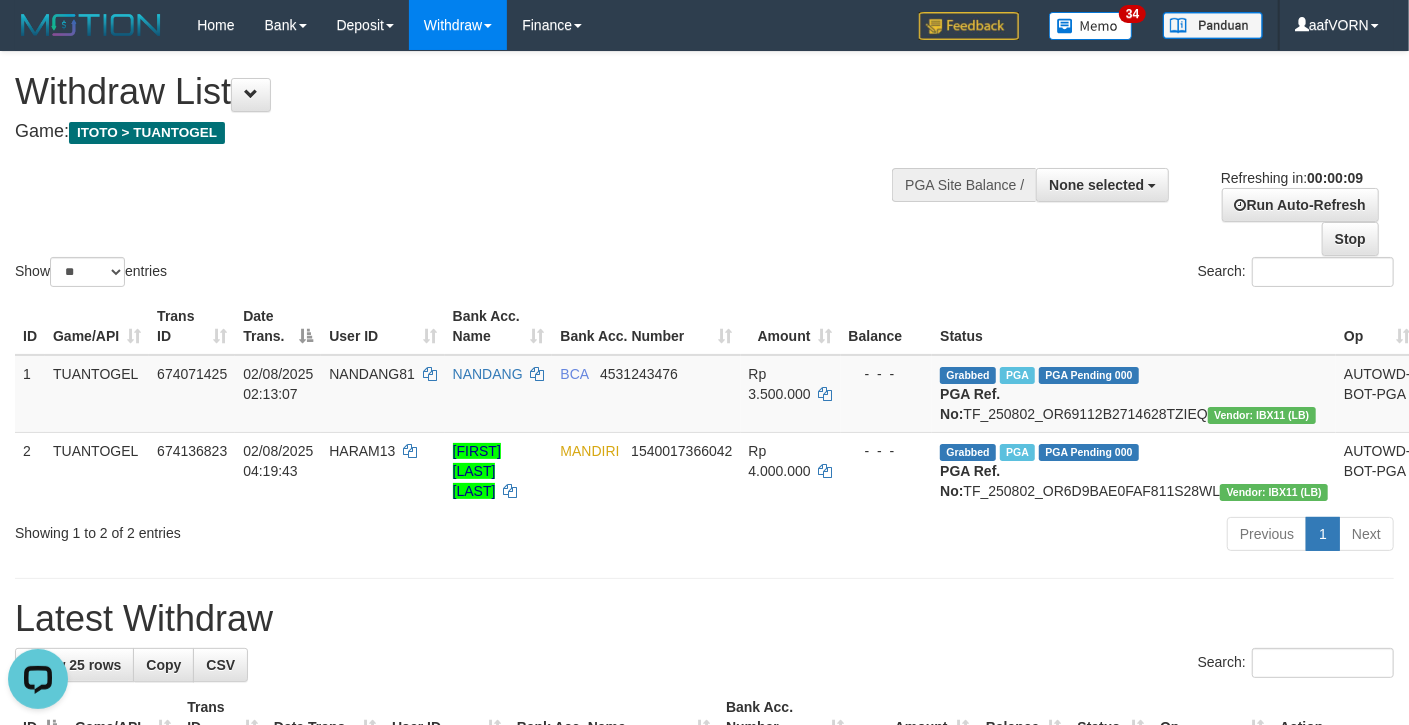 scroll, scrollTop: 0, scrollLeft: 0, axis: both 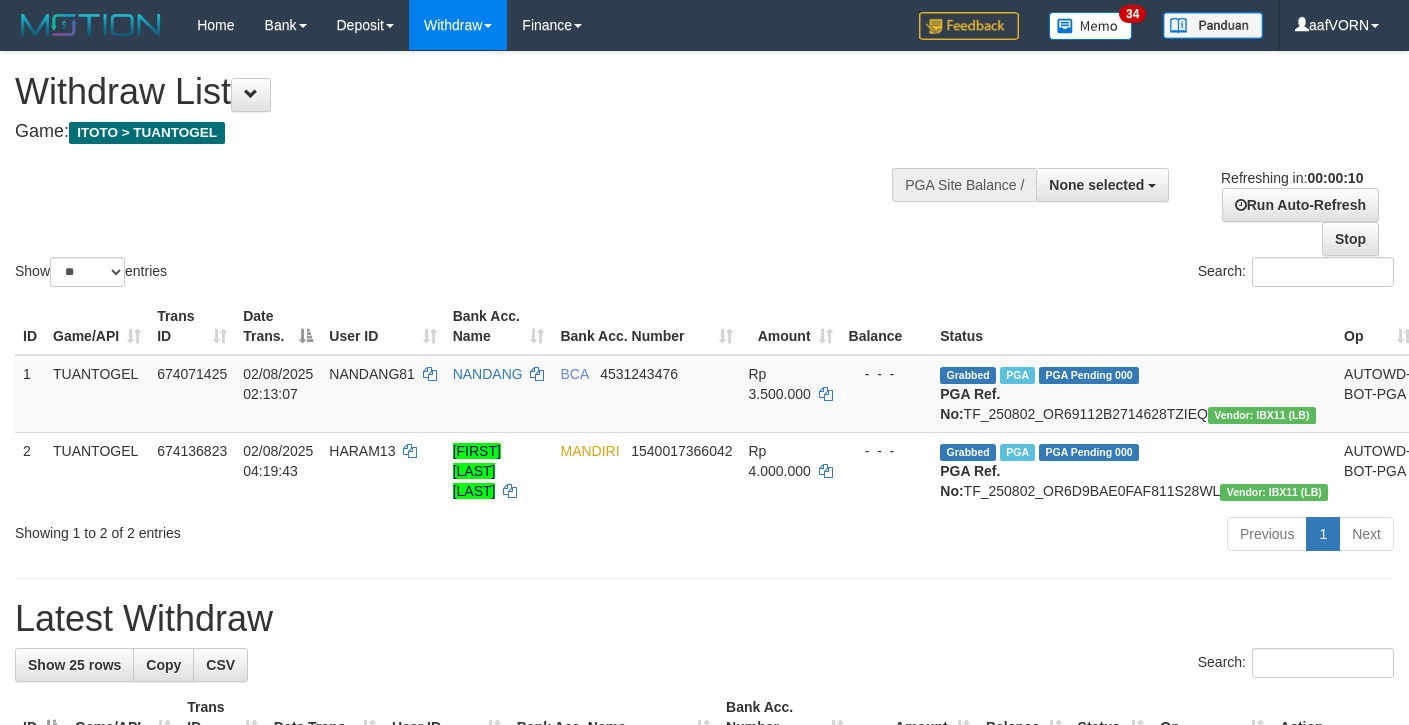select 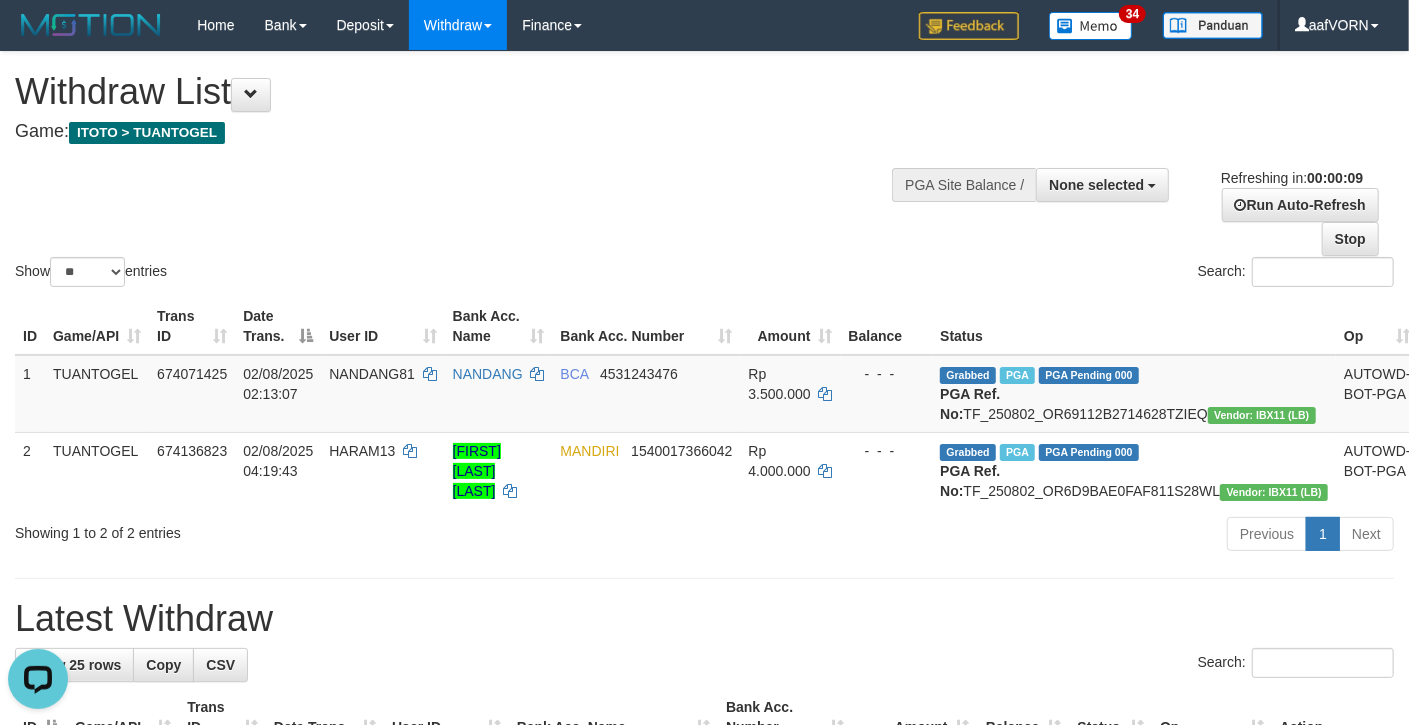 scroll, scrollTop: 0, scrollLeft: 0, axis: both 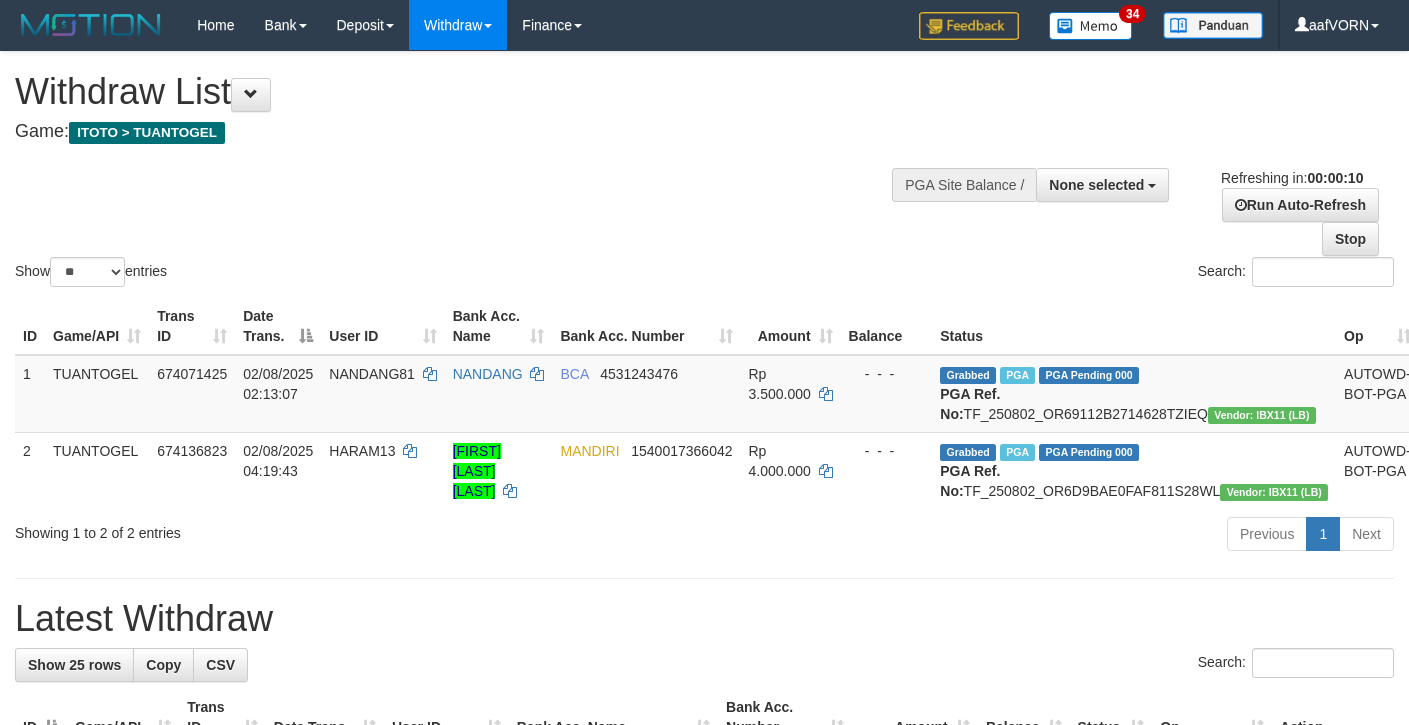 select 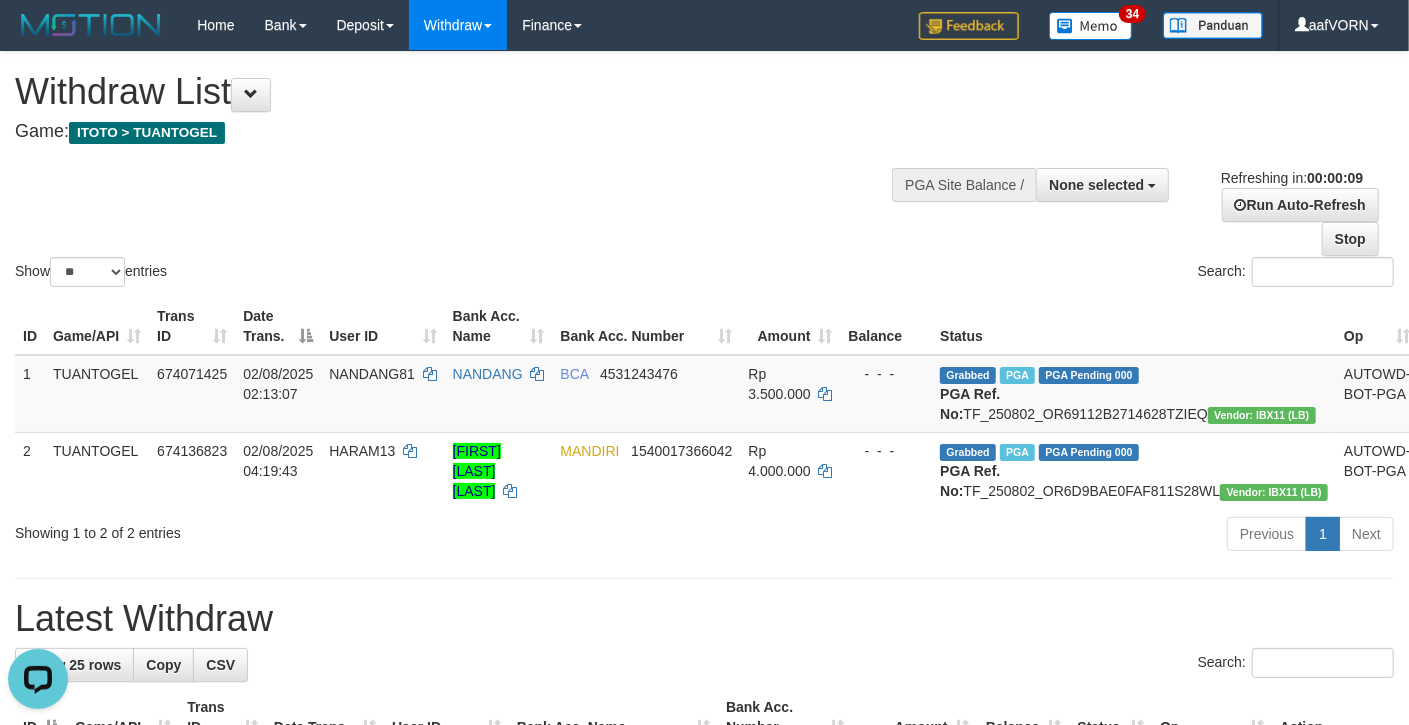 scroll, scrollTop: 0, scrollLeft: 0, axis: both 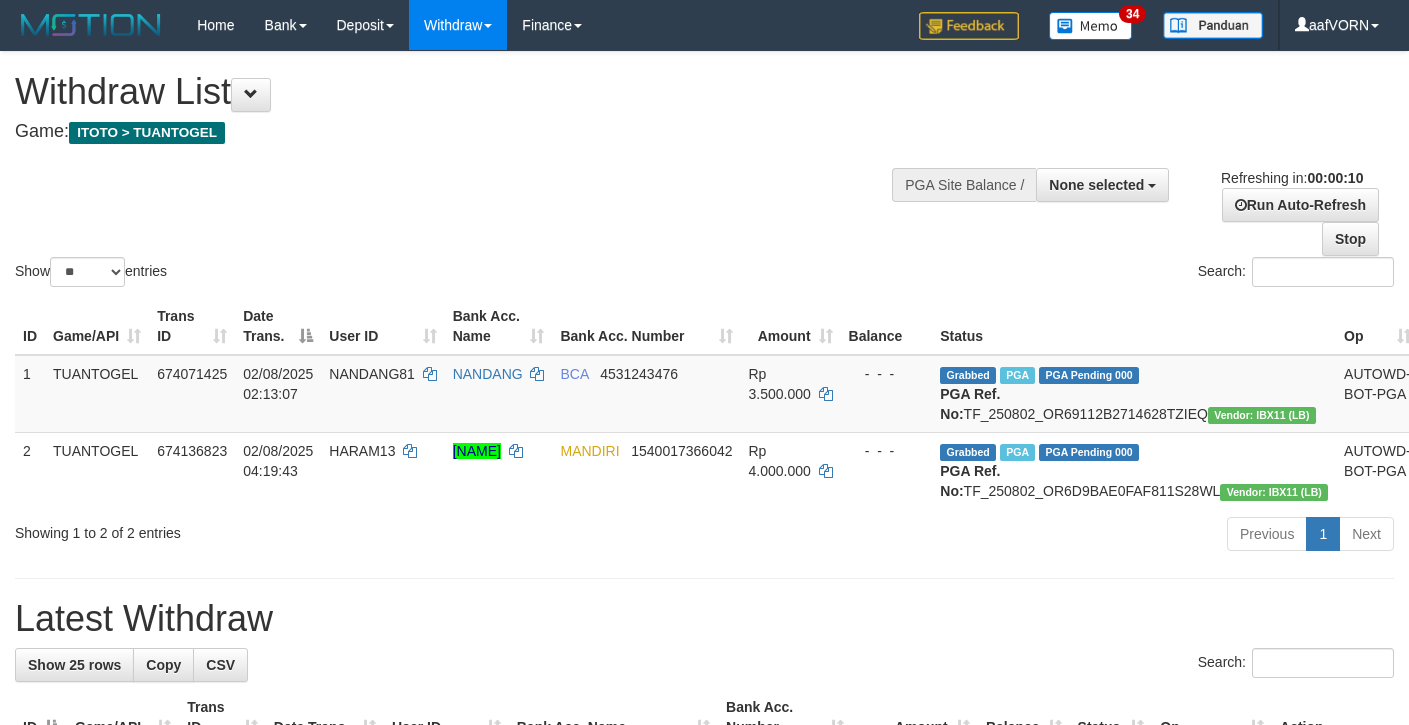 select 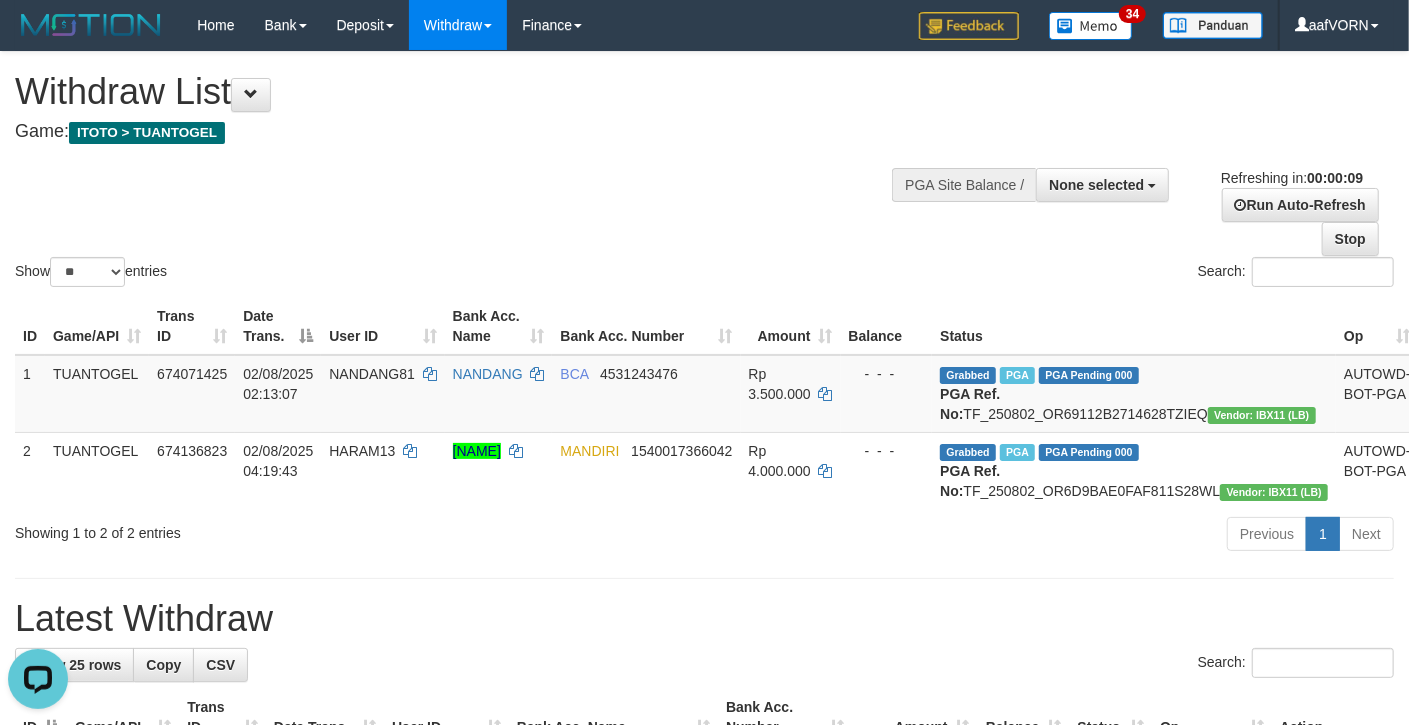 scroll, scrollTop: 0, scrollLeft: 0, axis: both 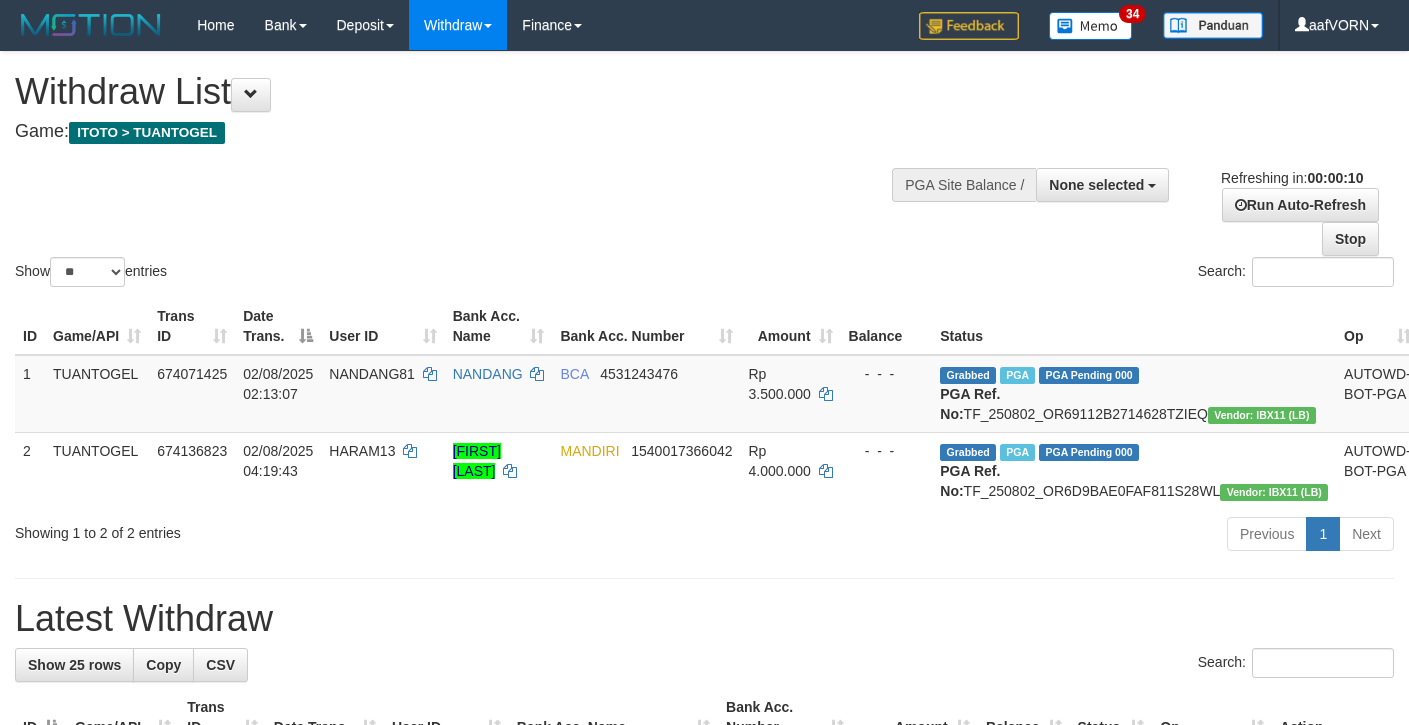 select 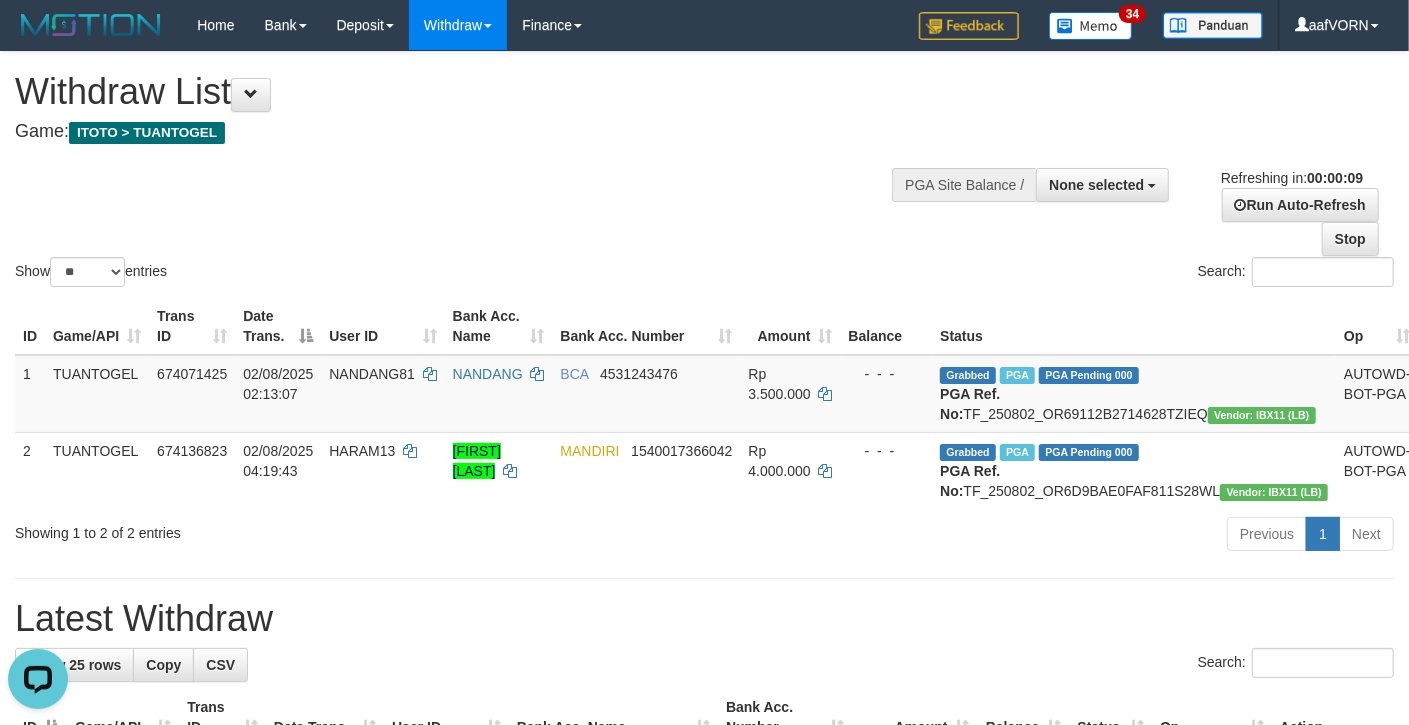 scroll, scrollTop: 0, scrollLeft: 0, axis: both 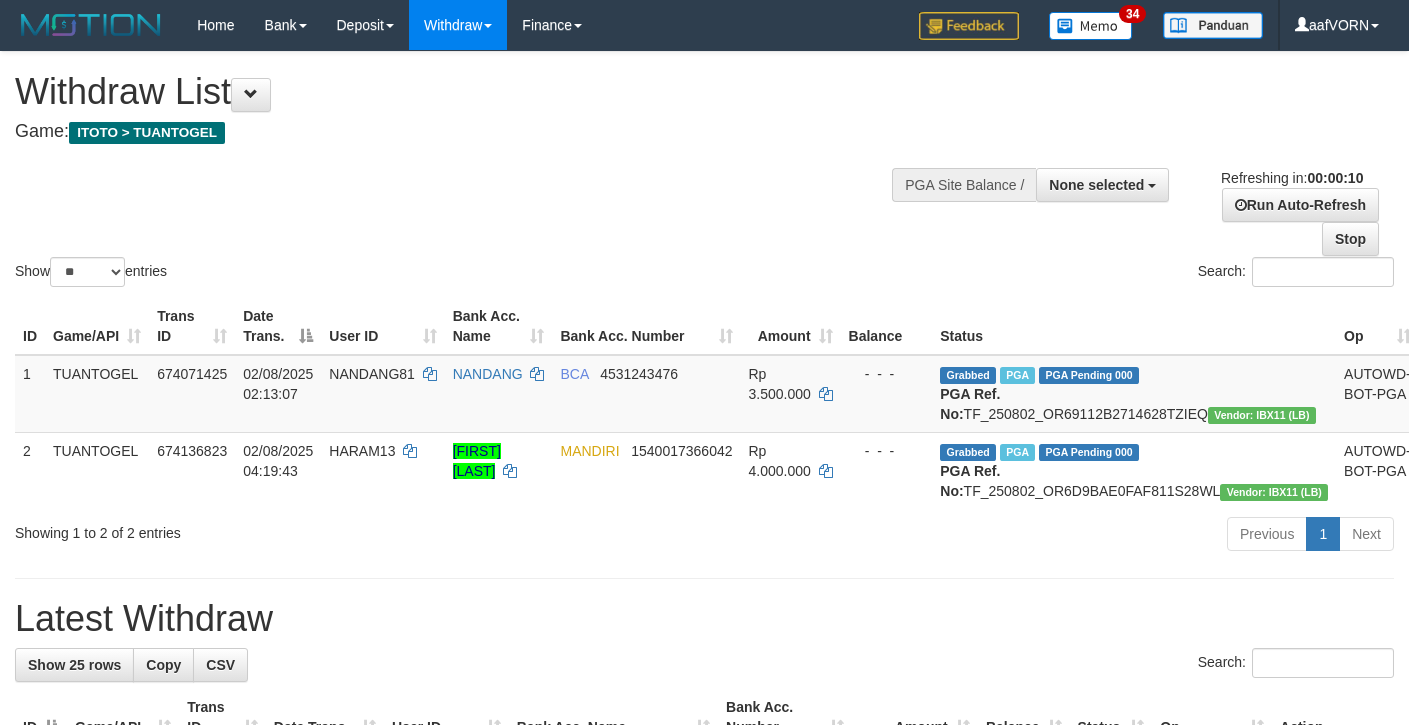 select 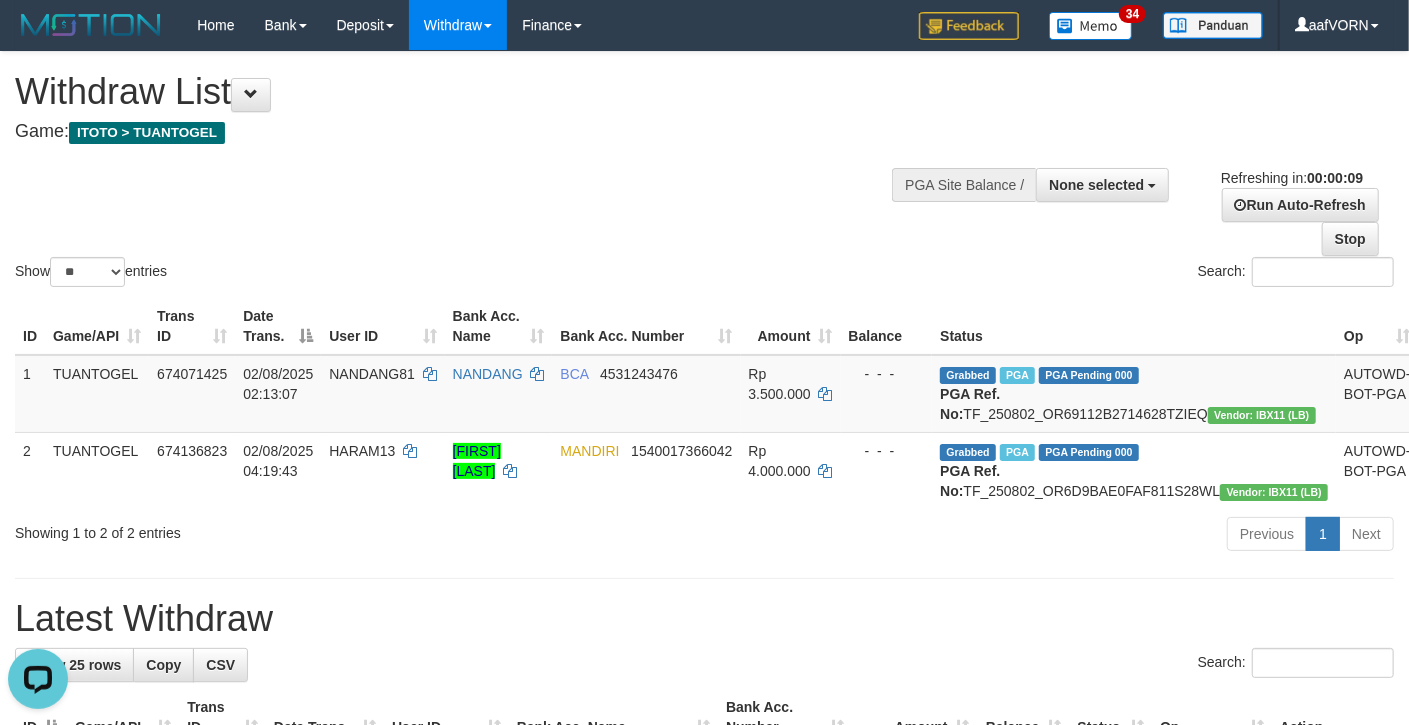 scroll, scrollTop: 0, scrollLeft: 0, axis: both 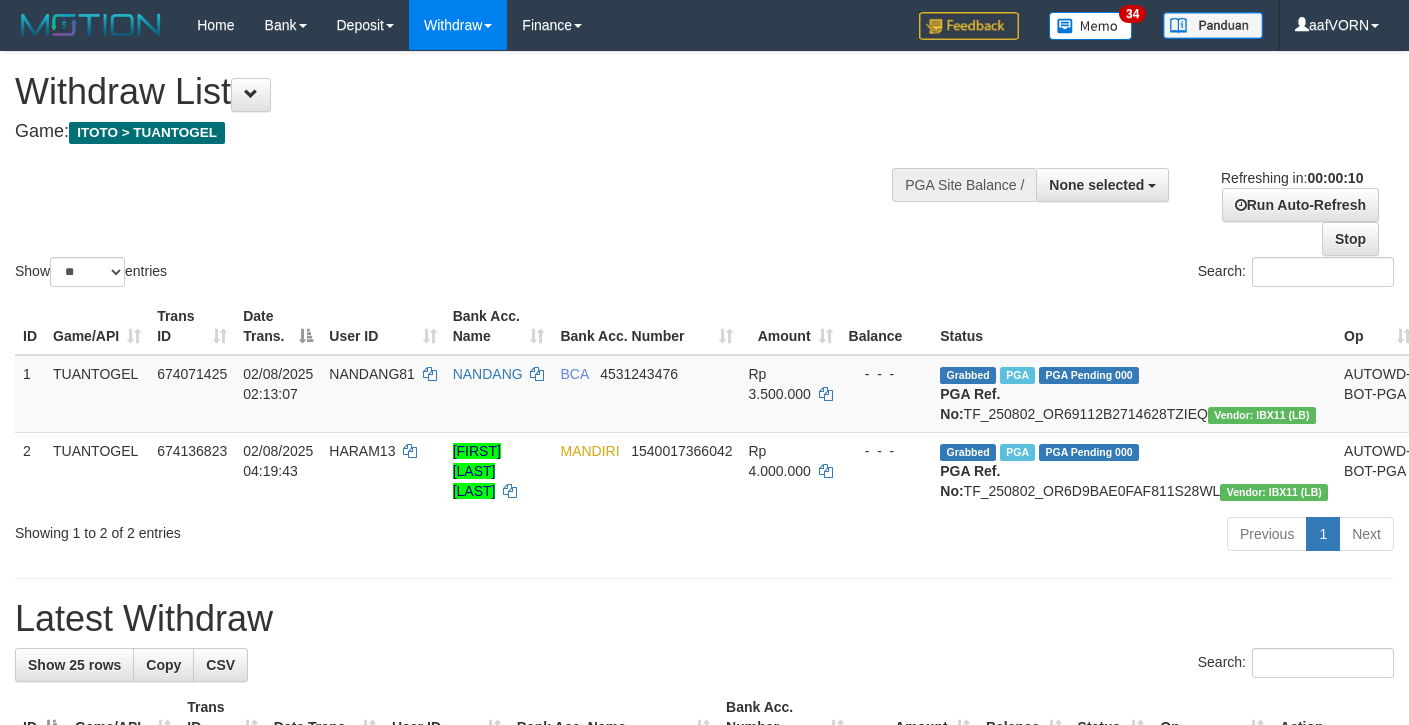 select 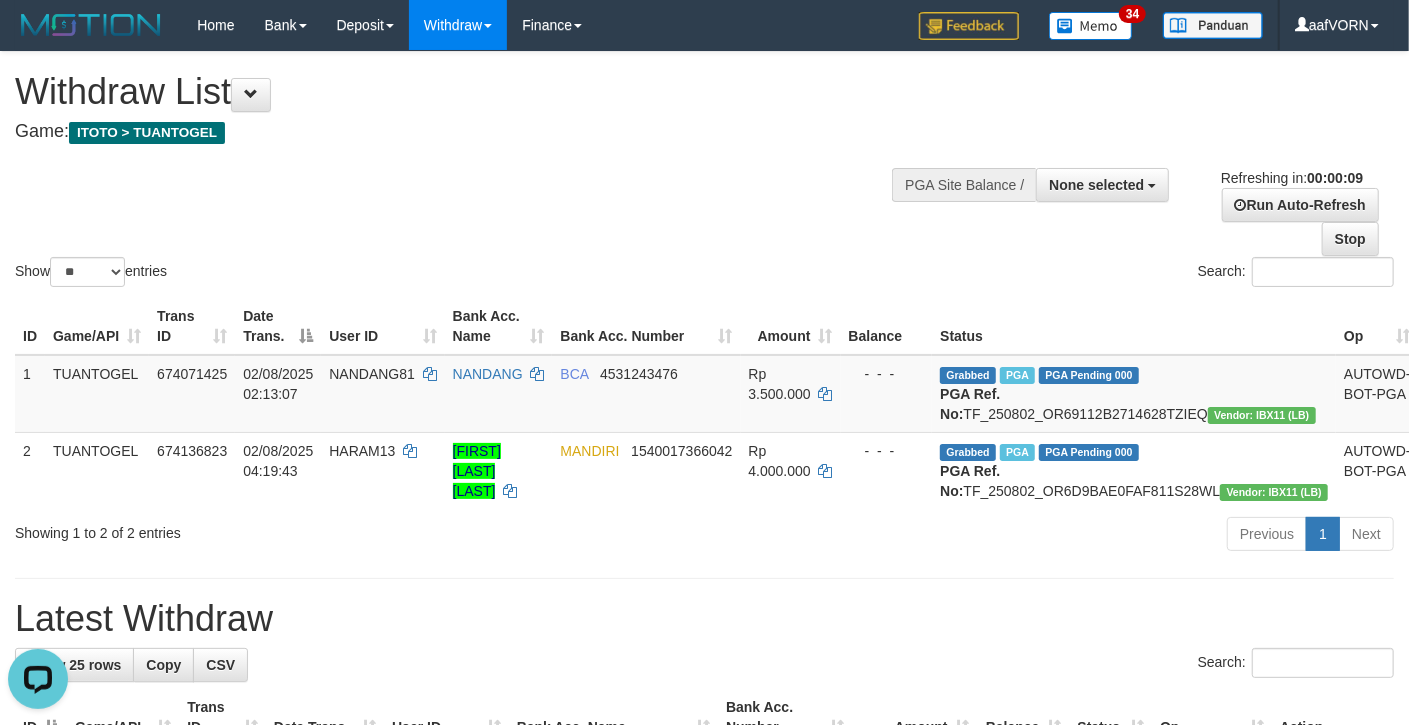scroll, scrollTop: 0, scrollLeft: 0, axis: both 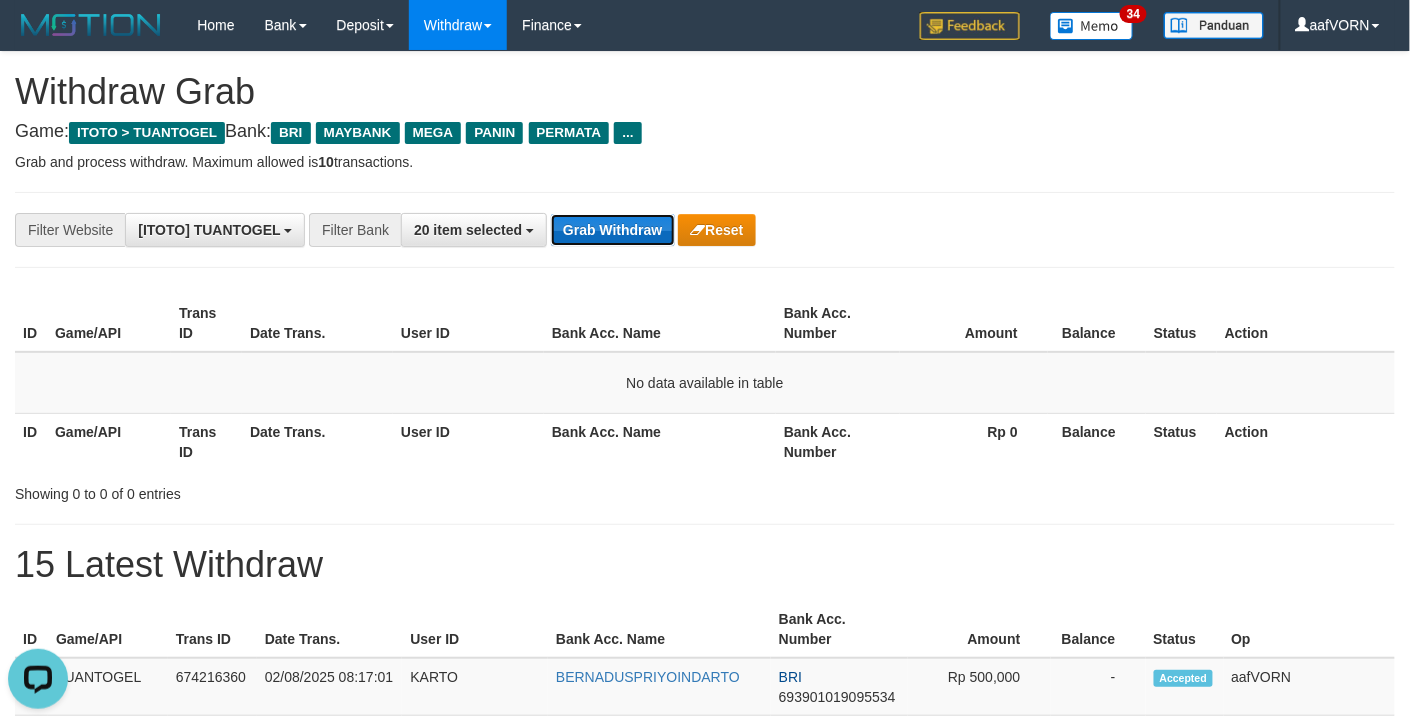 click on "Grab Withdraw" at bounding box center [612, 230] 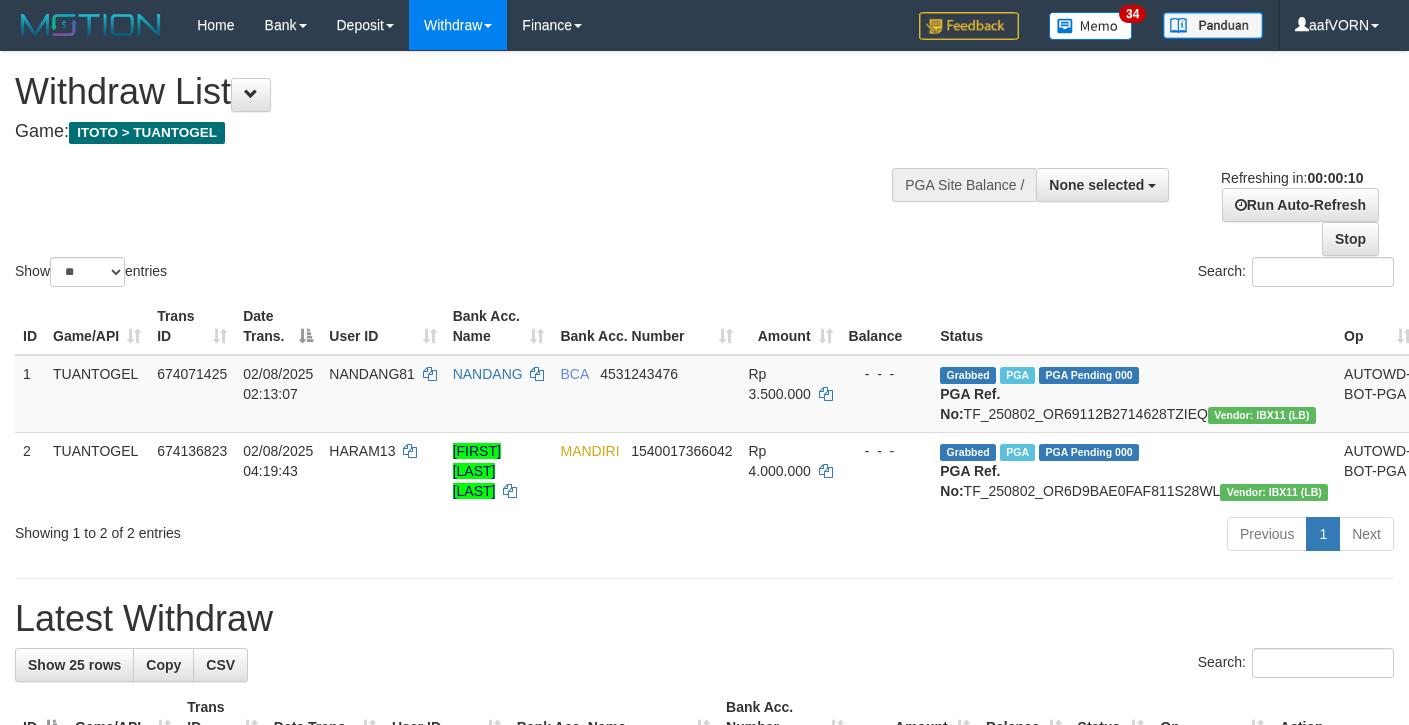 select 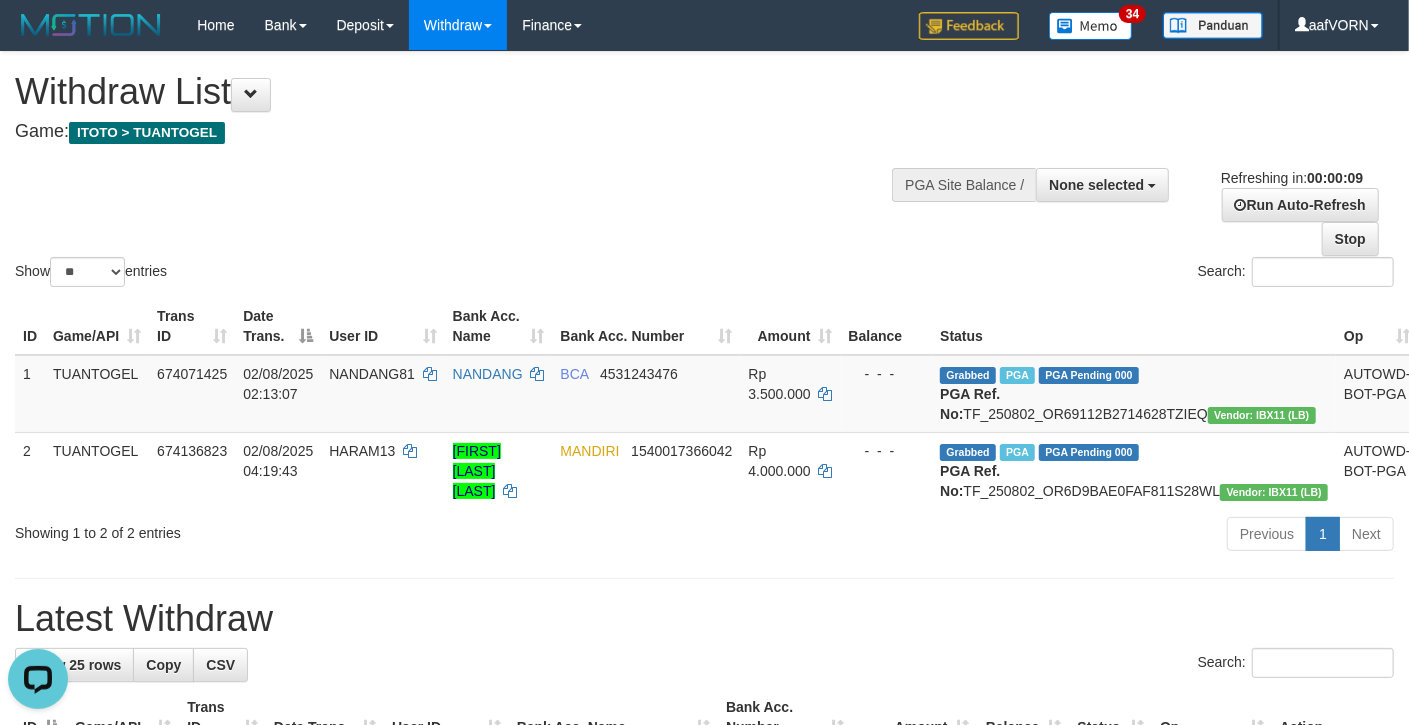 scroll, scrollTop: 0, scrollLeft: 0, axis: both 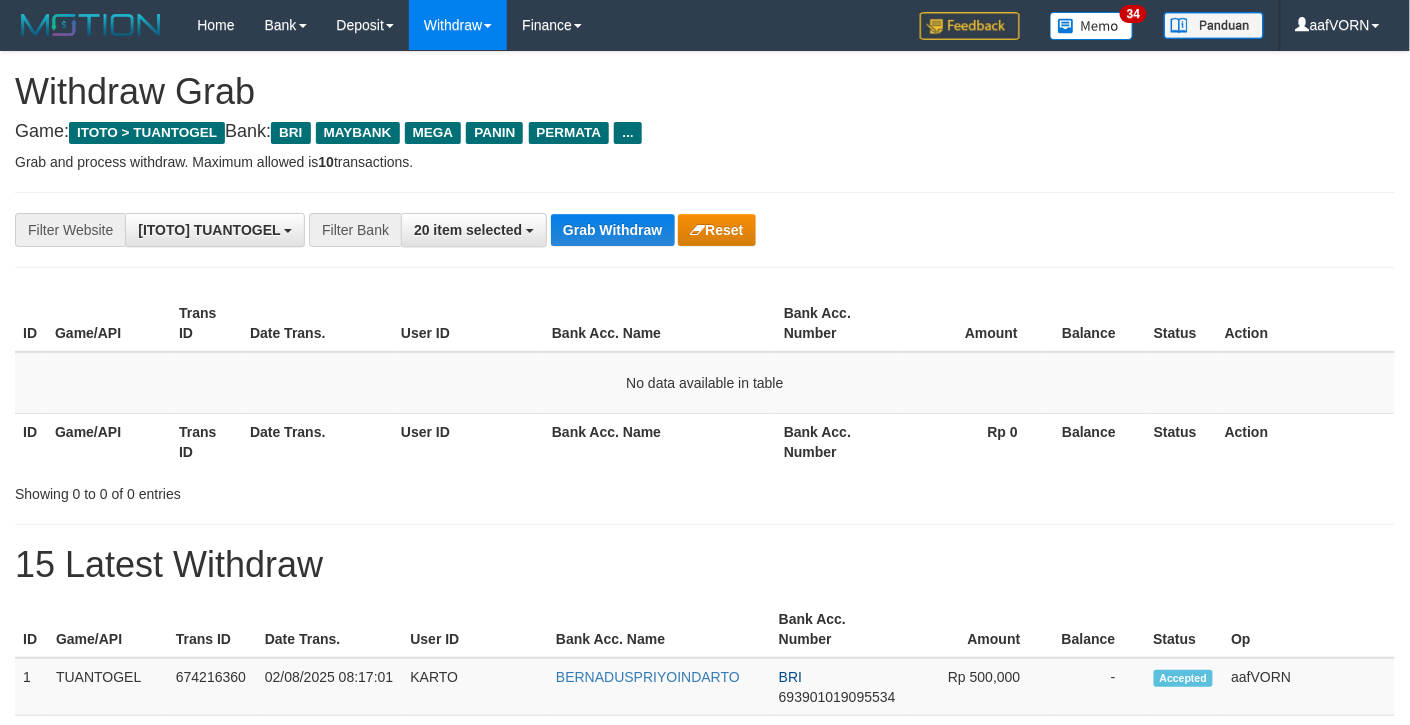click on "**********" at bounding box center [705, 230] 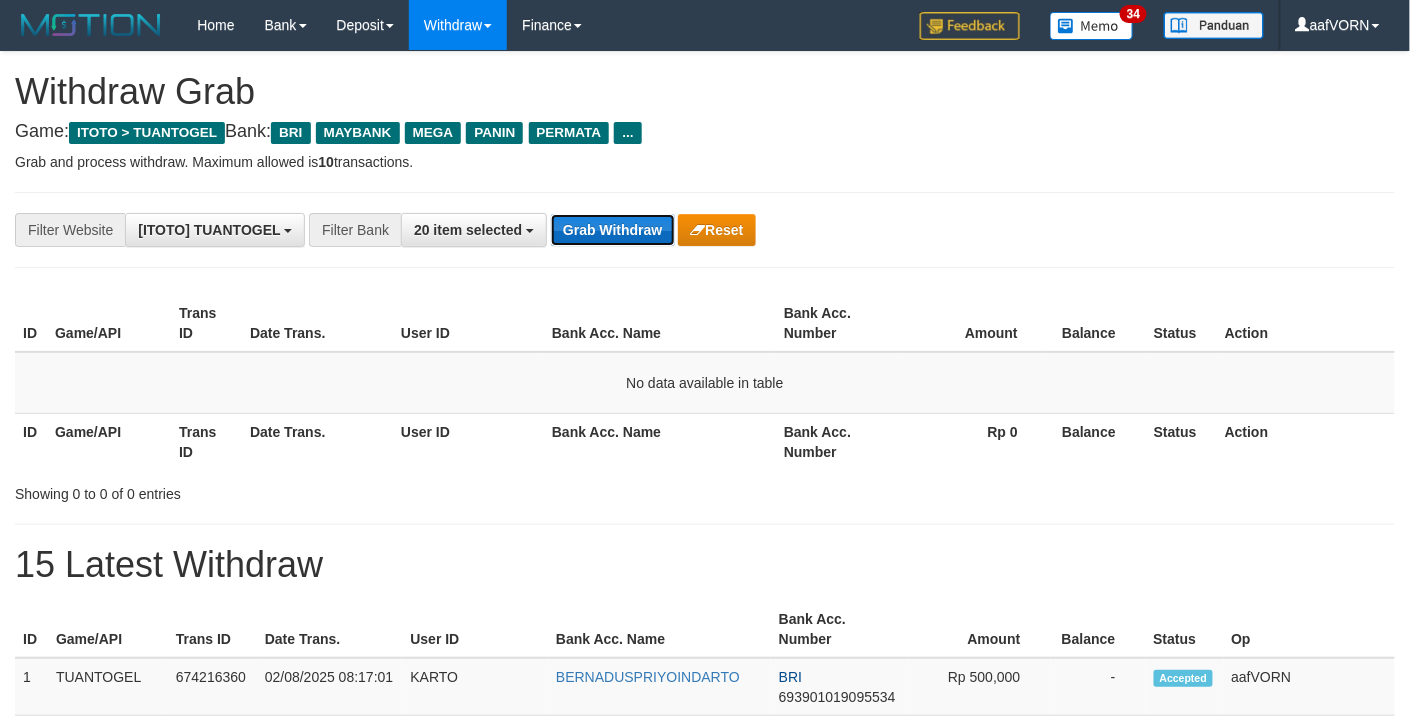 click on "Grab Withdraw" at bounding box center (612, 230) 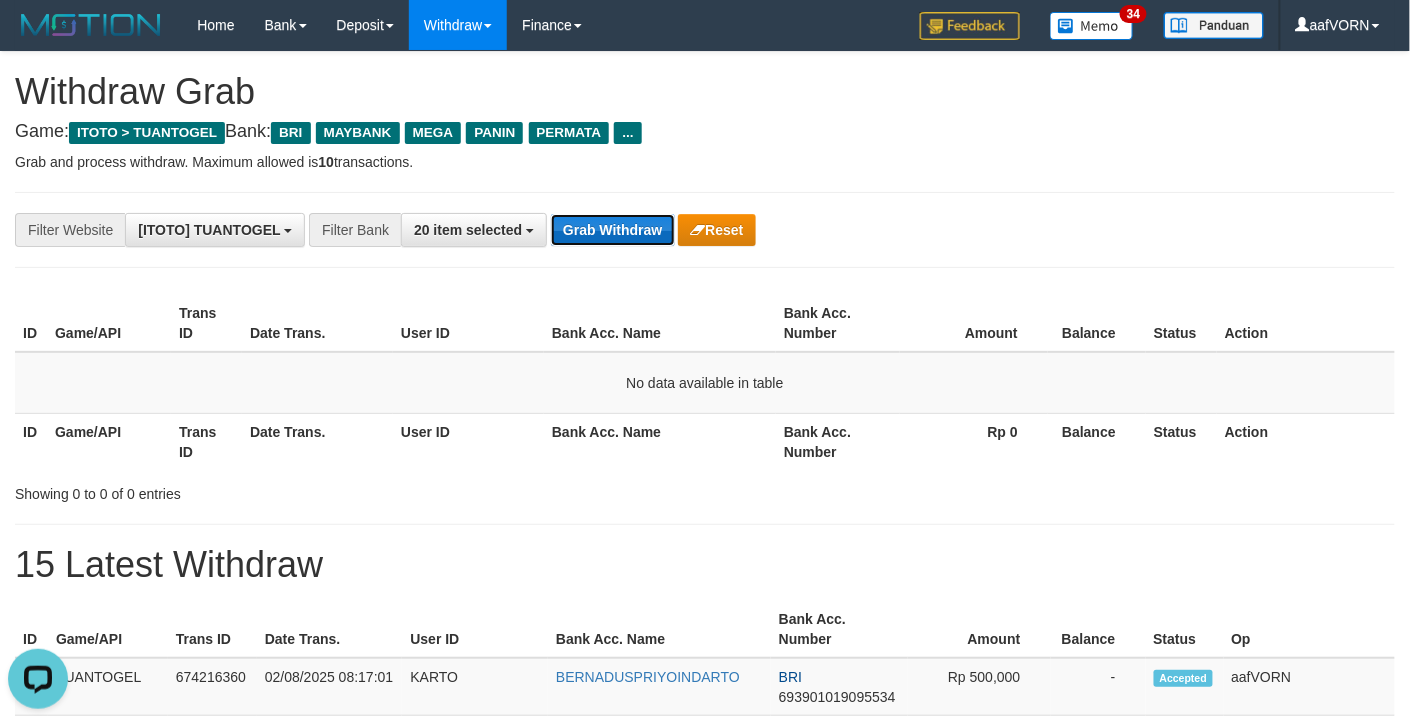 scroll, scrollTop: 0, scrollLeft: 0, axis: both 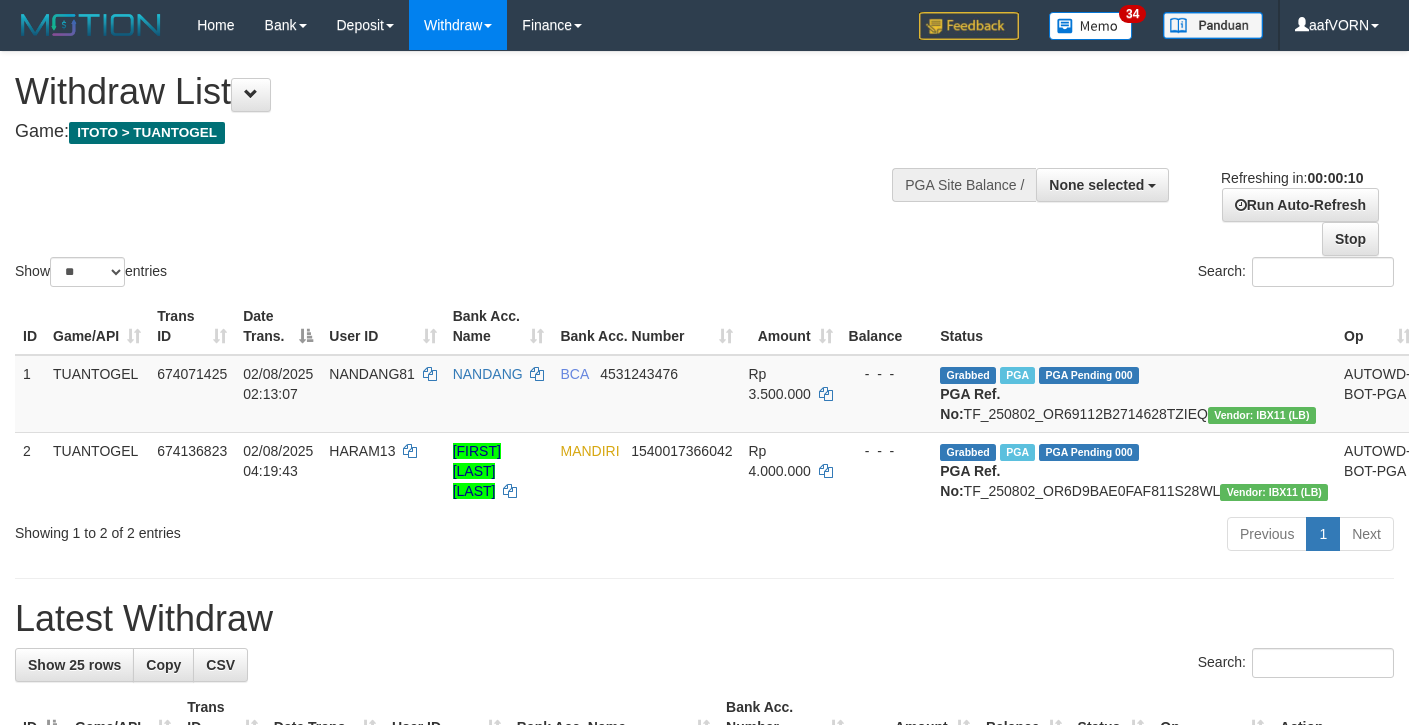 select 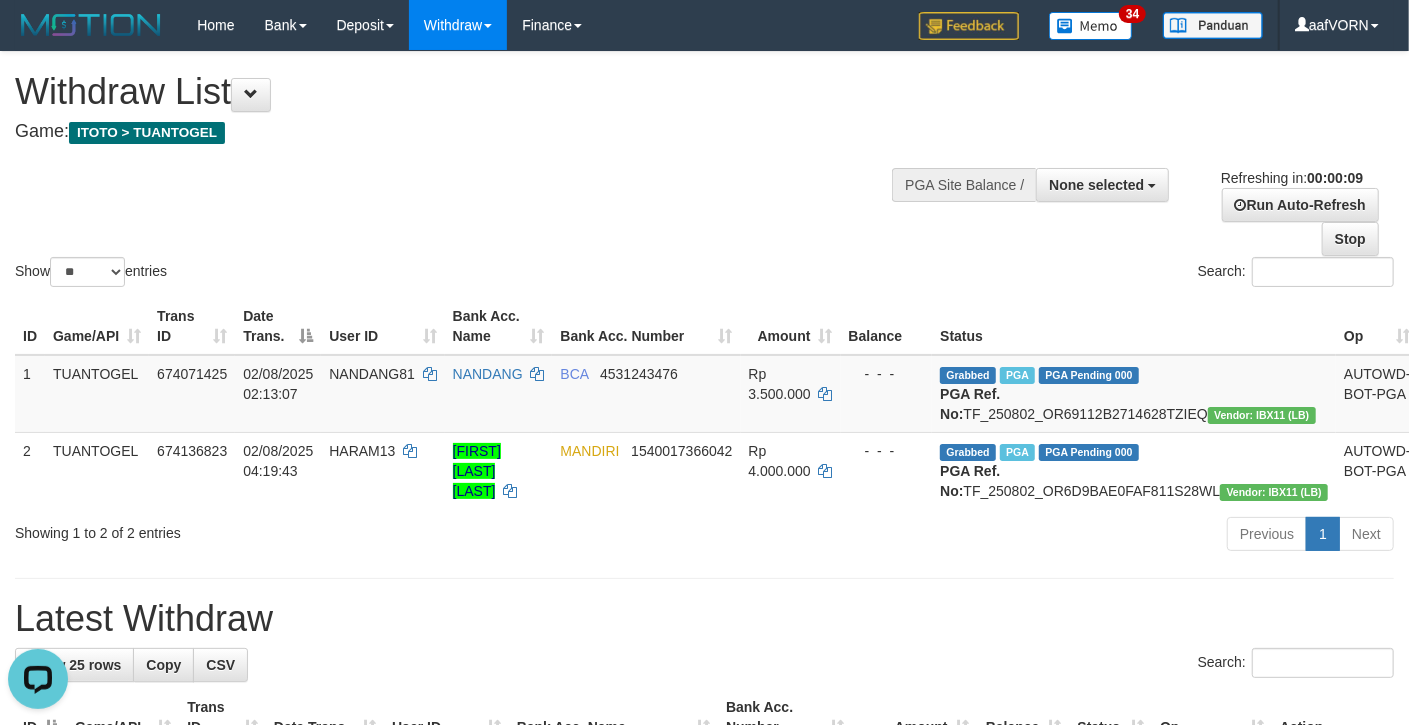 scroll, scrollTop: 0, scrollLeft: 0, axis: both 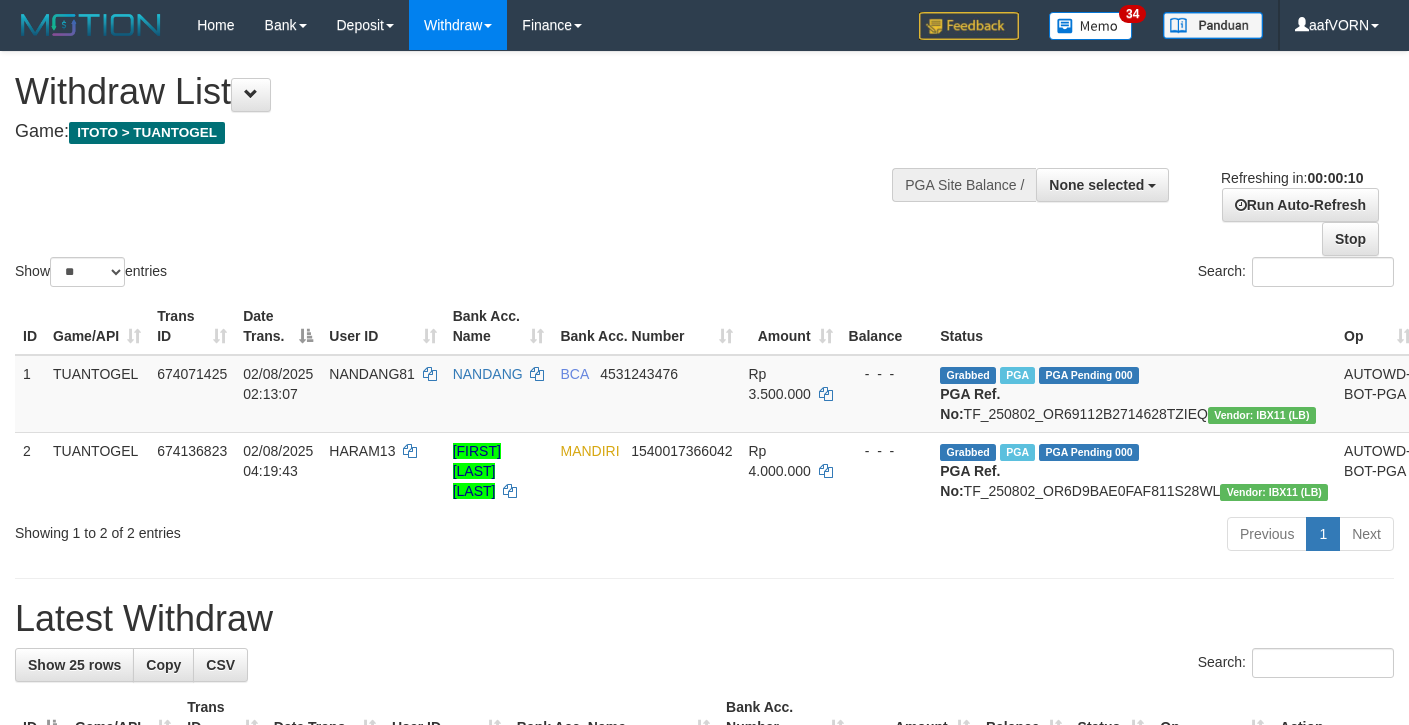 select 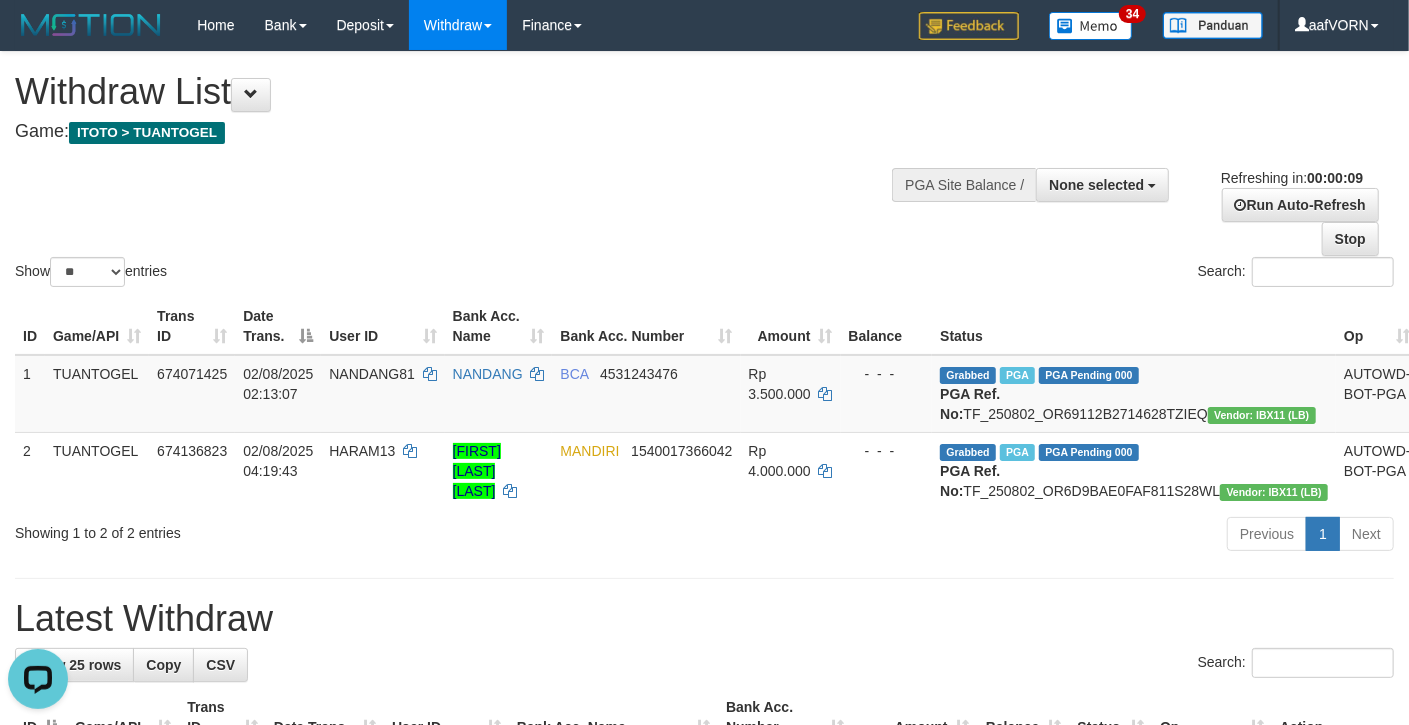 scroll, scrollTop: 0, scrollLeft: 0, axis: both 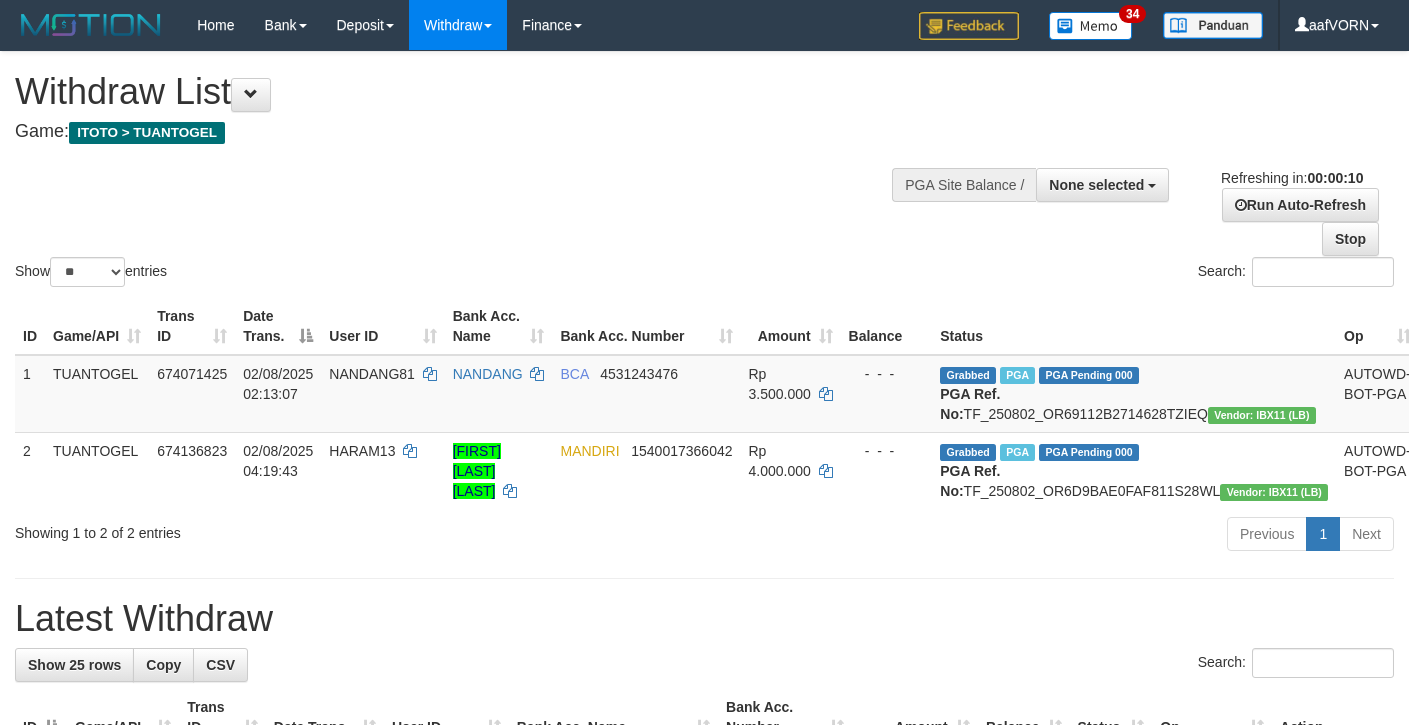 select 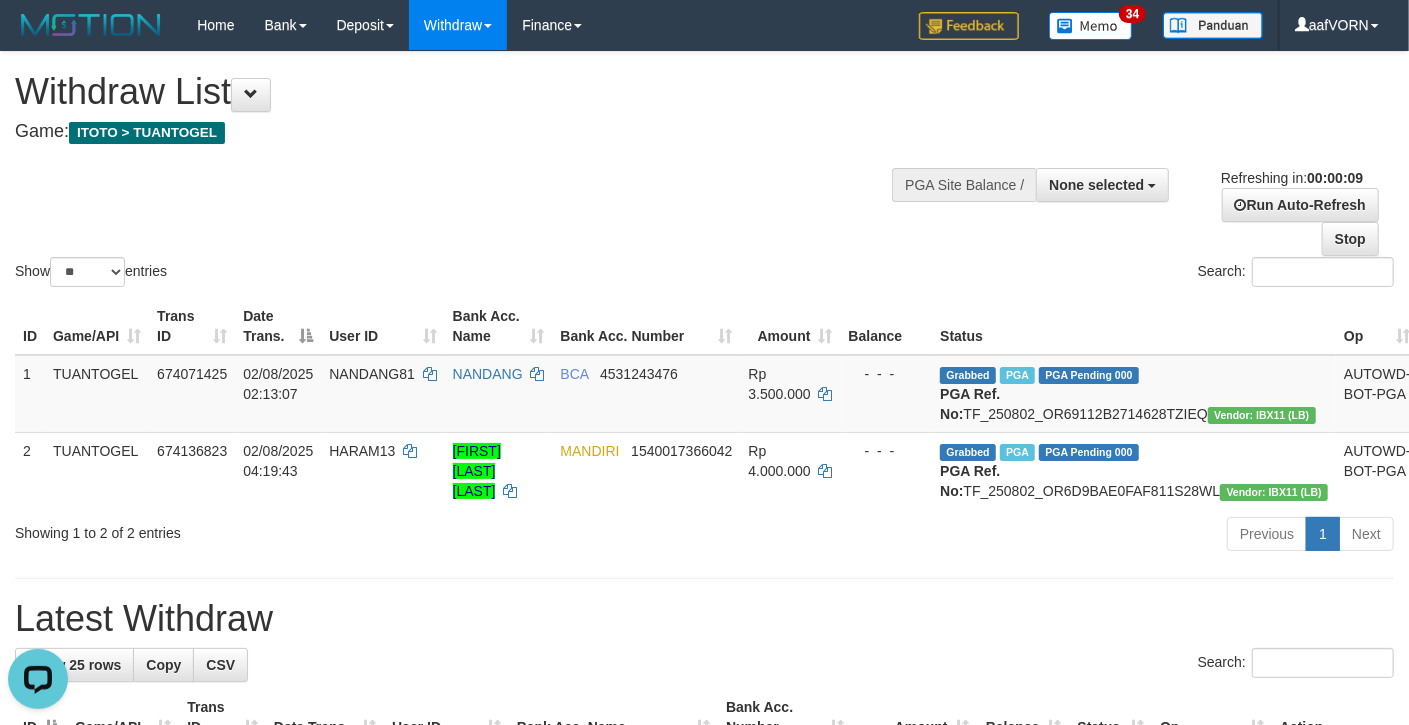 scroll, scrollTop: 0, scrollLeft: 0, axis: both 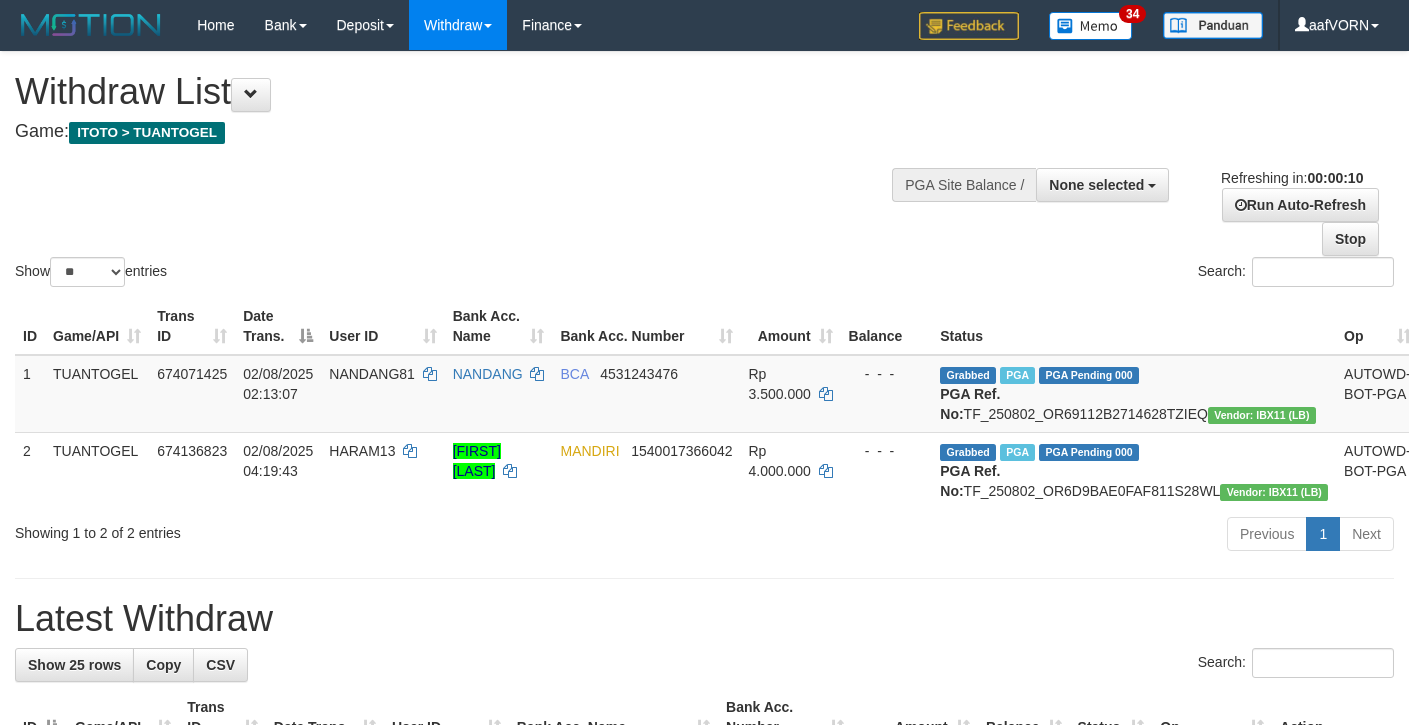 select 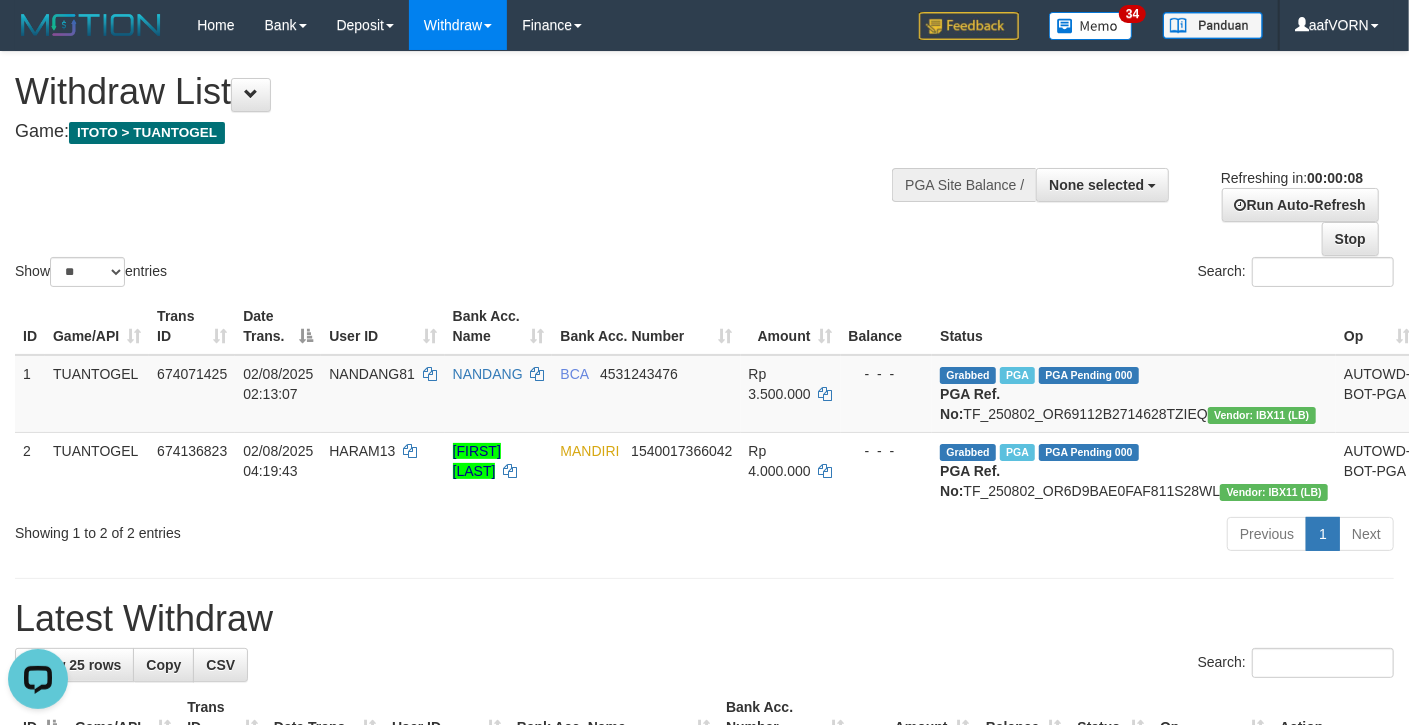 scroll, scrollTop: 0, scrollLeft: 0, axis: both 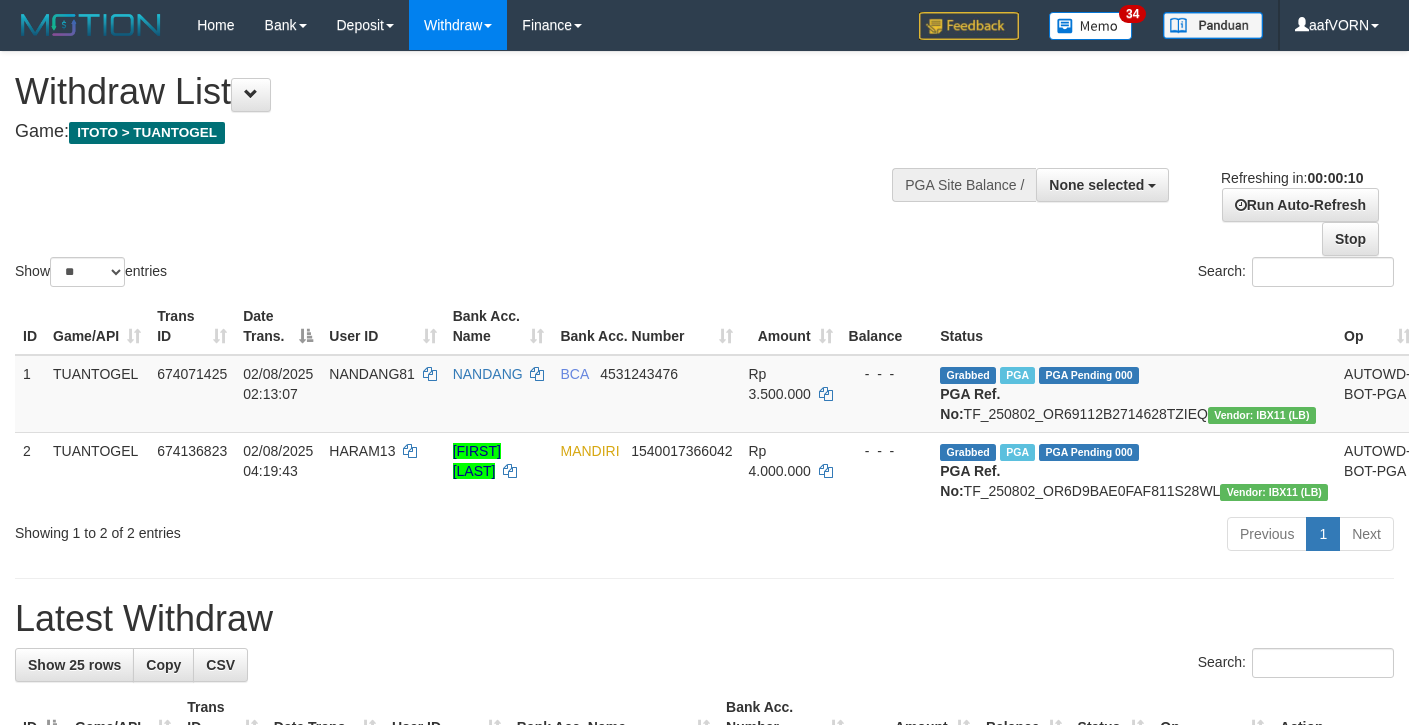 select 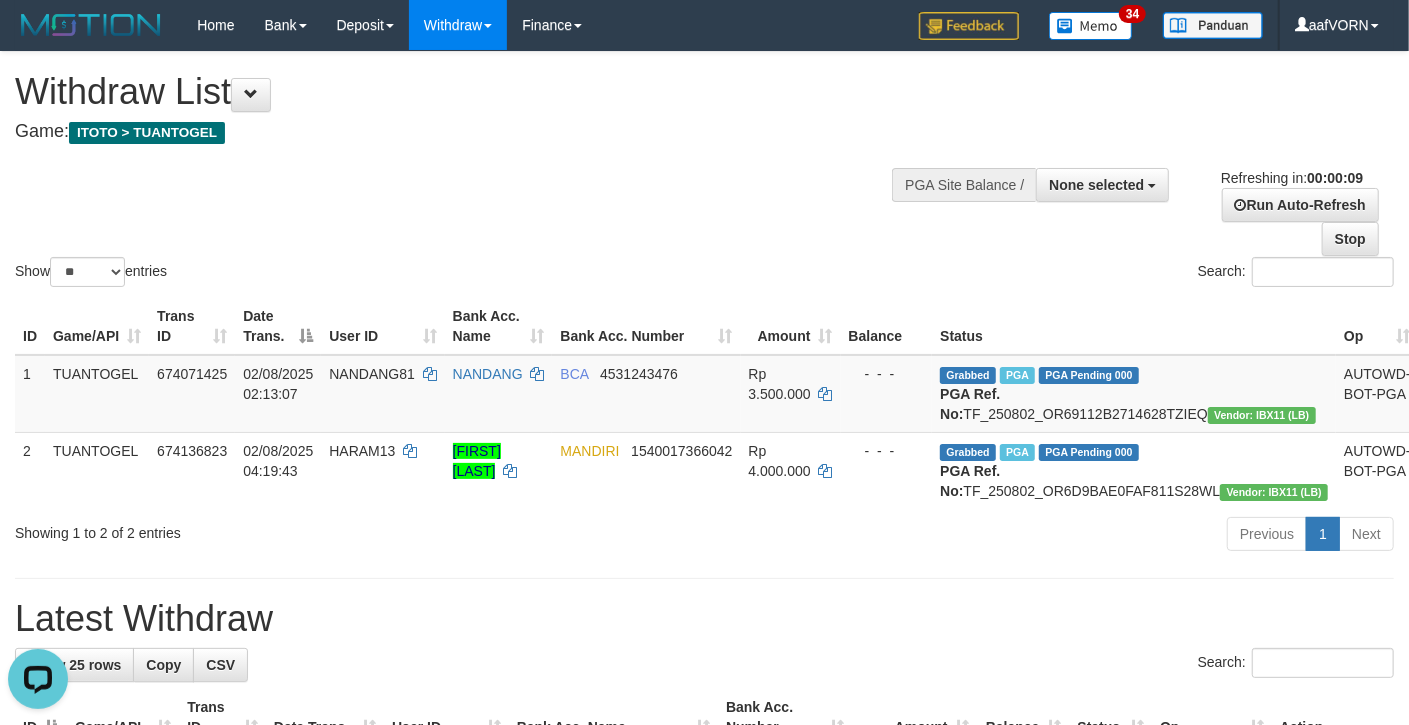 scroll, scrollTop: 0, scrollLeft: 0, axis: both 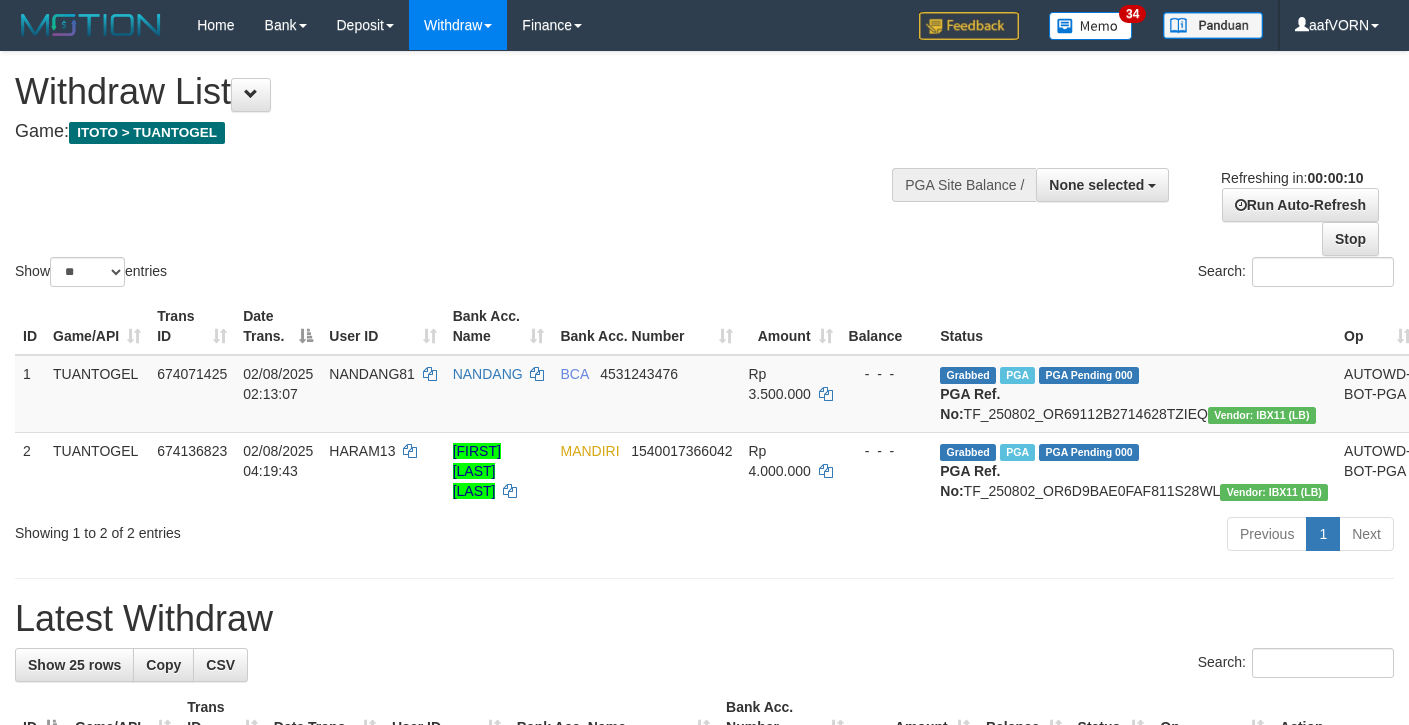 select 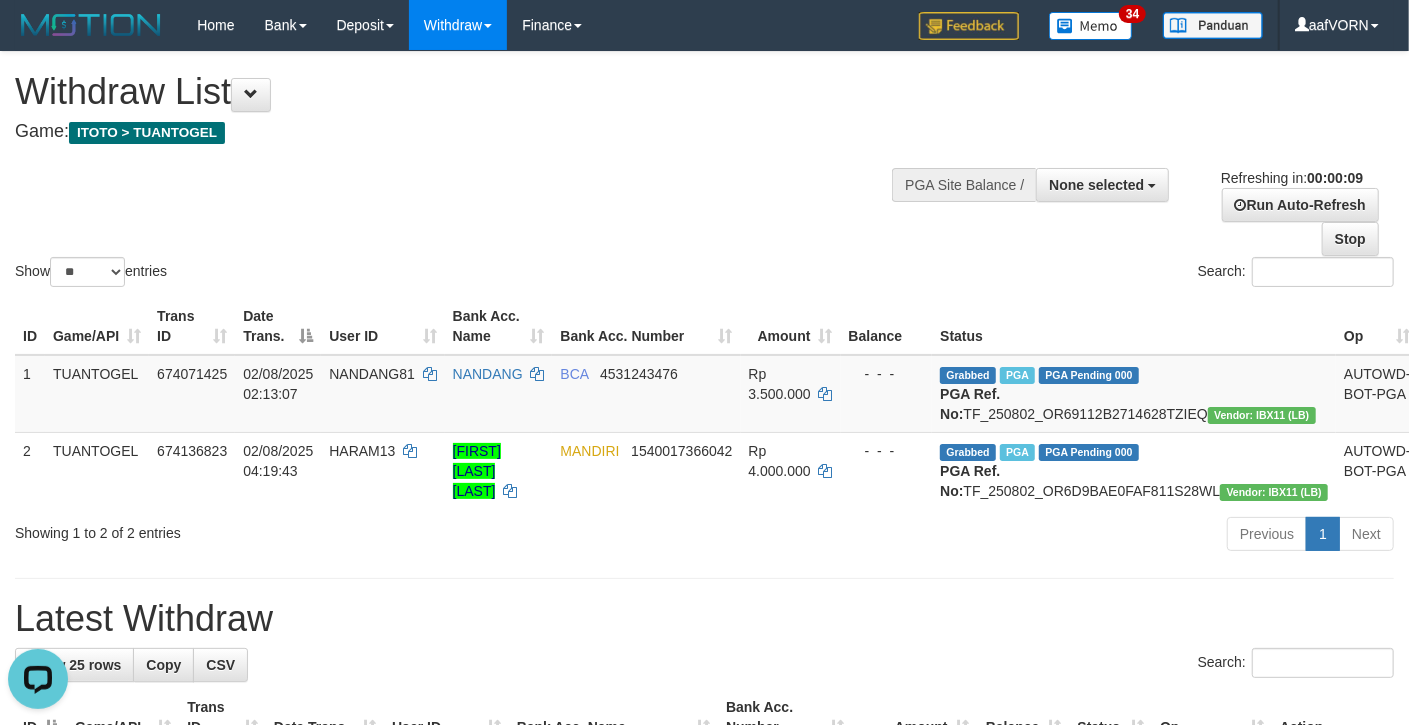 scroll, scrollTop: 0, scrollLeft: 0, axis: both 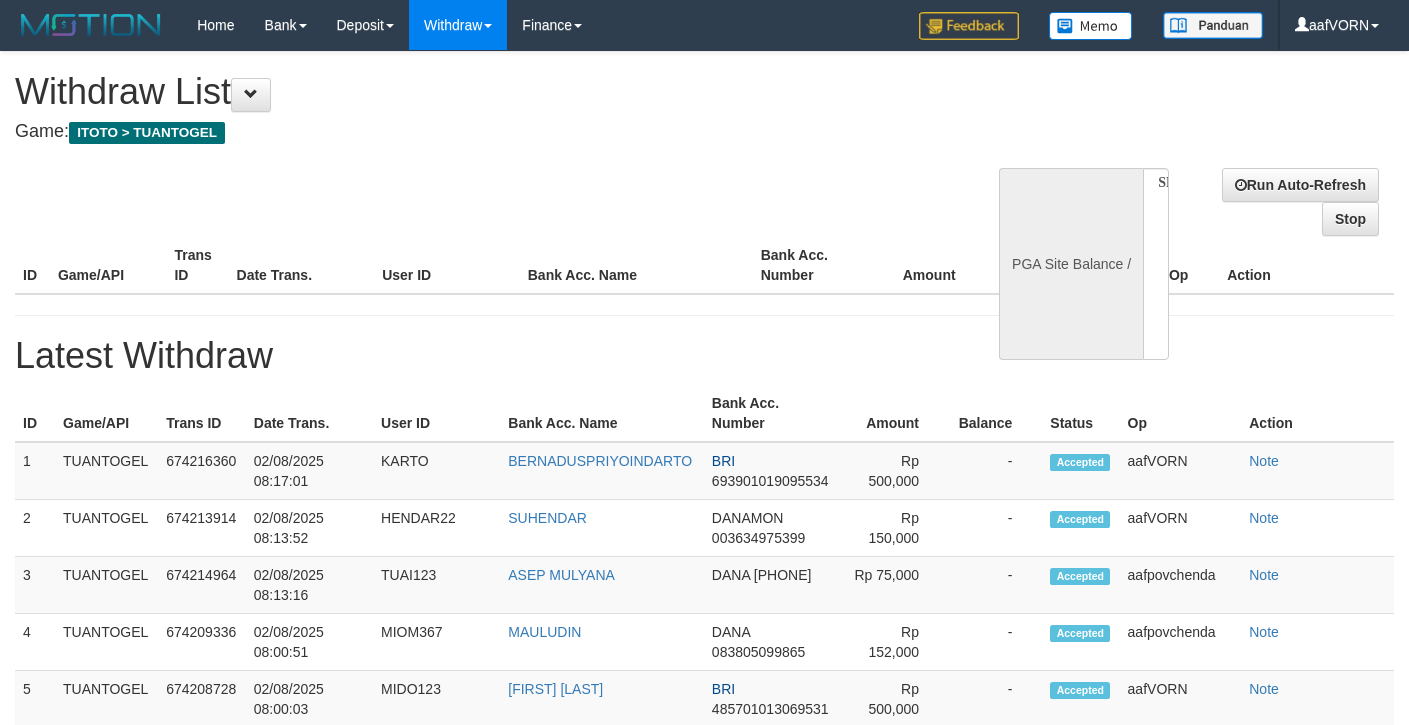 select 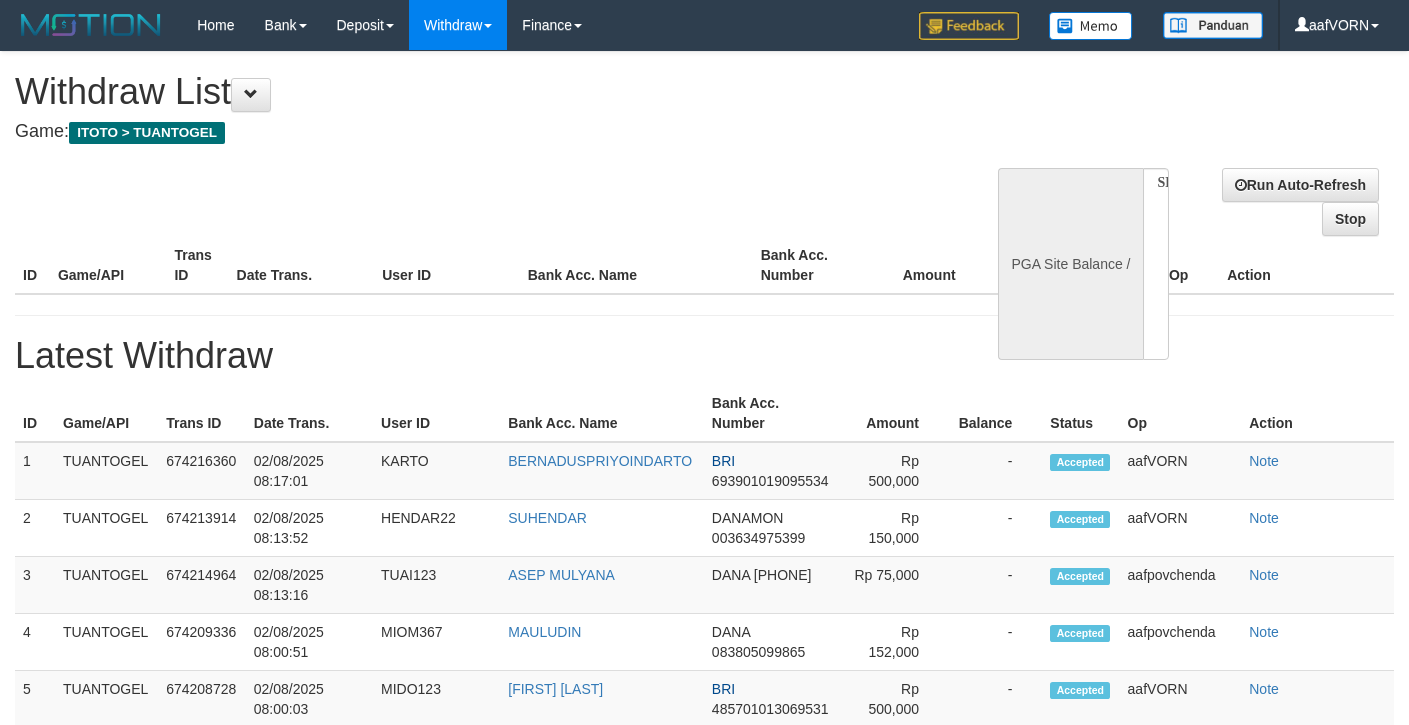 scroll, scrollTop: 0, scrollLeft: 0, axis: both 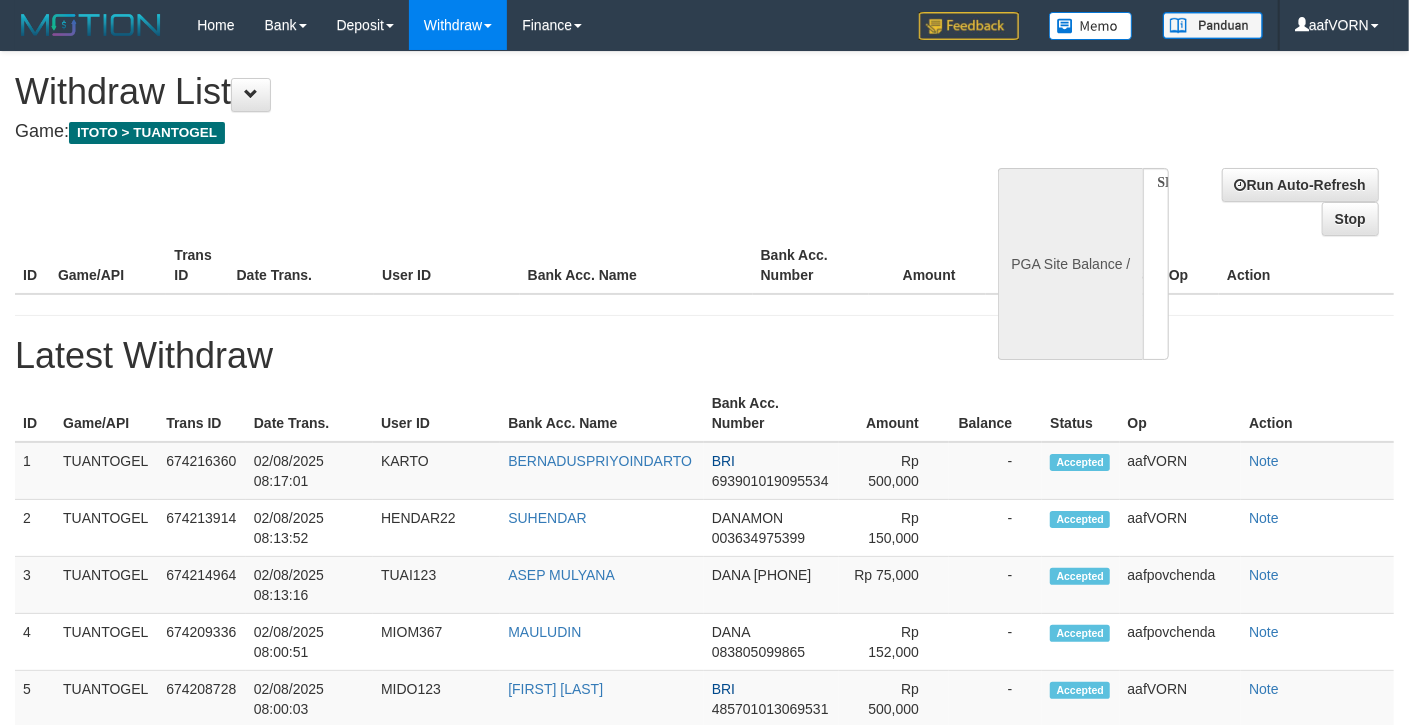 select on "**" 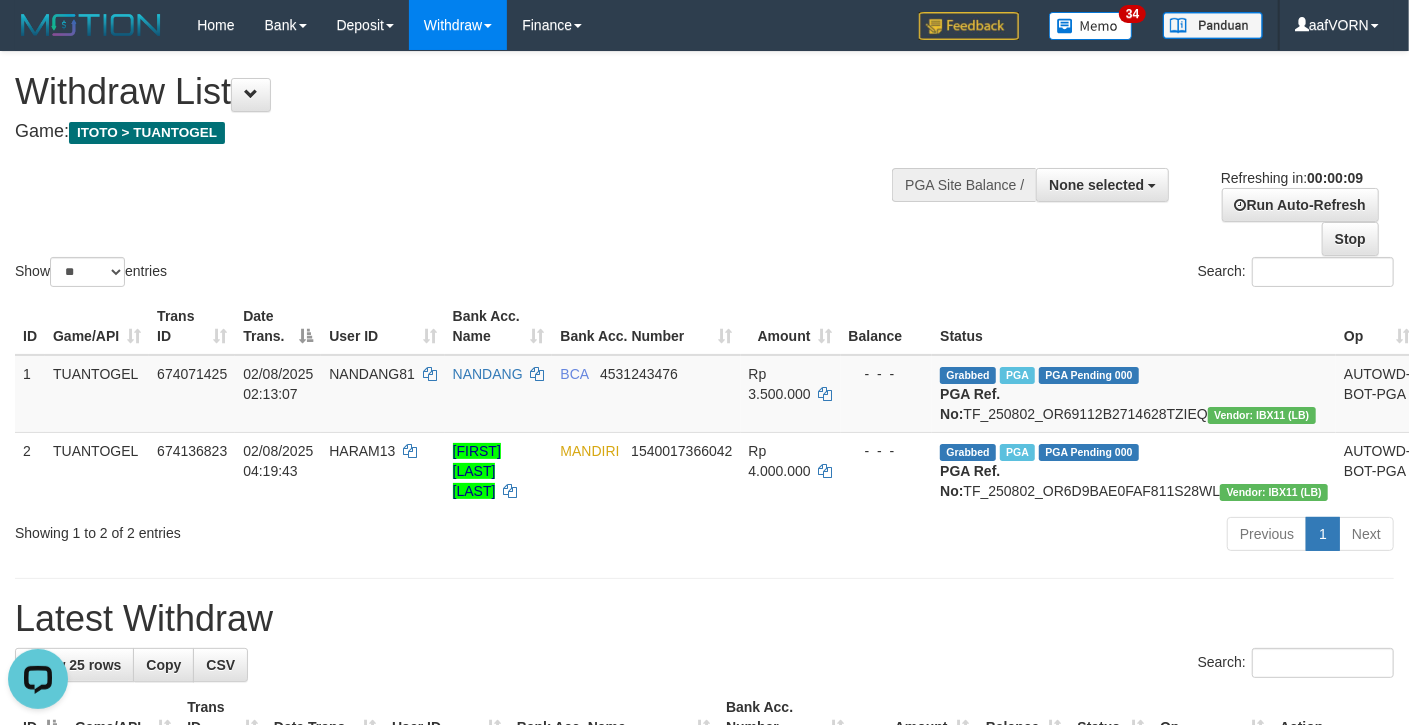 scroll, scrollTop: 0, scrollLeft: 0, axis: both 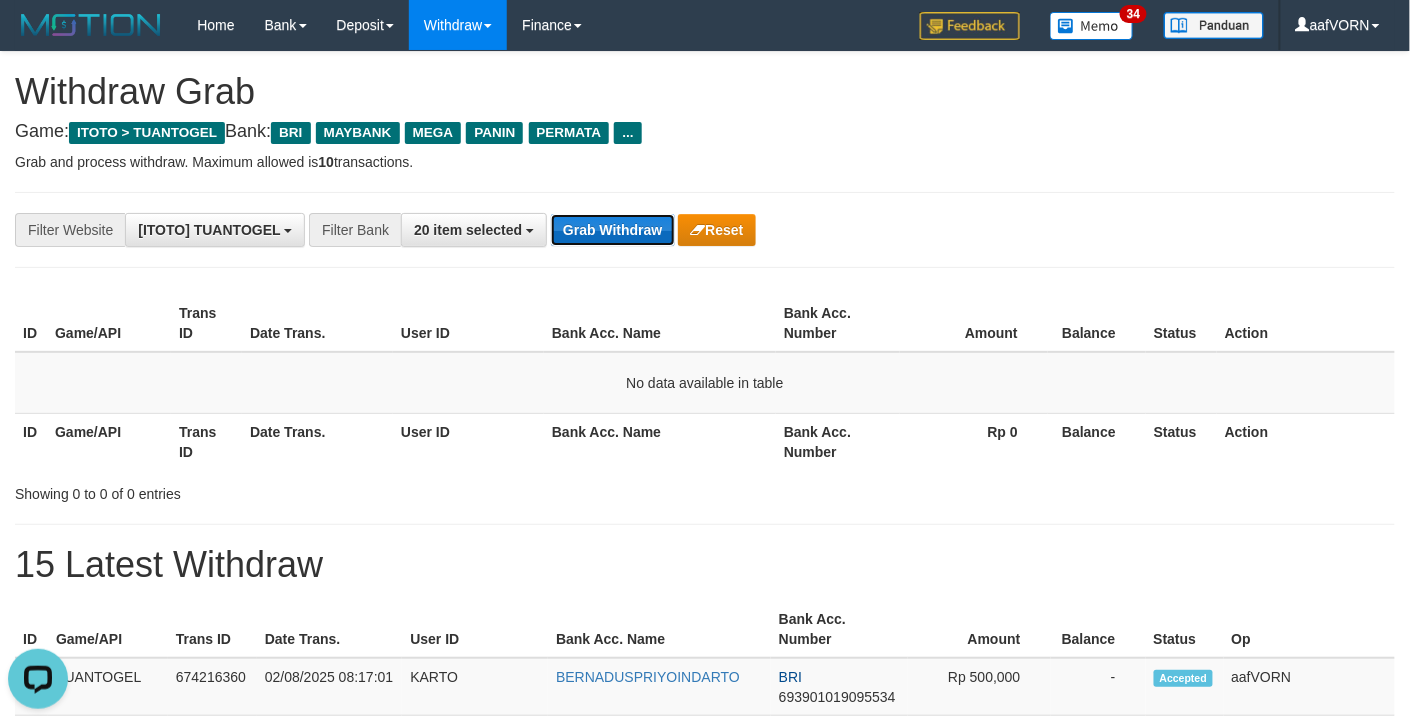click on "Grab Withdraw" at bounding box center (612, 230) 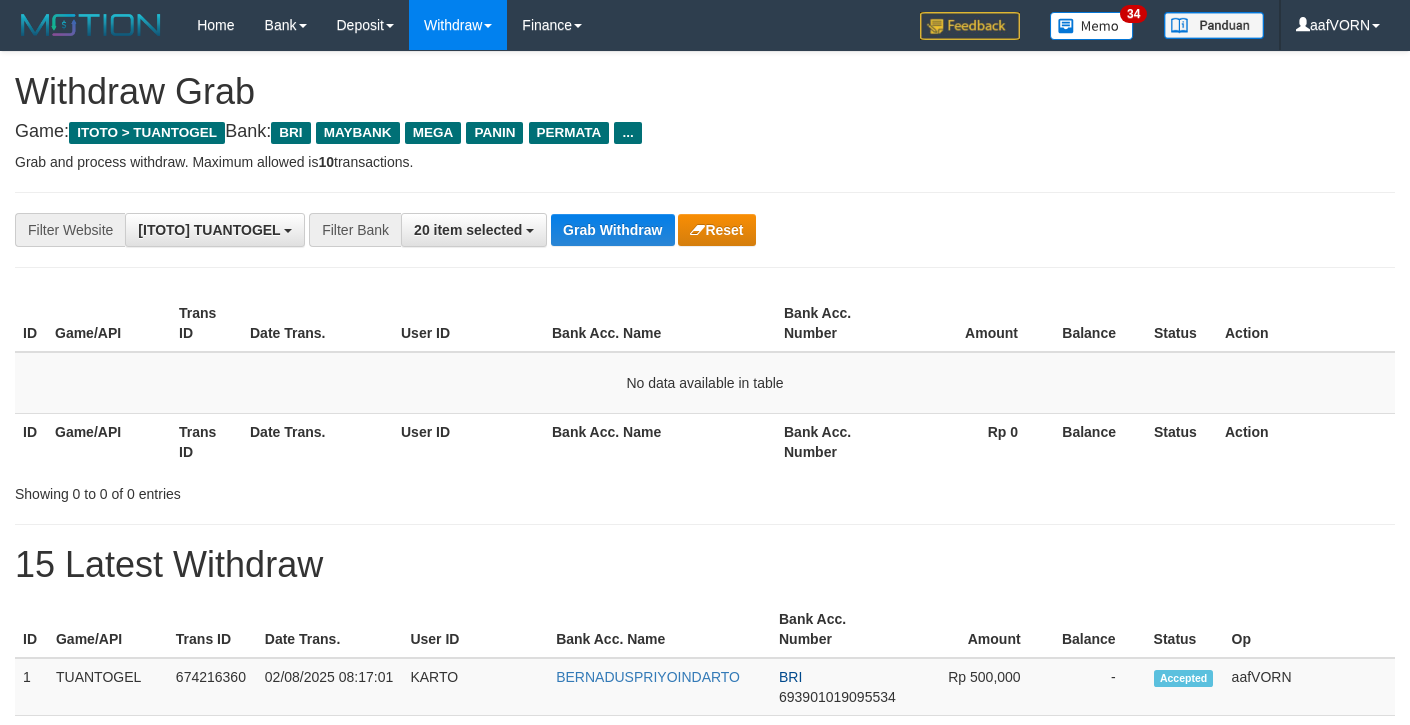 scroll, scrollTop: 0, scrollLeft: 0, axis: both 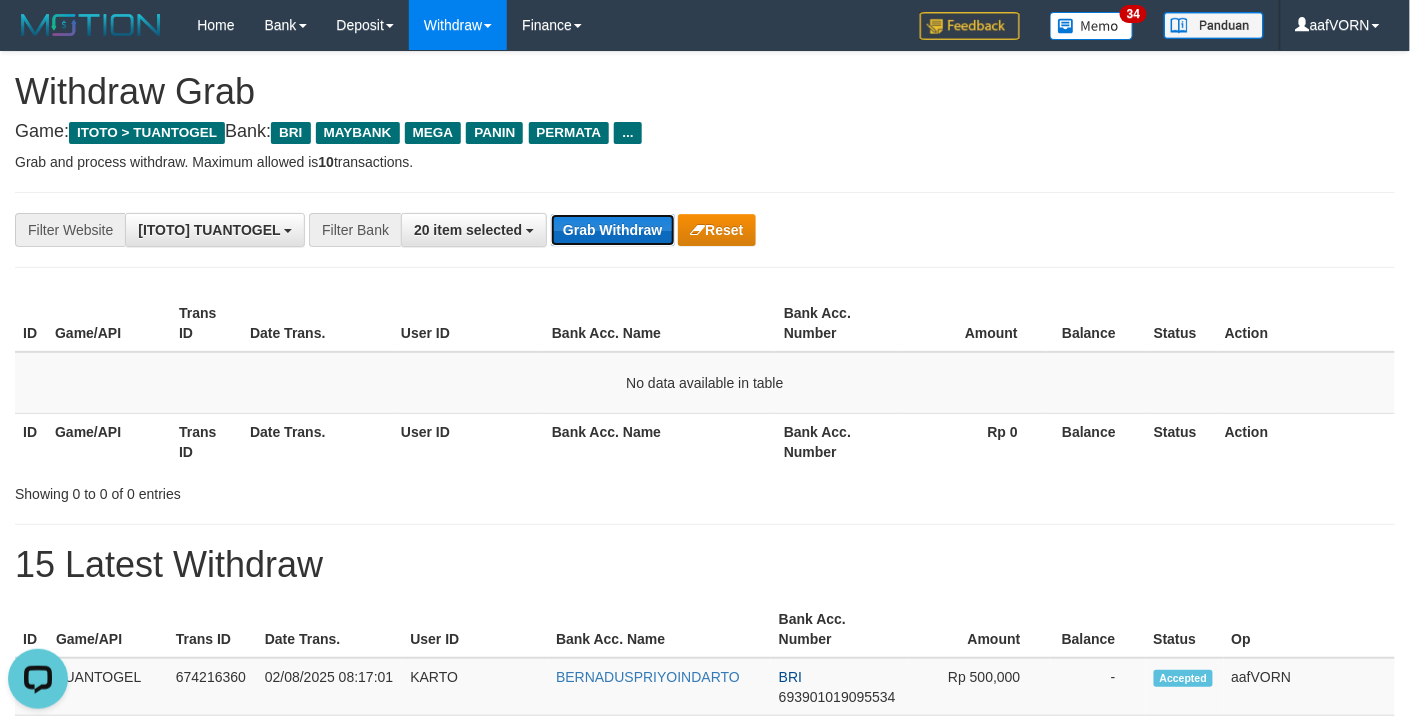 click on "Grab Withdraw" at bounding box center (612, 230) 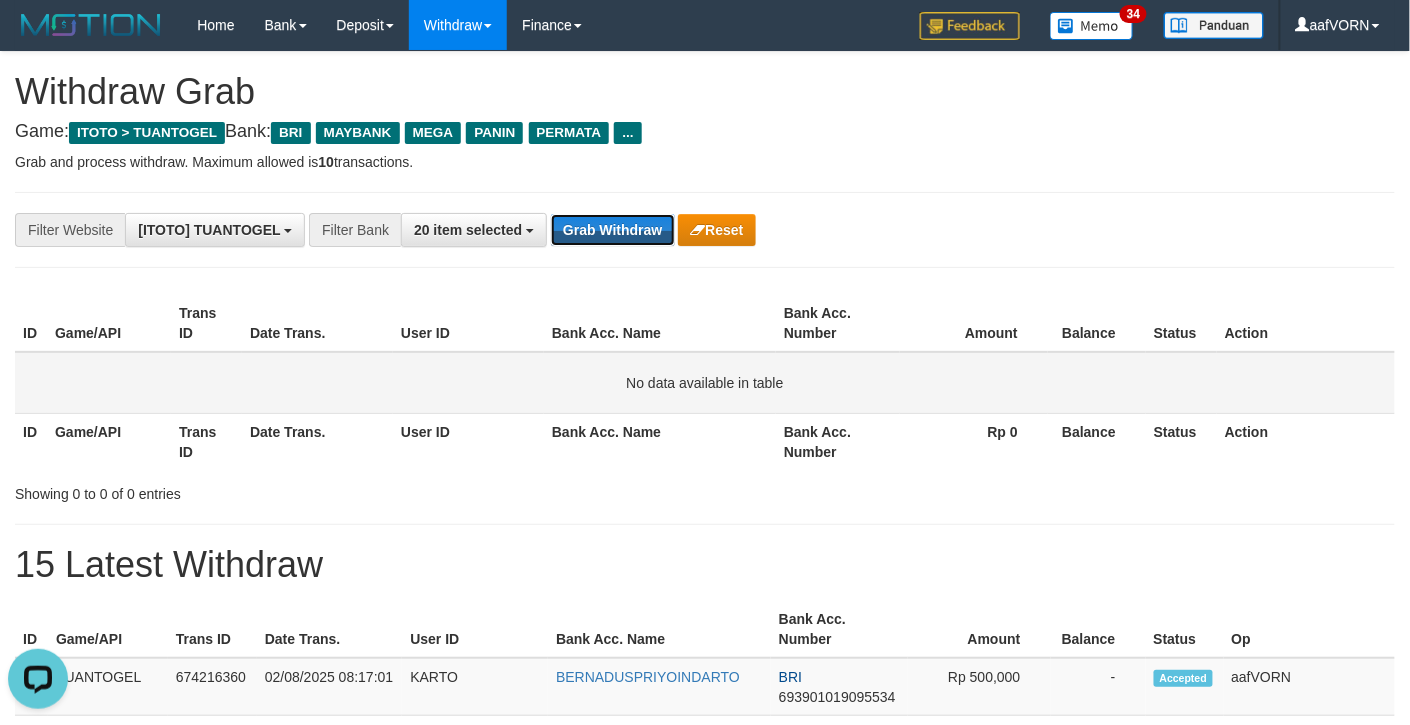 drag, startPoint x: 605, startPoint y: 238, endPoint x: 700, endPoint y: 372, distance: 164.25894 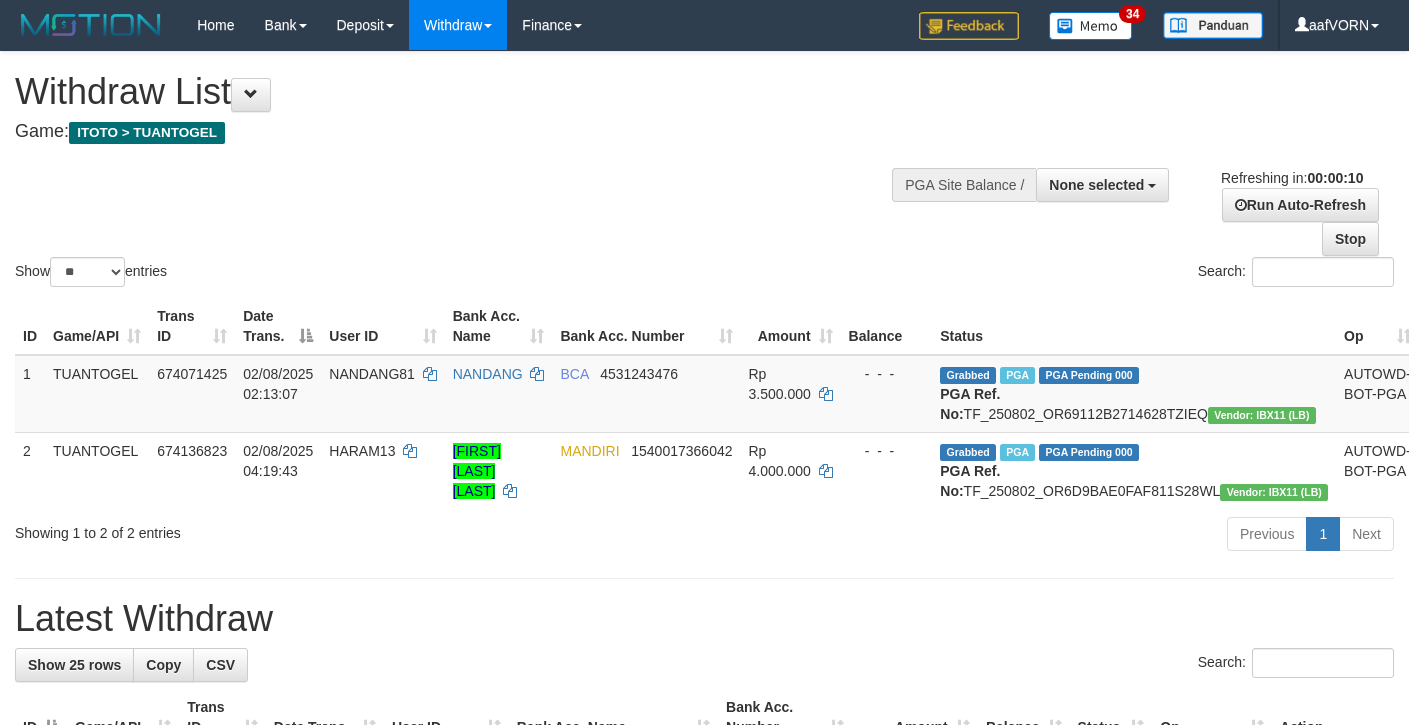 select 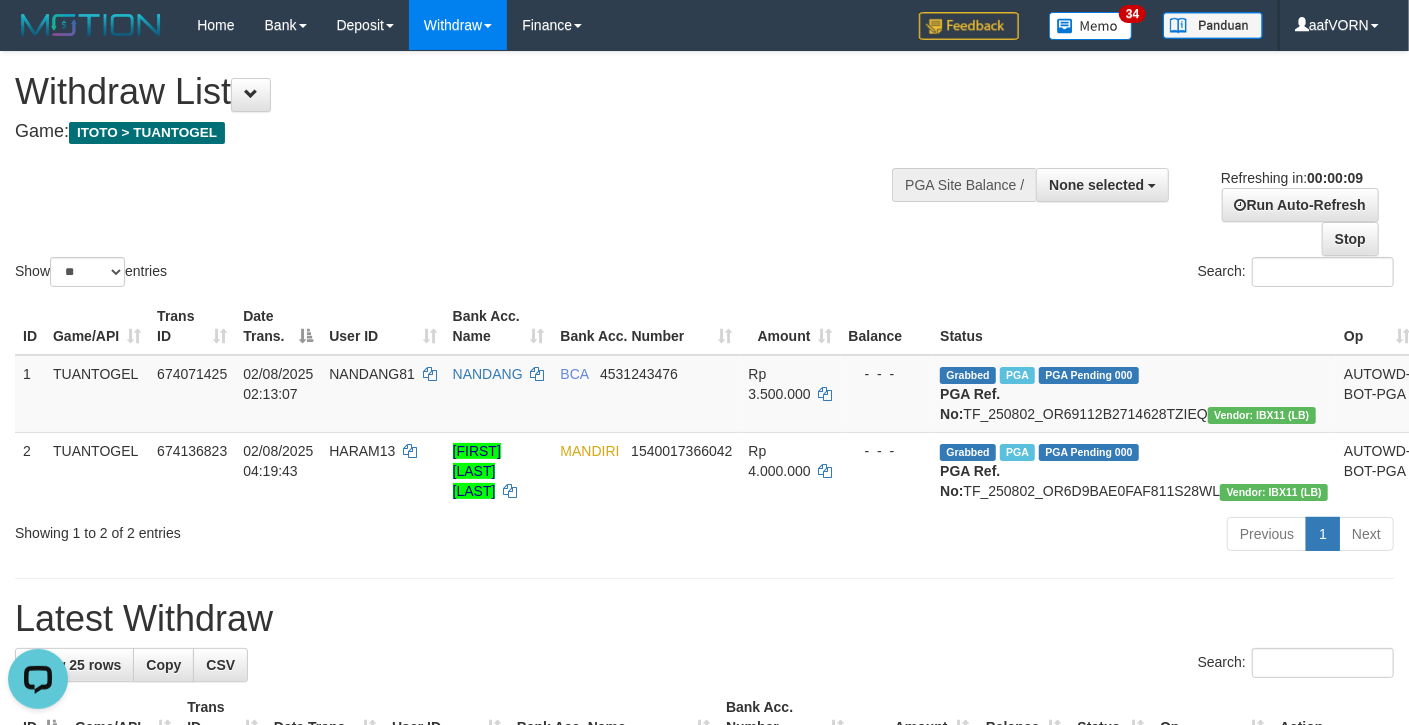 scroll, scrollTop: 0, scrollLeft: 0, axis: both 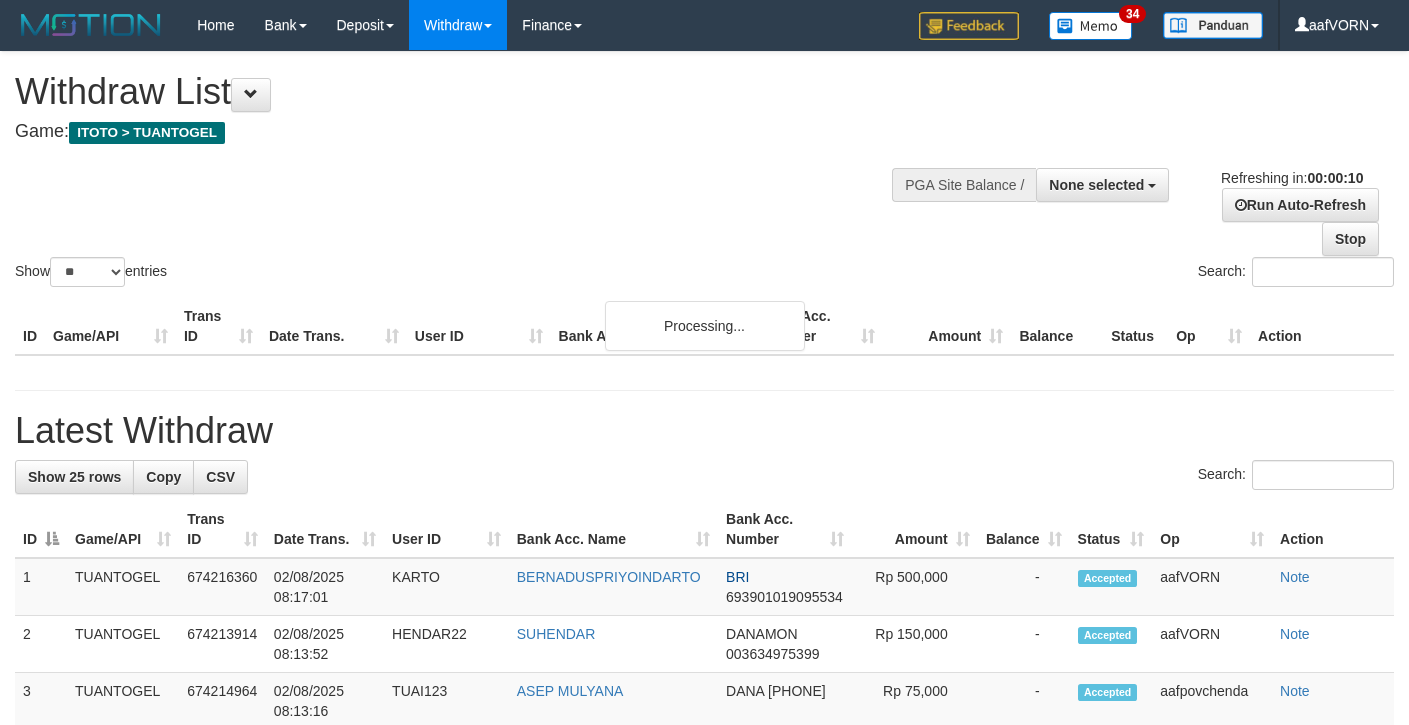 select 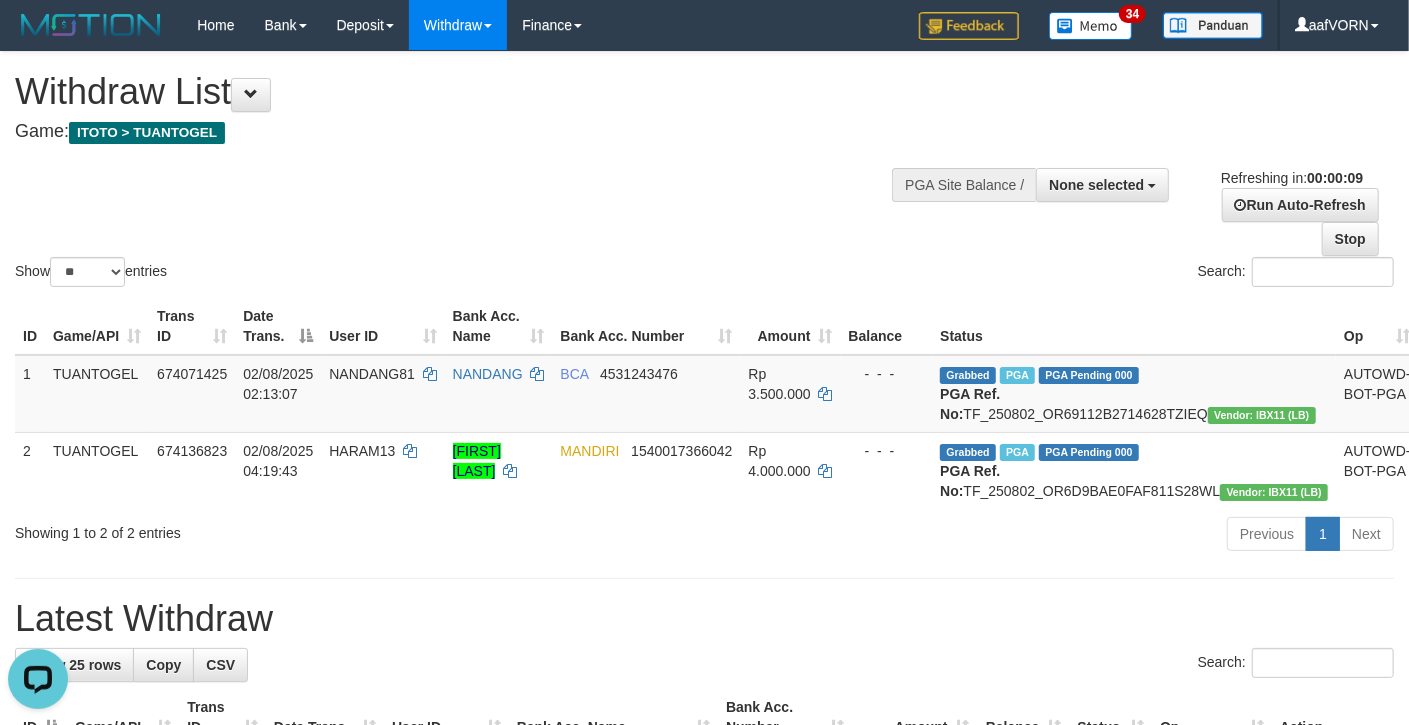 scroll, scrollTop: 0, scrollLeft: 0, axis: both 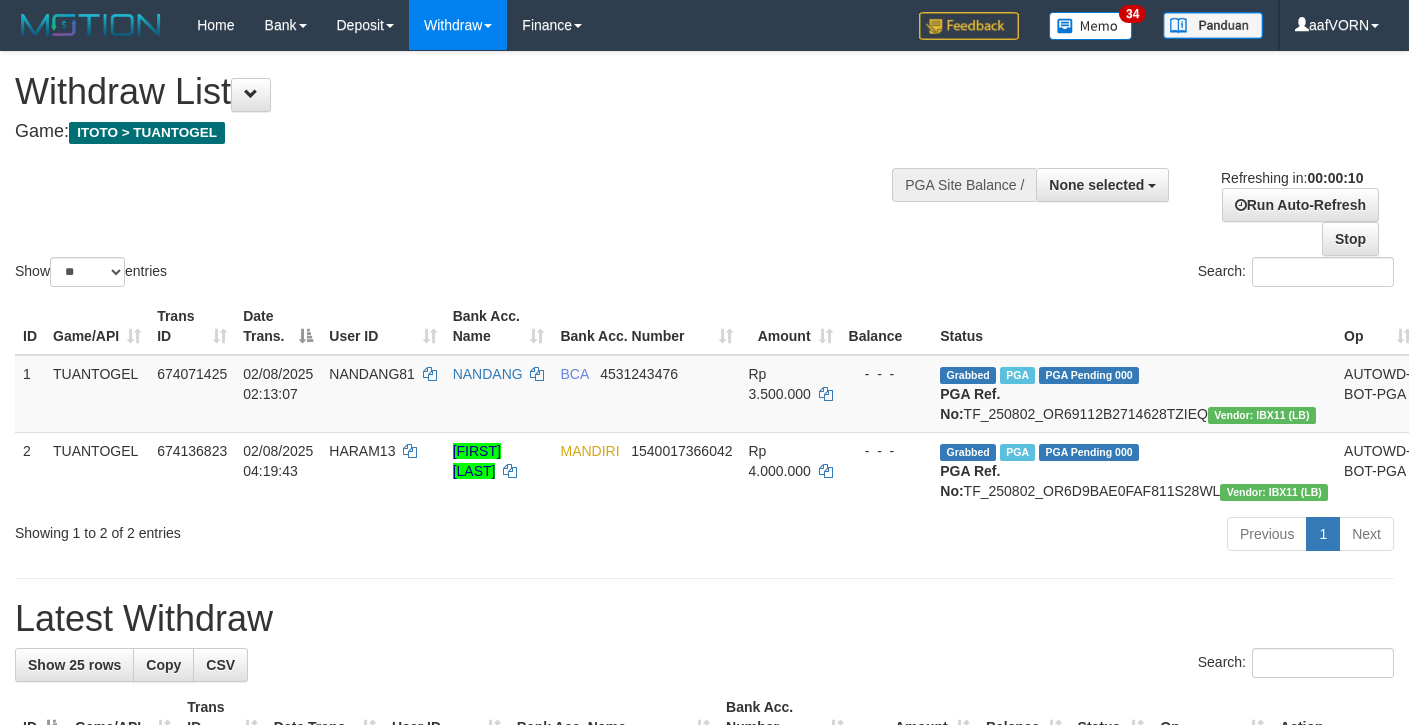 select 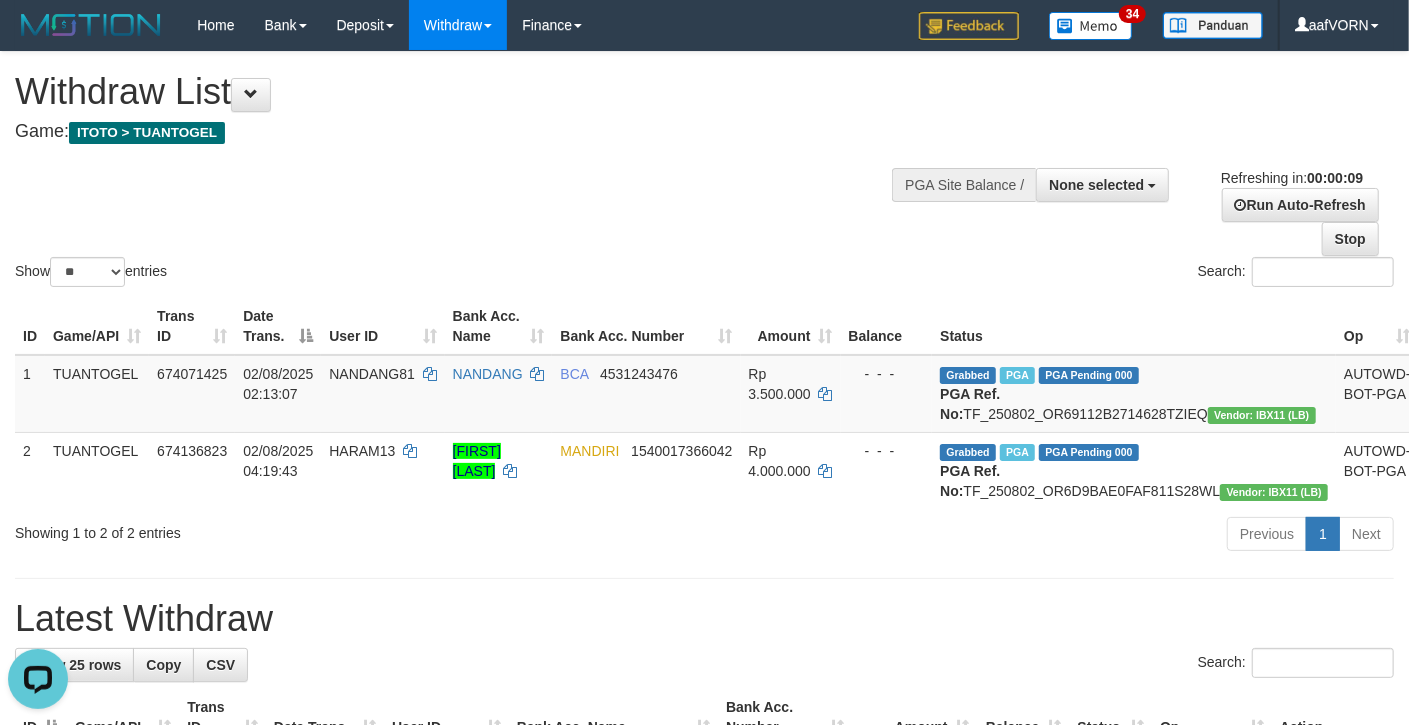 scroll, scrollTop: 0, scrollLeft: 0, axis: both 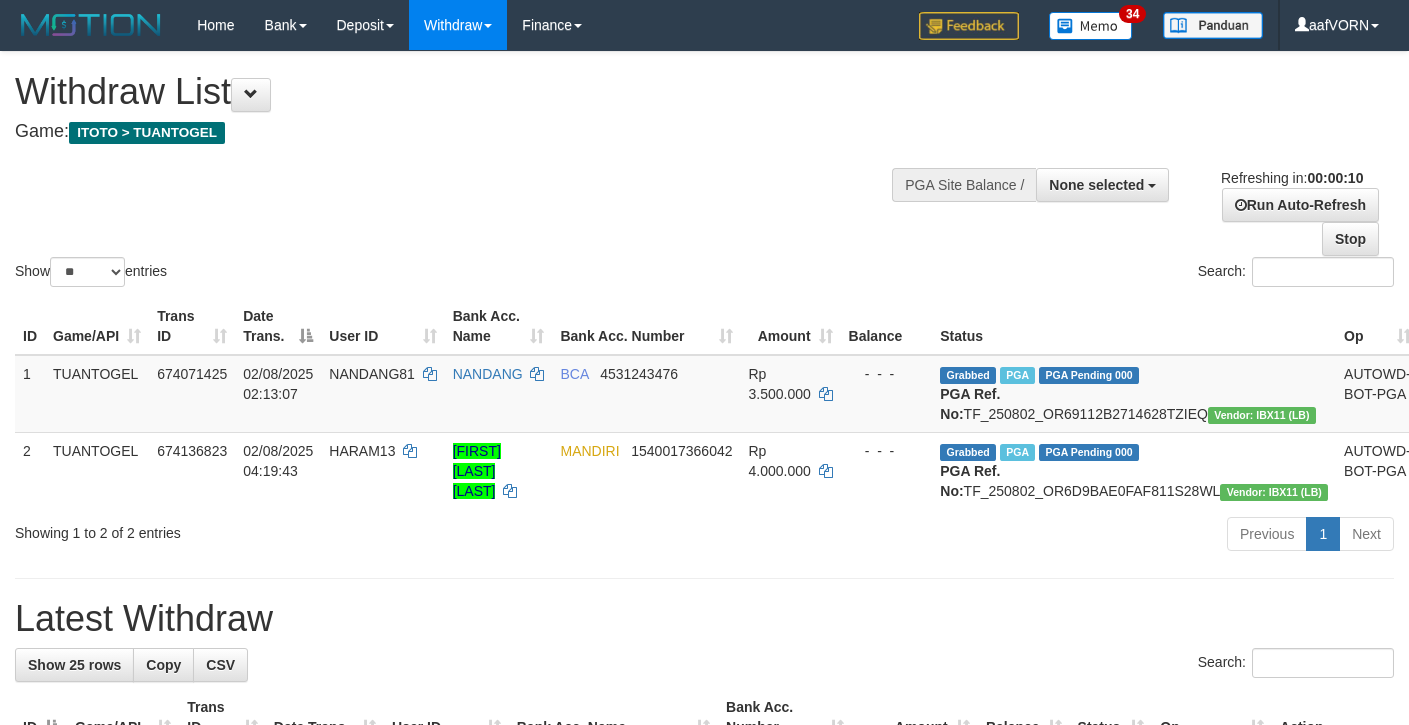 select 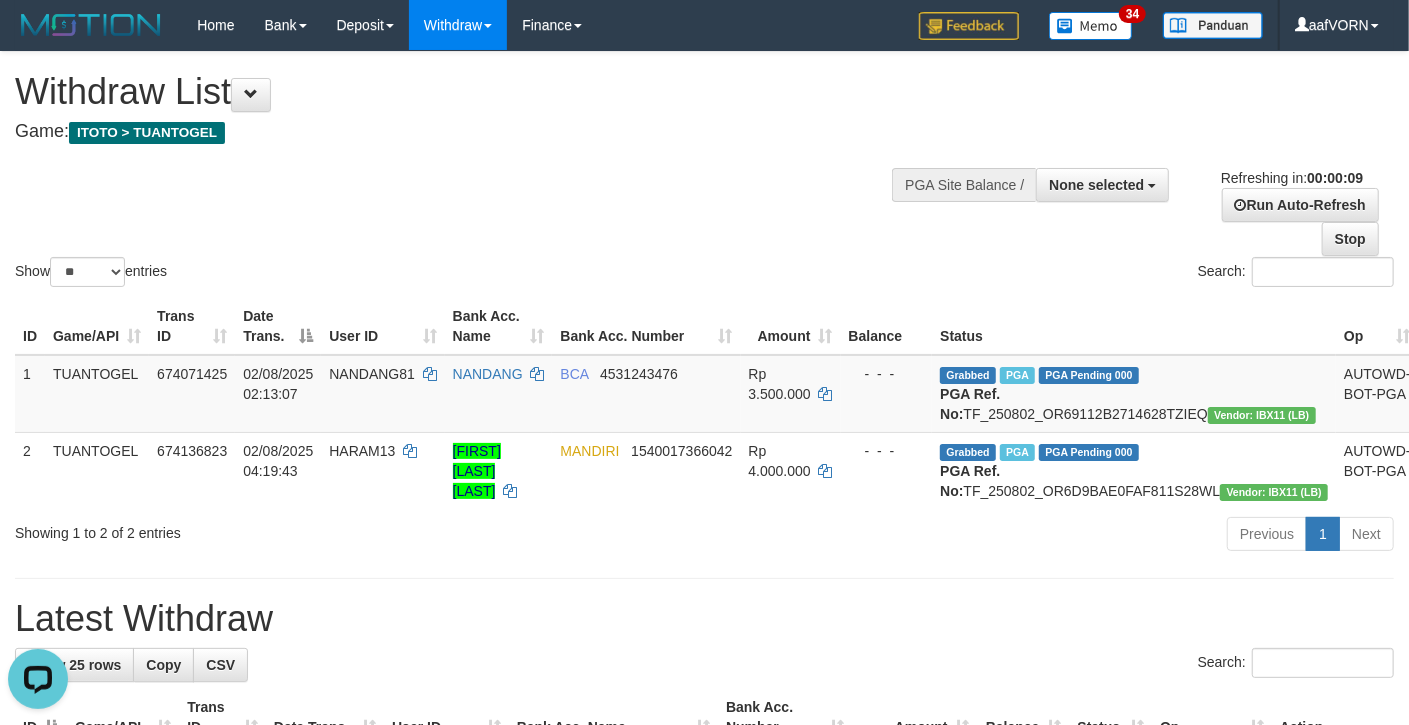 scroll, scrollTop: 0, scrollLeft: 0, axis: both 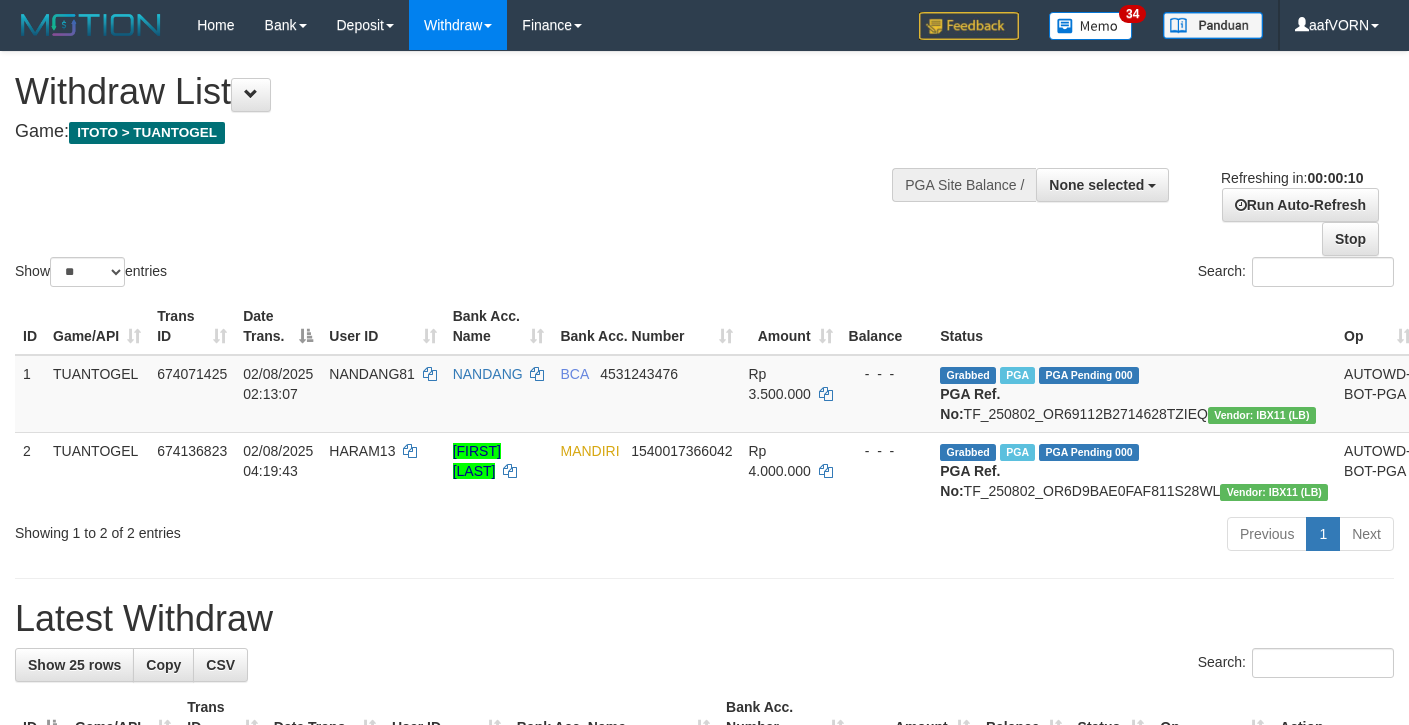 select 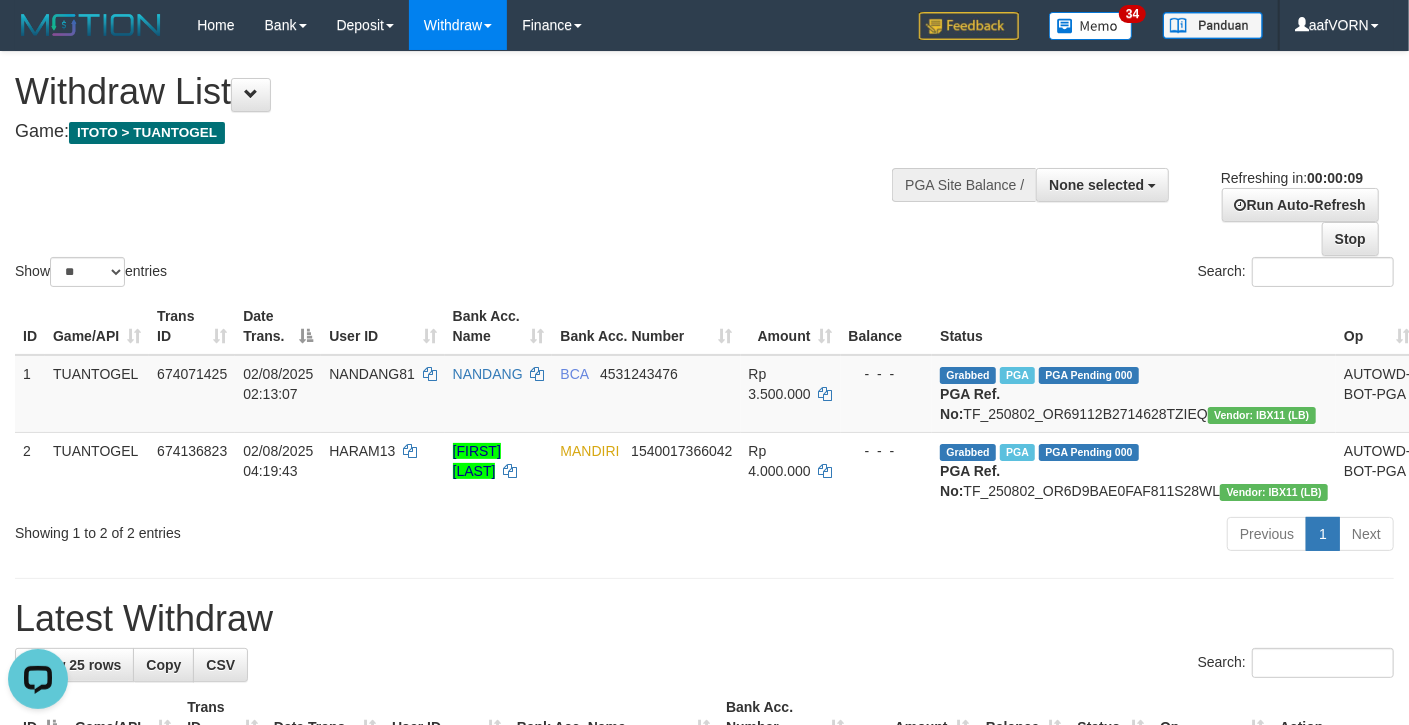 scroll, scrollTop: 0, scrollLeft: 0, axis: both 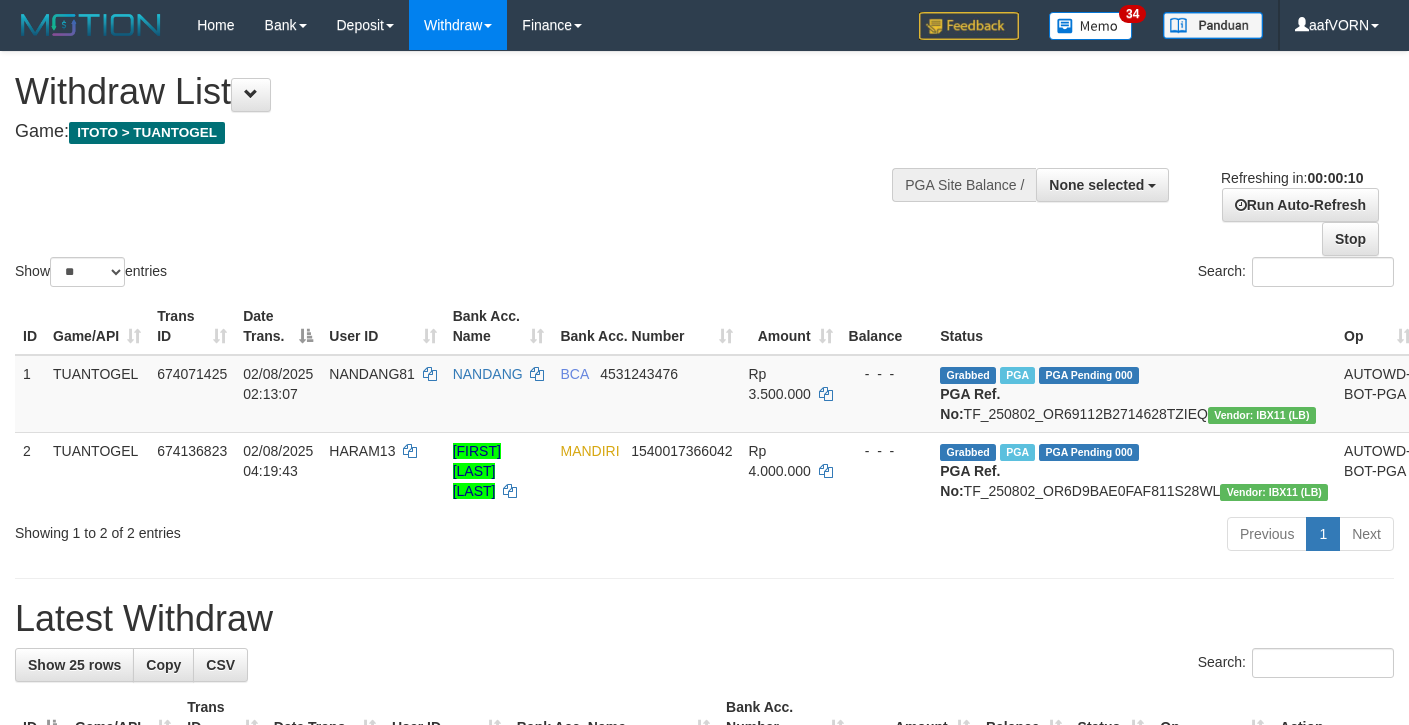 select 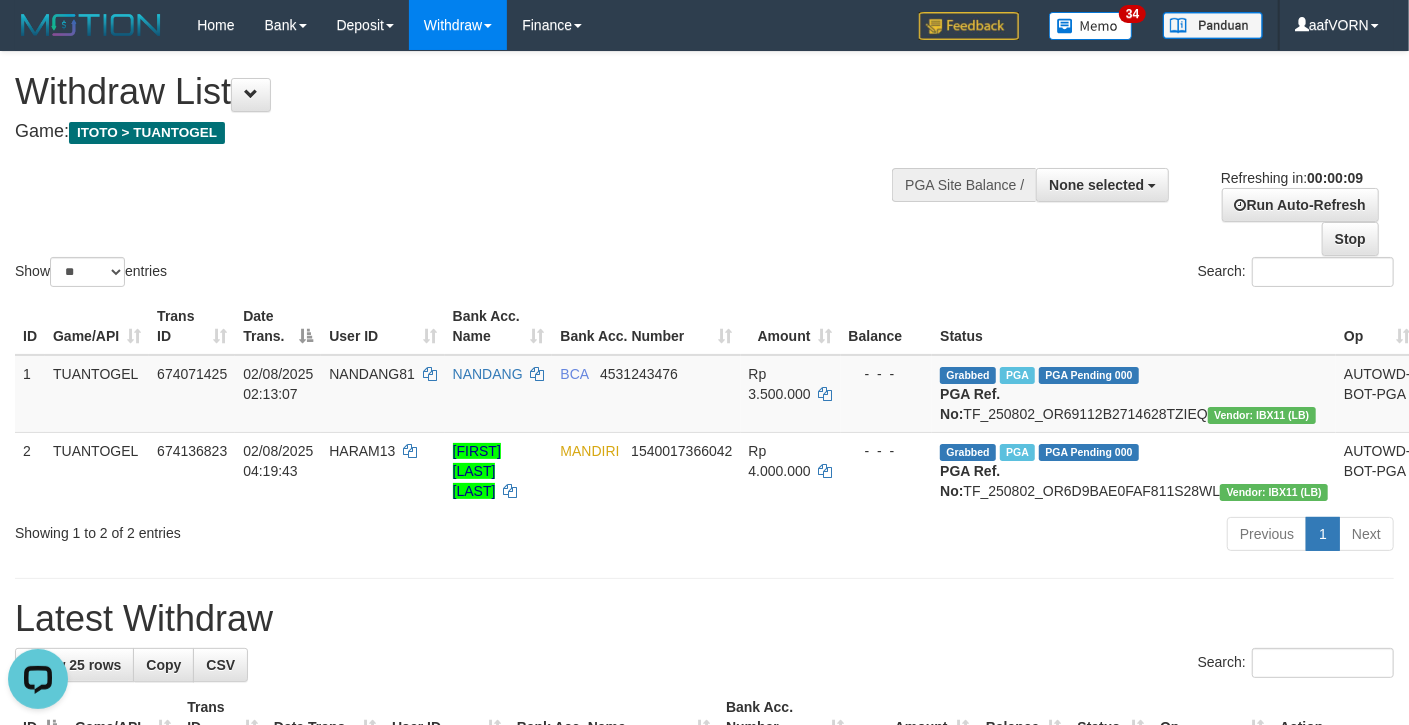 scroll, scrollTop: 0, scrollLeft: 0, axis: both 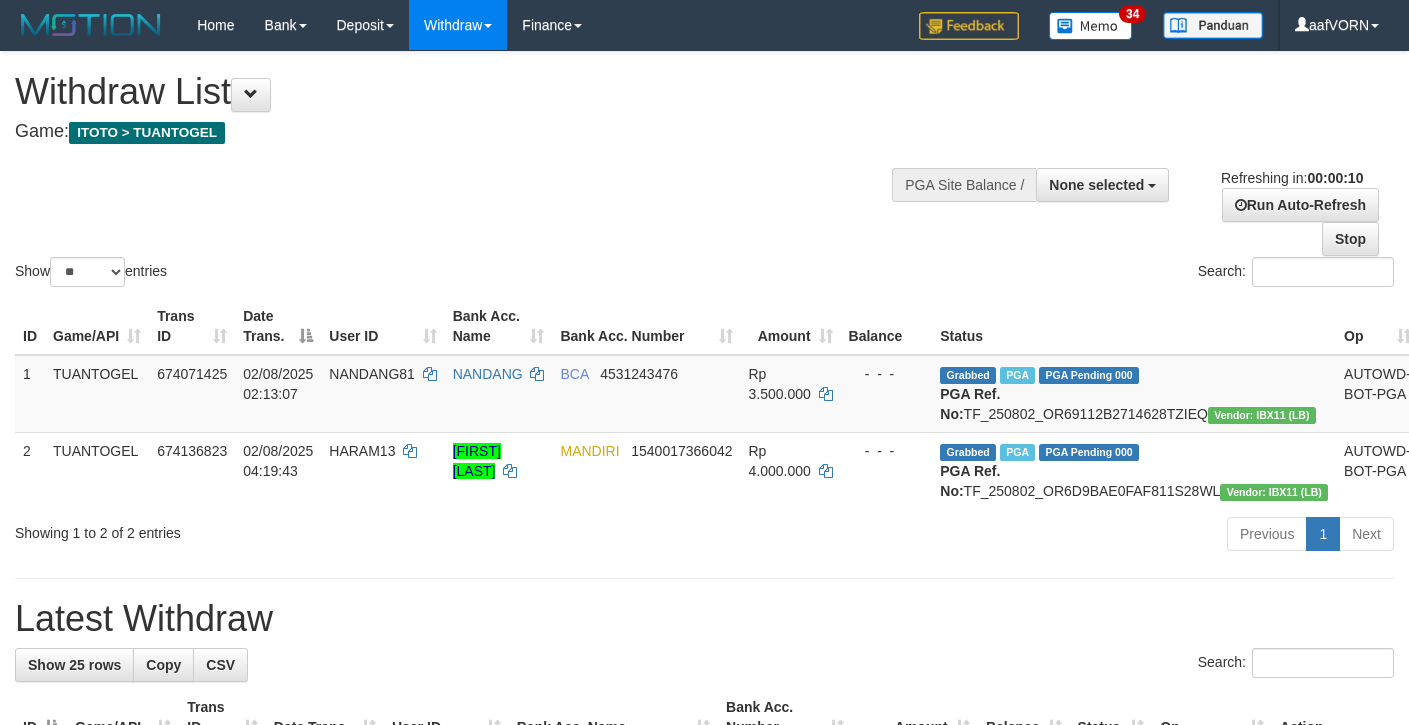 select 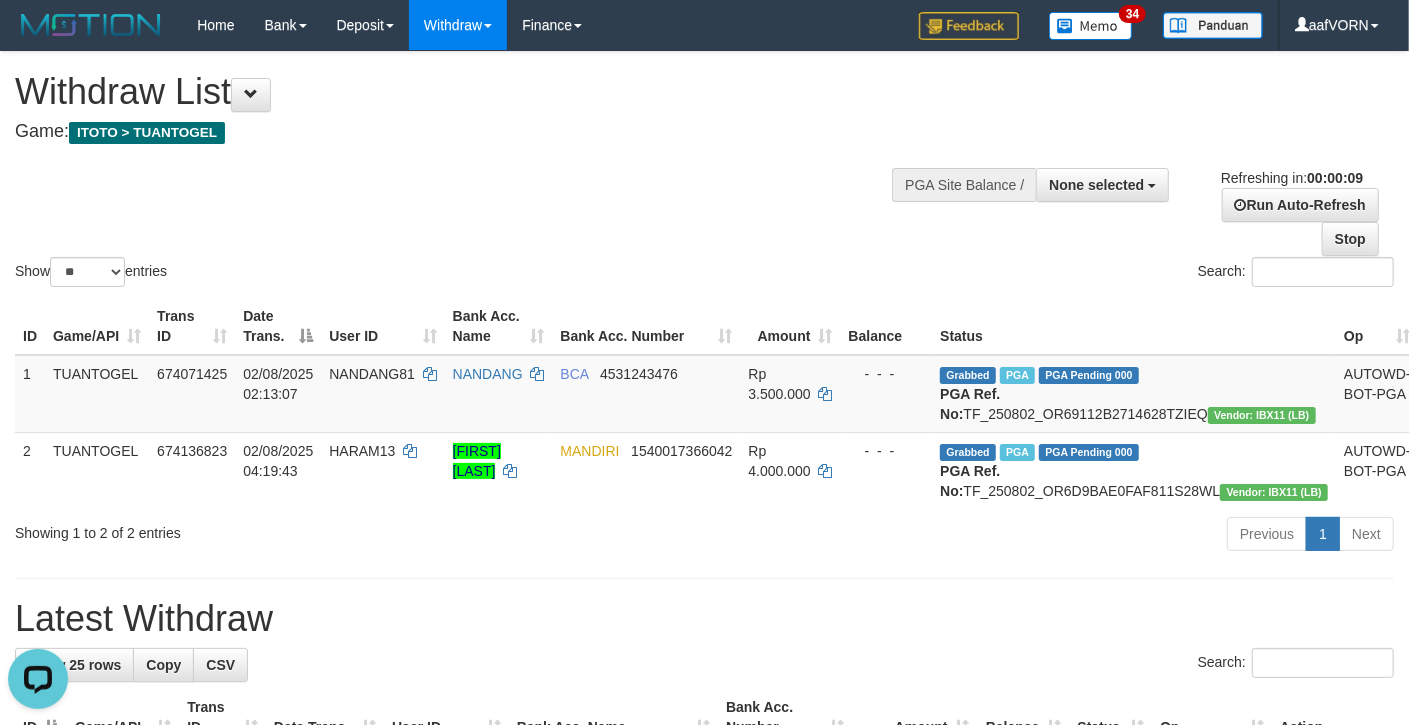 scroll, scrollTop: 0, scrollLeft: 0, axis: both 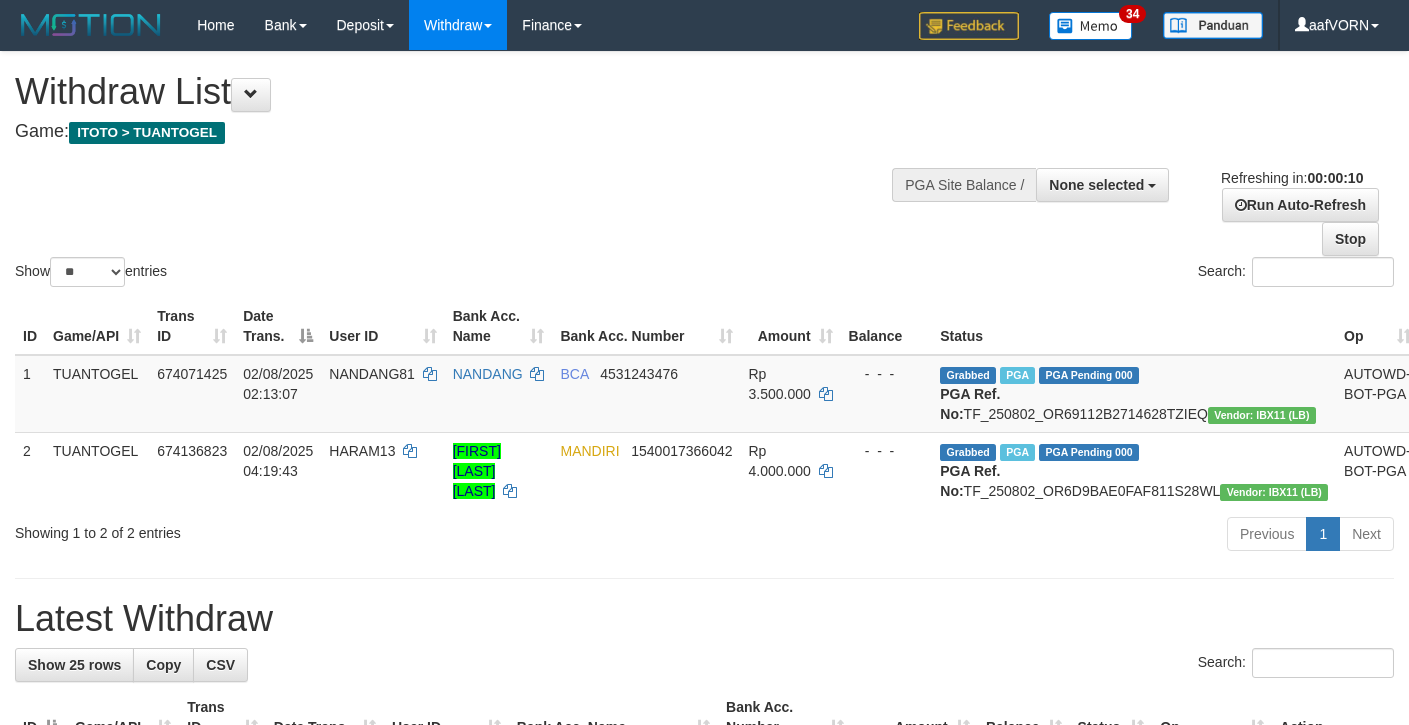 select 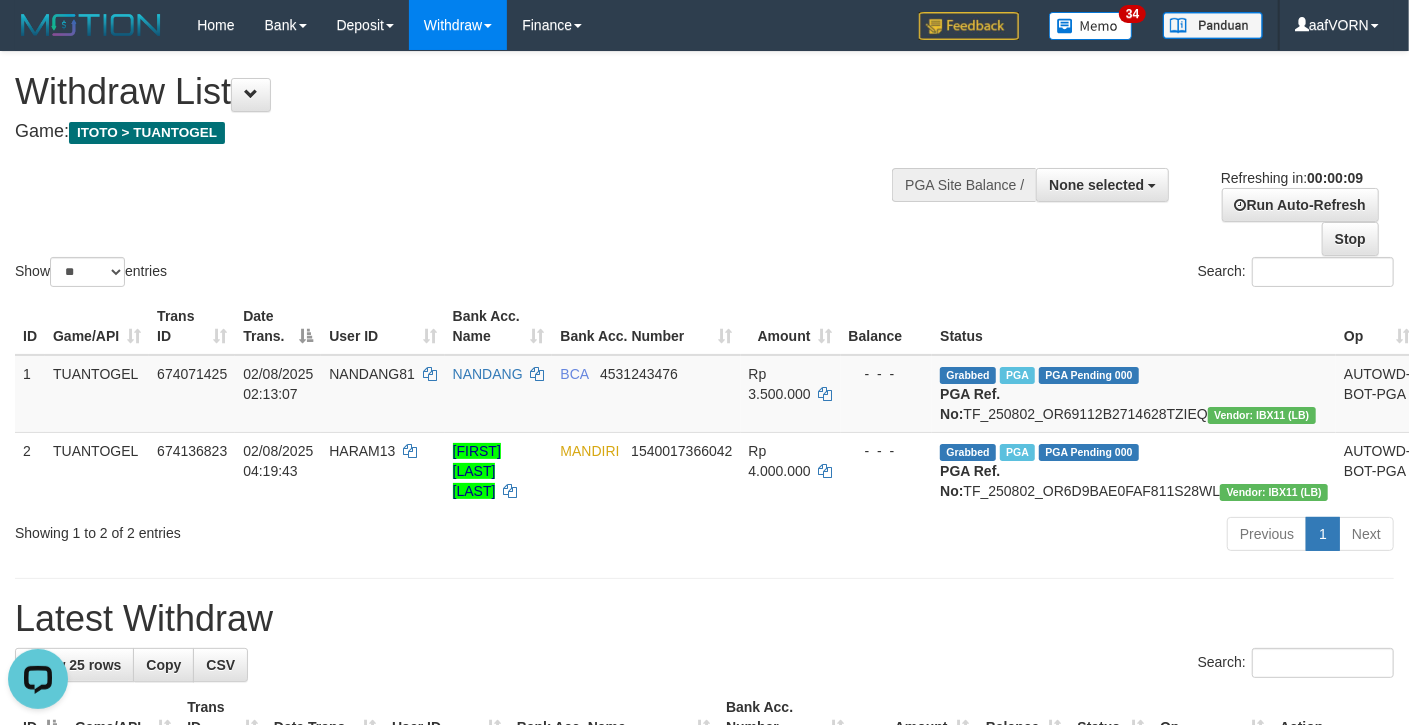 scroll, scrollTop: 0, scrollLeft: 0, axis: both 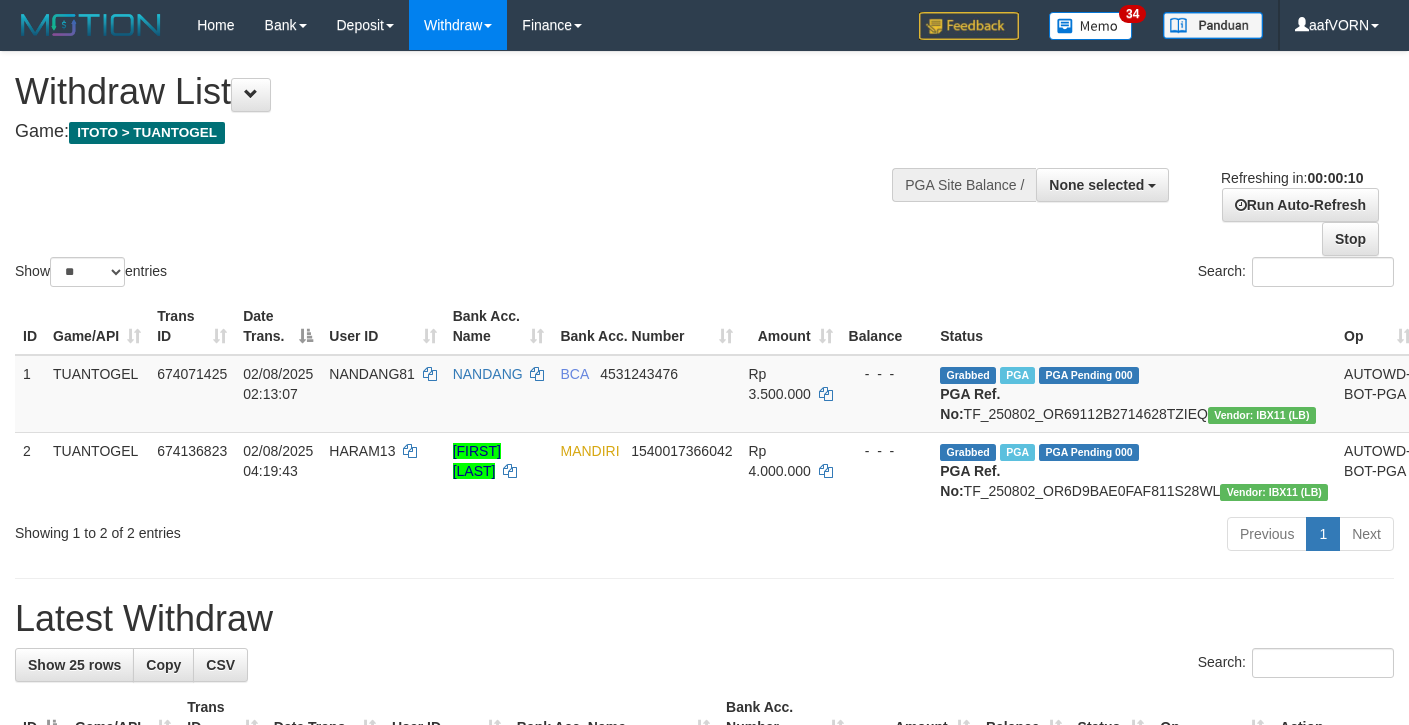 select 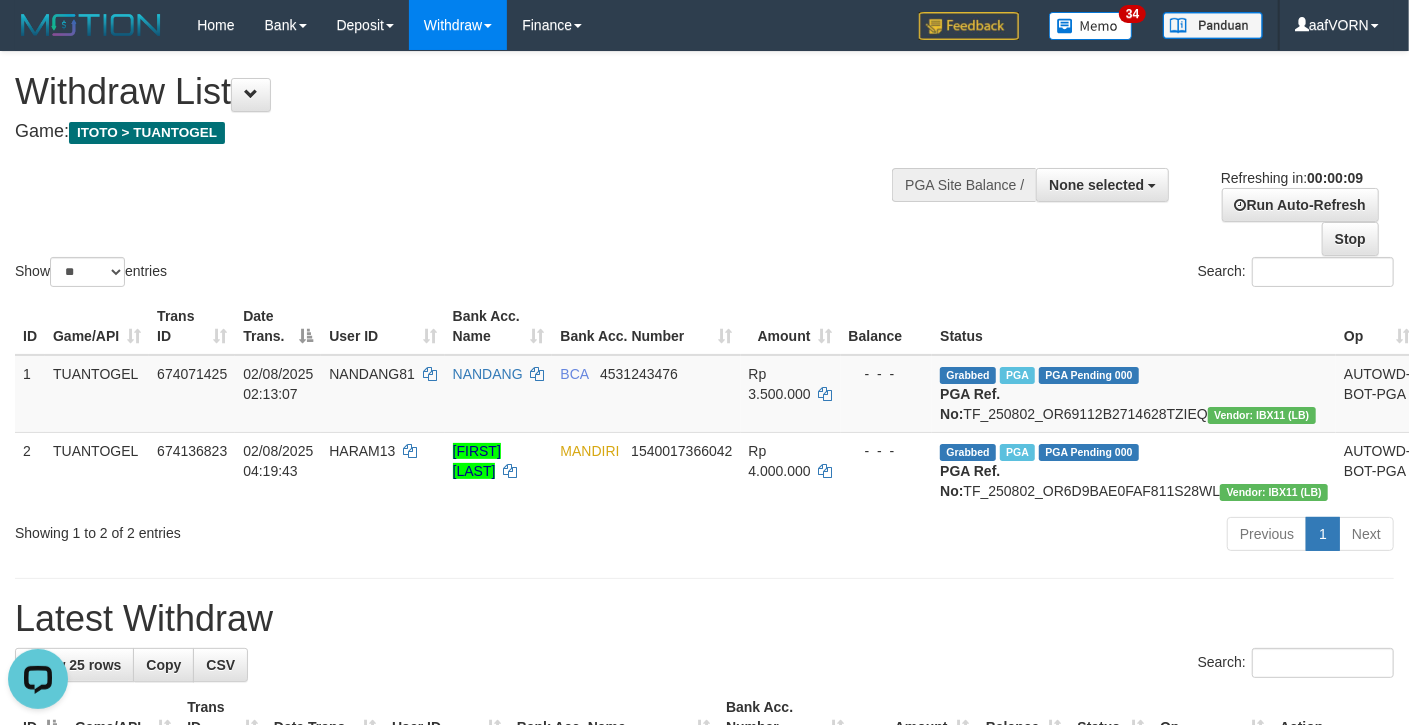 scroll, scrollTop: 0, scrollLeft: 0, axis: both 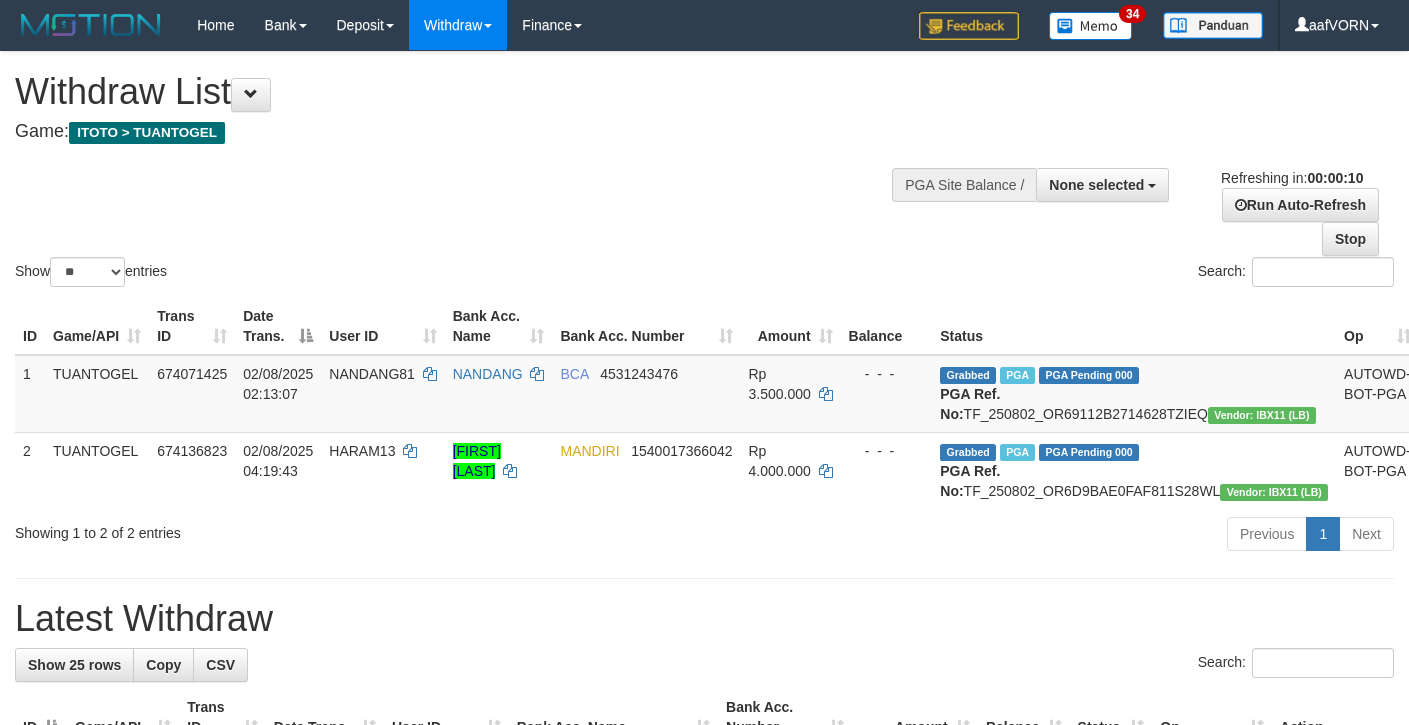 select 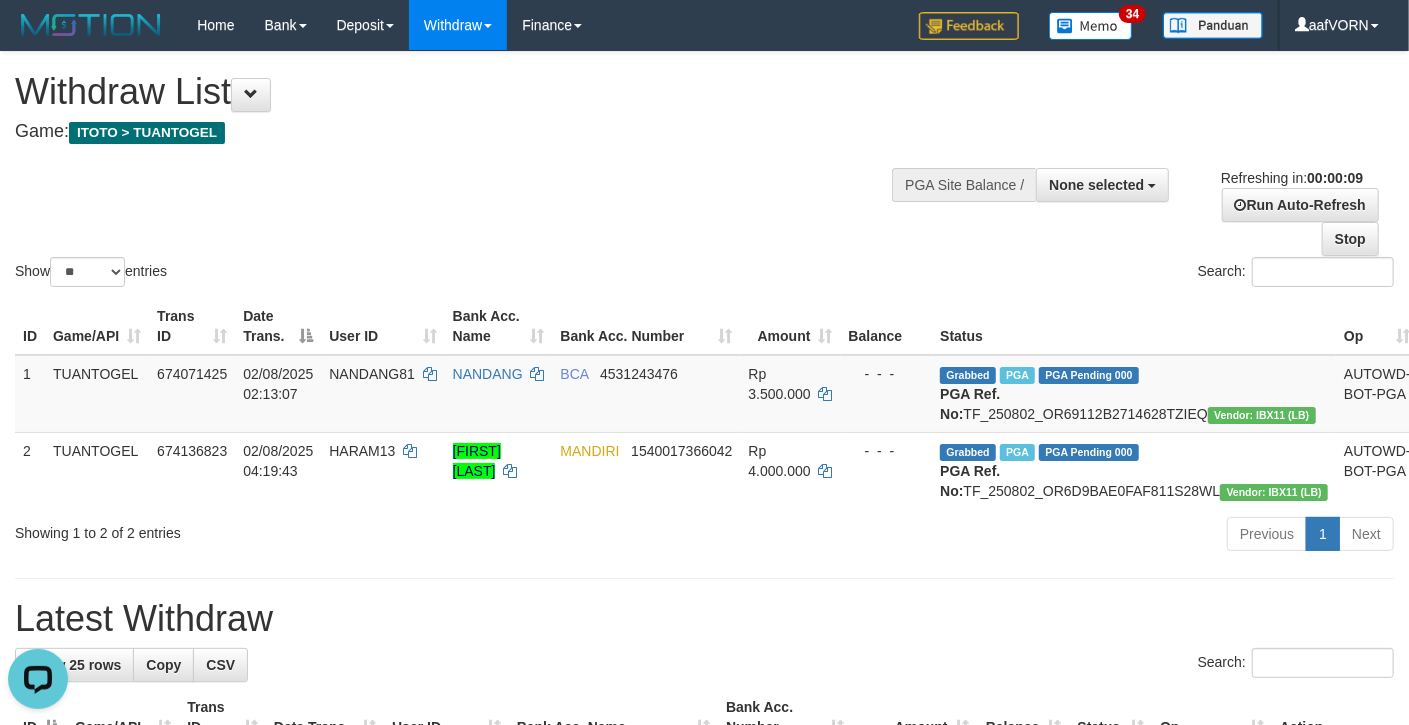 scroll, scrollTop: 0, scrollLeft: 0, axis: both 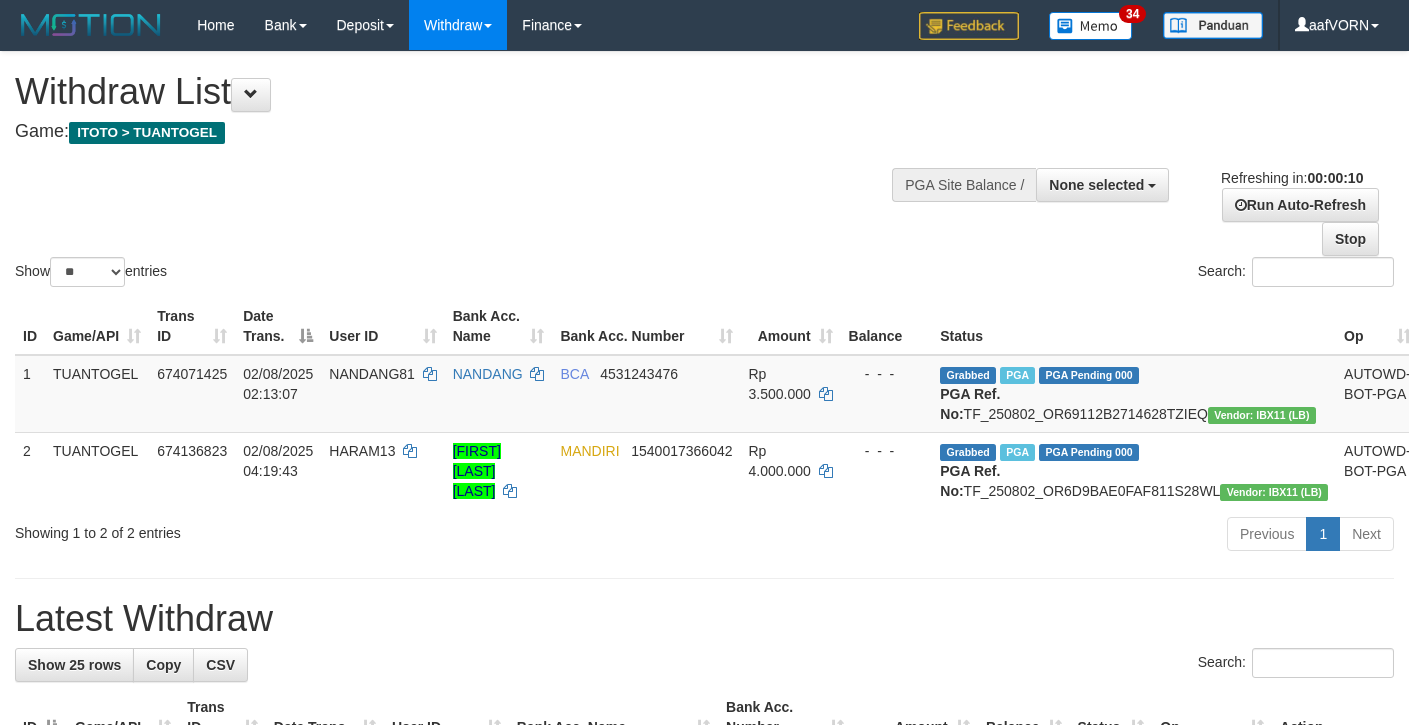 select 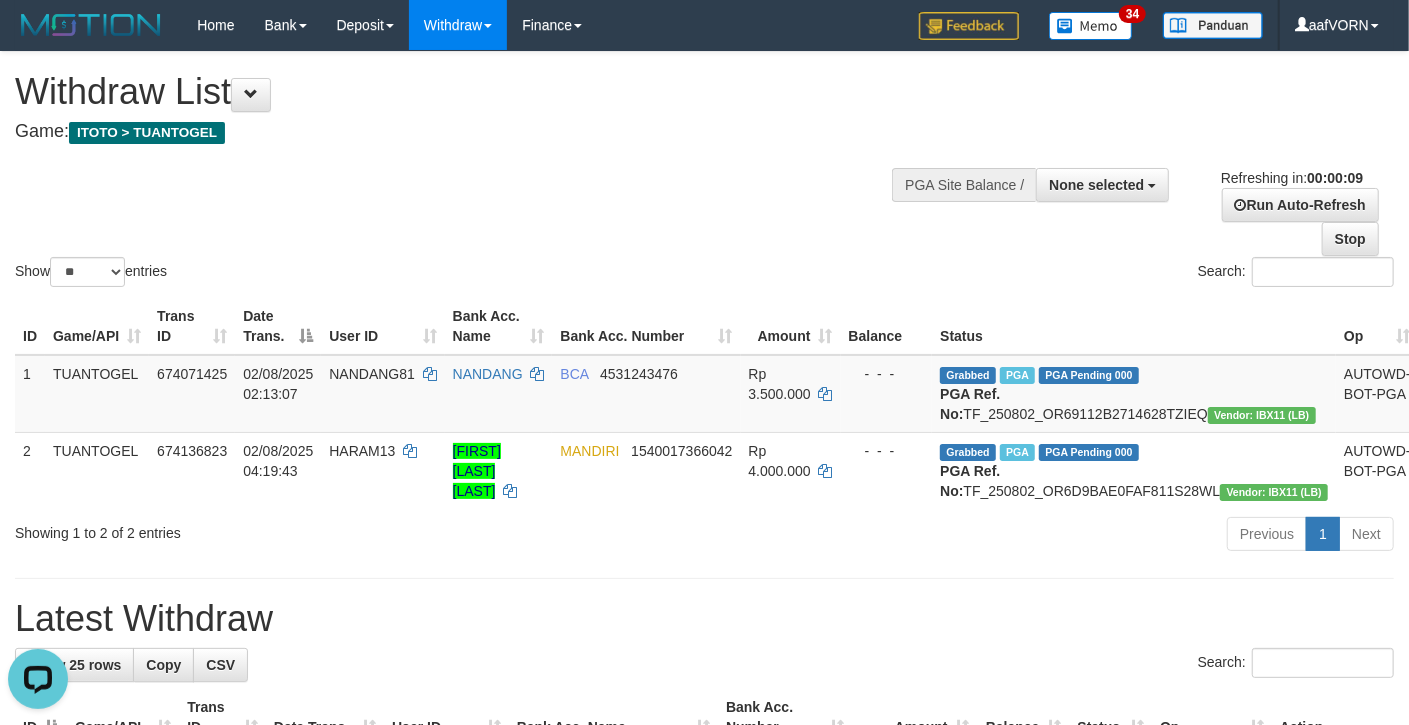 scroll, scrollTop: 0, scrollLeft: 0, axis: both 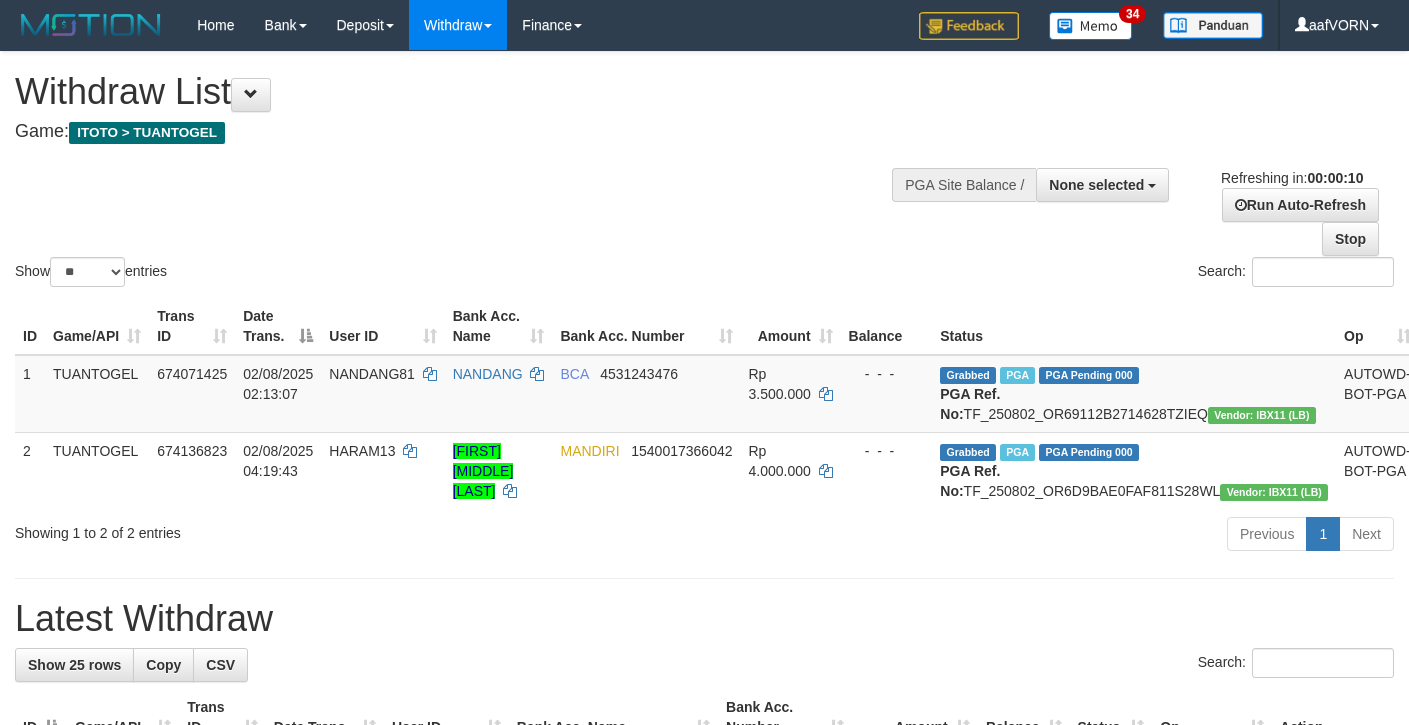 select 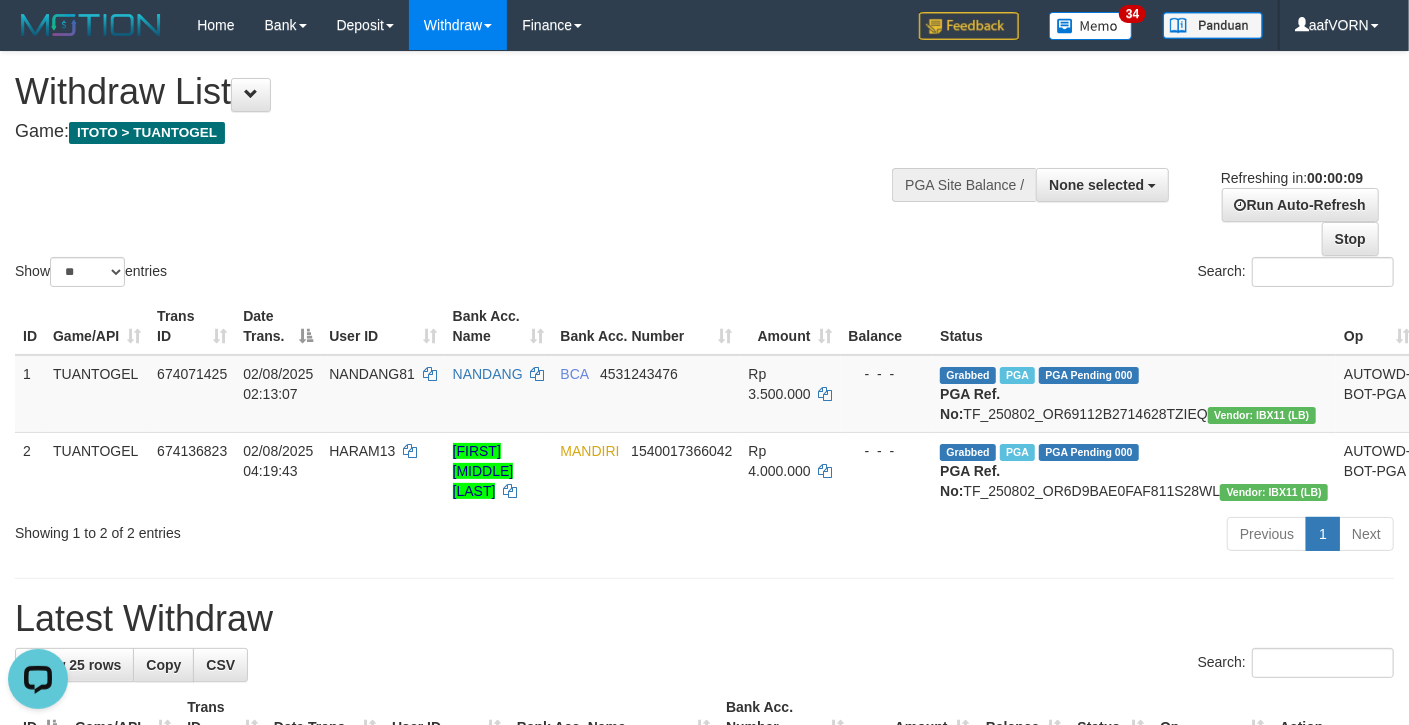 scroll, scrollTop: 0, scrollLeft: 0, axis: both 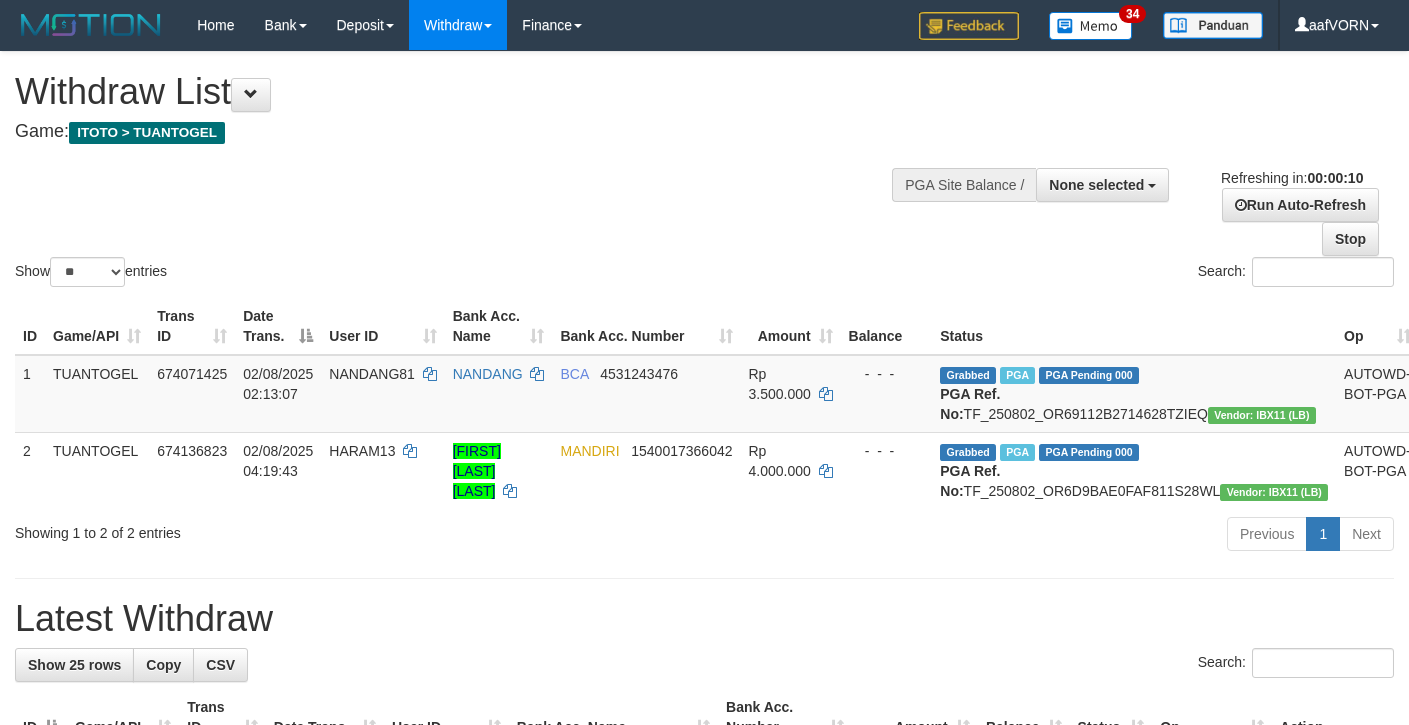 select 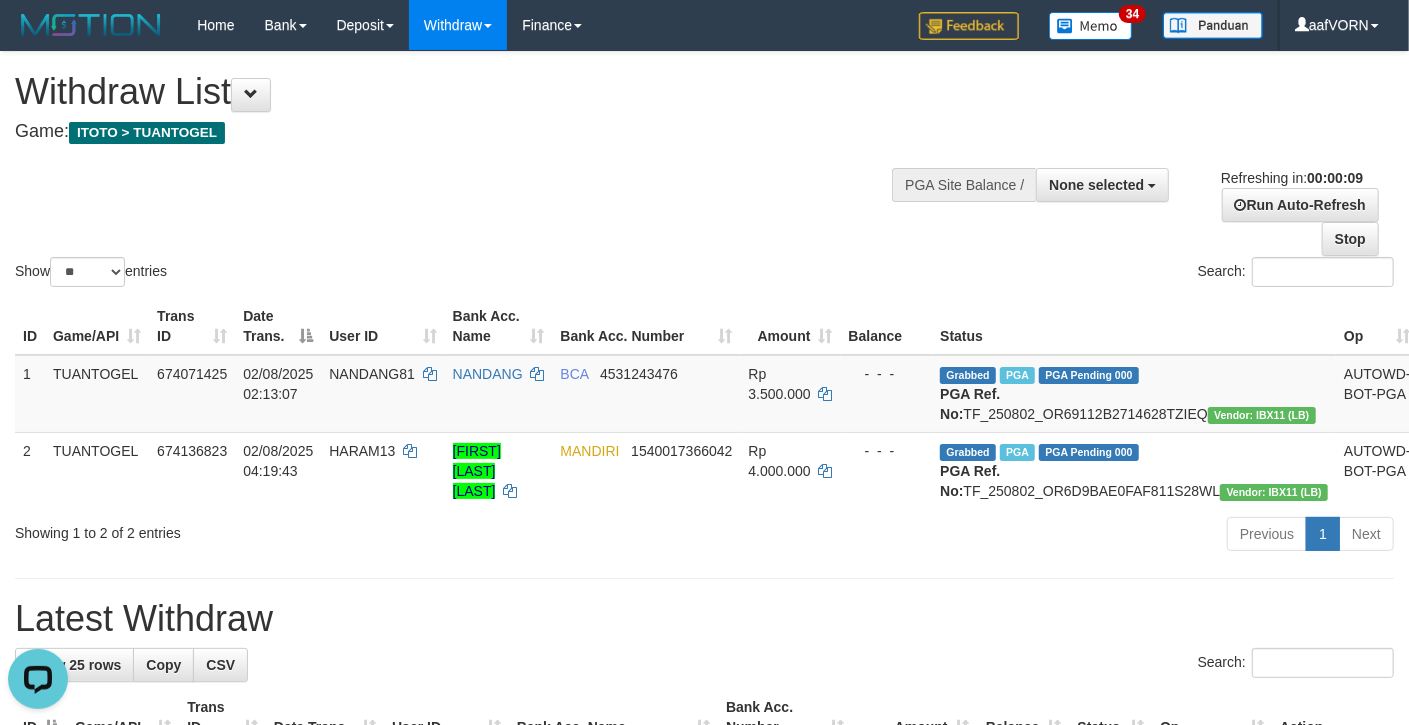 scroll, scrollTop: 0, scrollLeft: 0, axis: both 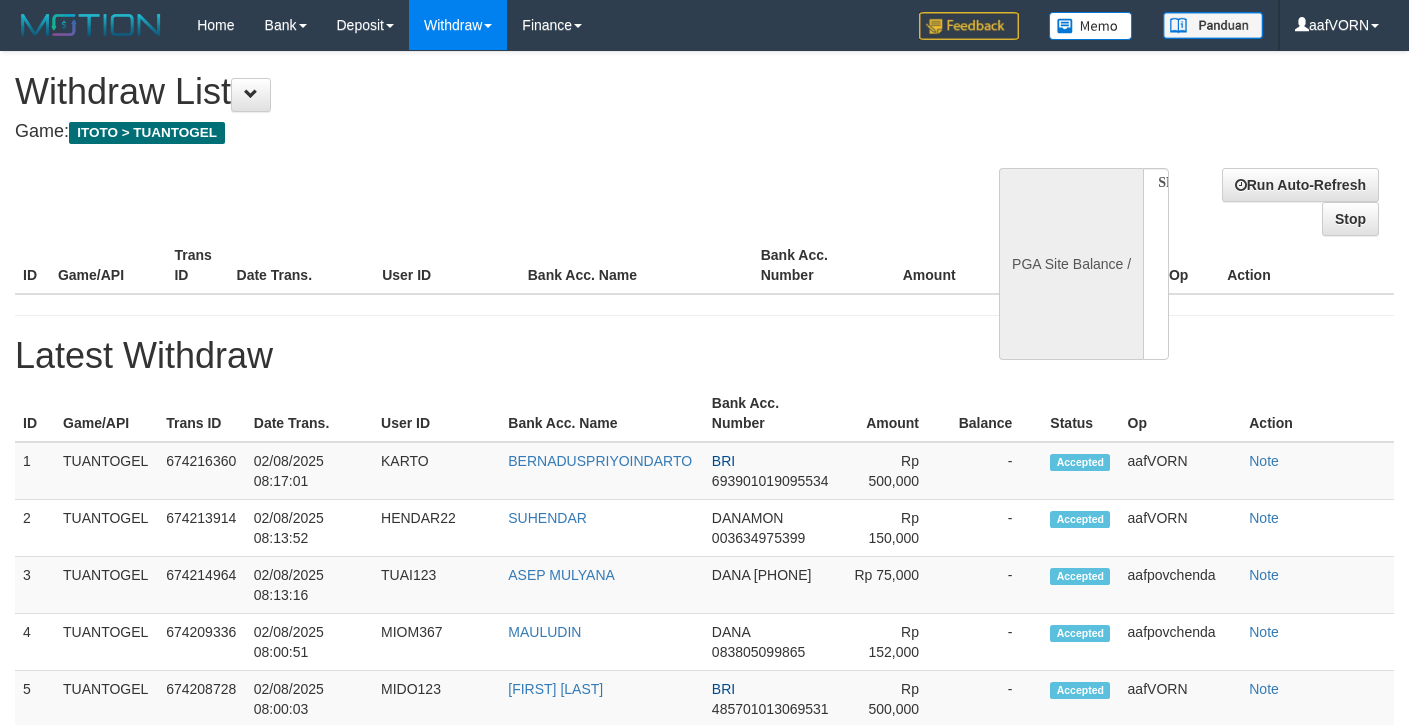 select 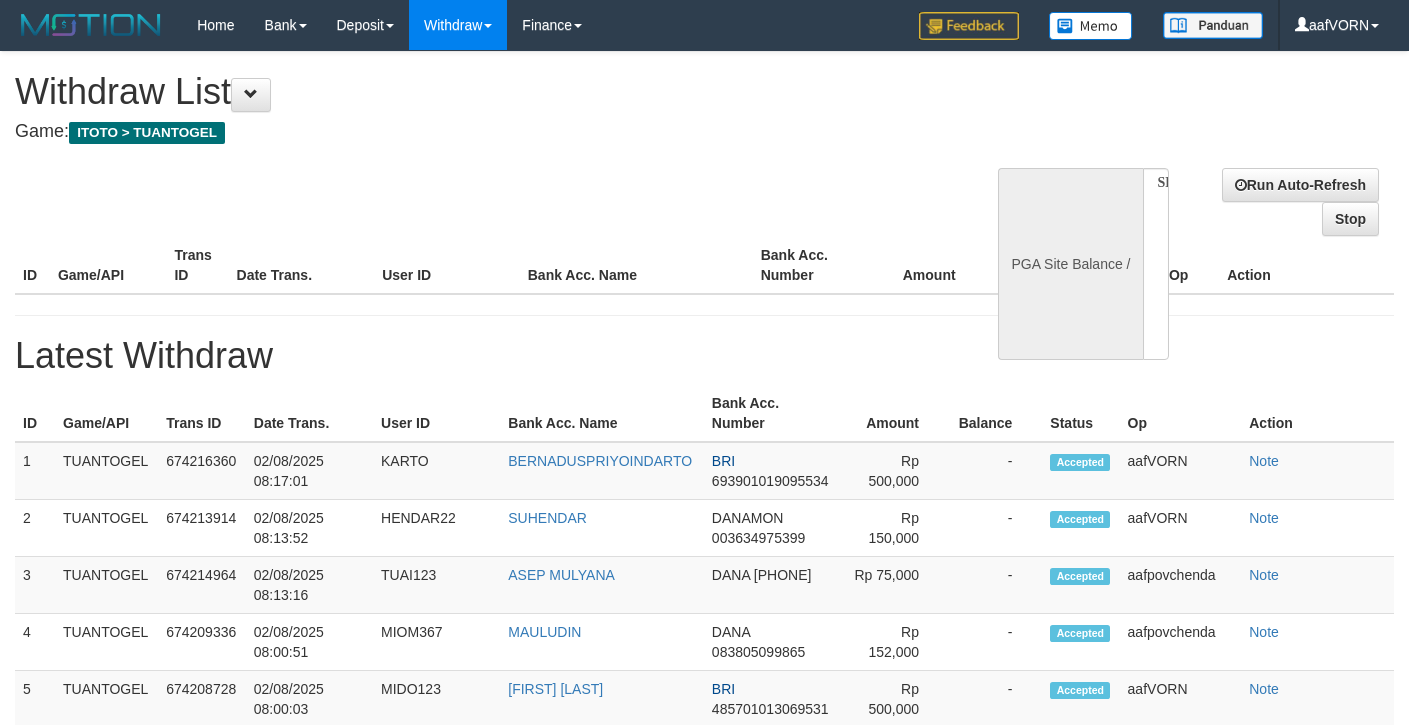 scroll, scrollTop: 0, scrollLeft: 0, axis: both 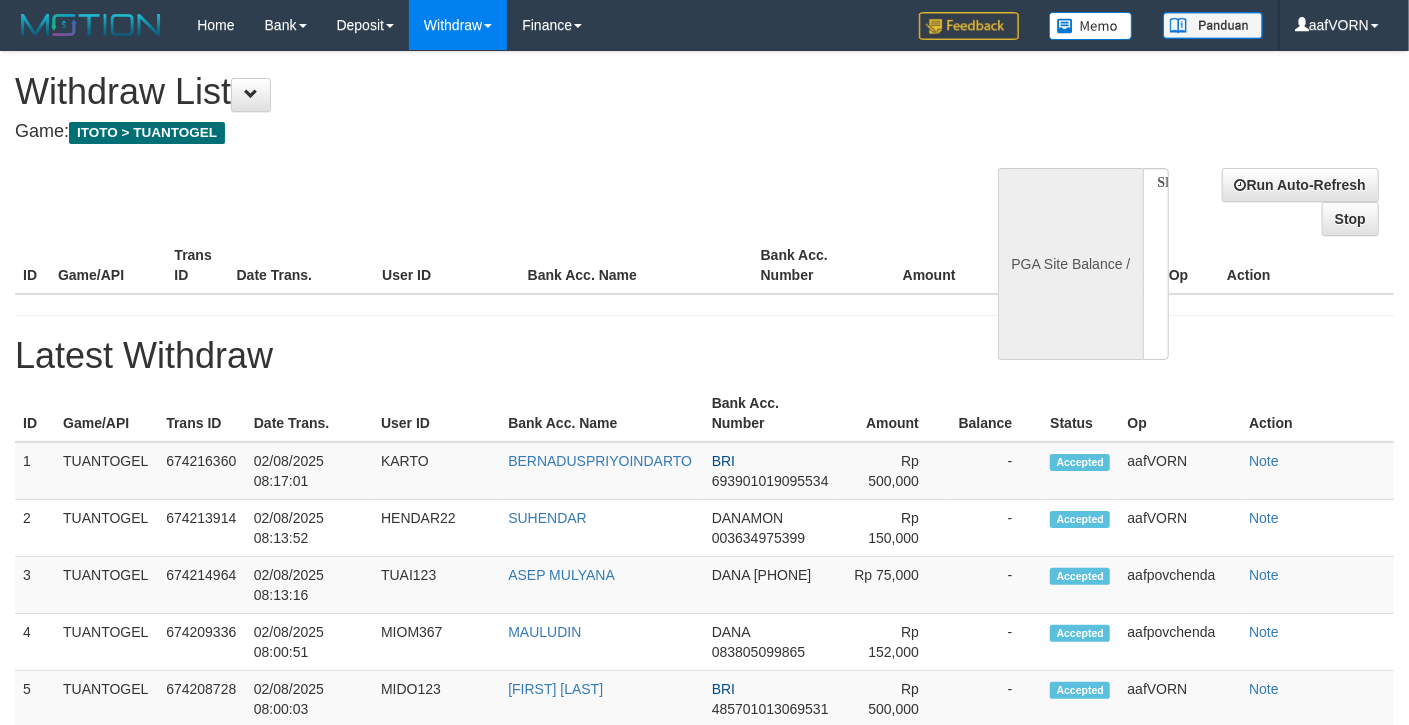 select on "**" 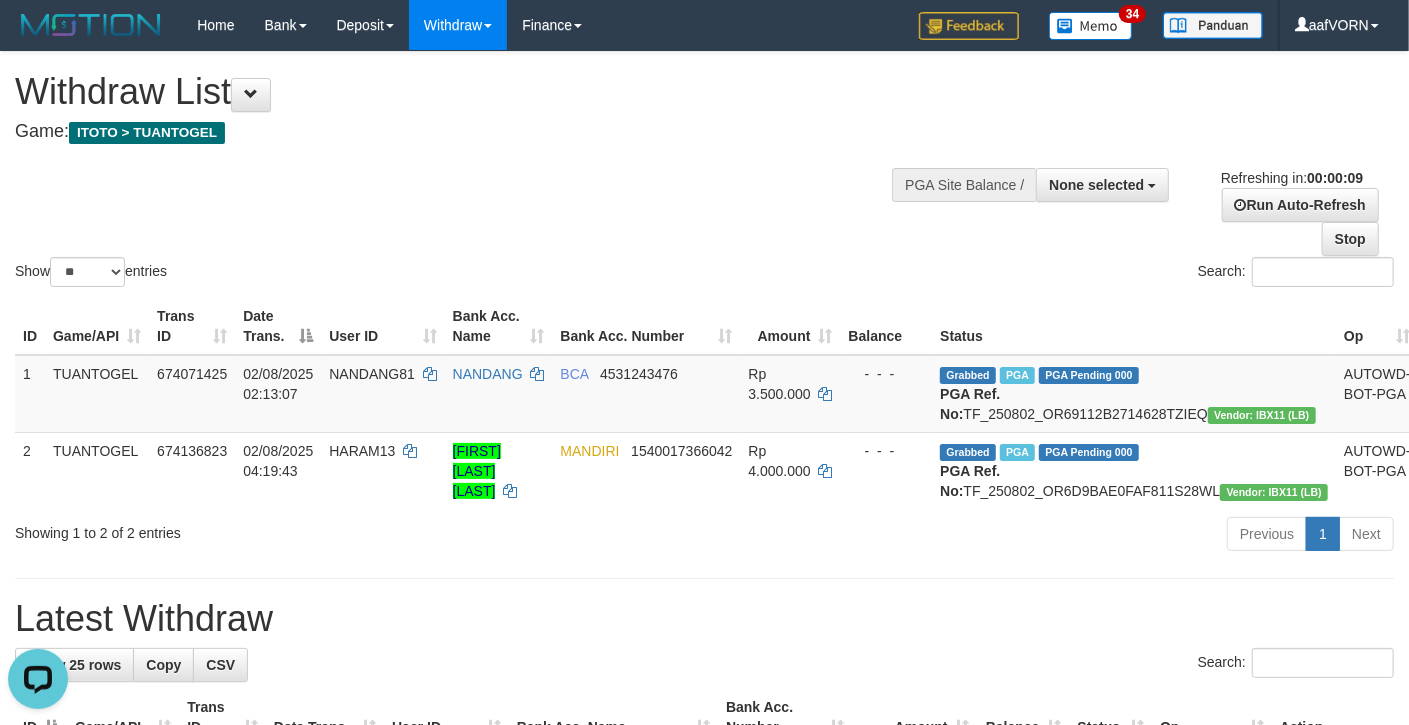 scroll, scrollTop: 0, scrollLeft: 0, axis: both 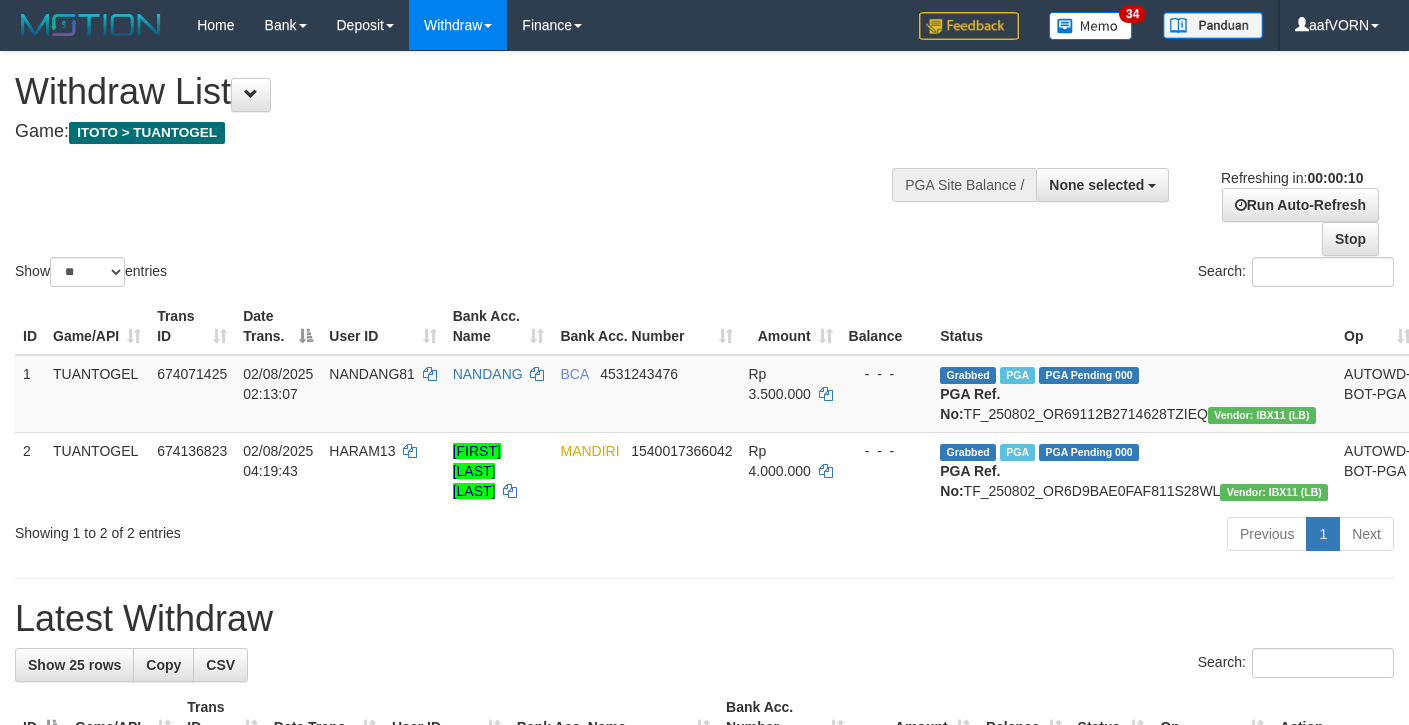 select 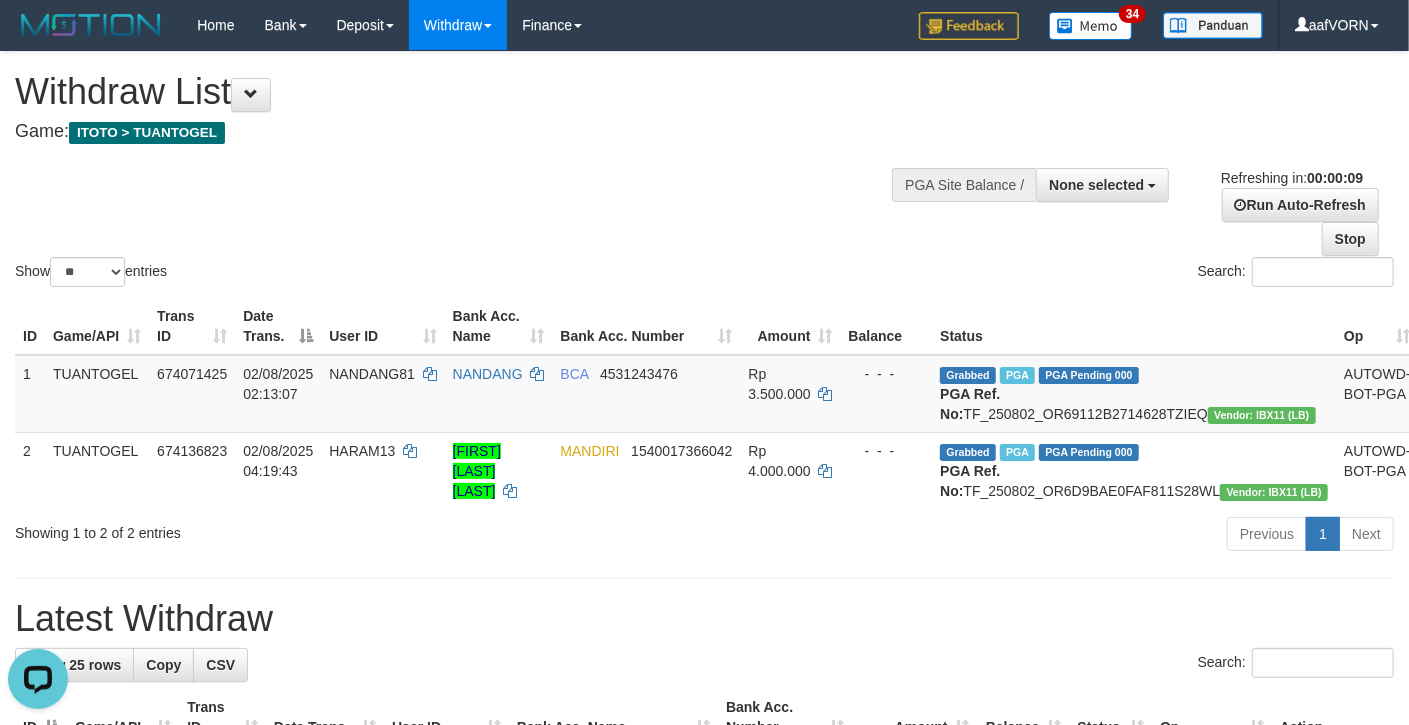 scroll, scrollTop: 0, scrollLeft: 0, axis: both 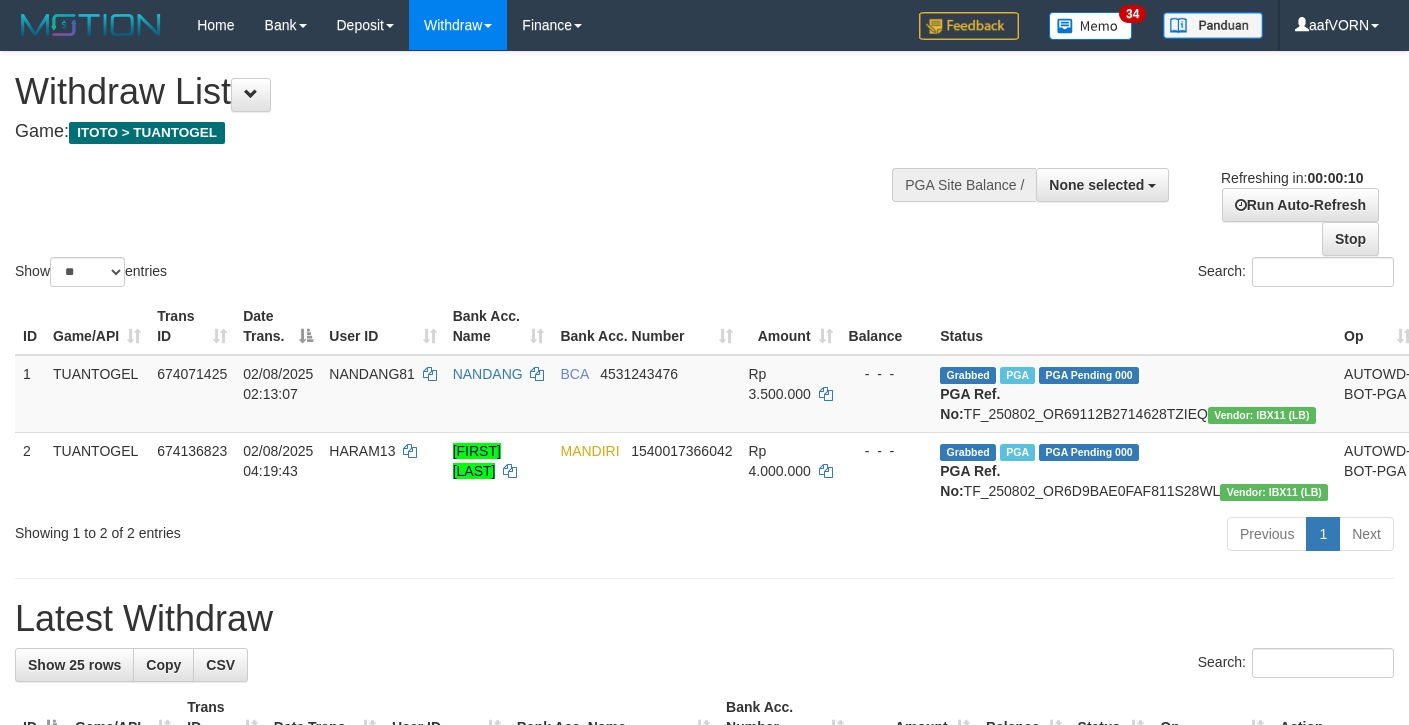 select 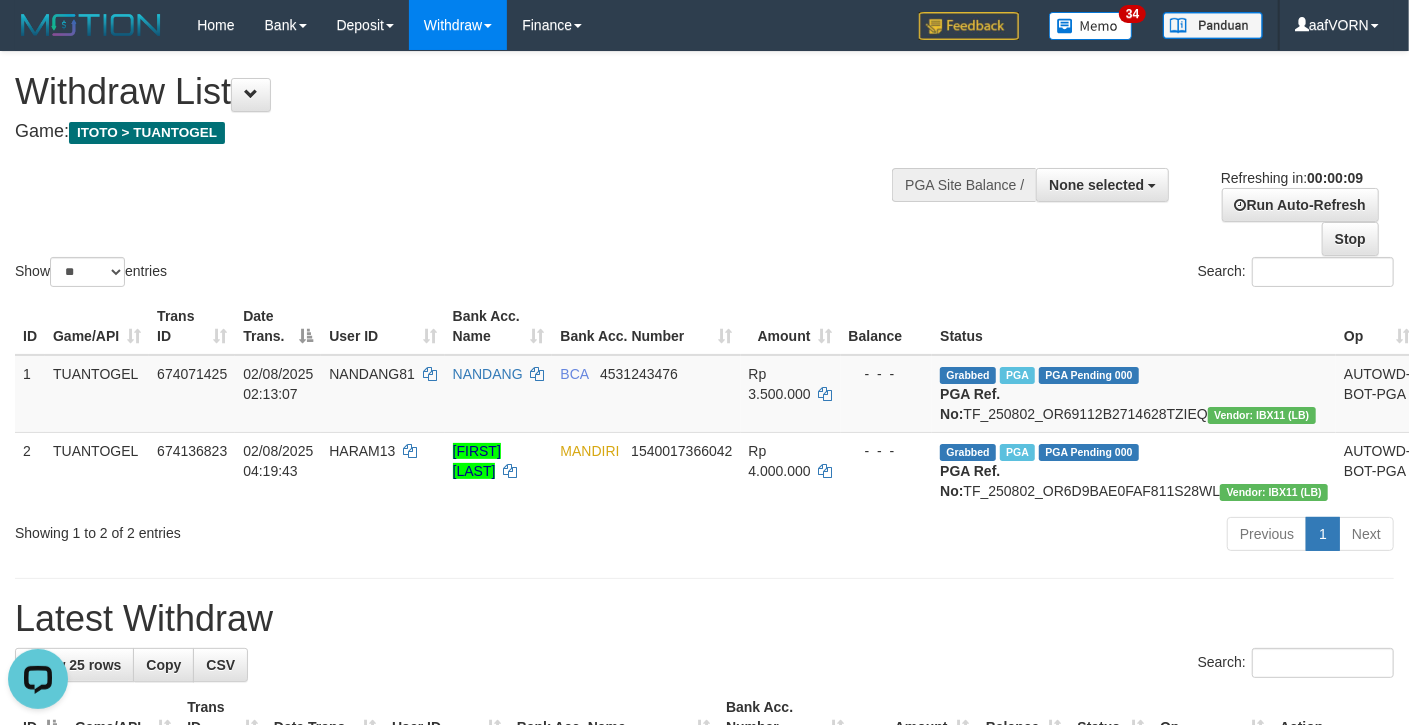 scroll, scrollTop: 0, scrollLeft: 0, axis: both 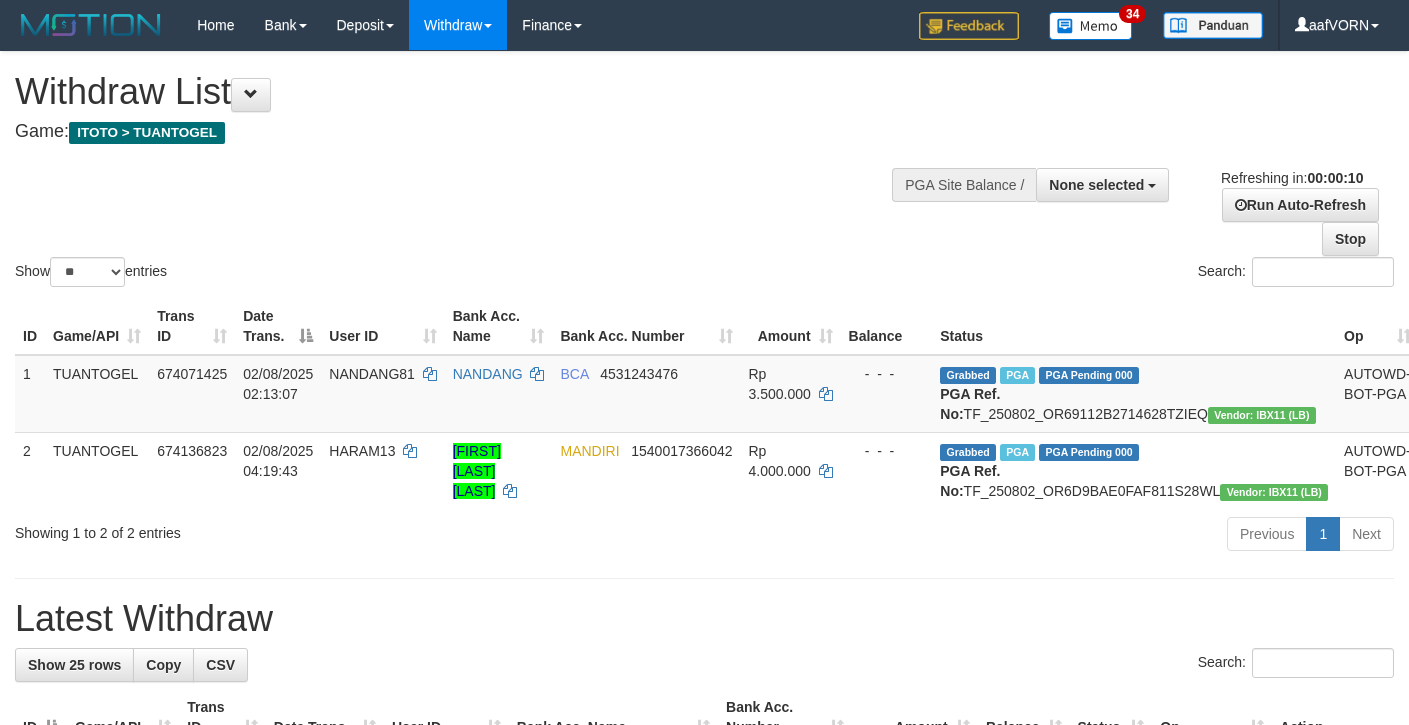 select 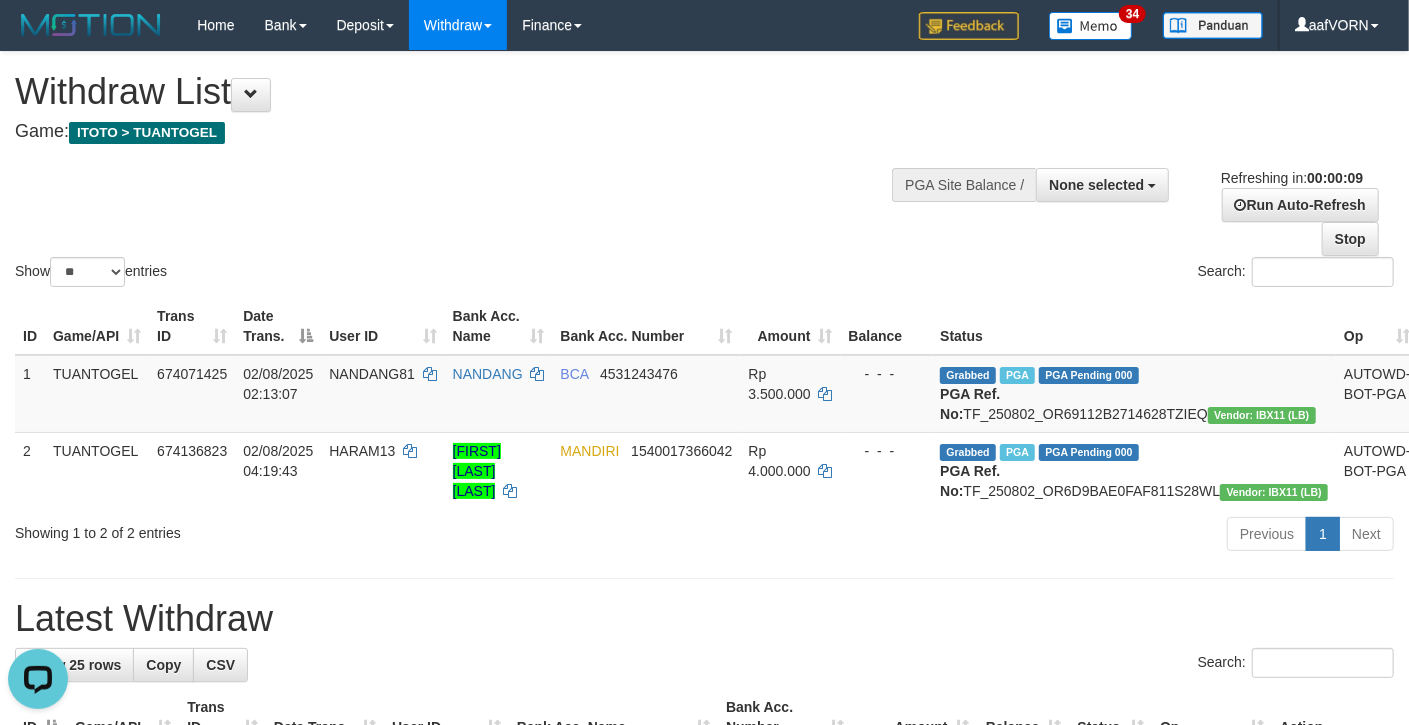scroll, scrollTop: 0, scrollLeft: 0, axis: both 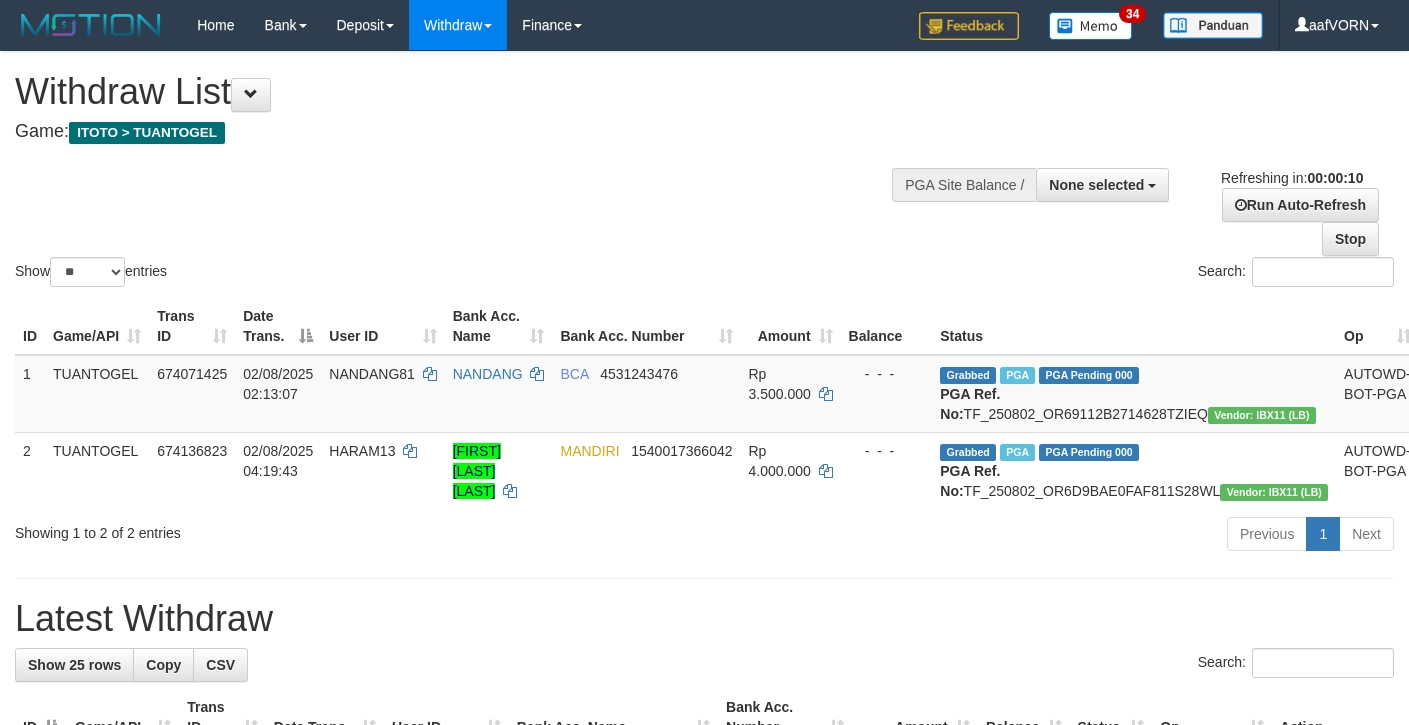 select 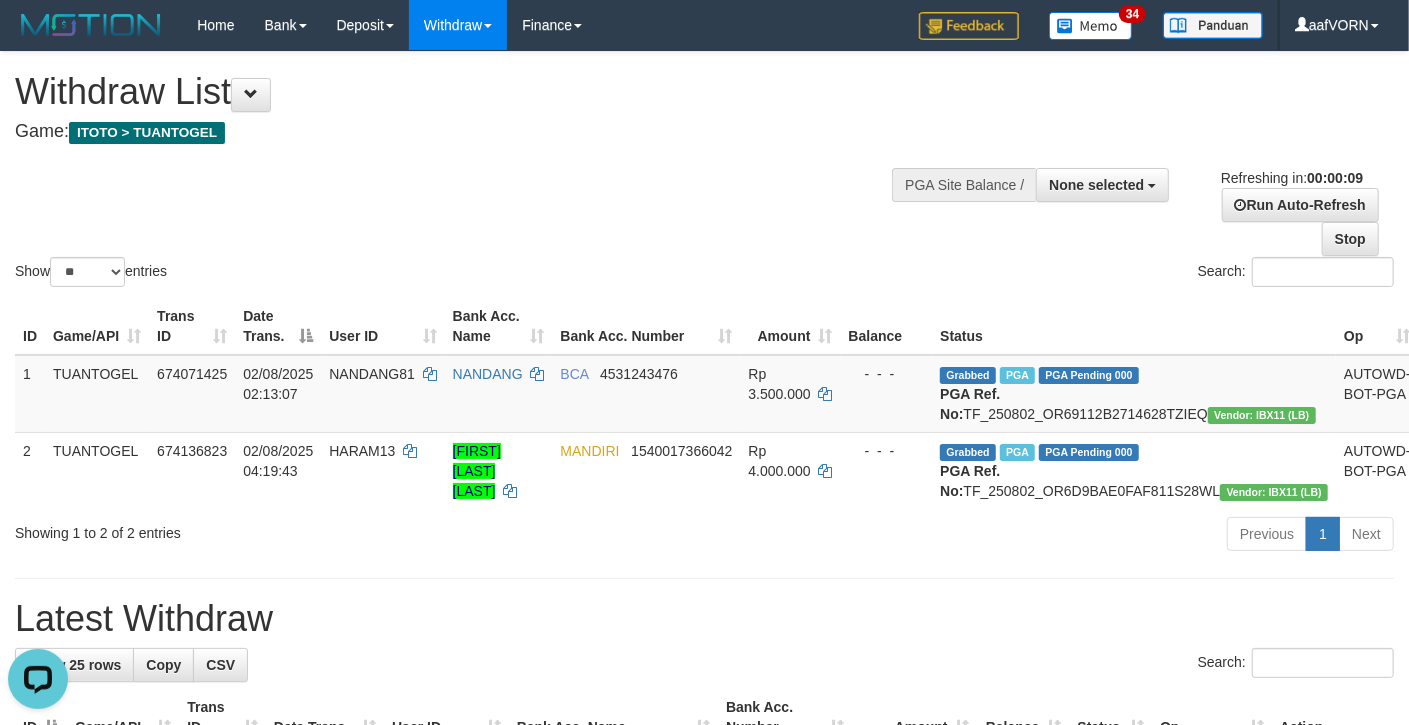 scroll, scrollTop: 0, scrollLeft: 0, axis: both 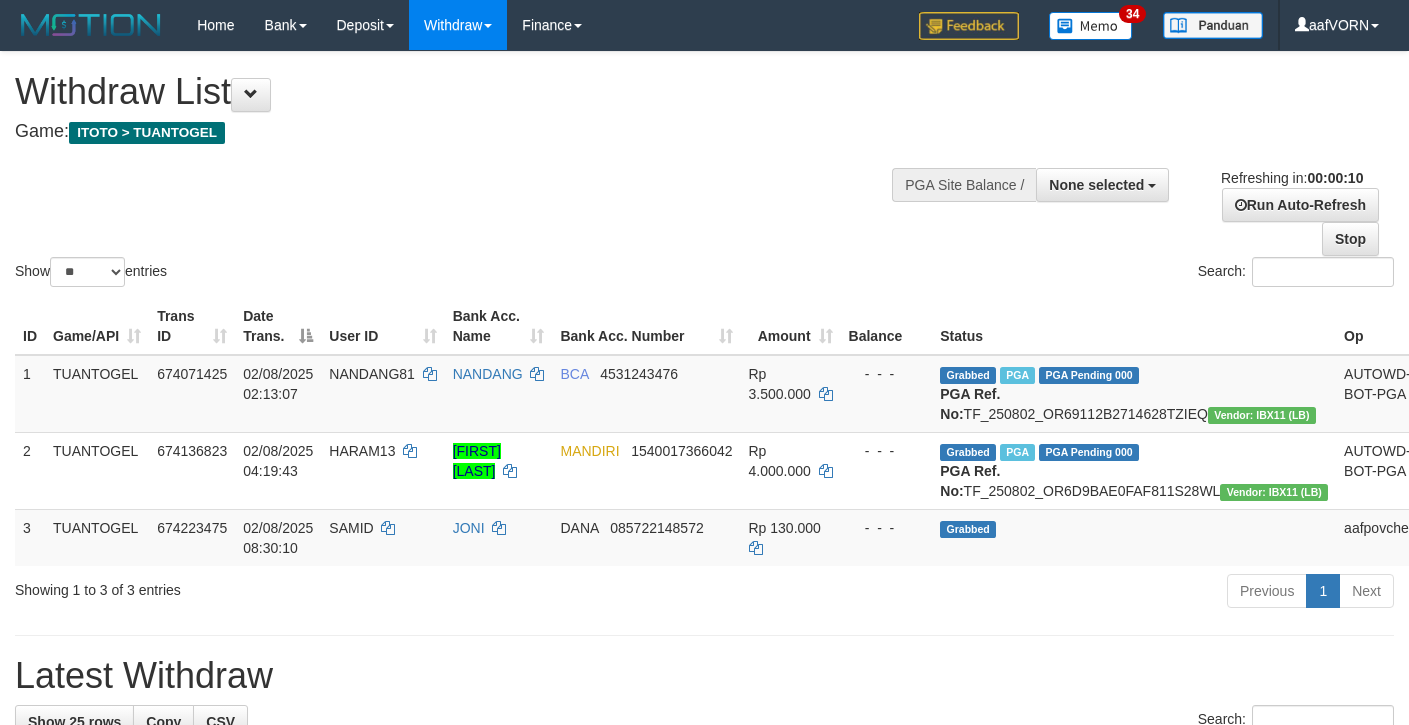select 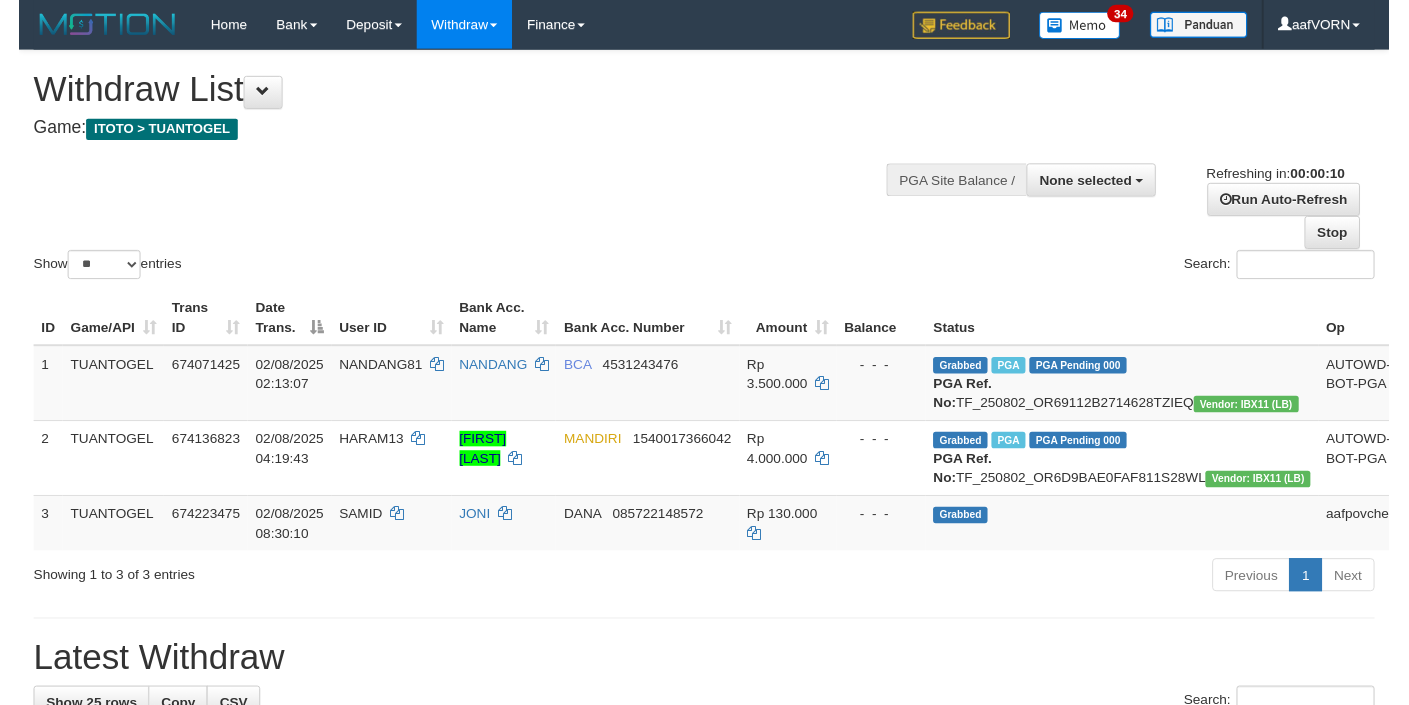 scroll, scrollTop: 0, scrollLeft: 0, axis: both 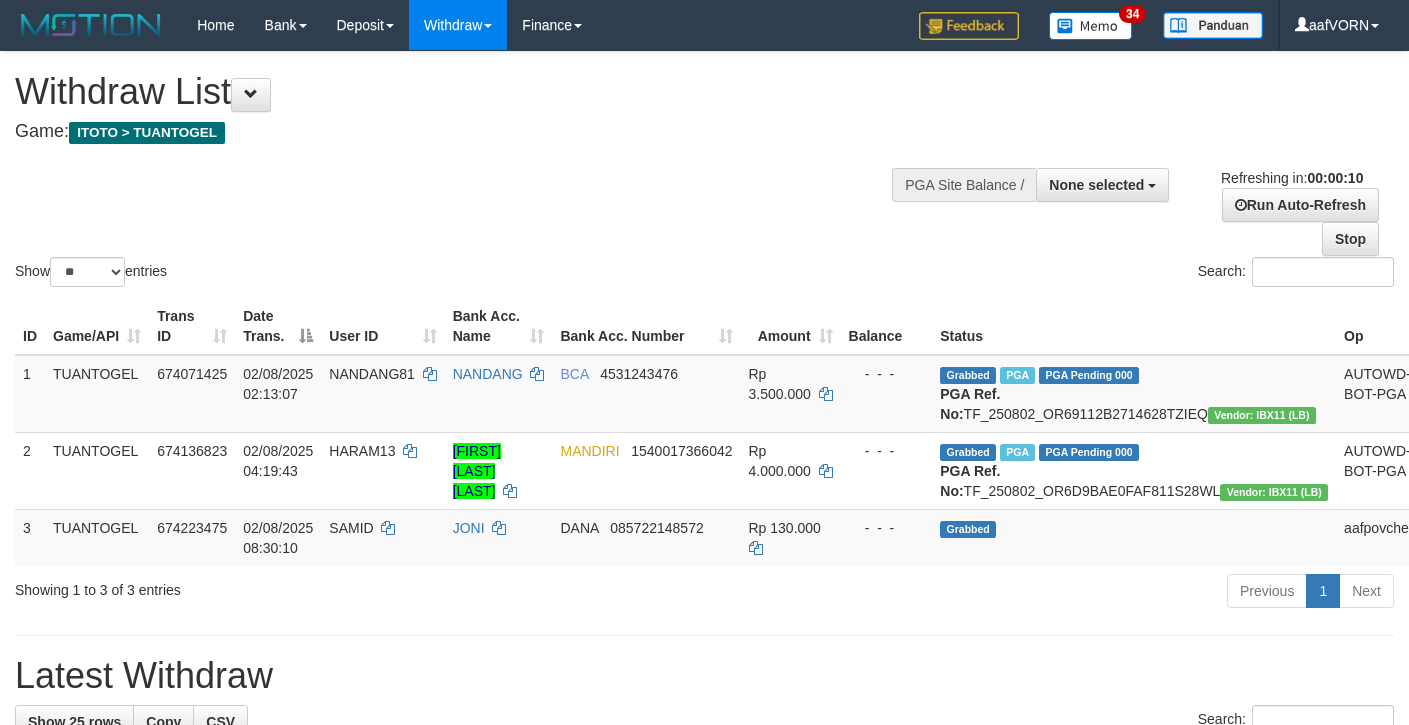select 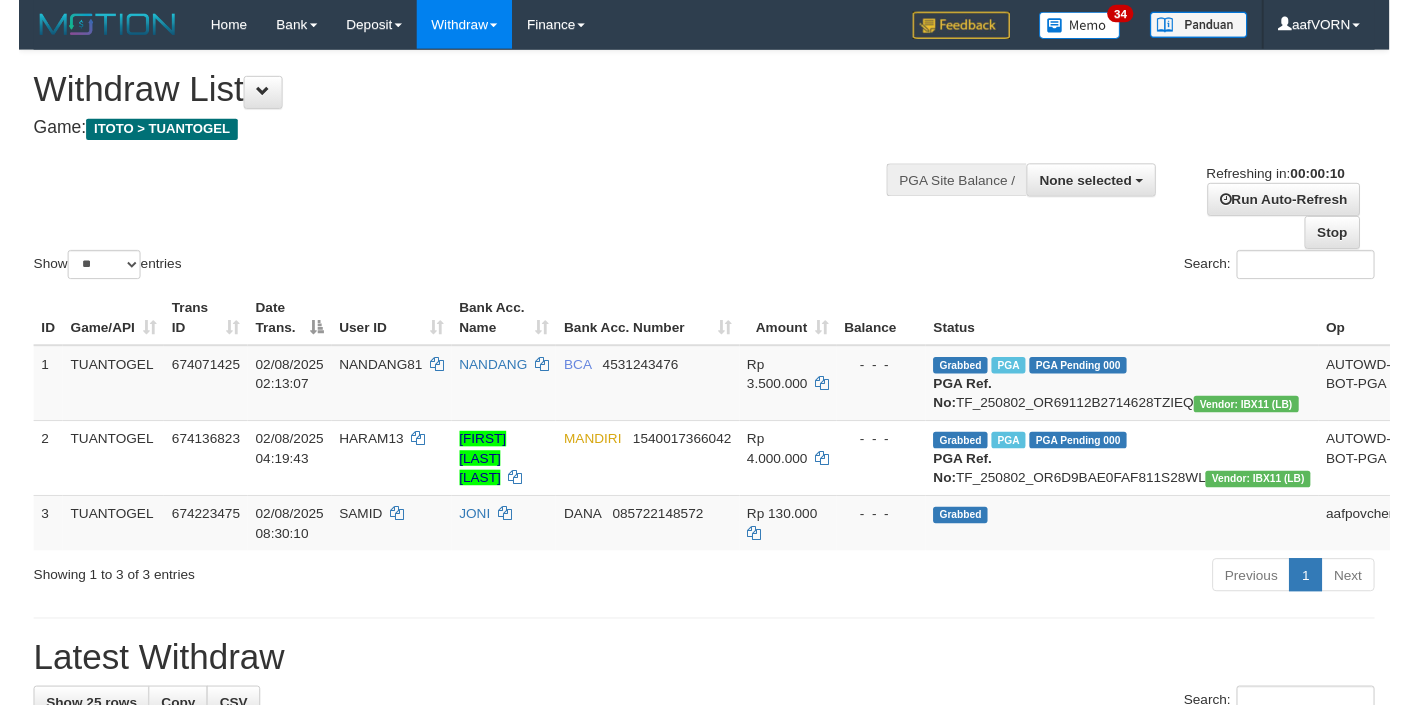 scroll, scrollTop: 0, scrollLeft: 0, axis: both 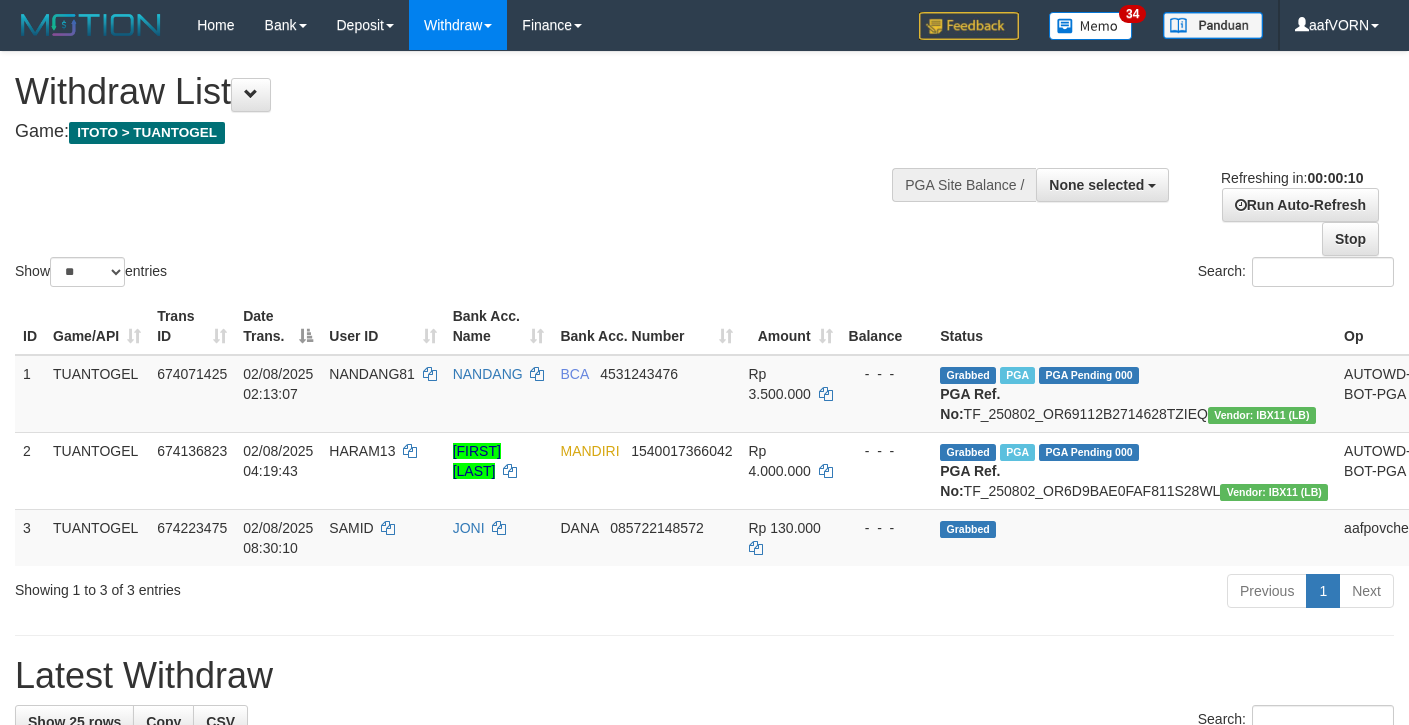 select 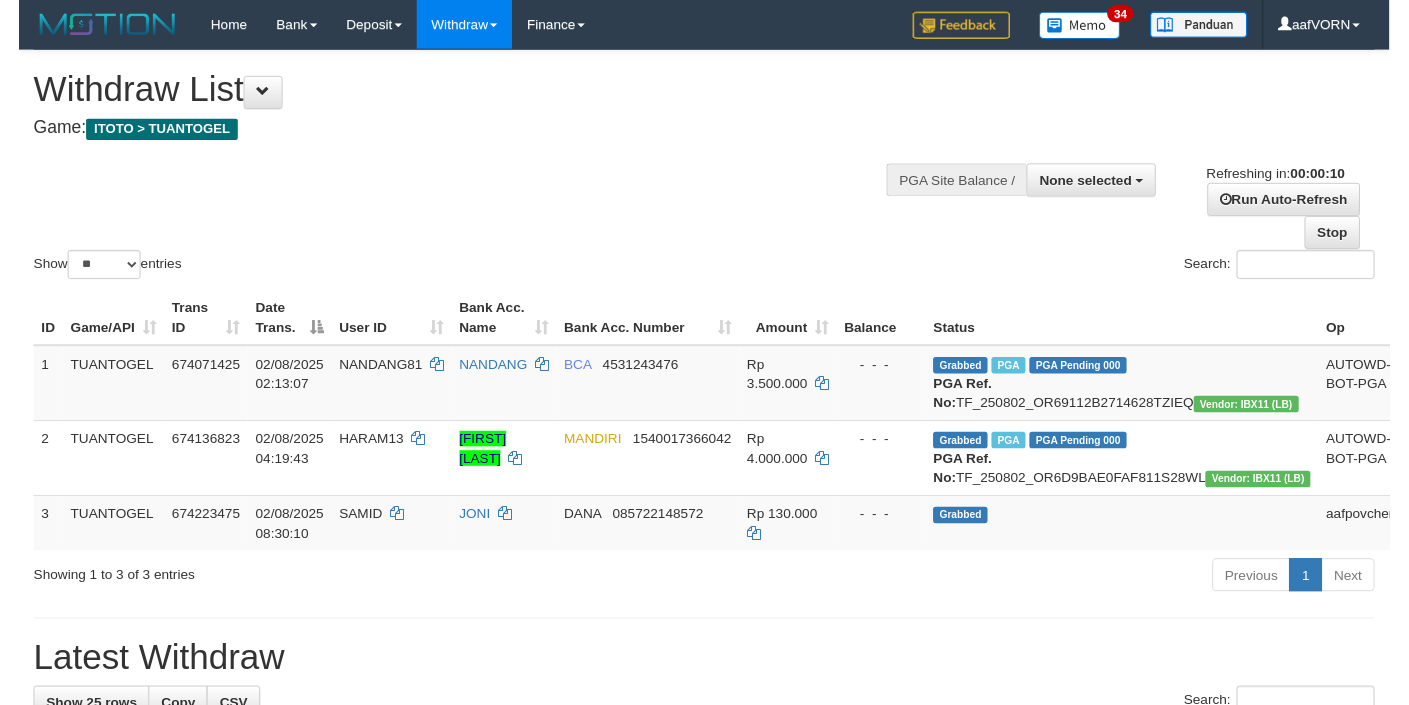 scroll, scrollTop: 0, scrollLeft: 0, axis: both 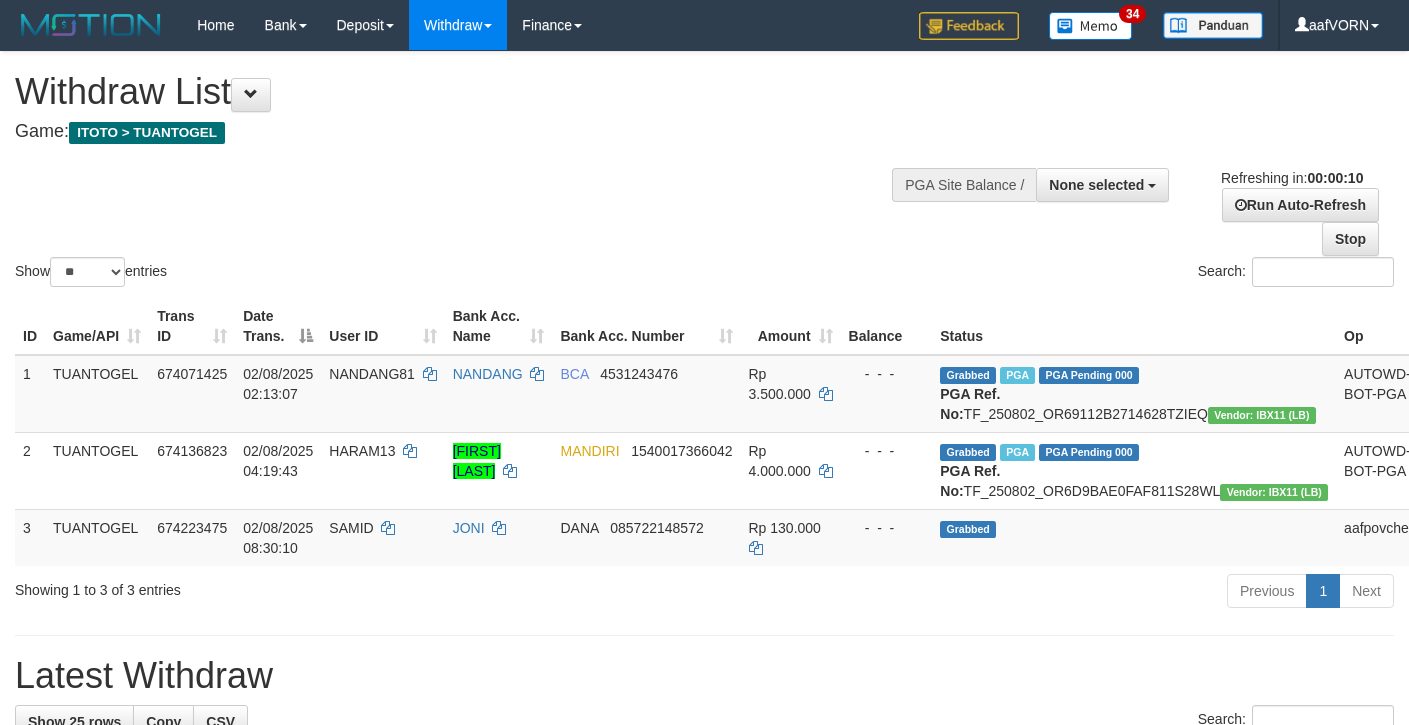 select 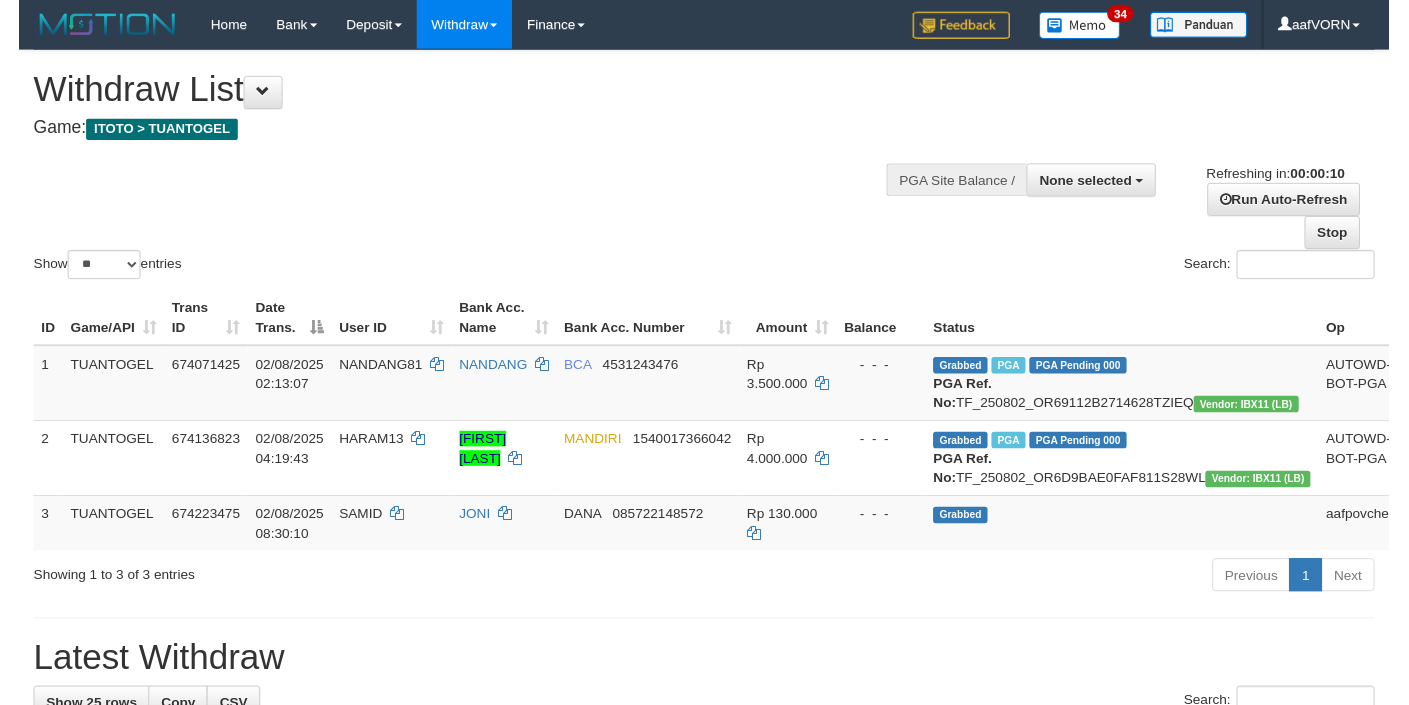 scroll, scrollTop: 0, scrollLeft: 0, axis: both 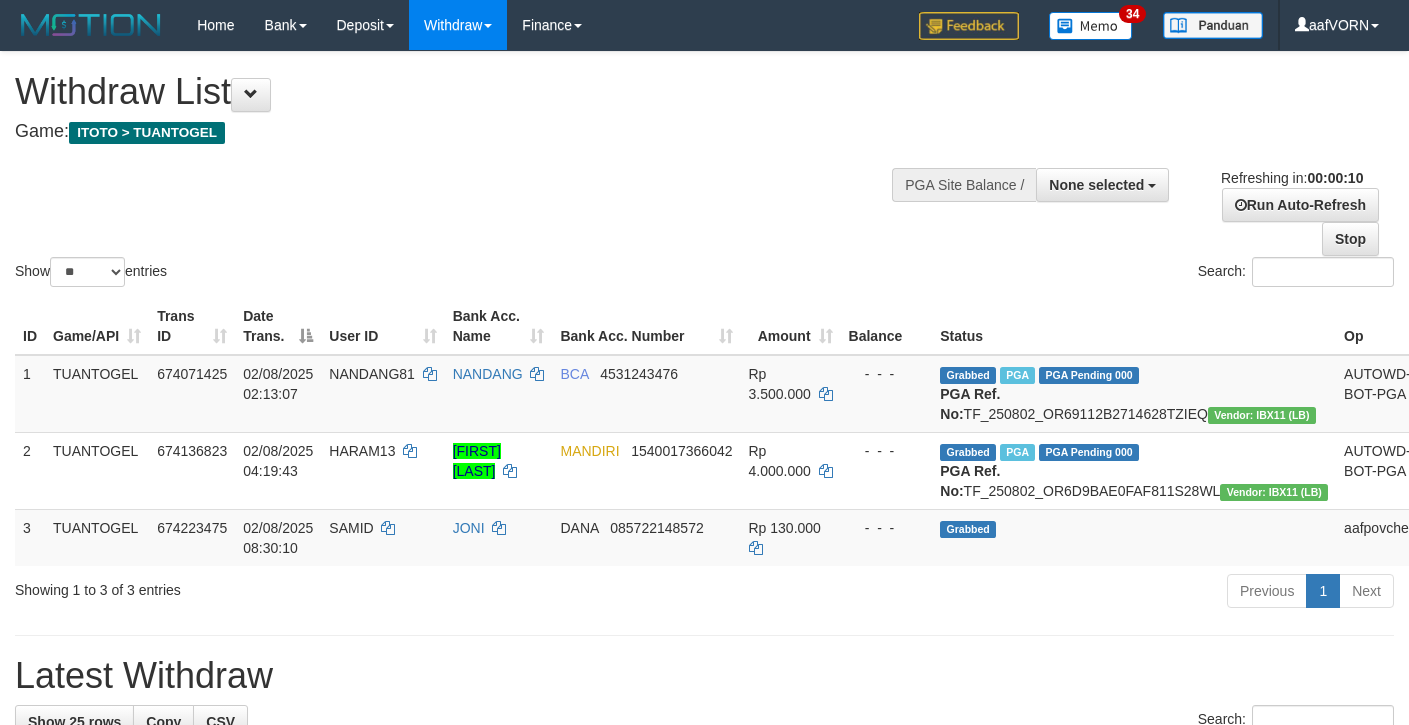select 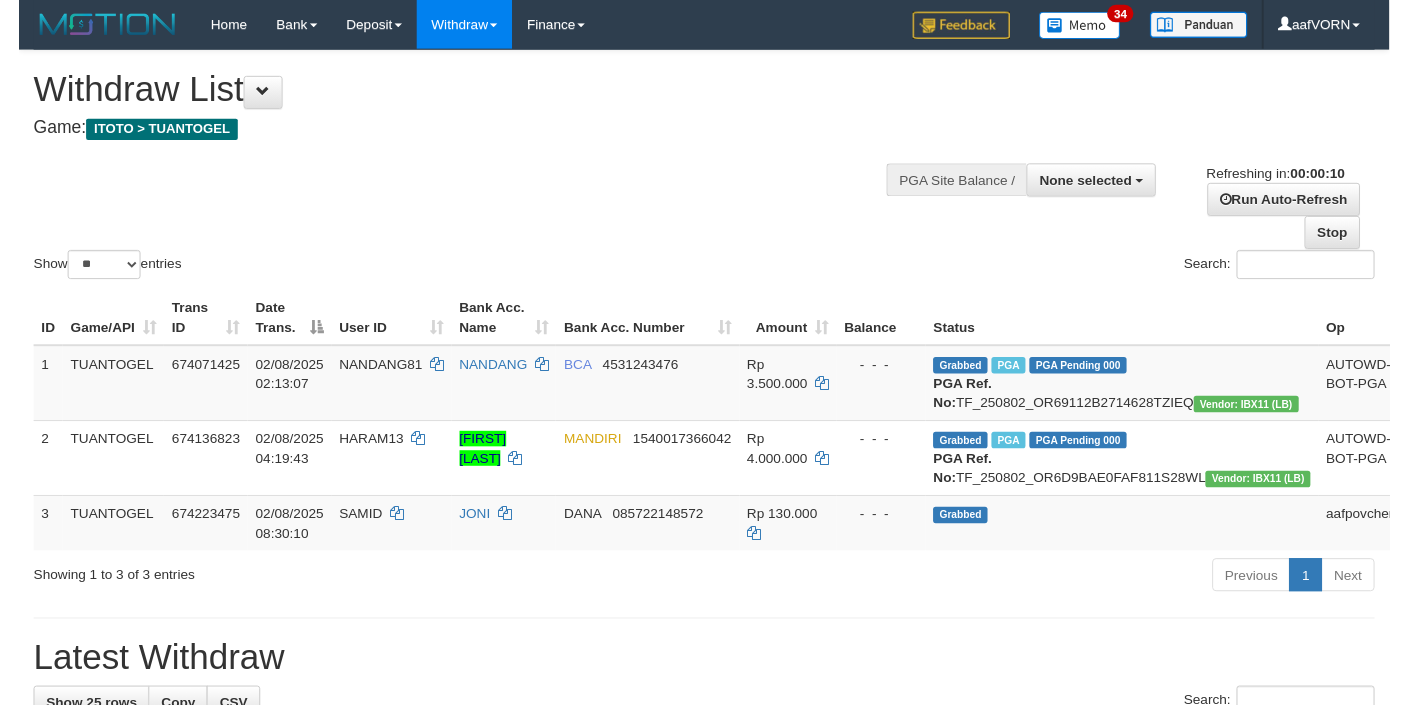 scroll, scrollTop: 0, scrollLeft: 0, axis: both 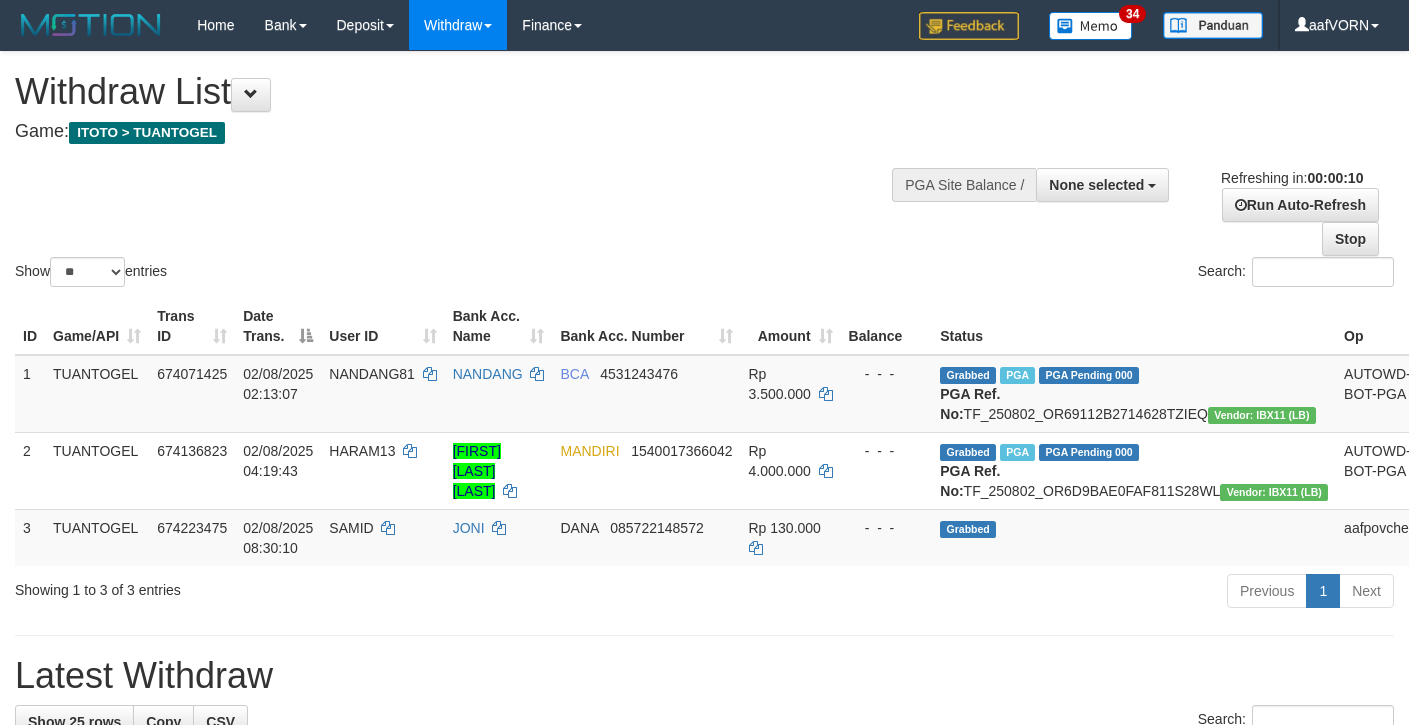 select 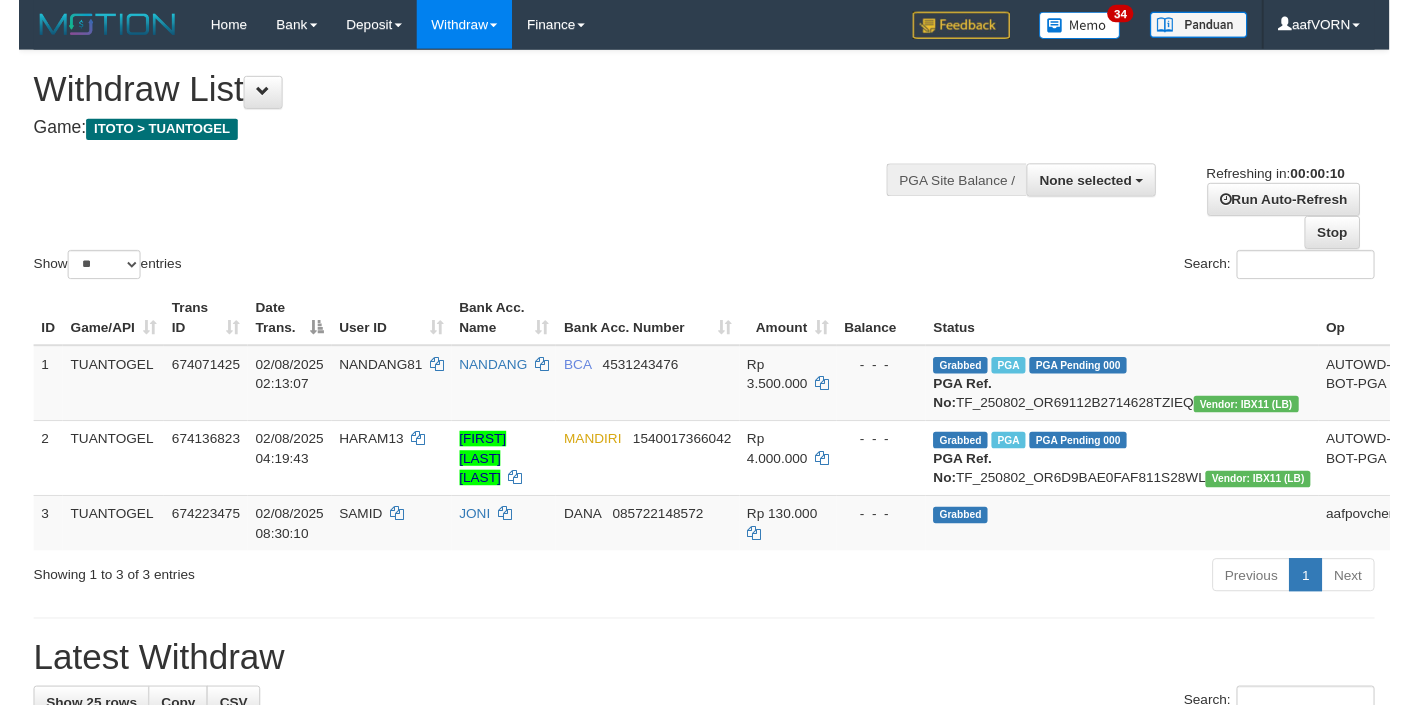 scroll, scrollTop: 0, scrollLeft: 0, axis: both 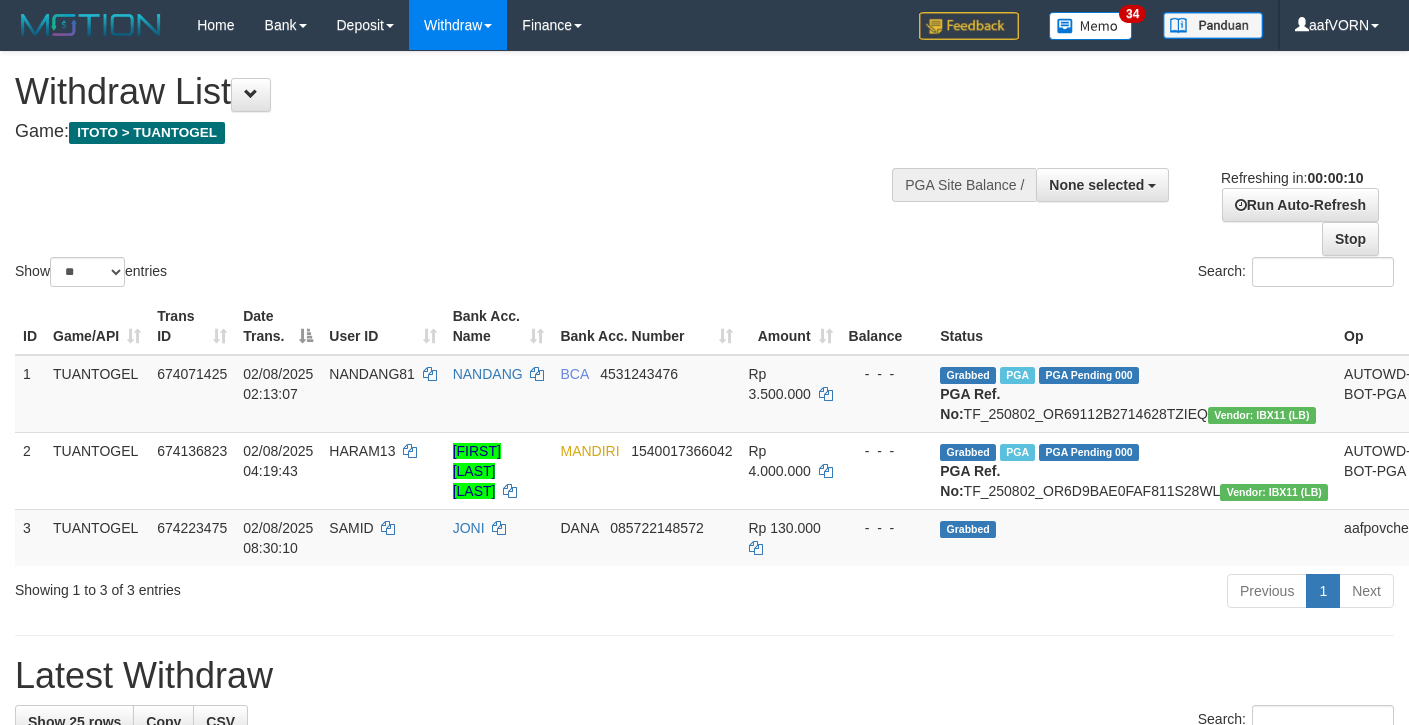 select 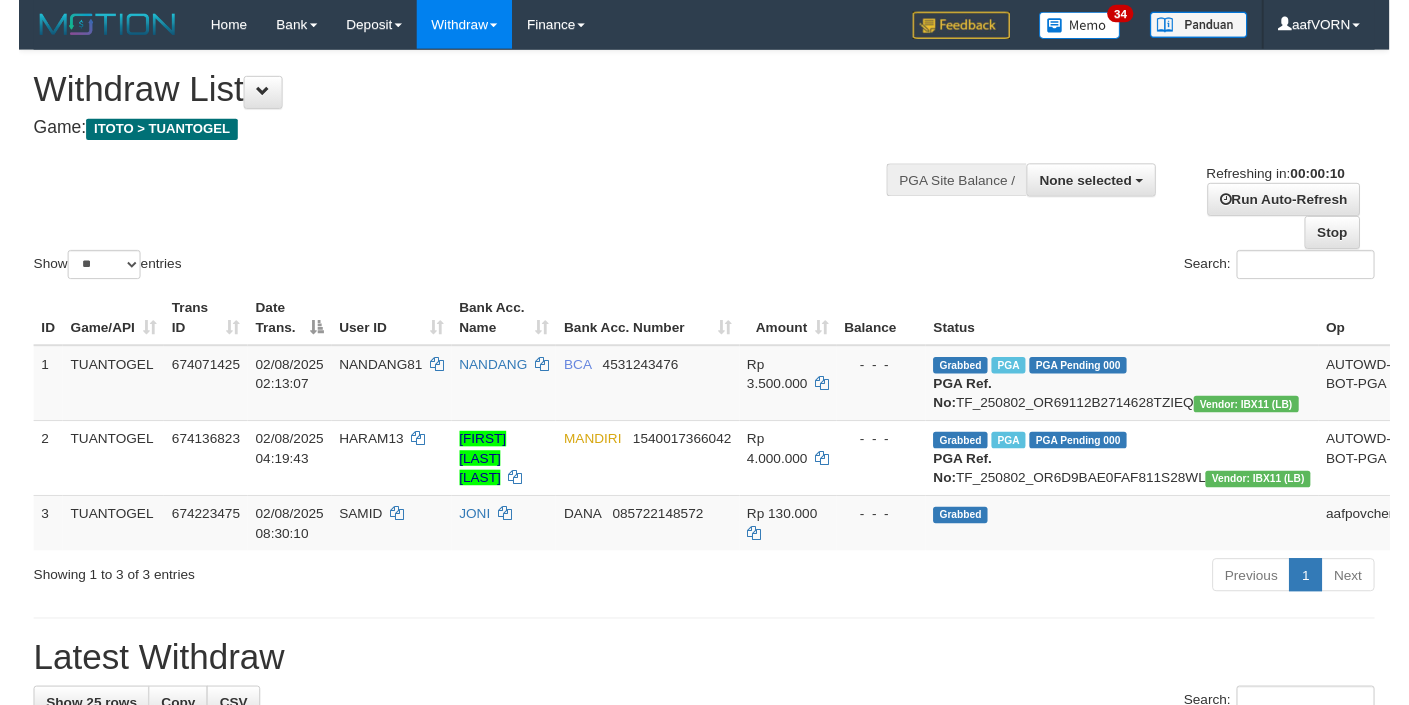 scroll, scrollTop: 0, scrollLeft: 0, axis: both 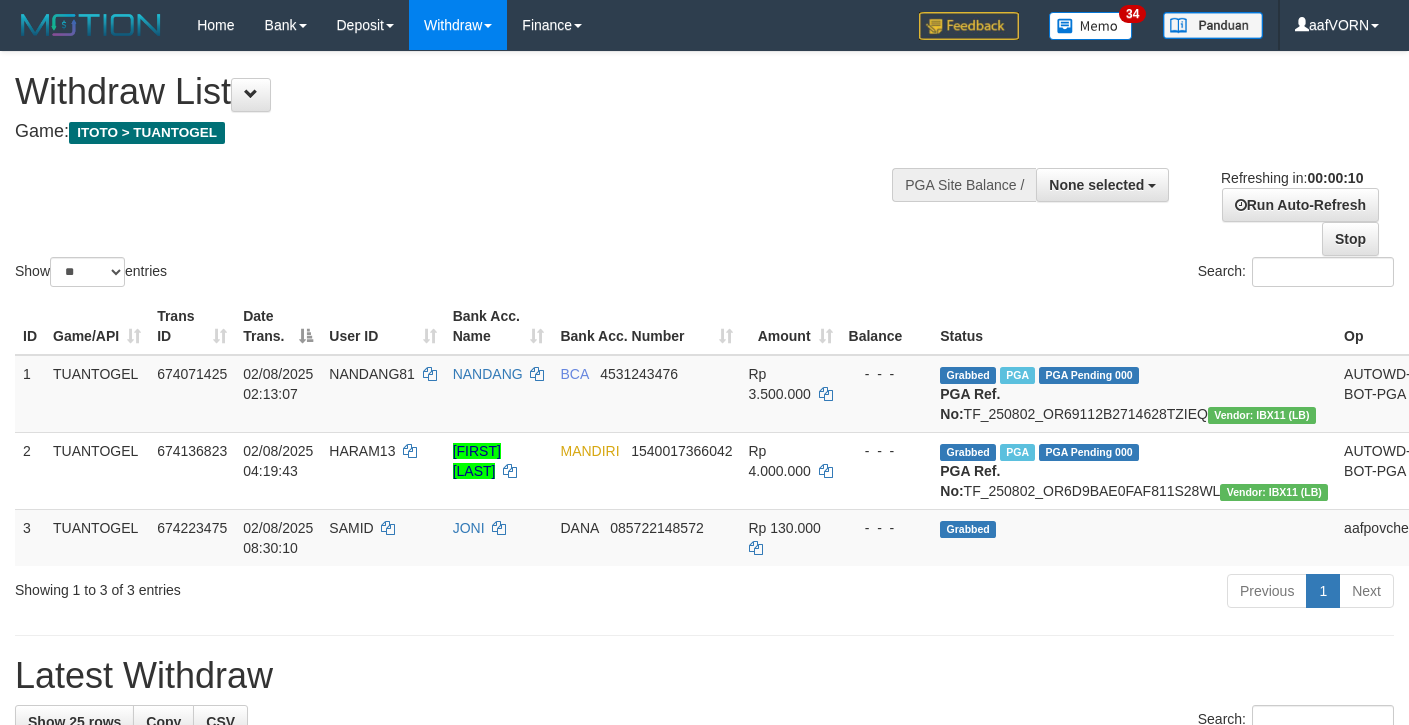 select 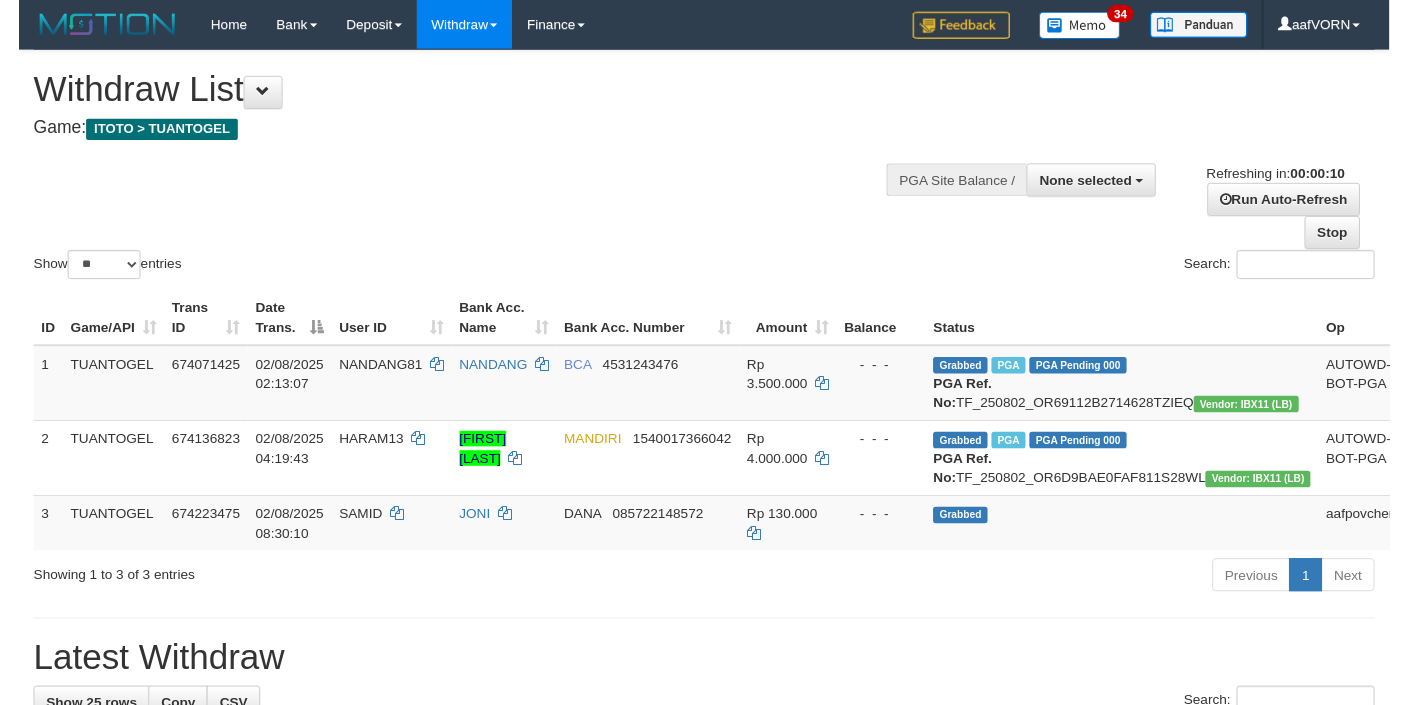 scroll, scrollTop: 0, scrollLeft: 0, axis: both 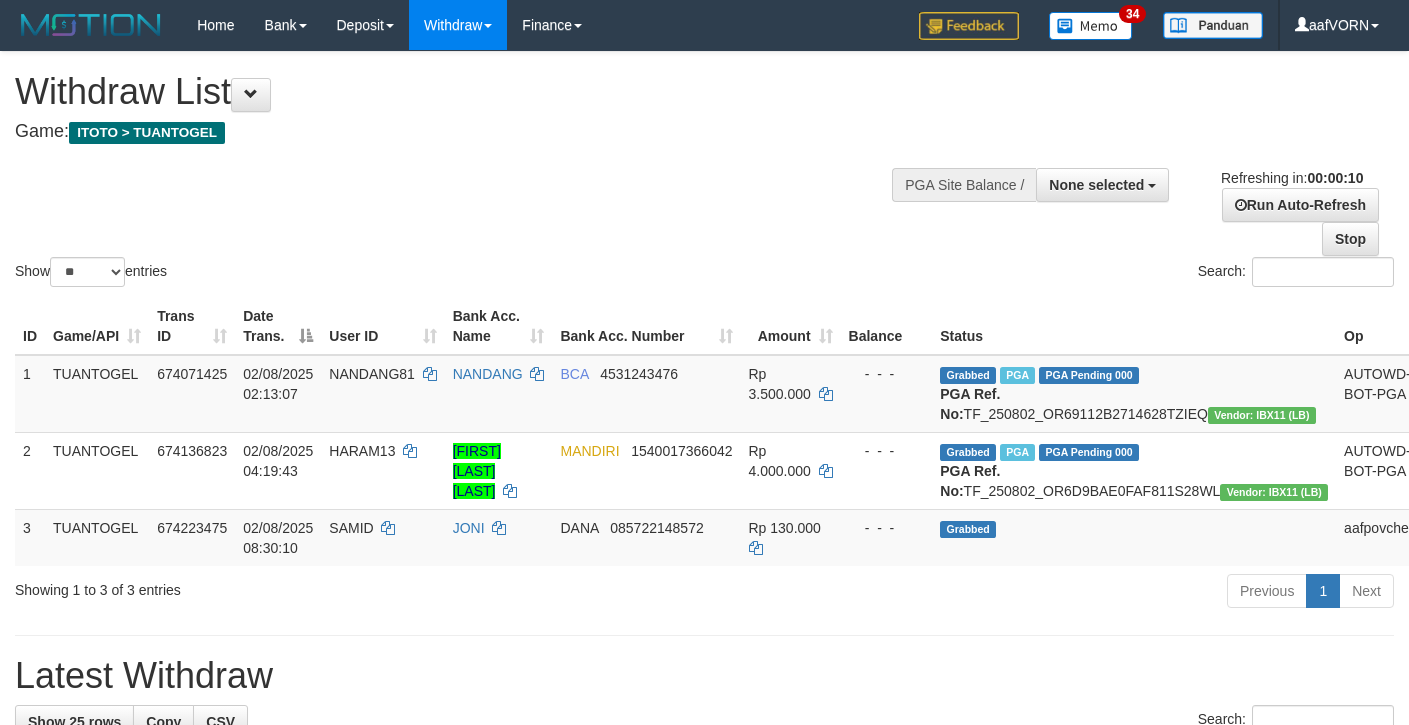 select 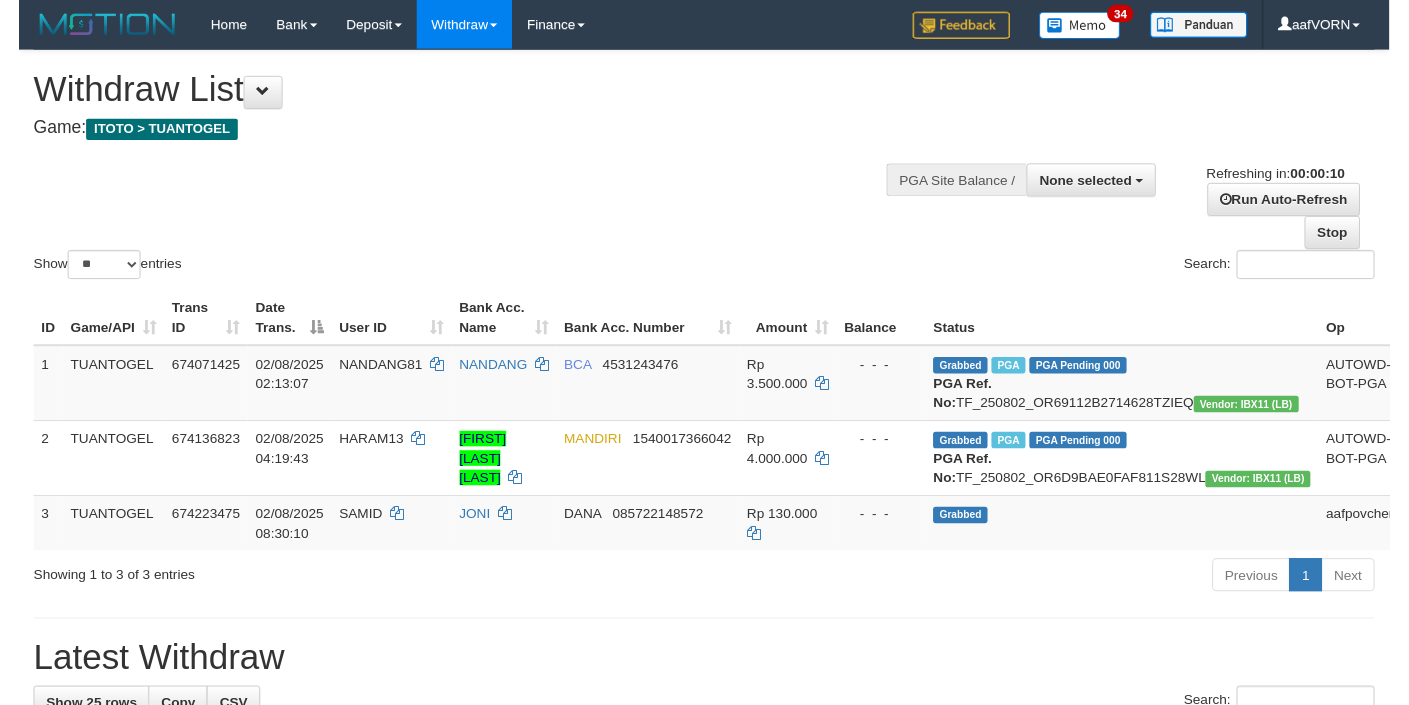 scroll, scrollTop: 0, scrollLeft: 0, axis: both 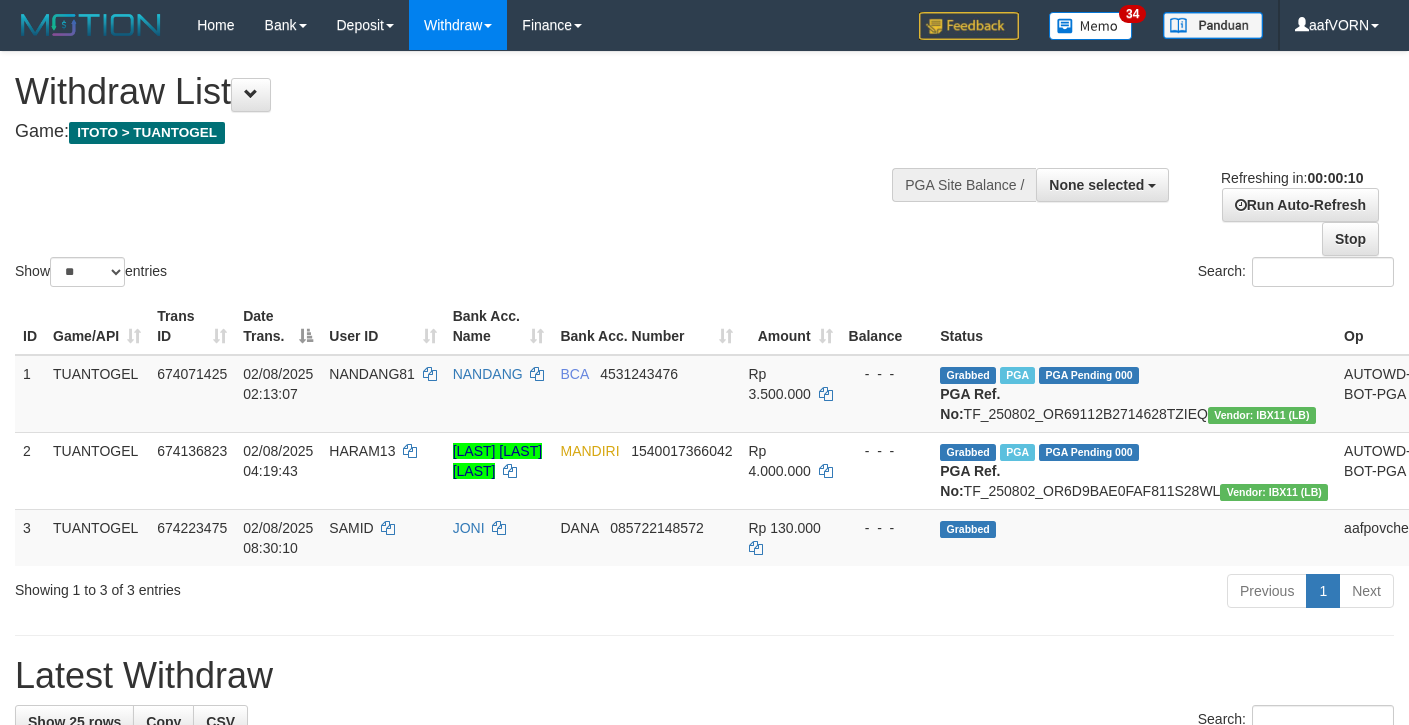 select 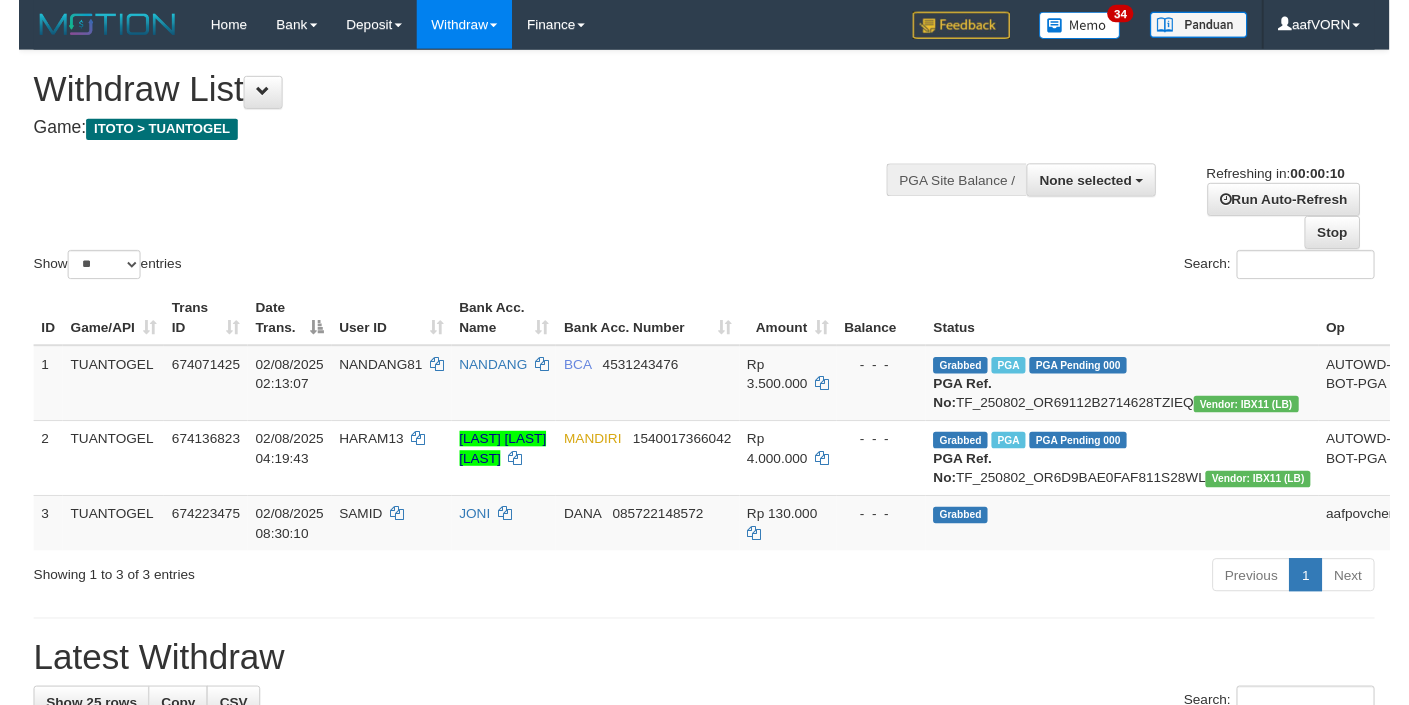 scroll, scrollTop: 0, scrollLeft: 0, axis: both 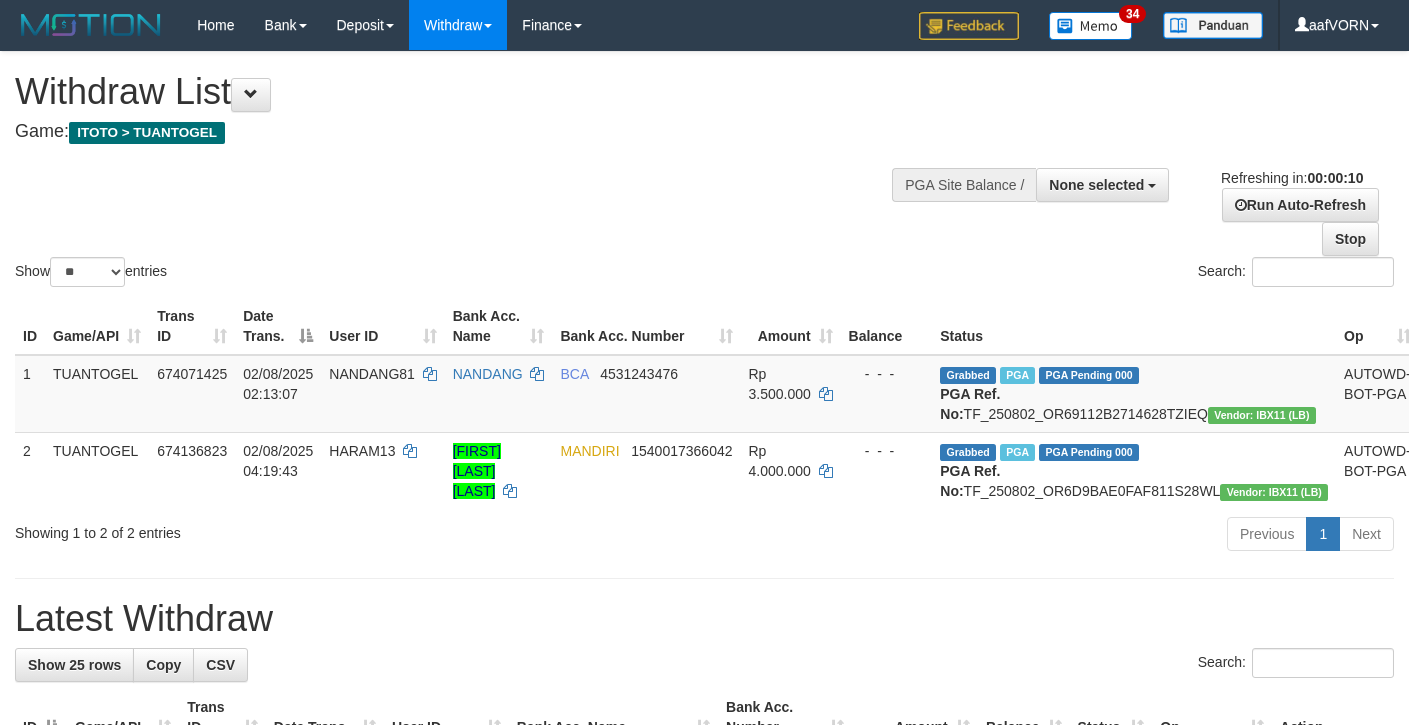 select 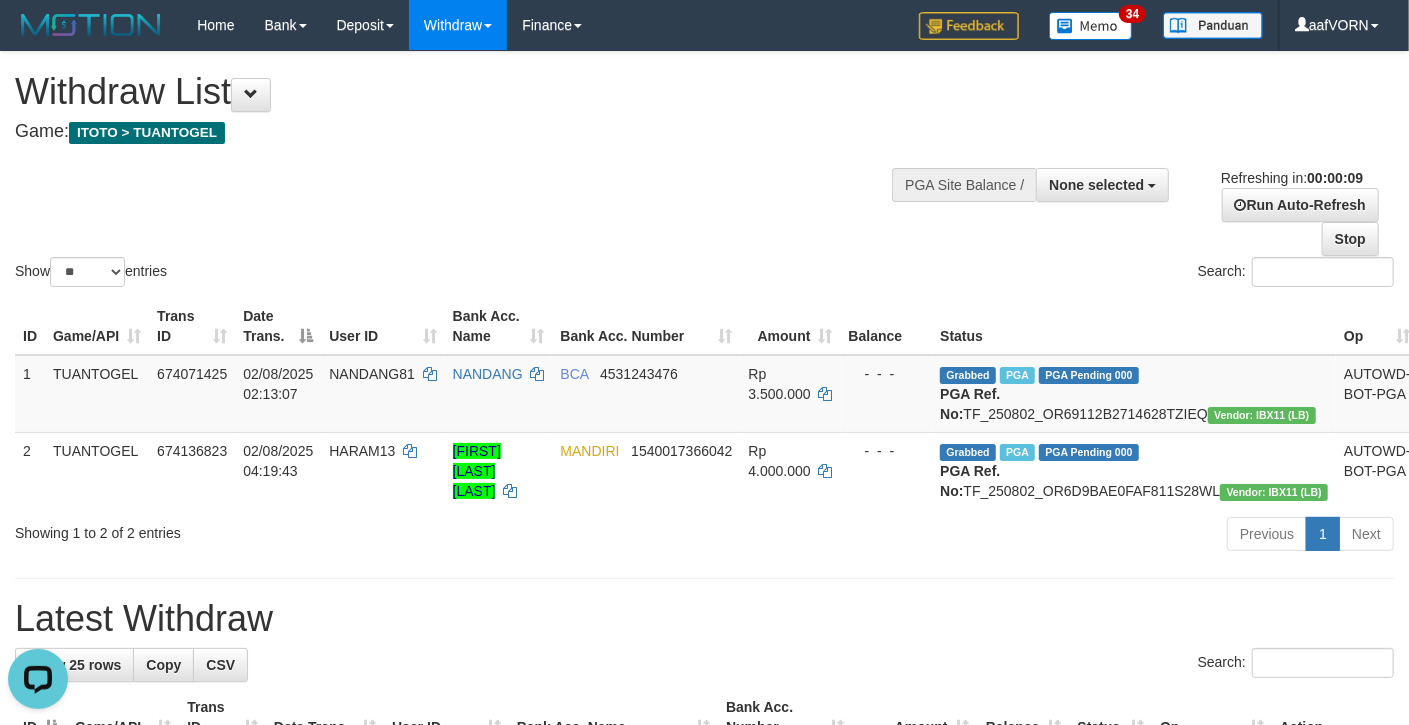 scroll, scrollTop: 0, scrollLeft: 0, axis: both 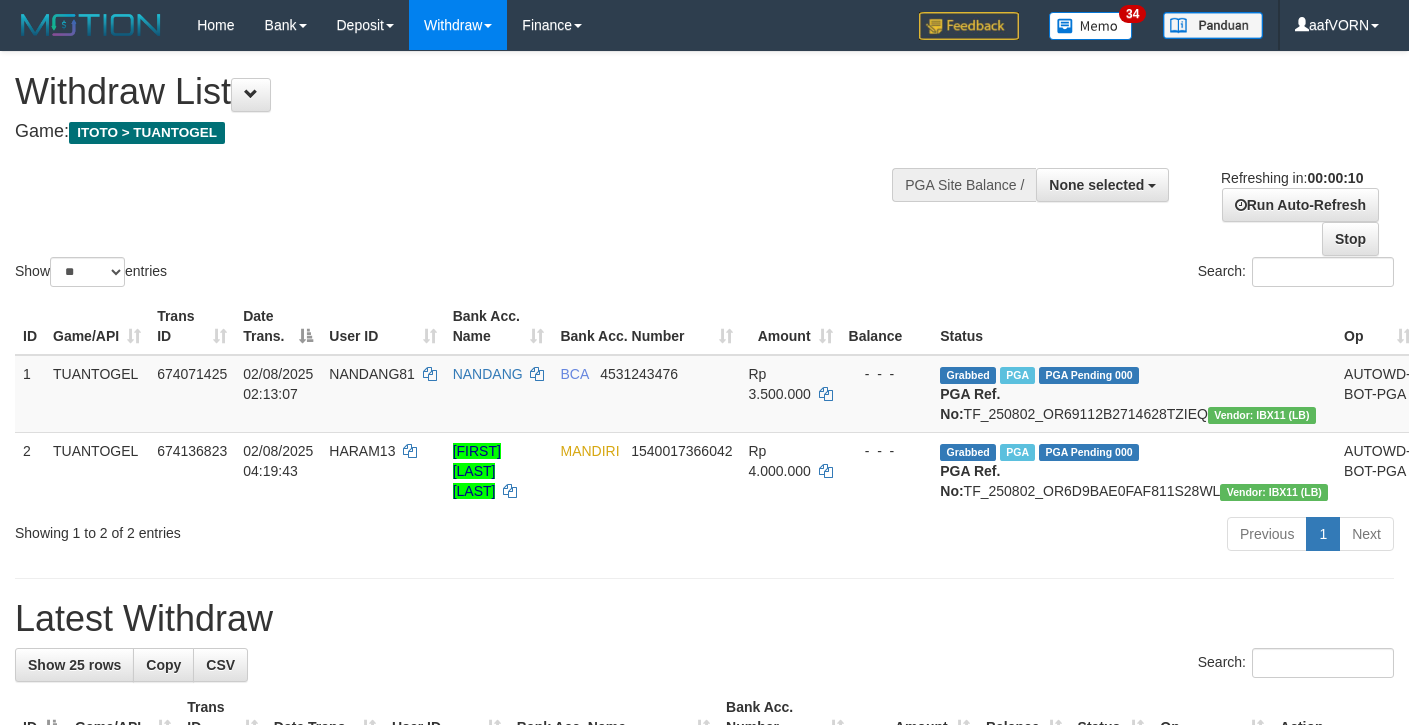 select 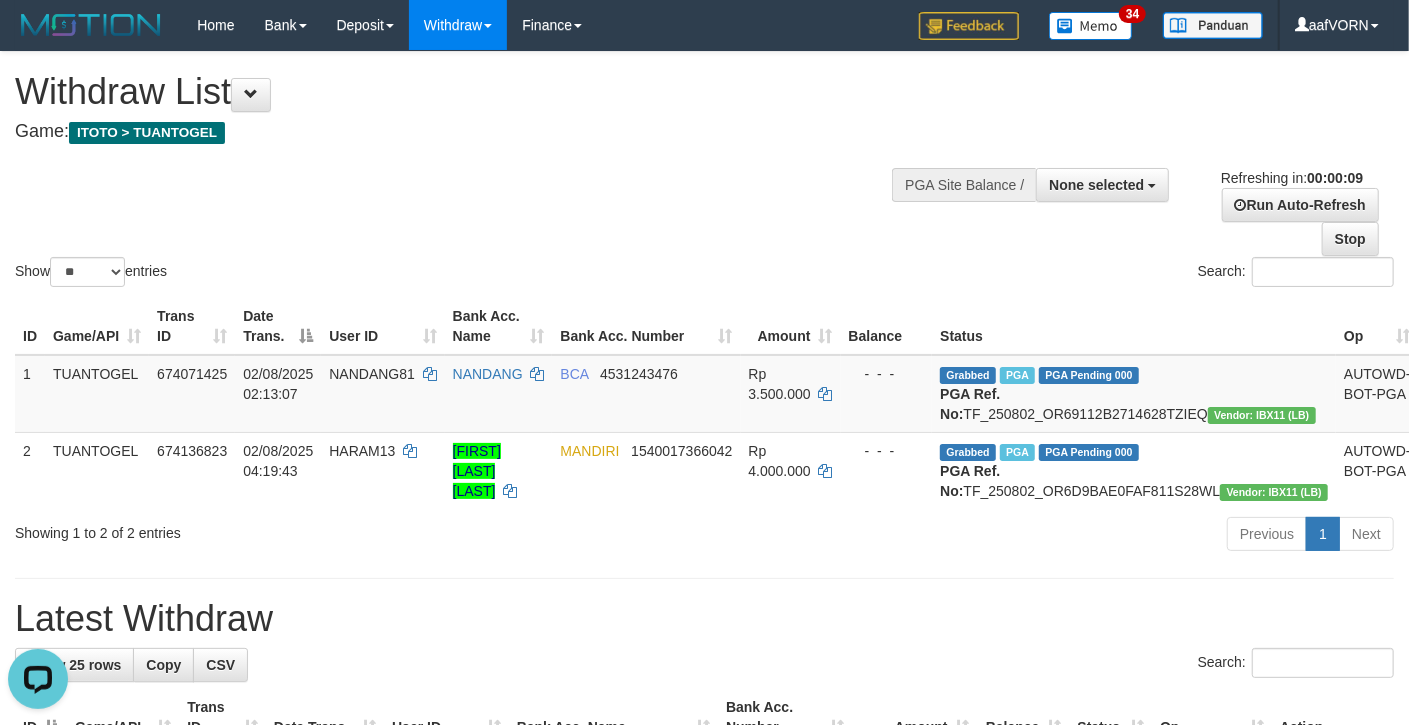 scroll, scrollTop: 0, scrollLeft: 0, axis: both 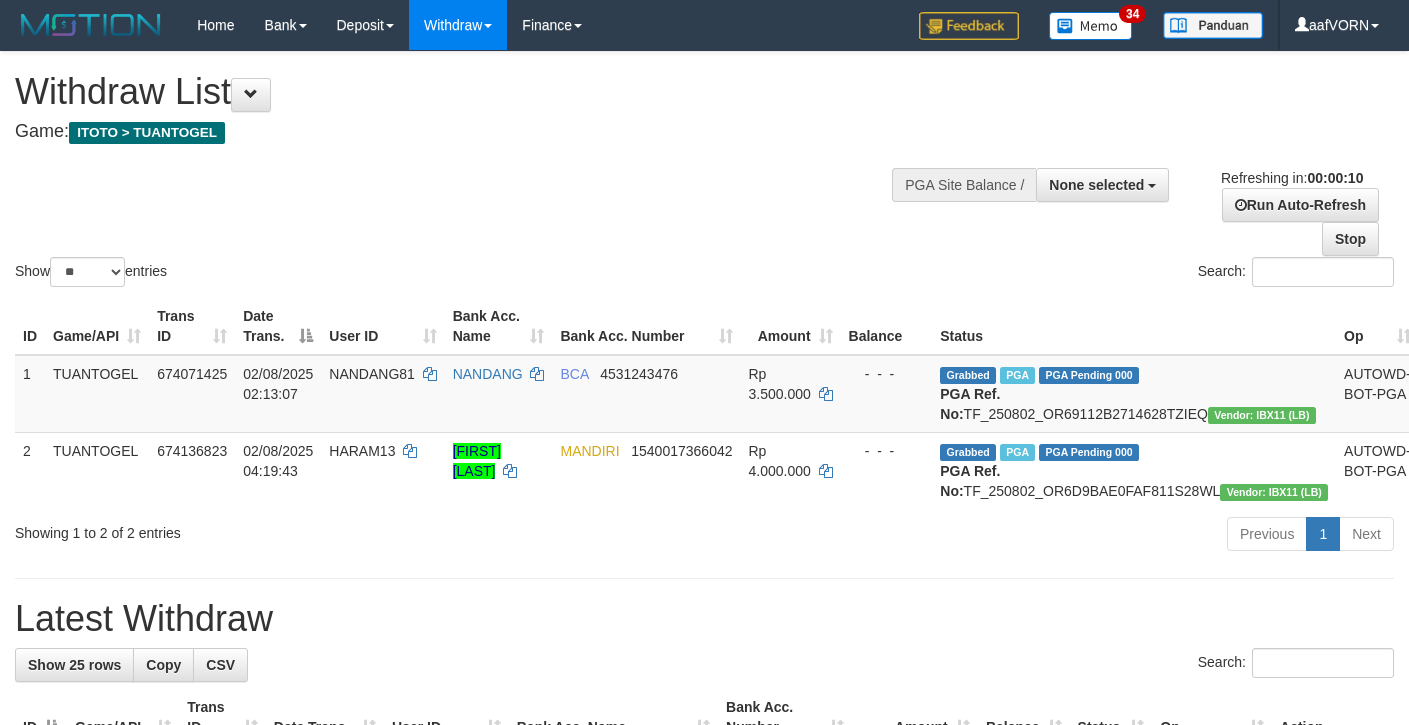 select 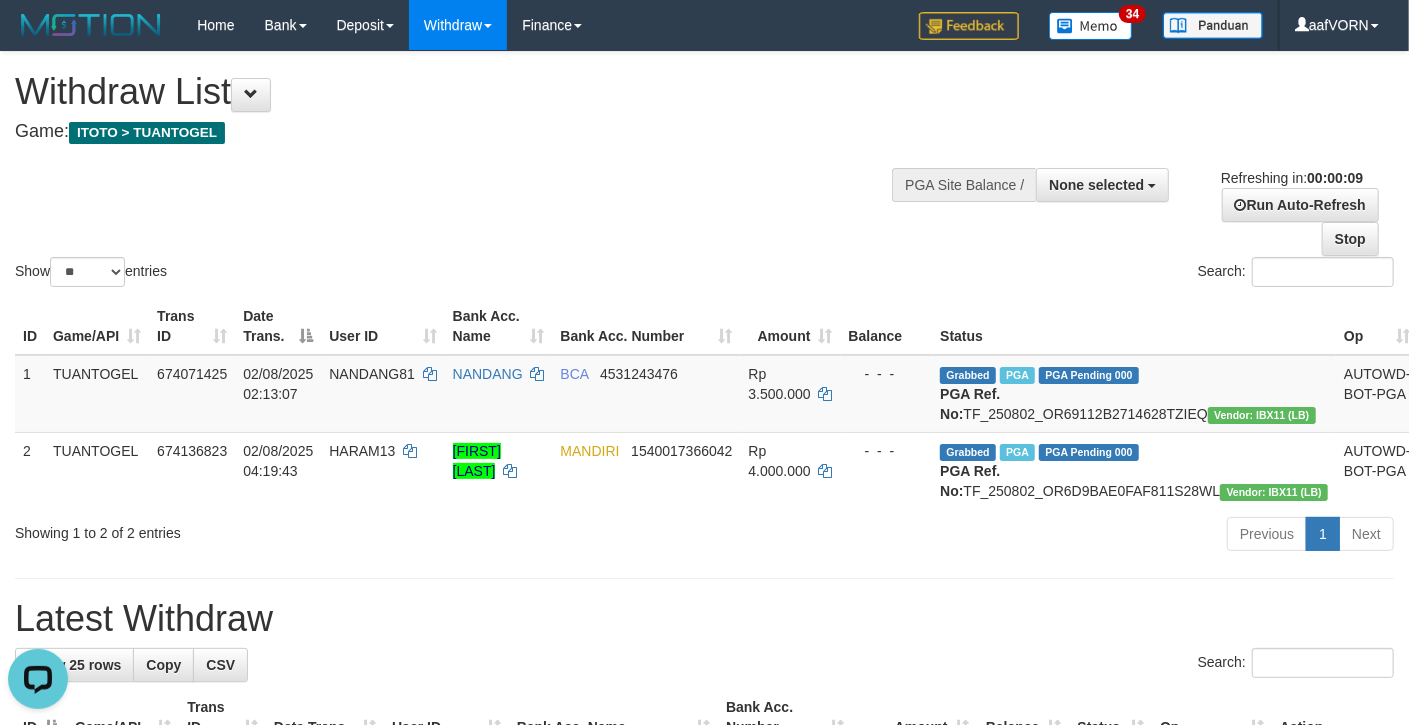 scroll, scrollTop: 0, scrollLeft: 0, axis: both 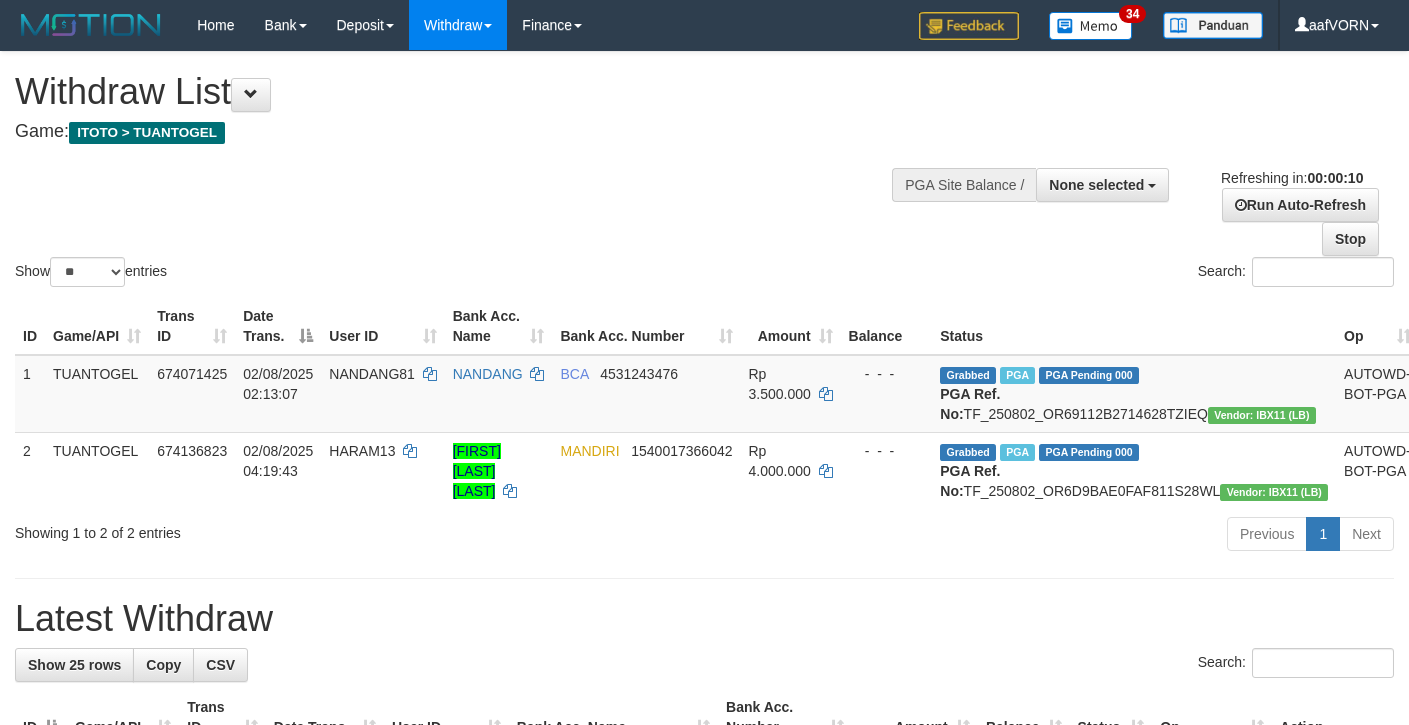 select 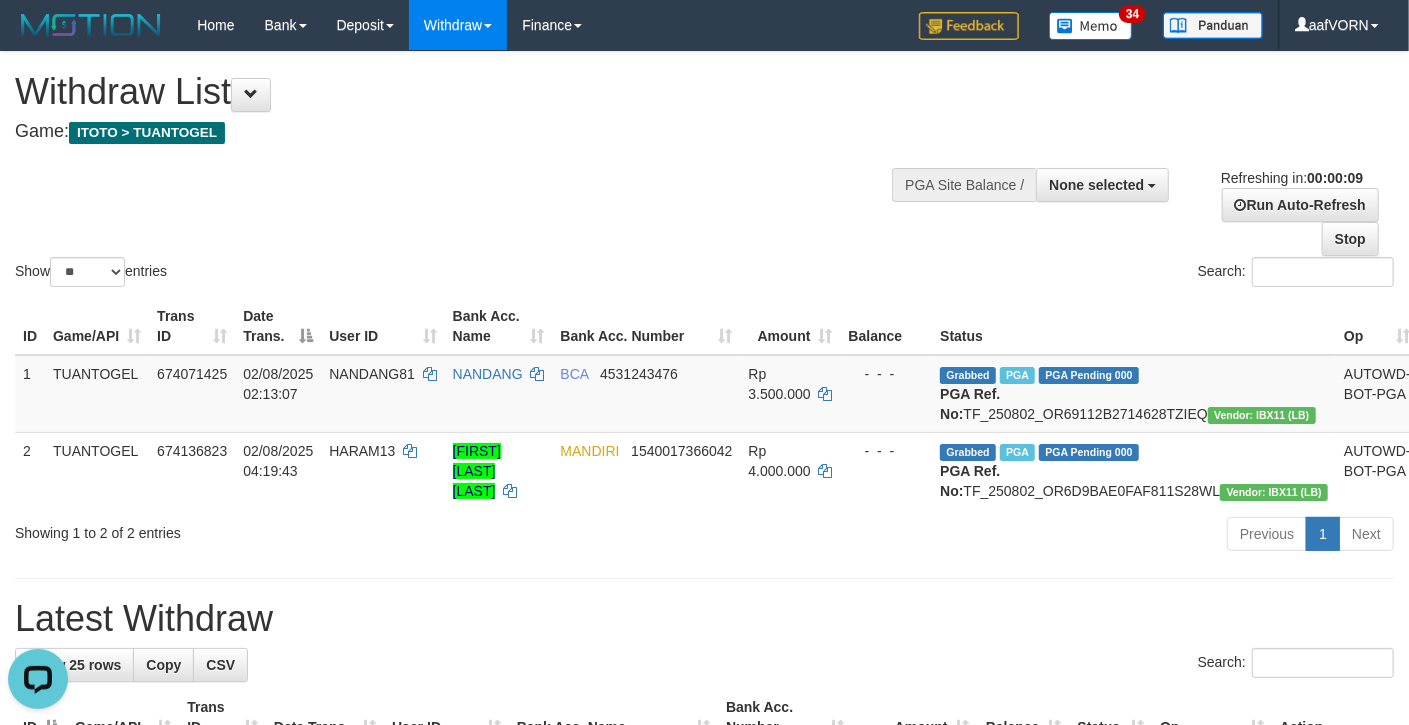 scroll, scrollTop: 0, scrollLeft: 0, axis: both 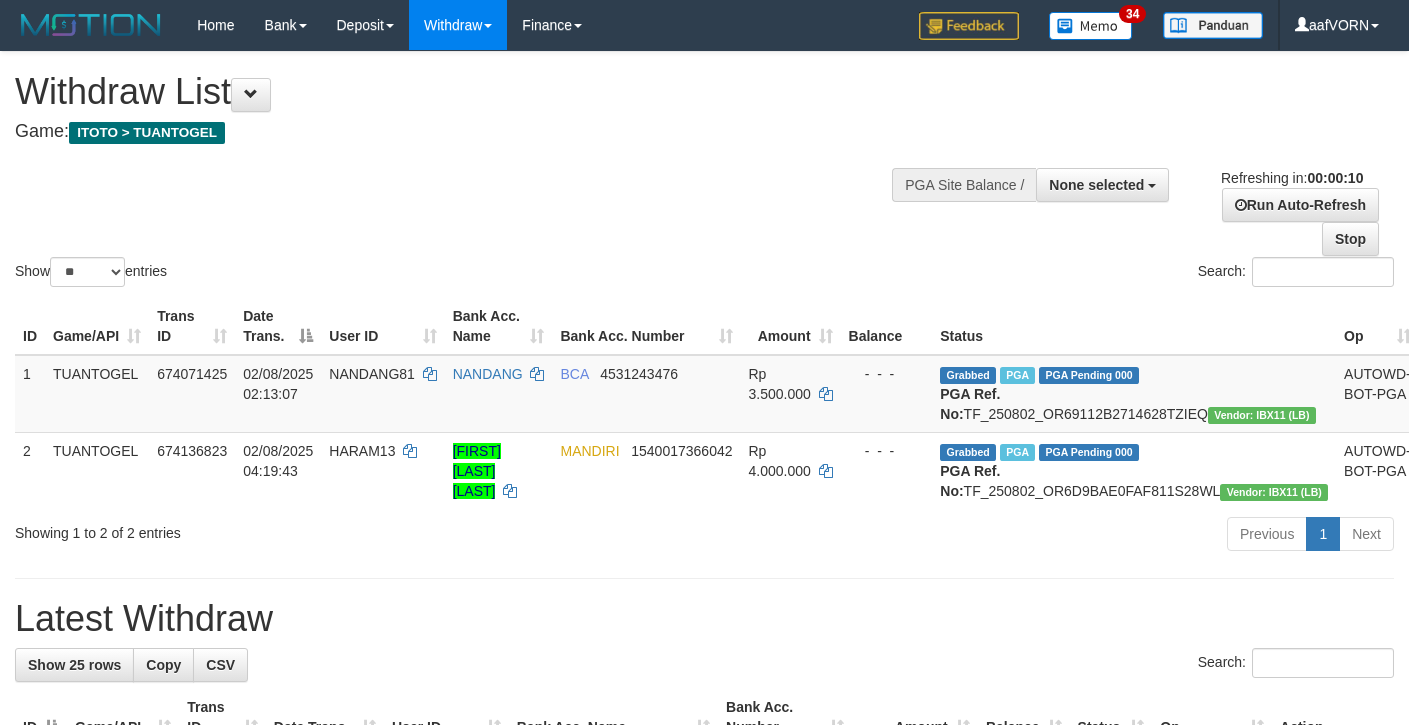 select 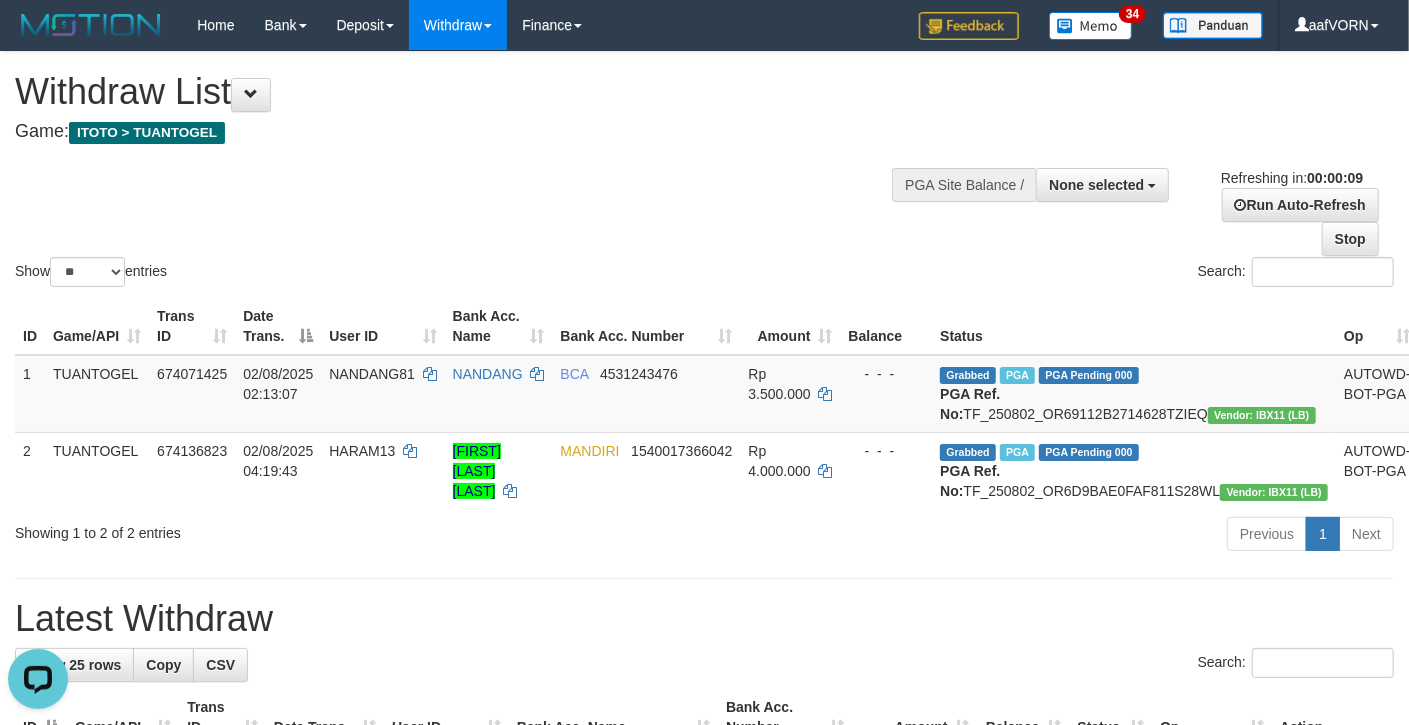 scroll, scrollTop: 0, scrollLeft: 0, axis: both 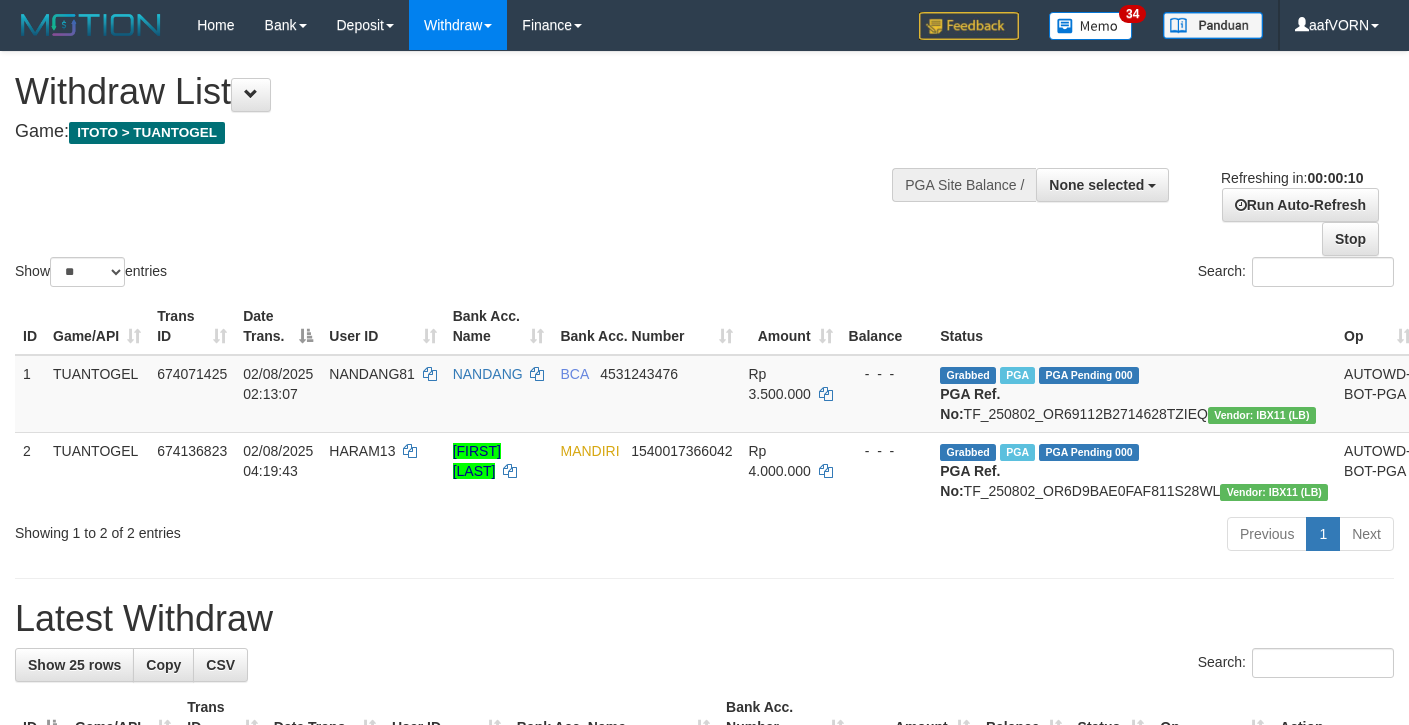 select 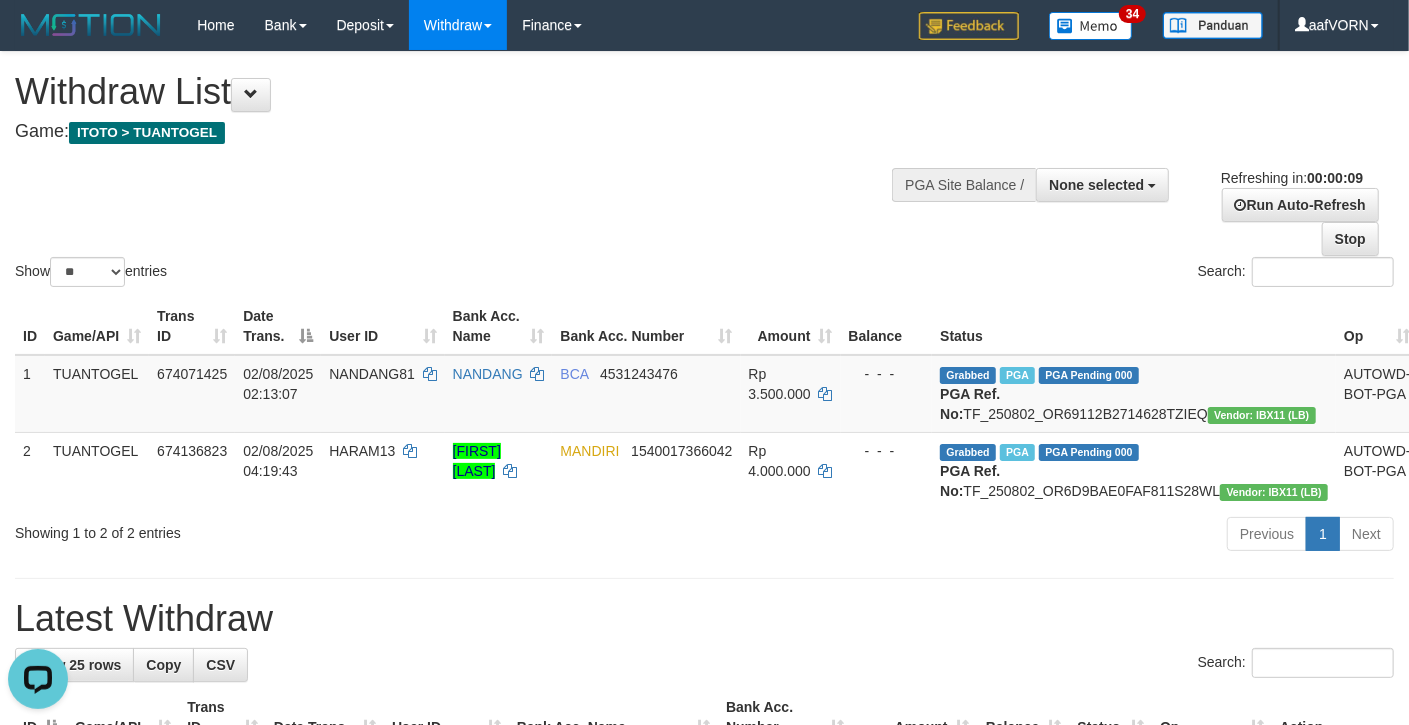 scroll, scrollTop: 0, scrollLeft: 0, axis: both 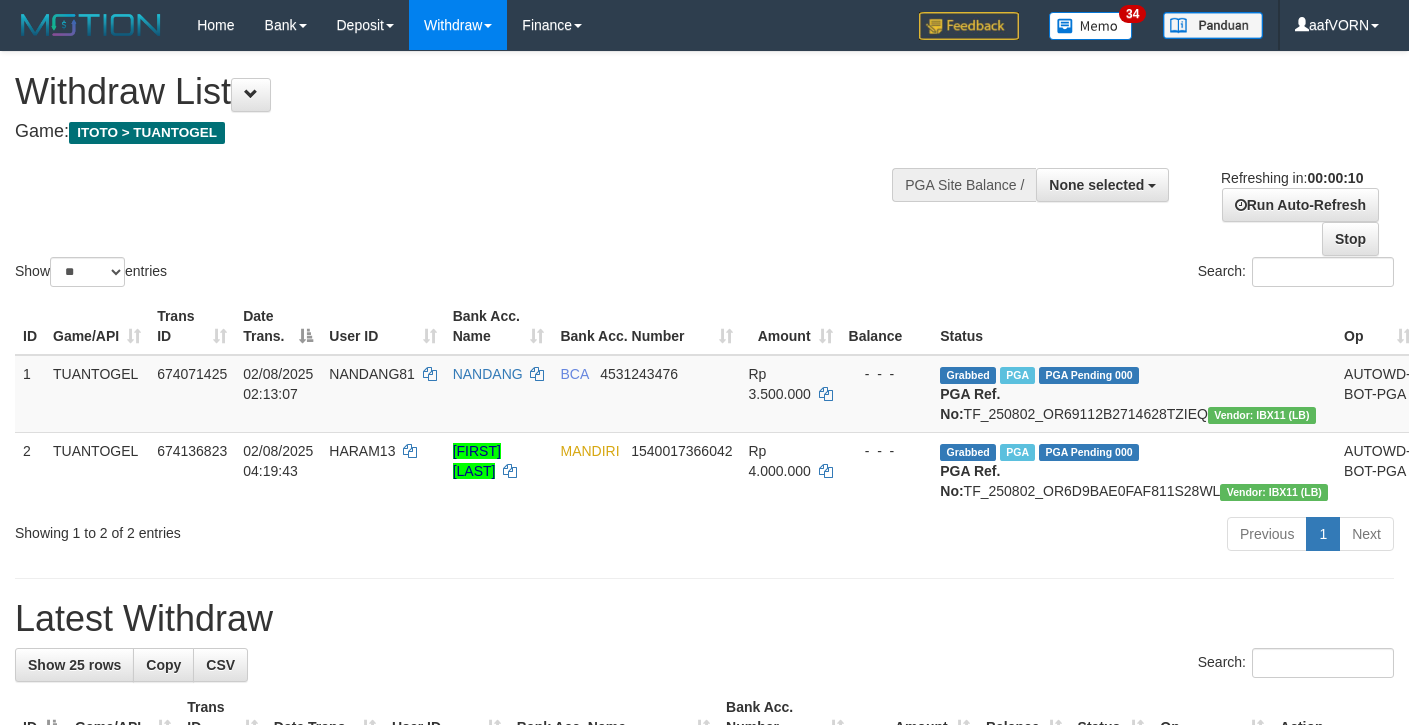 select 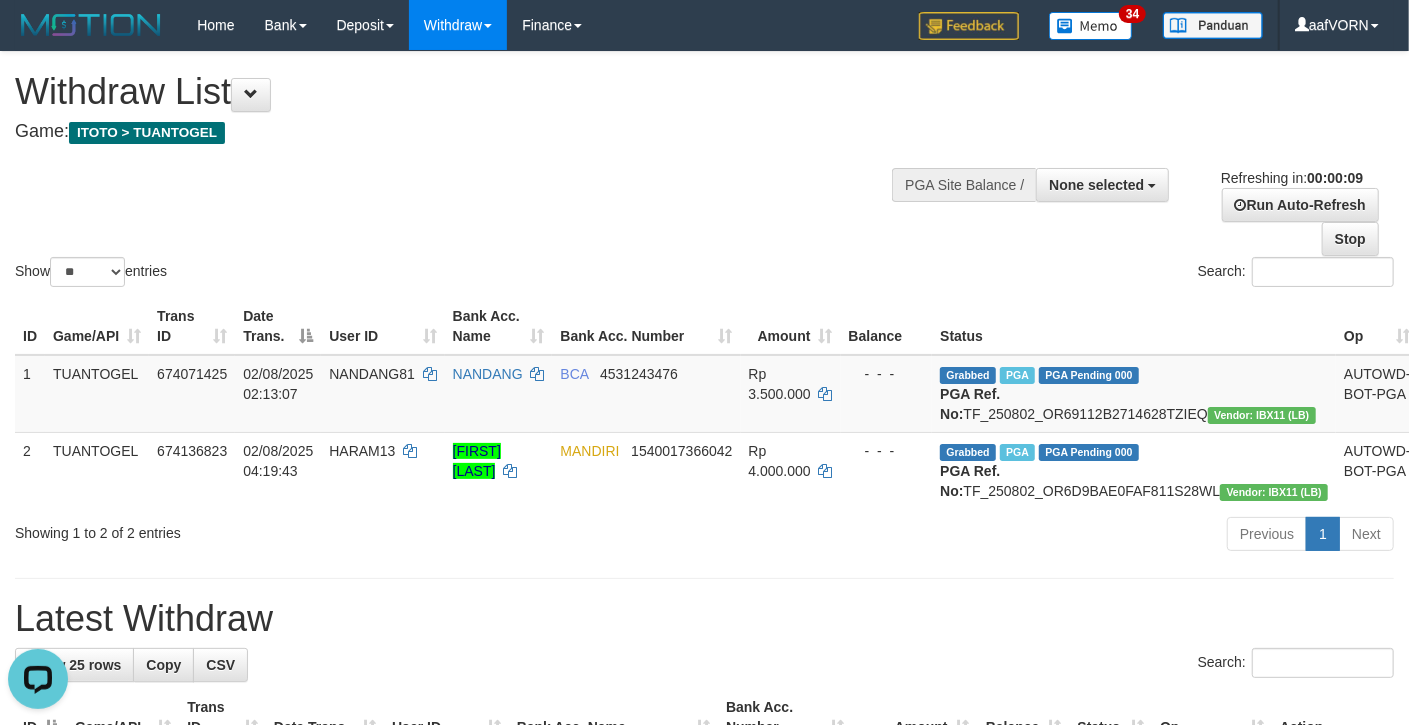 scroll, scrollTop: 0, scrollLeft: 0, axis: both 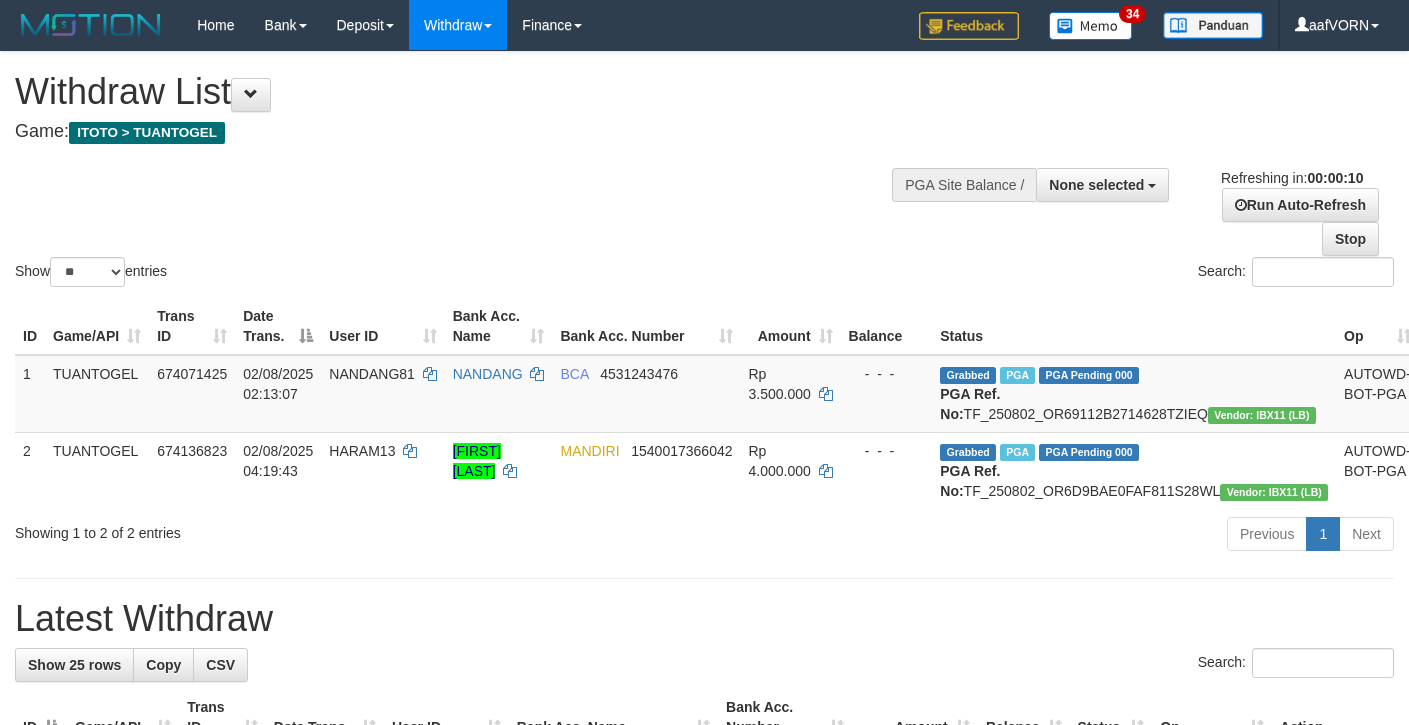 select 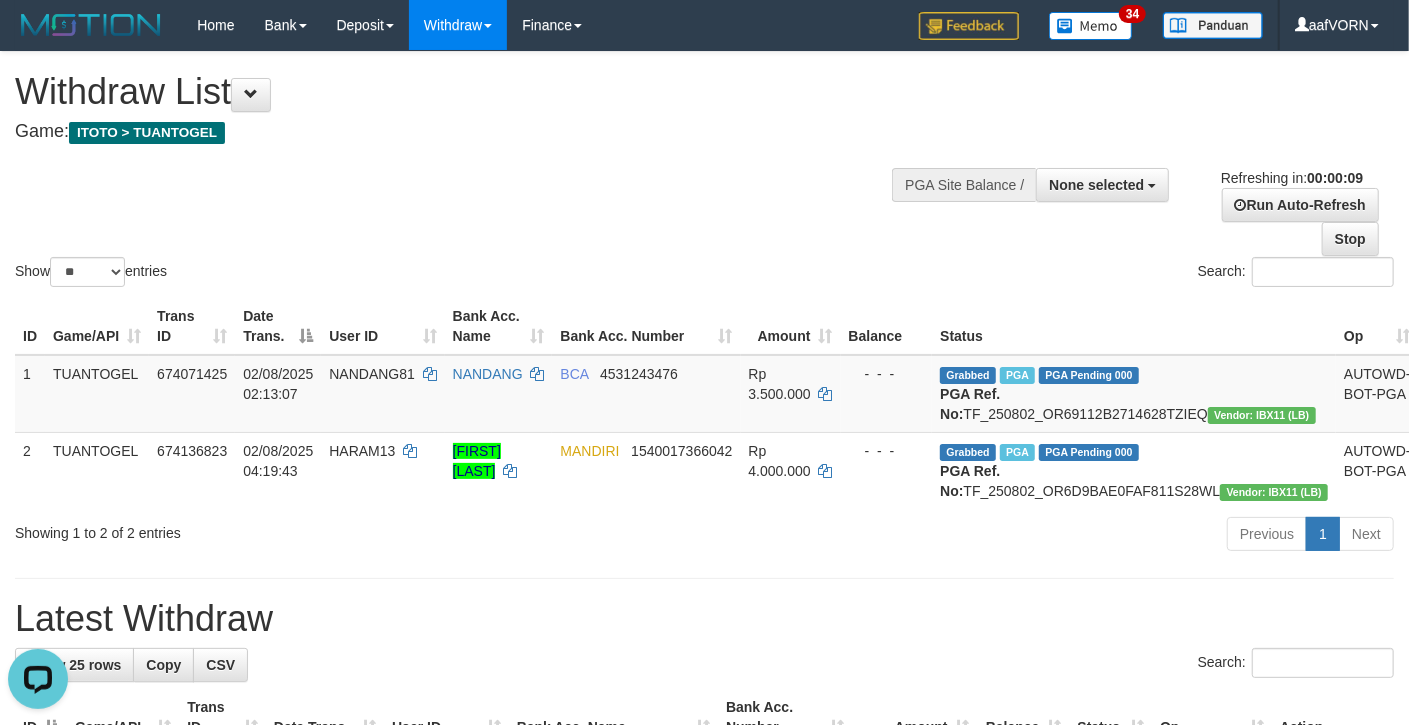 scroll, scrollTop: 0, scrollLeft: 0, axis: both 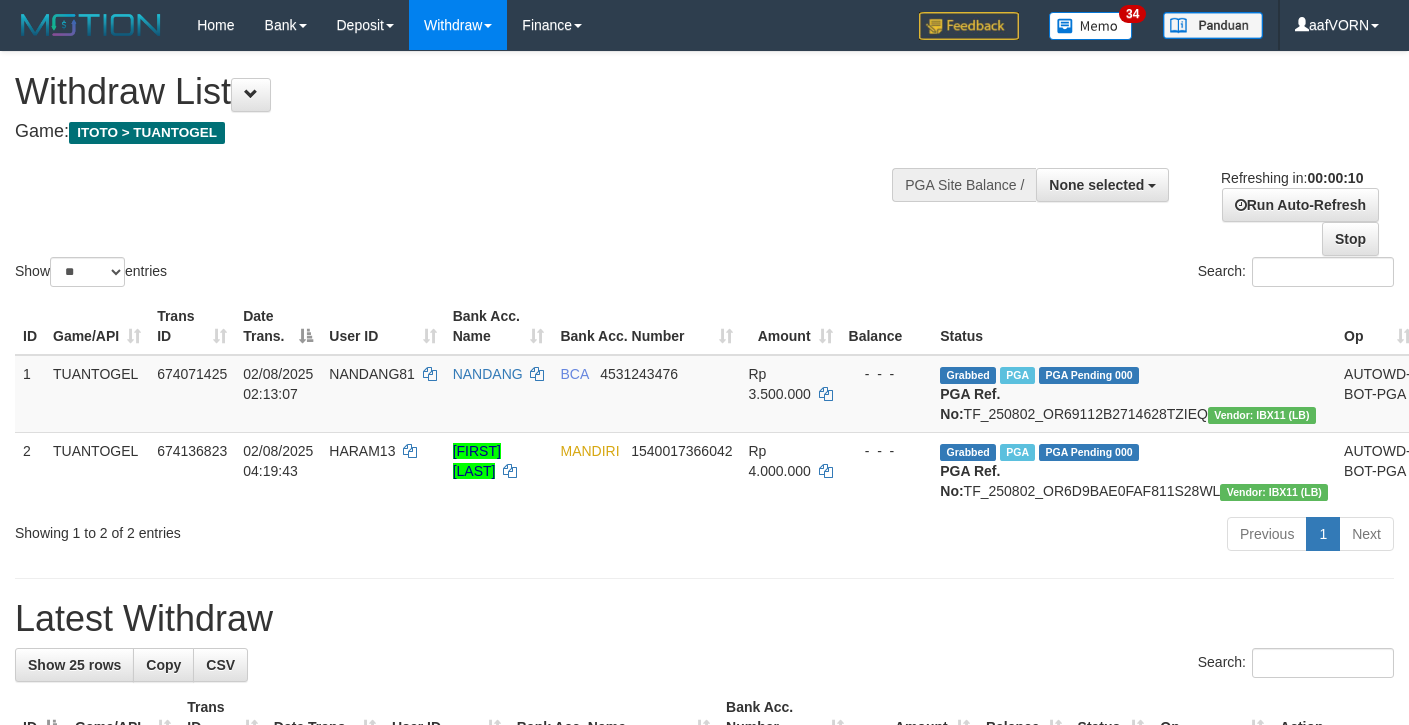 select 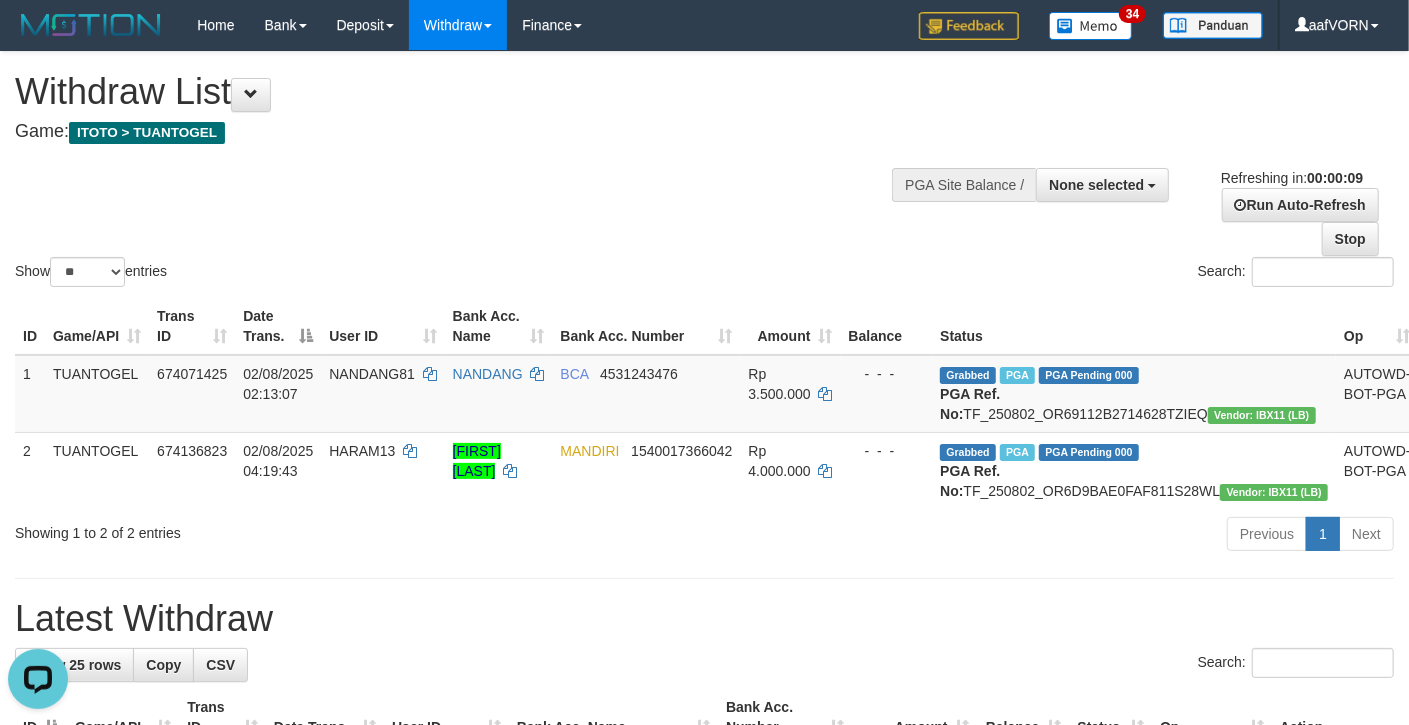 scroll, scrollTop: 0, scrollLeft: 0, axis: both 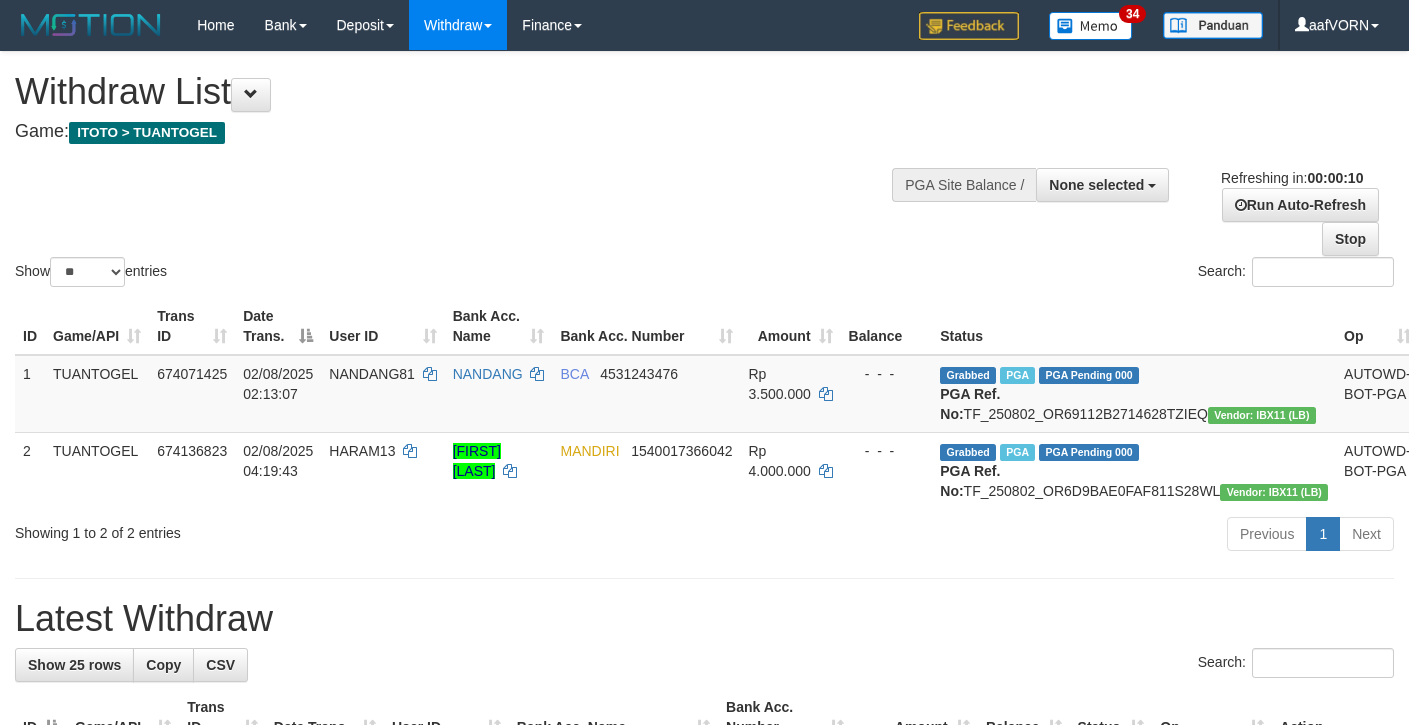select 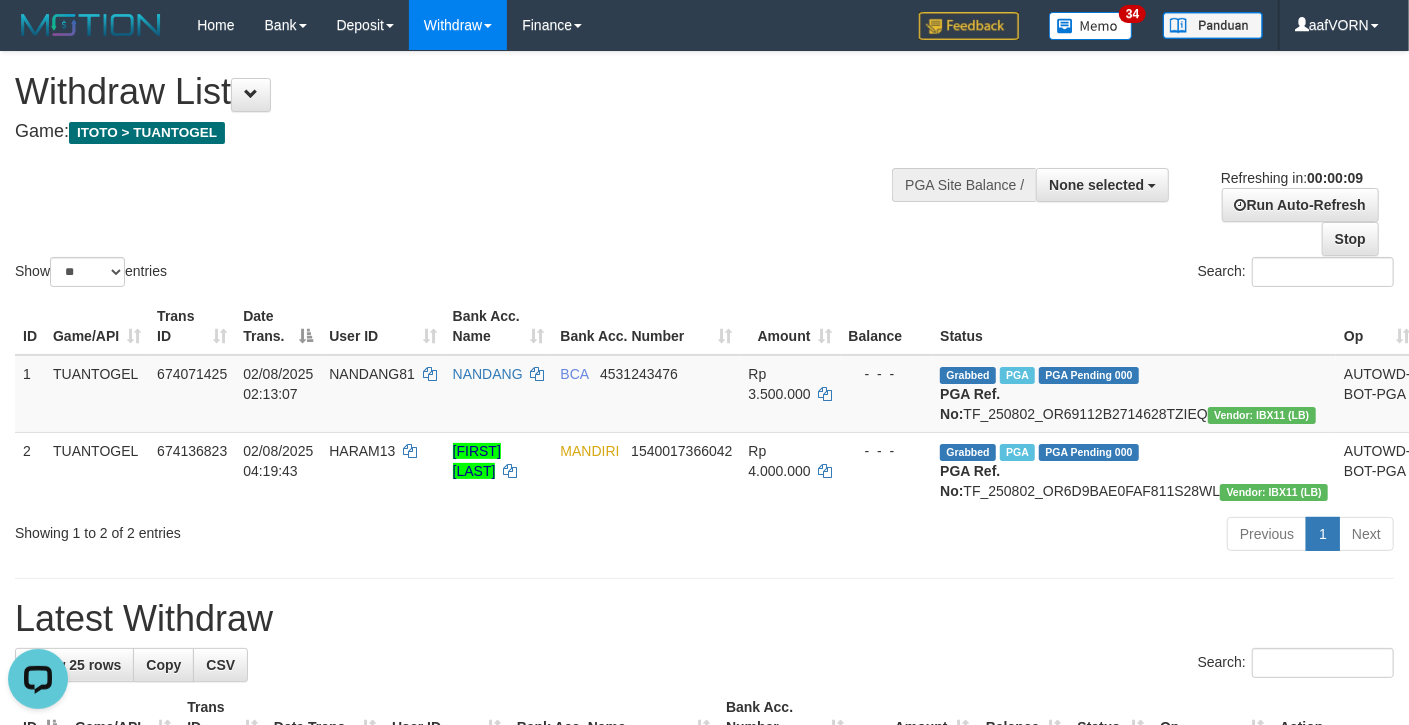 scroll, scrollTop: 0, scrollLeft: 0, axis: both 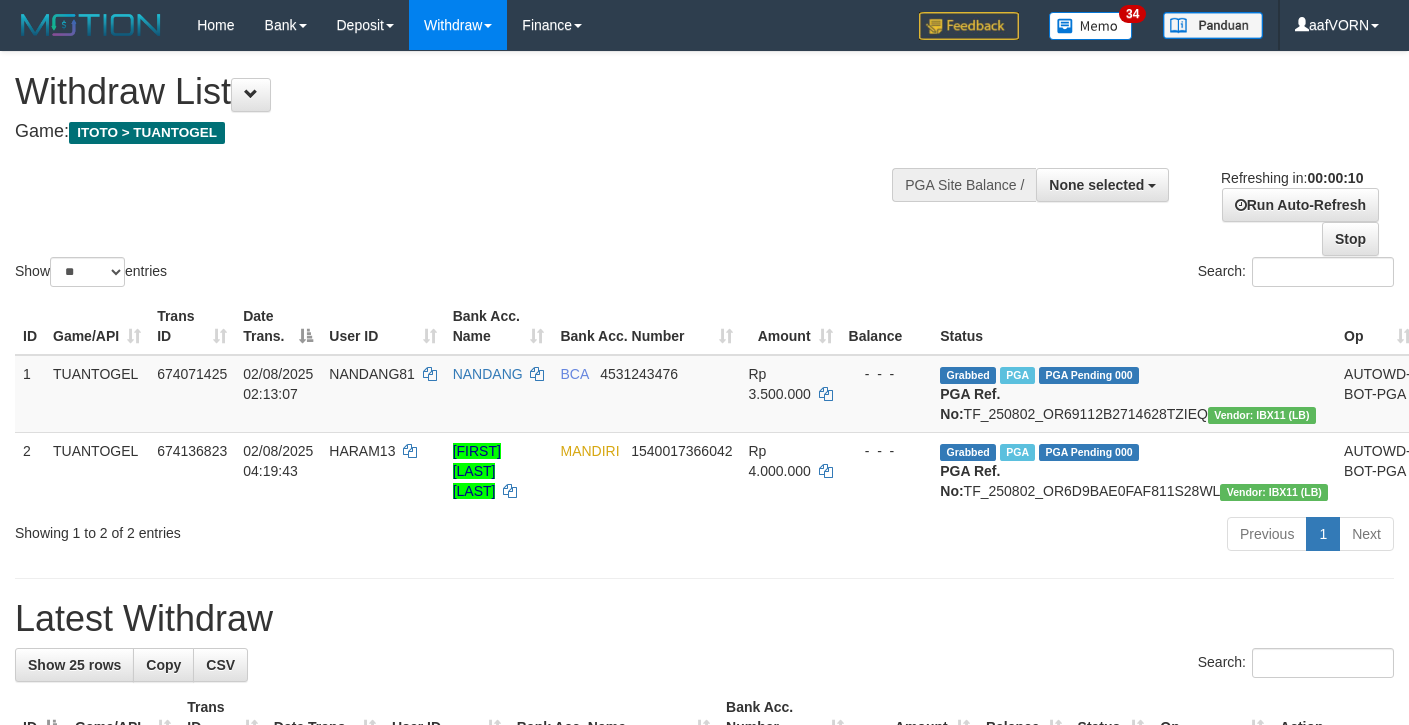 select 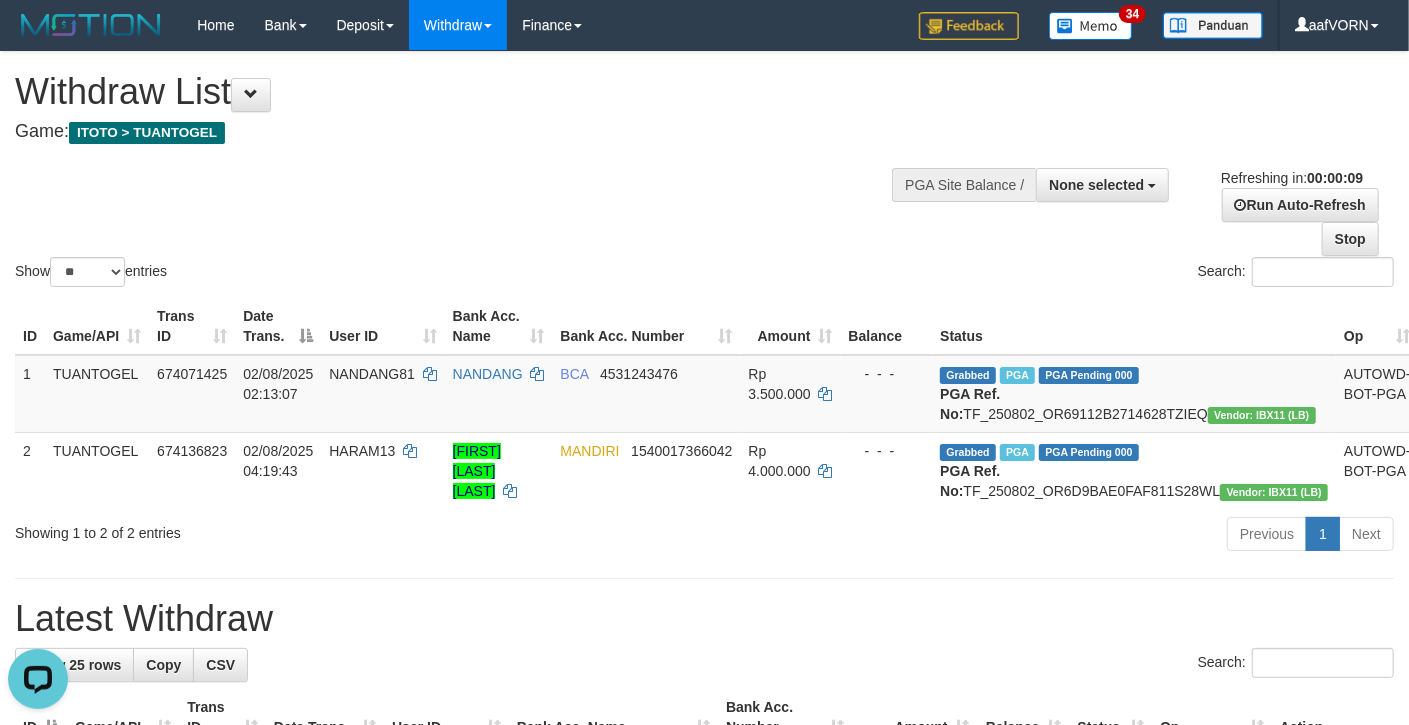 scroll, scrollTop: 0, scrollLeft: 0, axis: both 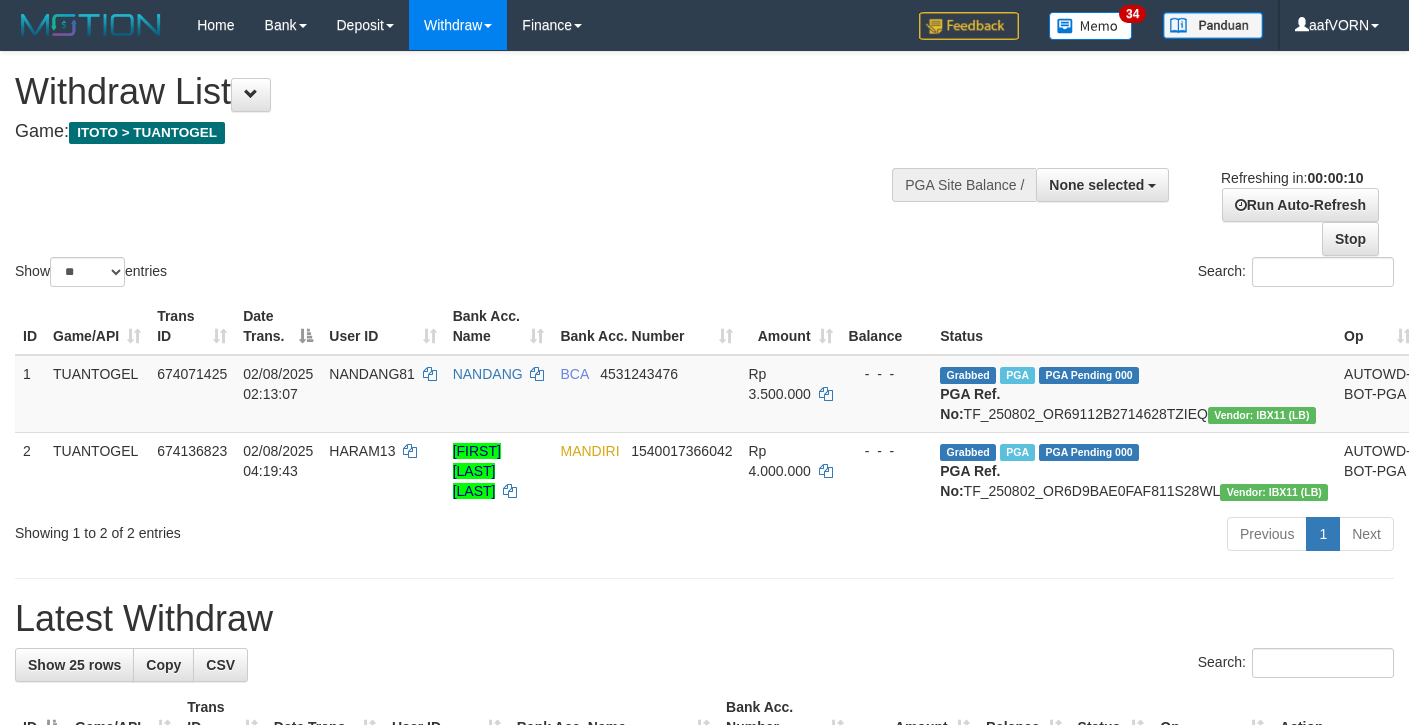 select 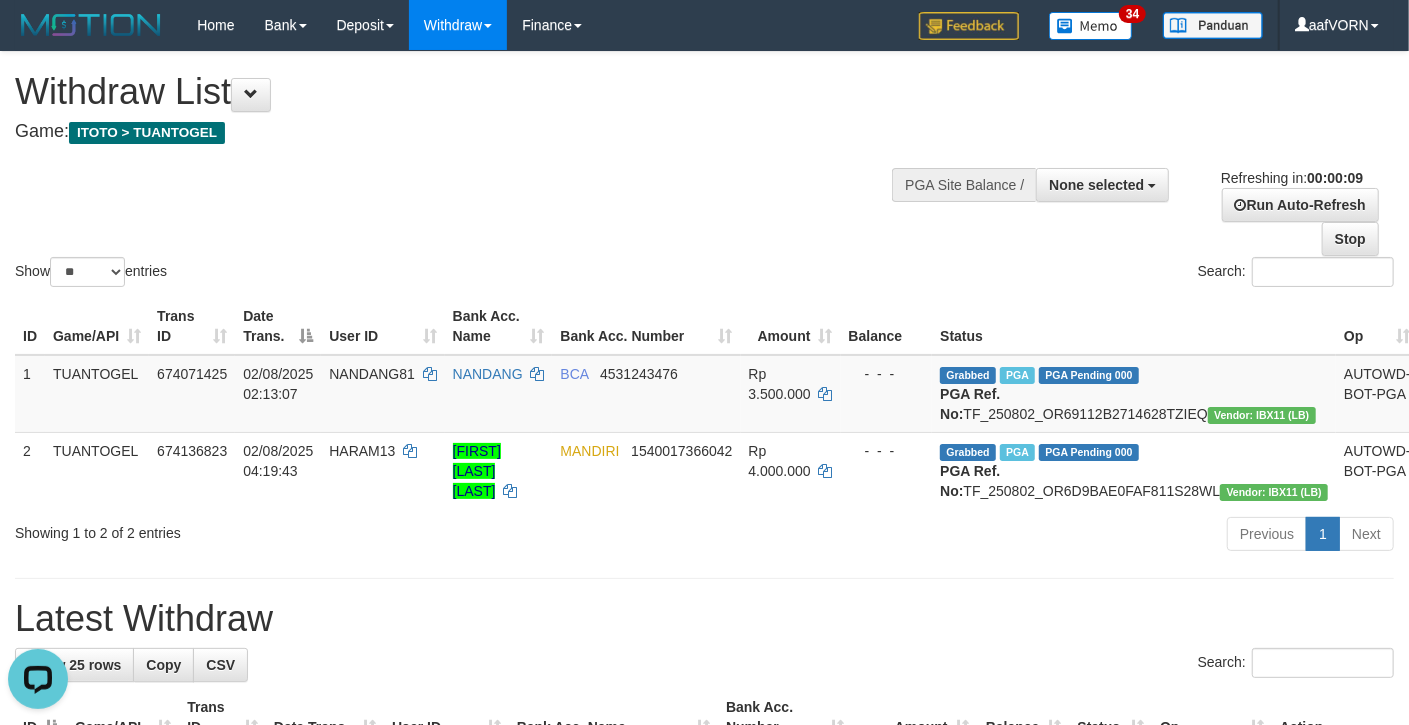 scroll, scrollTop: 0, scrollLeft: 0, axis: both 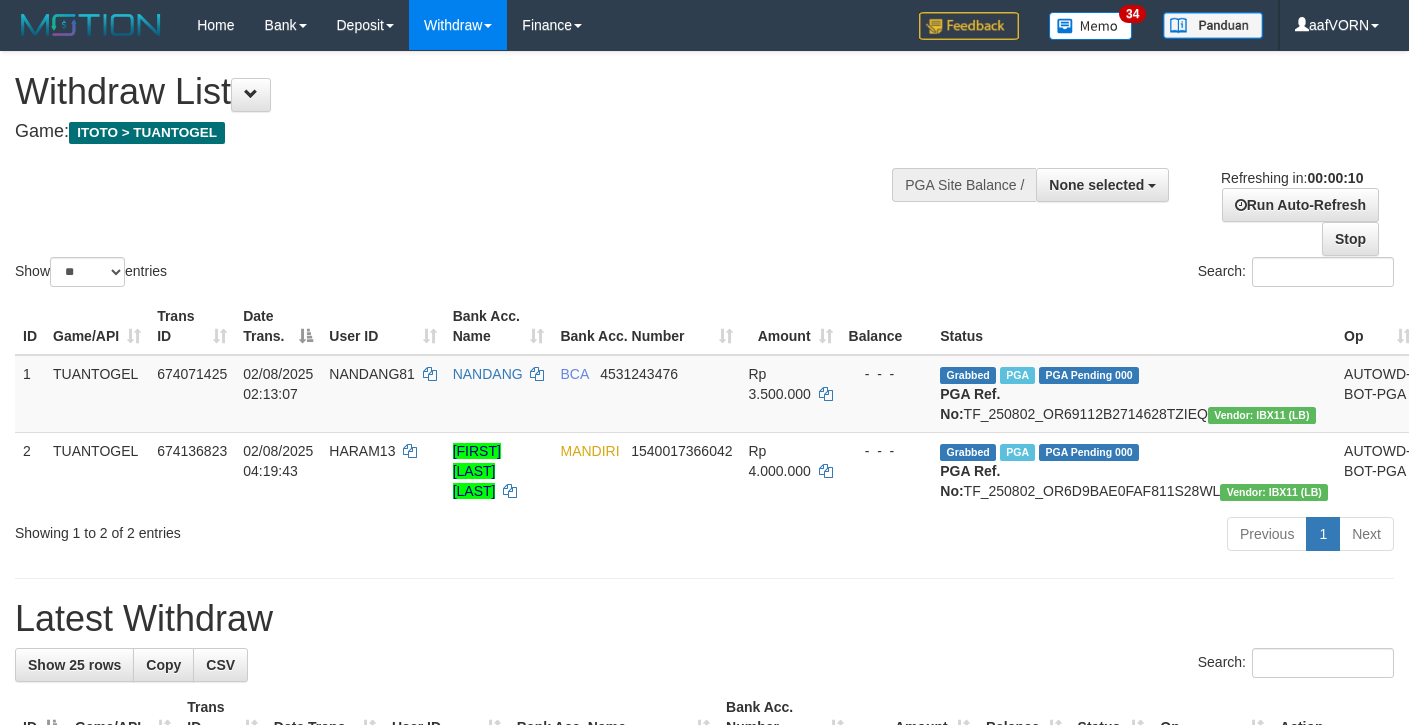 select 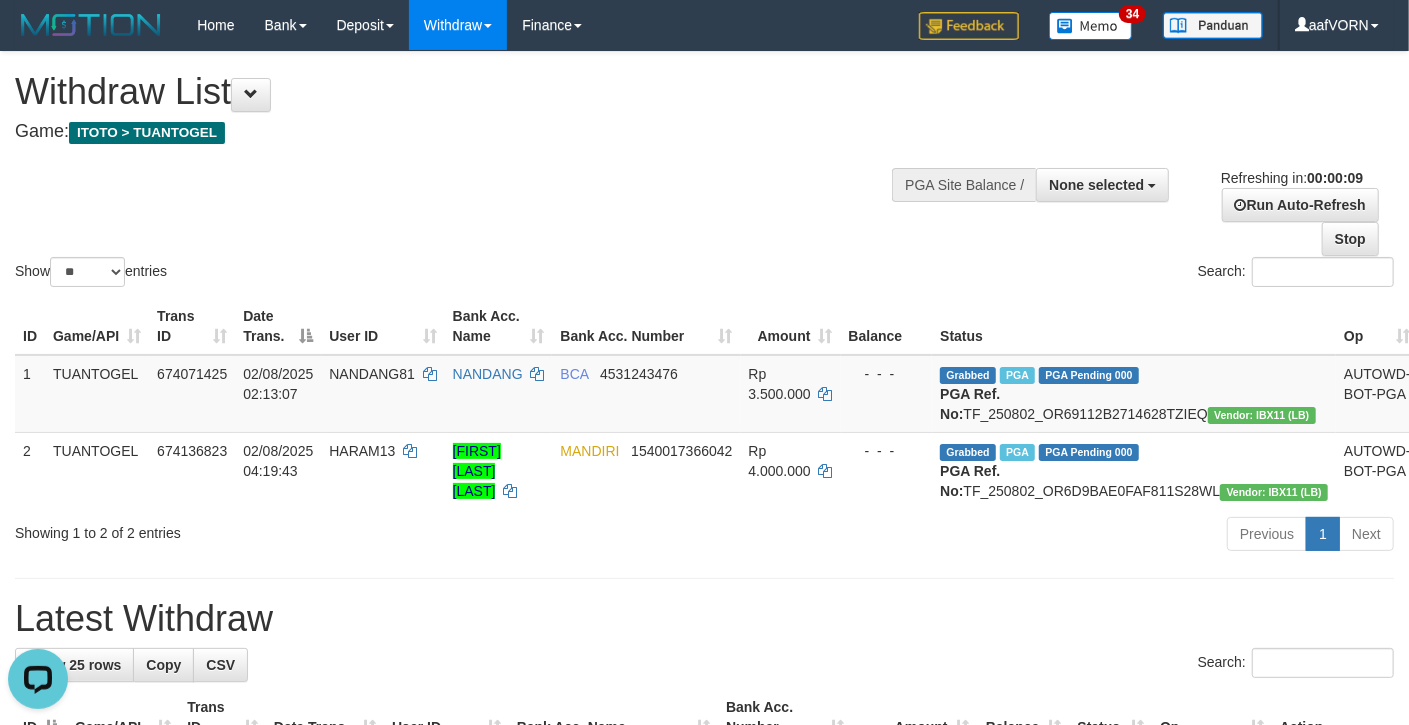 scroll, scrollTop: 0, scrollLeft: 0, axis: both 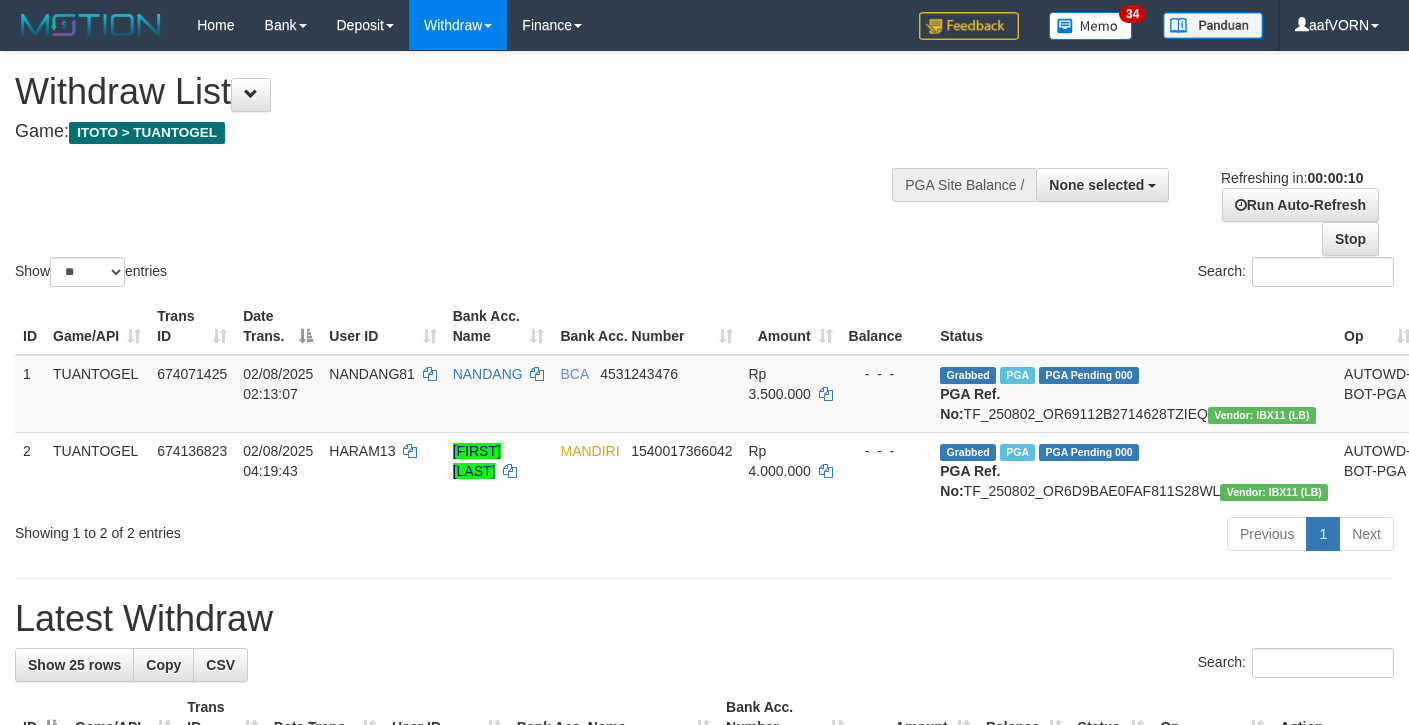 select 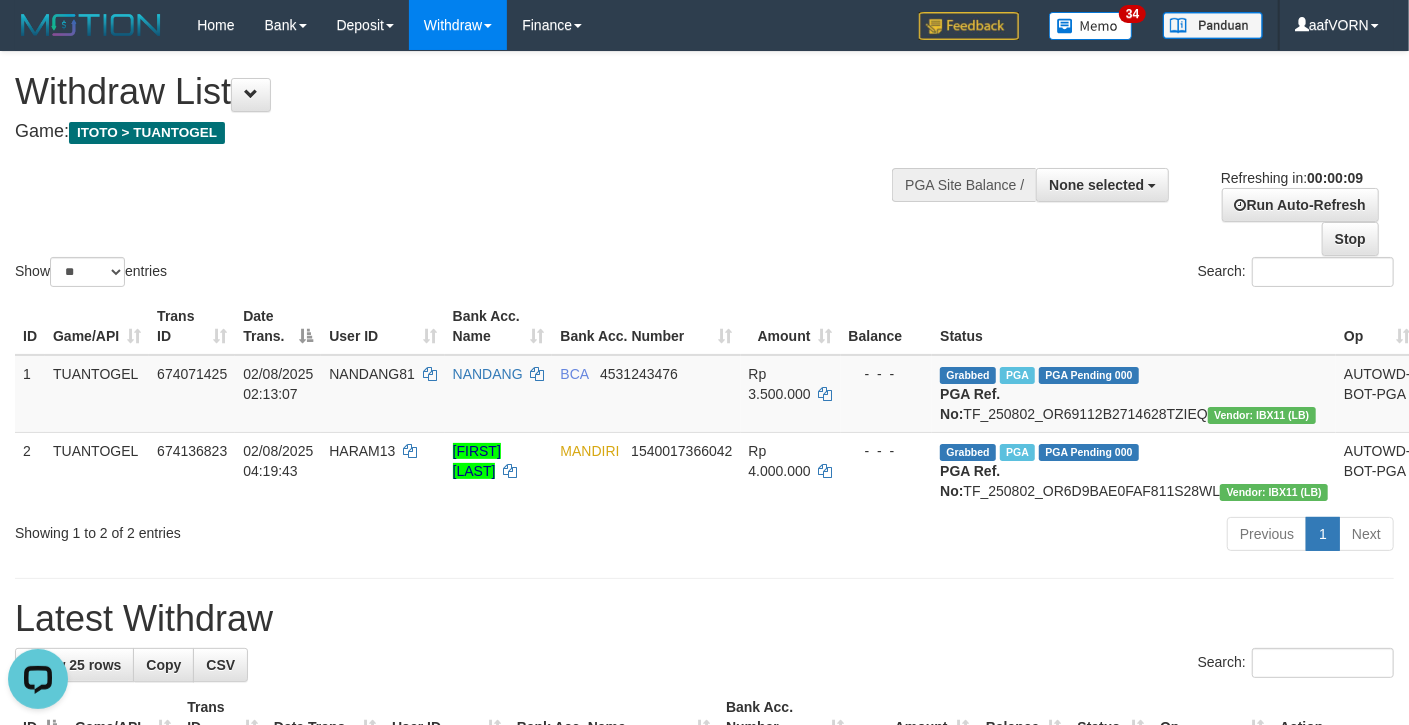 scroll, scrollTop: 0, scrollLeft: 0, axis: both 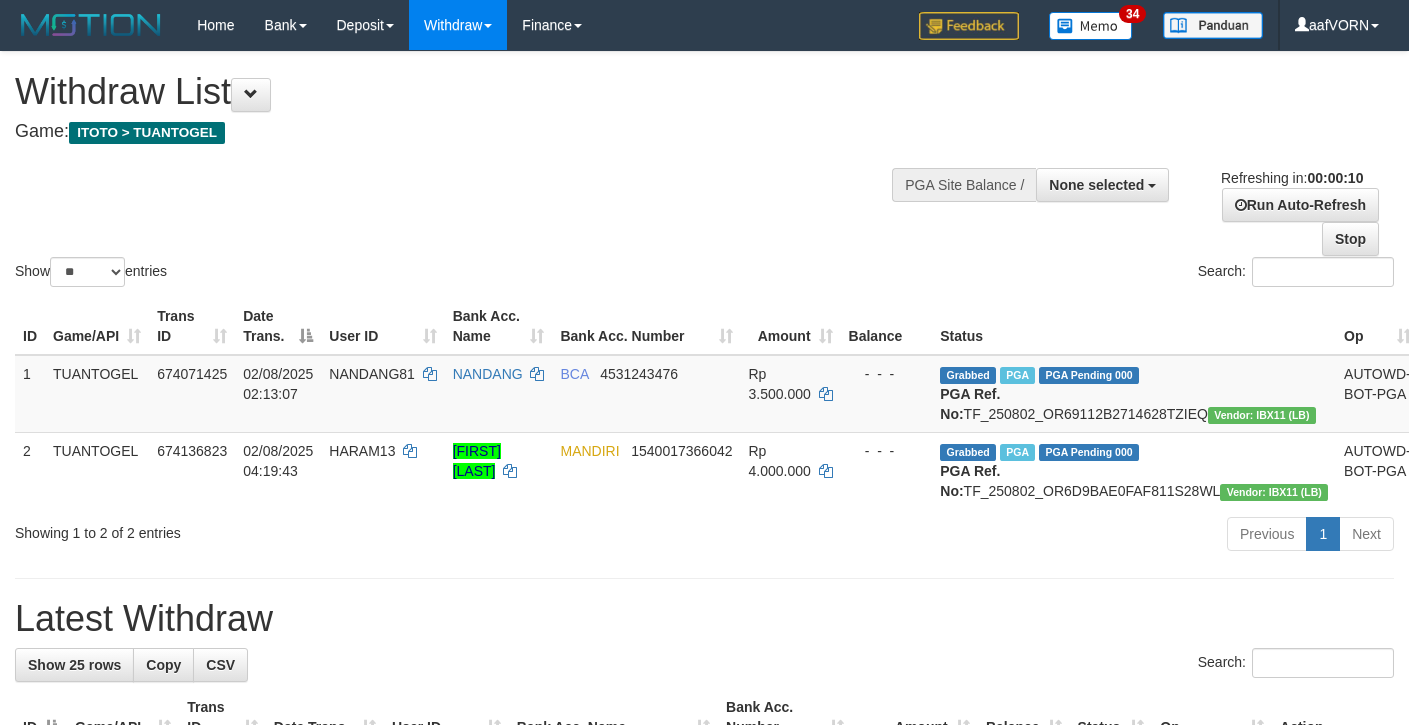 select 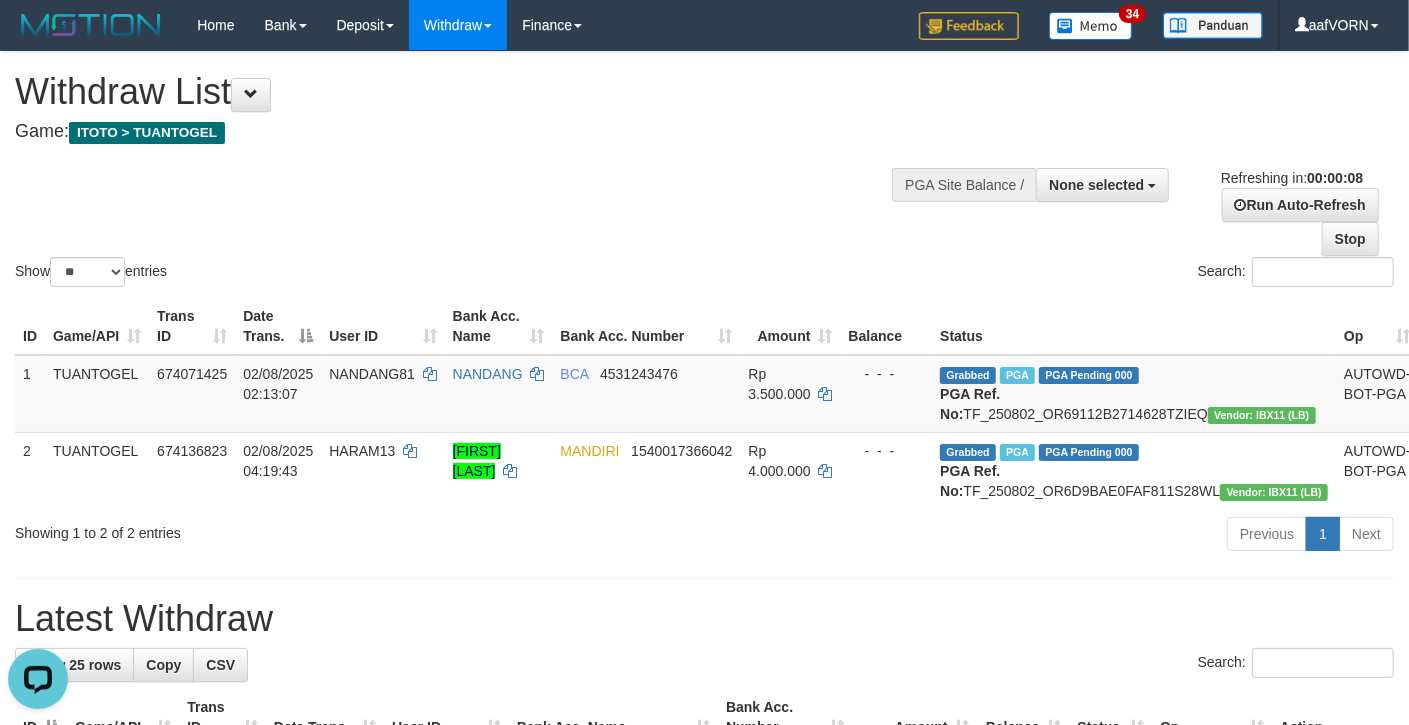 scroll, scrollTop: 0, scrollLeft: 0, axis: both 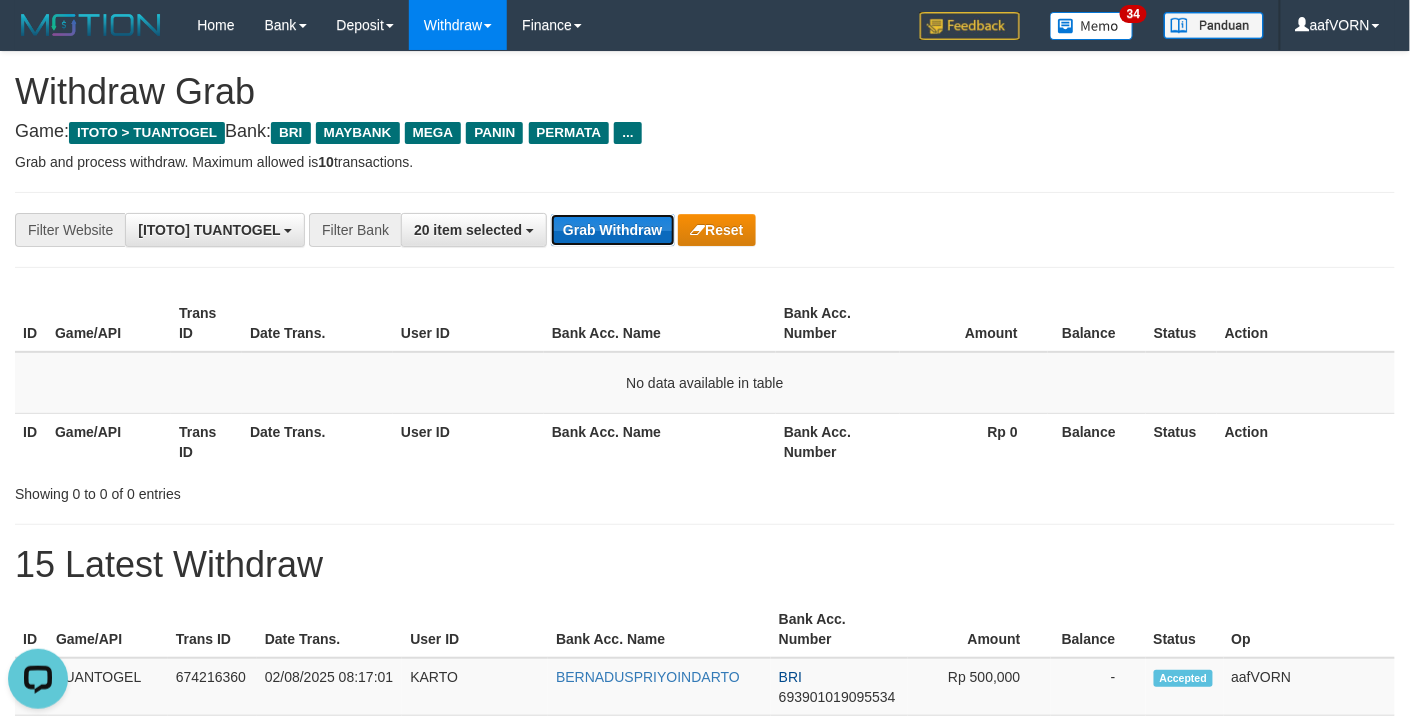 click on "Grab Withdraw" at bounding box center [612, 230] 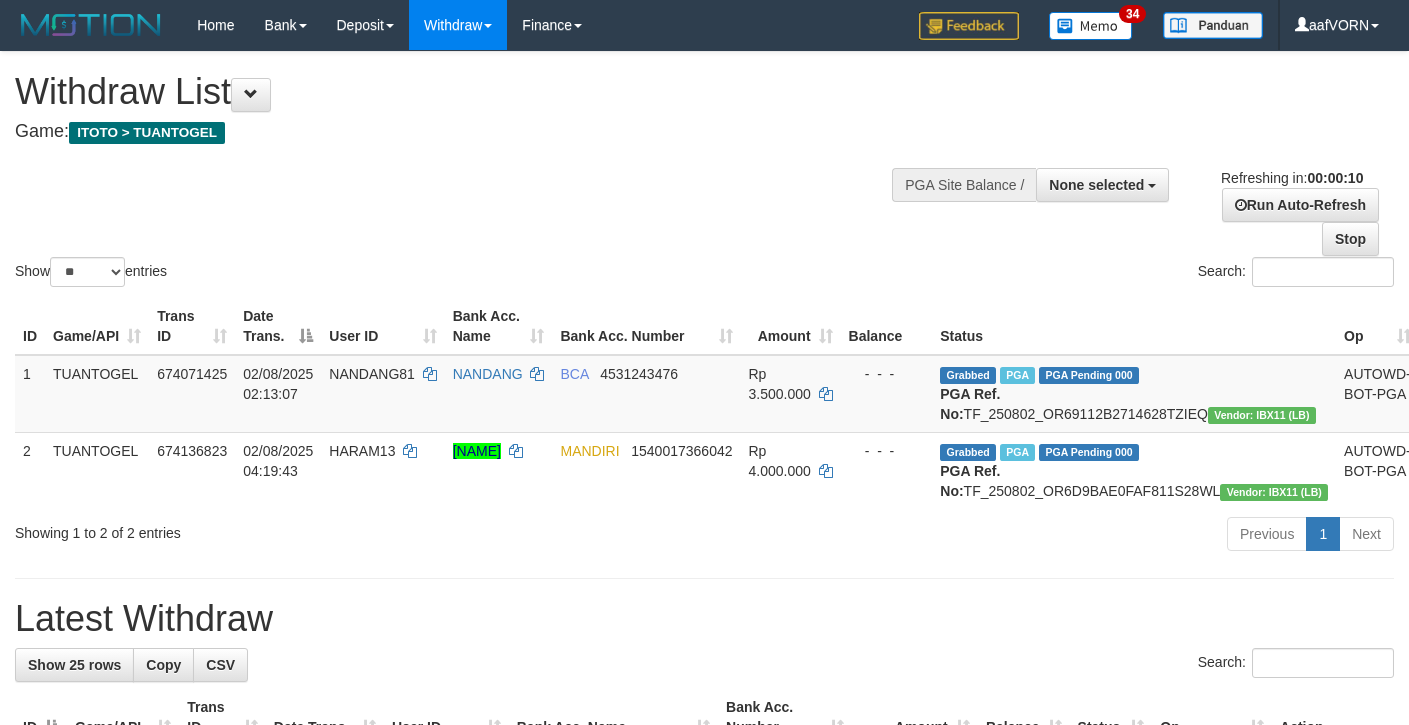 select 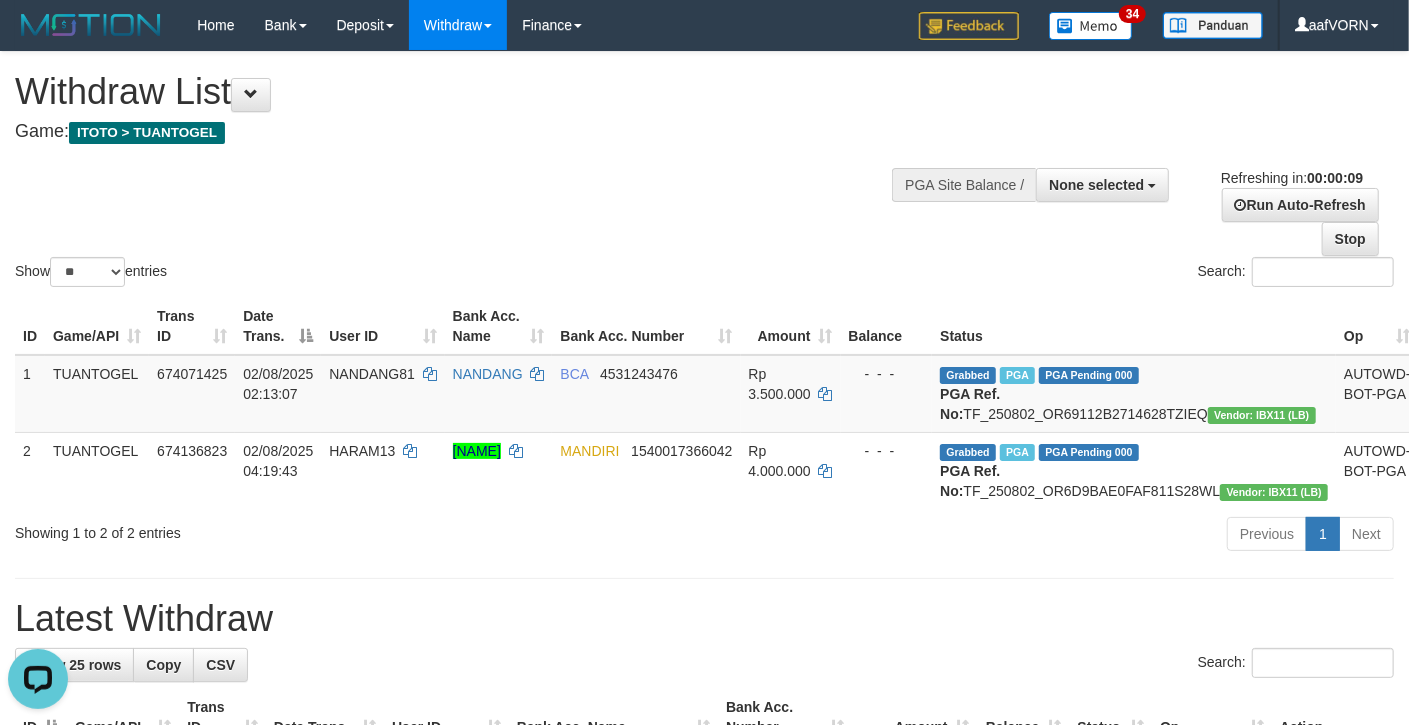 scroll, scrollTop: 0, scrollLeft: 0, axis: both 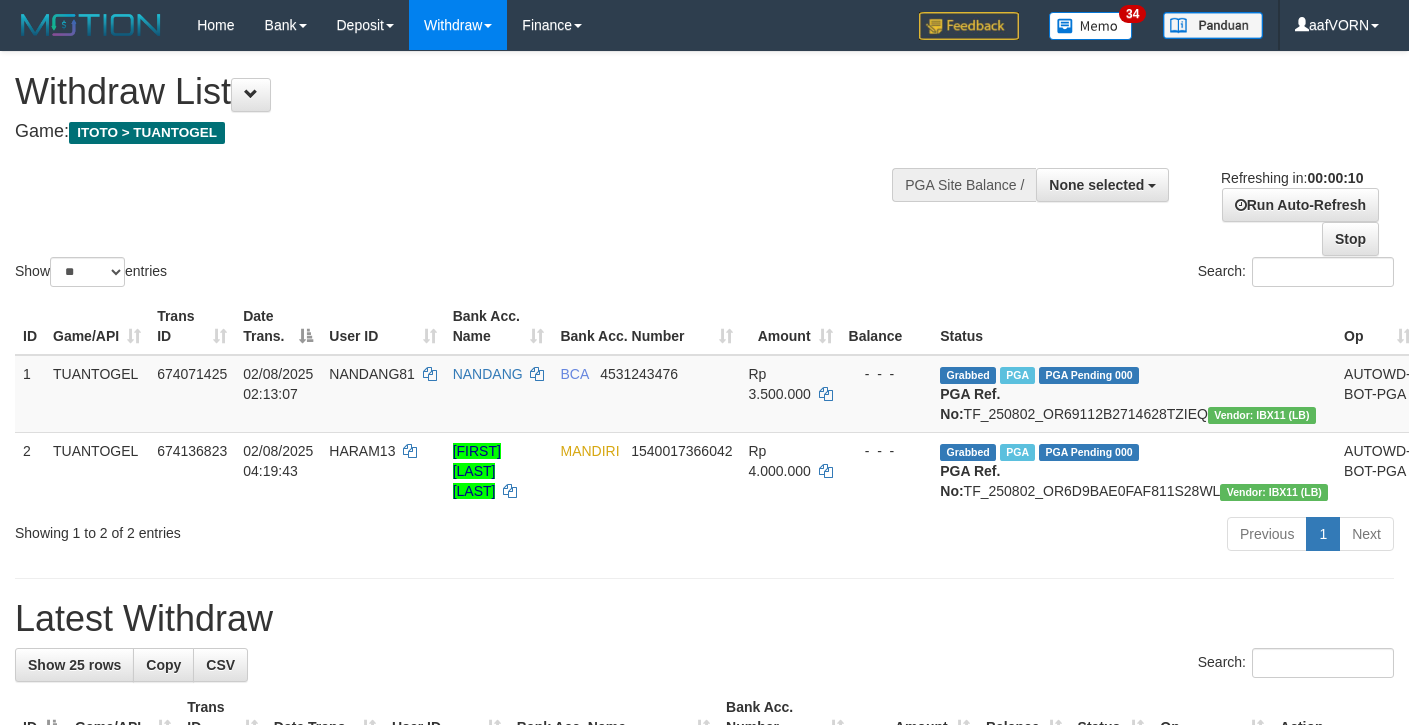 select 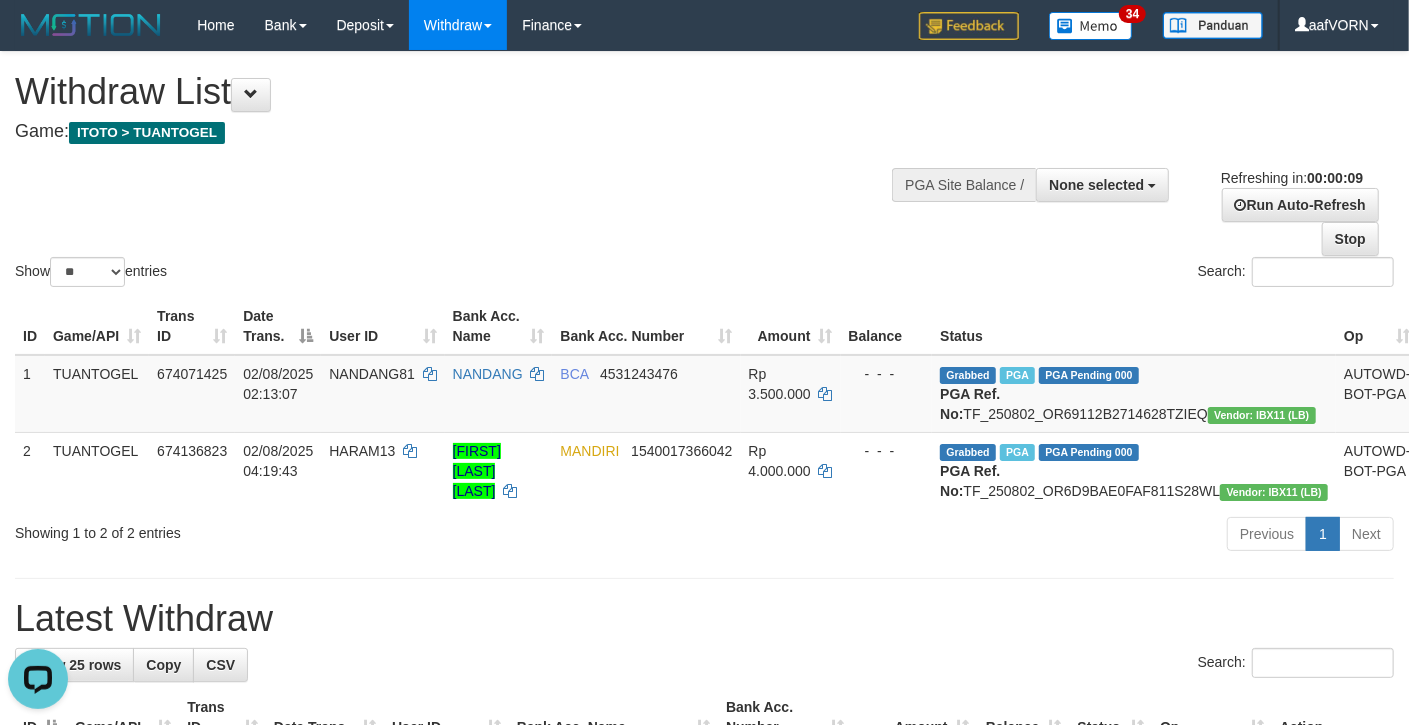 scroll, scrollTop: 0, scrollLeft: 0, axis: both 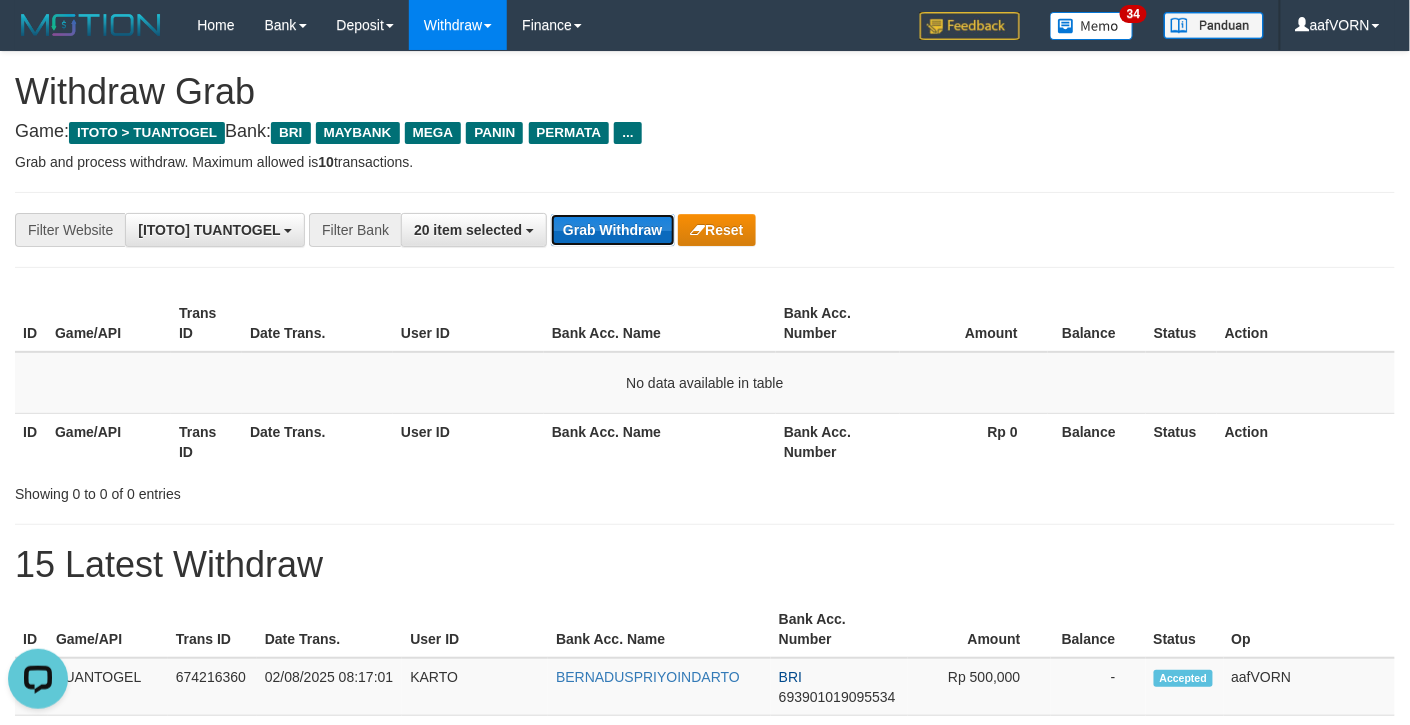 click on "Grab Withdraw" at bounding box center (612, 230) 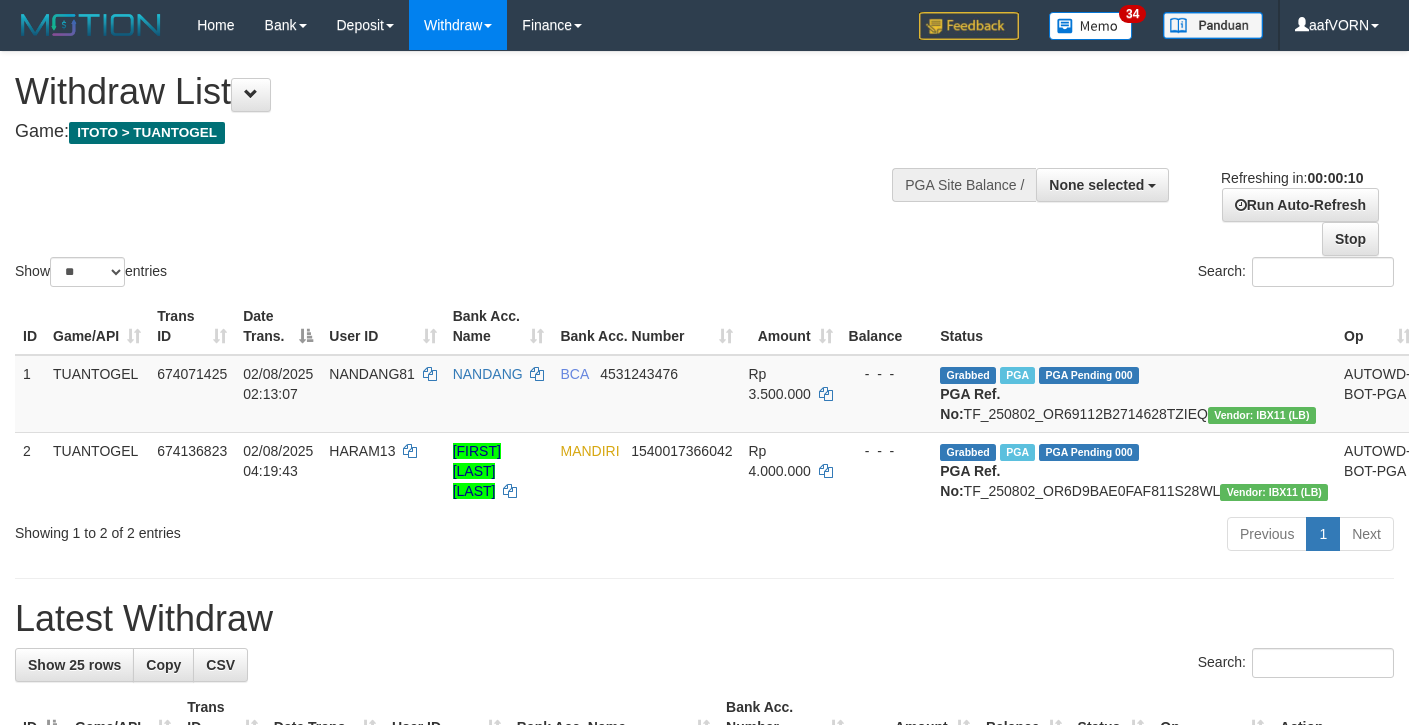 select 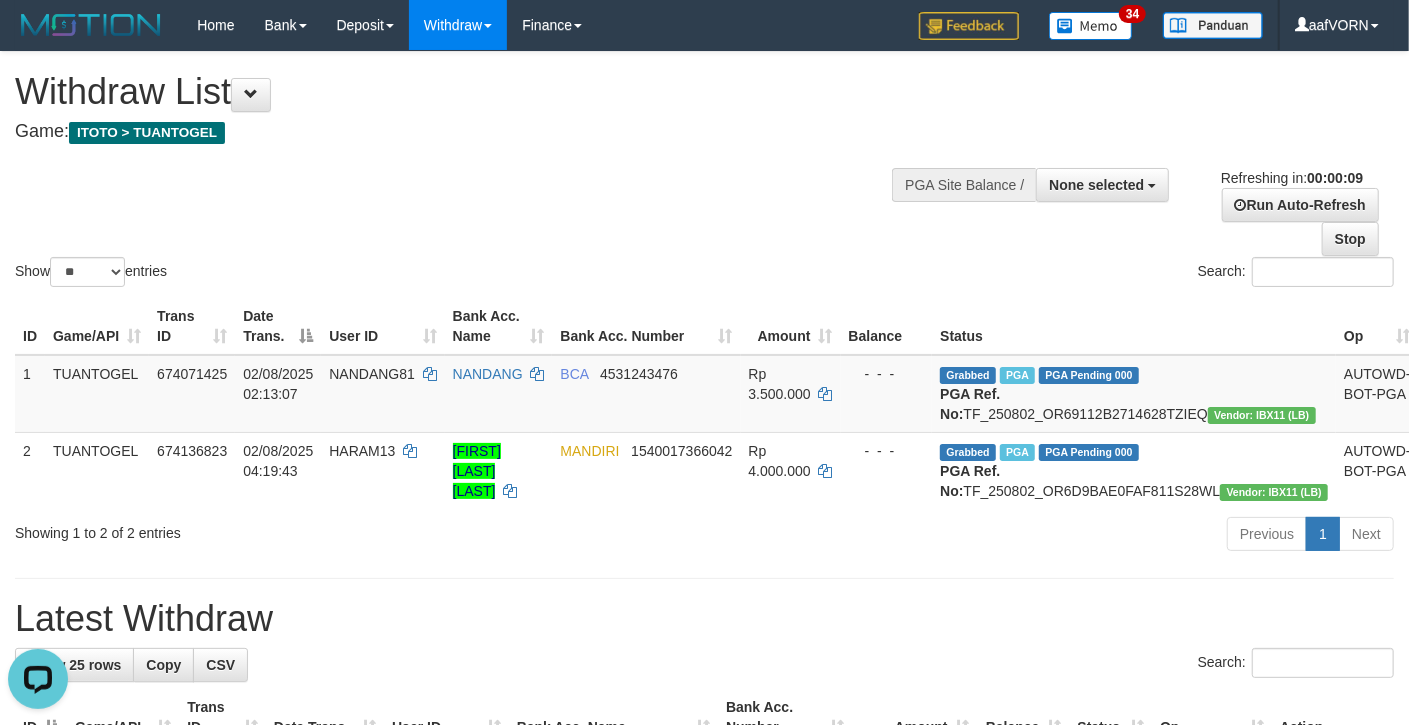 scroll, scrollTop: 0, scrollLeft: 0, axis: both 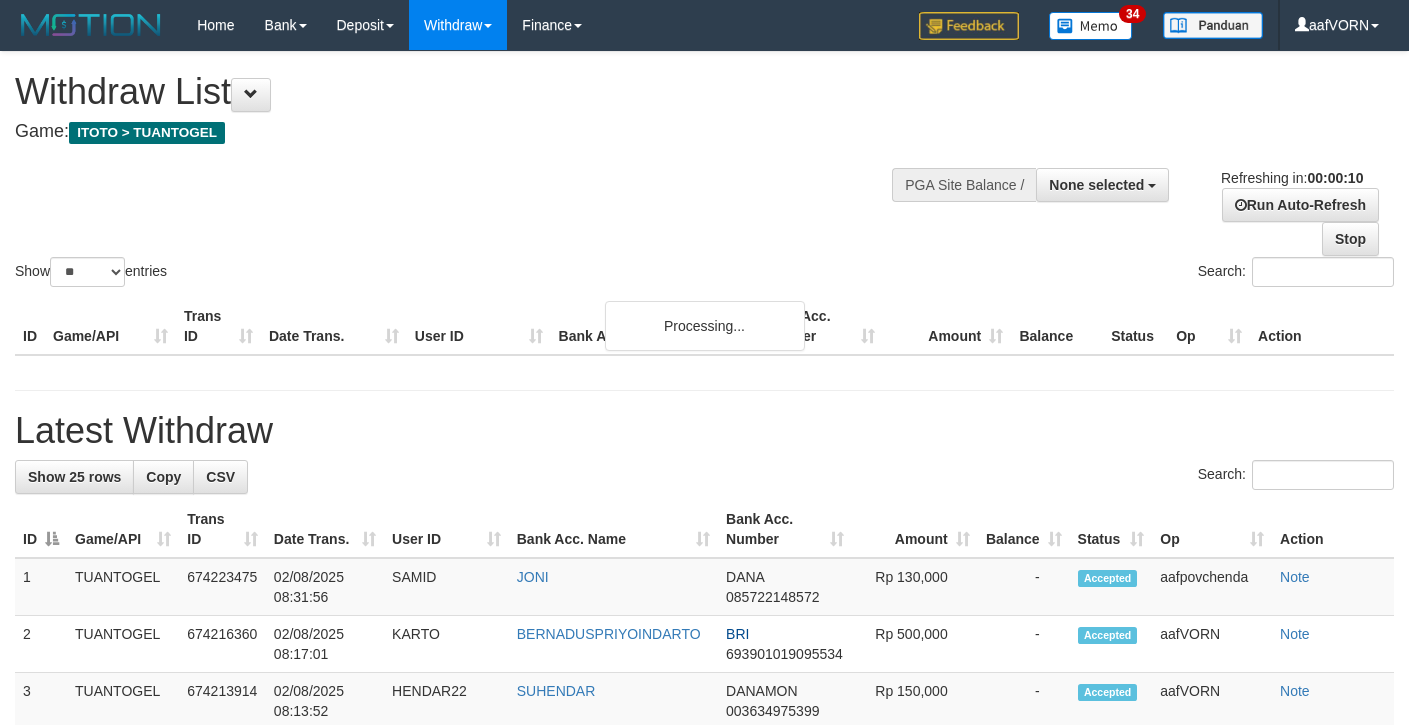 select 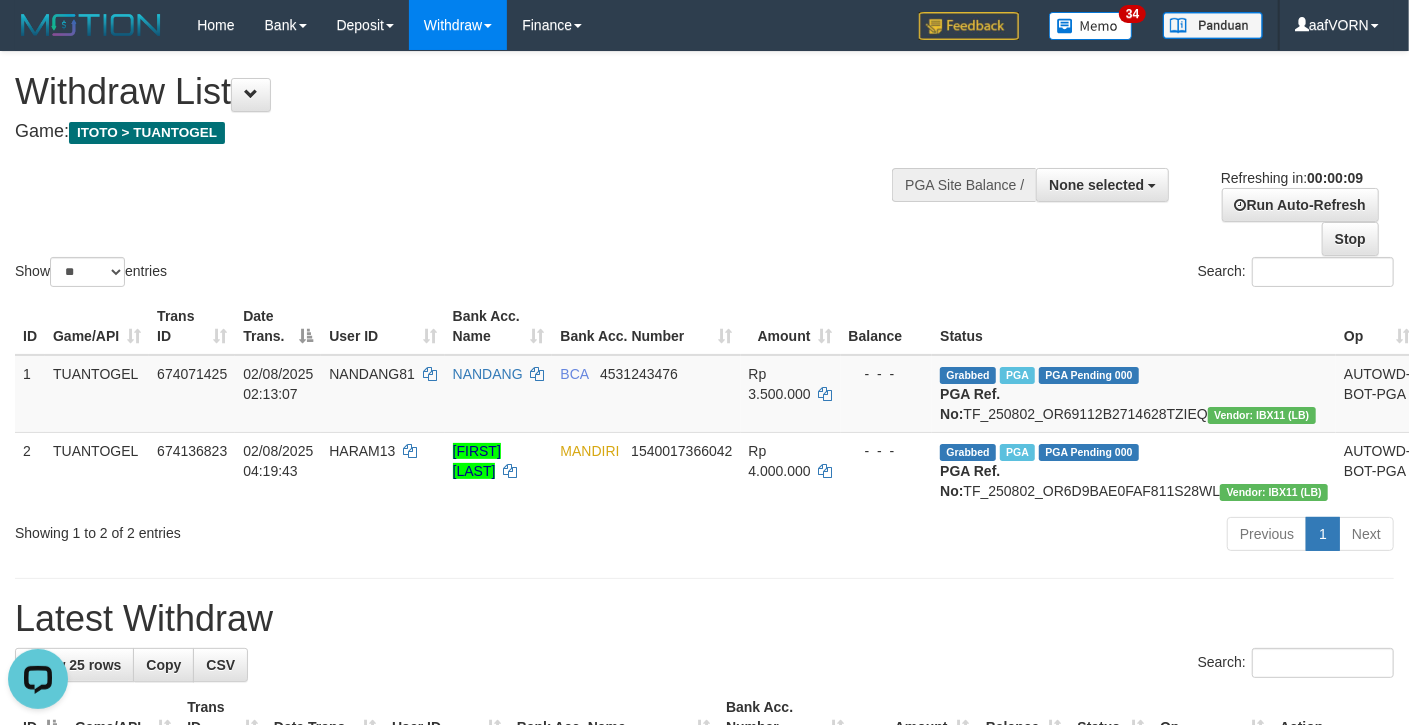 scroll, scrollTop: 0, scrollLeft: 0, axis: both 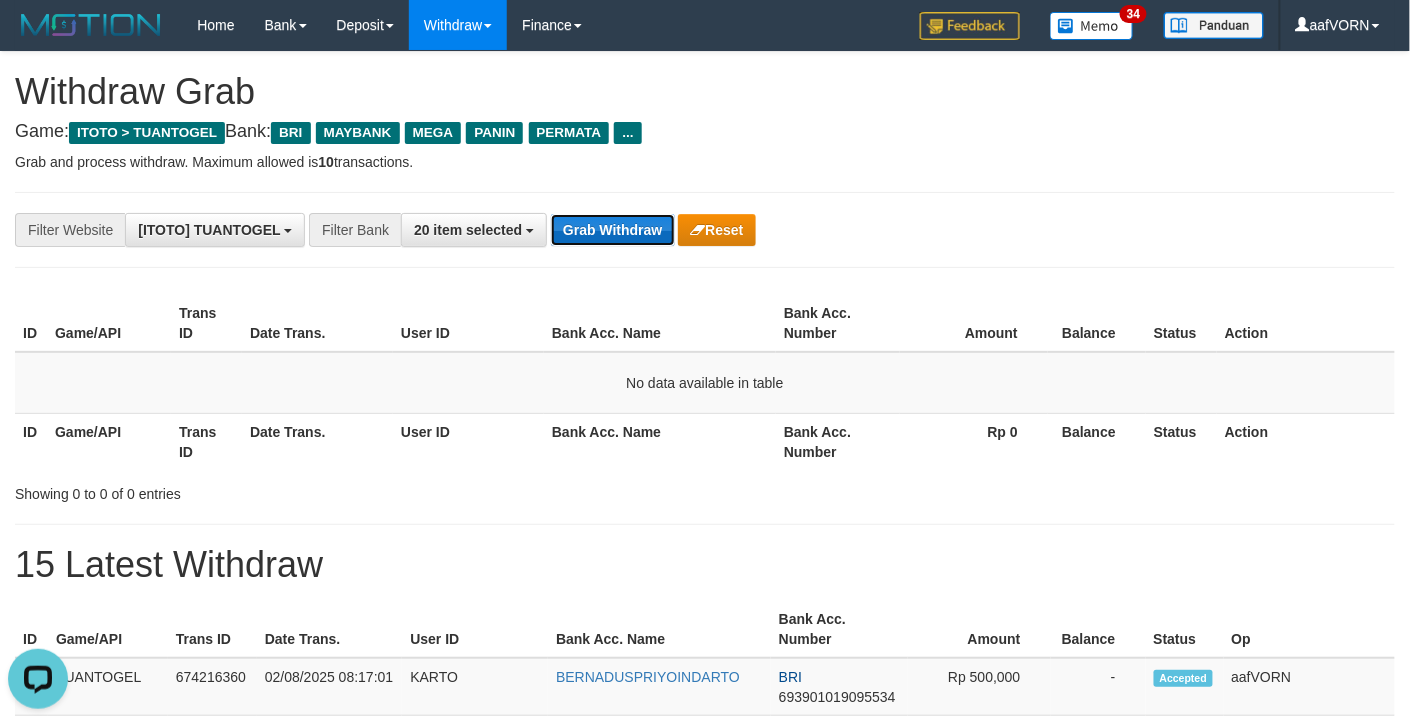 click on "Grab Withdraw" at bounding box center [612, 230] 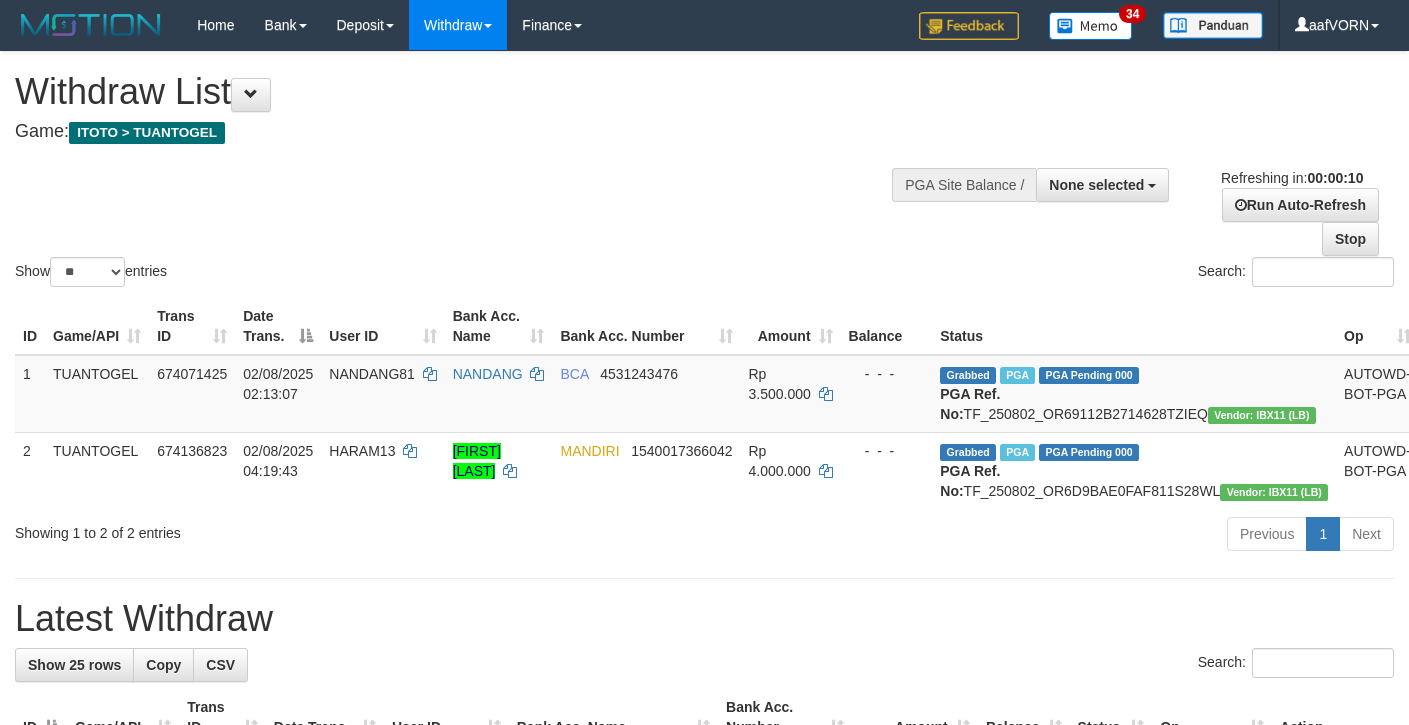 select 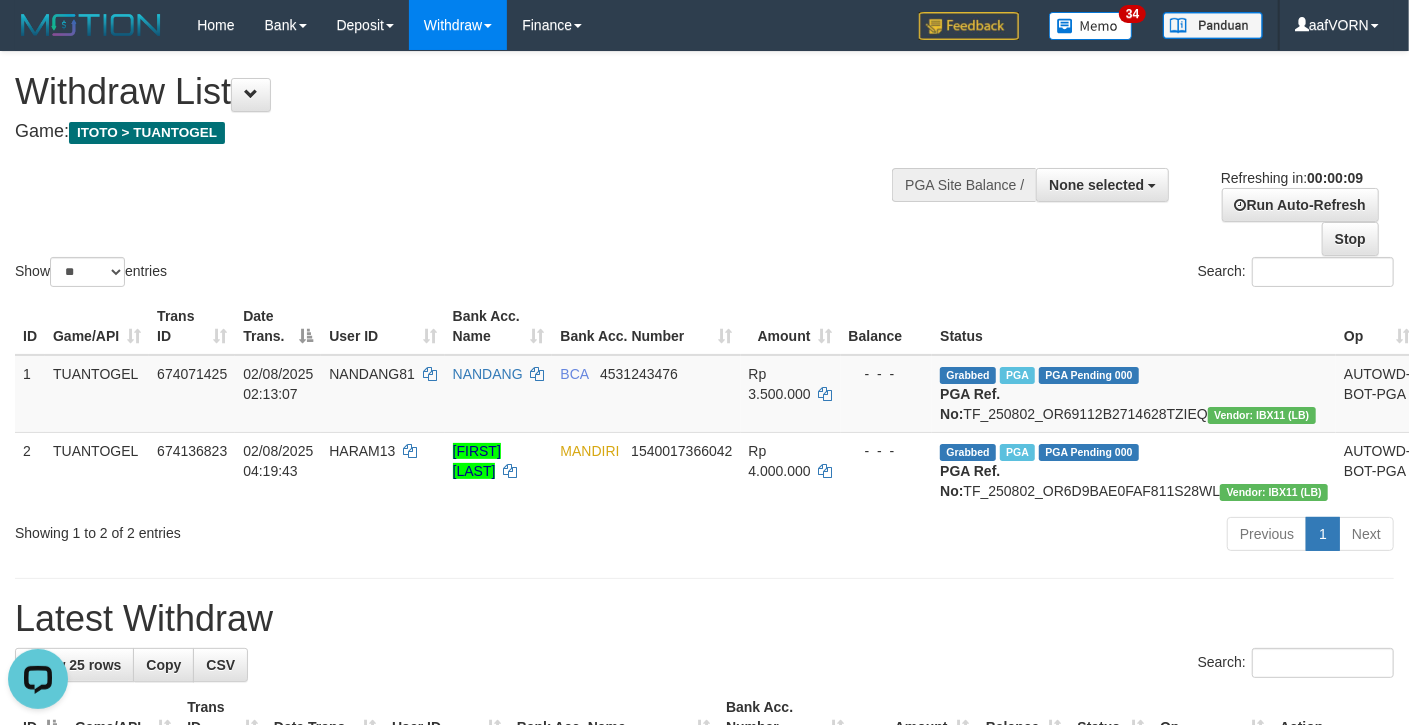 scroll, scrollTop: 0, scrollLeft: 0, axis: both 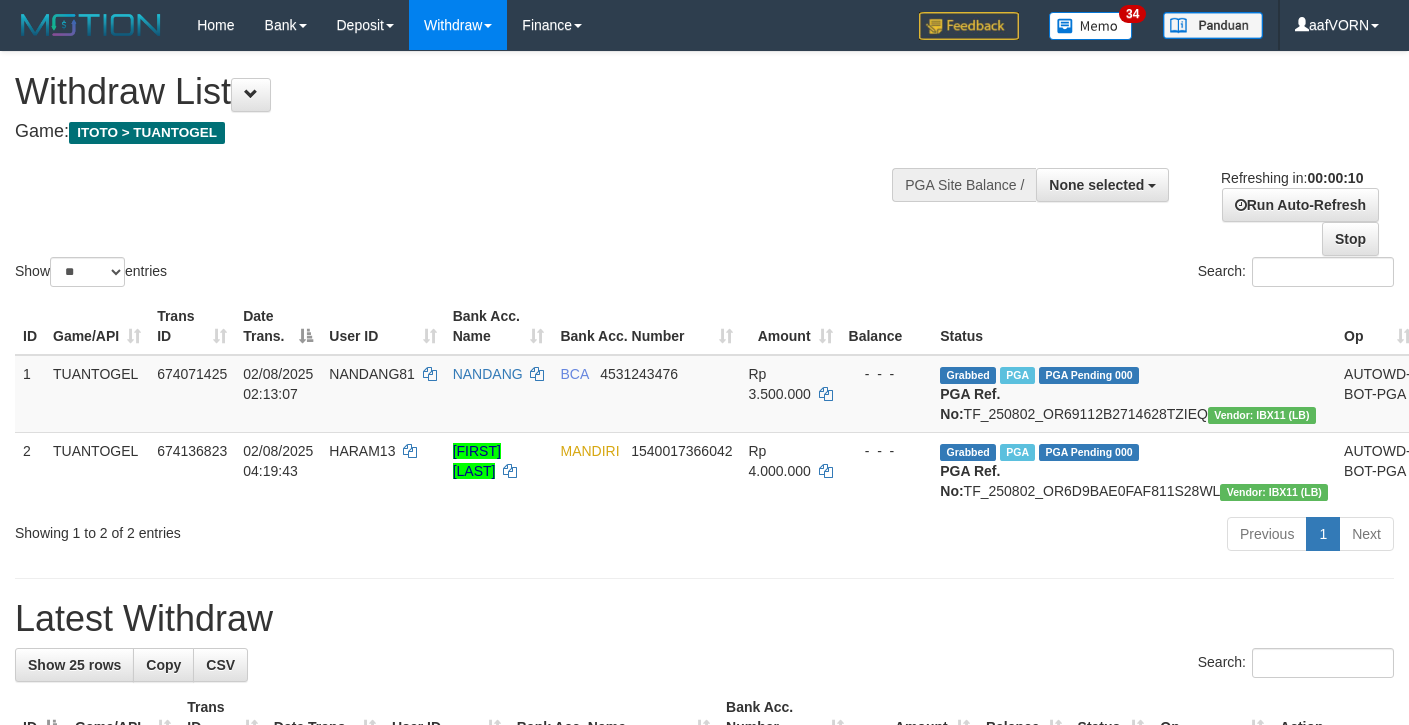 select 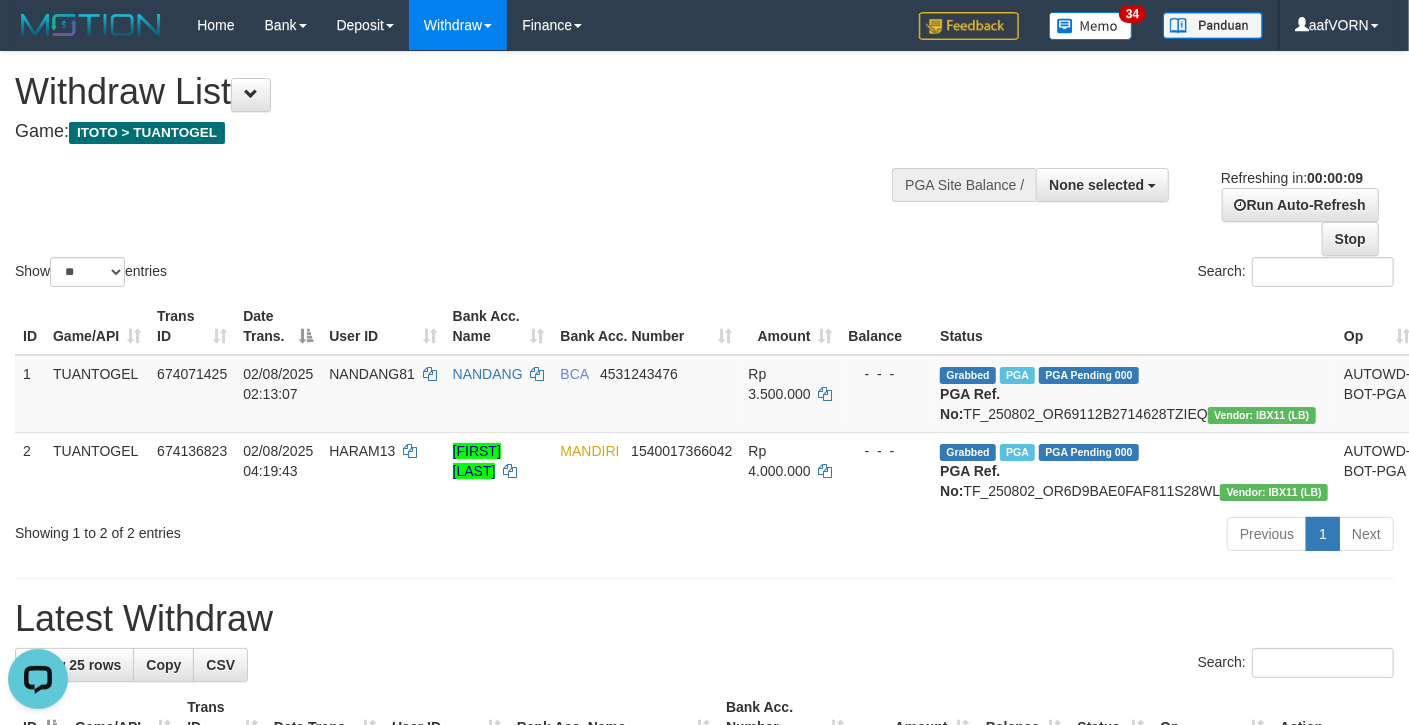 scroll, scrollTop: 0, scrollLeft: 0, axis: both 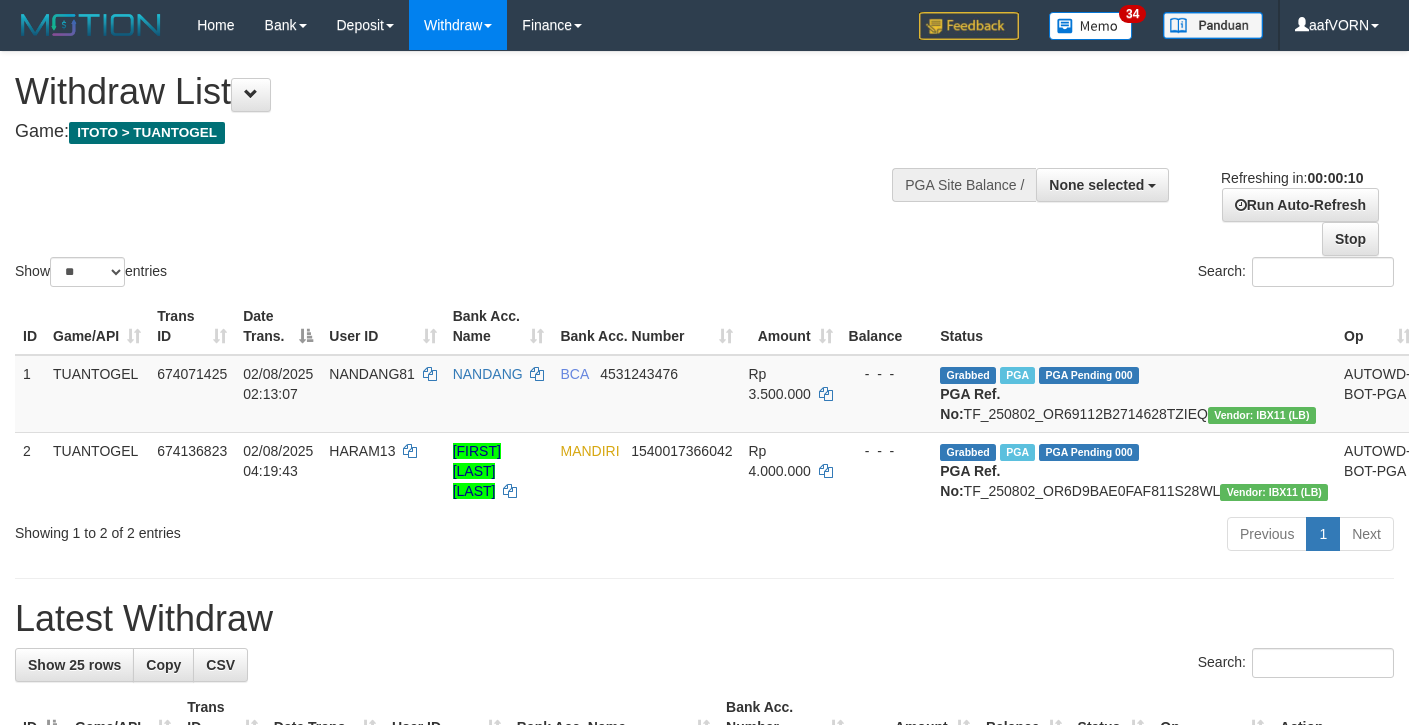 select 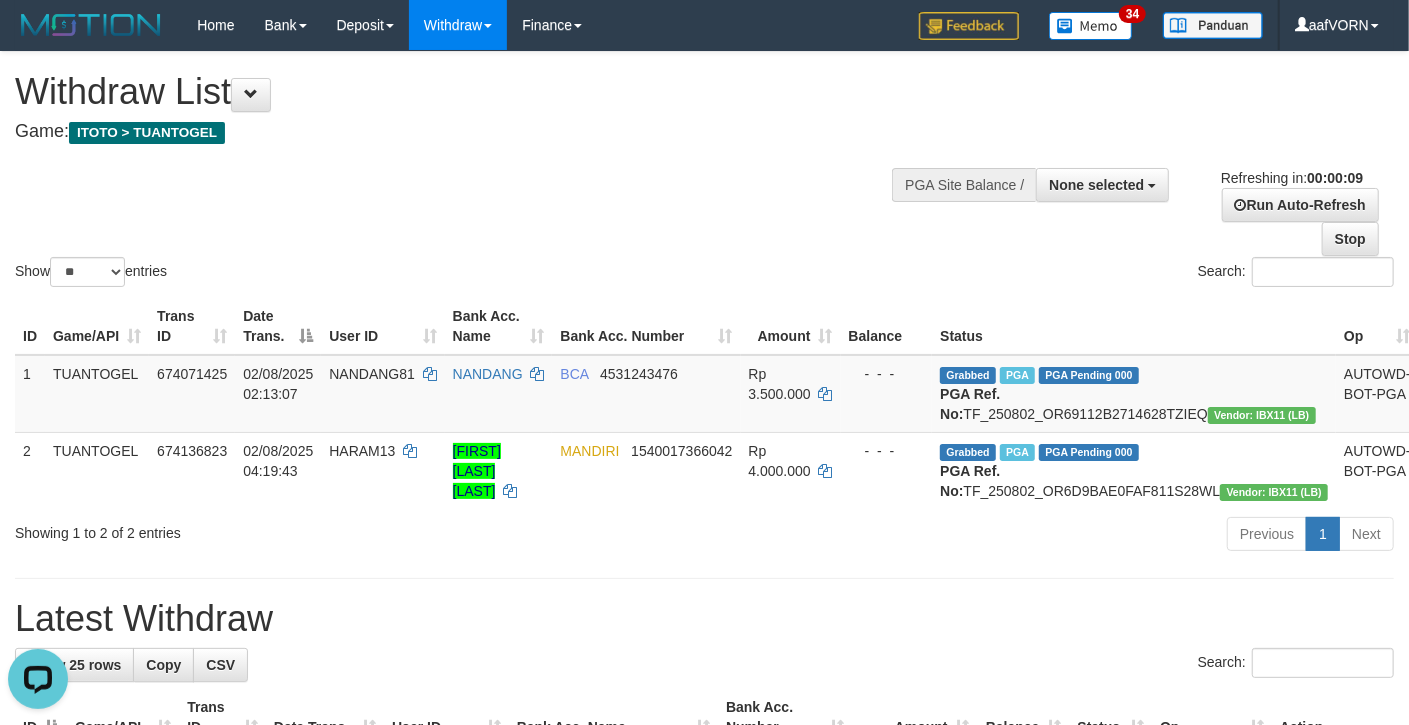 scroll, scrollTop: 0, scrollLeft: 0, axis: both 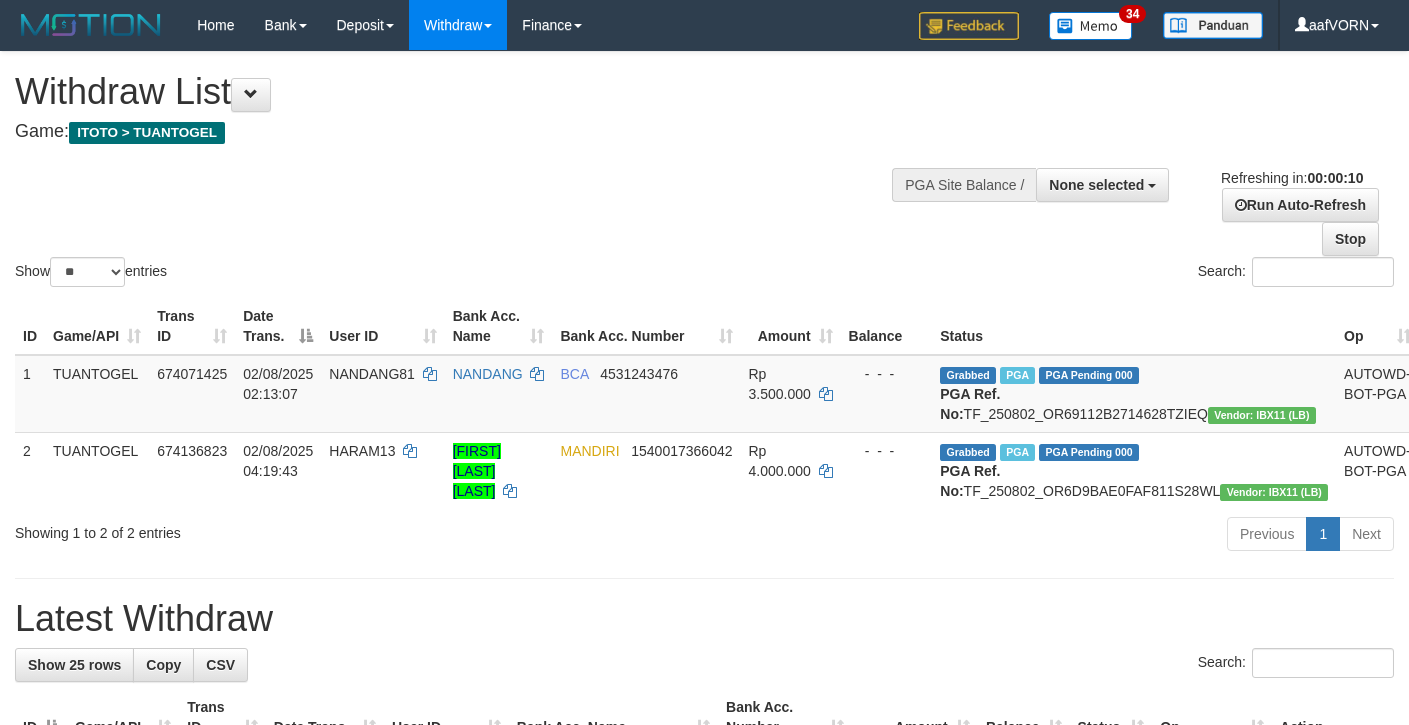 select 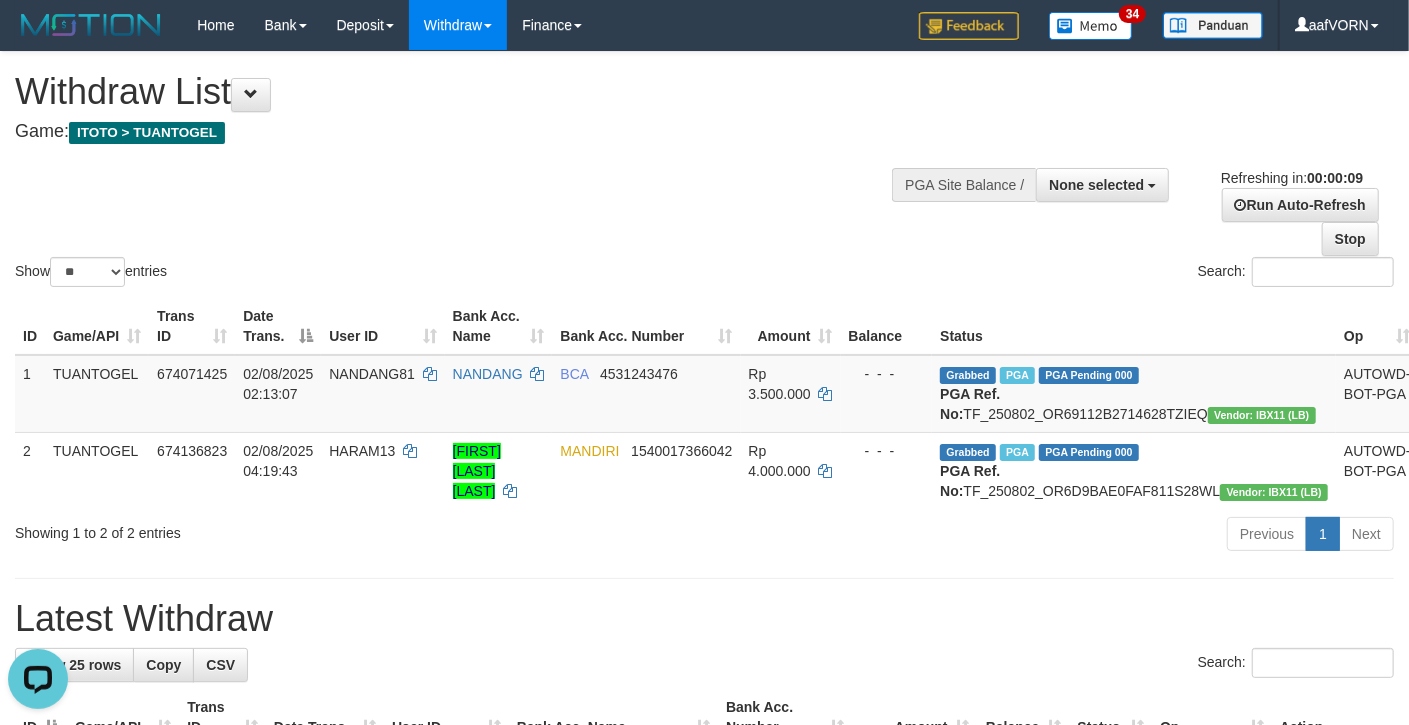 scroll, scrollTop: 0, scrollLeft: 0, axis: both 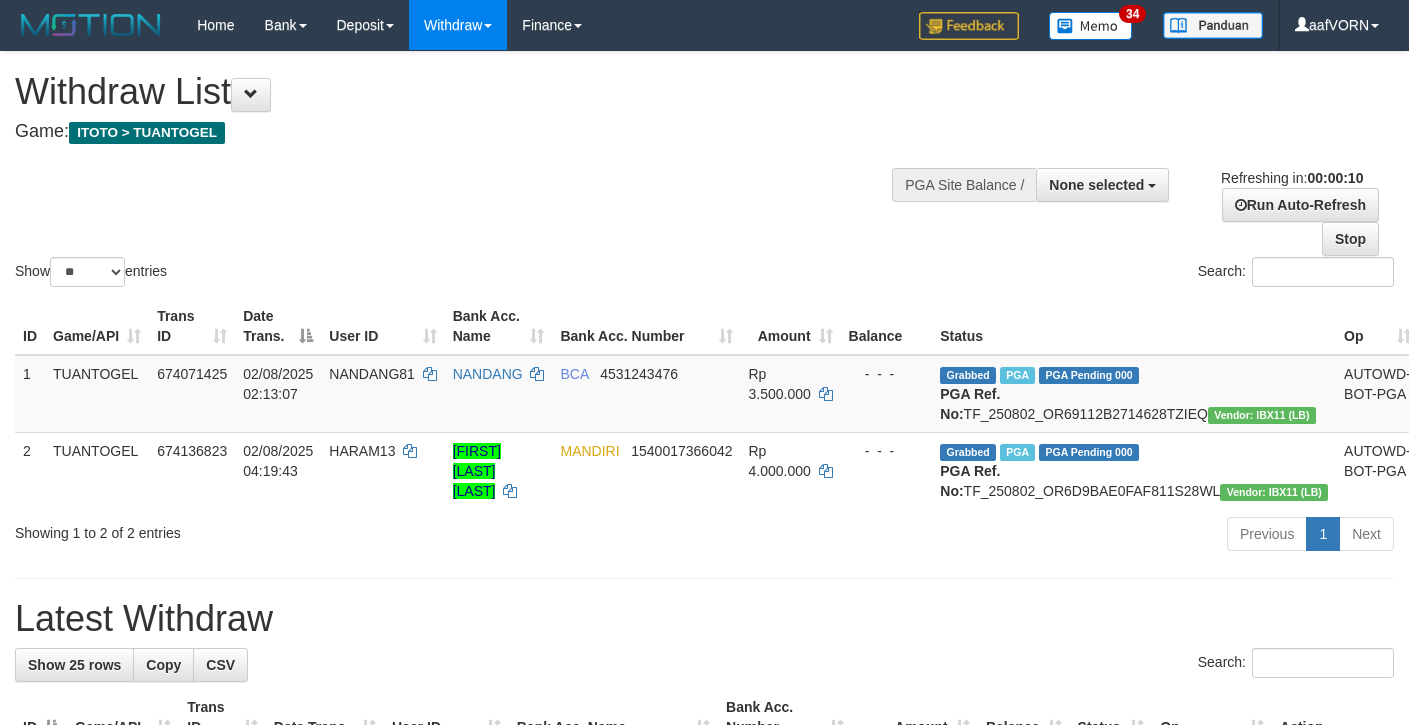 select 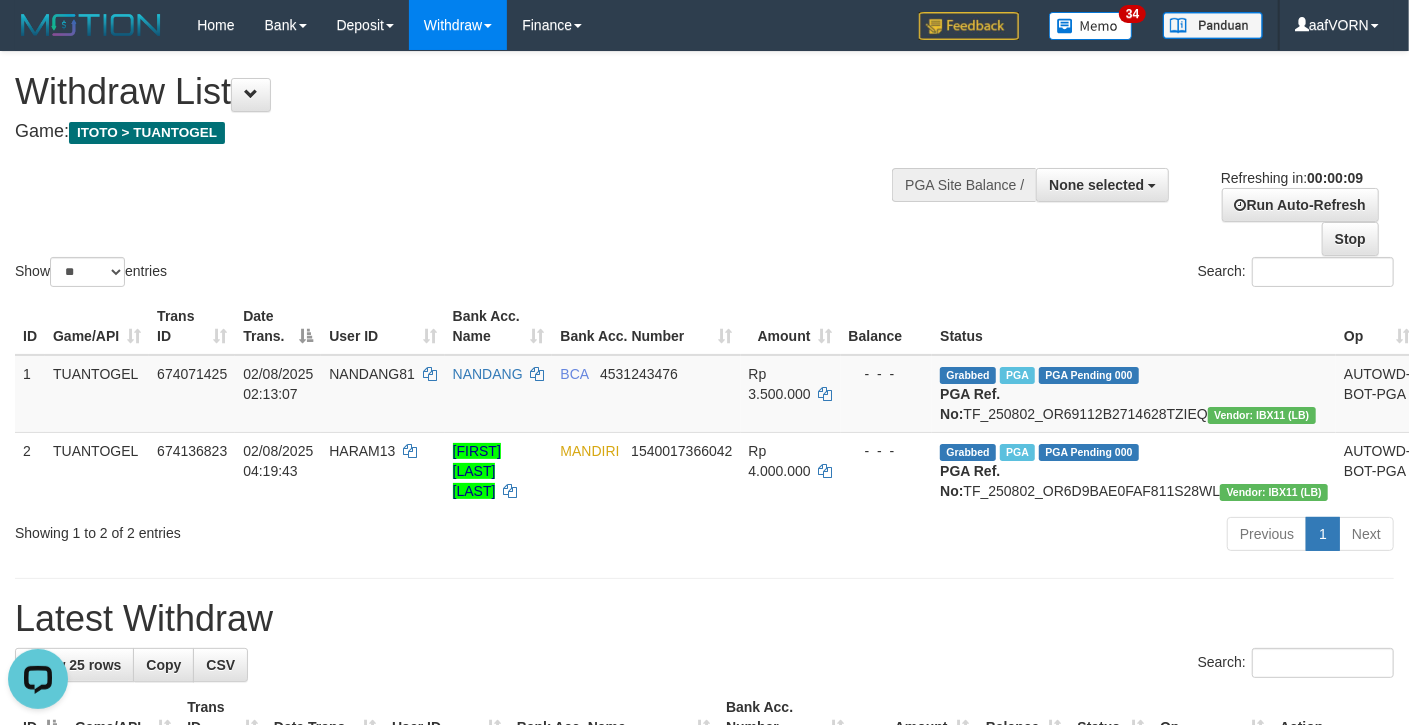 scroll, scrollTop: 0, scrollLeft: 0, axis: both 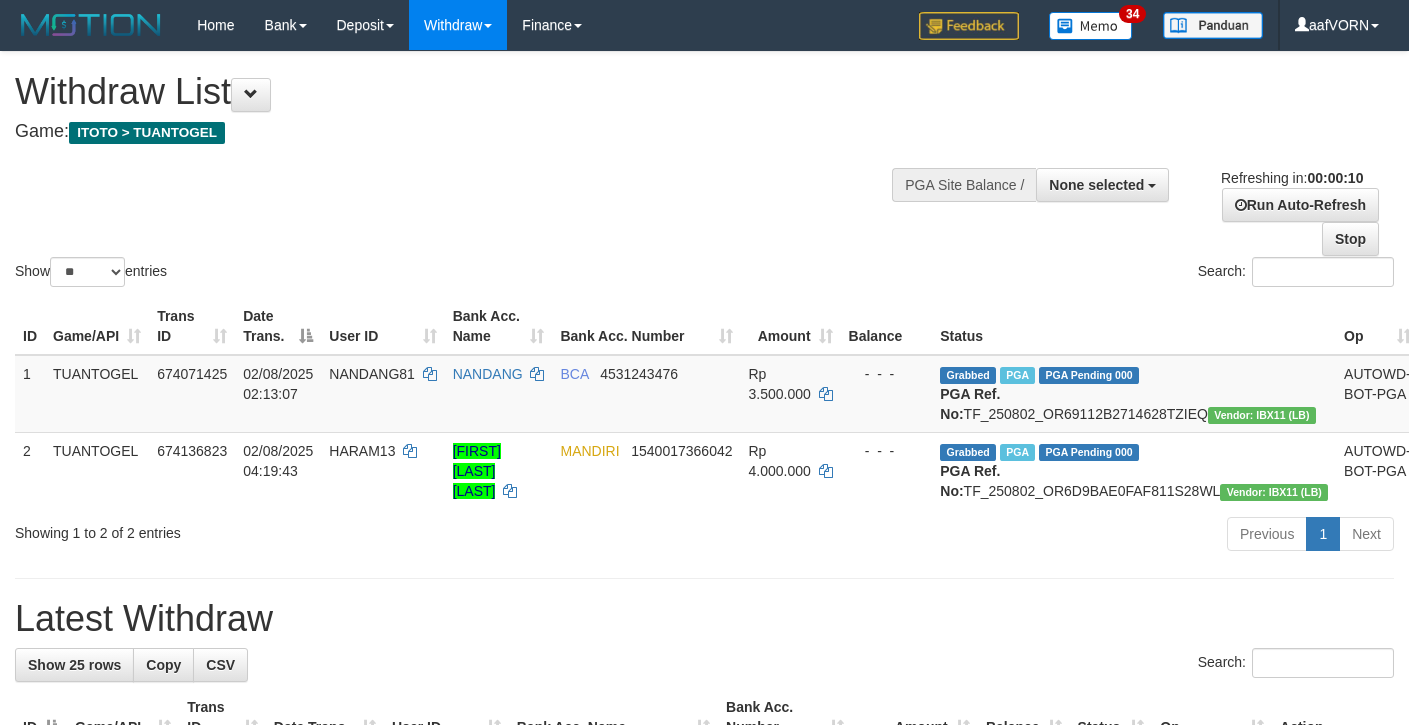 select 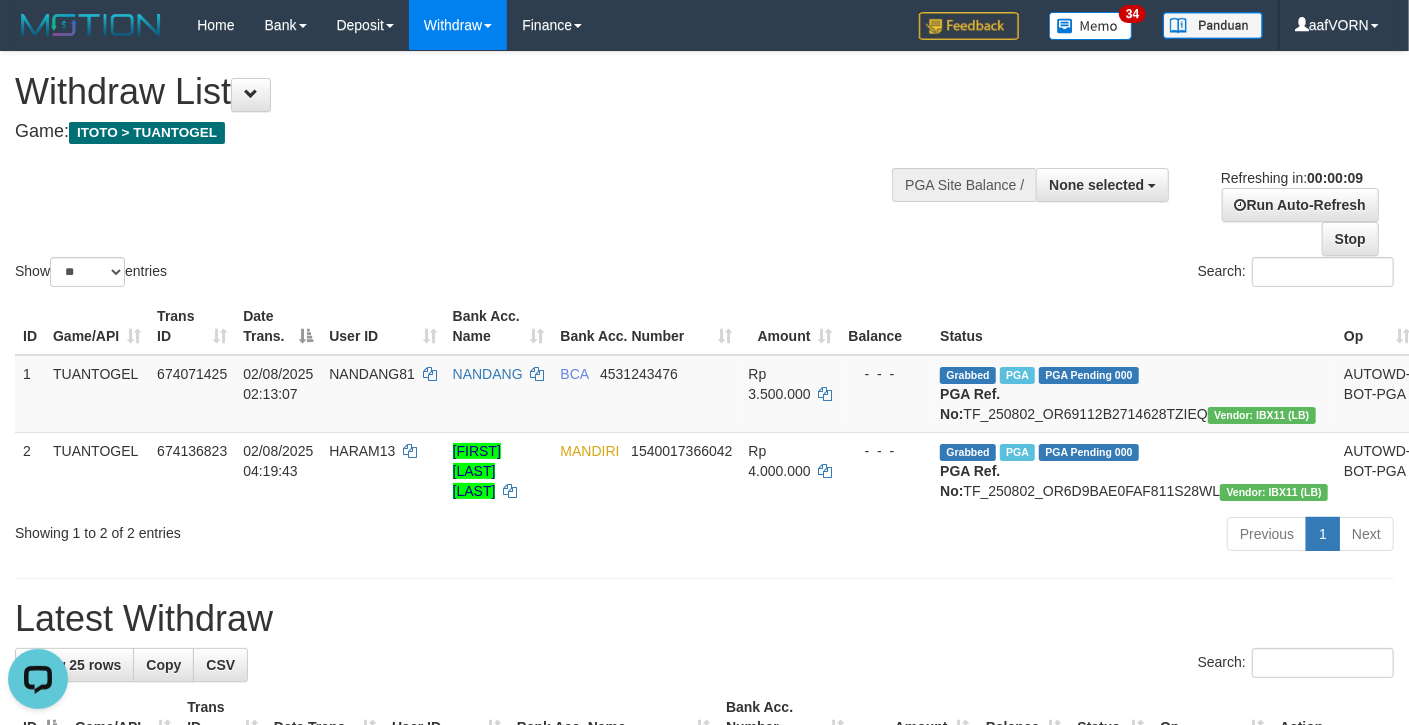 scroll, scrollTop: 0, scrollLeft: 0, axis: both 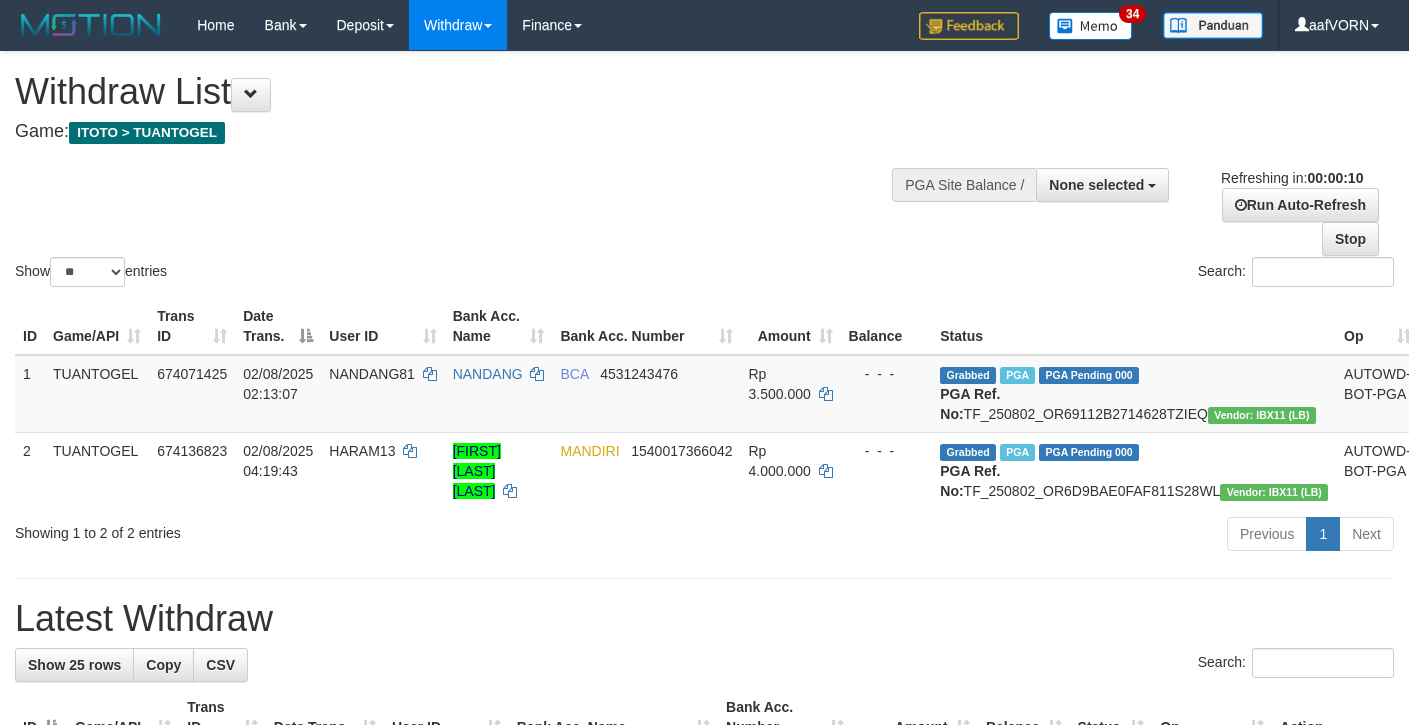 select 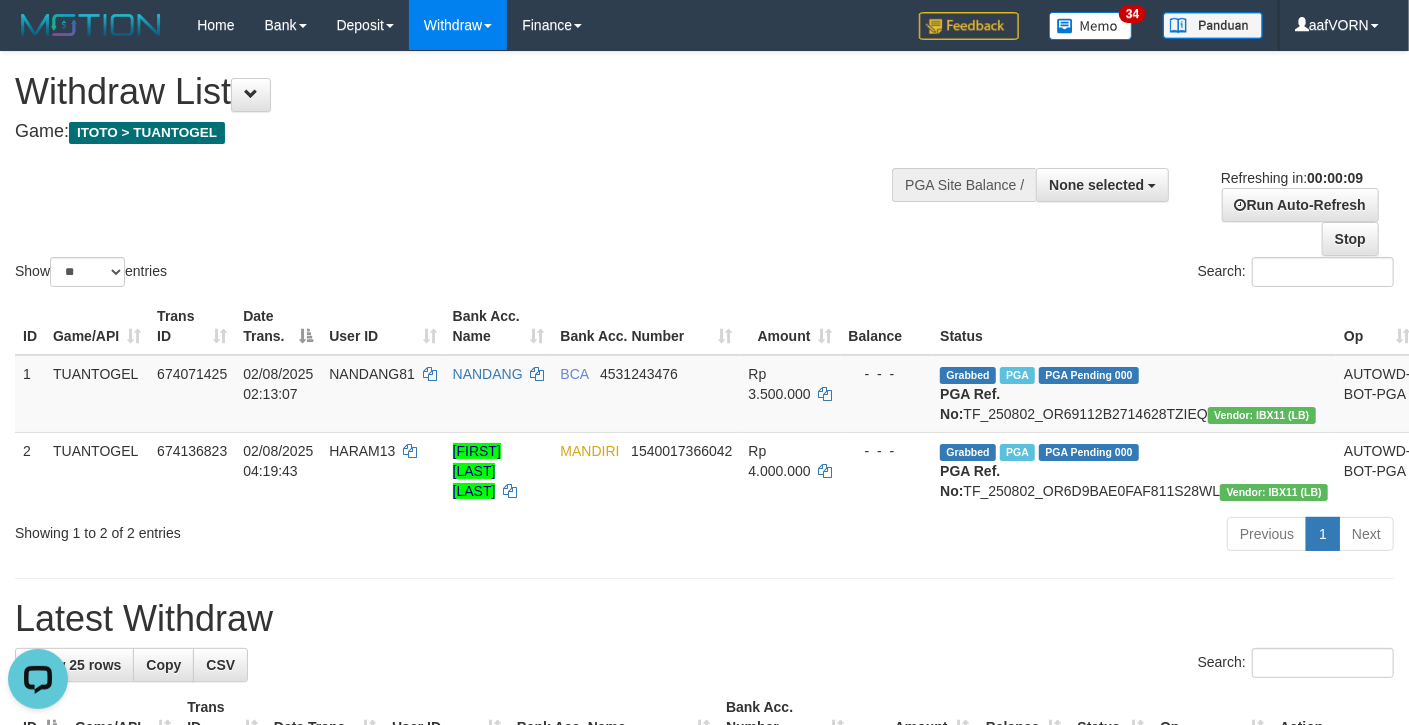 scroll, scrollTop: 0, scrollLeft: 0, axis: both 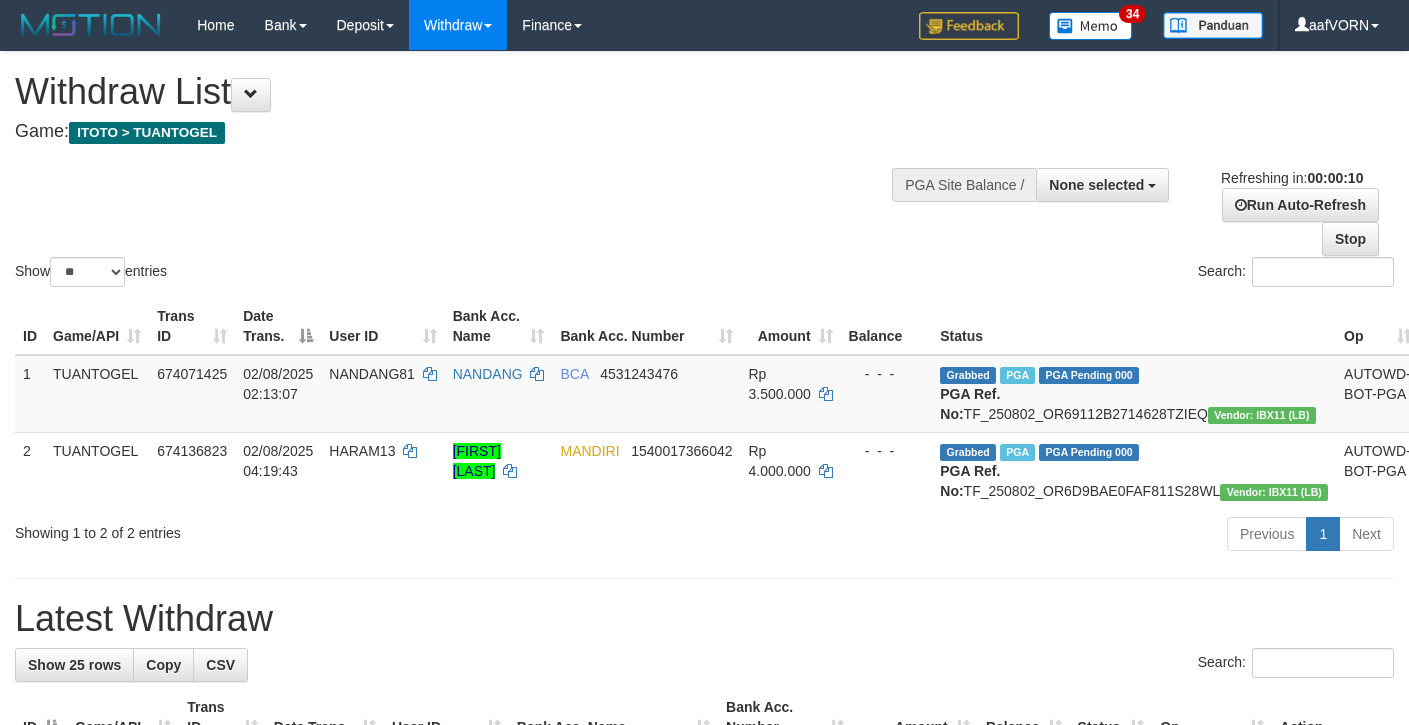 select 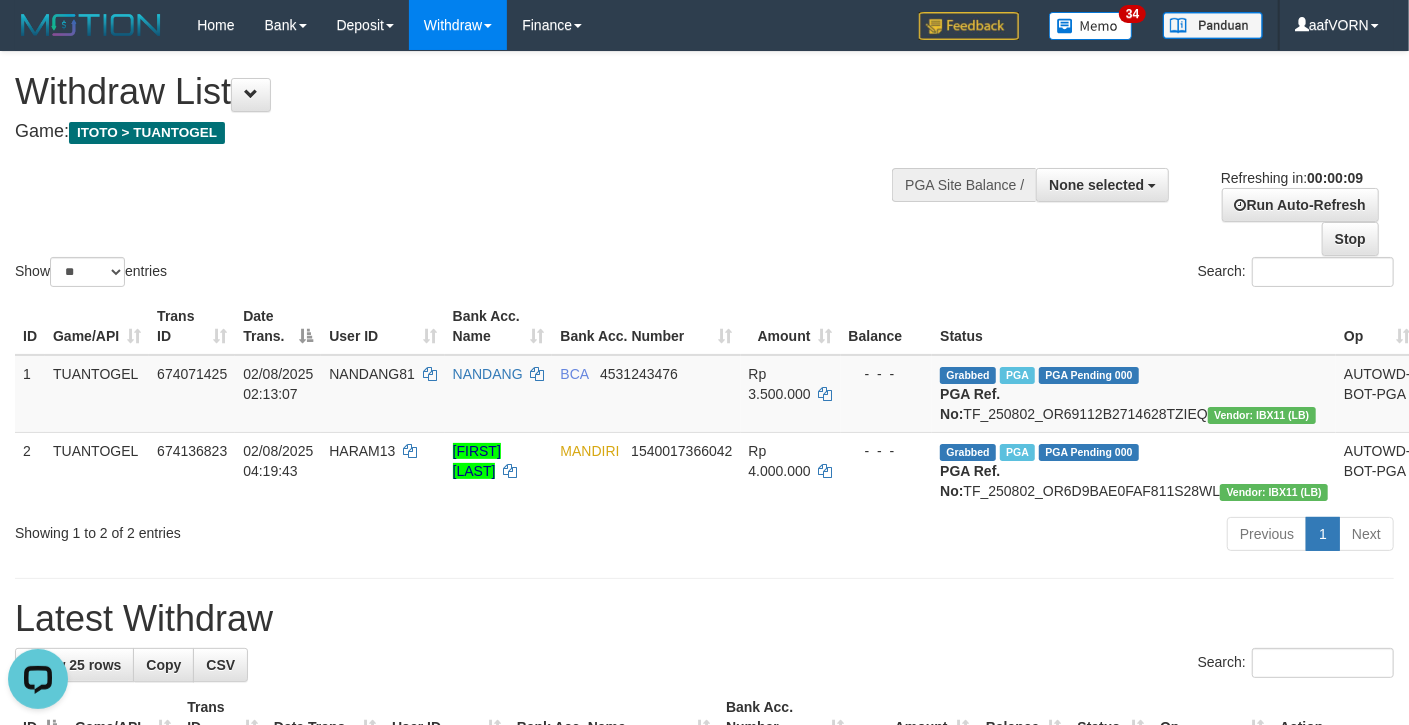 scroll, scrollTop: 0, scrollLeft: 0, axis: both 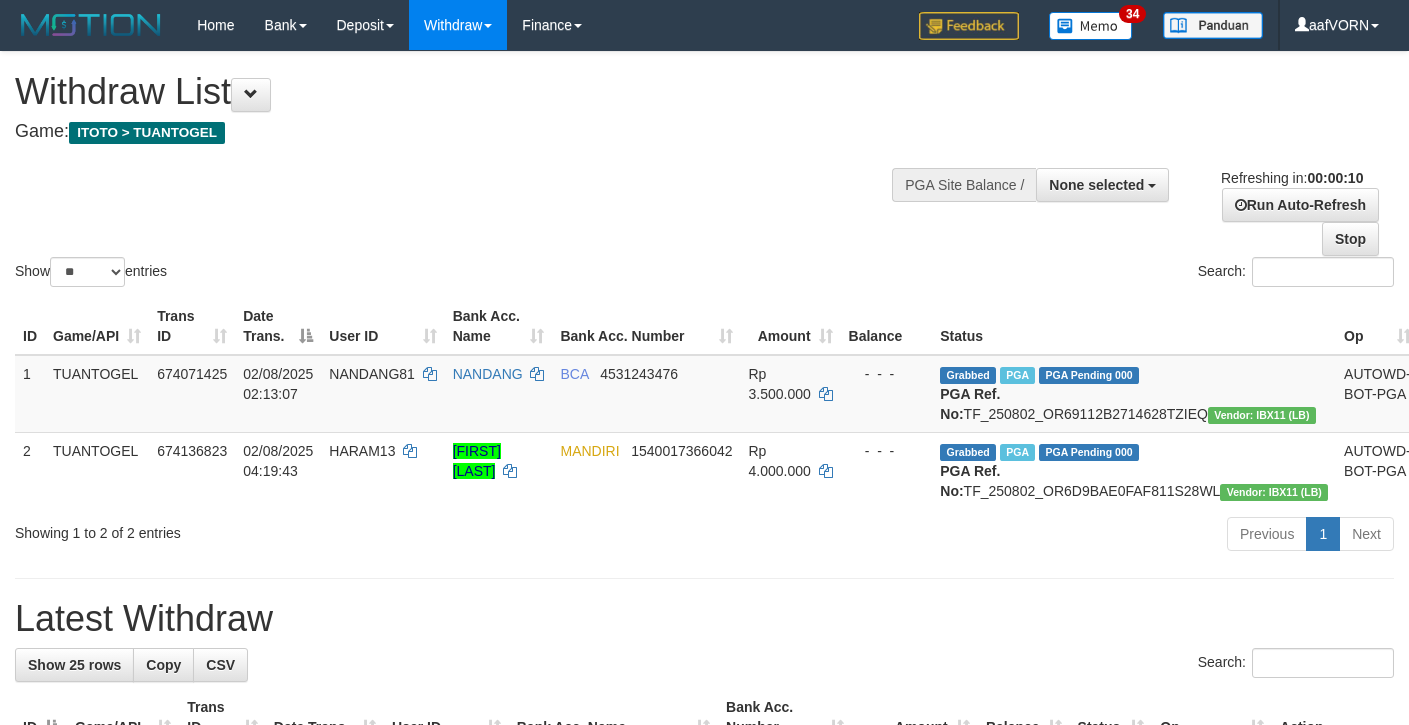 select 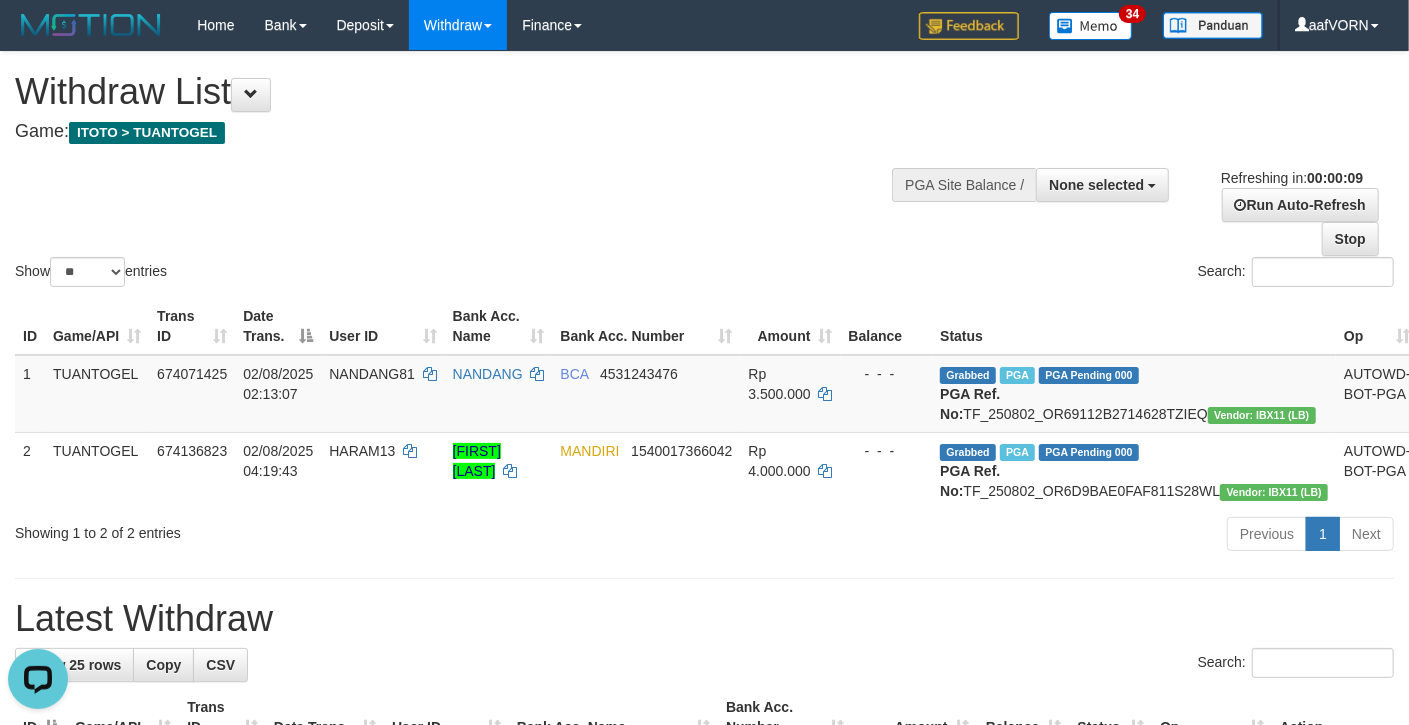 scroll, scrollTop: 0, scrollLeft: 0, axis: both 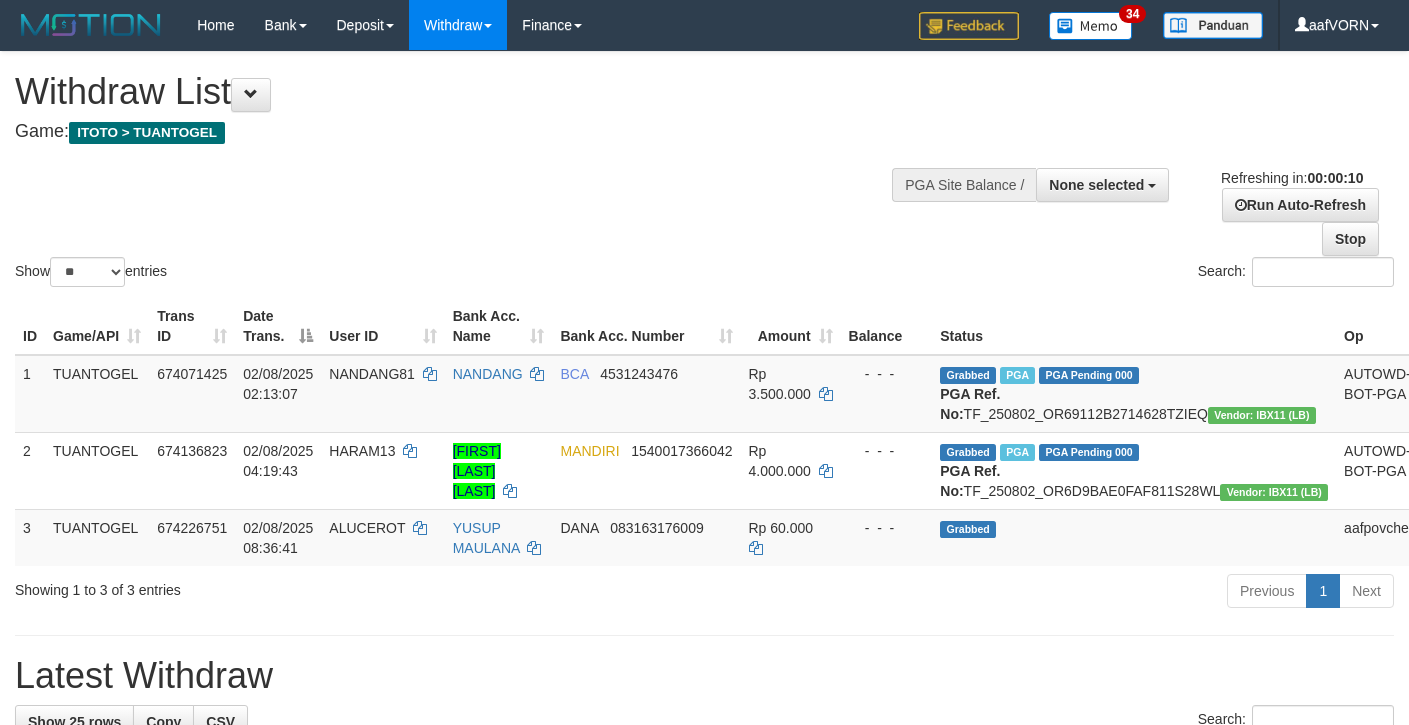 select 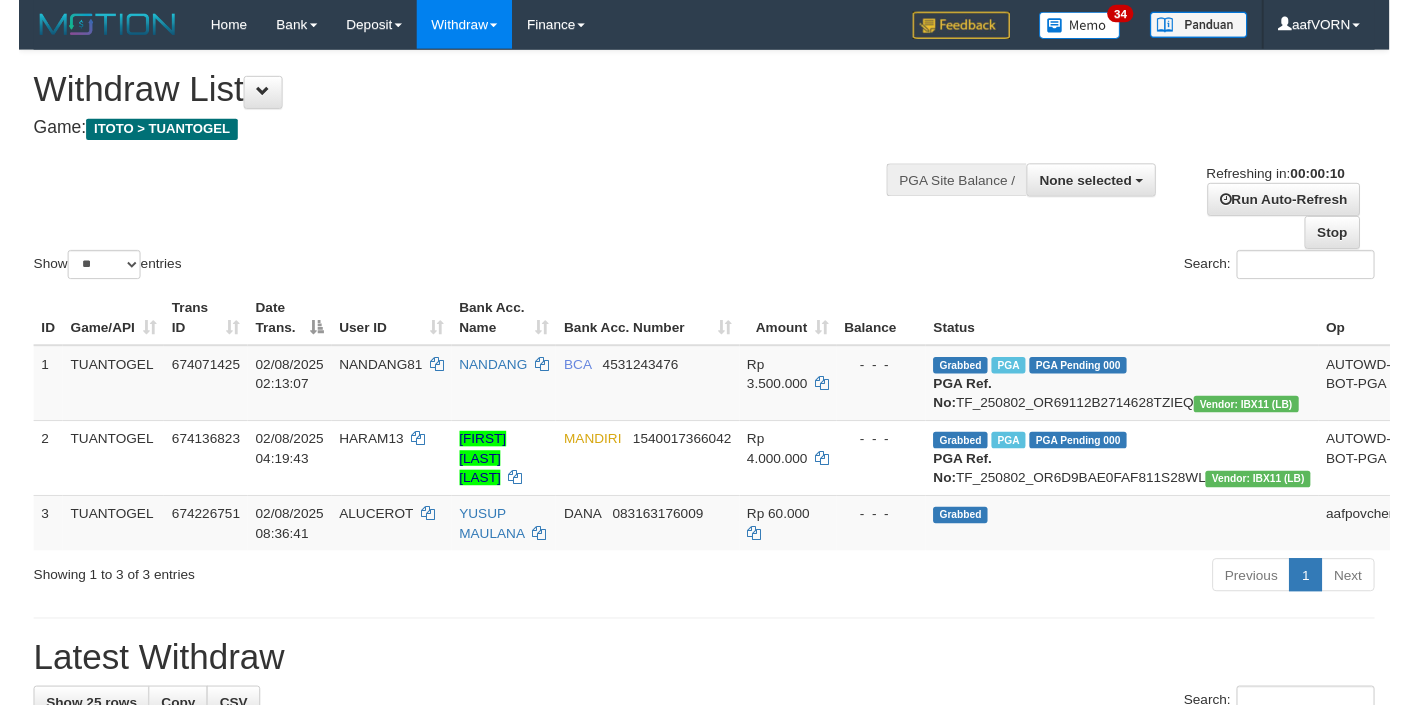 scroll, scrollTop: 0, scrollLeft: 0, axis: both 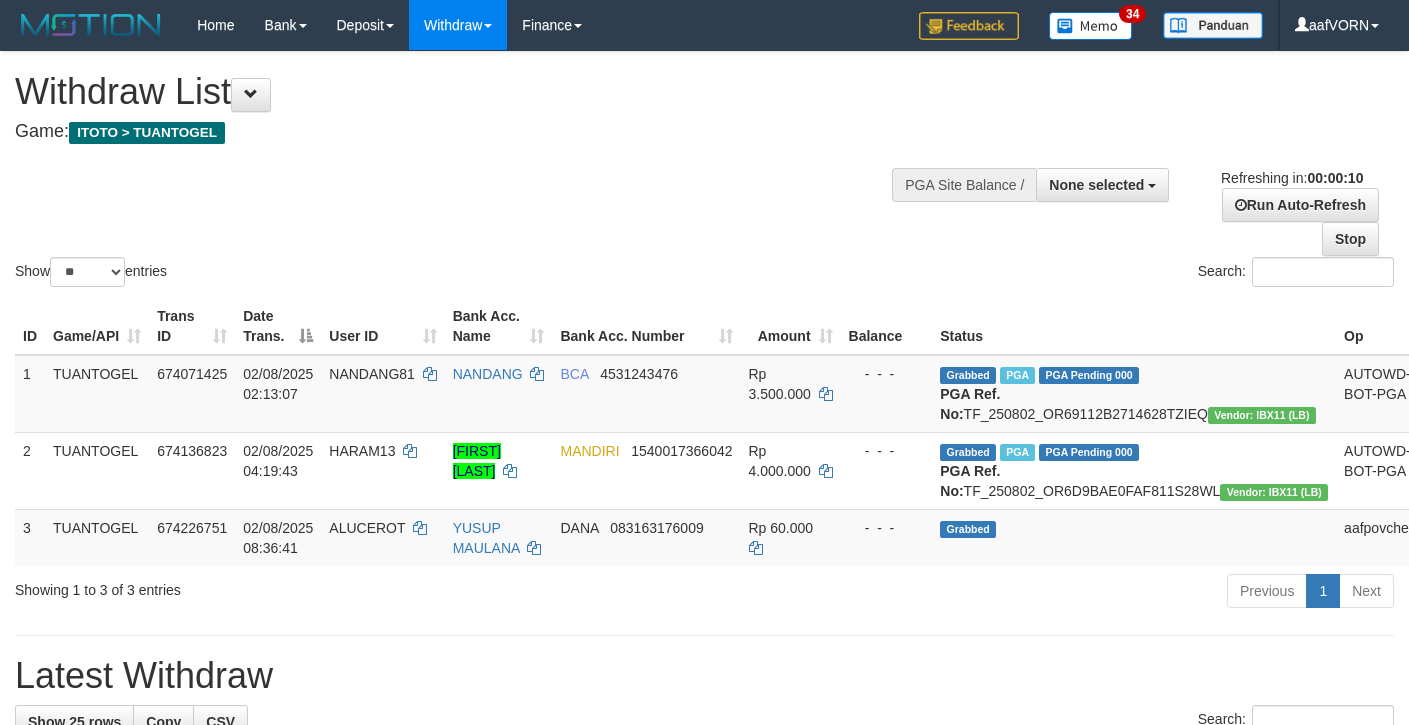 select 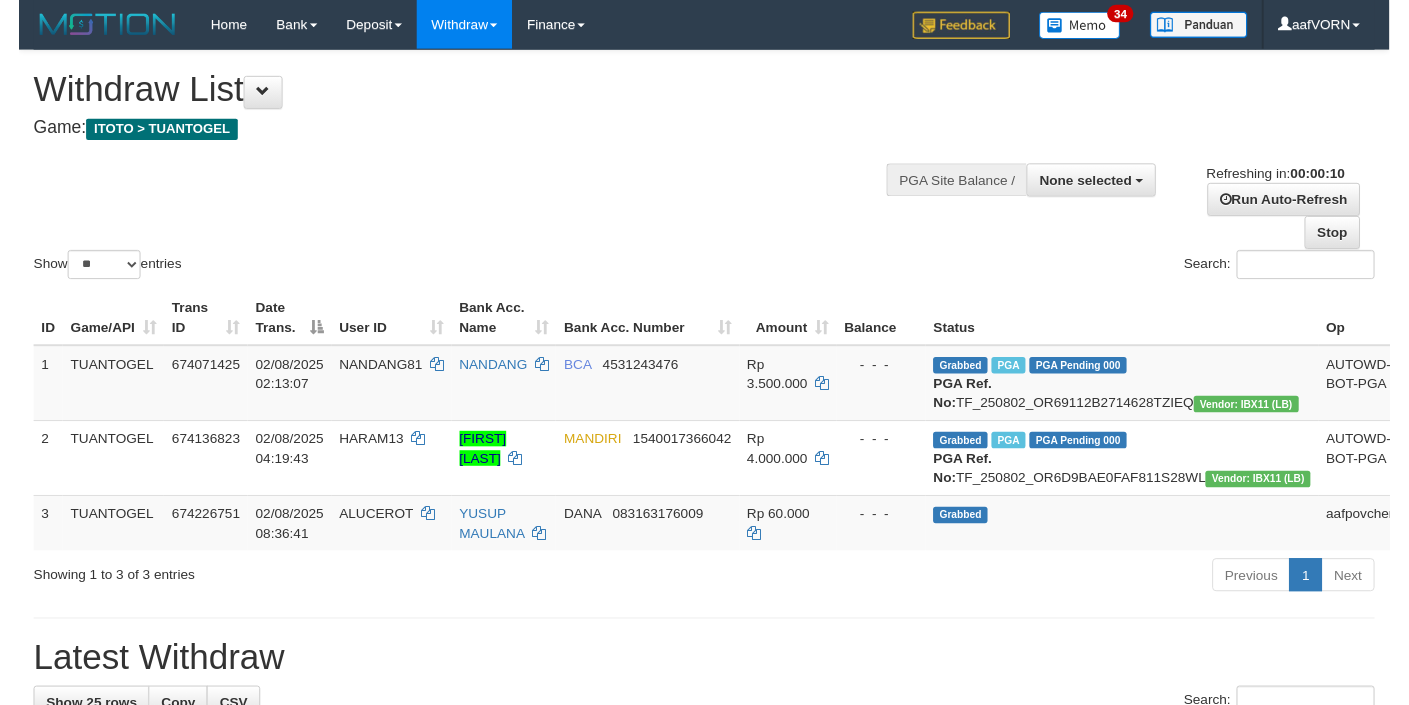 scroll, scrollTop: 0, scrollLeft: 0, axis: both 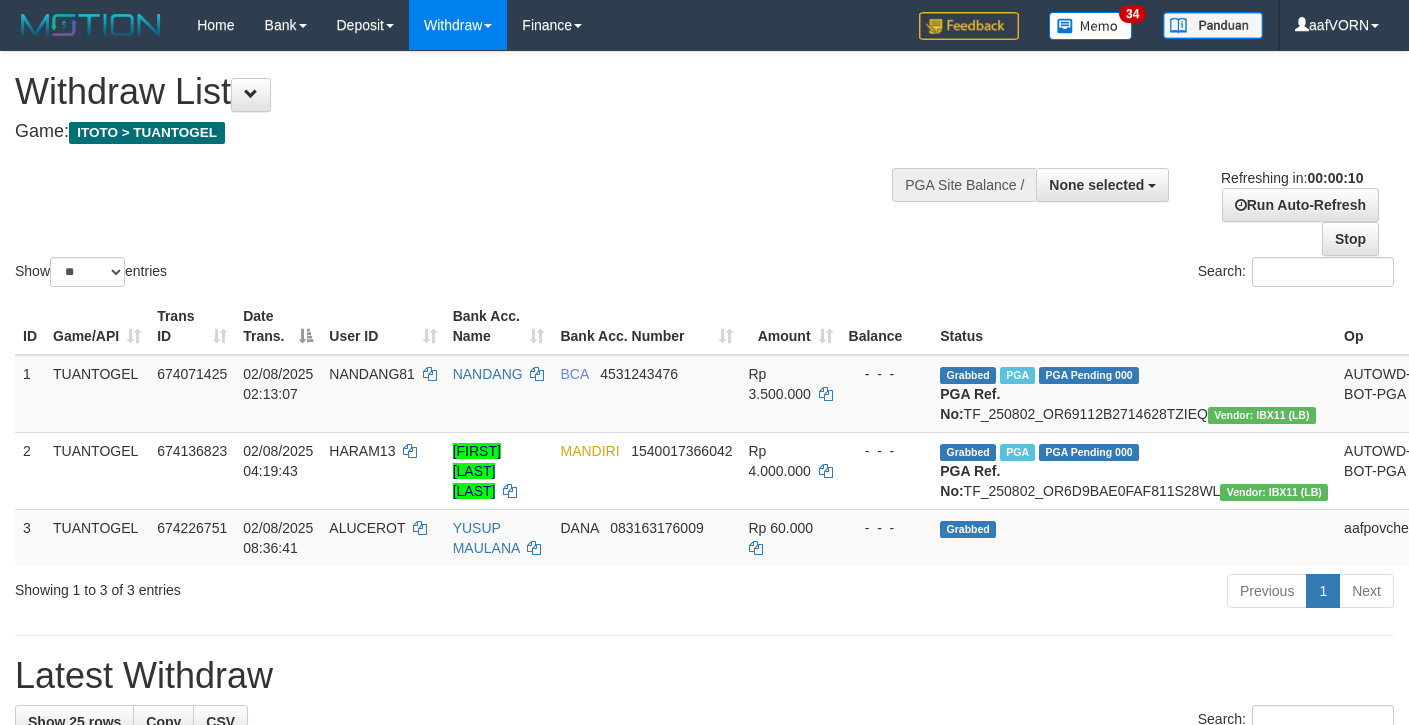 select 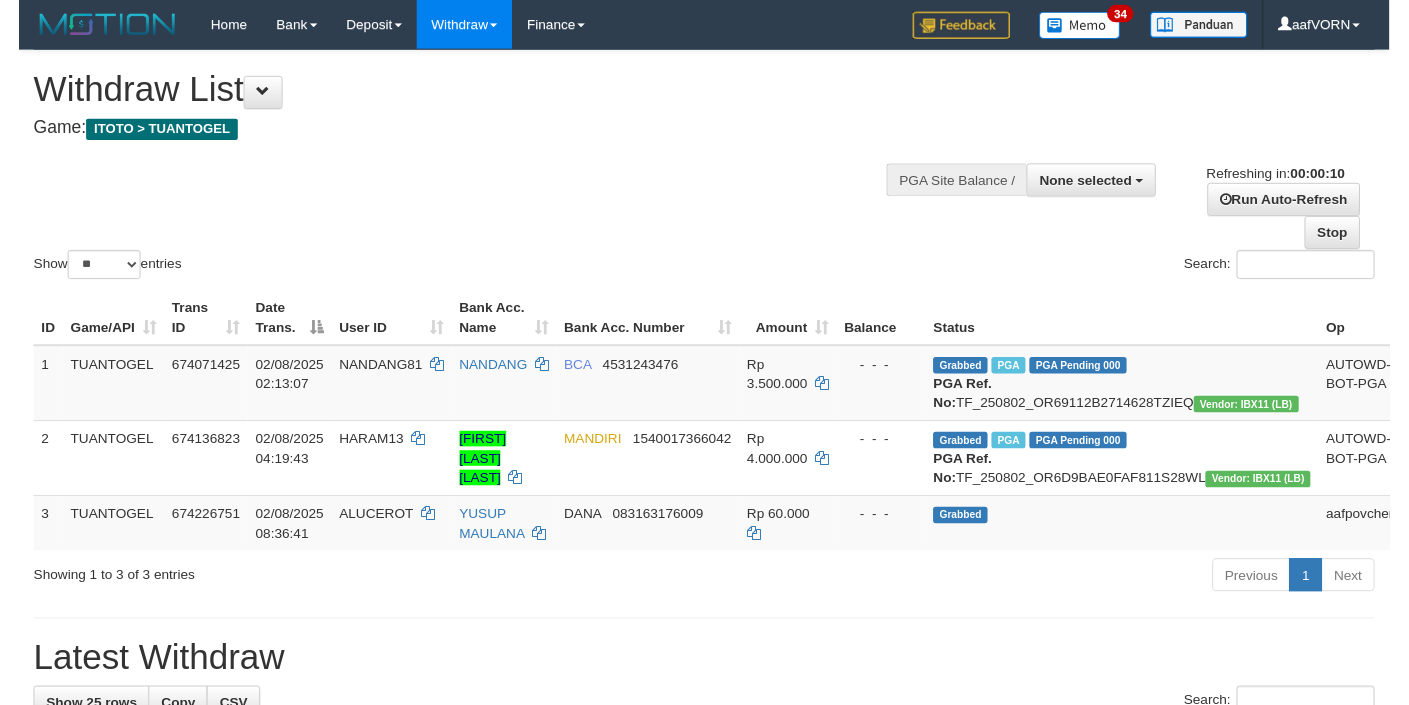 scroll, scrollTop: 0, scrollLeft: 0, axis: both 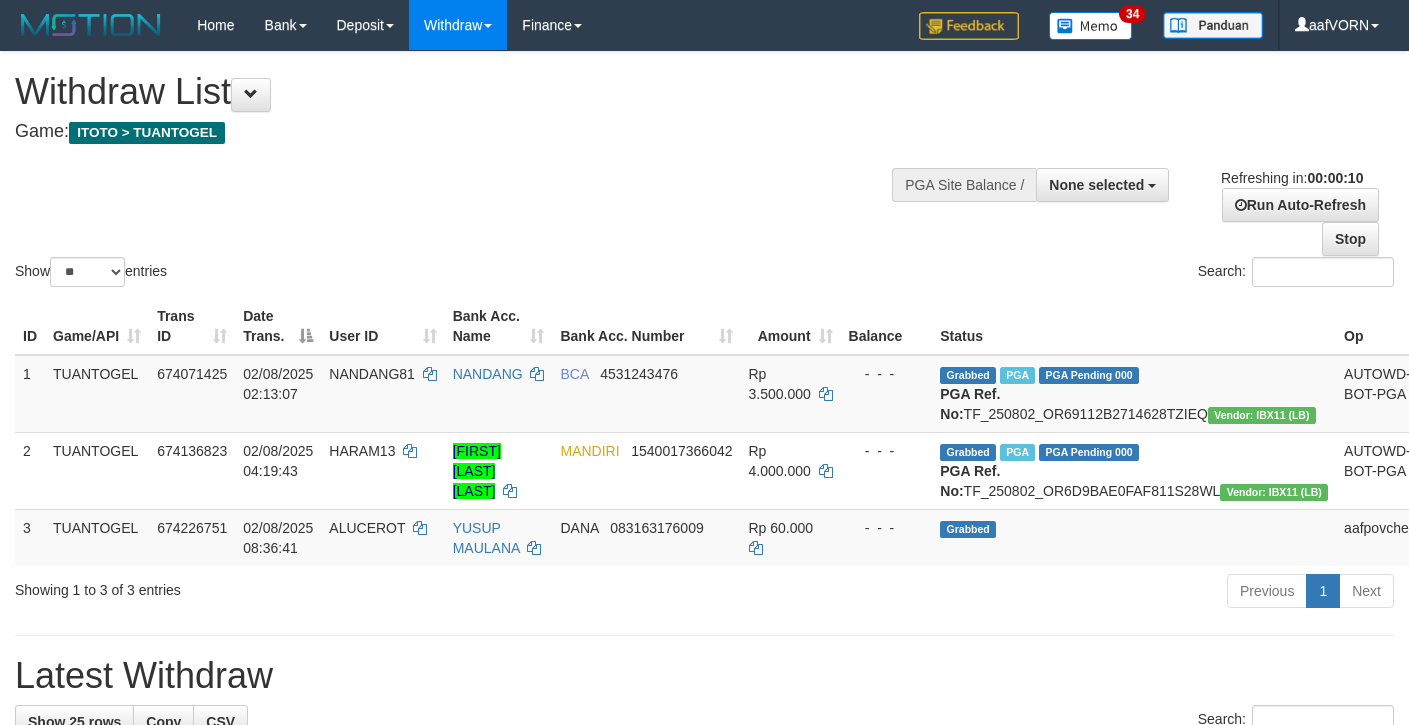 select 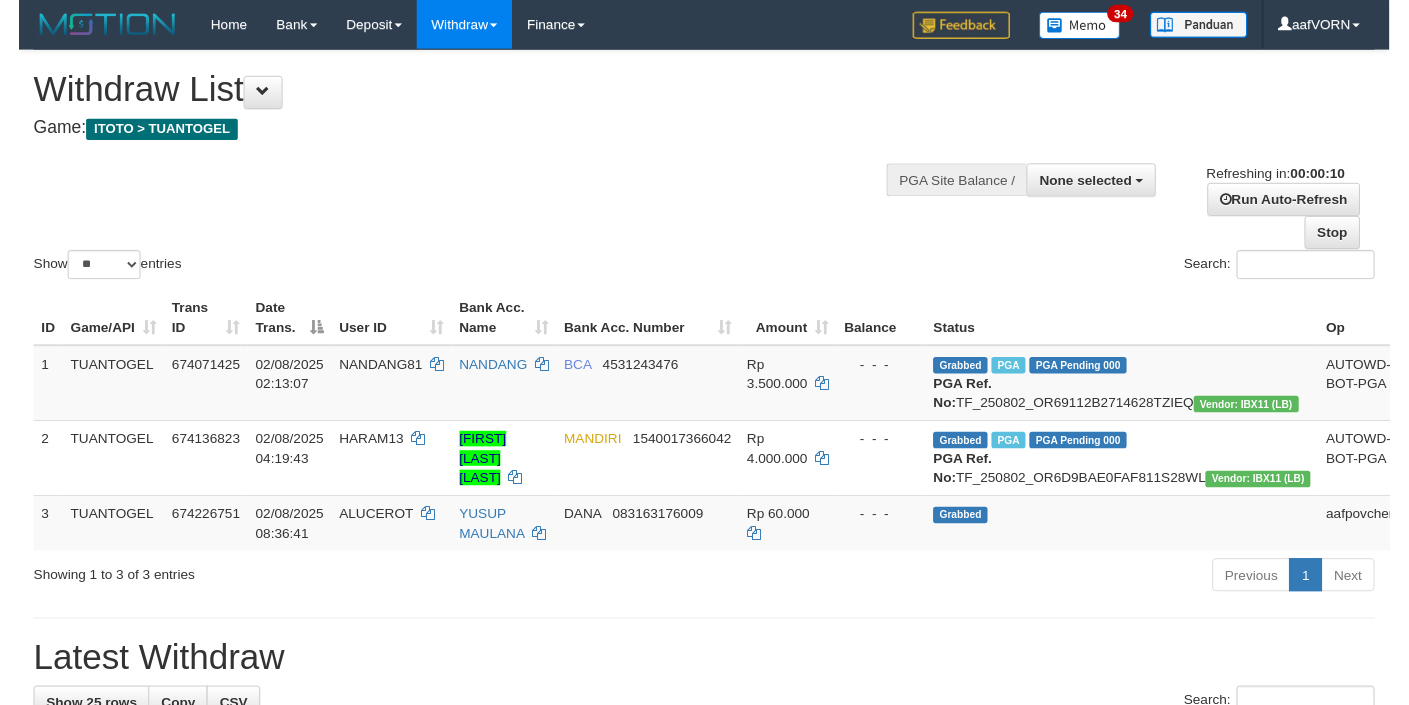 scroll, scrollTop: 0, scrollLeft: 0, axis: both 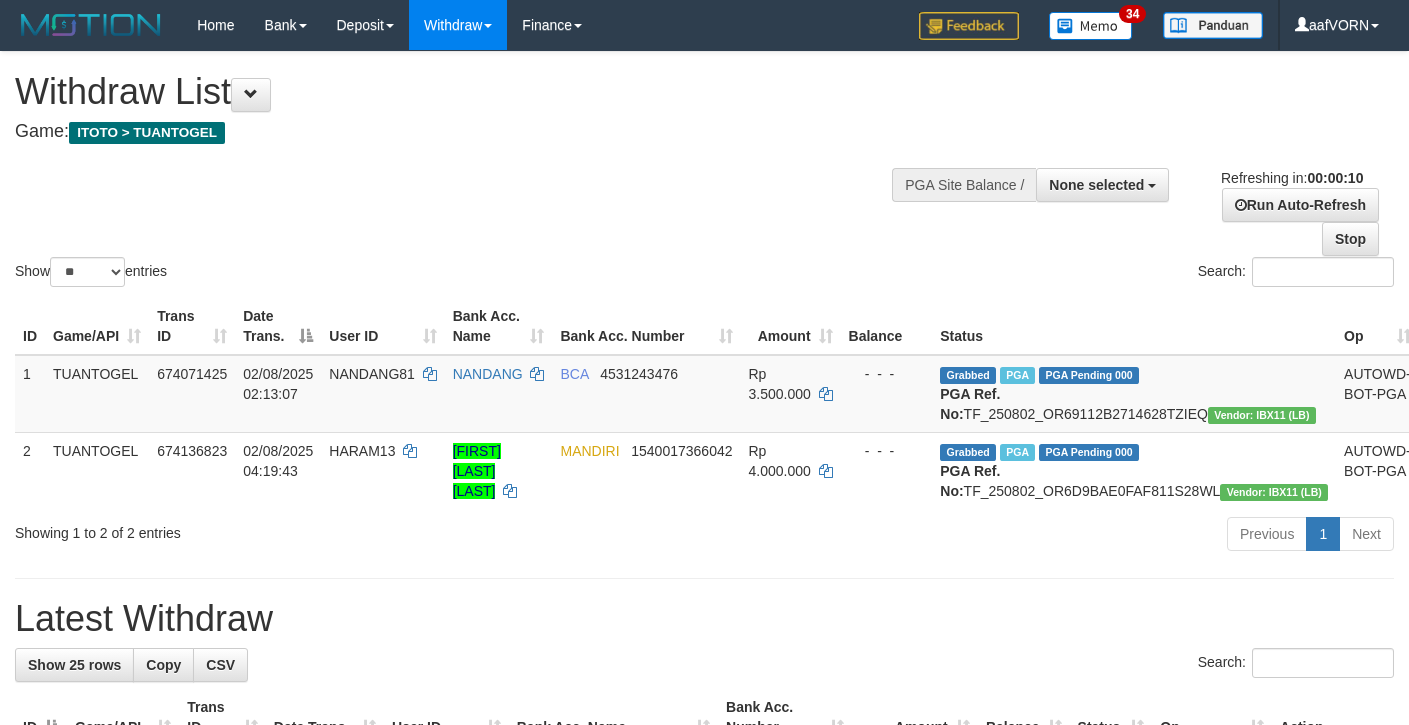 select 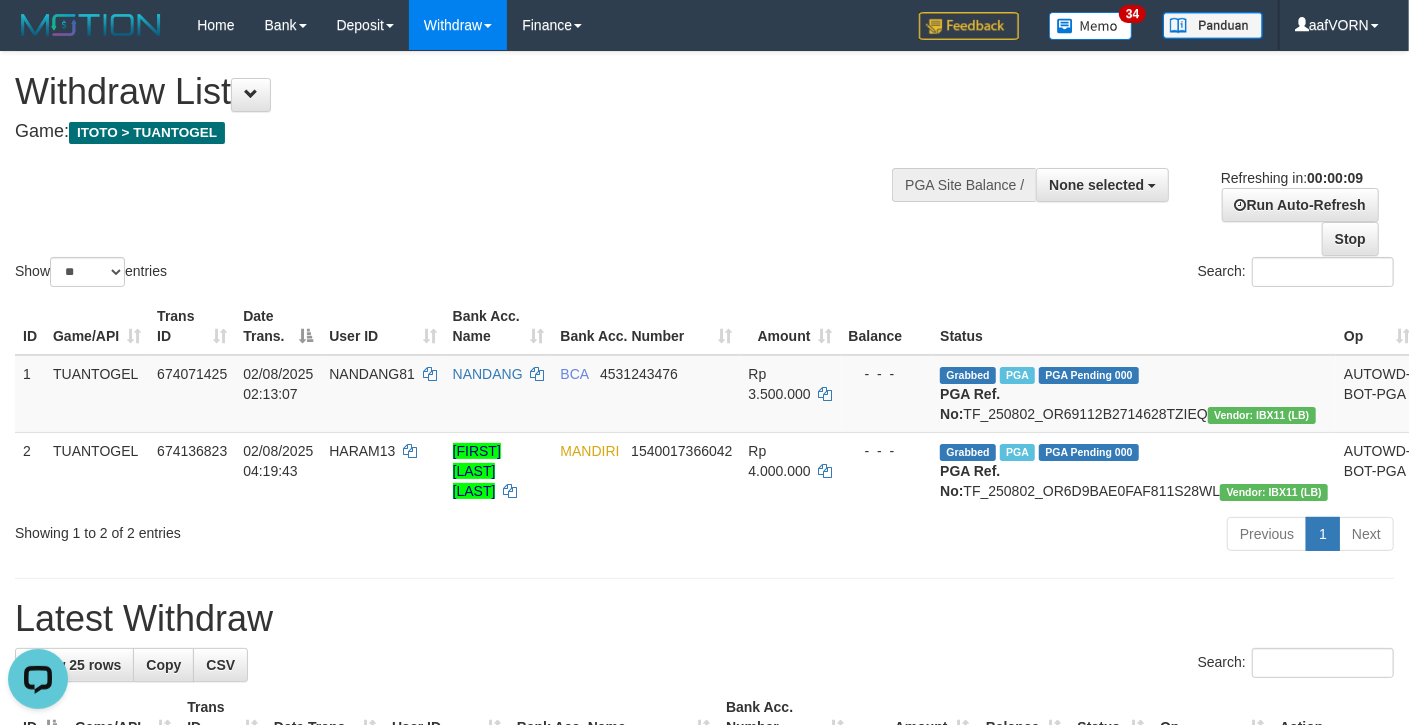 scroll, scrollTop: 0, scrollLeft: 0, axis: both 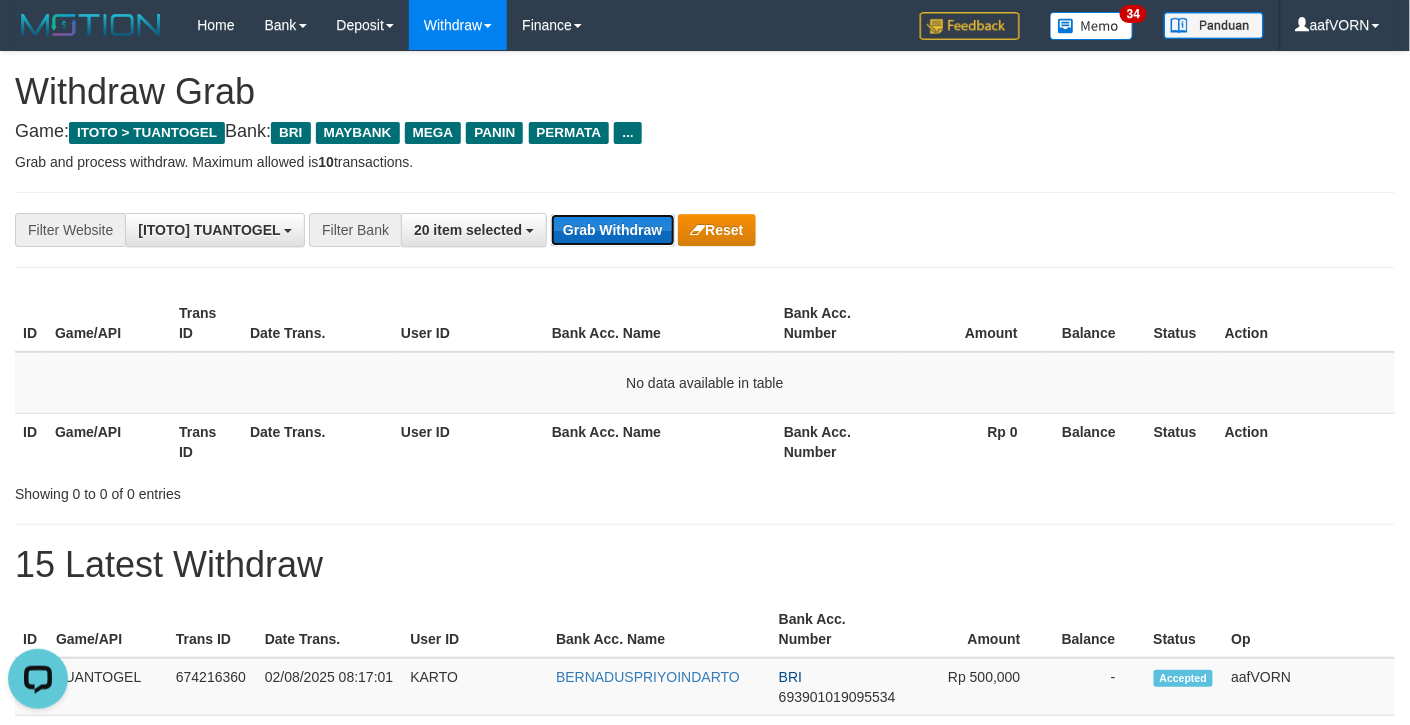 click on "Grab Withdraw" at bounding box center (612, 230) 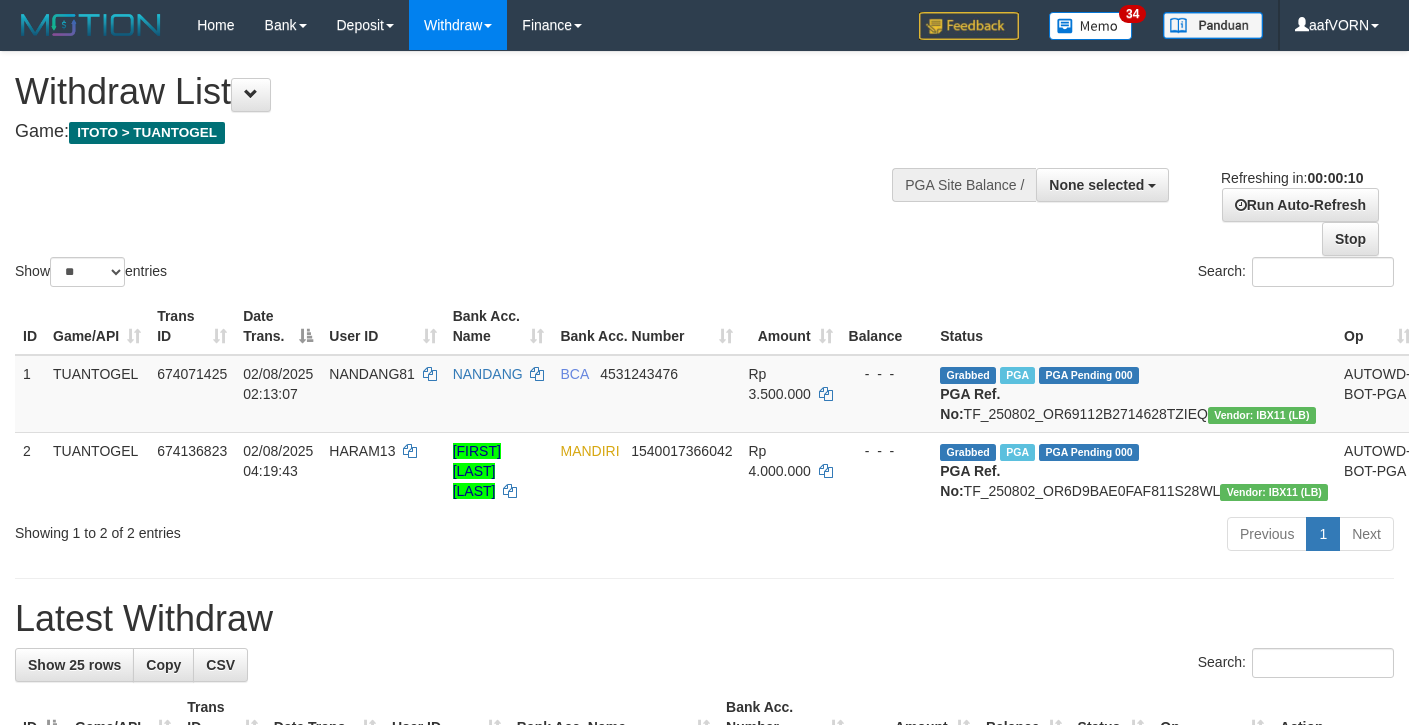 select 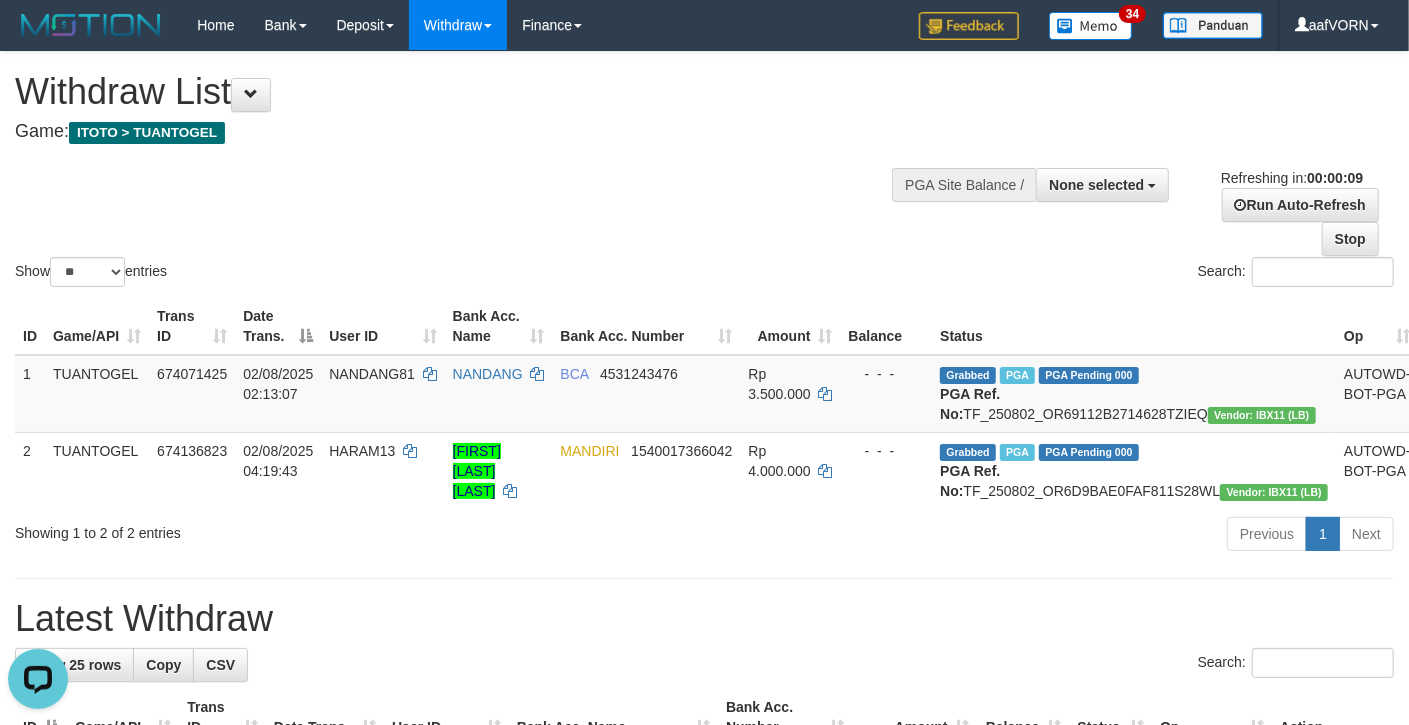 scroll, scrollTop: 0, scrollLeft: 0, axis: both 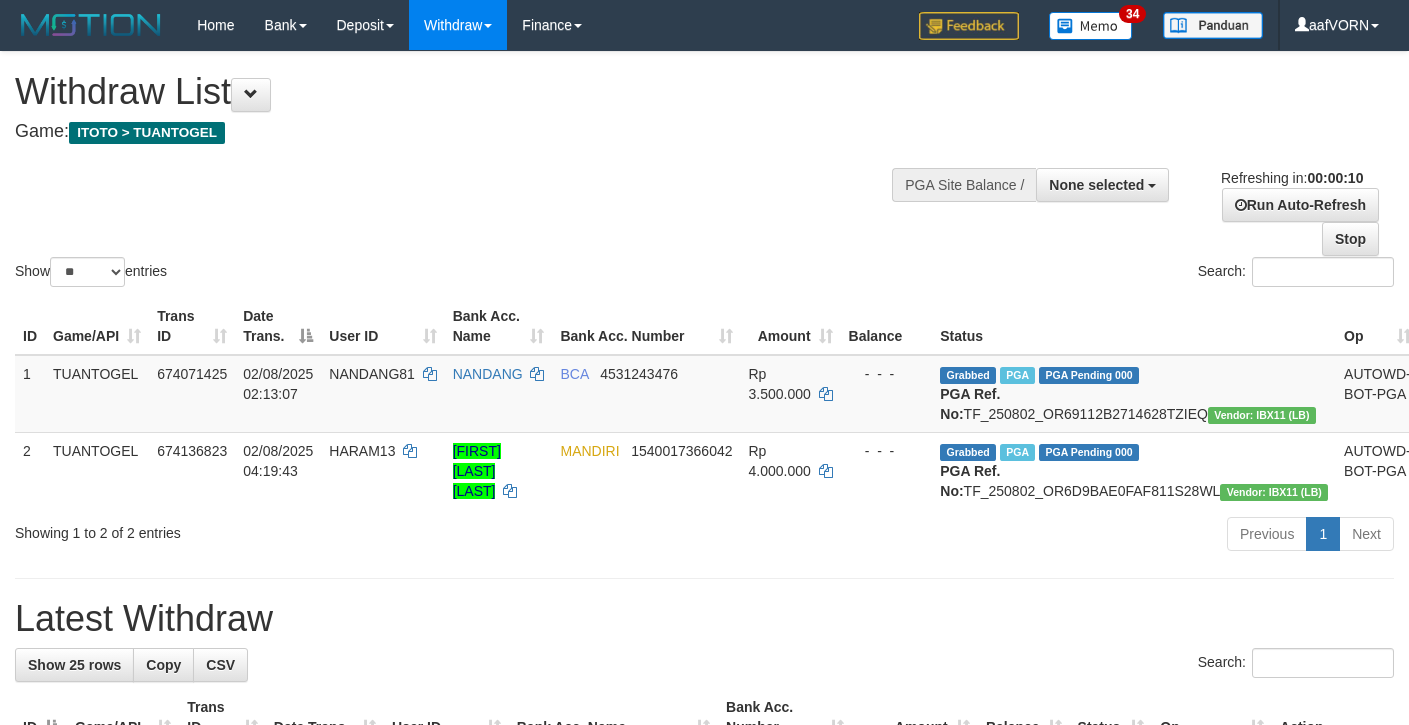 select 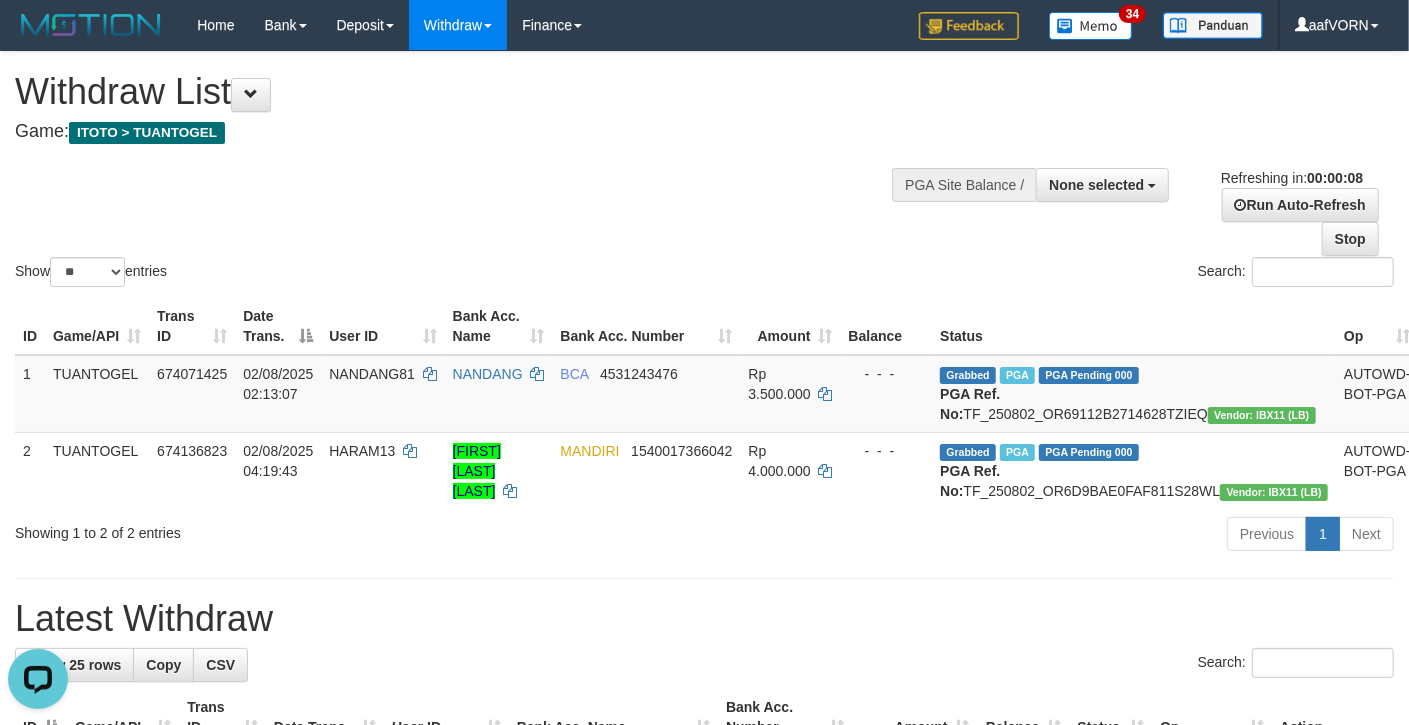 scroll, scrollTop: 0, scrollLeft: 0, axis: both 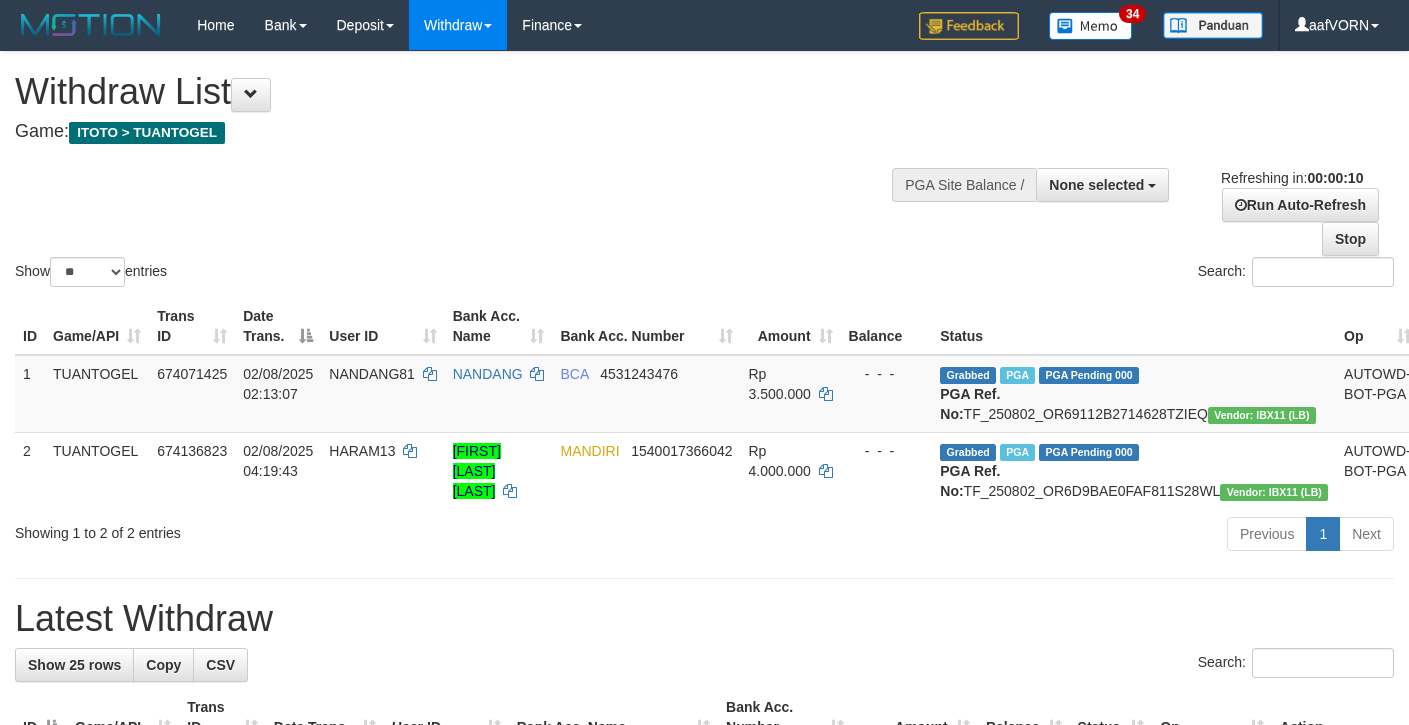 select 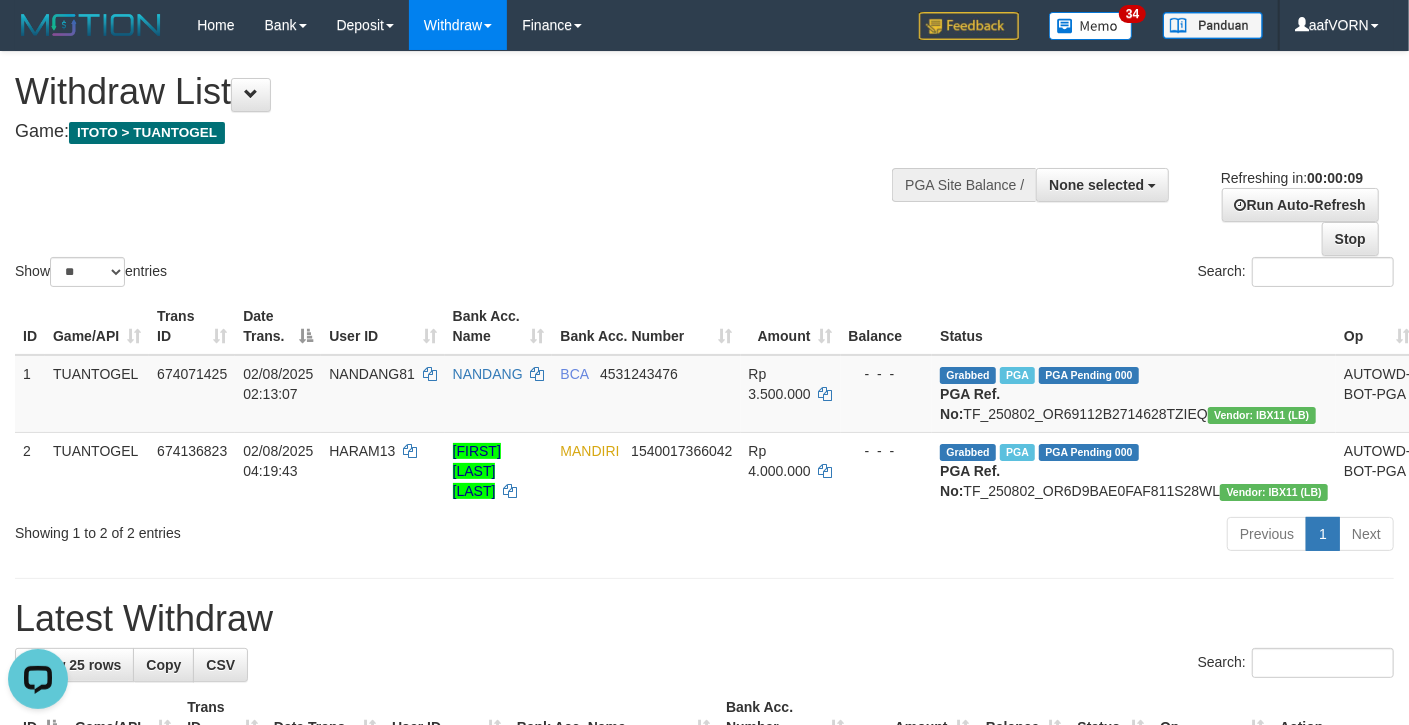 scroll, scrollTop: 0, scrollLeft: 0, axis: both 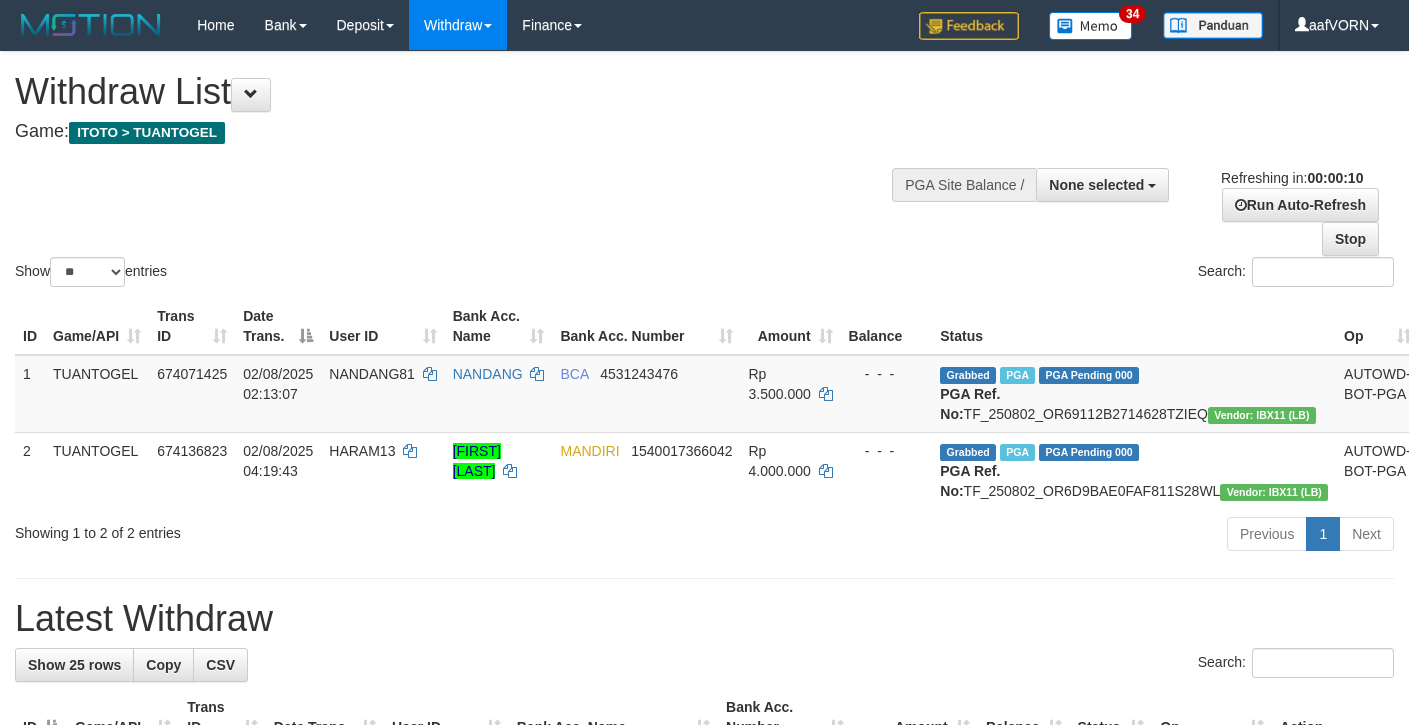 select 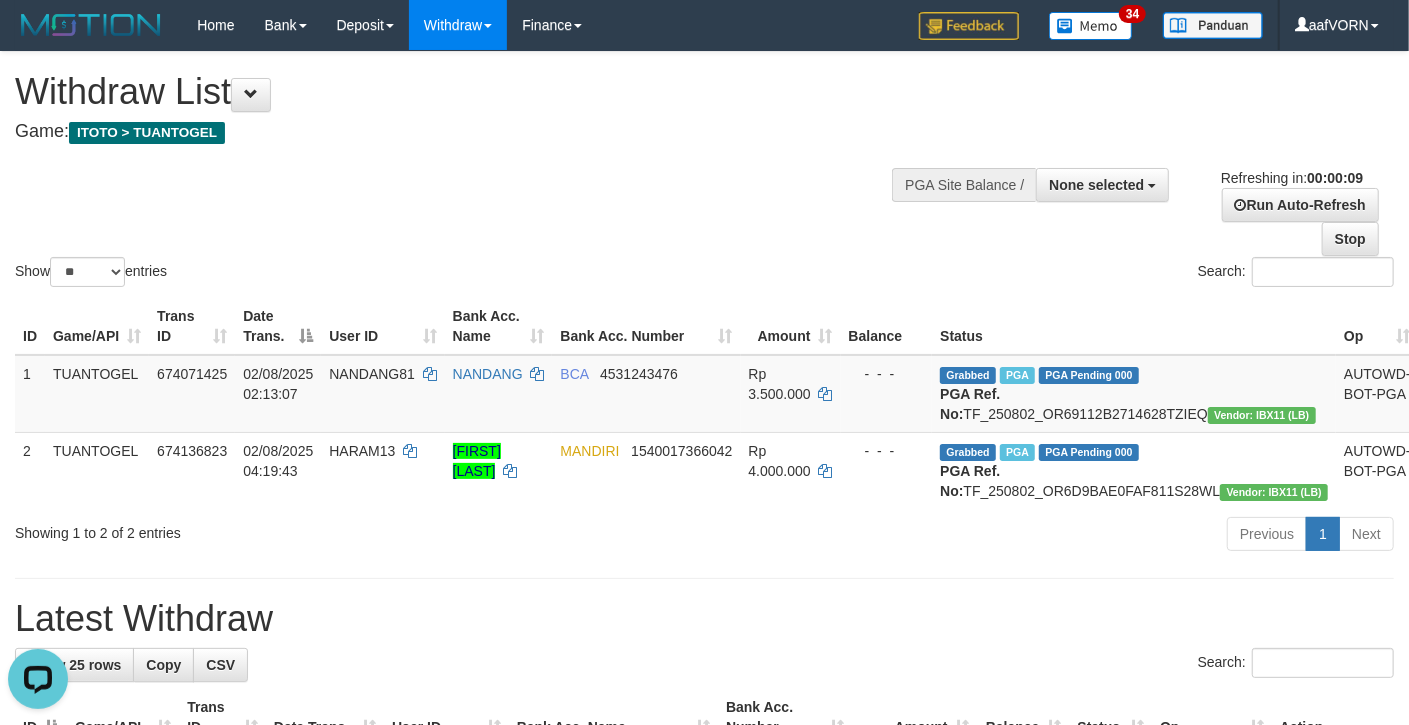 scroll, scrollTop: 0, scrollLeft: 0, axis: both 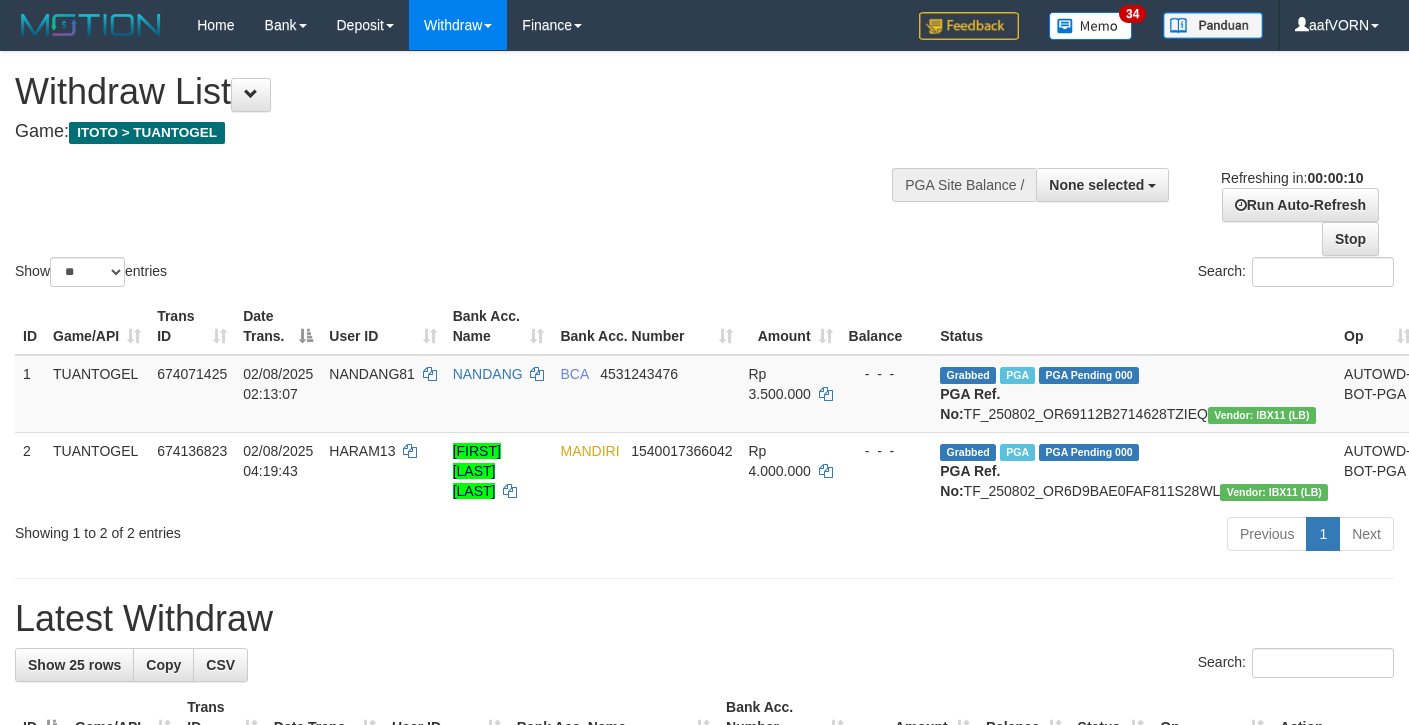 select 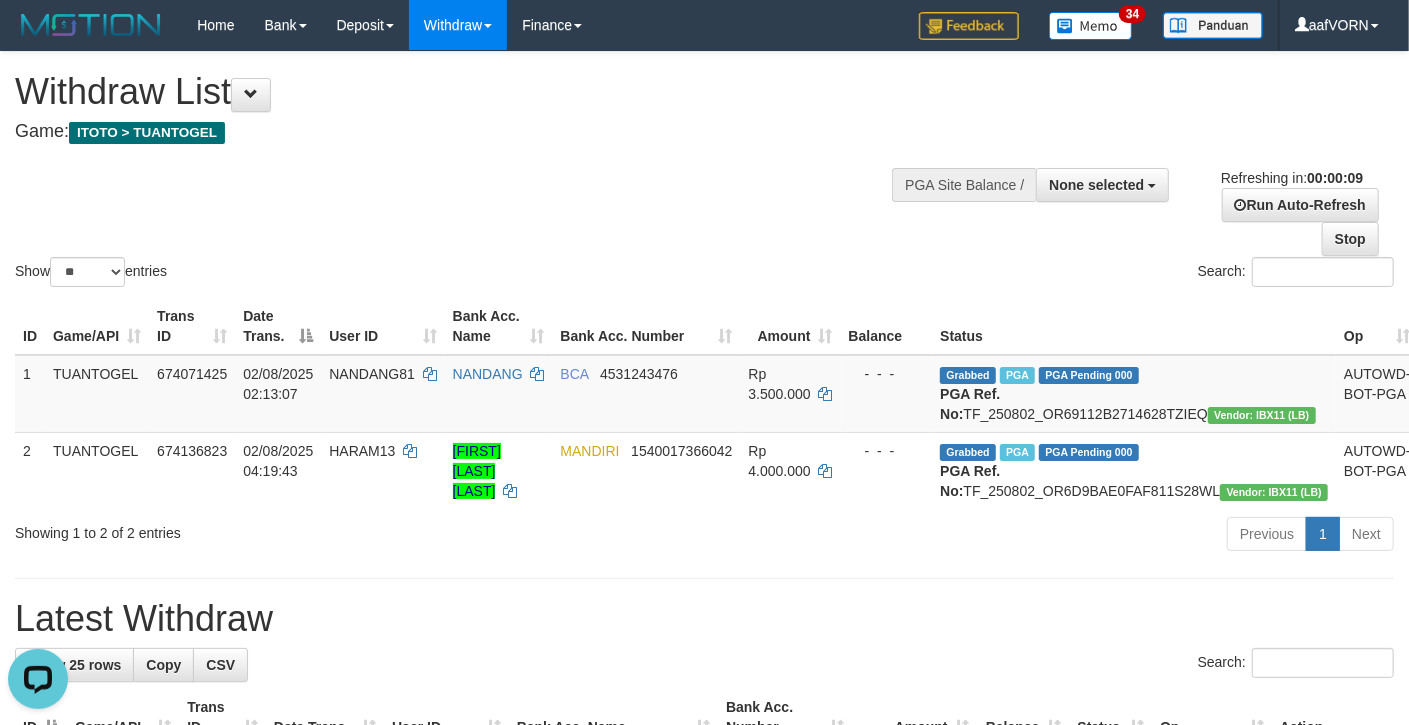 scroll, scrollTop: 0, scrollLeft: 0, axis: both 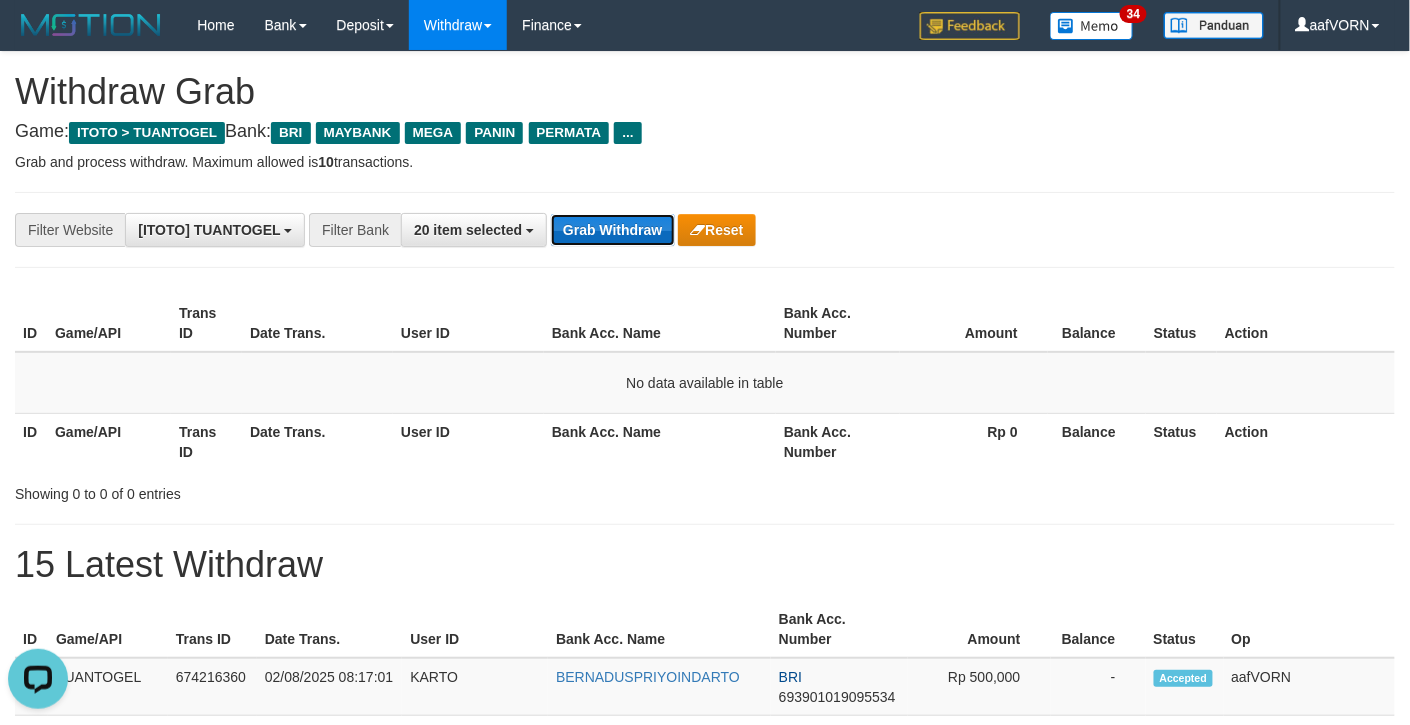 click on "Grab Withdraw" at bounding box center (612, 230) 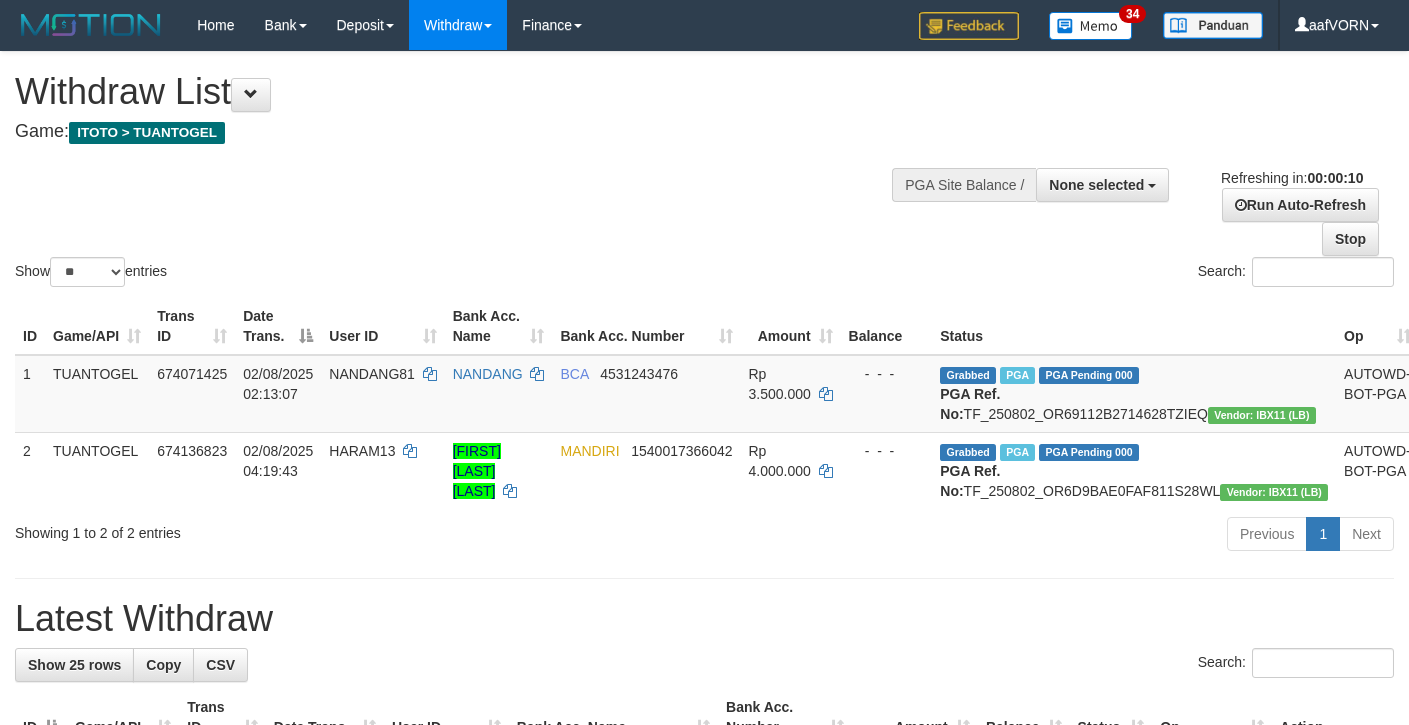 select 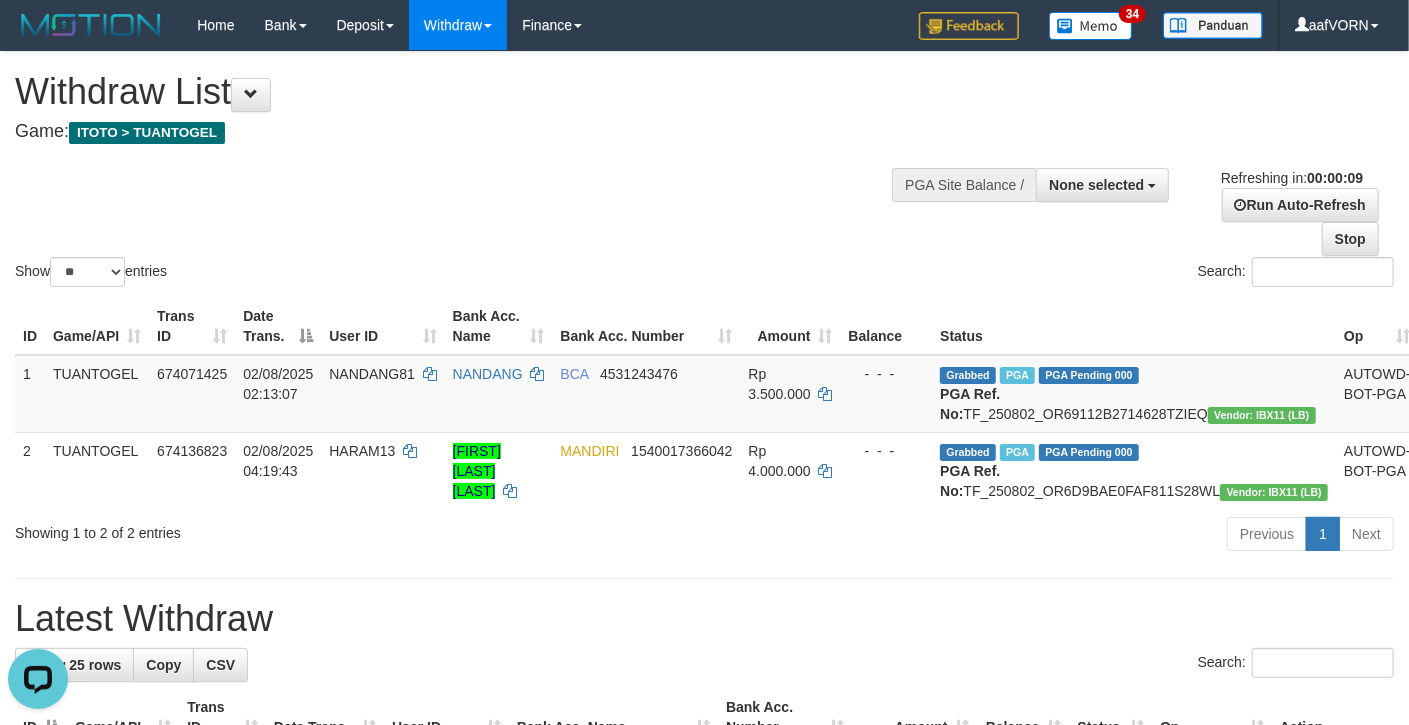scroll, scrollTop: 0, scrollLeft: 0, axis: both 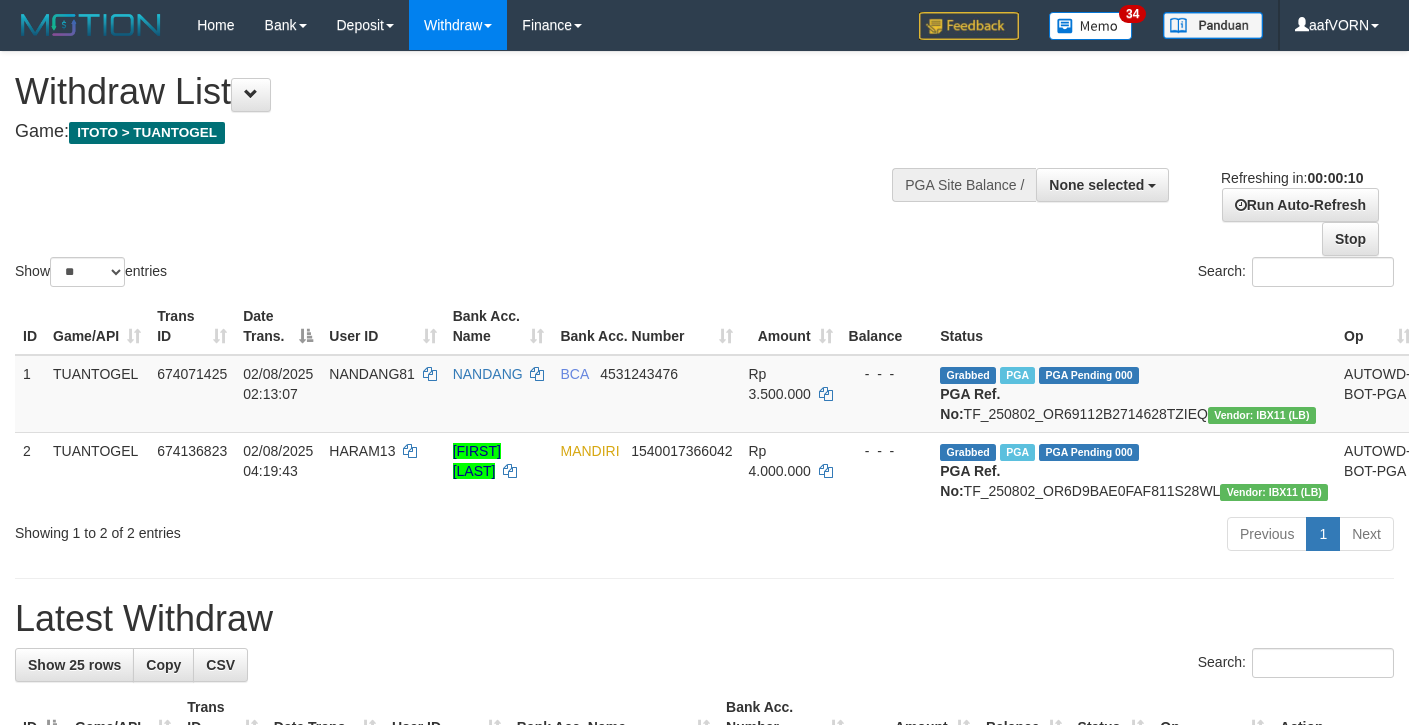 select 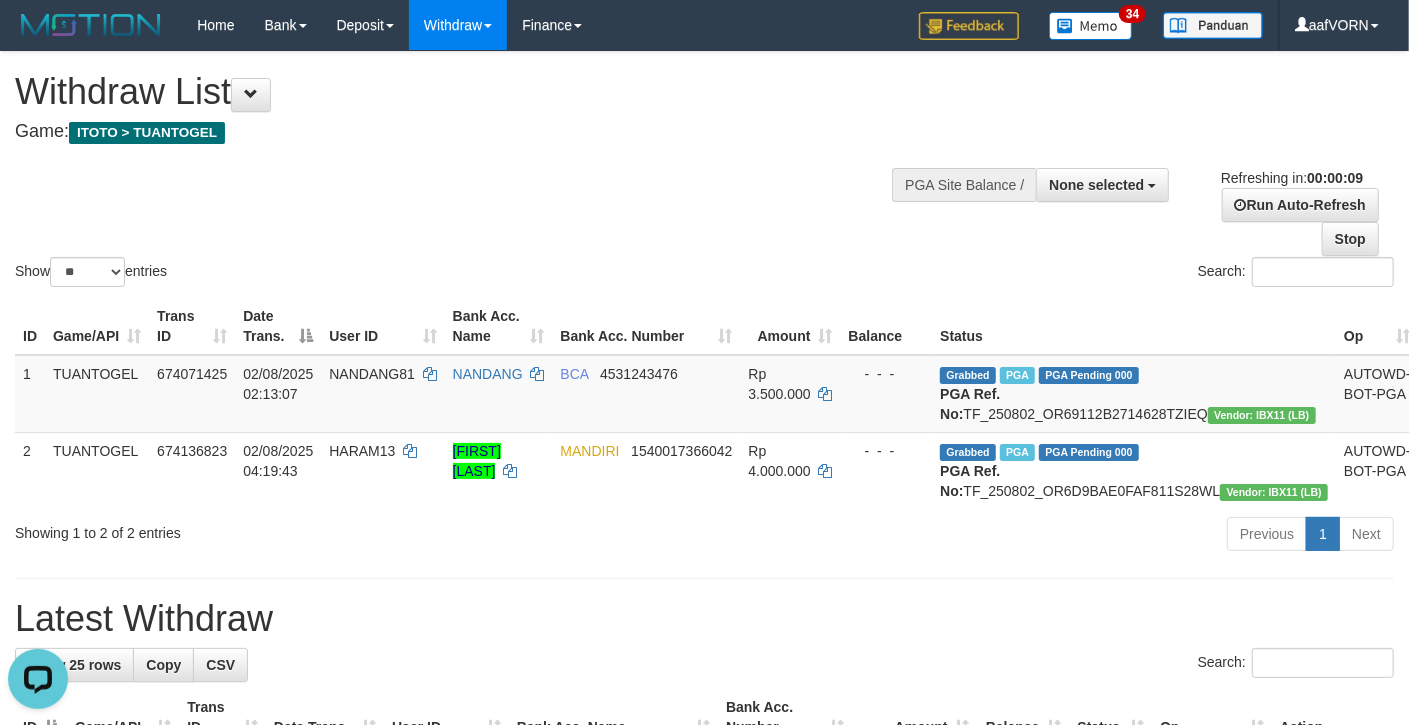 scroll, scrollTop: 0, scrollLeft: 0, axis: both 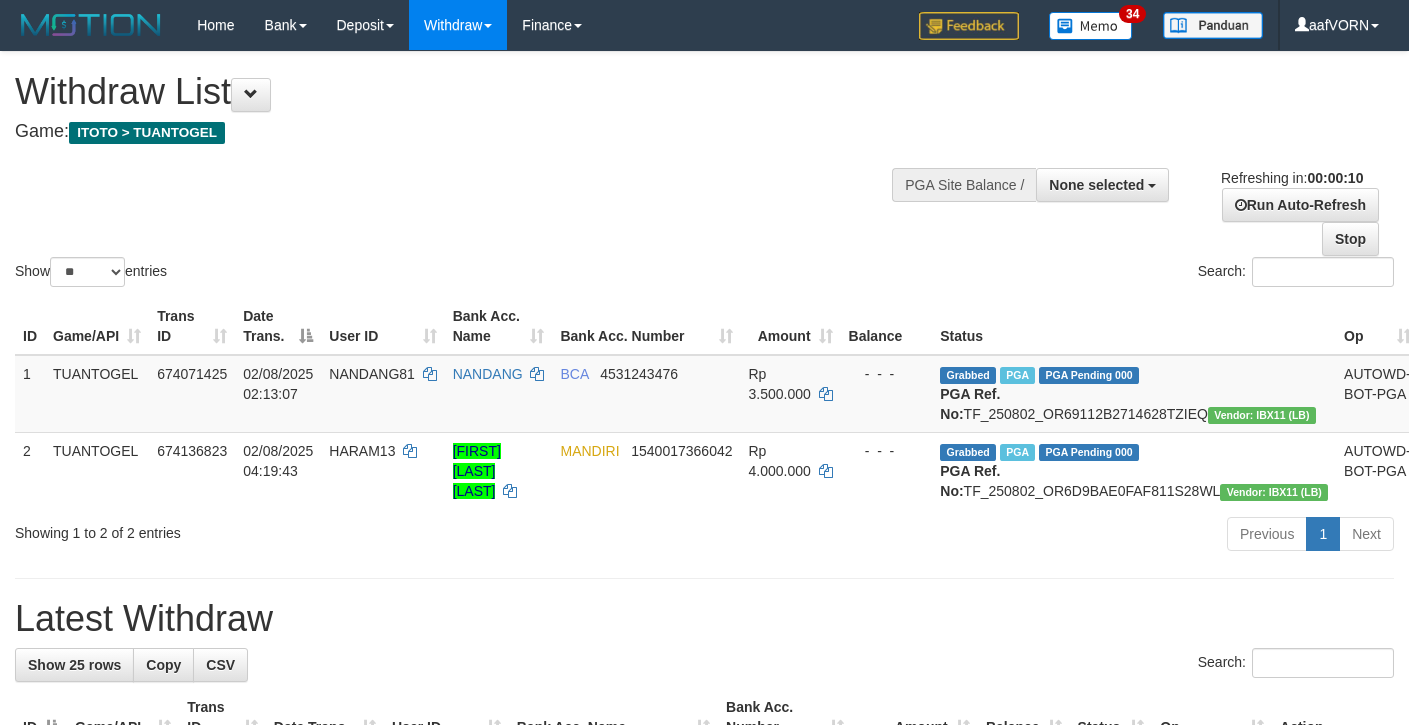select 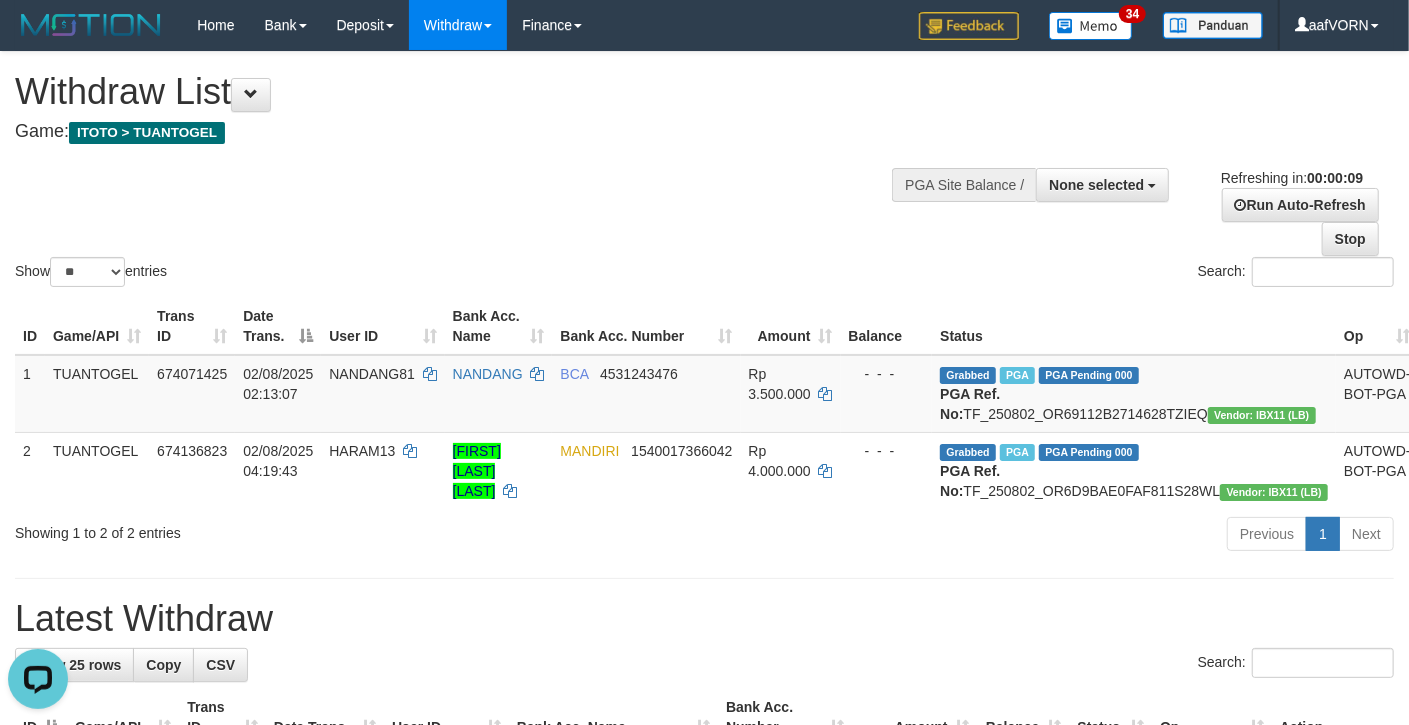 scroll, scrollTop: 0, scrollLeft: 0, axis: both 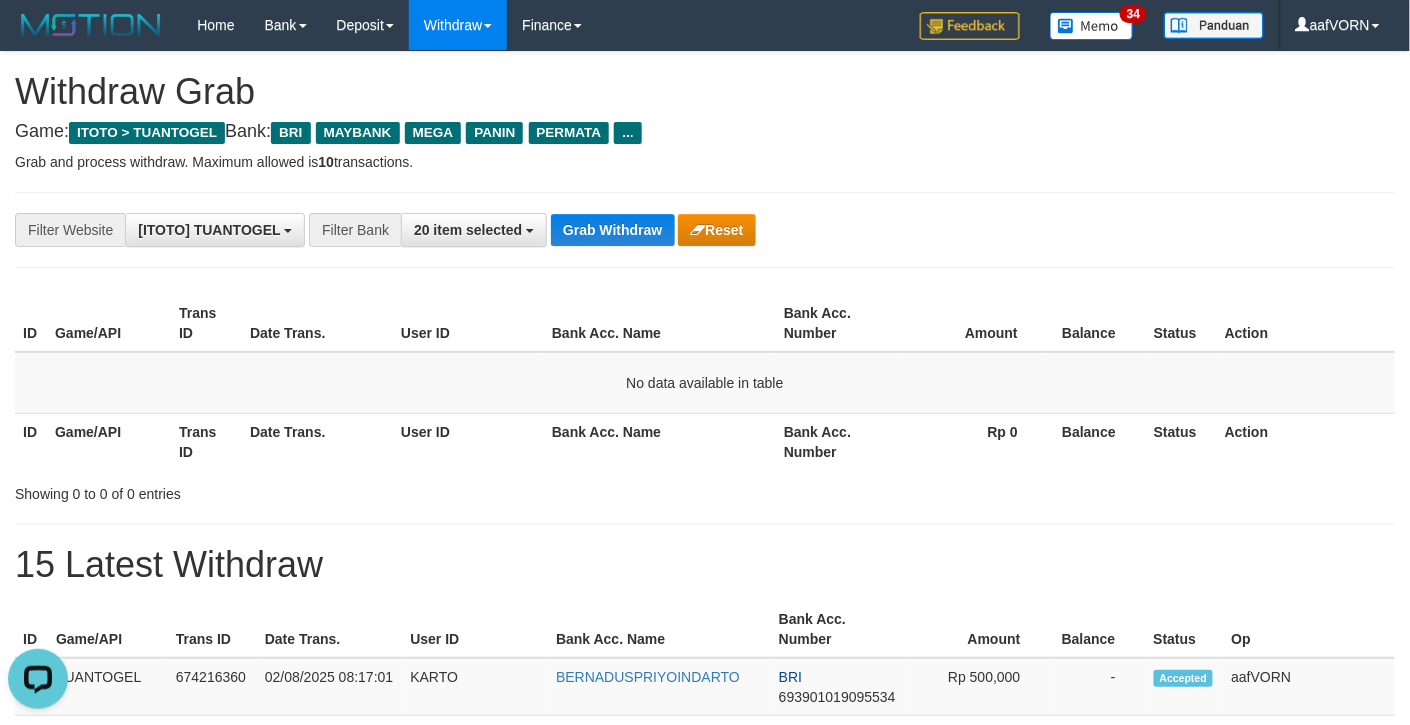 click on "**********" at bounding box center (705, 230) 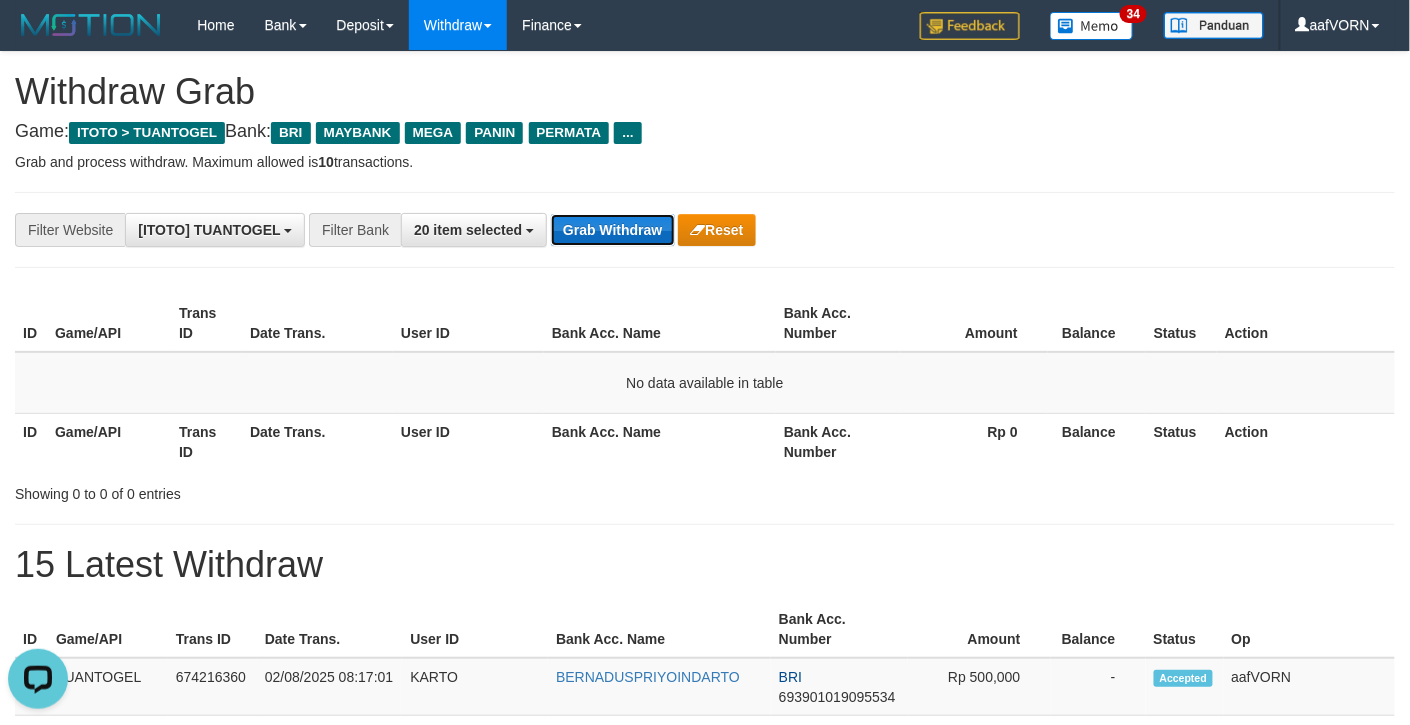 click on "Grab Withdraw" at bounding box center (612, 230) 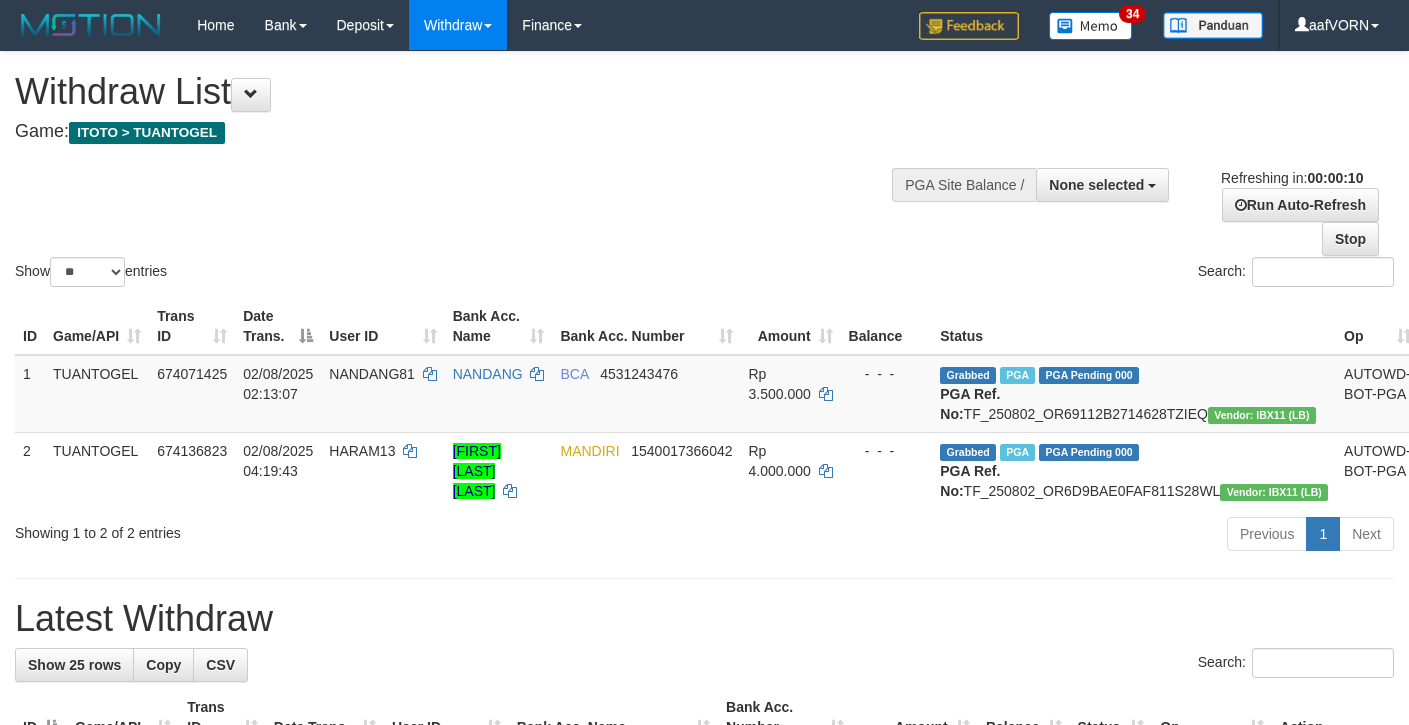 select 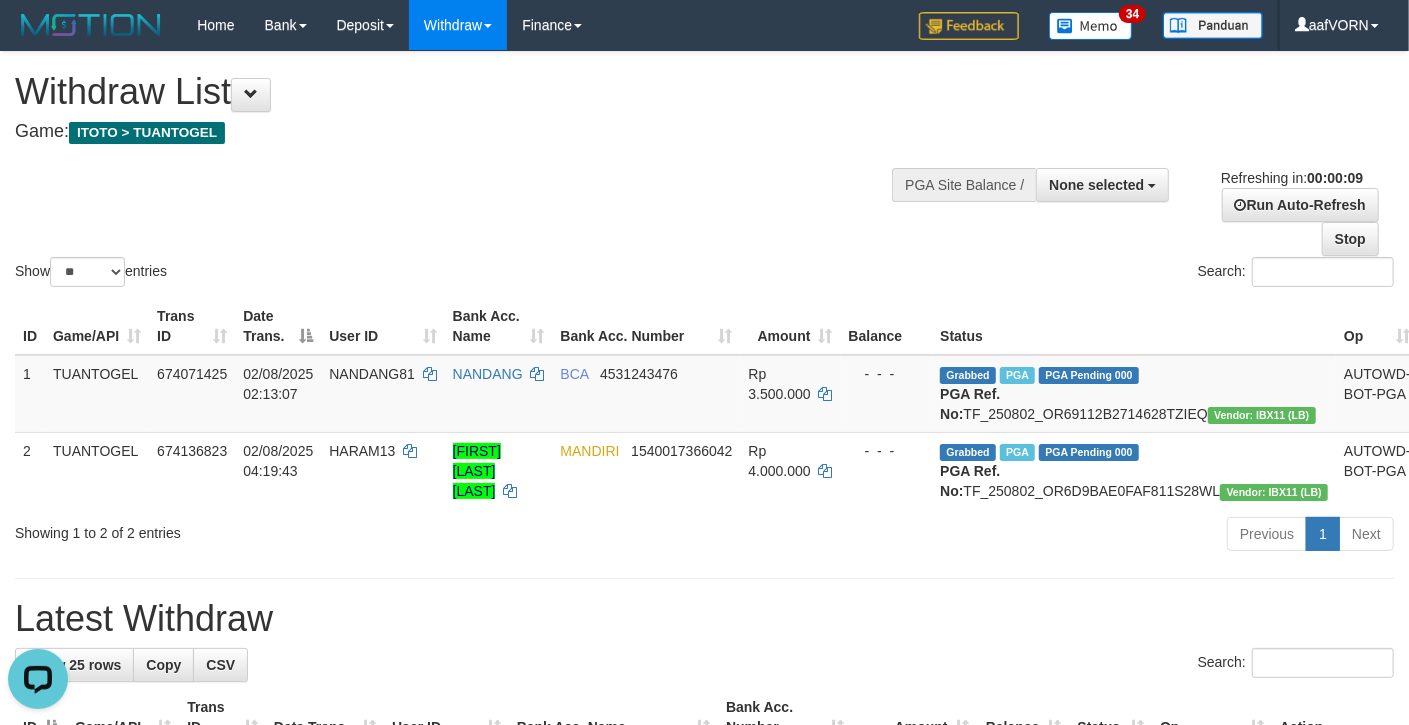 scroll, scrollTop: 0, scrollLeft: 0, axis: both 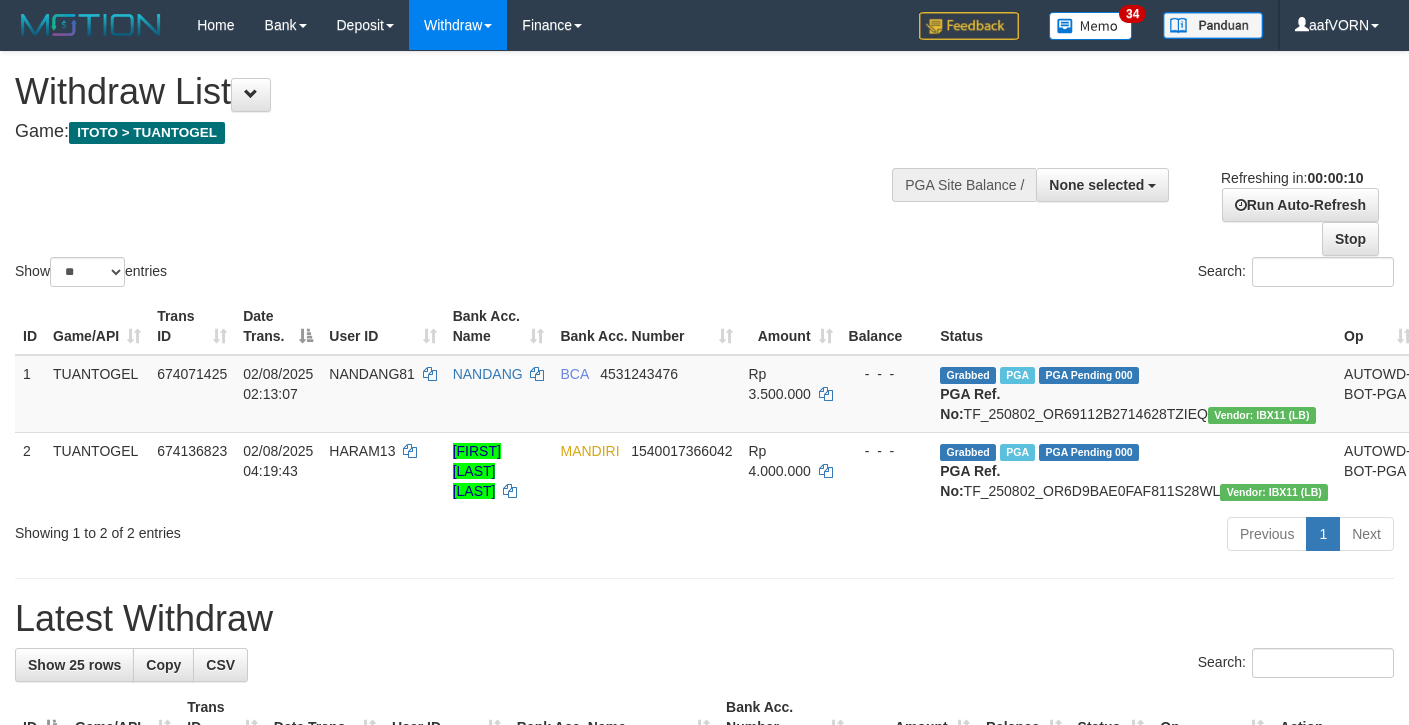select 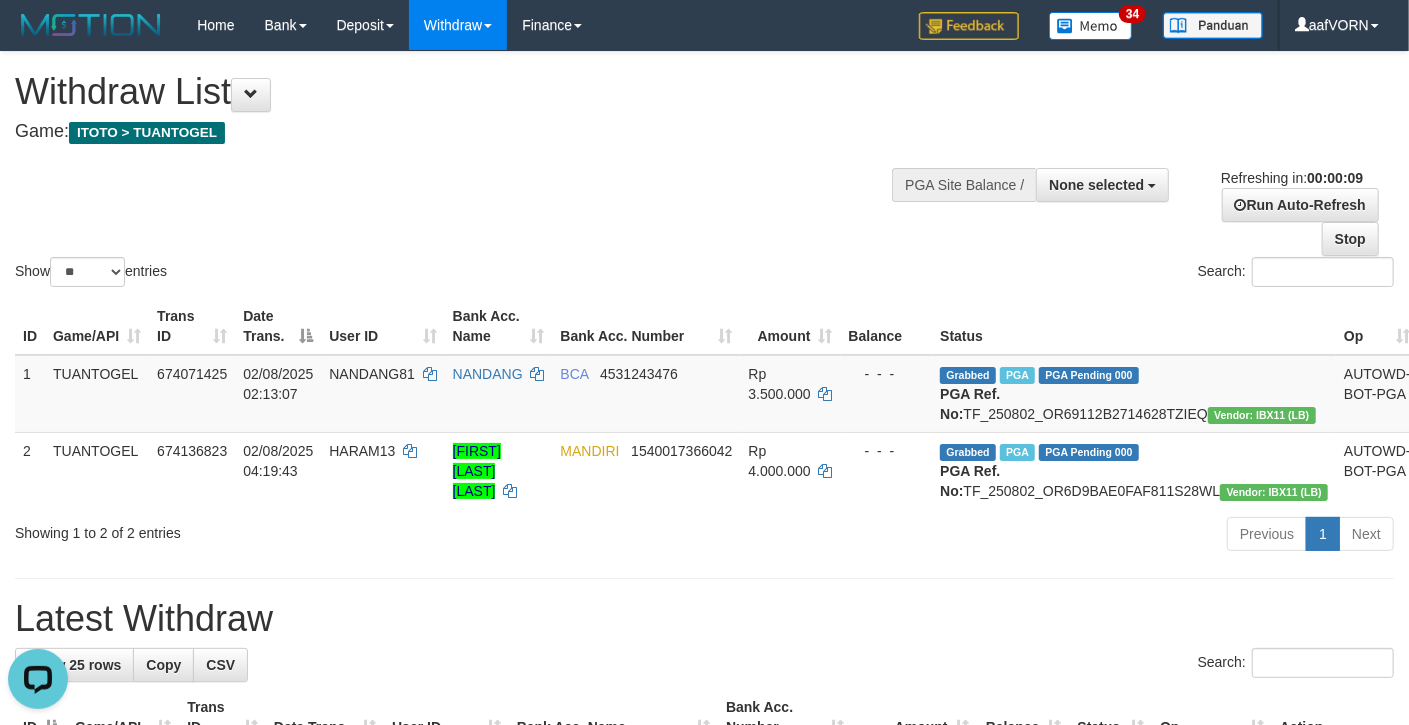 scroll, scrollTop: 0, scrollLeft: 0, axis: both 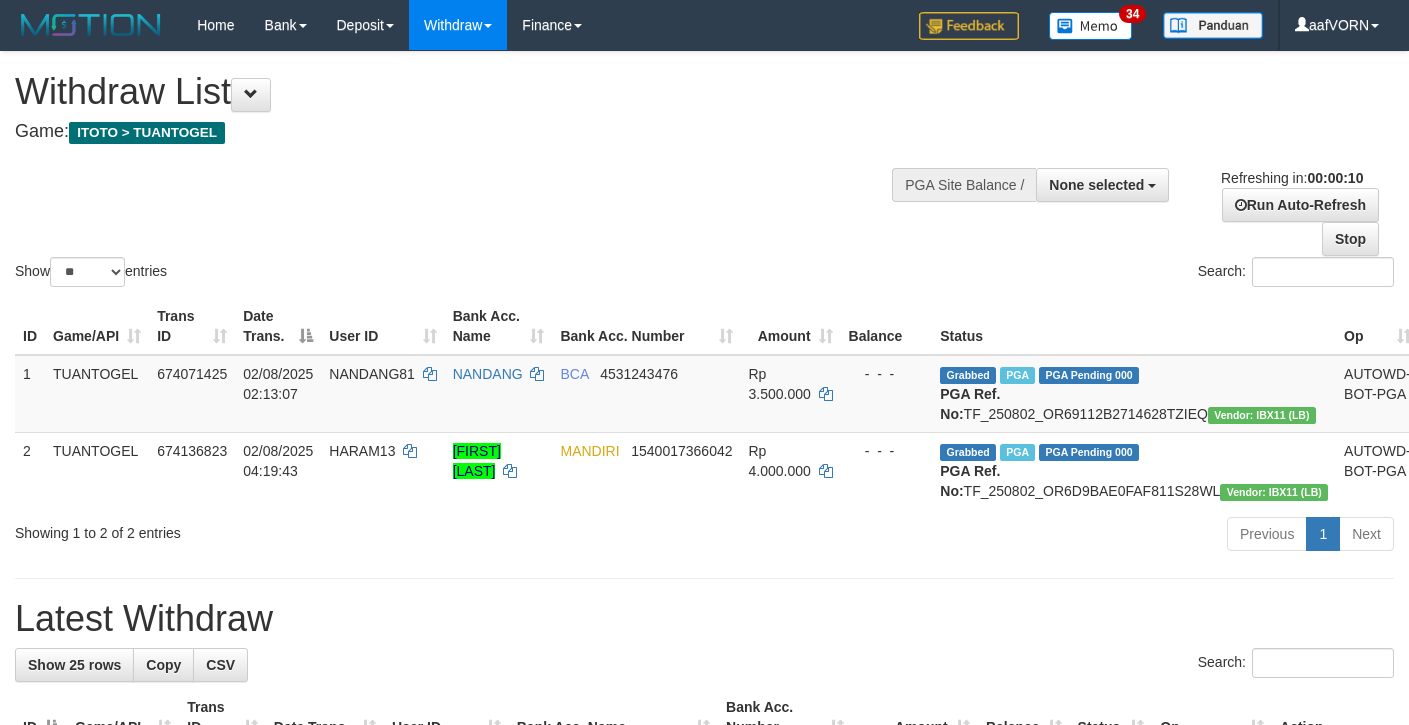 select 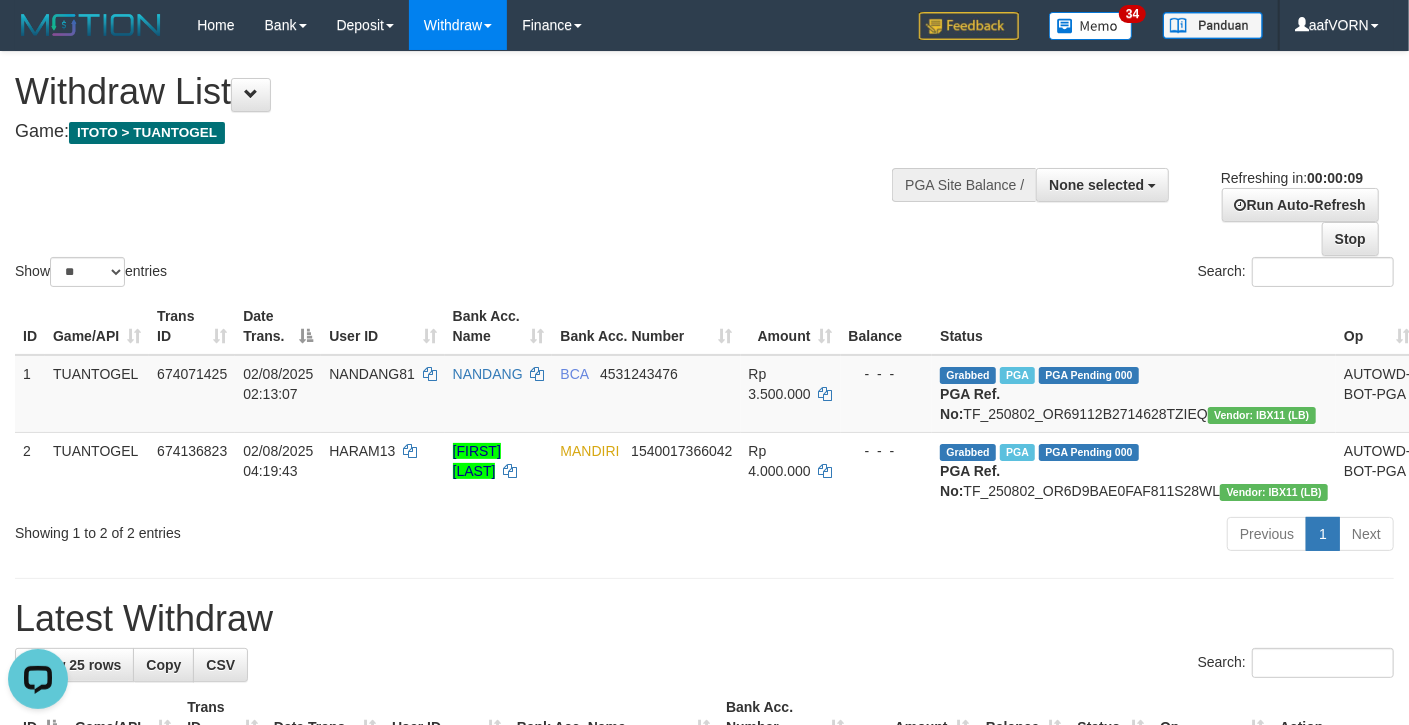 scroll, scrollTop: 0, scrollLeft: 0, axis: both 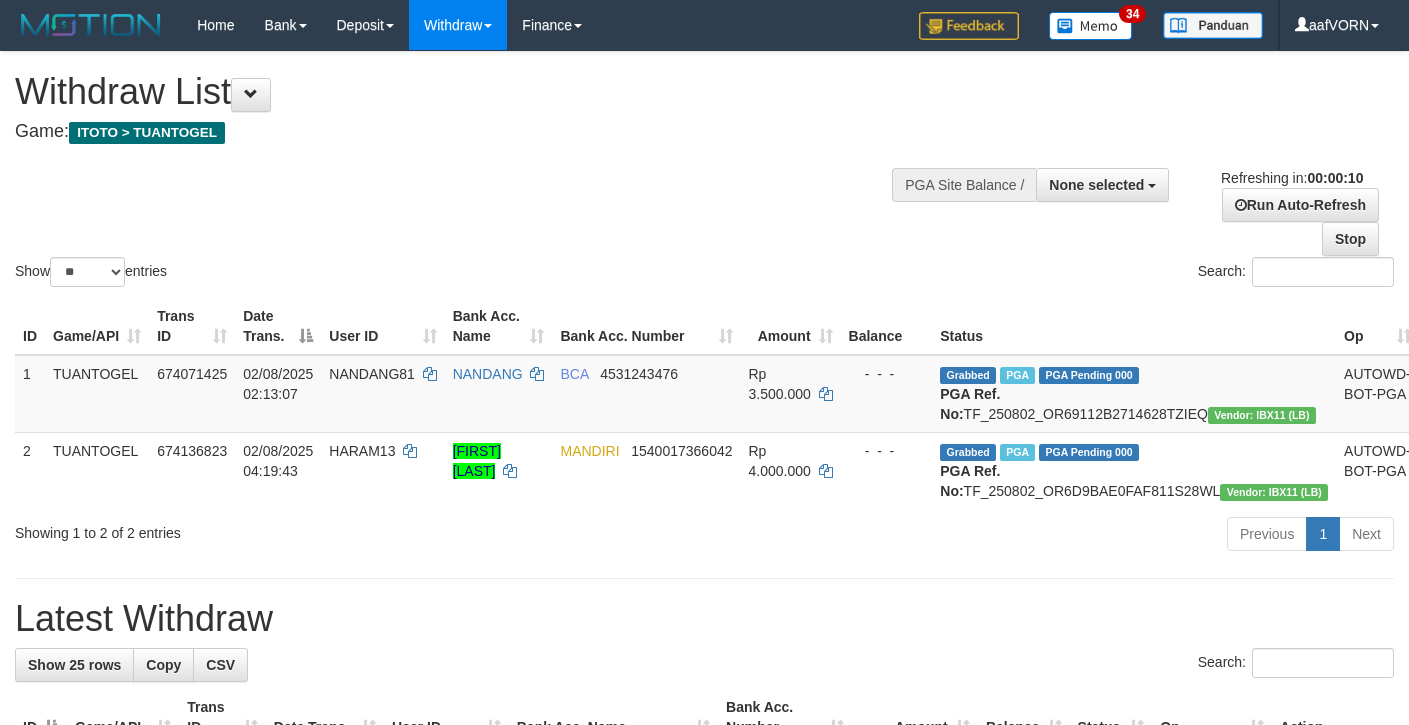 select 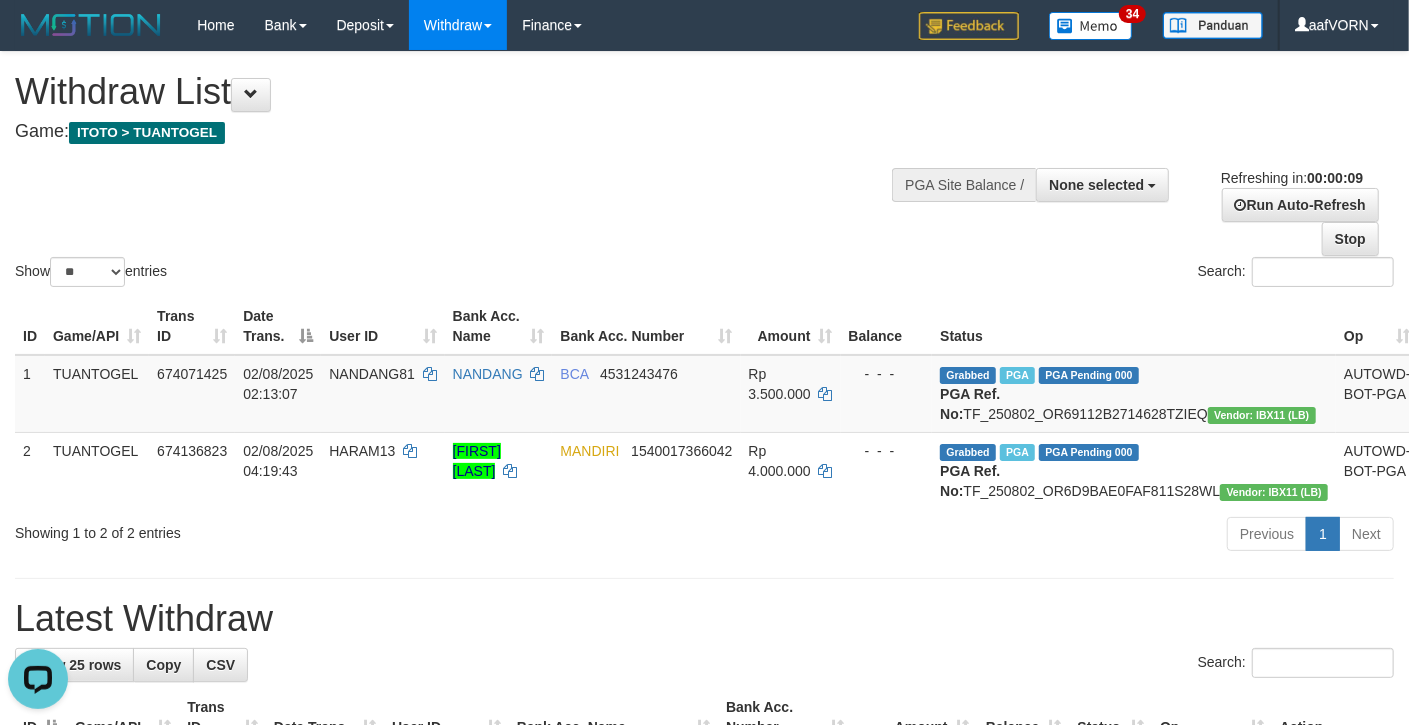 scroll, scrollTop: 0, scrollLeft: 0, axis: both 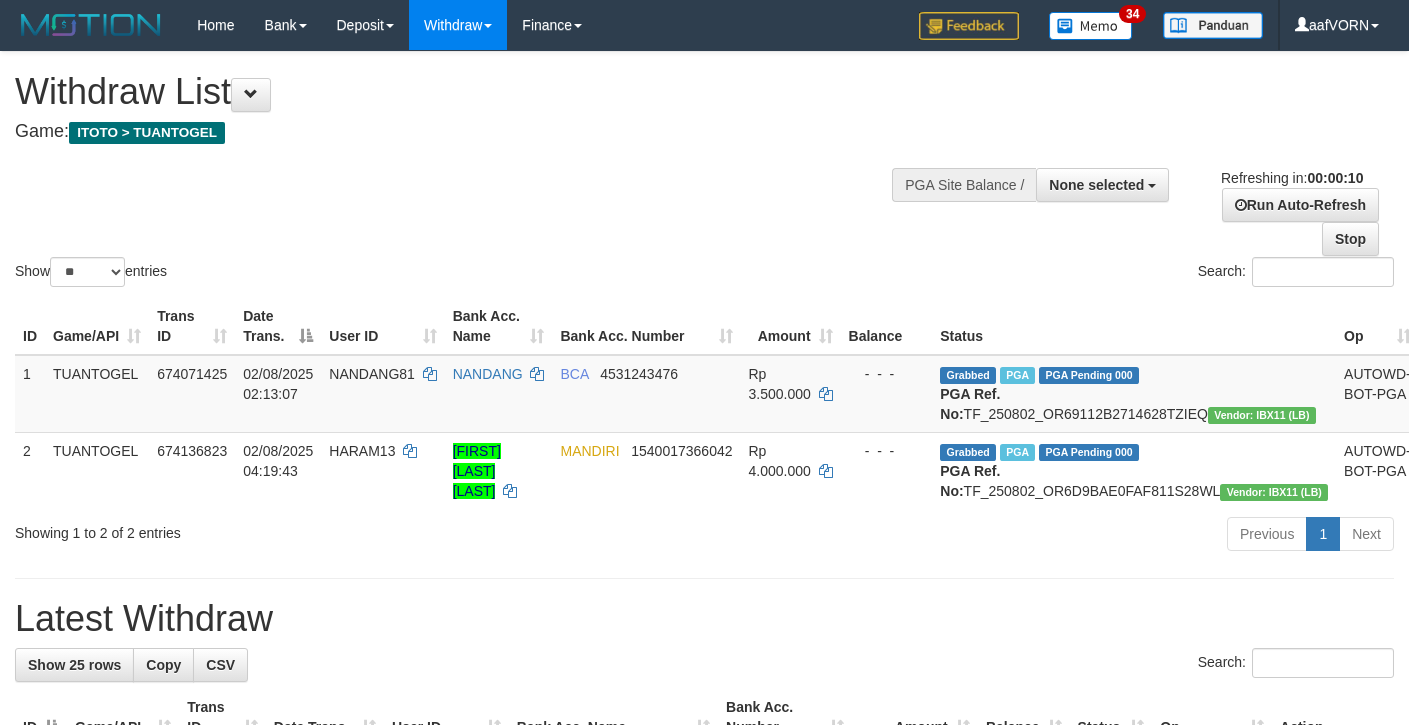 select 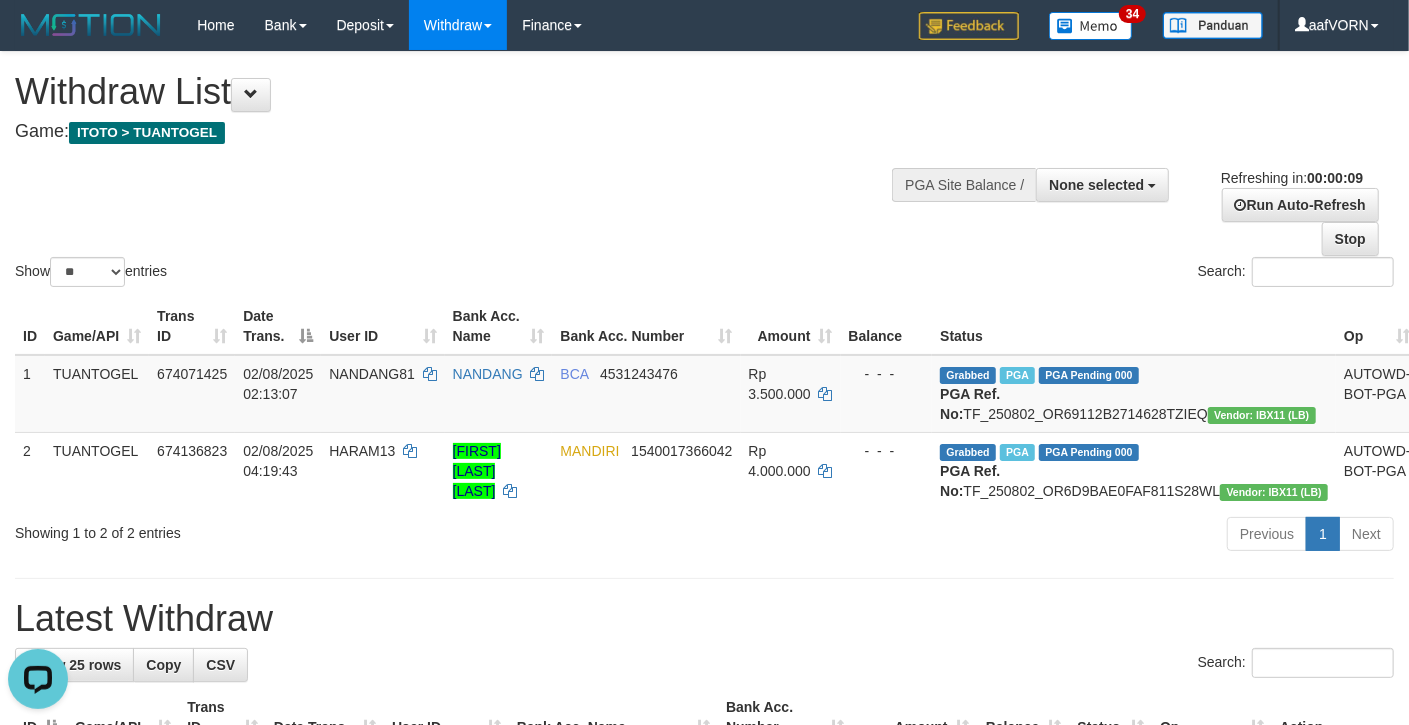scroll, scrollTop: 0, scrollLeft: 0, axis: both 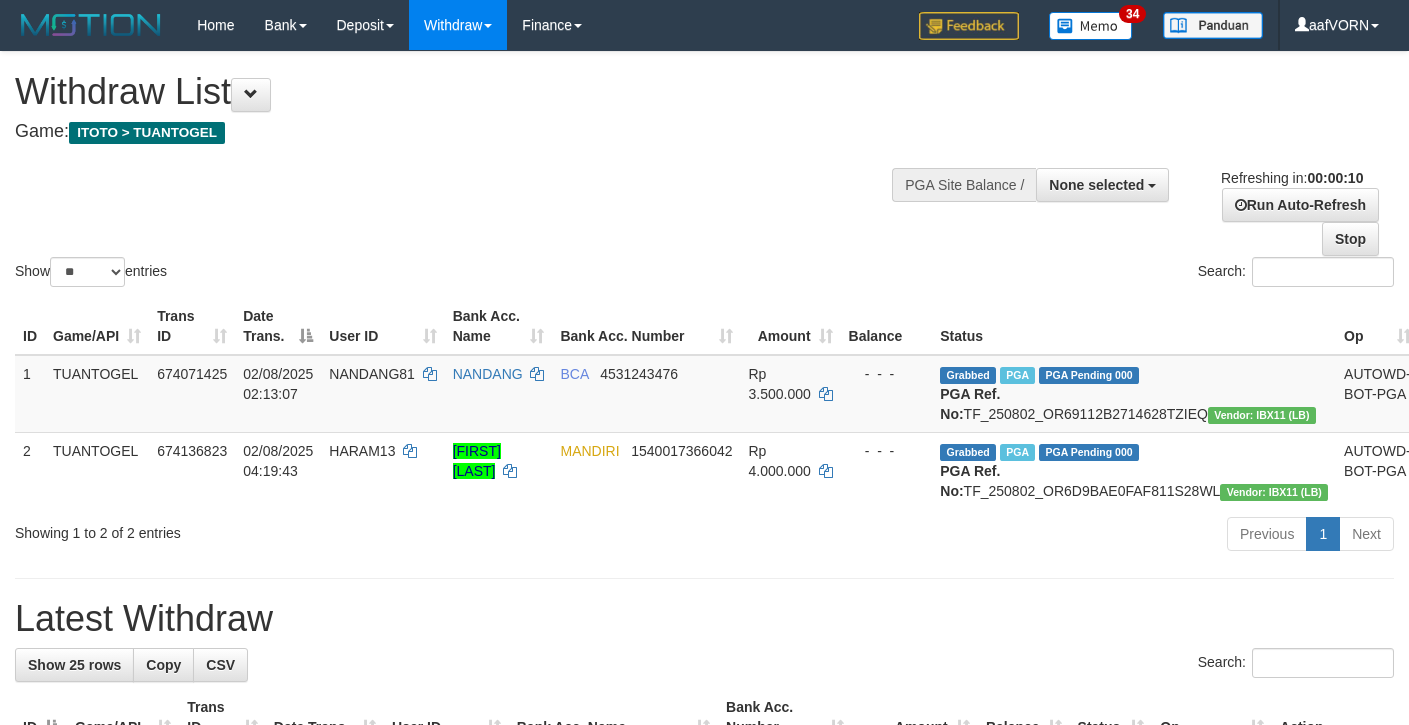 select 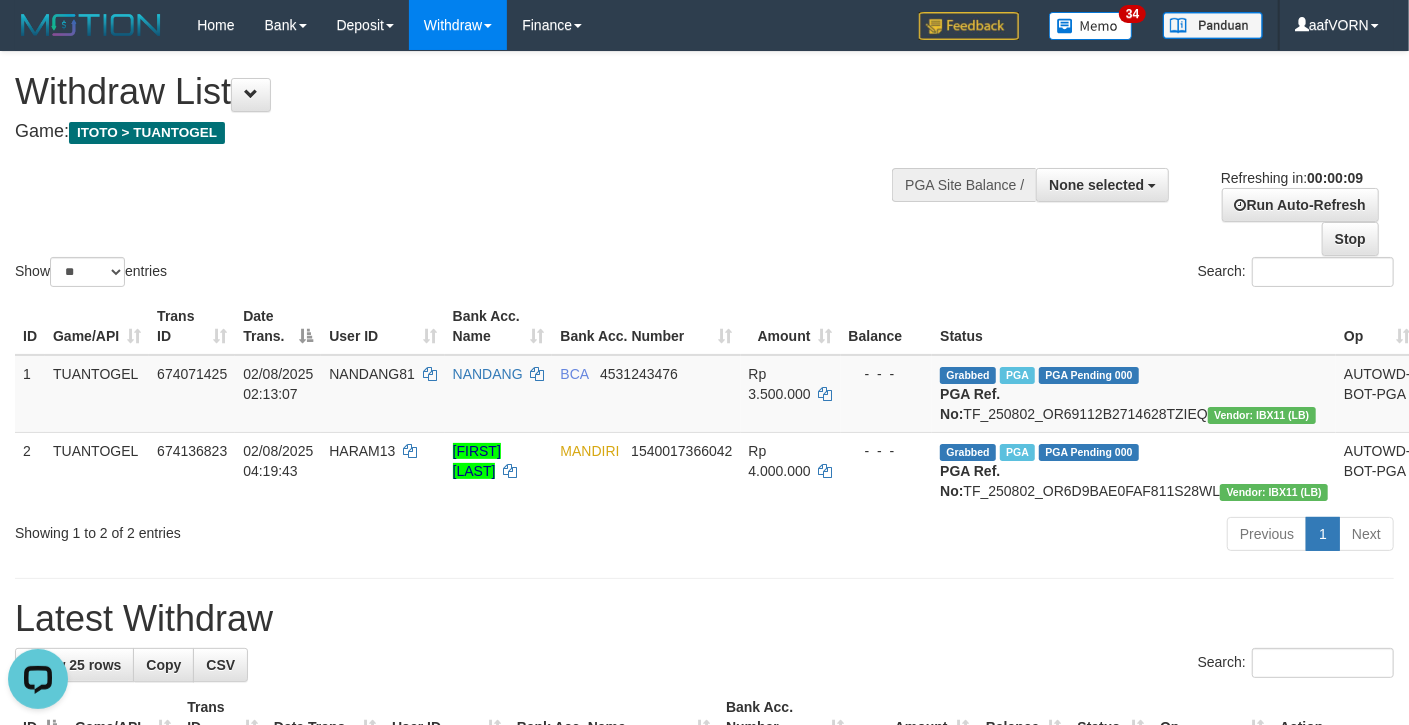 scroll, scrollTop: 0, scrollLeft: 0, axis: both 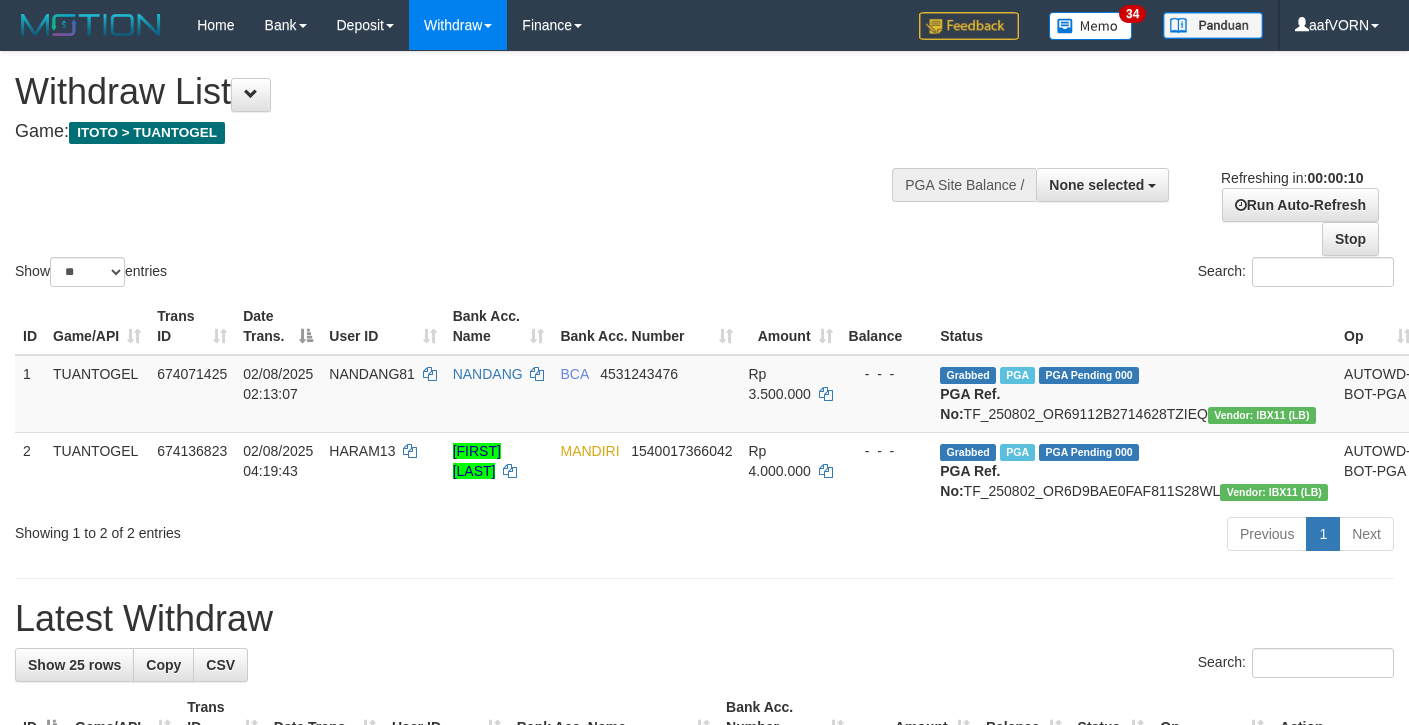 select 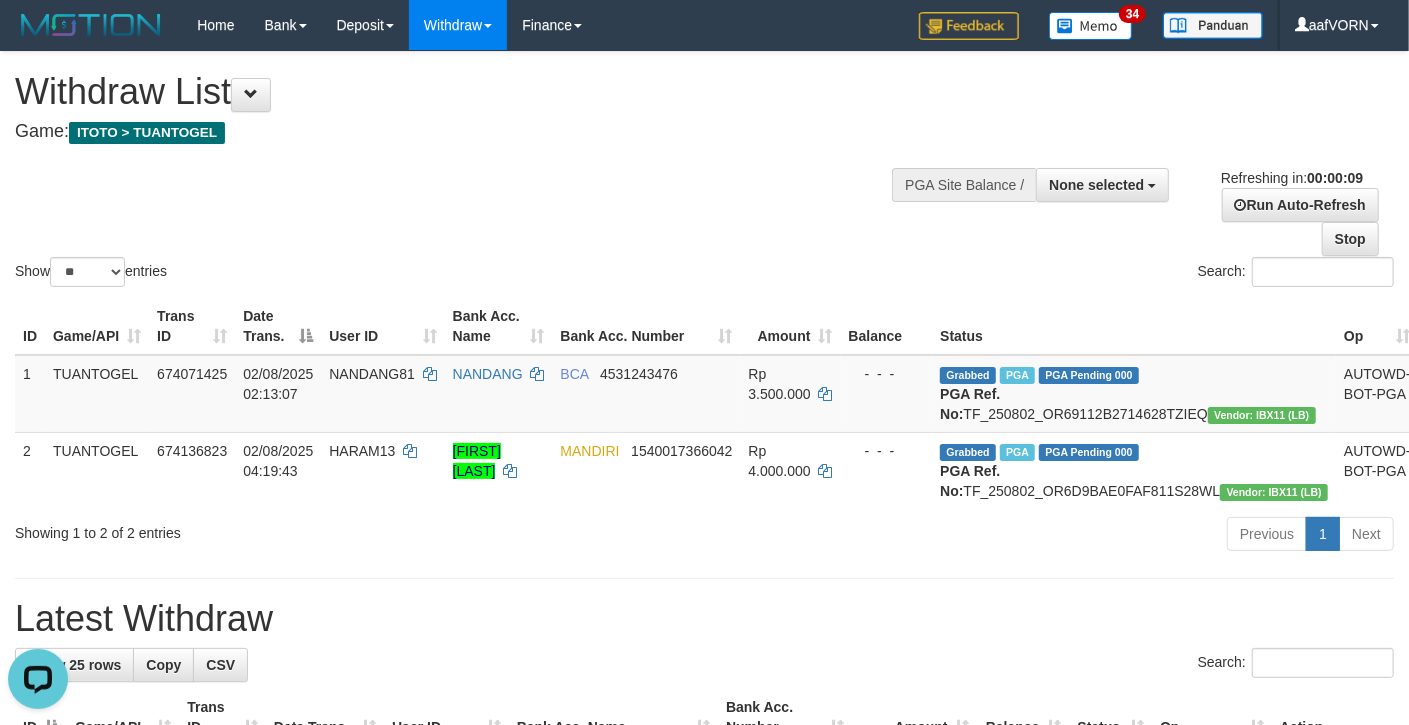 scroll, scrollTop: 0, scrollLeft: 0, axis: both 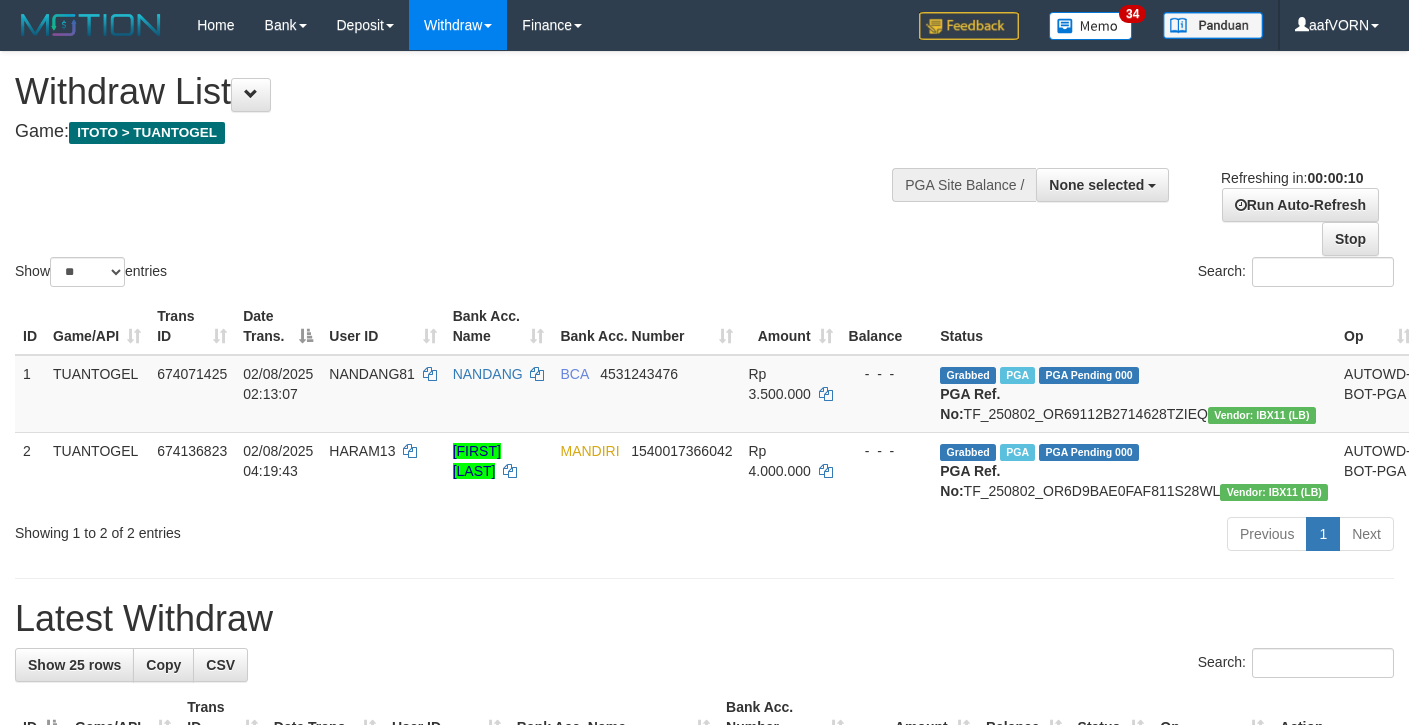 select 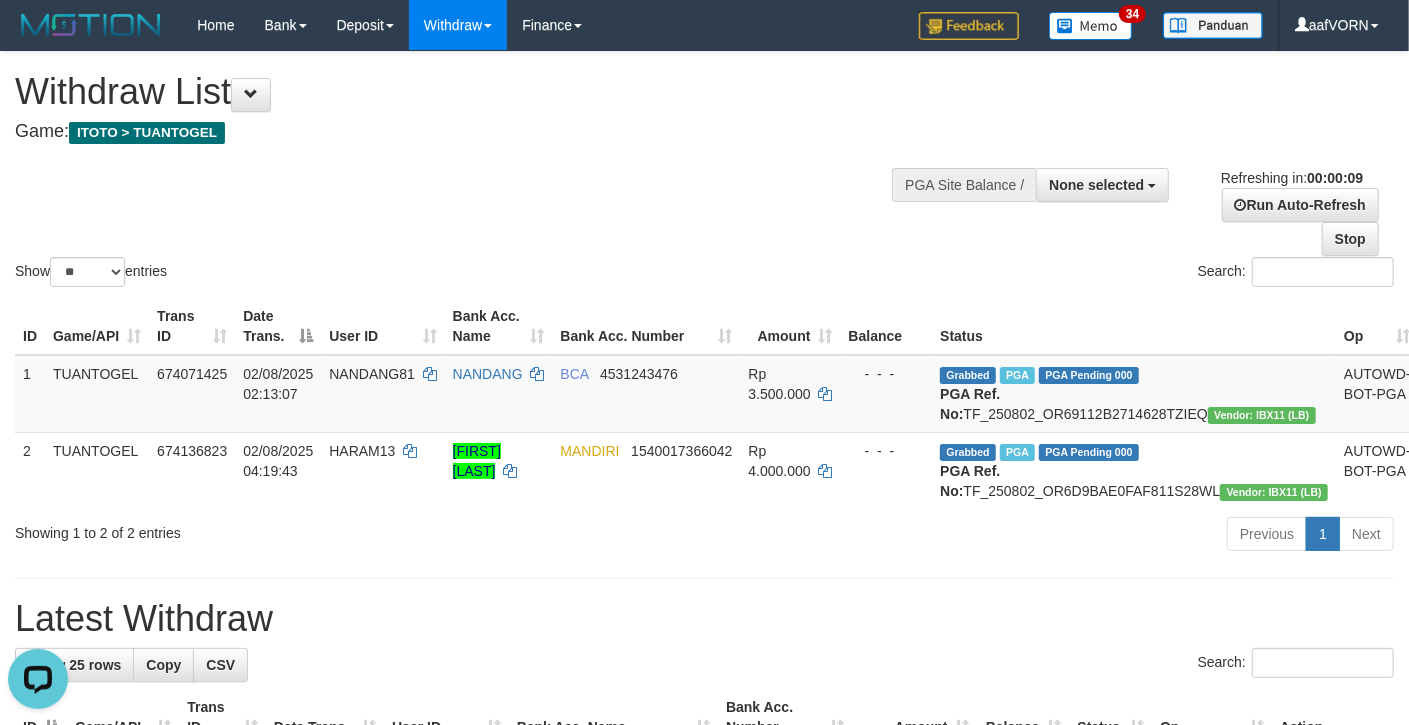 scroll, scrollTop: 0, scrollLeft: 0, axis: both 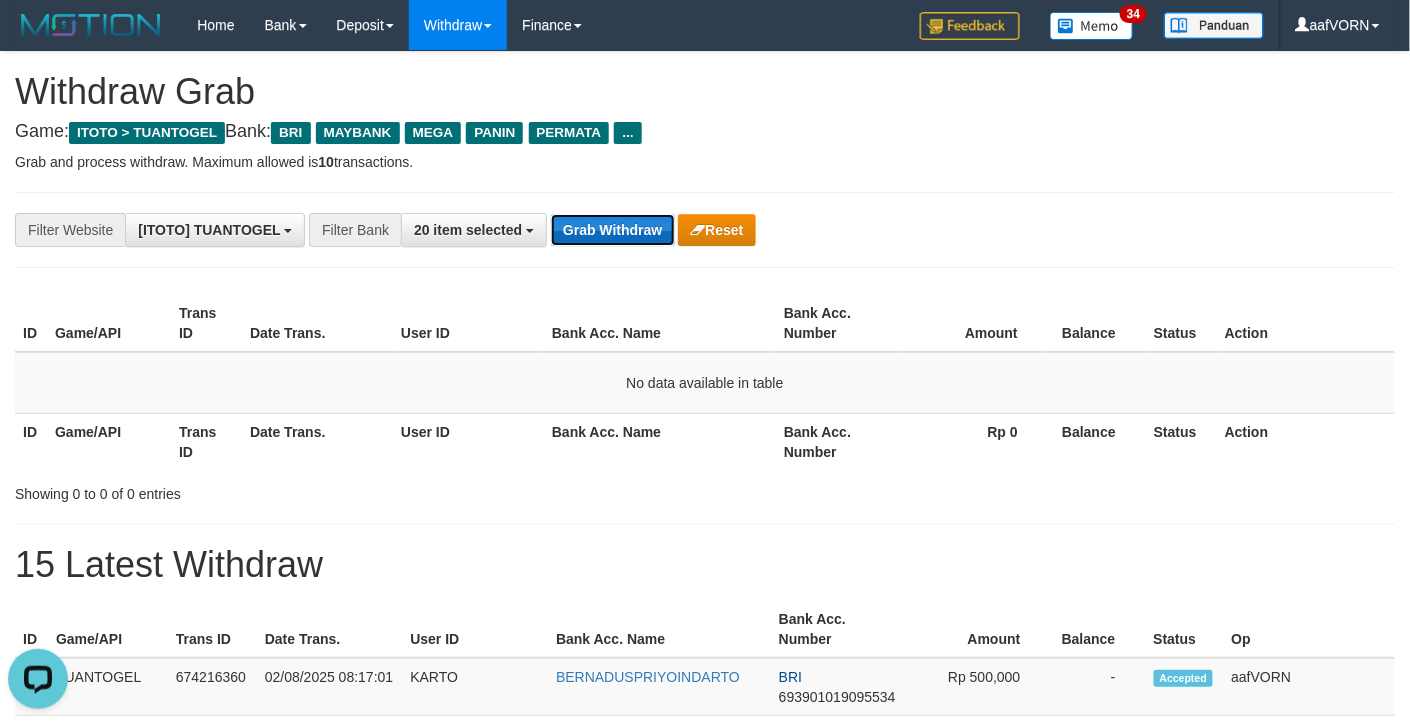 click on "Grab Withdraw" at bounding box center [612, 230] 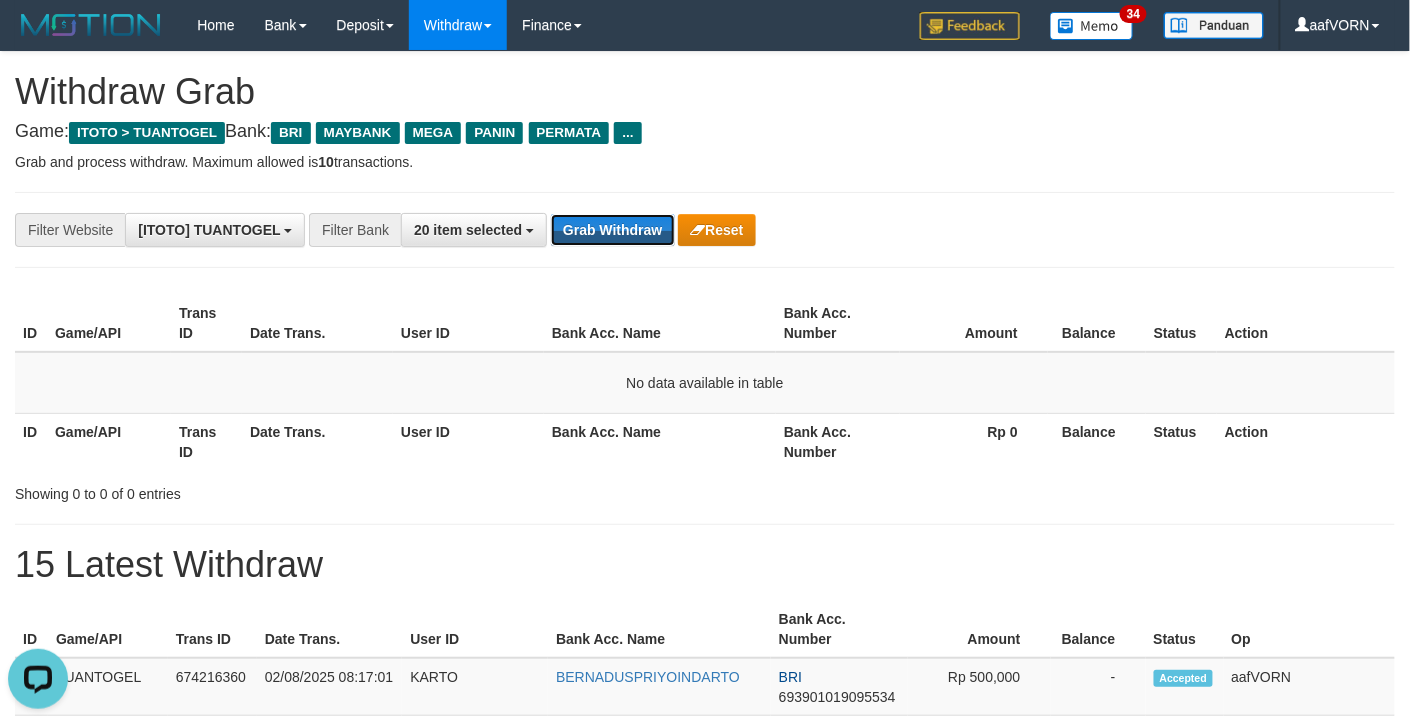 drag, startPoint x: 604, startPoint y: 230, endPoint x: 1233, endPoint y: 318, distance: 635.126 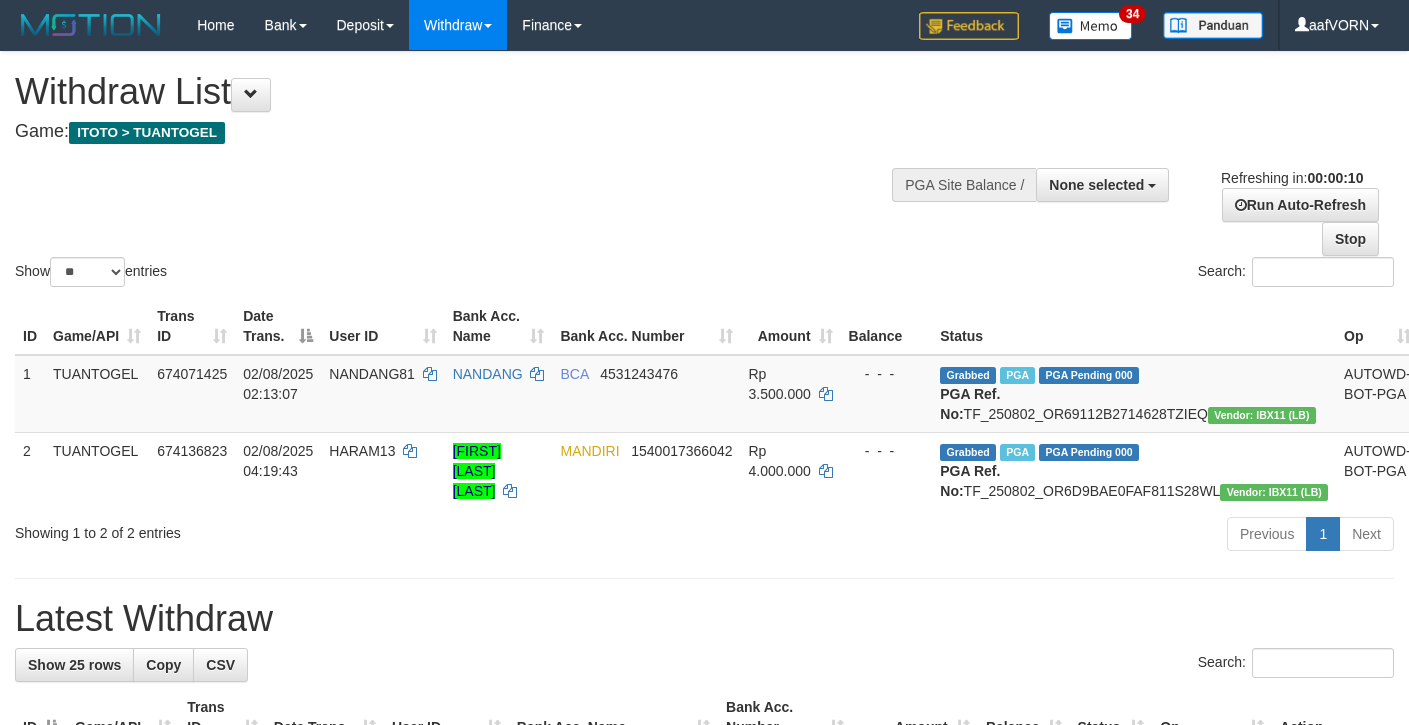 select 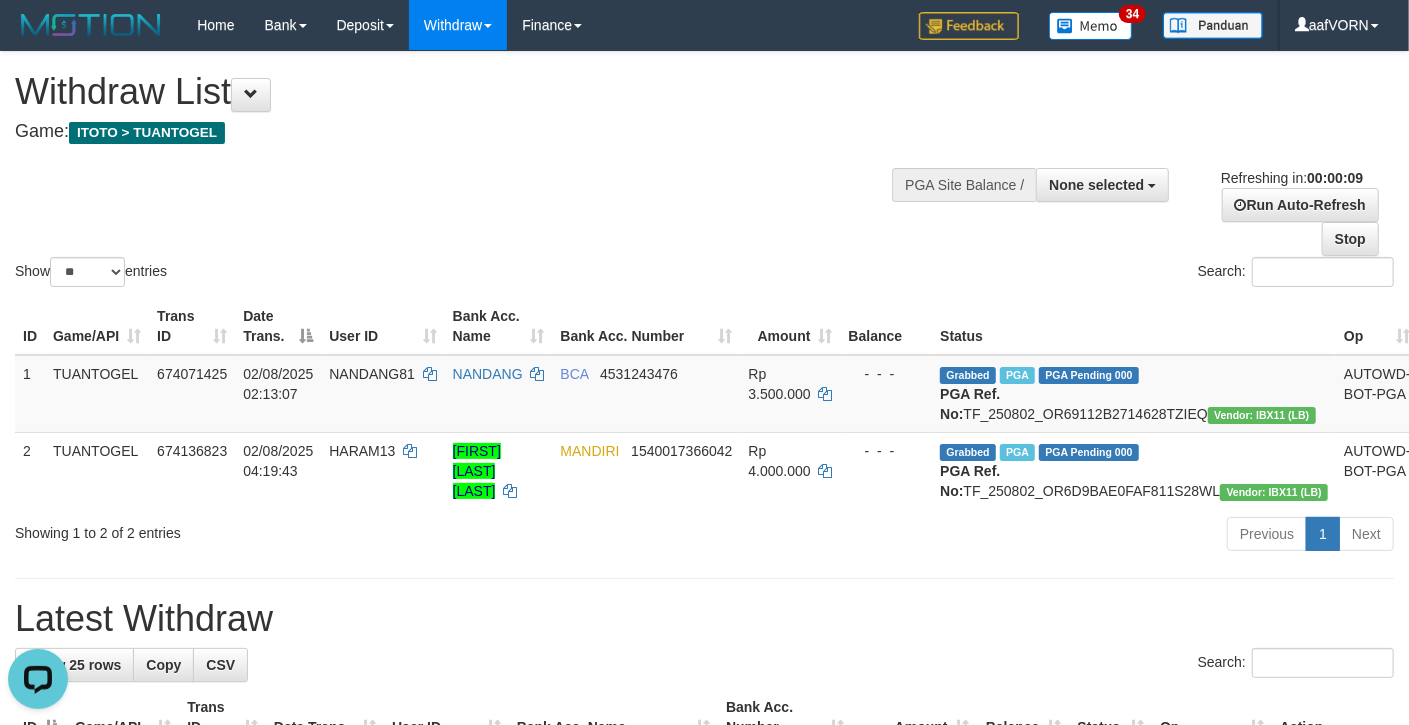 scroll, scrollTop: 0, scrollLeft: 0, axis: both 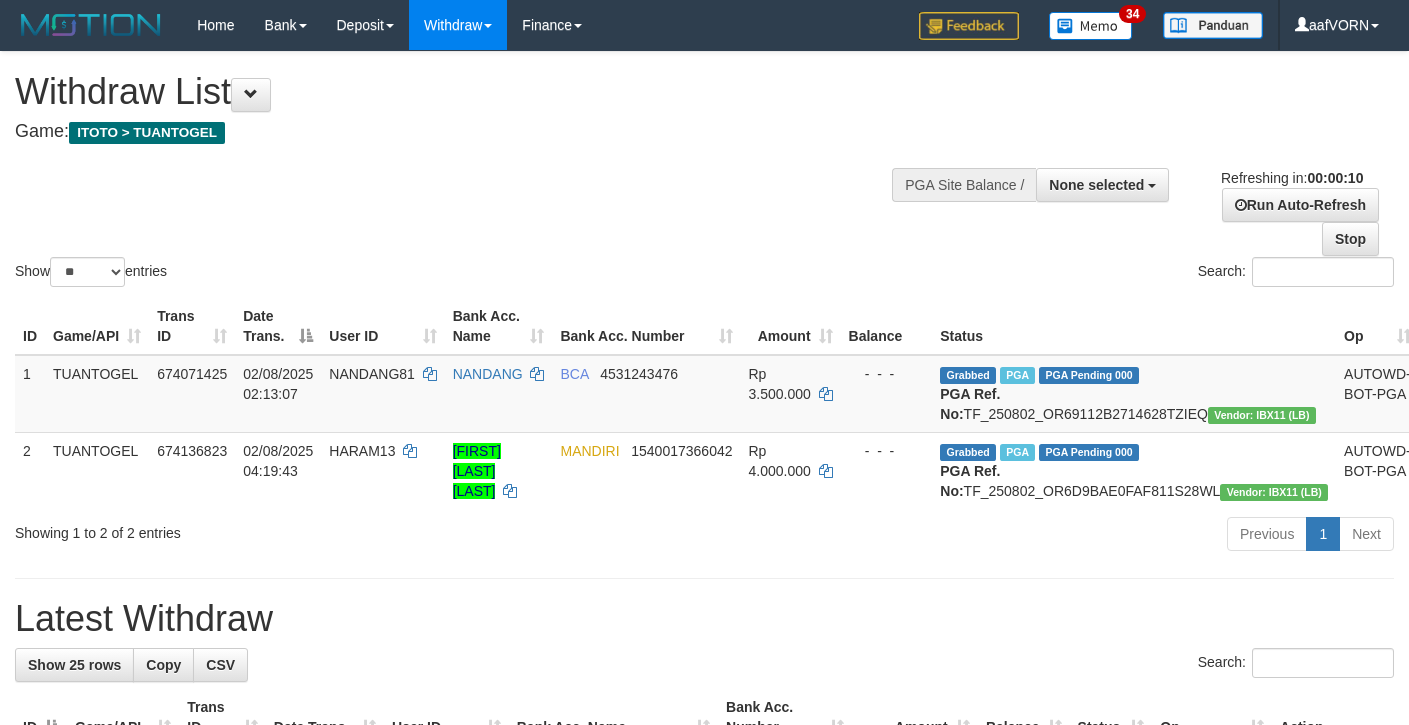 select 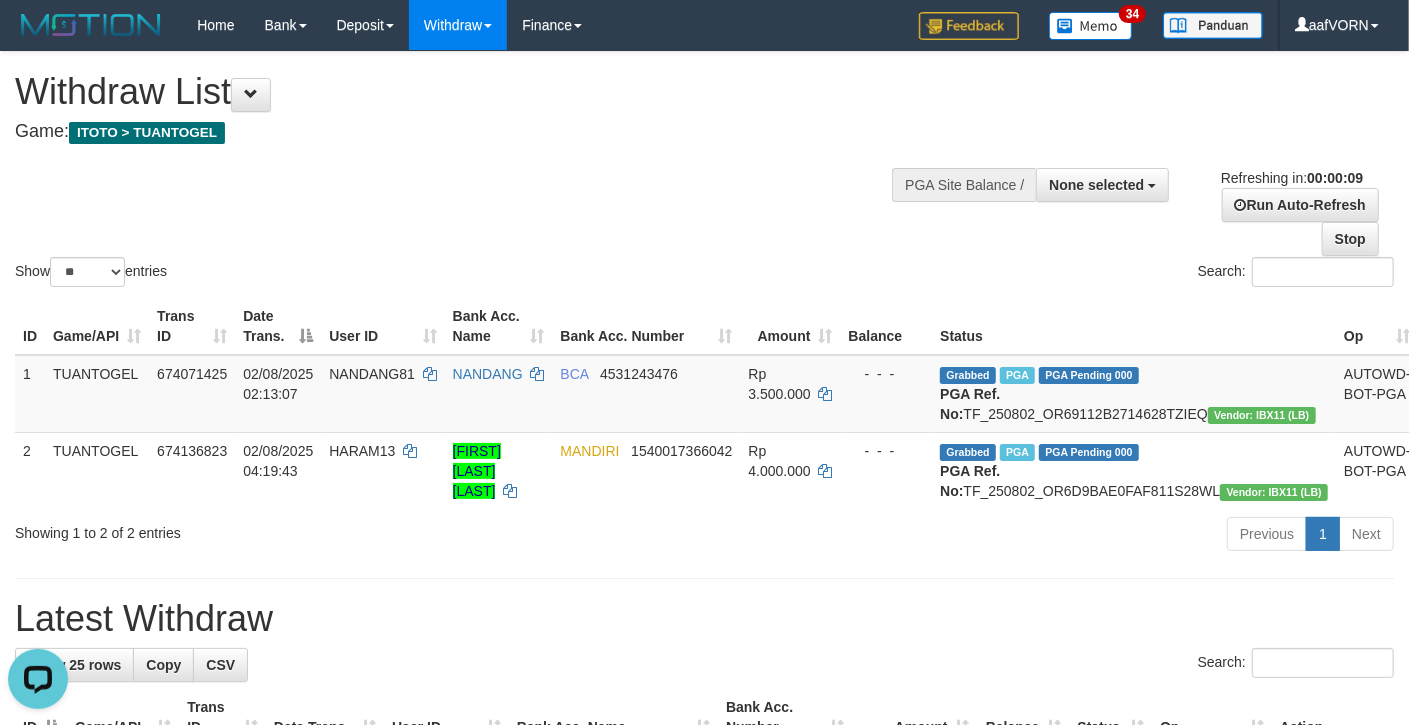 scroll, scrollTop: 0, scrollLeft: 0, axis: both 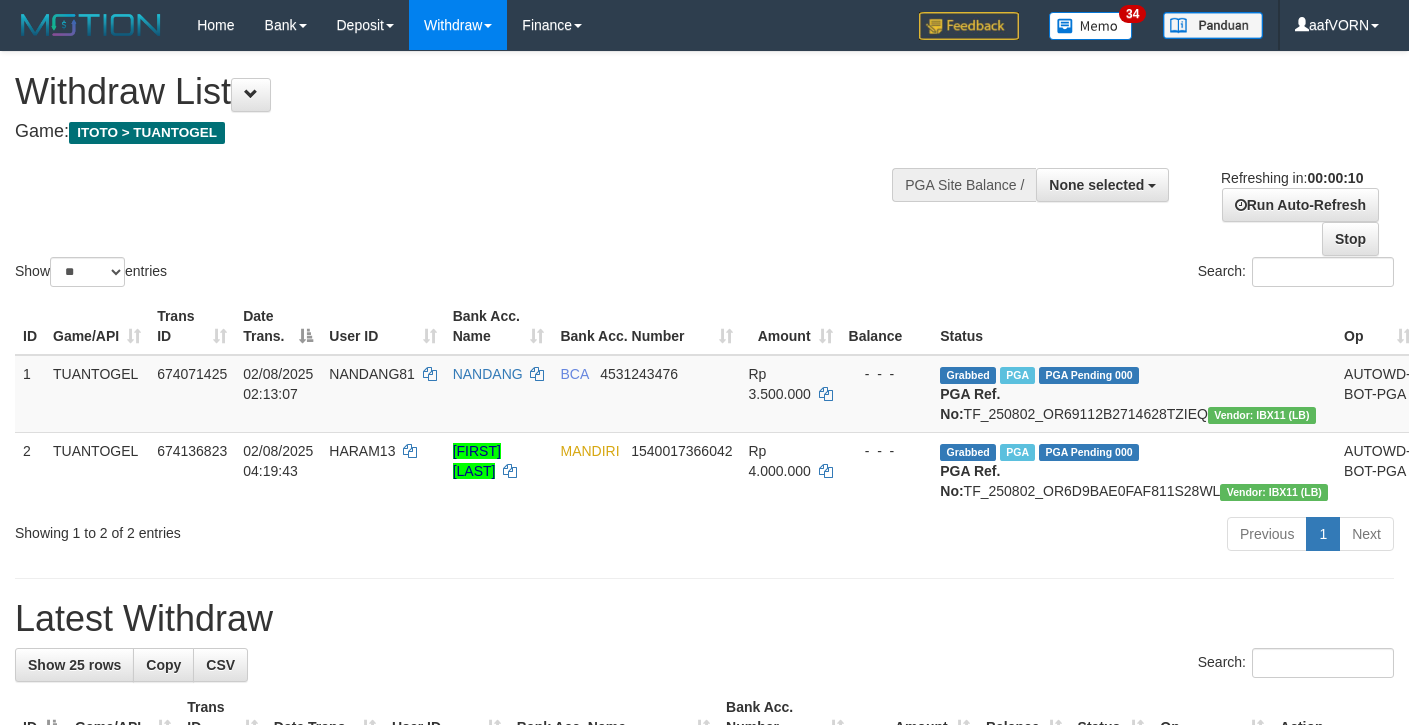 select 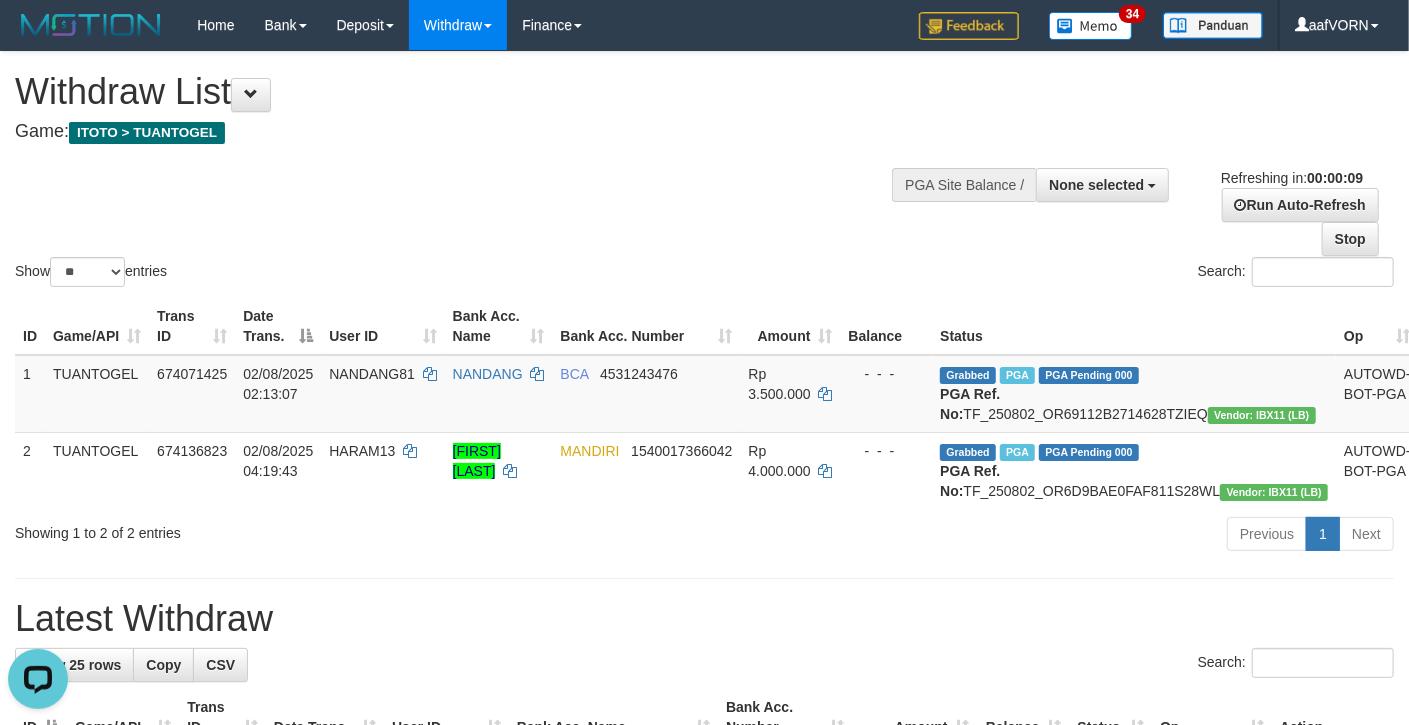scroll, scrollTop: 0, scrollLeft: 0, axis: both 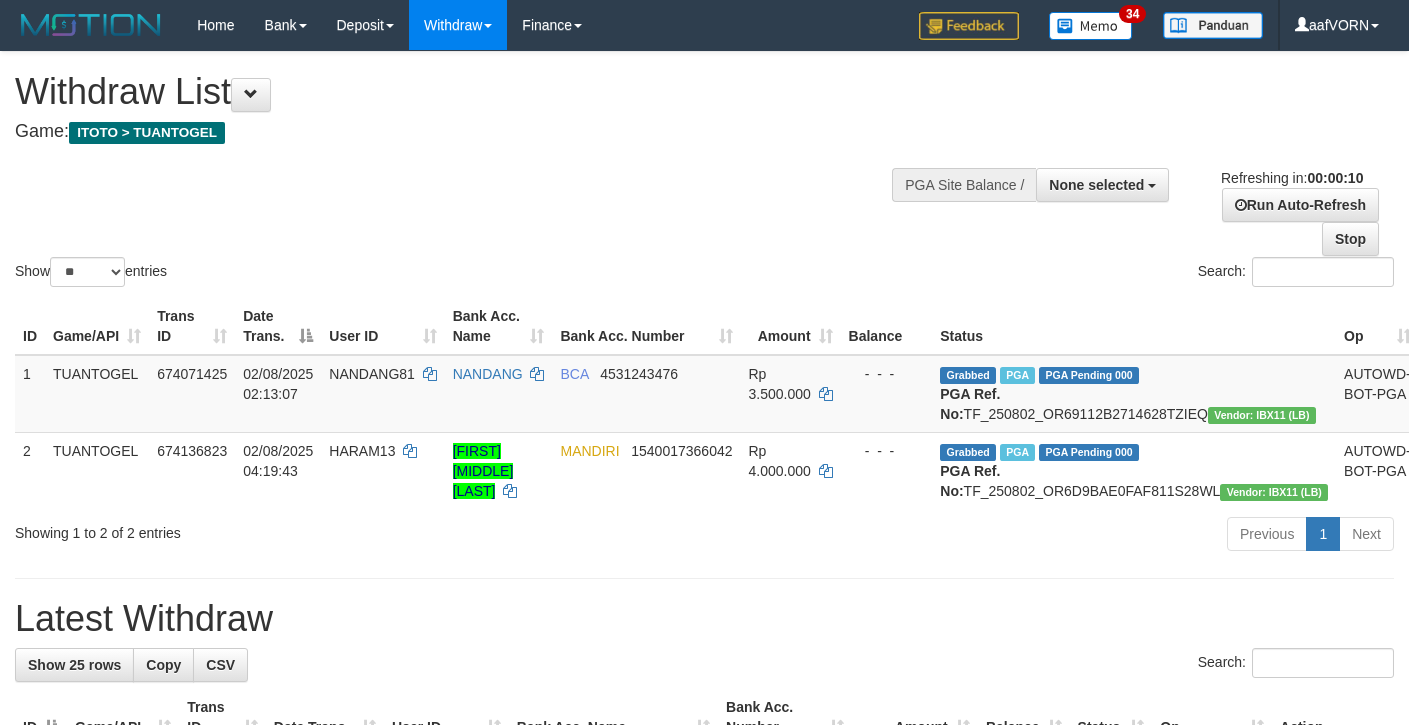 select 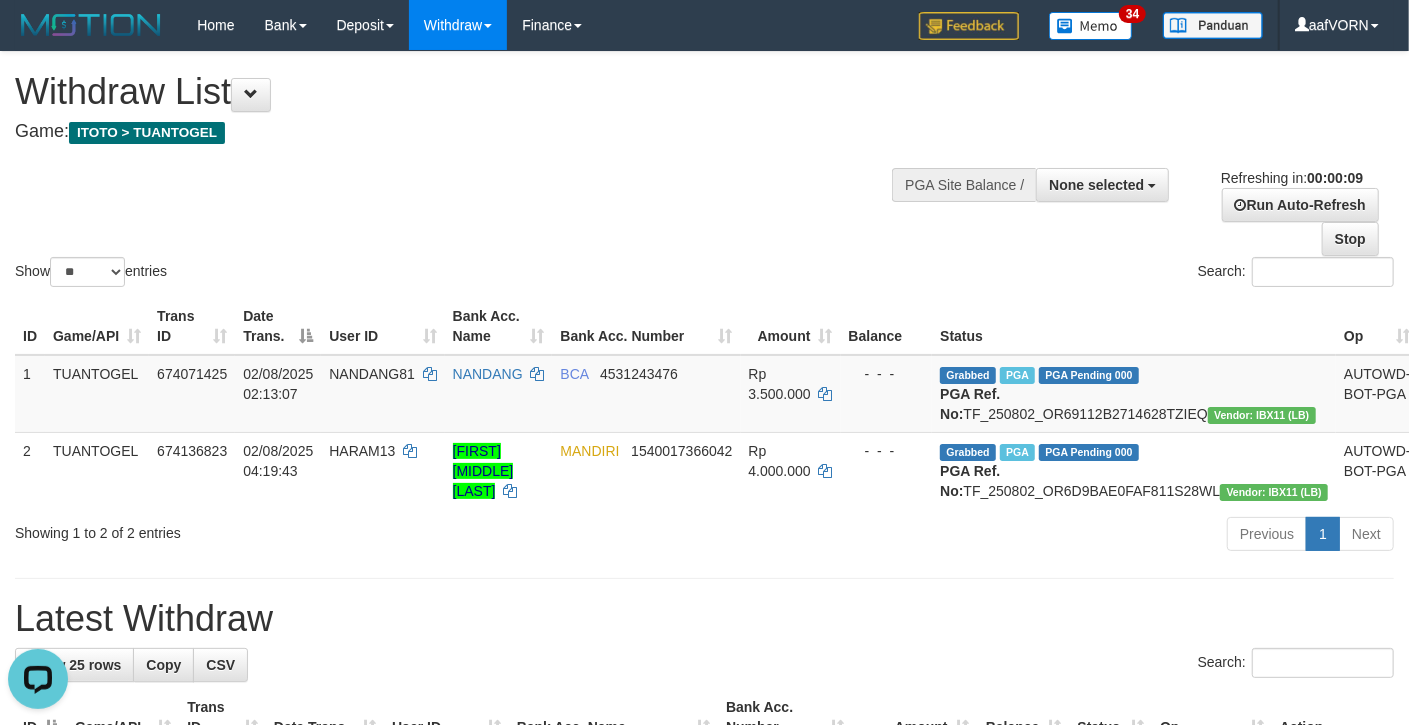 scroll, scrollTop: 0, scrollLeft: 0, axis: both 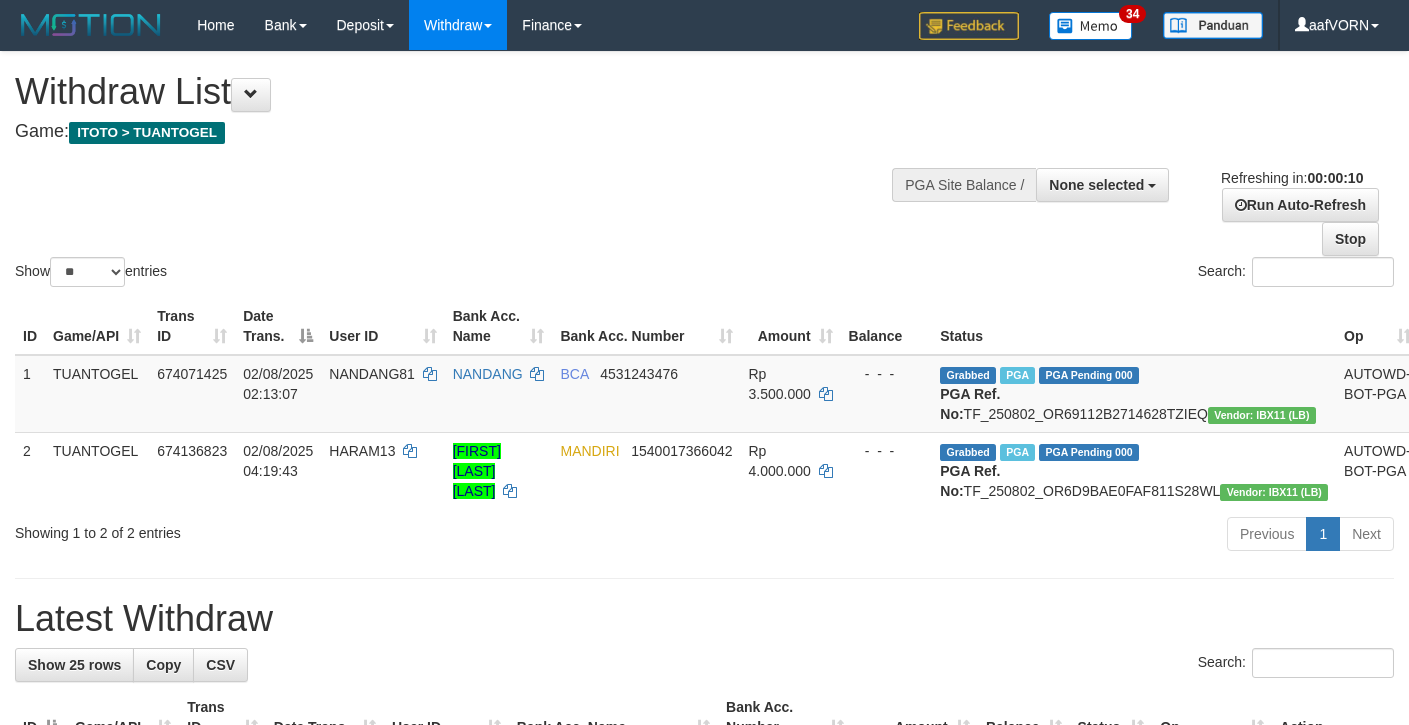 select 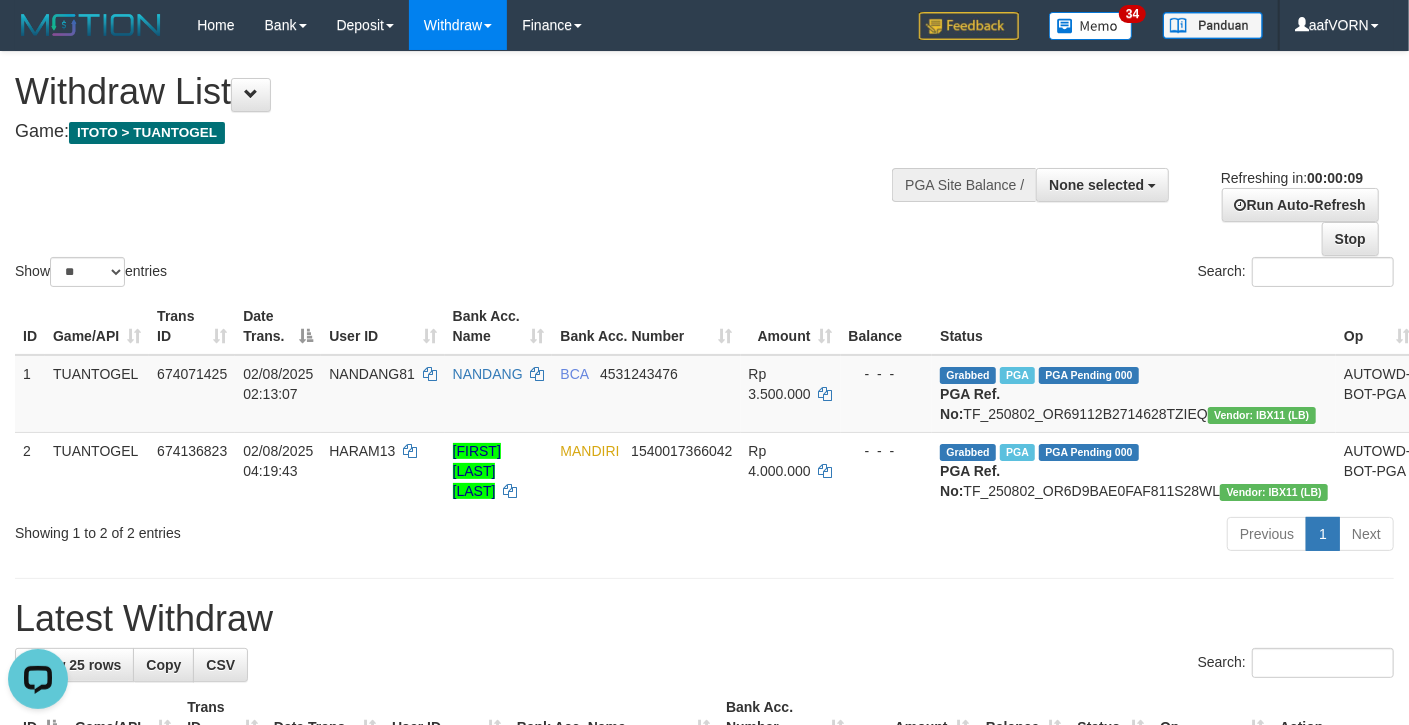 scroll, scrollTop: 0, scrollLeft: 0, axis: both 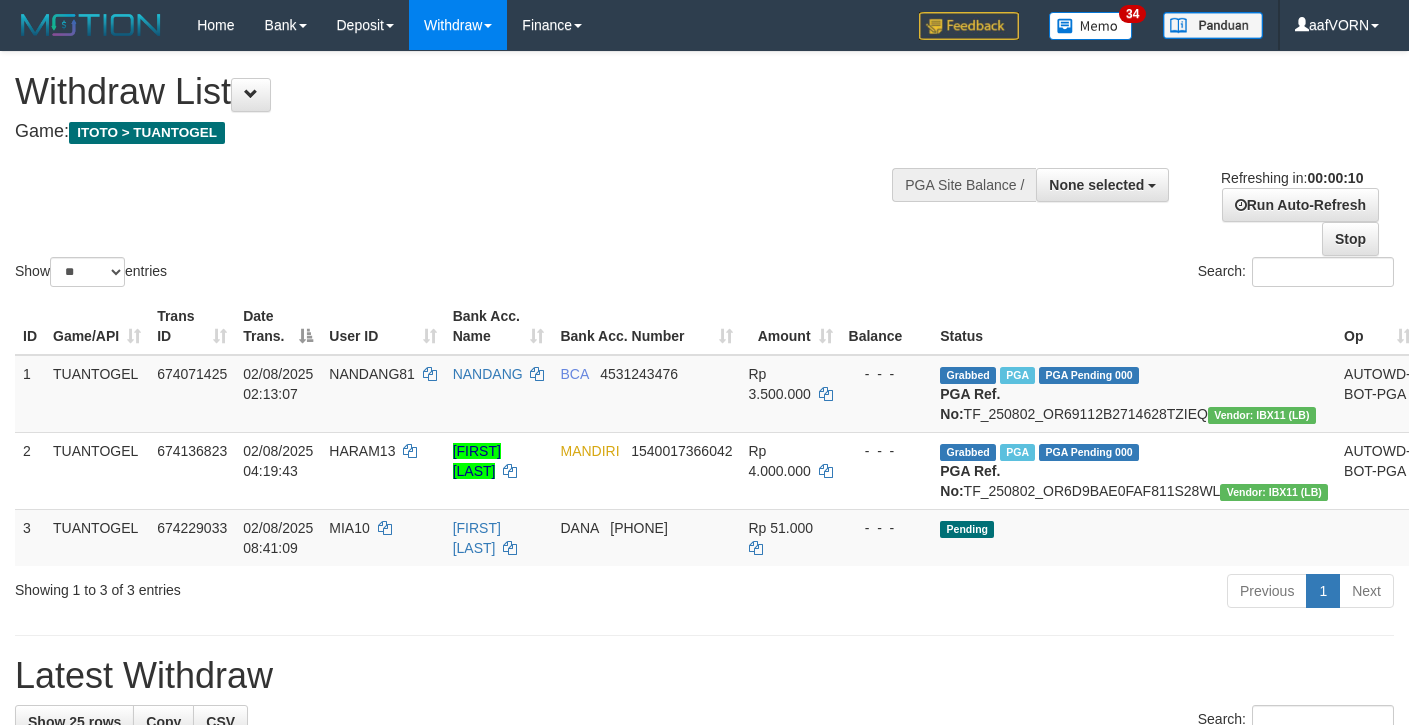 select 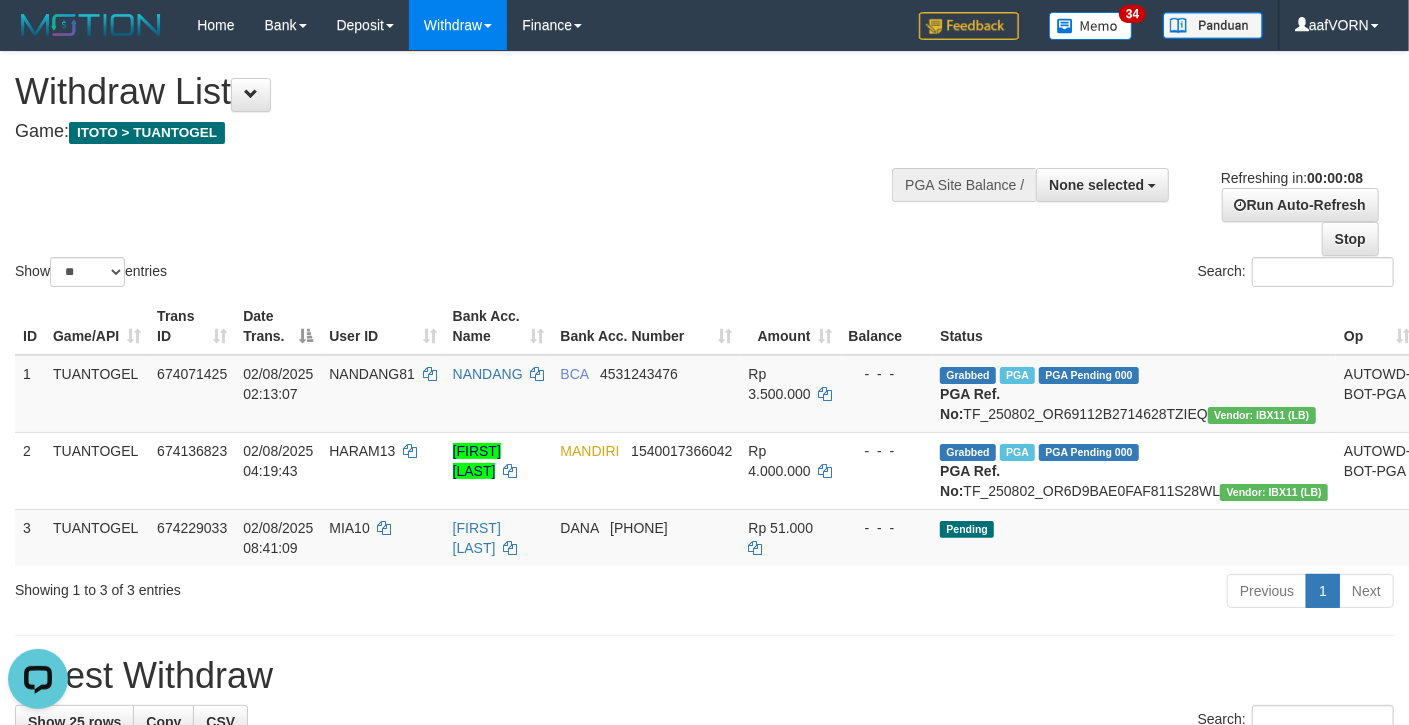 scroll, scrollTop: 0, scrollLeft: 0, axis: both 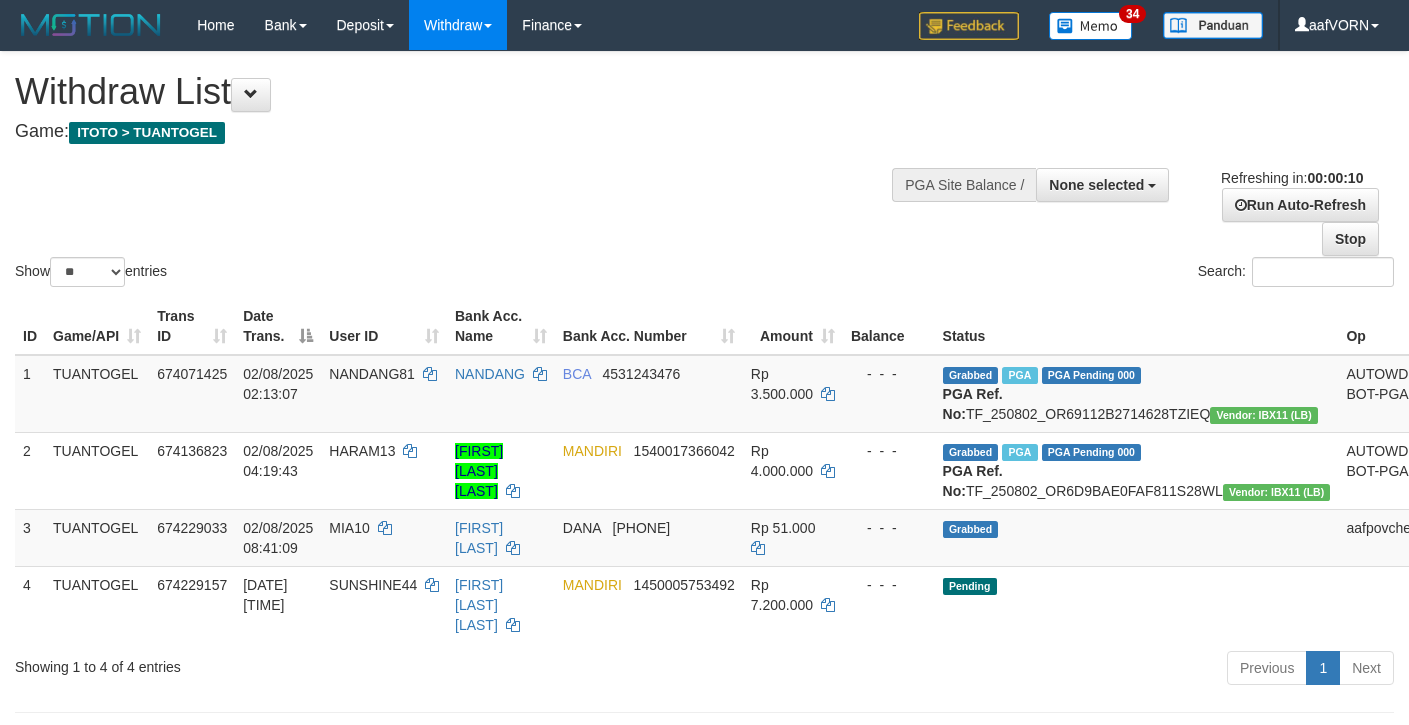select 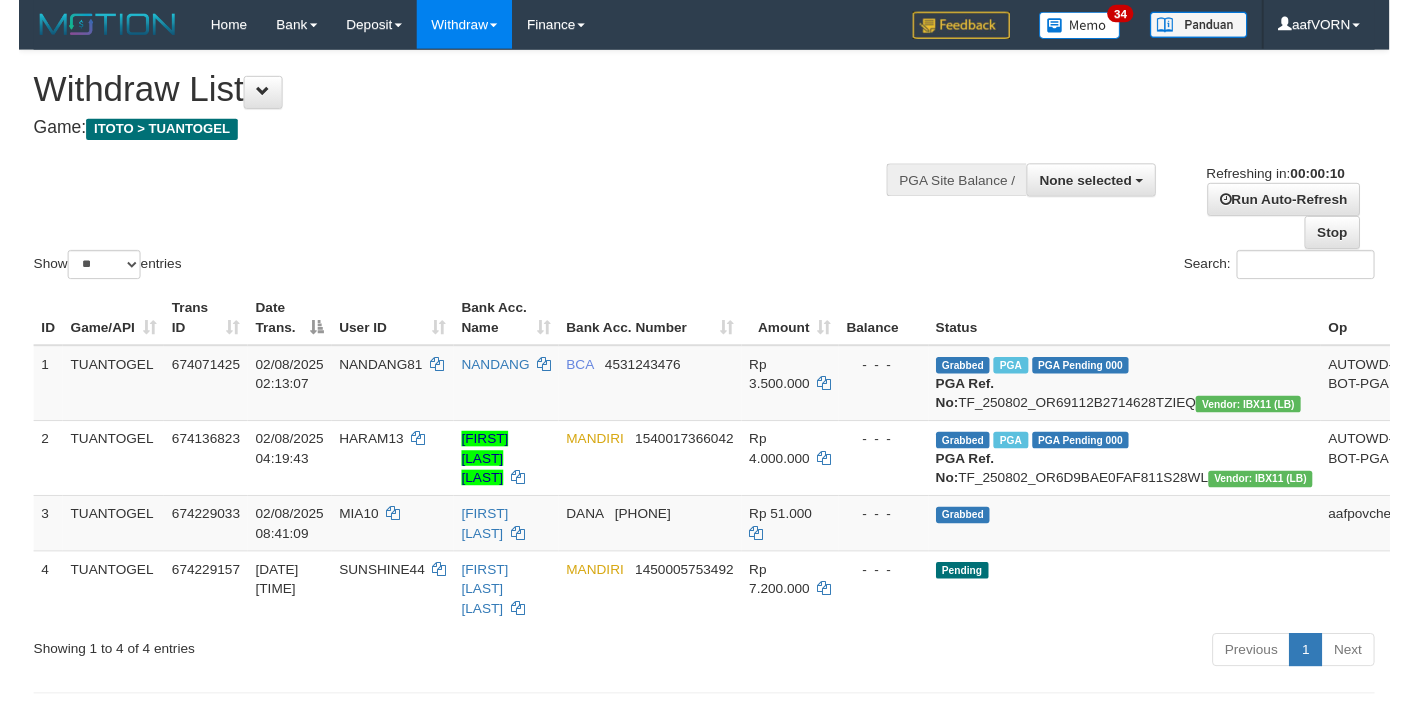 scroll, scrollTop: 0, scrollLeft: 0, axis: both 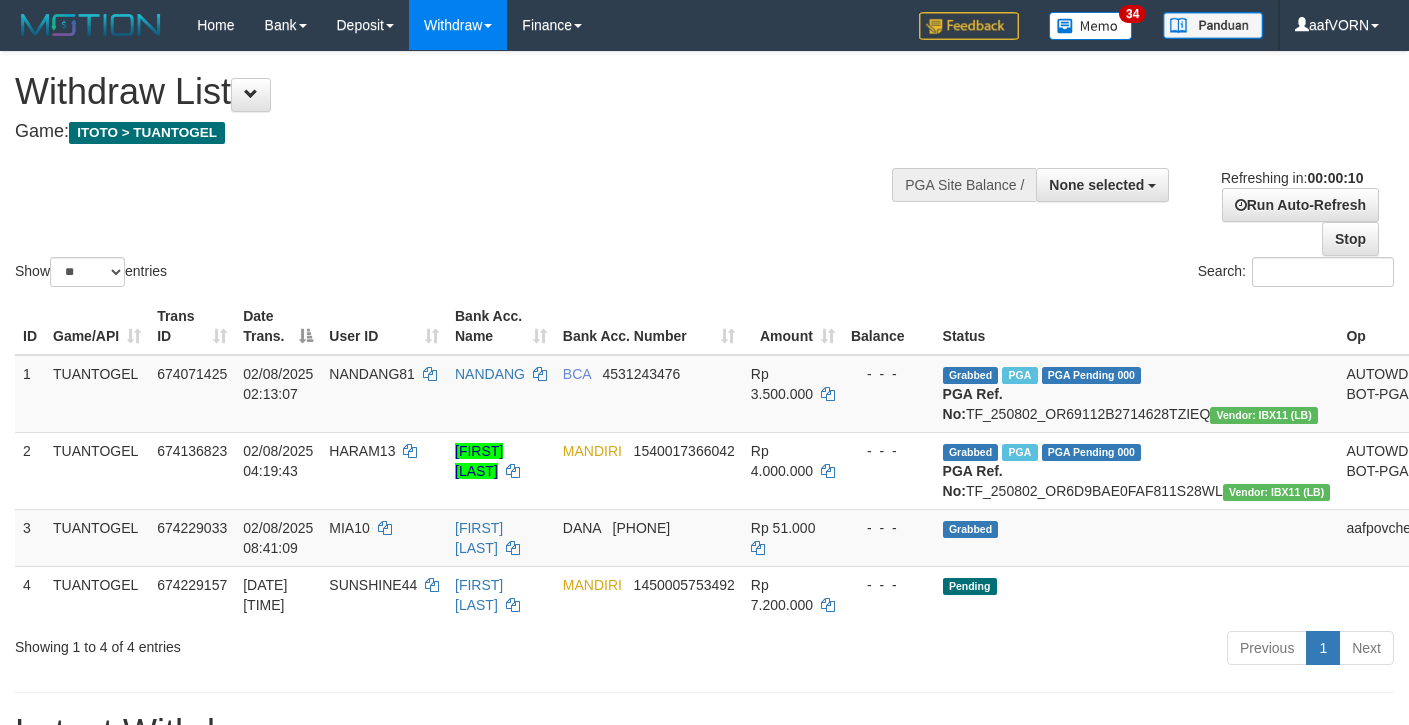 select 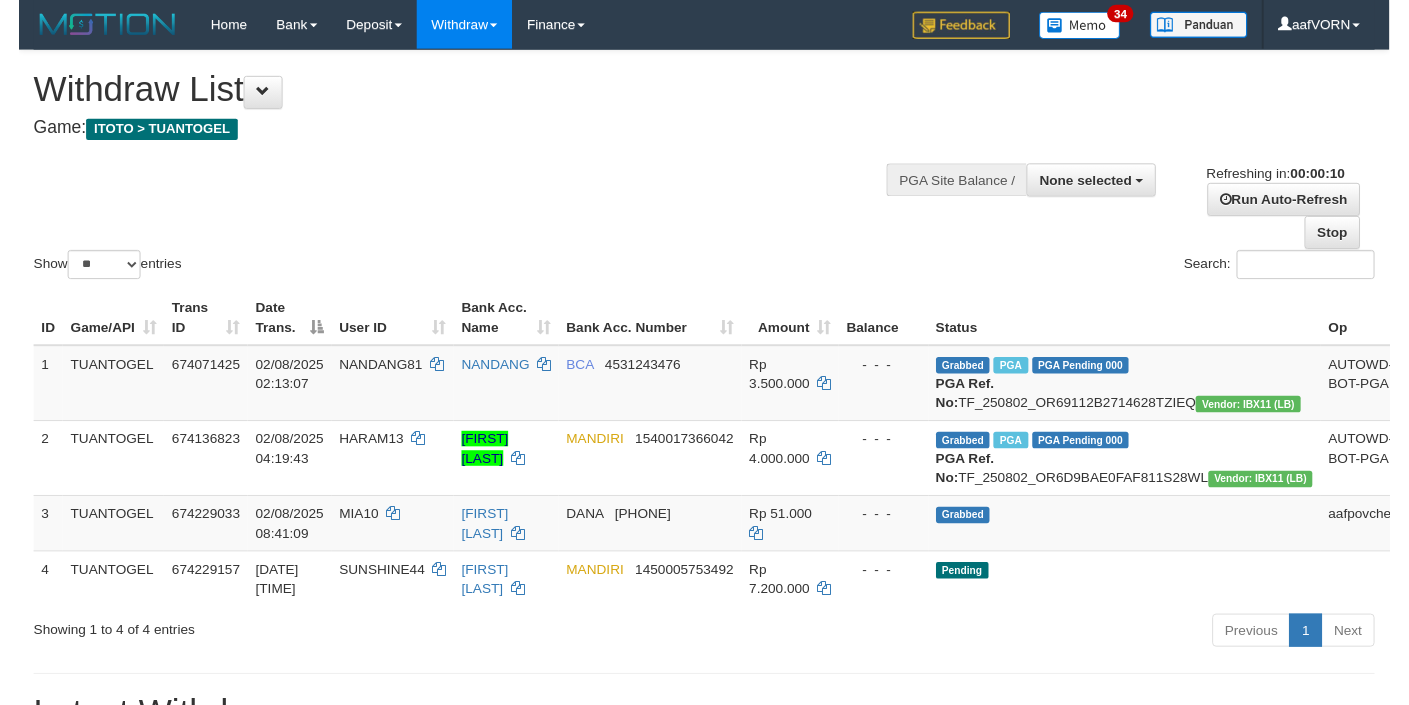 scroll, scrollTop: 0, scrollLeft: 0, axis: both 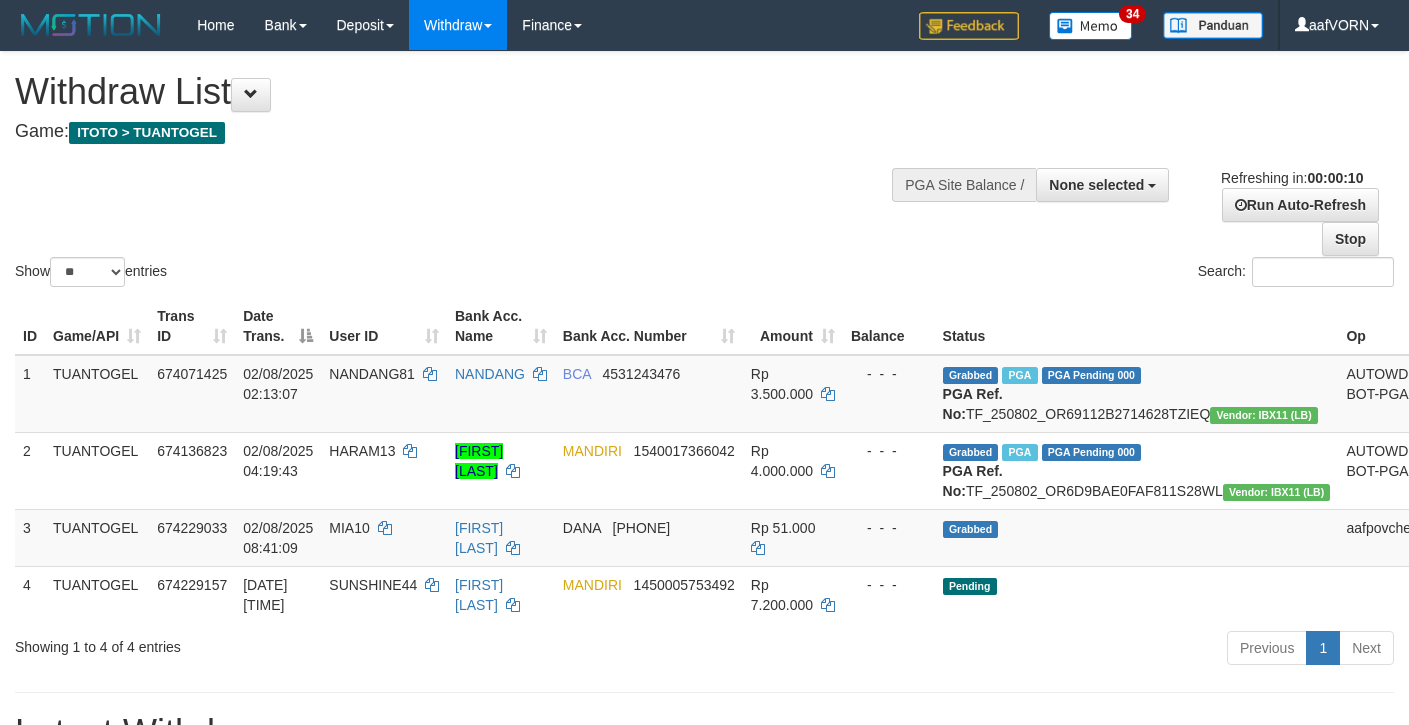 select 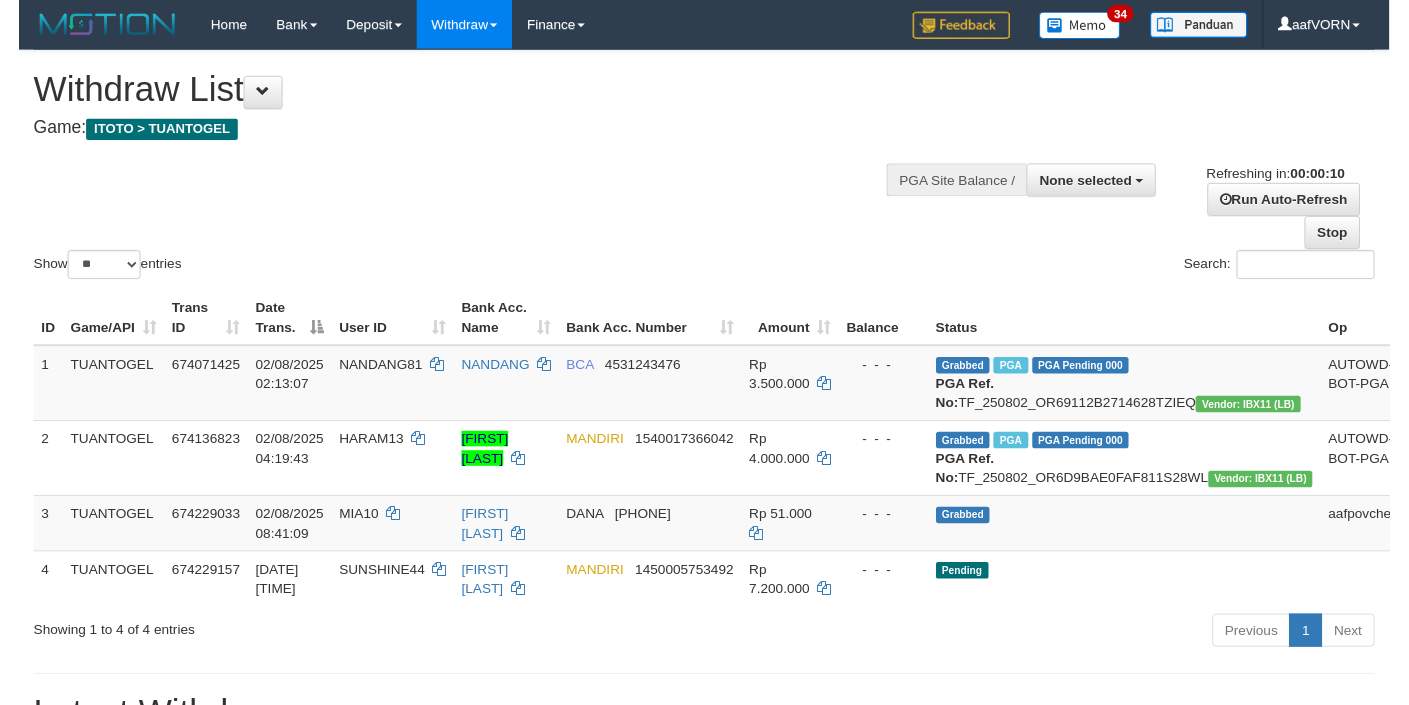 scroll, scrollTop: 0, scrollLeft: 0, axis: both 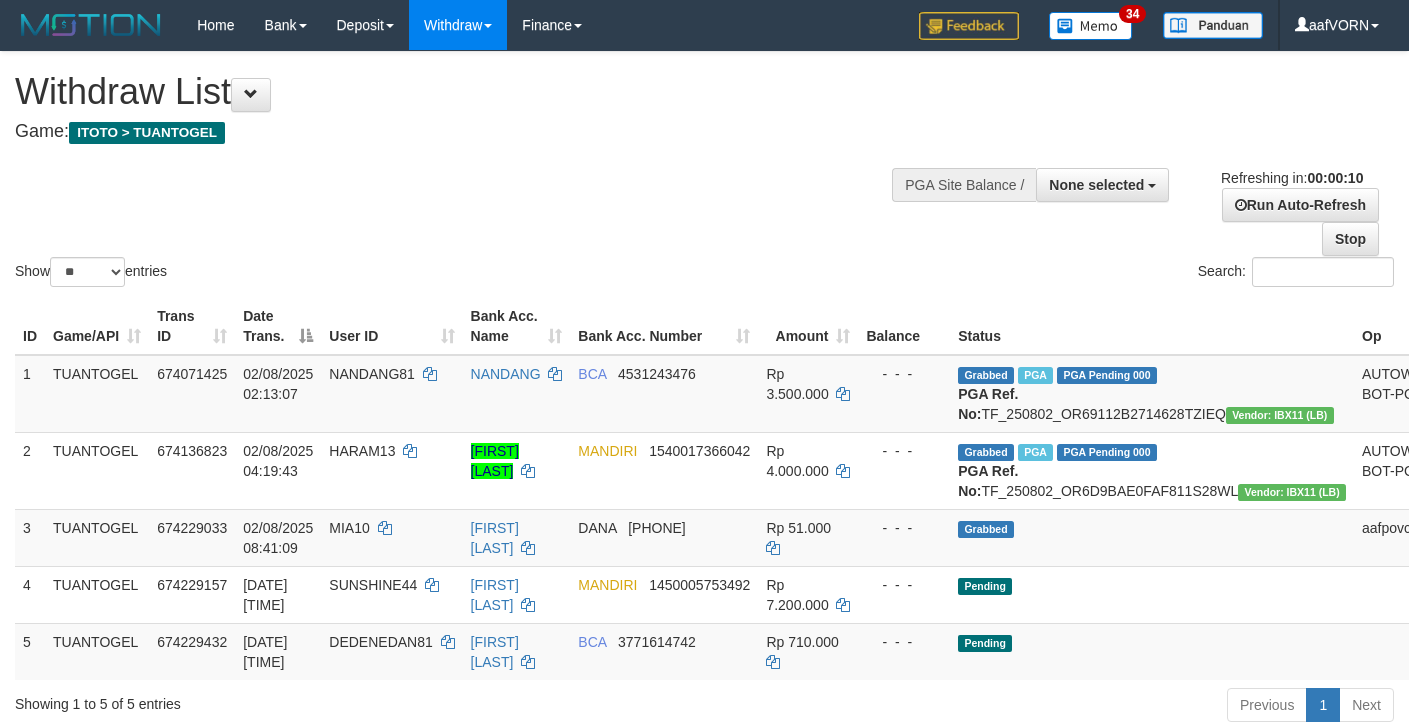 select 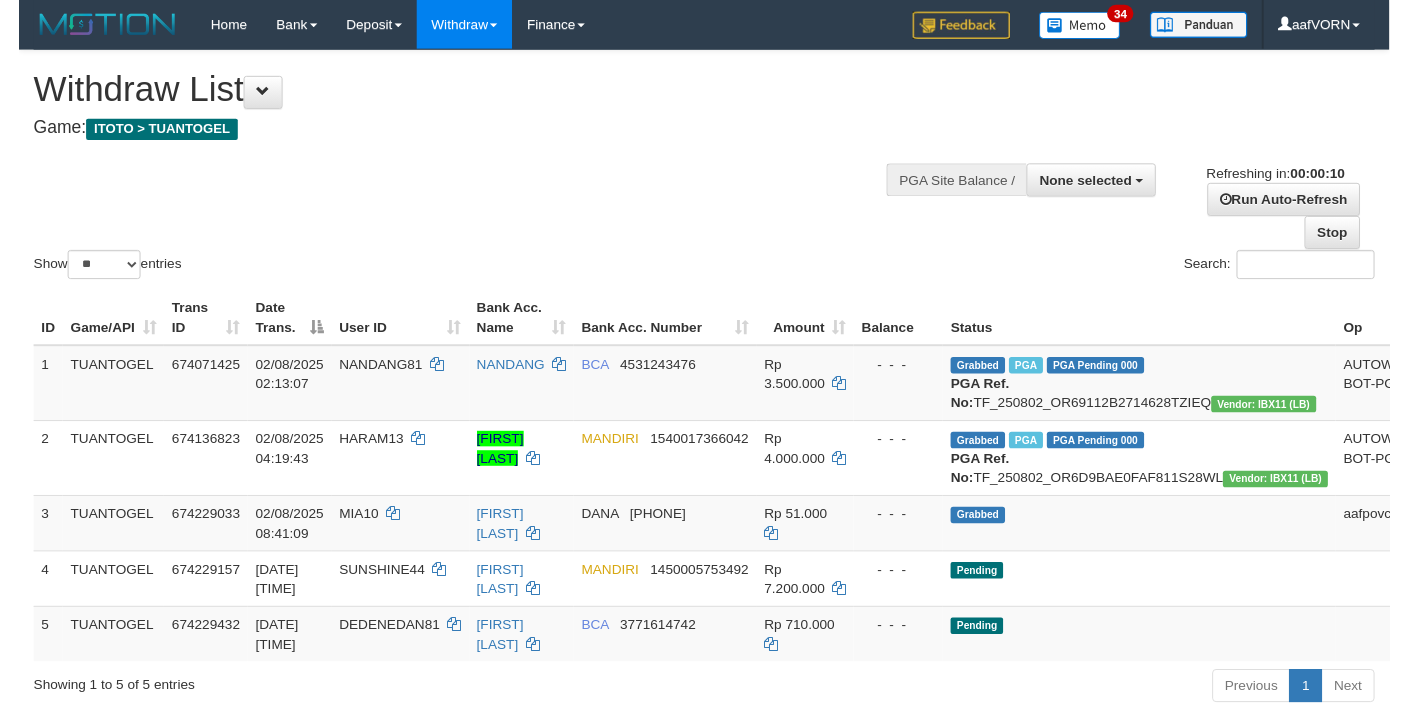 scroll, scrollTop: 0, scrollLeft: 0, axis: both 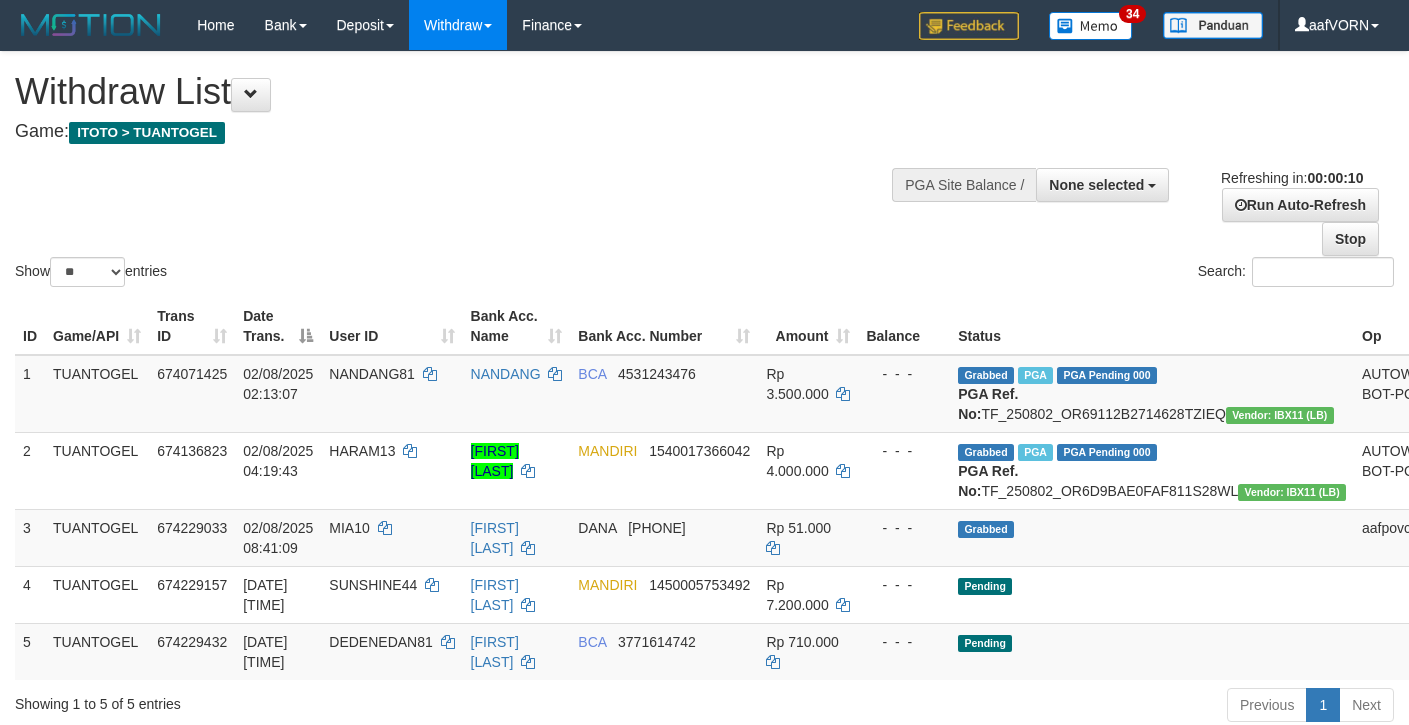 select 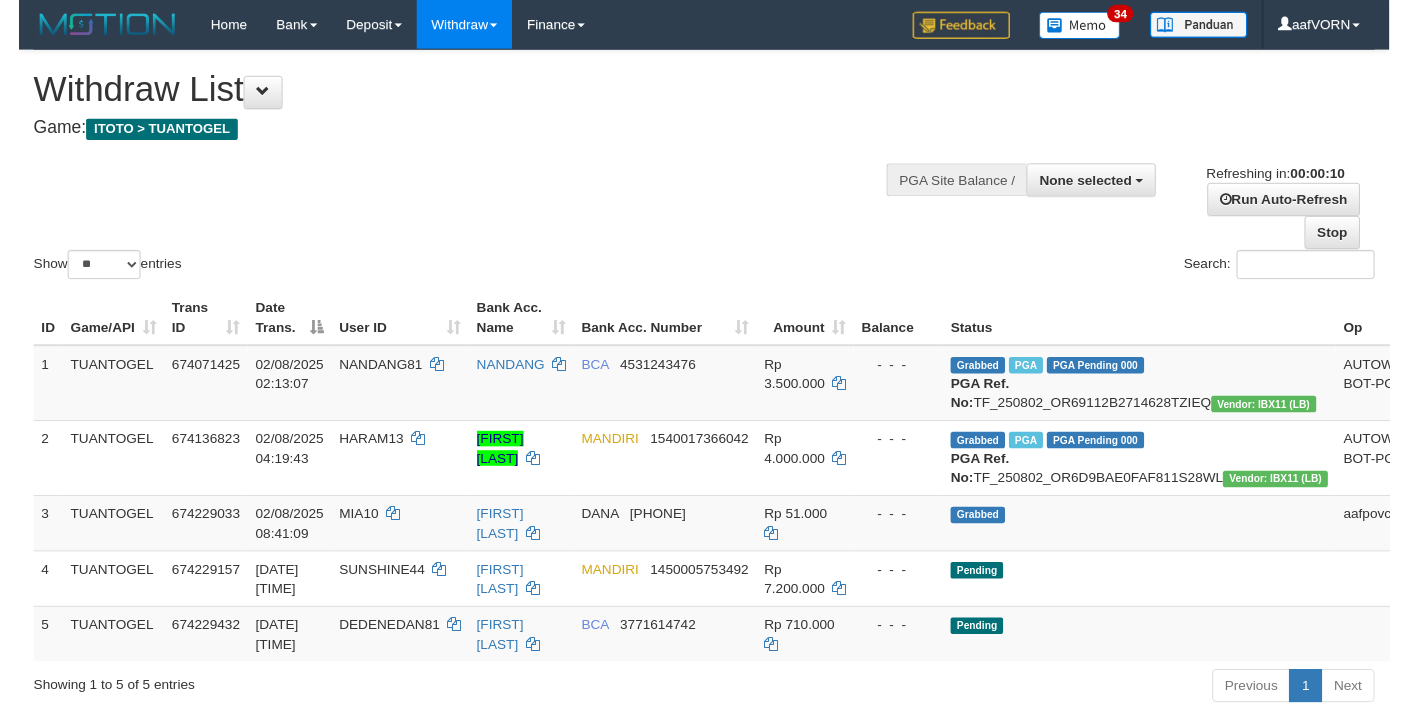 scroll, scrollTop: 0, scrollLeft: 0, axis: both 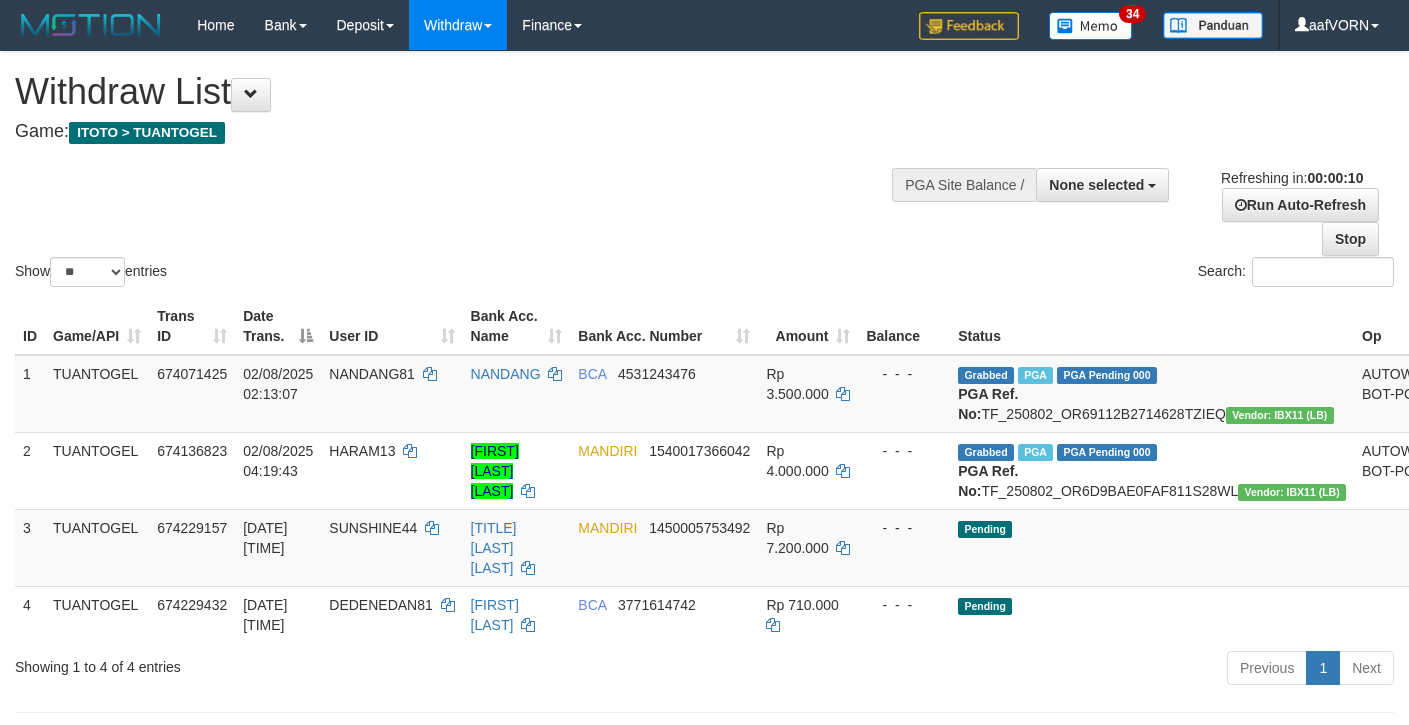 select 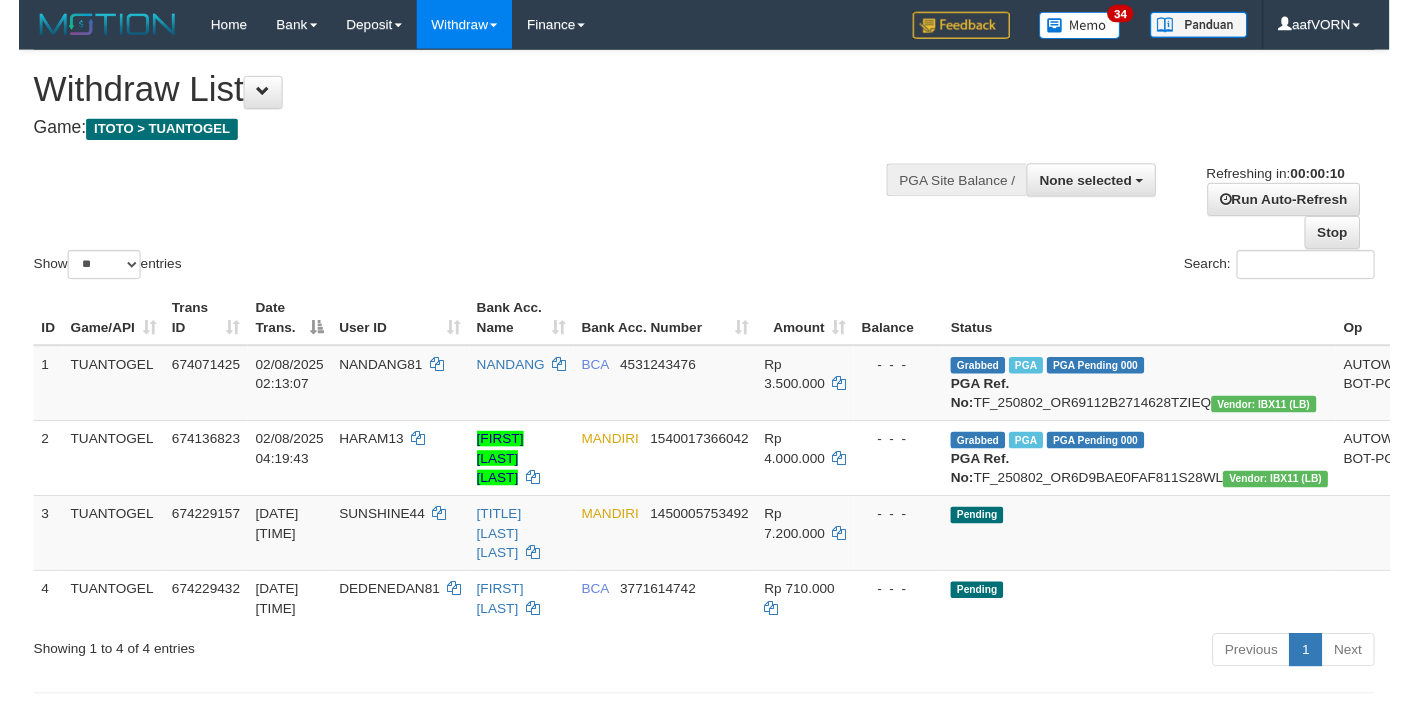 scroll, scrollTop: 0, scrollLeft: 0, axis: both 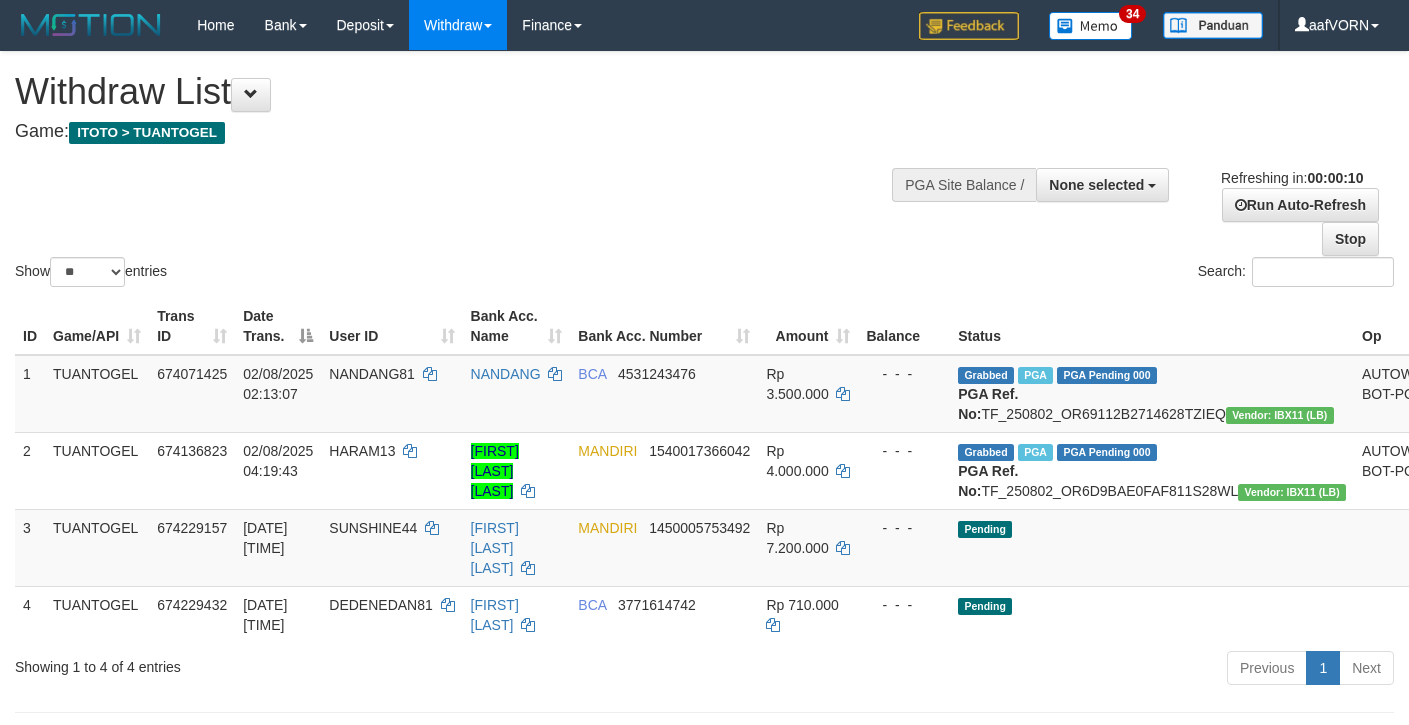 select 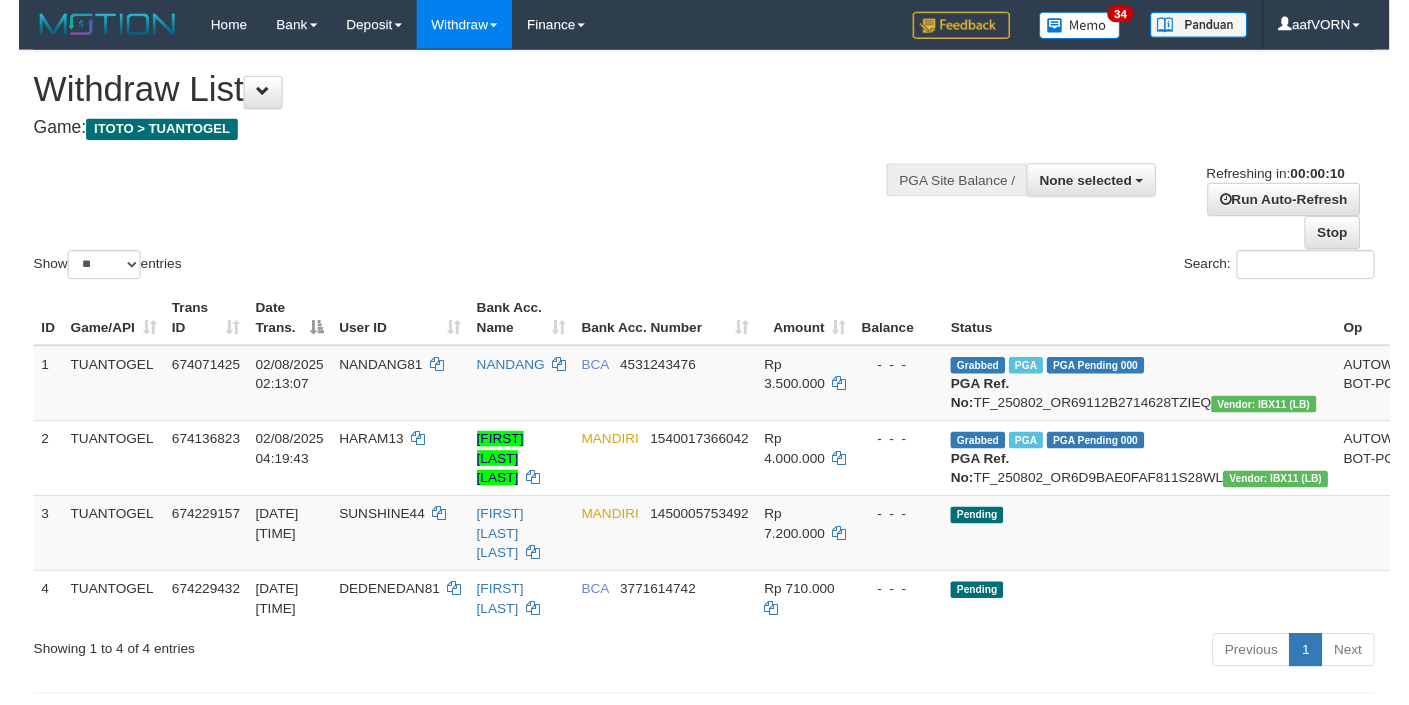 scroll, scrollTop: 0, scrollLeft: 0, axis: both 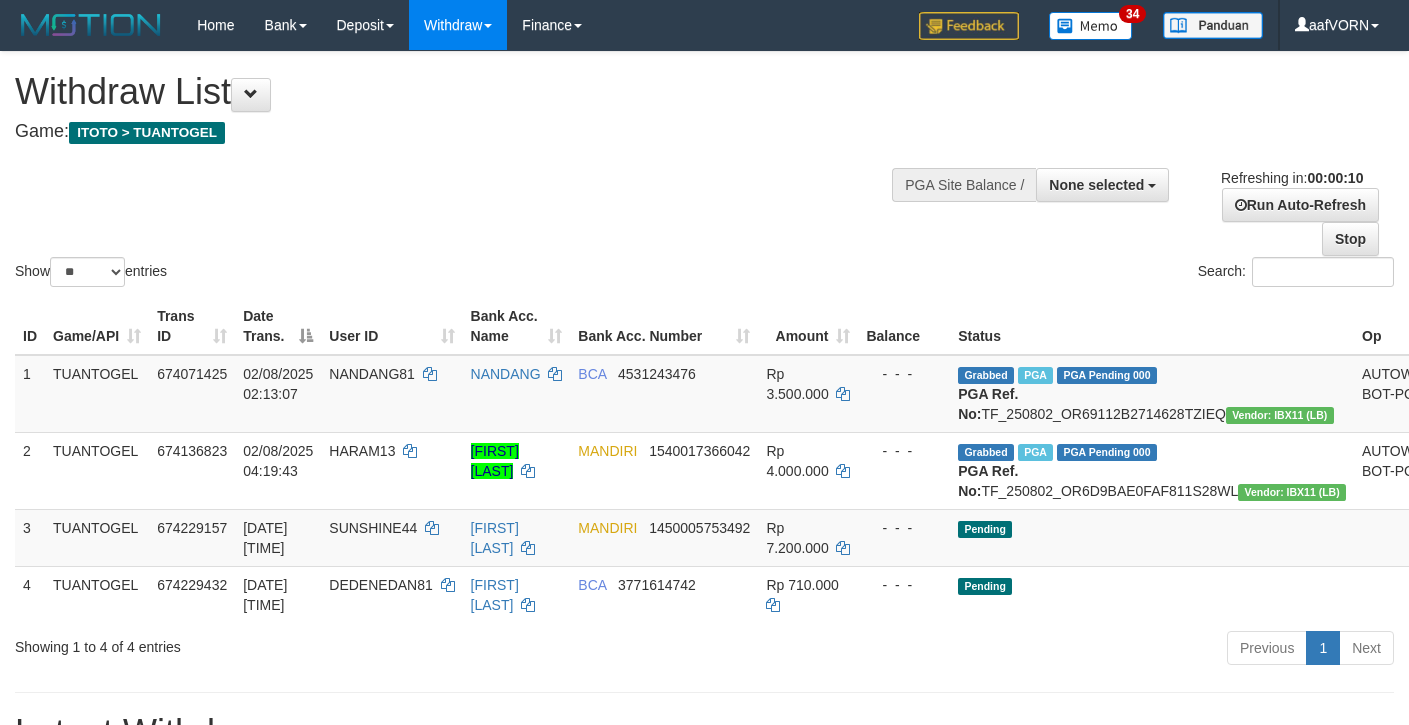 select 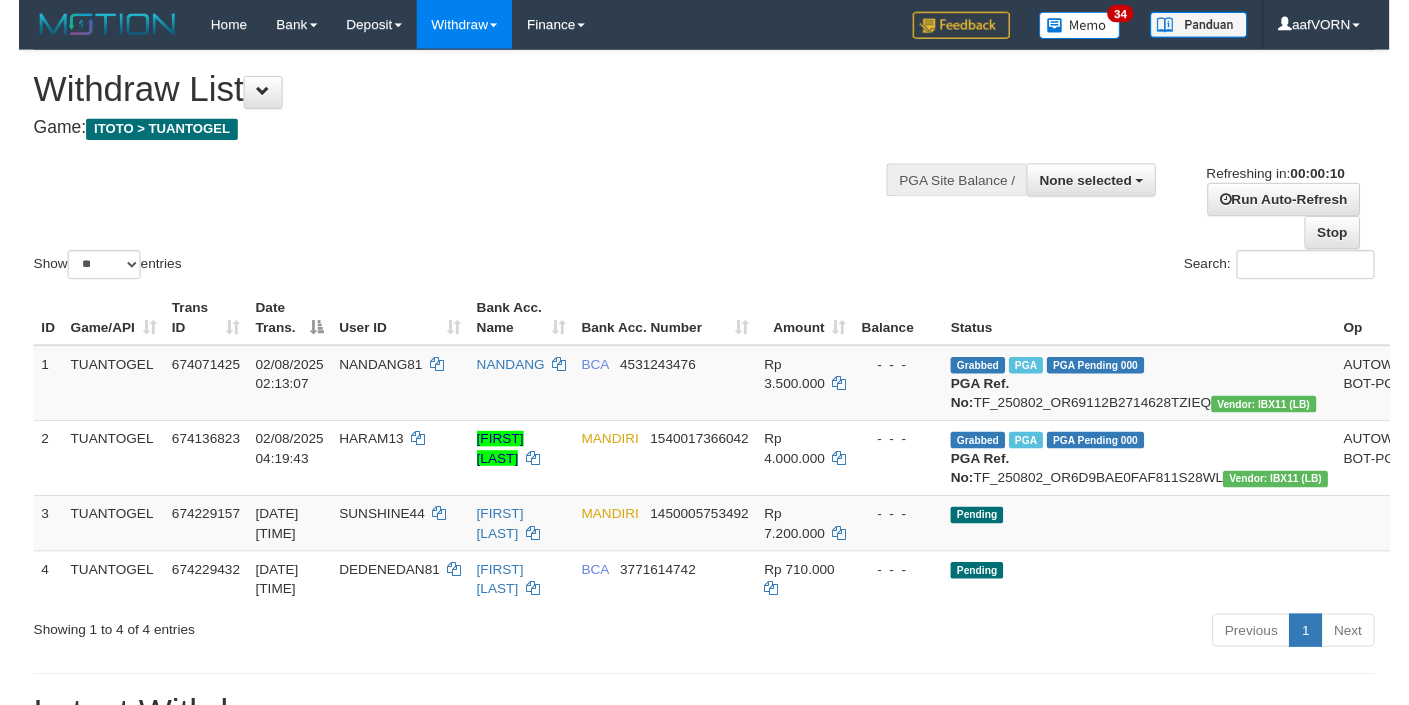 scroll, scrollTop: 0, scrollLeft: 0, axis: both 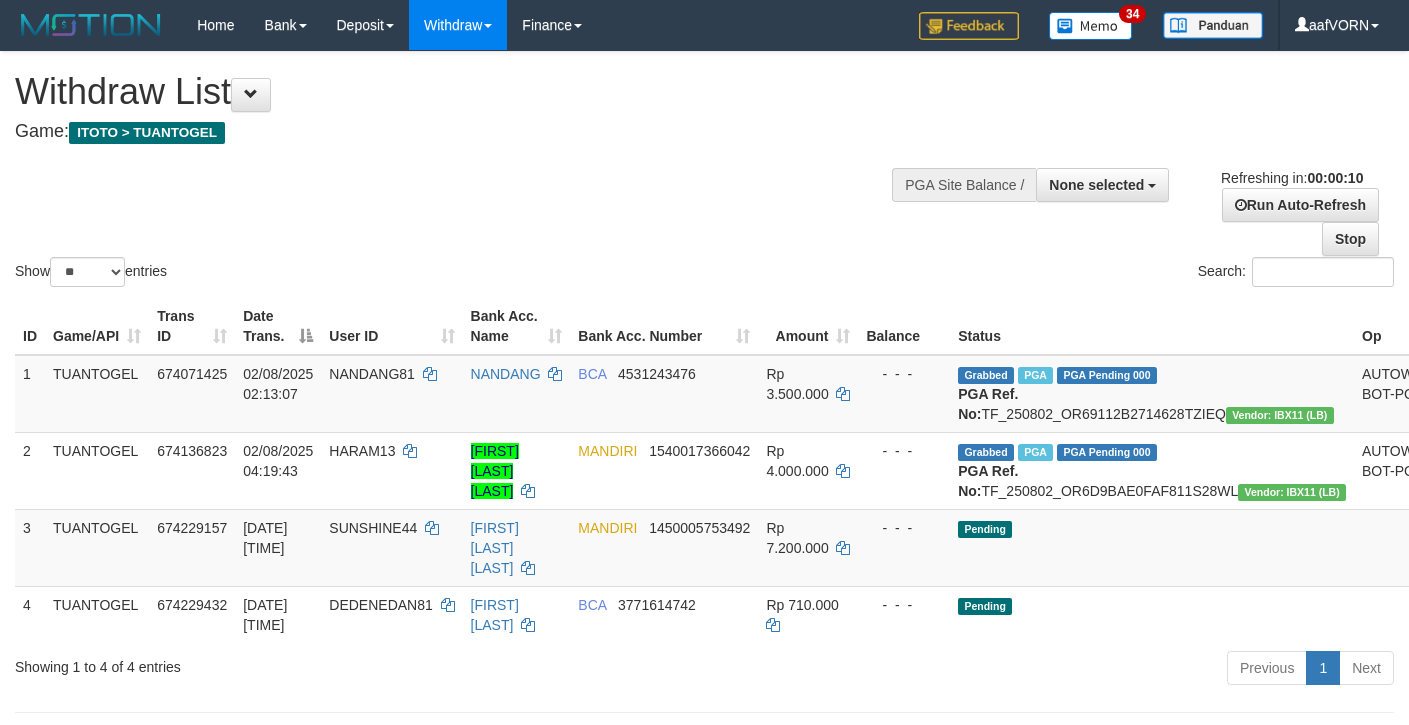 select 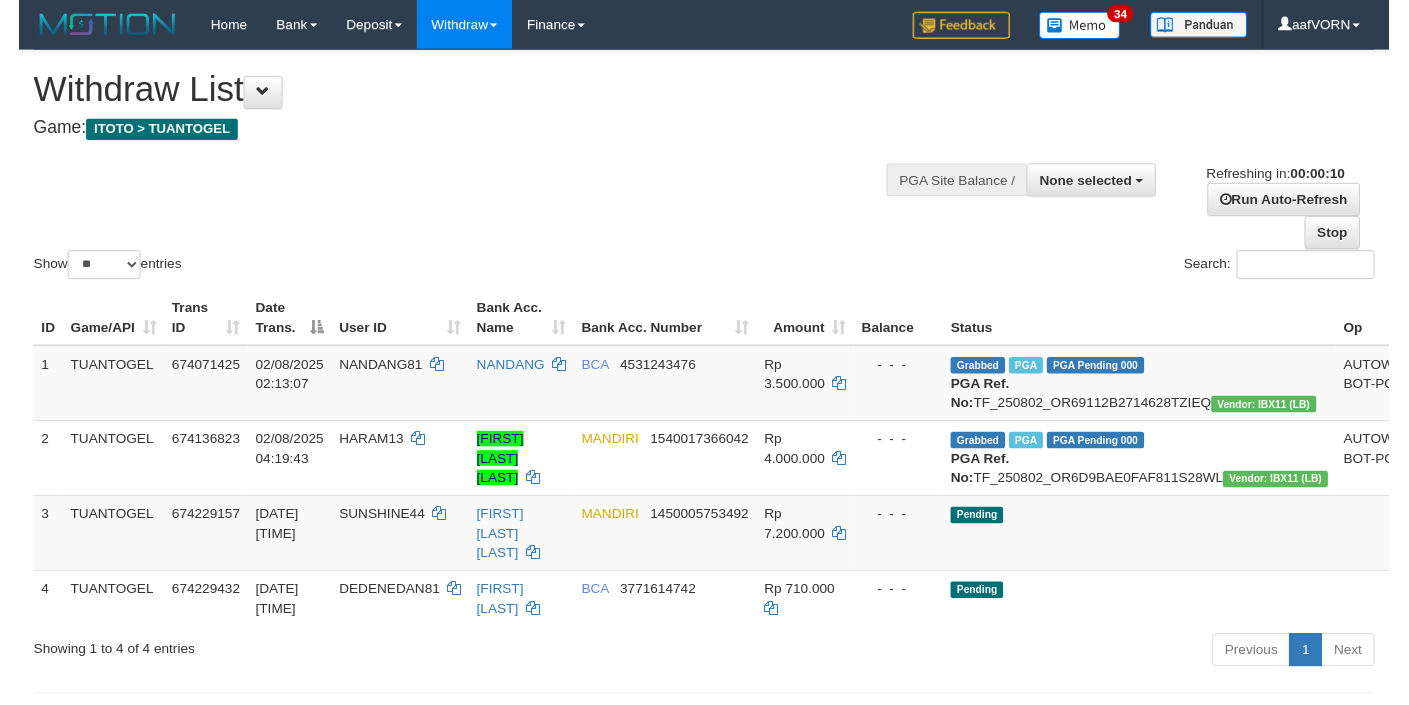 scroll, scrollTop: 0, scrollLeft: 0, axis: both 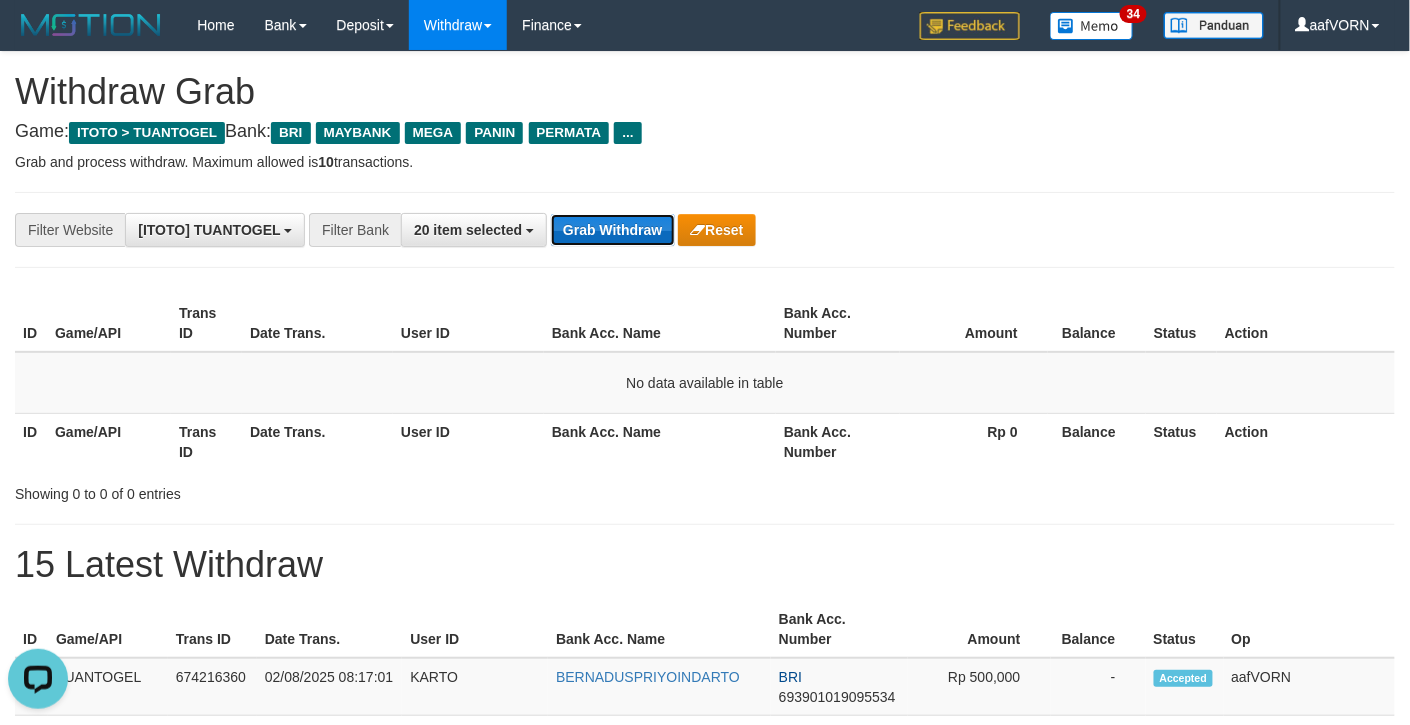 click on "Grab Withdraw" at bounding box center (612, 230) 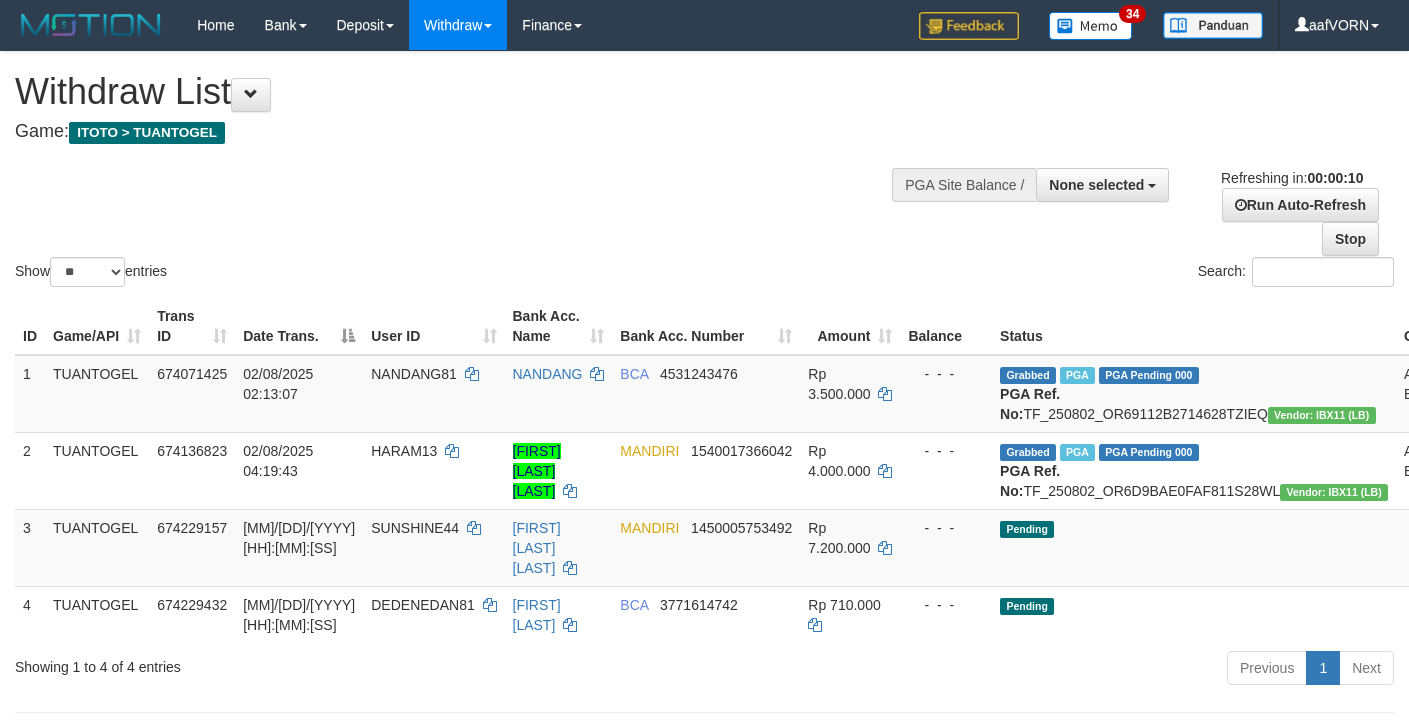 select 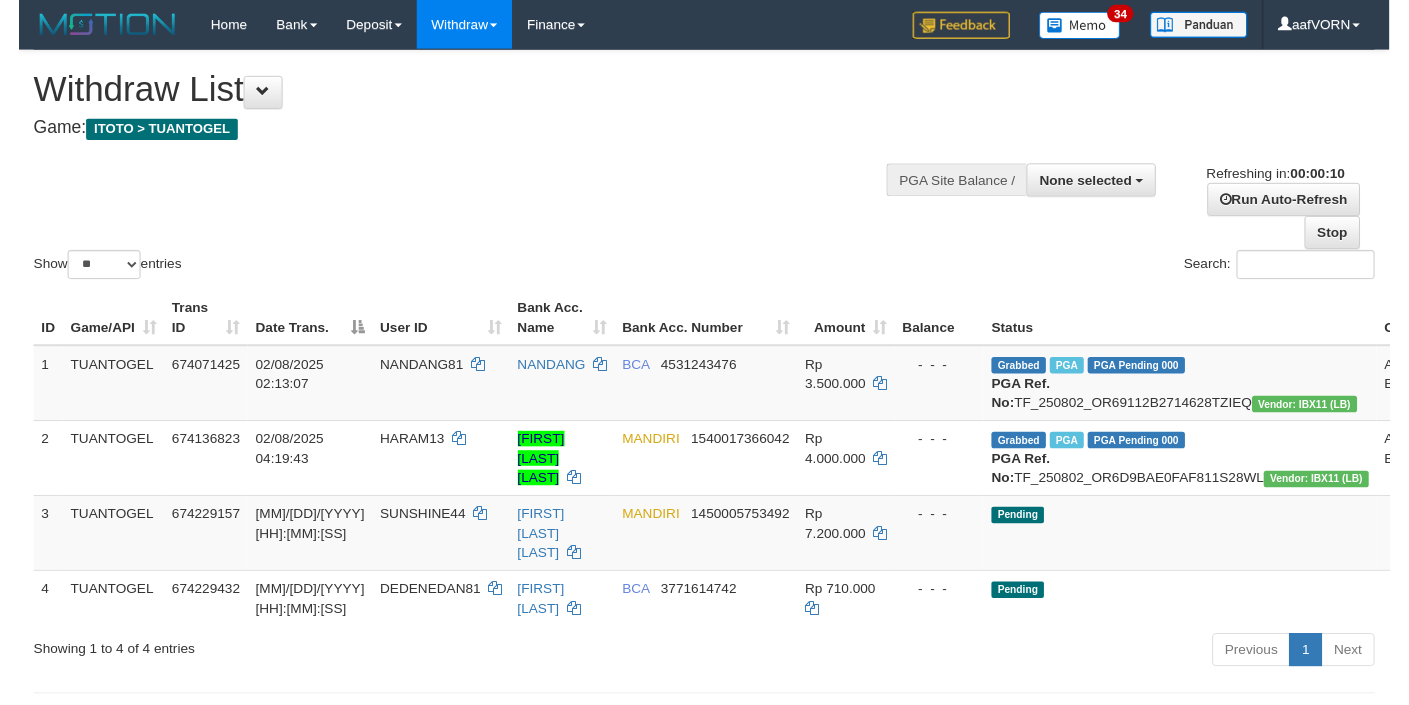 scroll, scrollTop: 0, scrollLeft: 0, axis: both 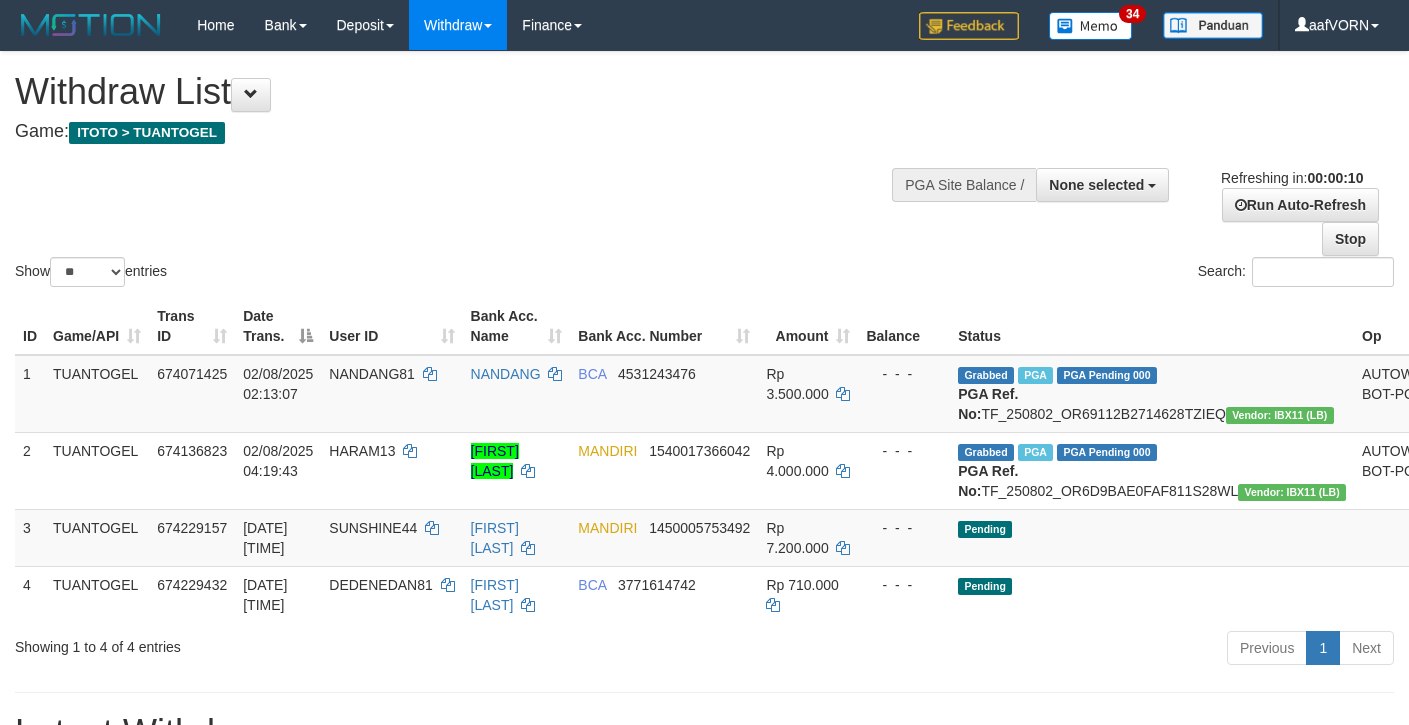 select 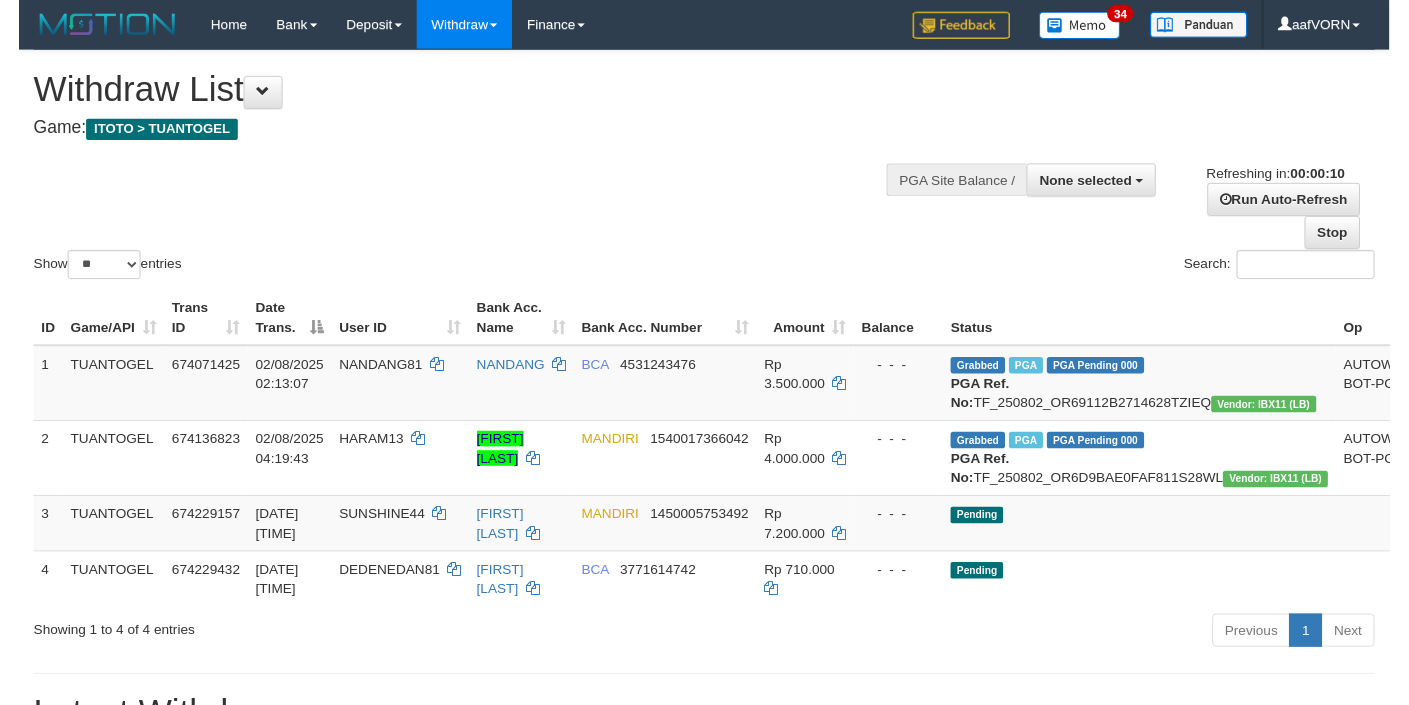 scroll, scrollTop: 0, scrollLeft: 0, axis: both 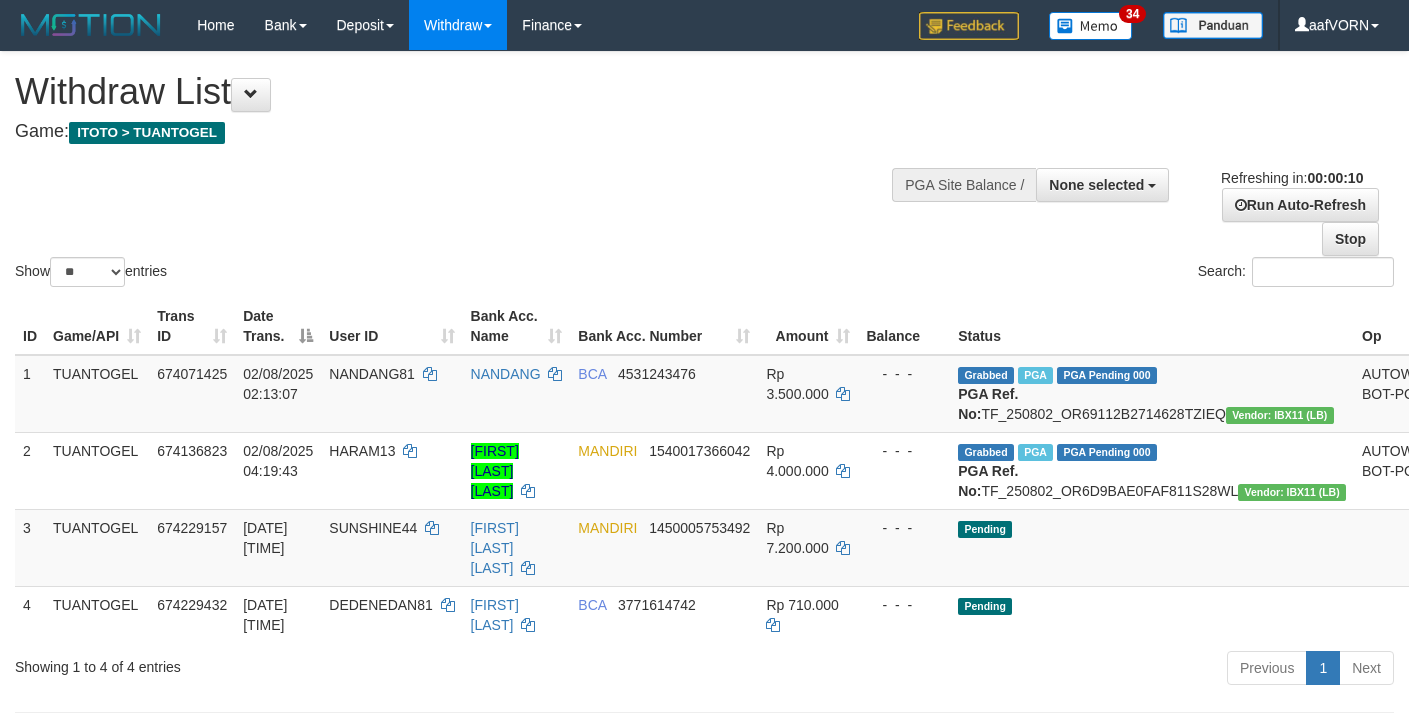 select 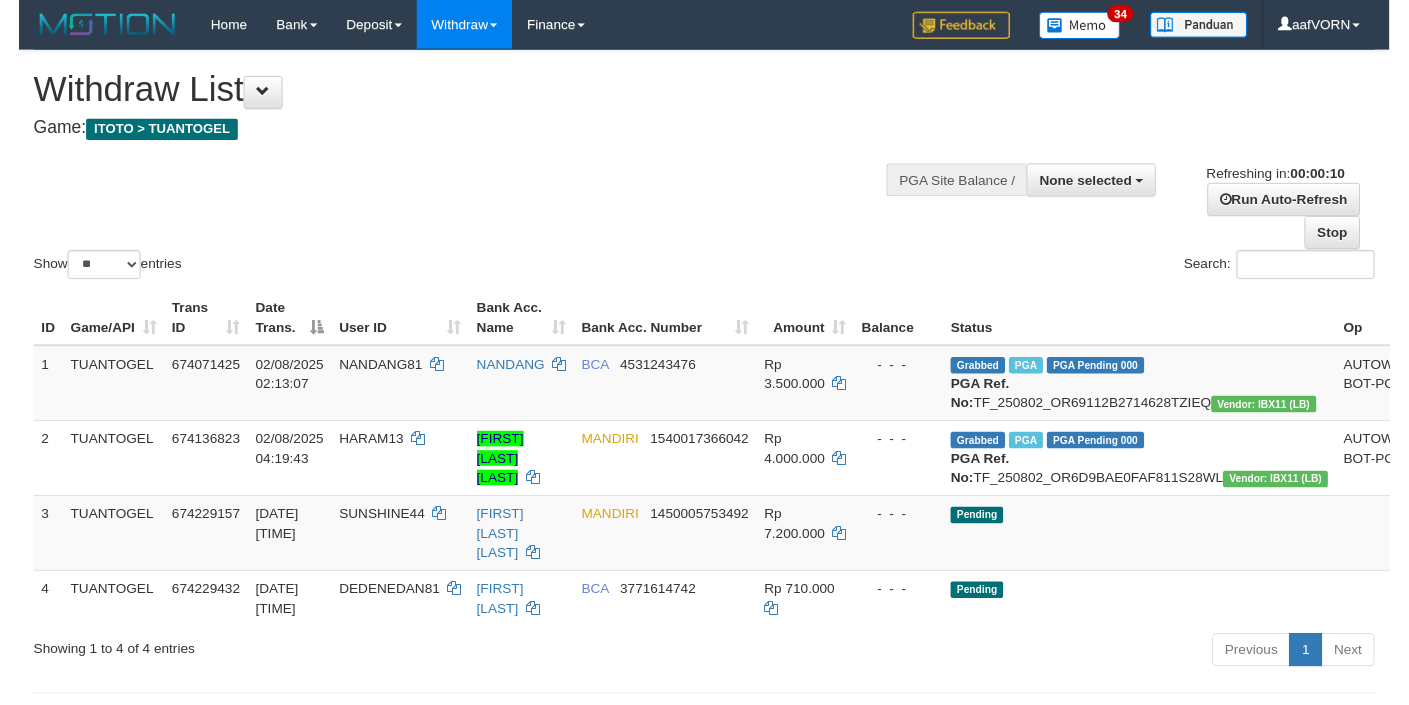 scroll, scrollTop: 0, scrollLeft: 0, axis: both 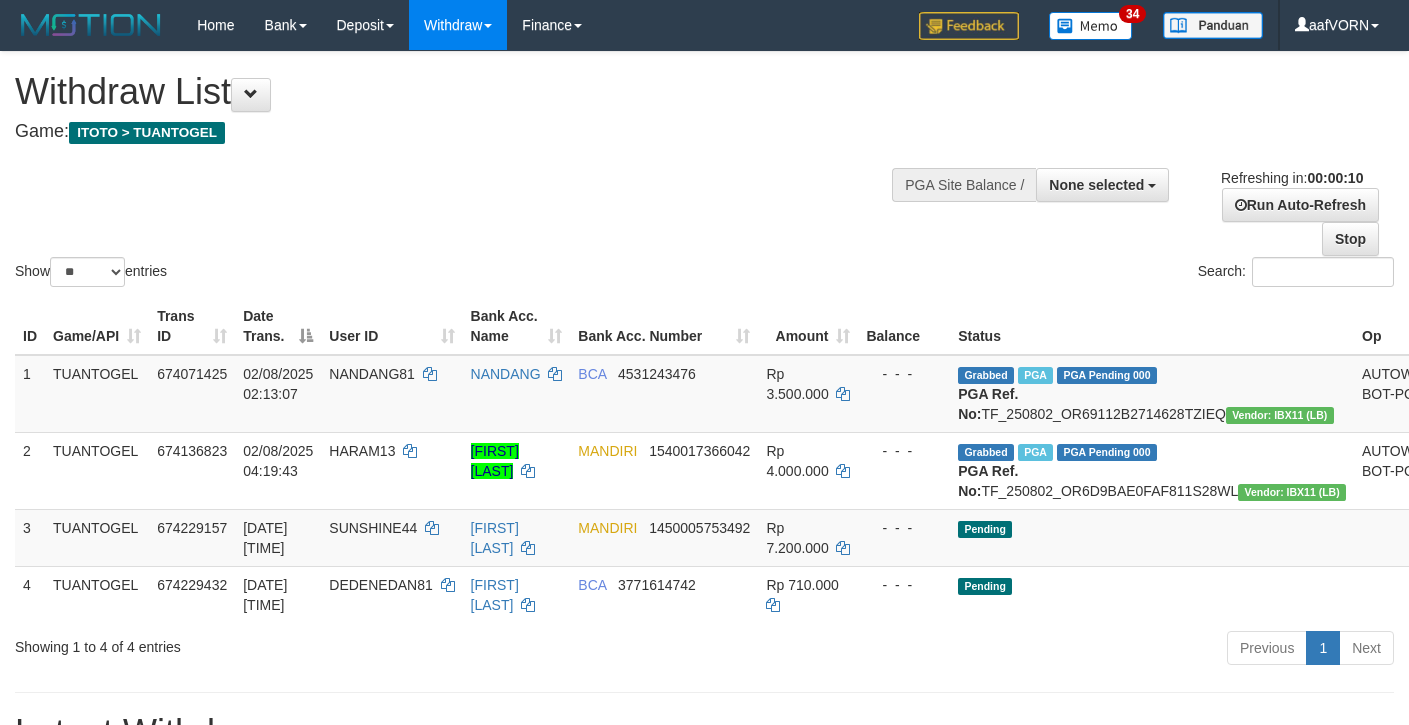 select 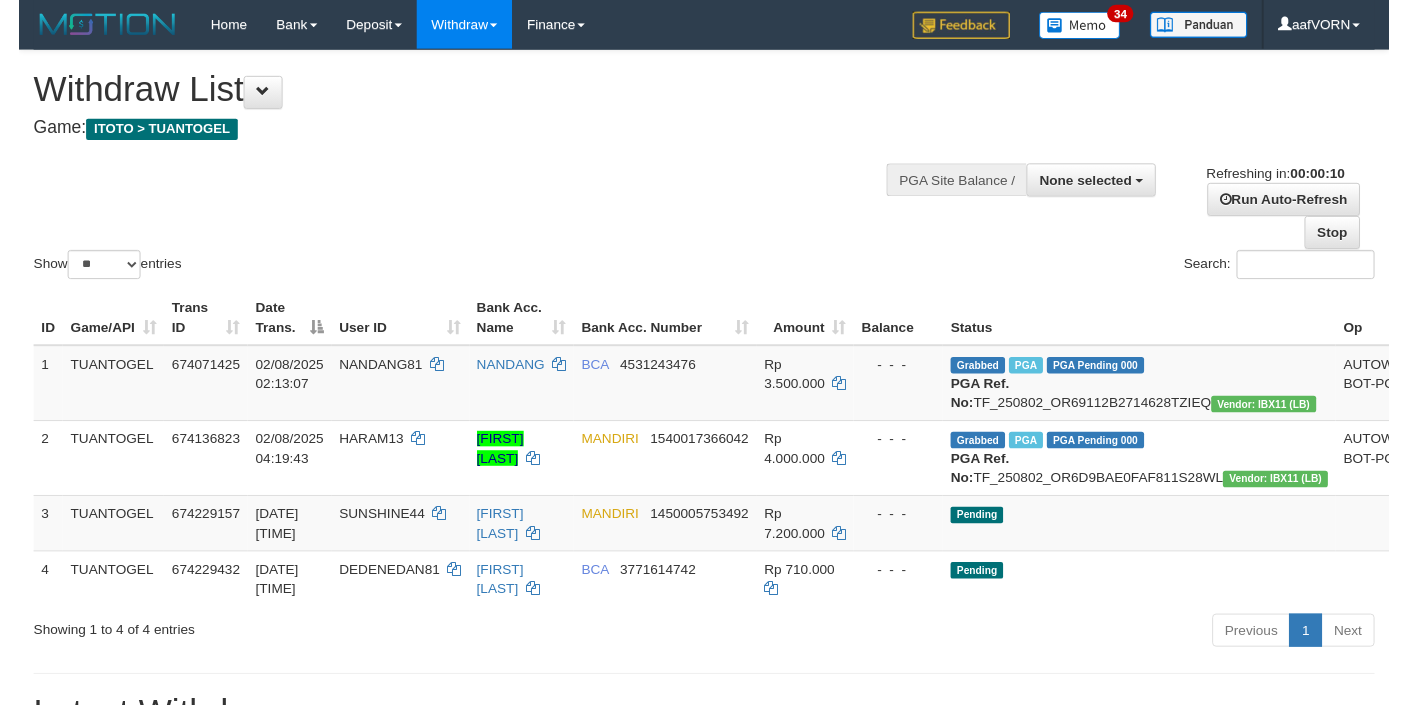 scroll, scrollTop: 0, scrollLeft: 0, axis: both 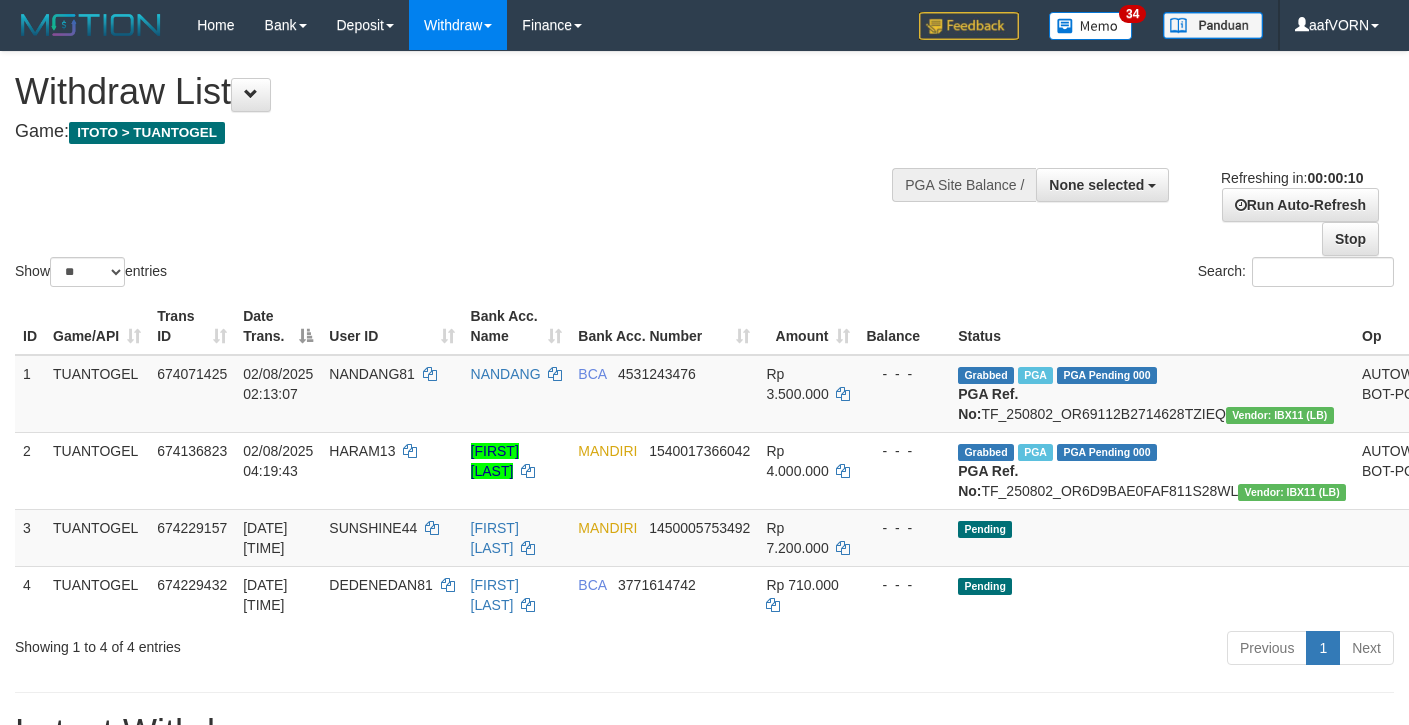 select 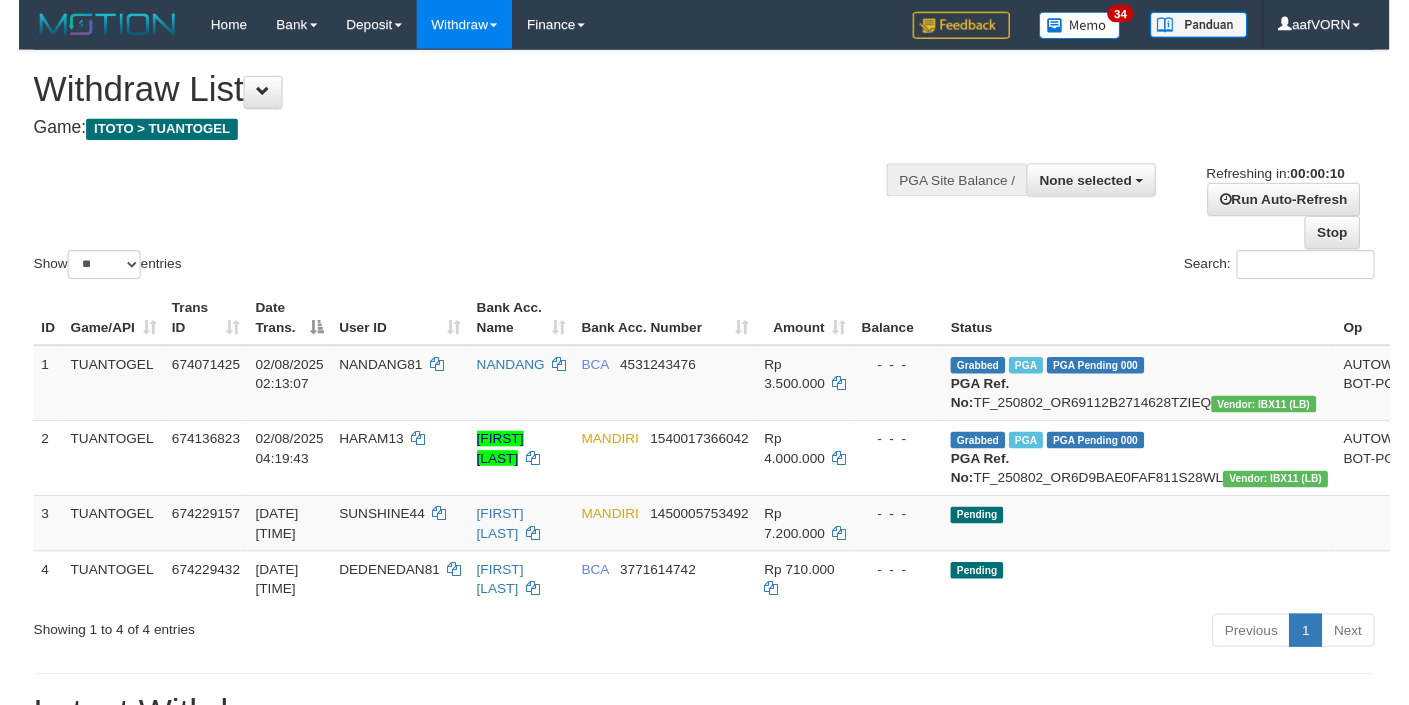 scroll, scrollTop: 0, scrollLeft: 0, axis: both 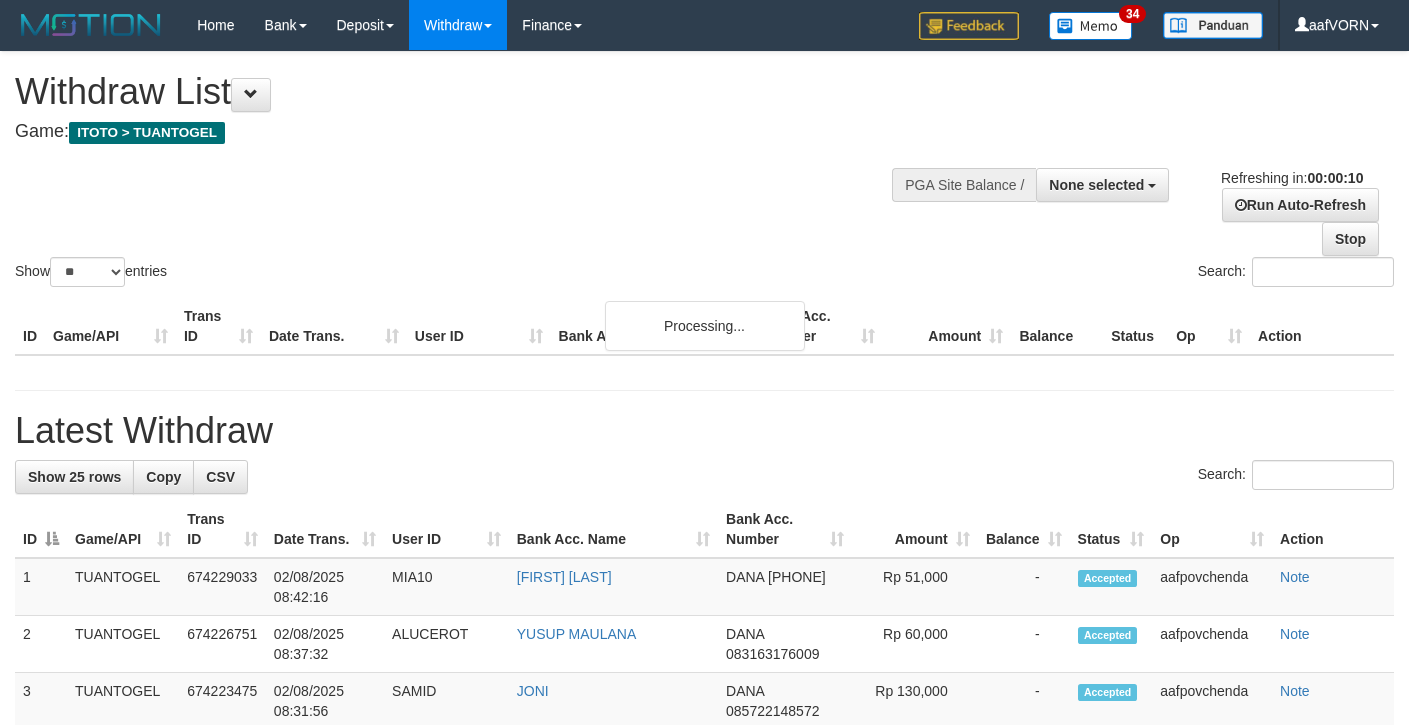 select 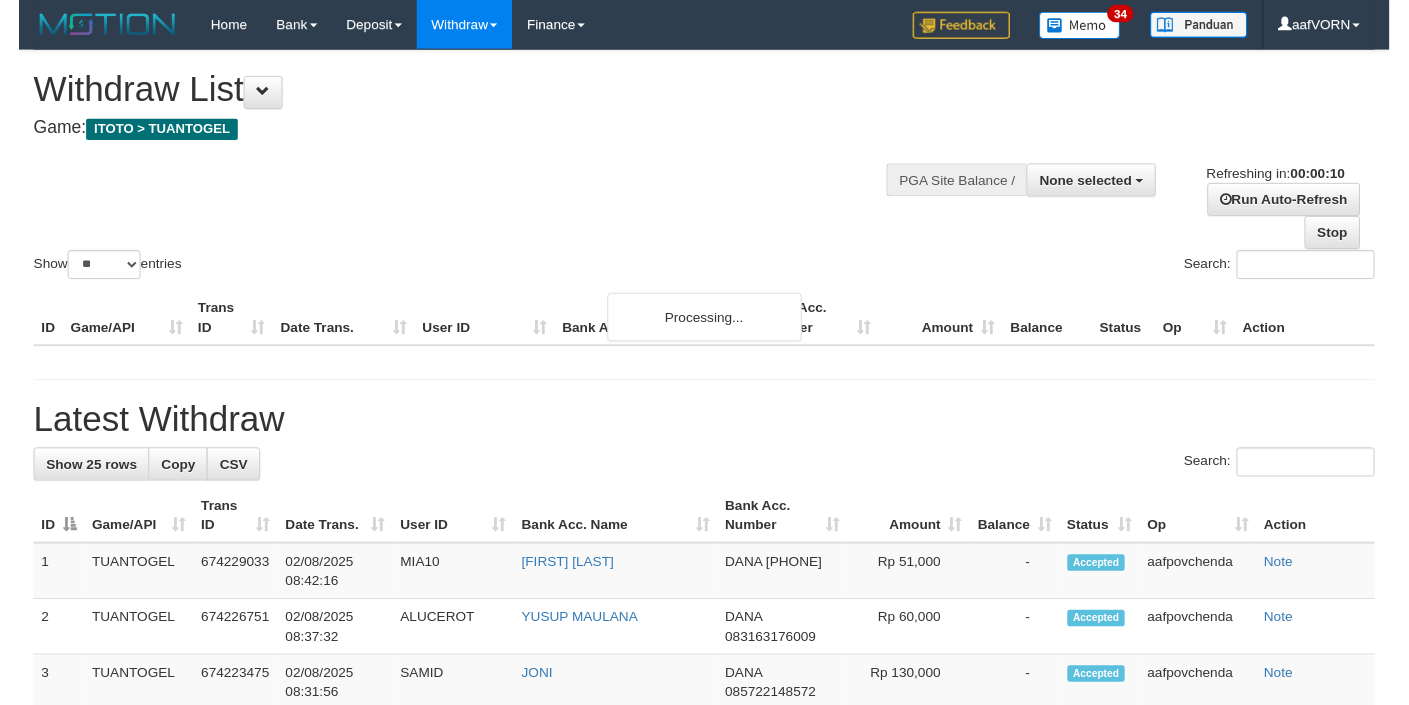 scroll, scrollTop: 0, scrollLeft: 0, axis: both 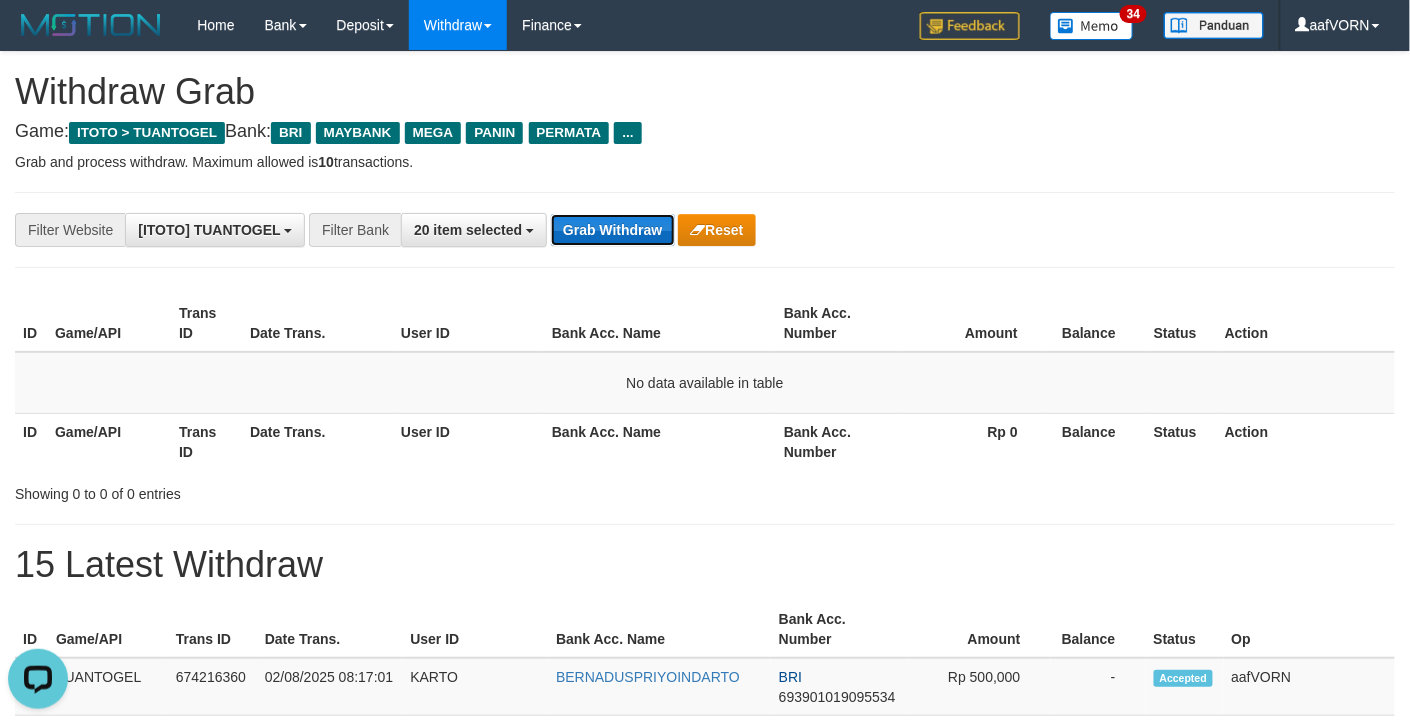 click on "Grab Withdraw" at bounding box center (612, 230) 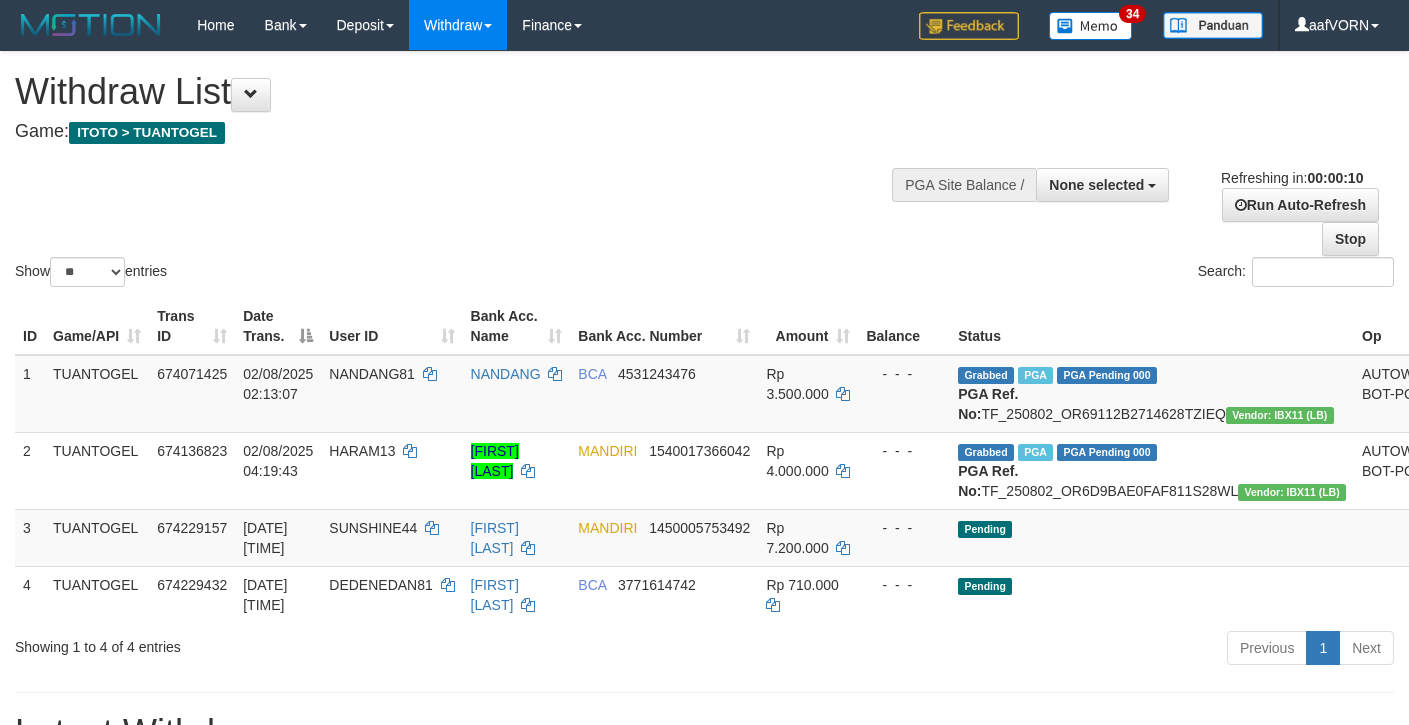 select 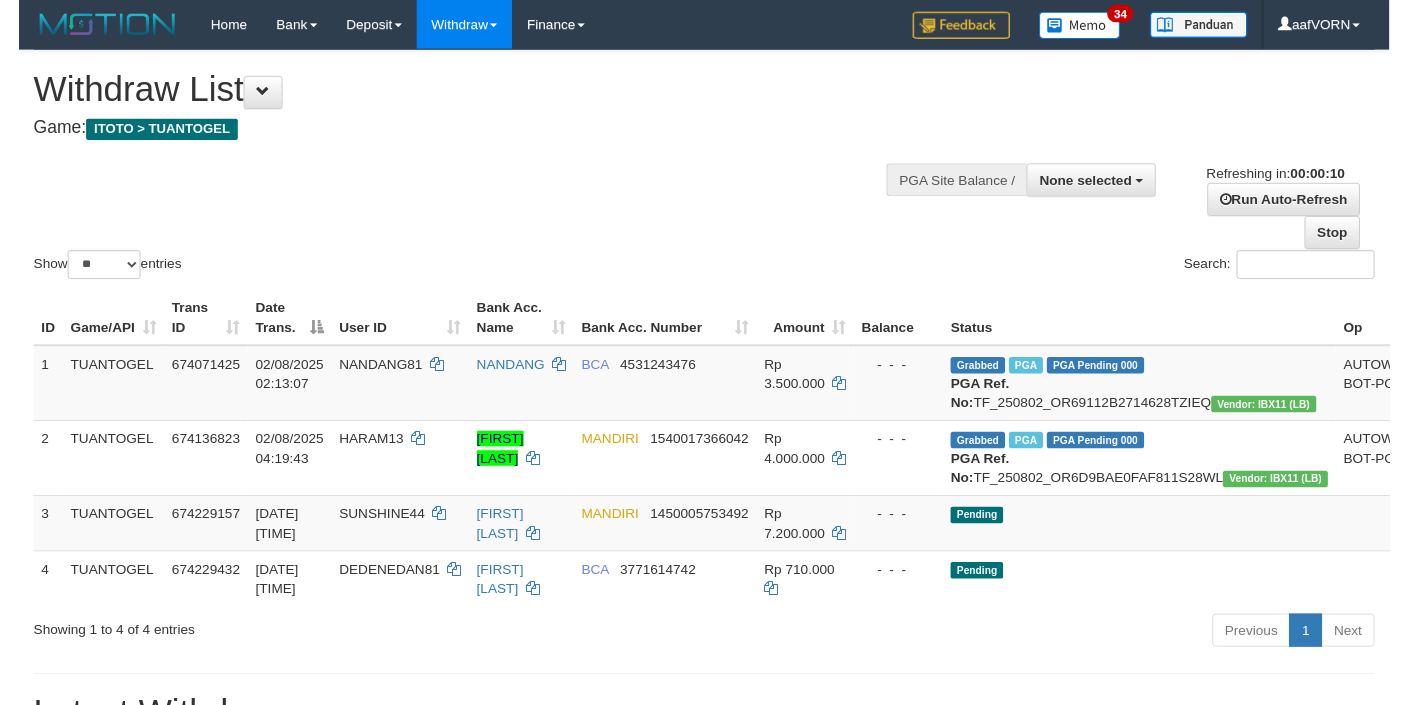 scroll, scrollTop: 0, scrollLeft: 0, axis: both 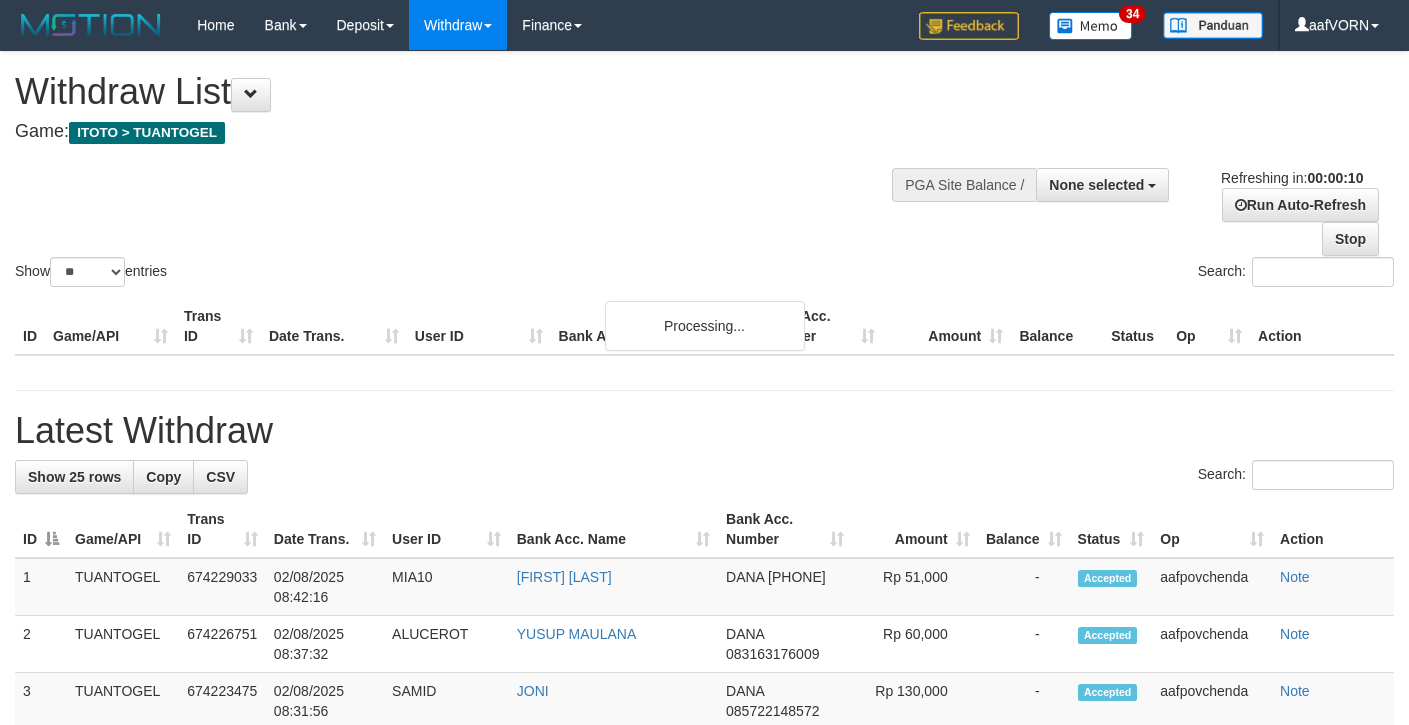 select 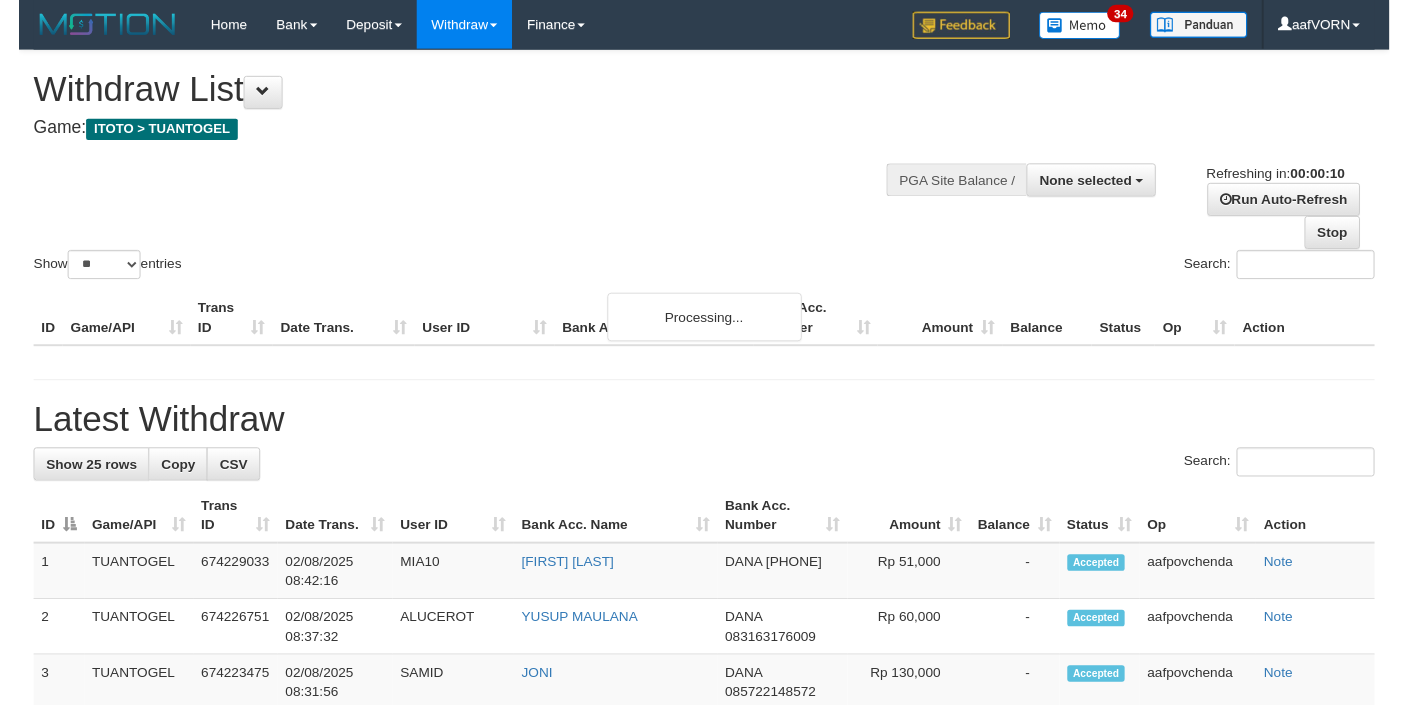 scroll, scrollTop: 0, scrollLeft: 0, axis: both 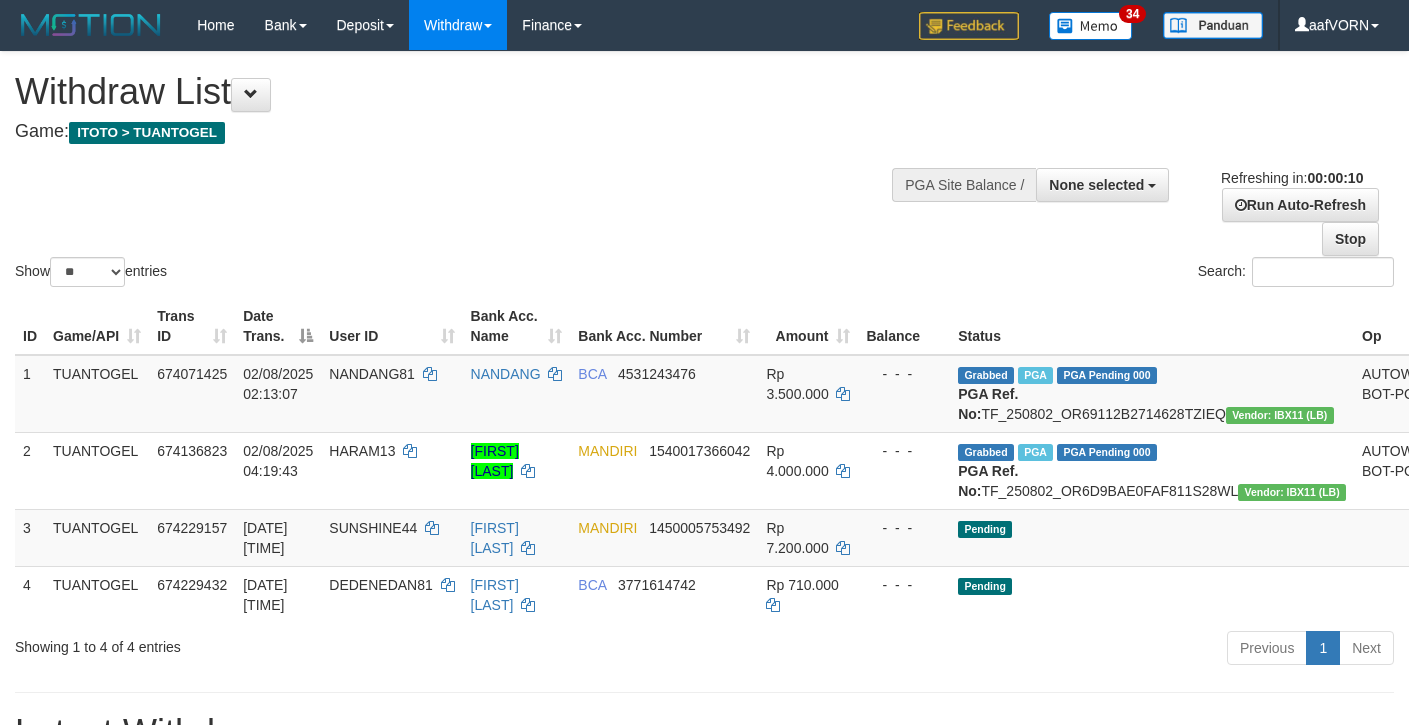 select 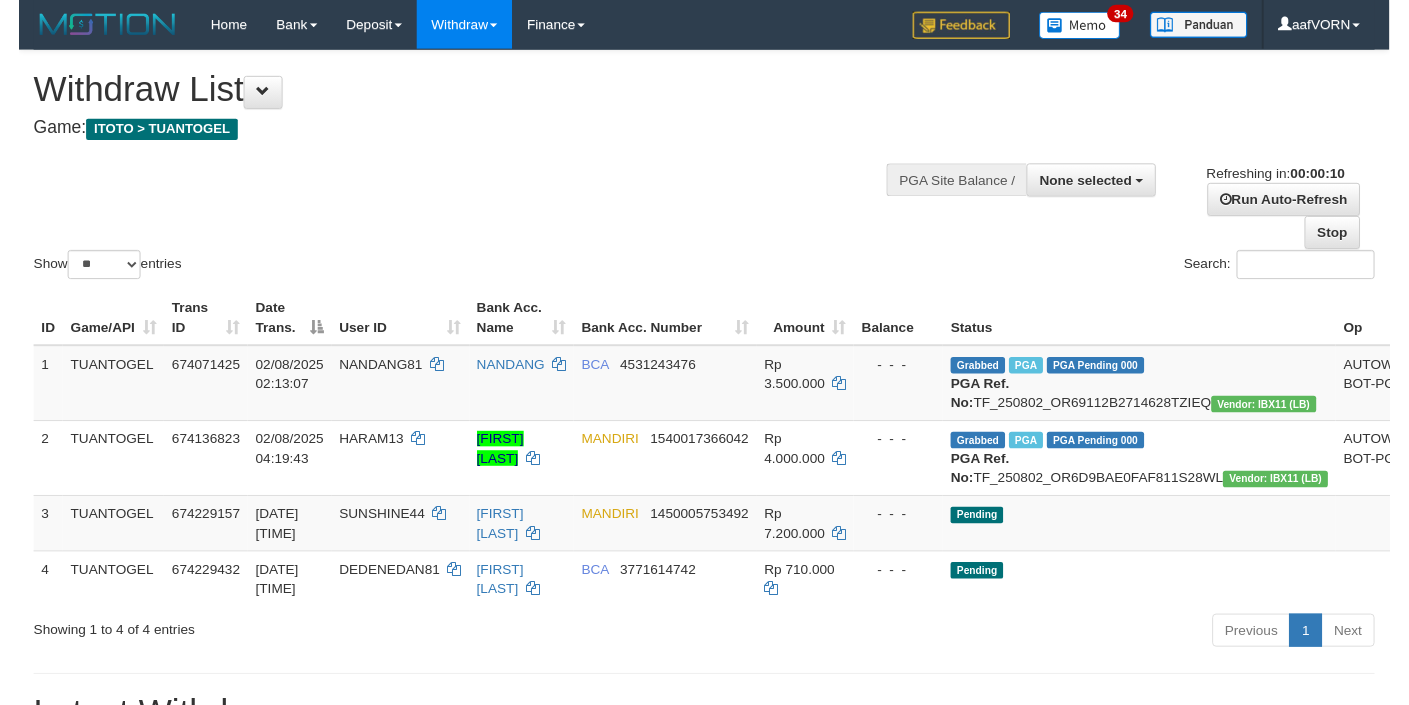 scroll, scrollTop: 0, scrollLeft: 0, axis: both 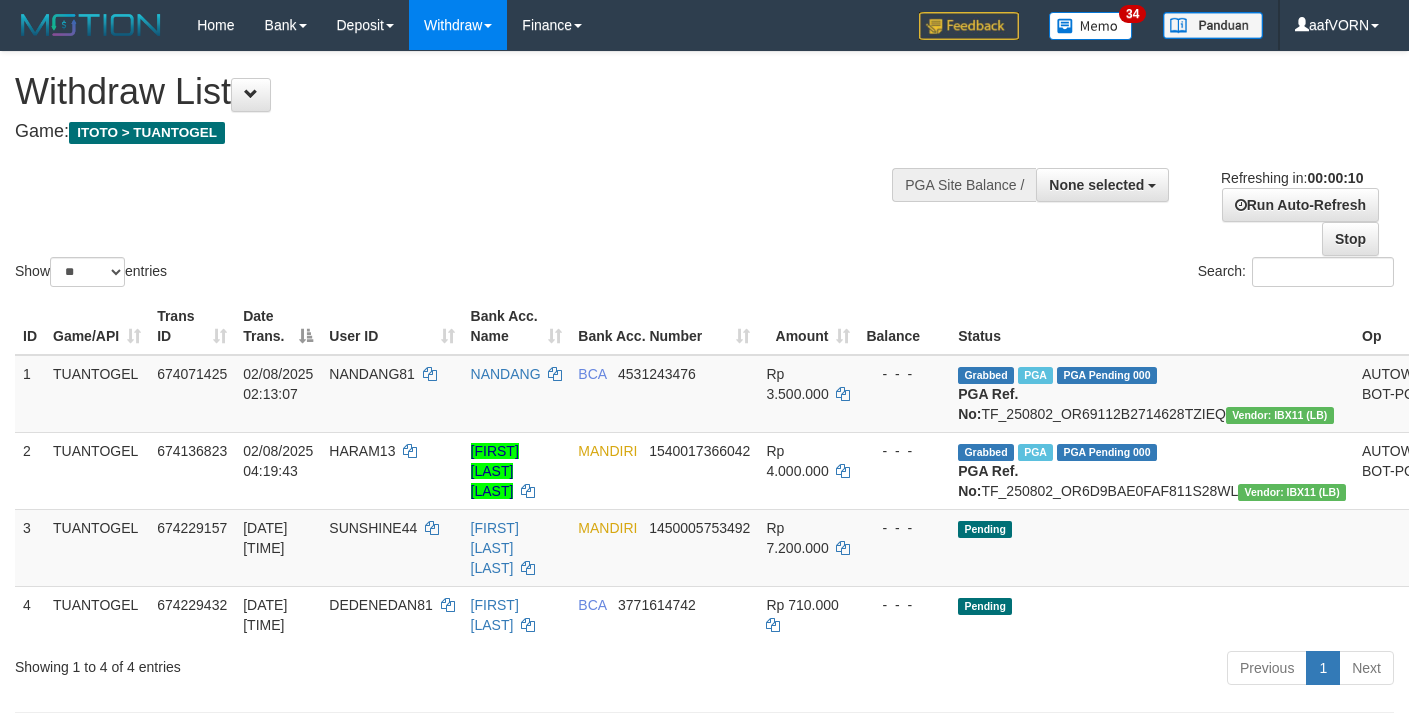 select 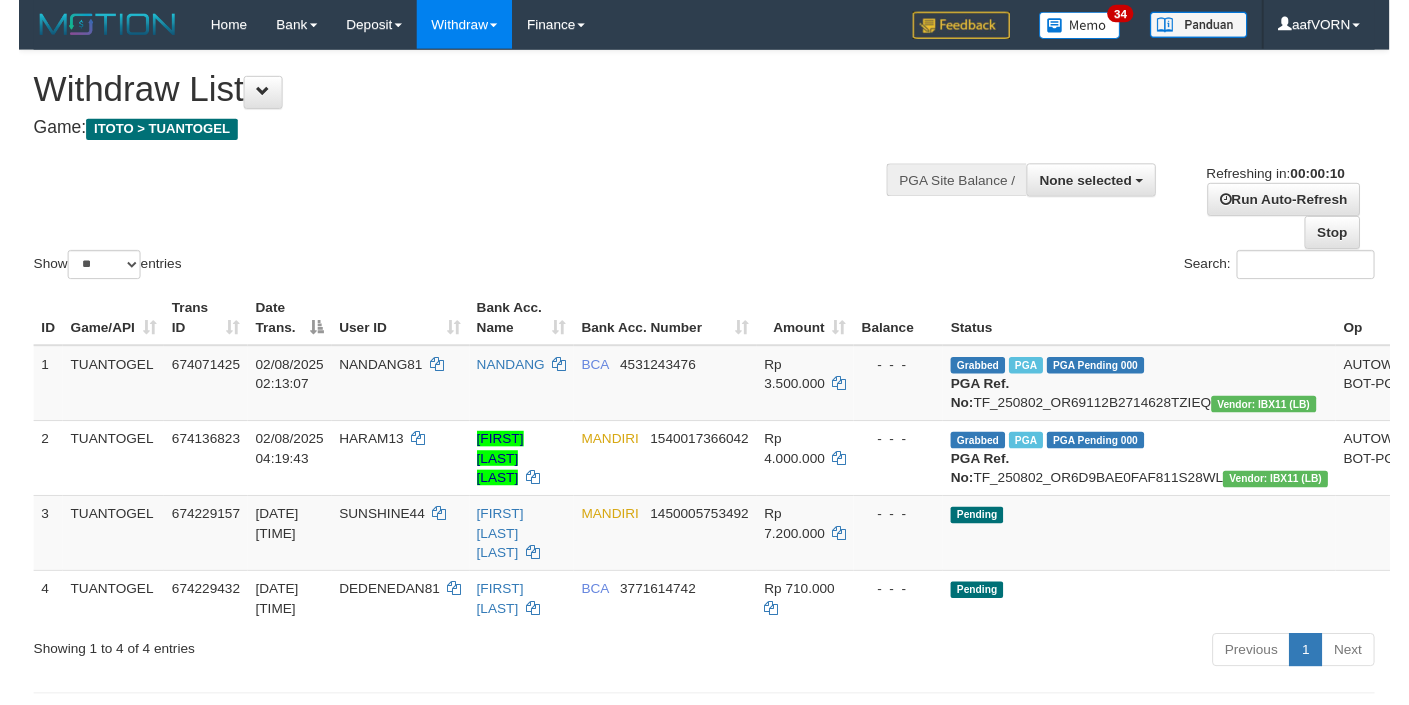 scroll, scrollTop: 0, scrollLeft: 0, axis: both 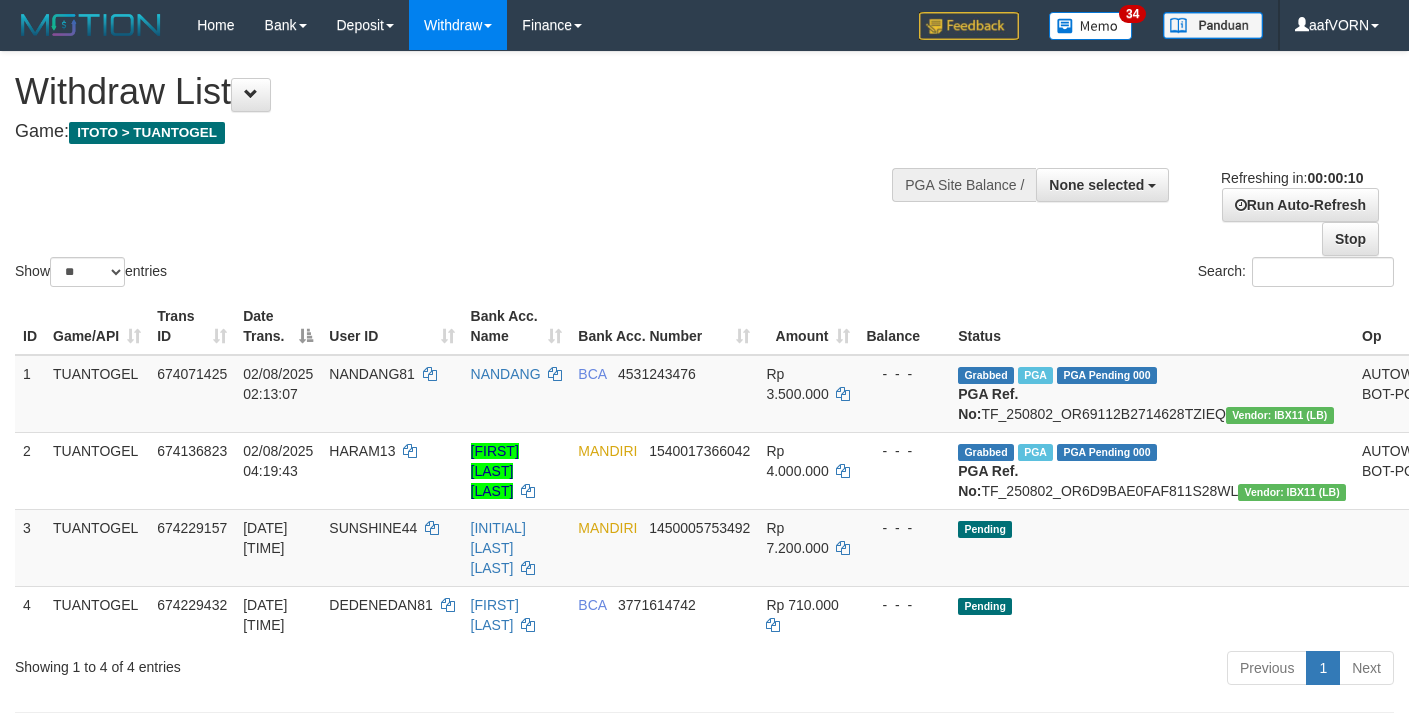 select 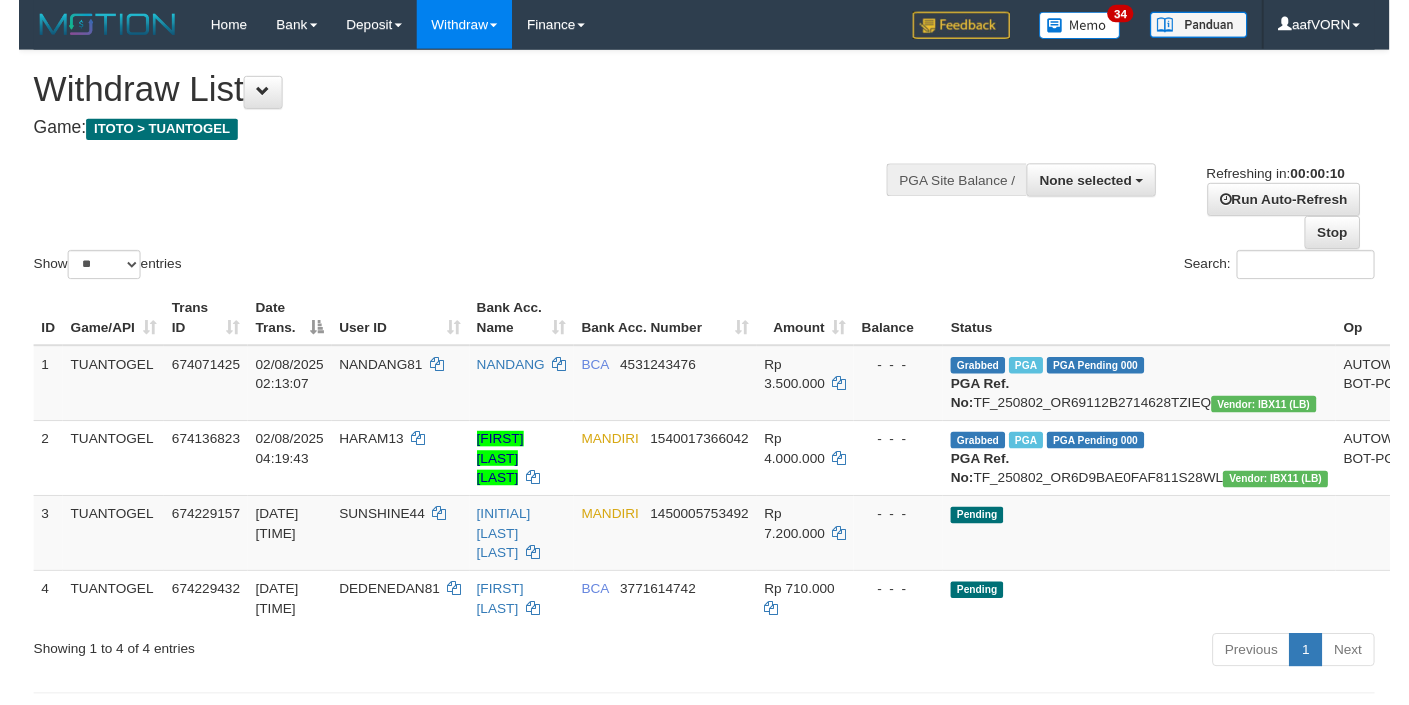 scroll, scrollTop: 0, scrollLeft: 0, axis: both 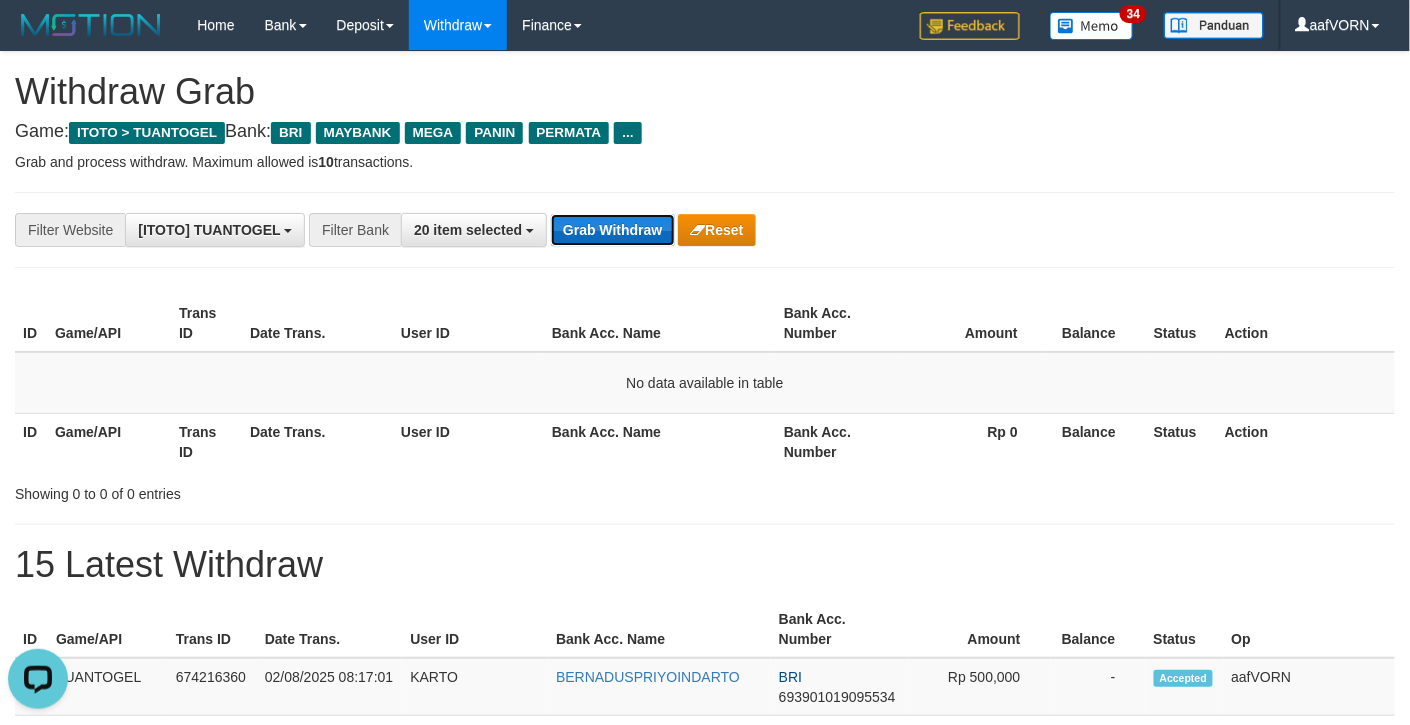 click on "Grab Withdraw" at bounding box center [612, 230] 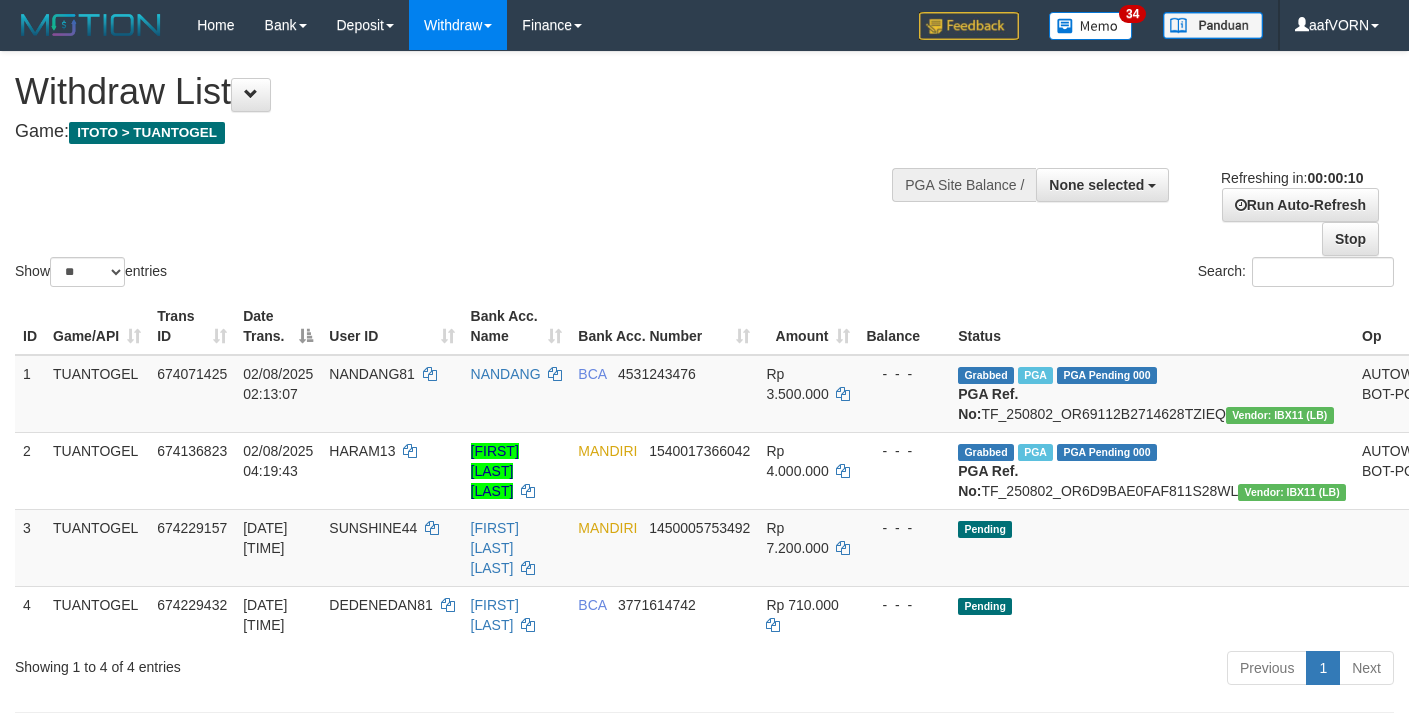select 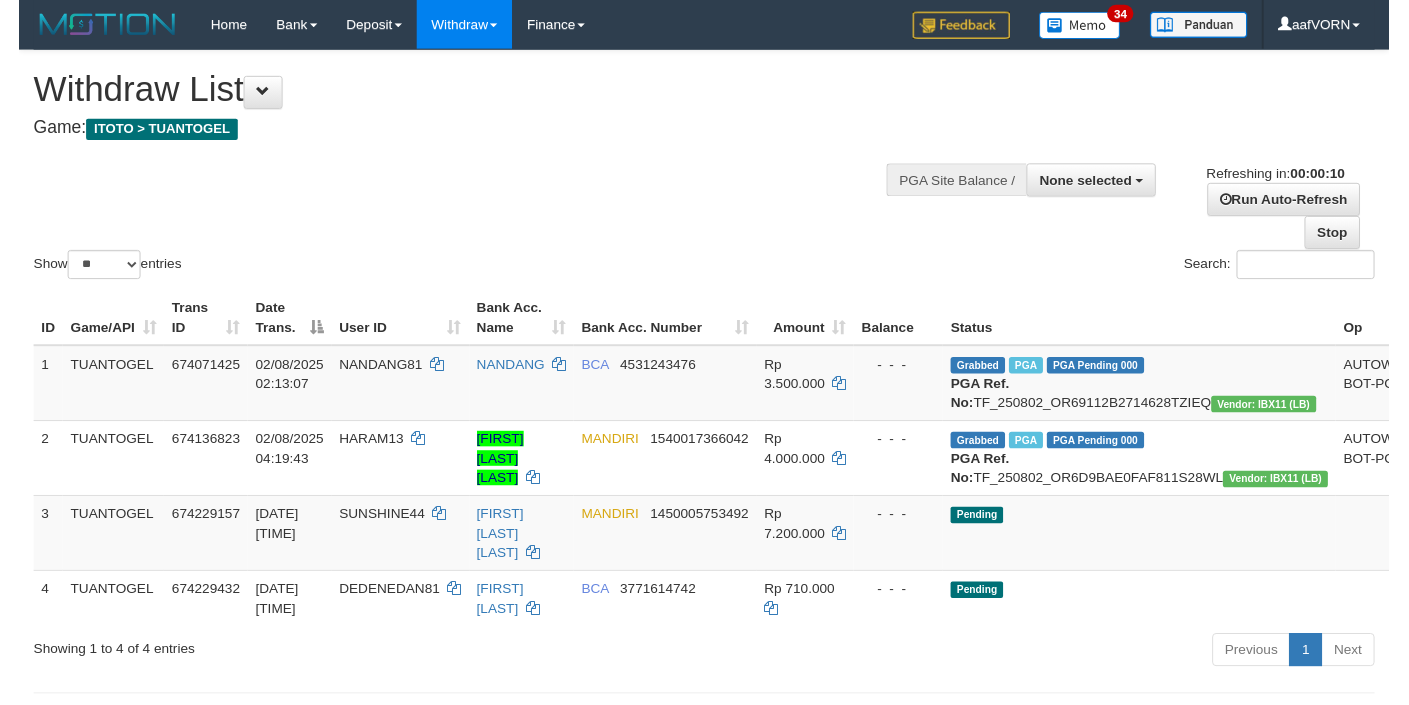 scroll, scrollTop: 0, scrollLeft: 0, axis: both 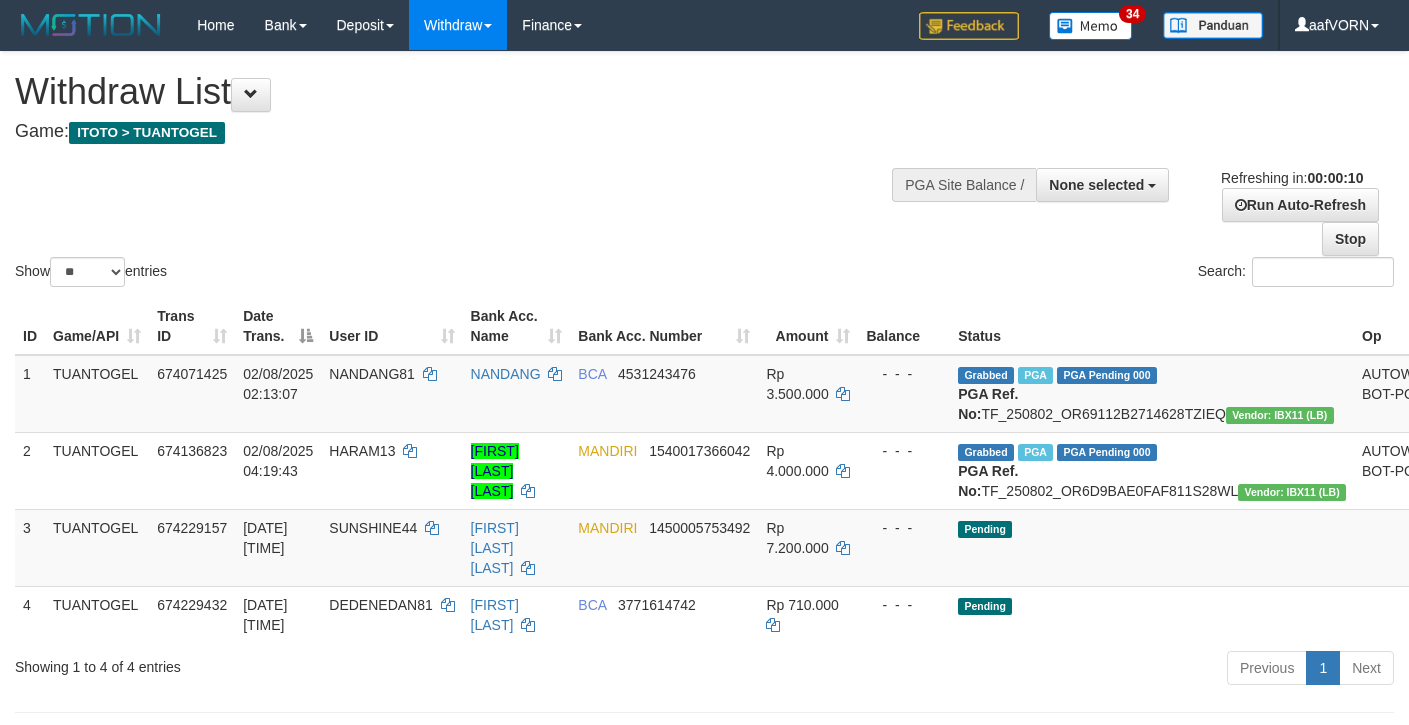select 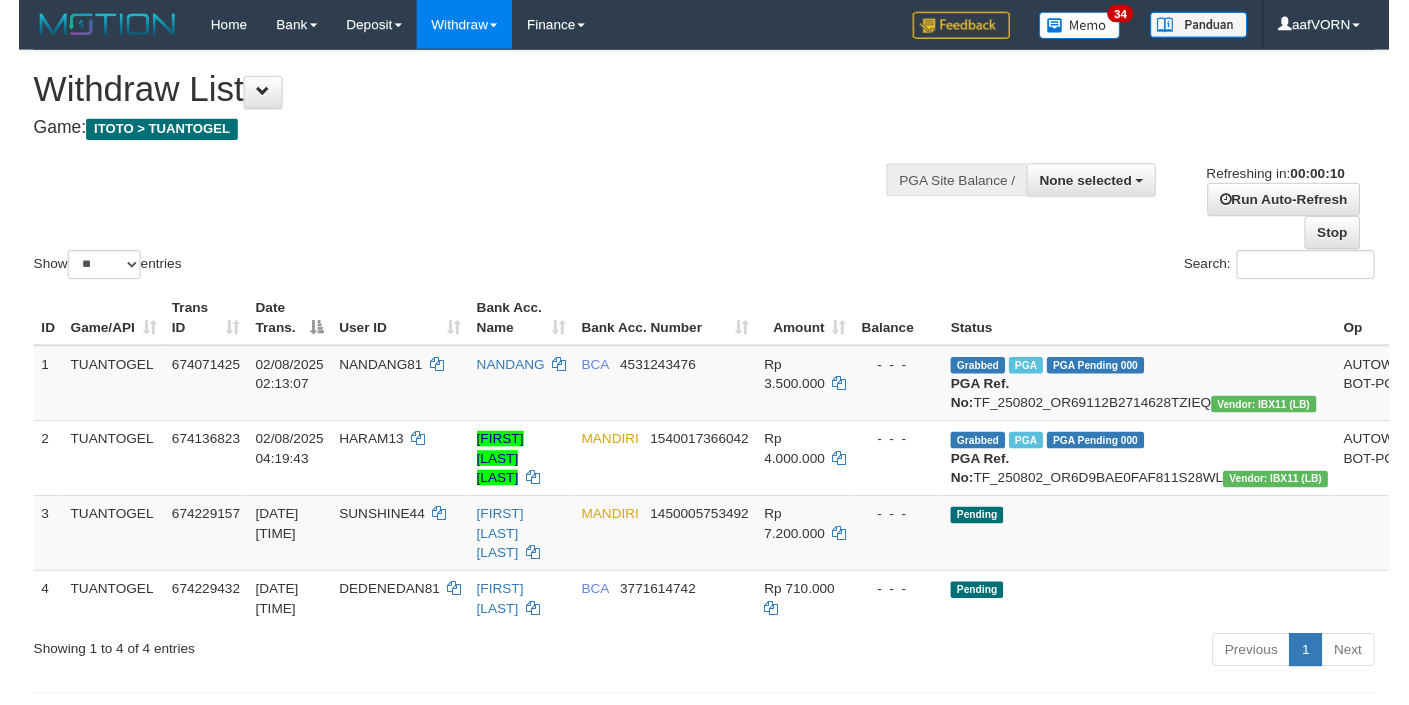 scroll, scrollTop: 0, scrollLeft: 0, axis: both 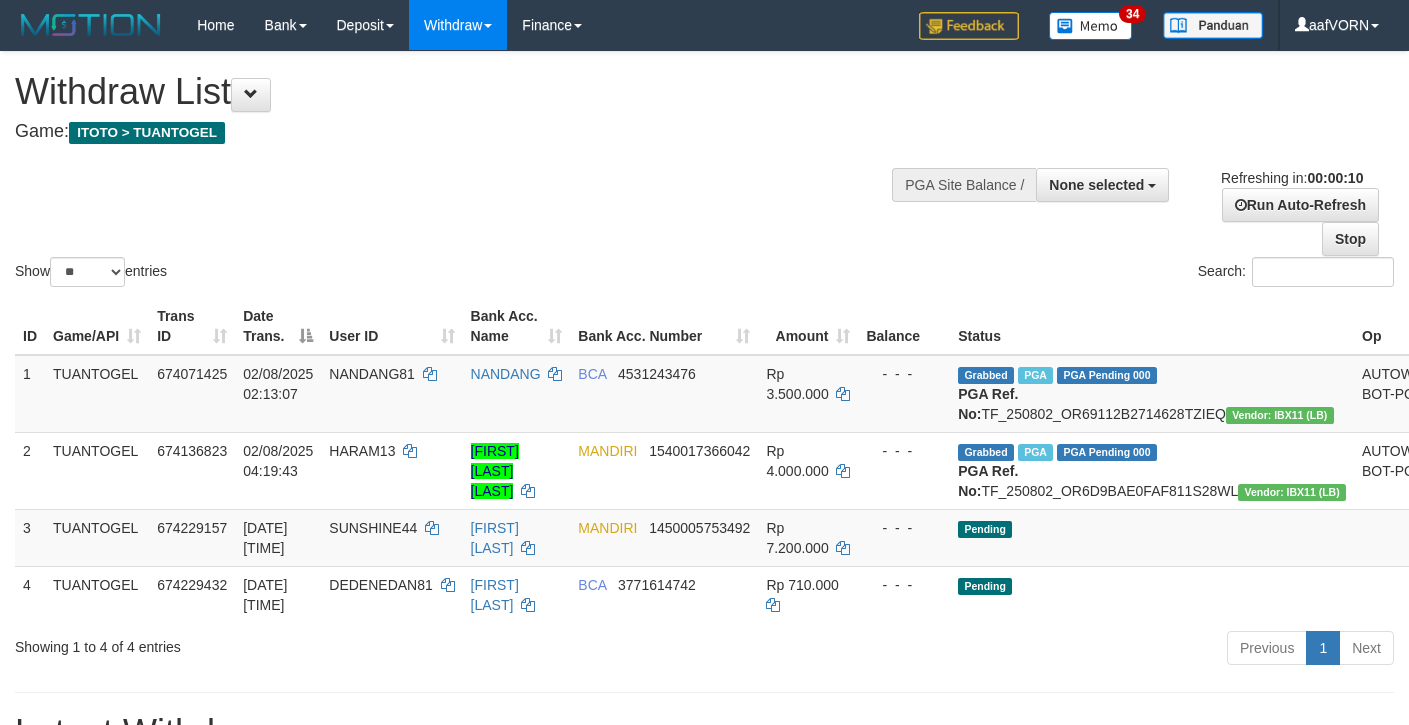 select 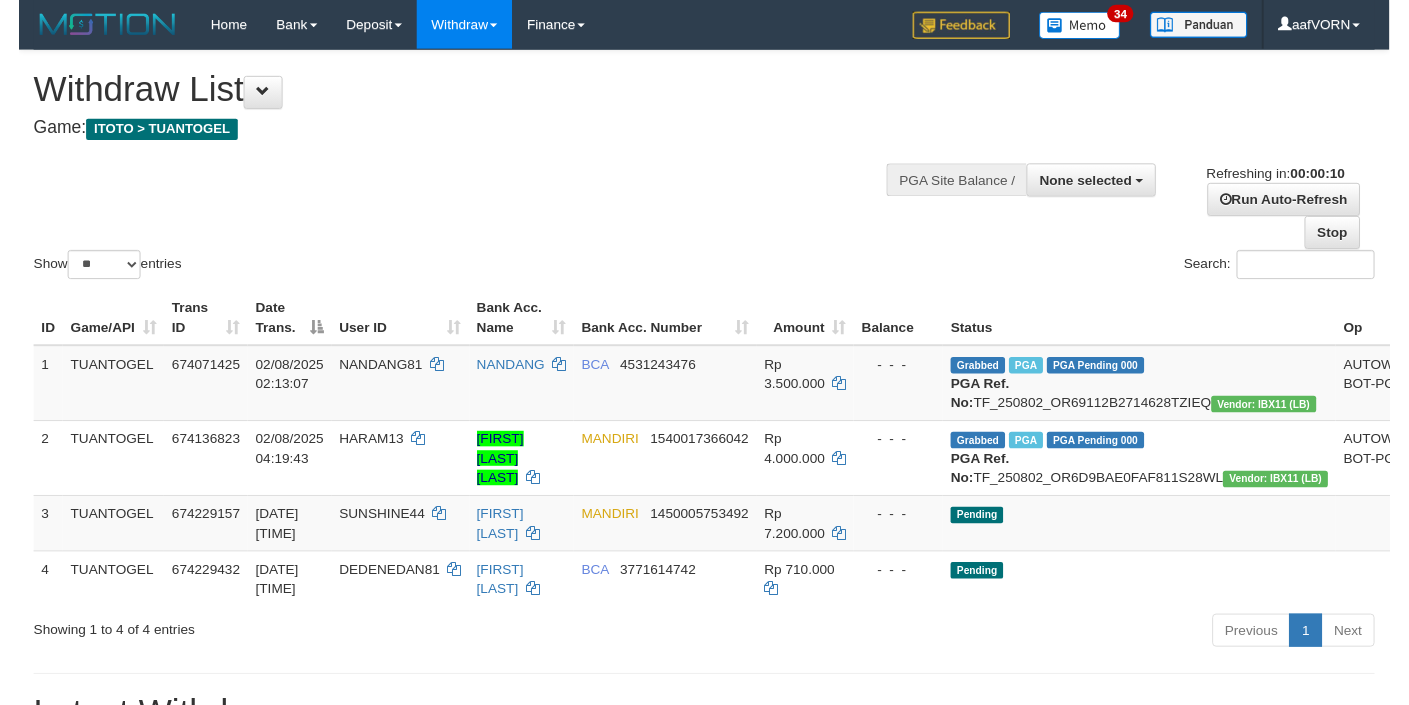 scroll, scrollTop: 0, scrollLeft: 0, axis: both 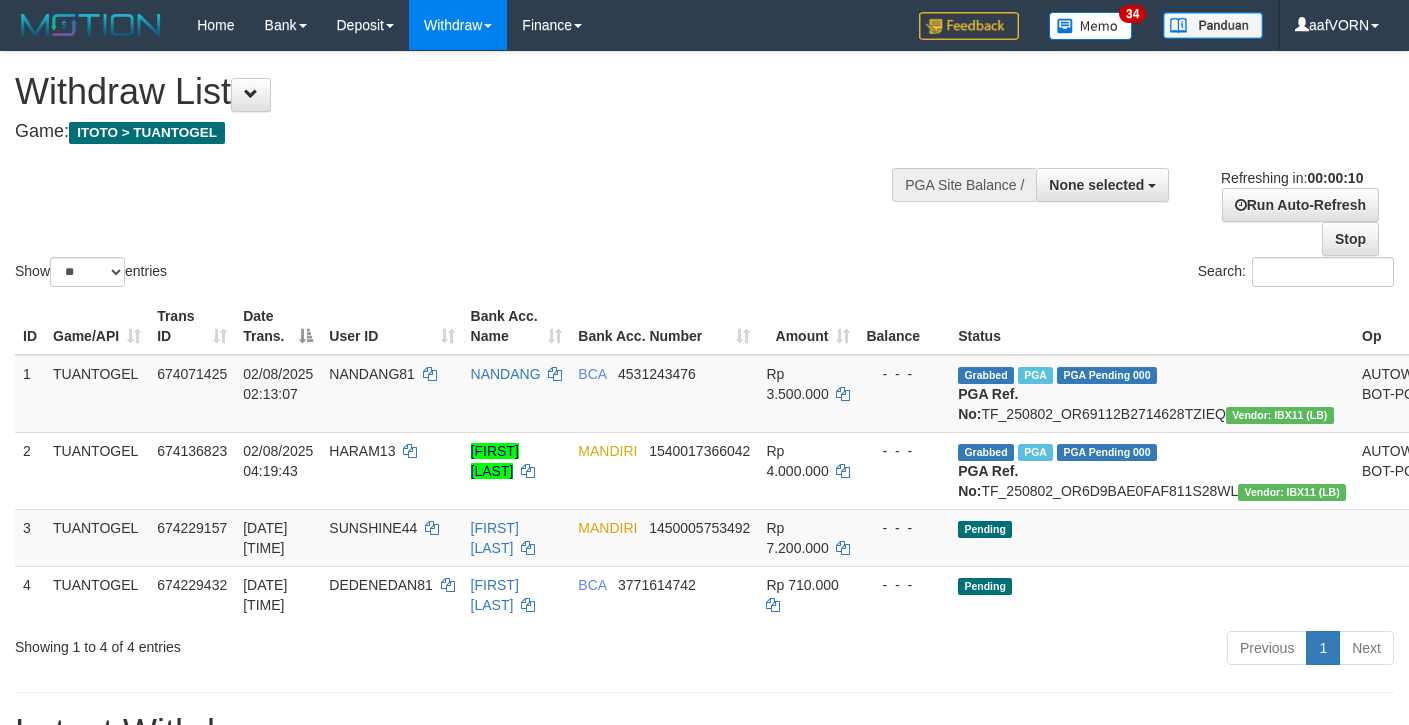 select 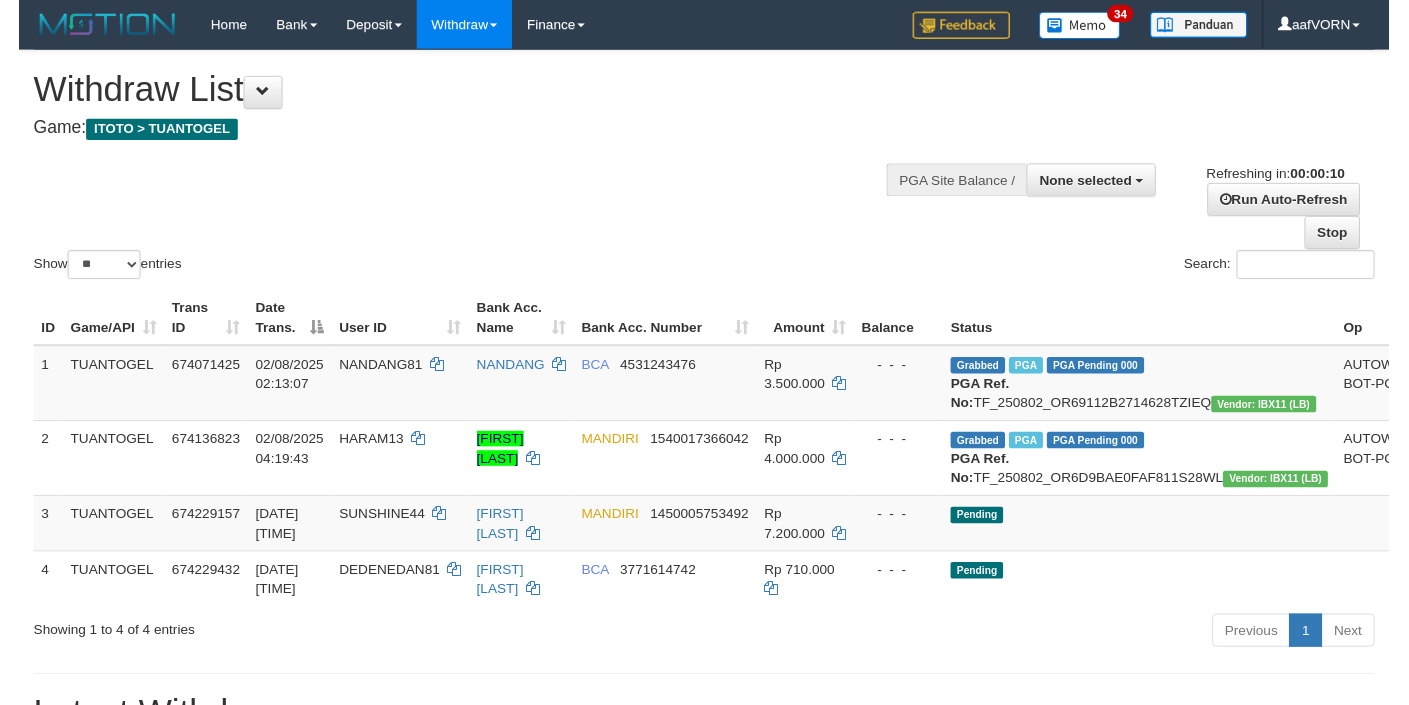 scroll, scrollTop: 0, scrollLeft: 0, axis: both 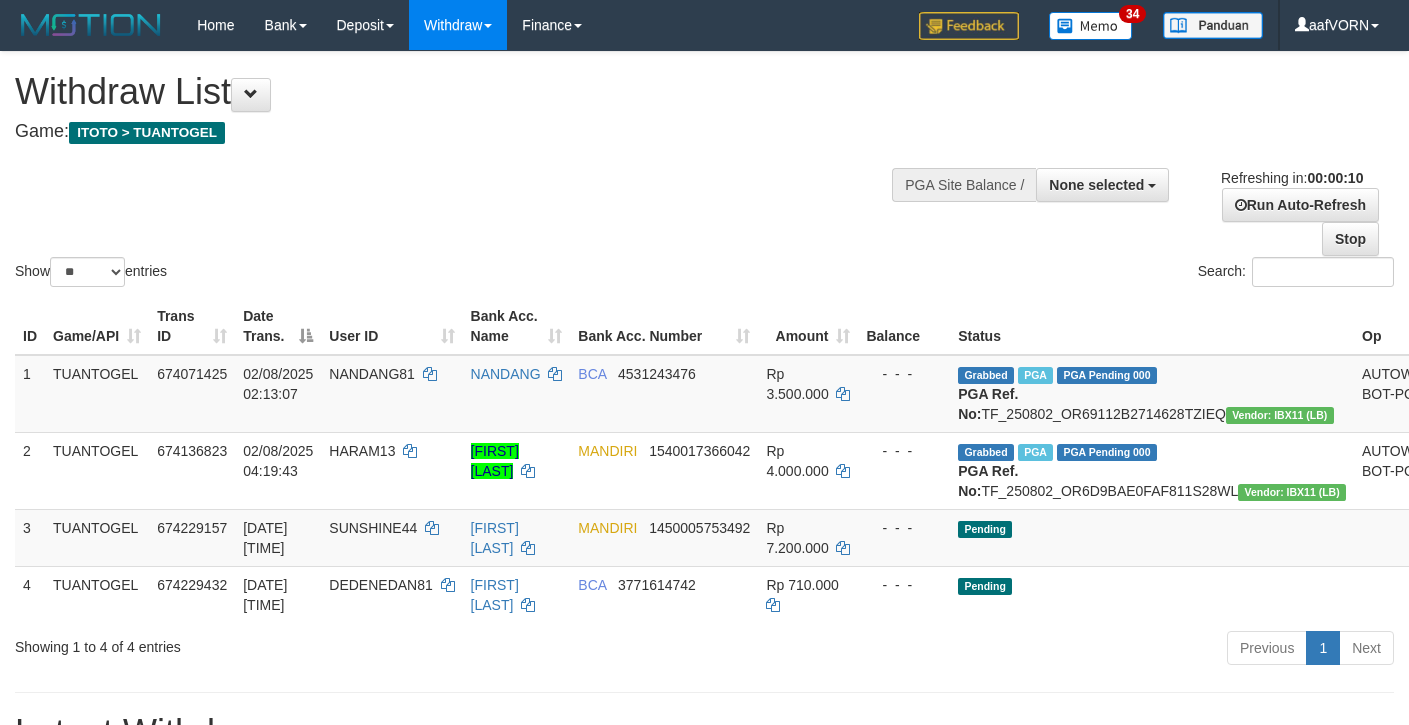 select 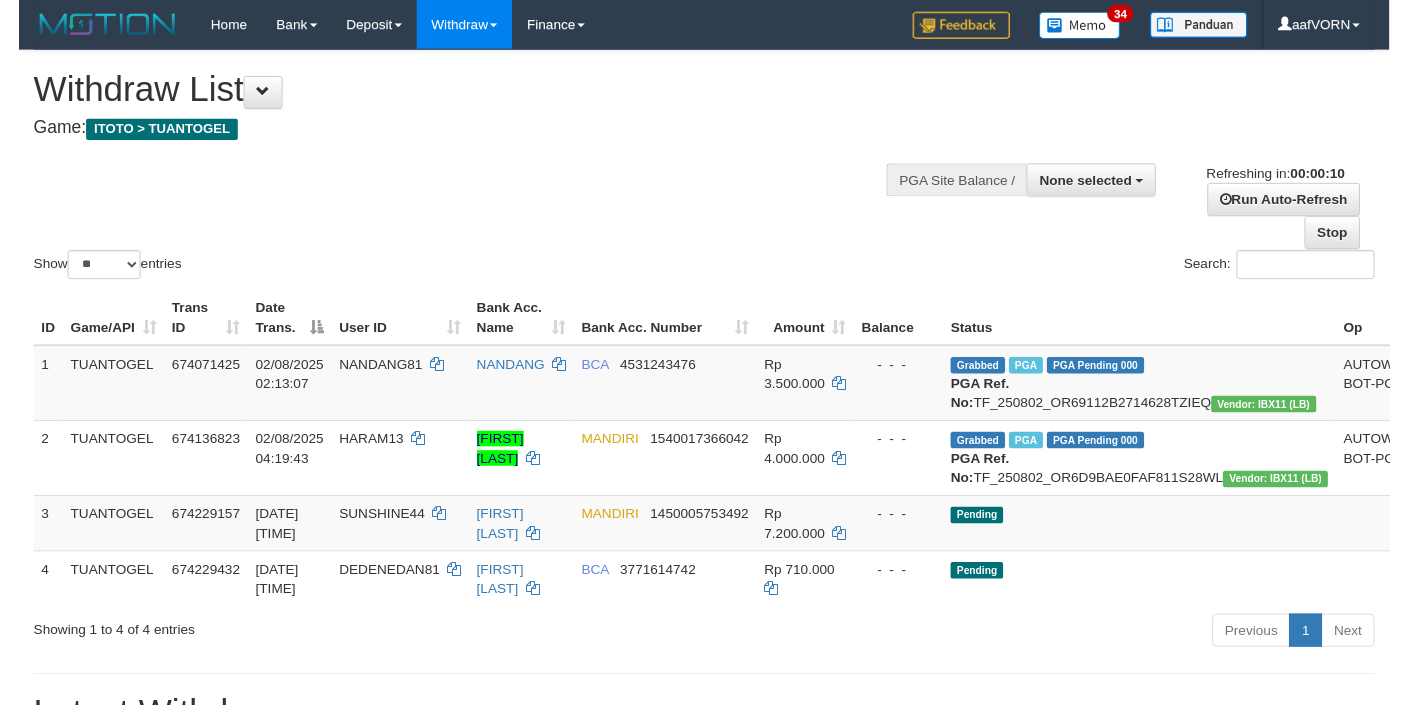 scroll, scrollTop: 0, scrollLeft: 0, axis: both 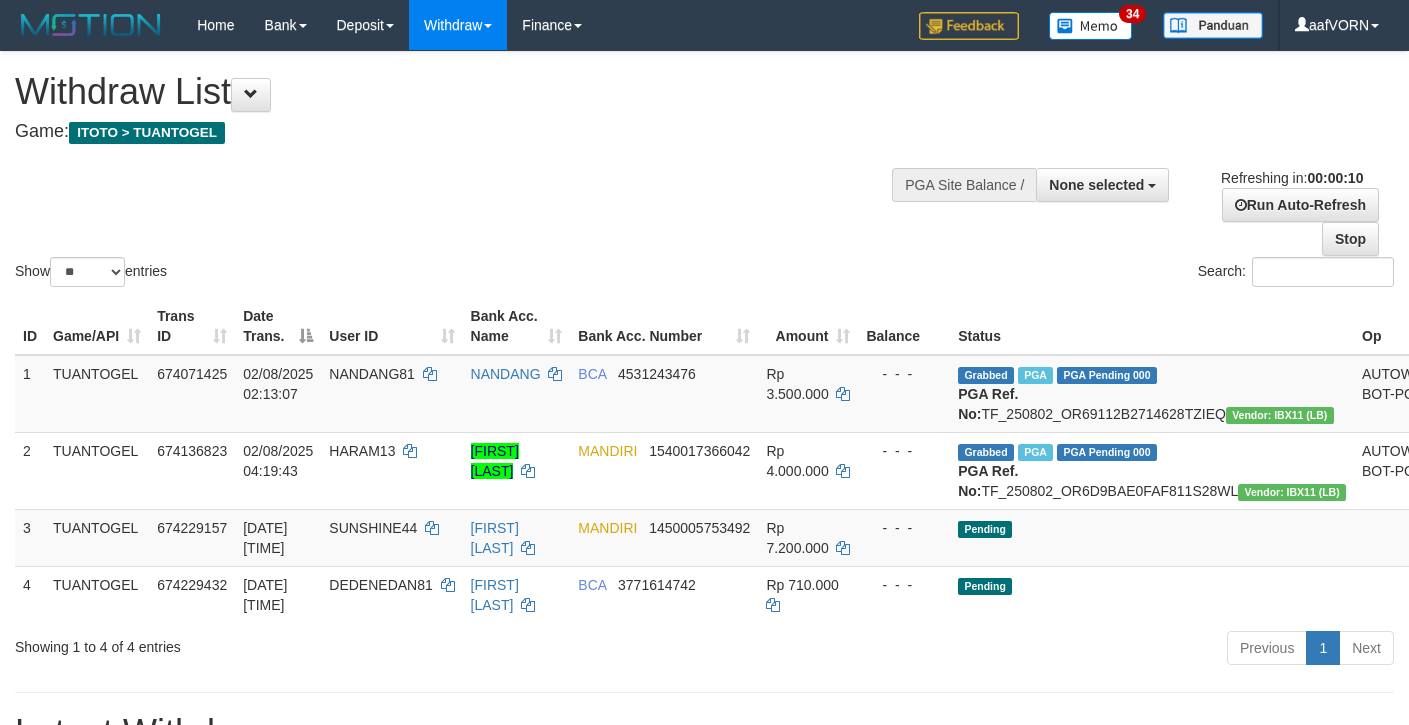 select 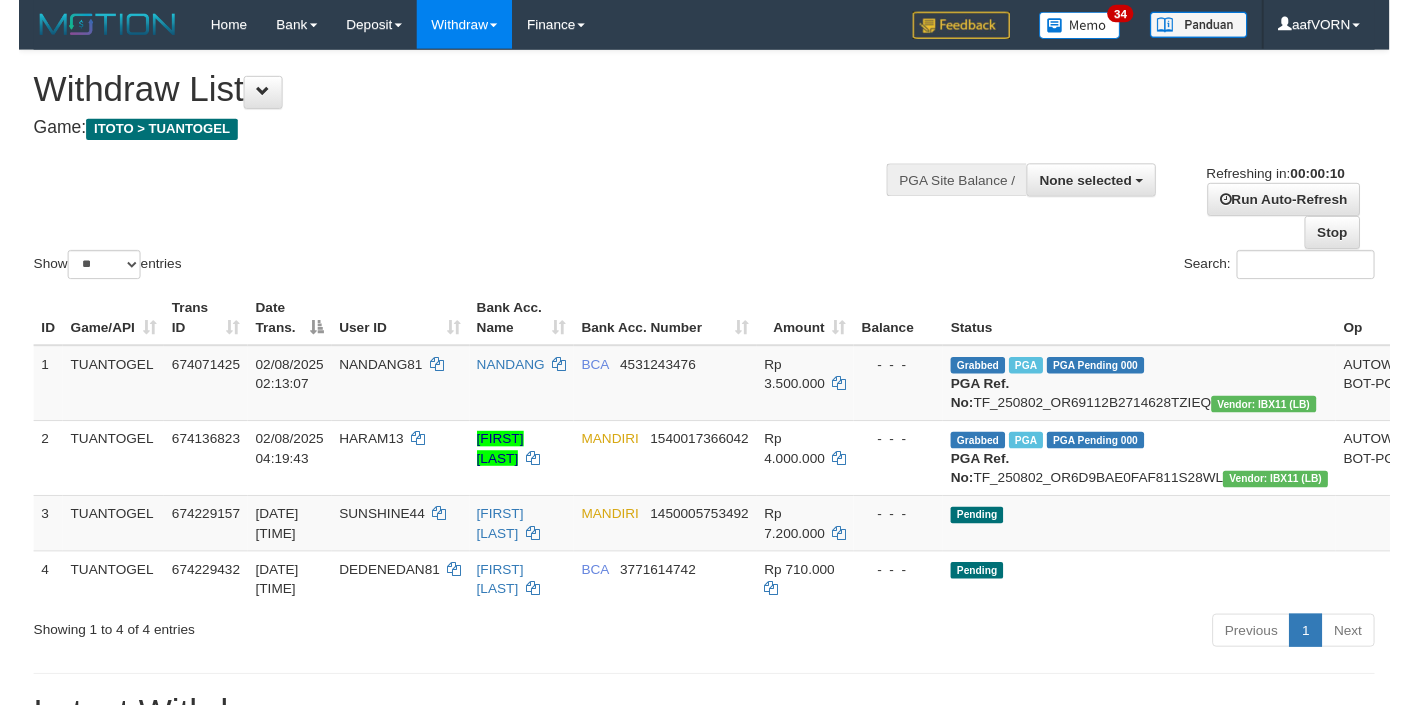 scroll, scrollTop: 0, scrollLeft: 0, axis: both 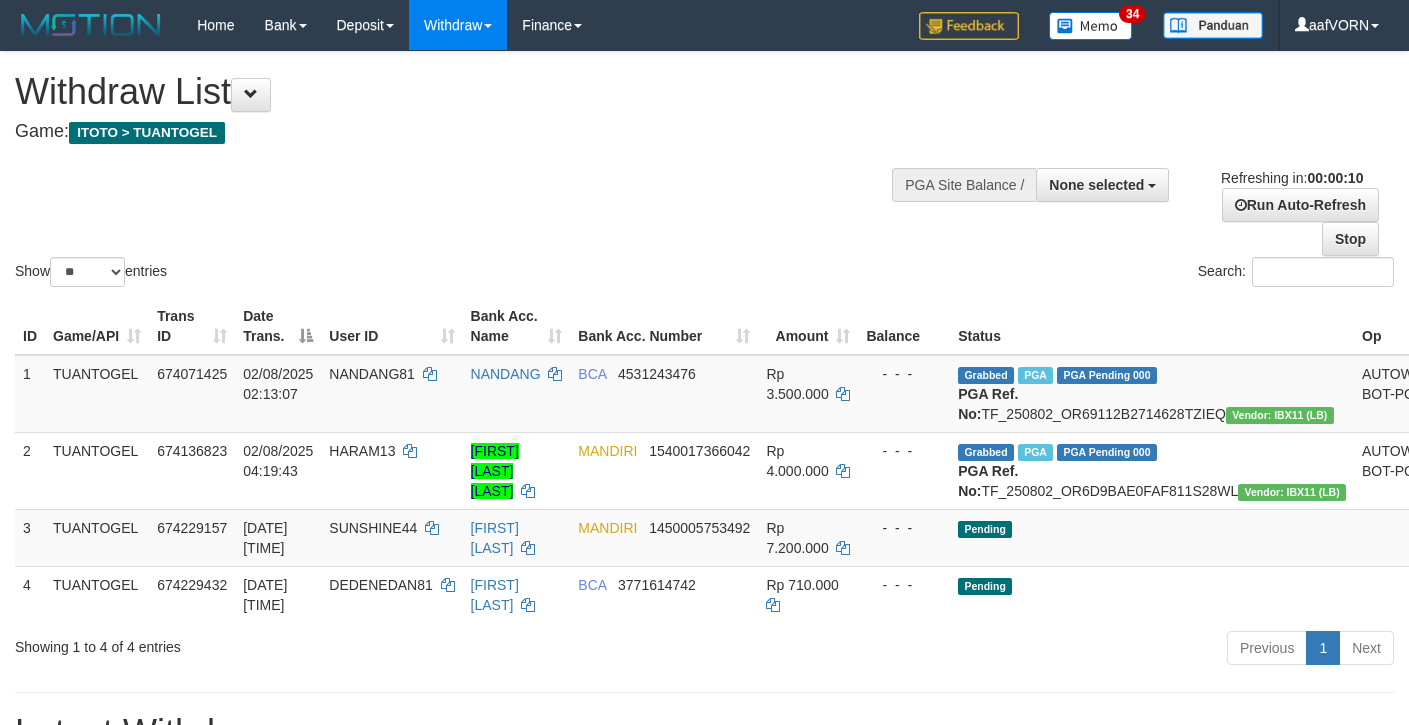 select 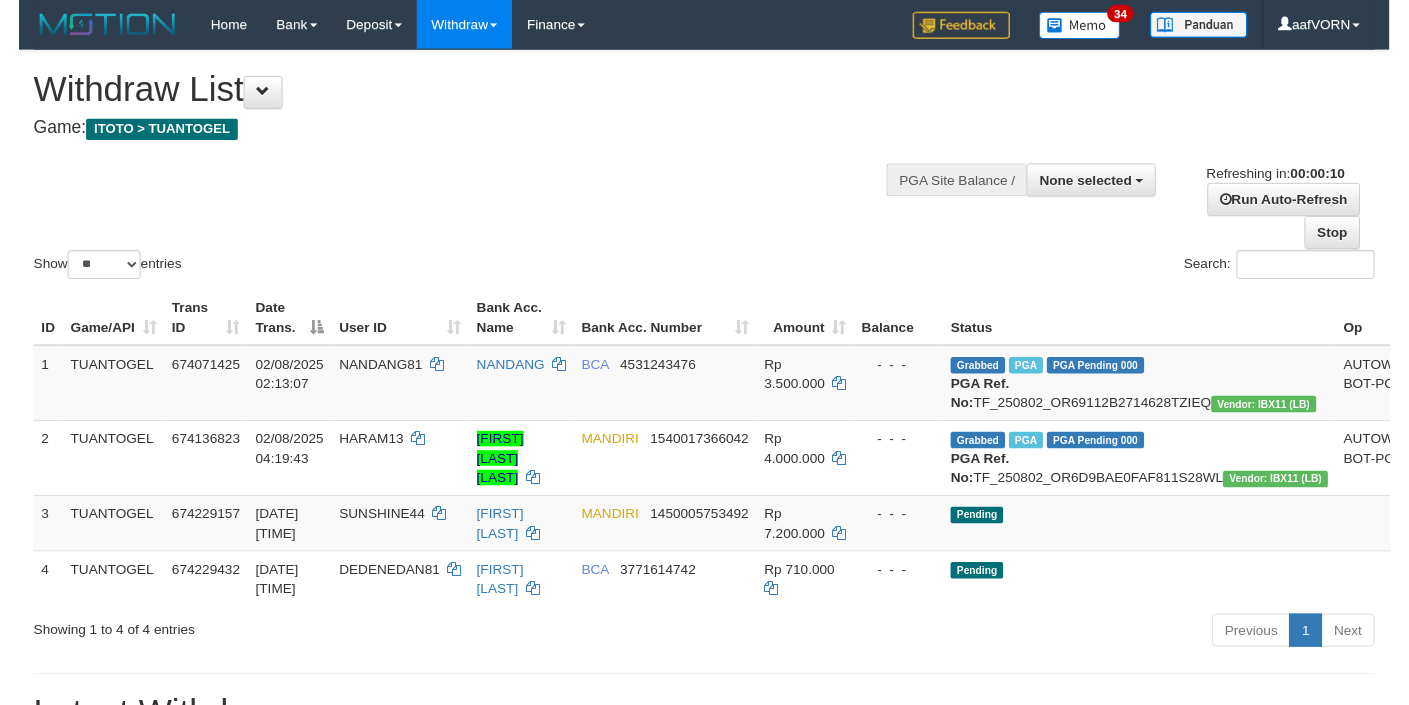scroll, scrollTop: 0, scrollLeft: 0, axis: both 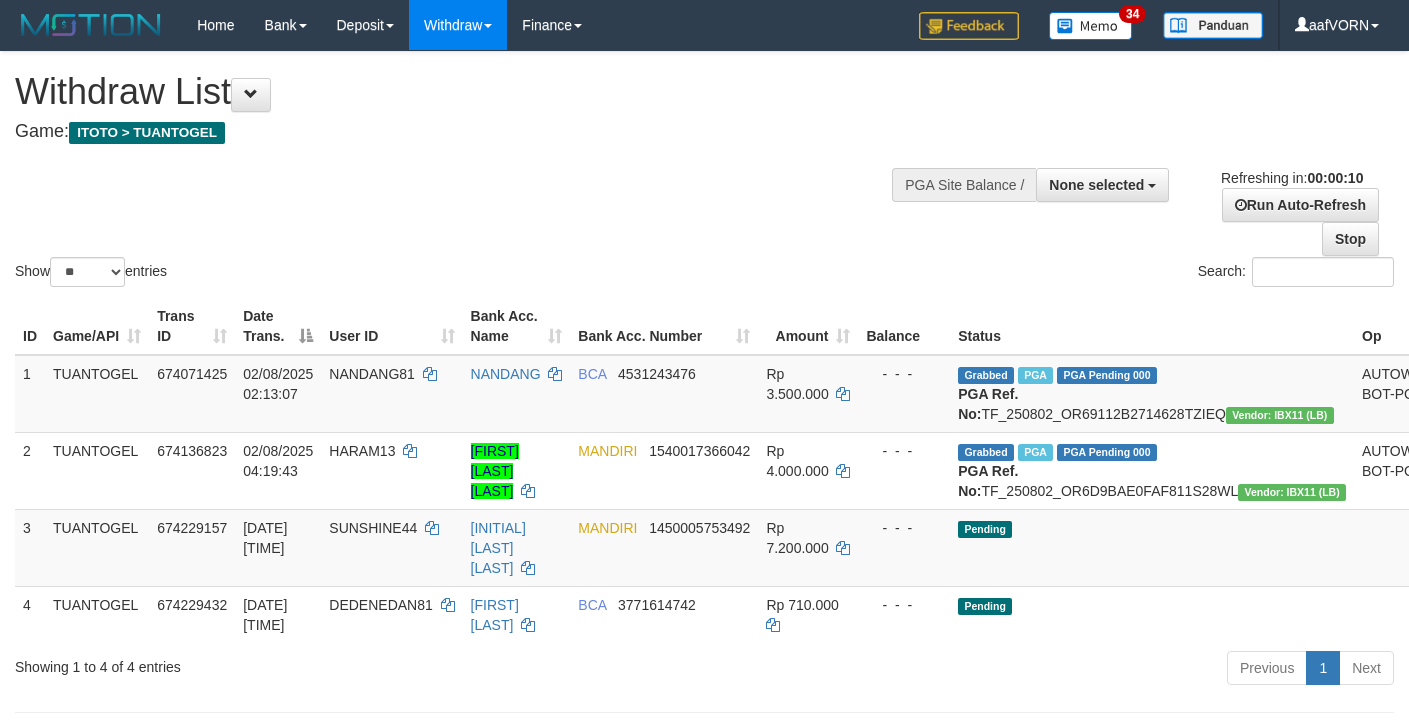 select 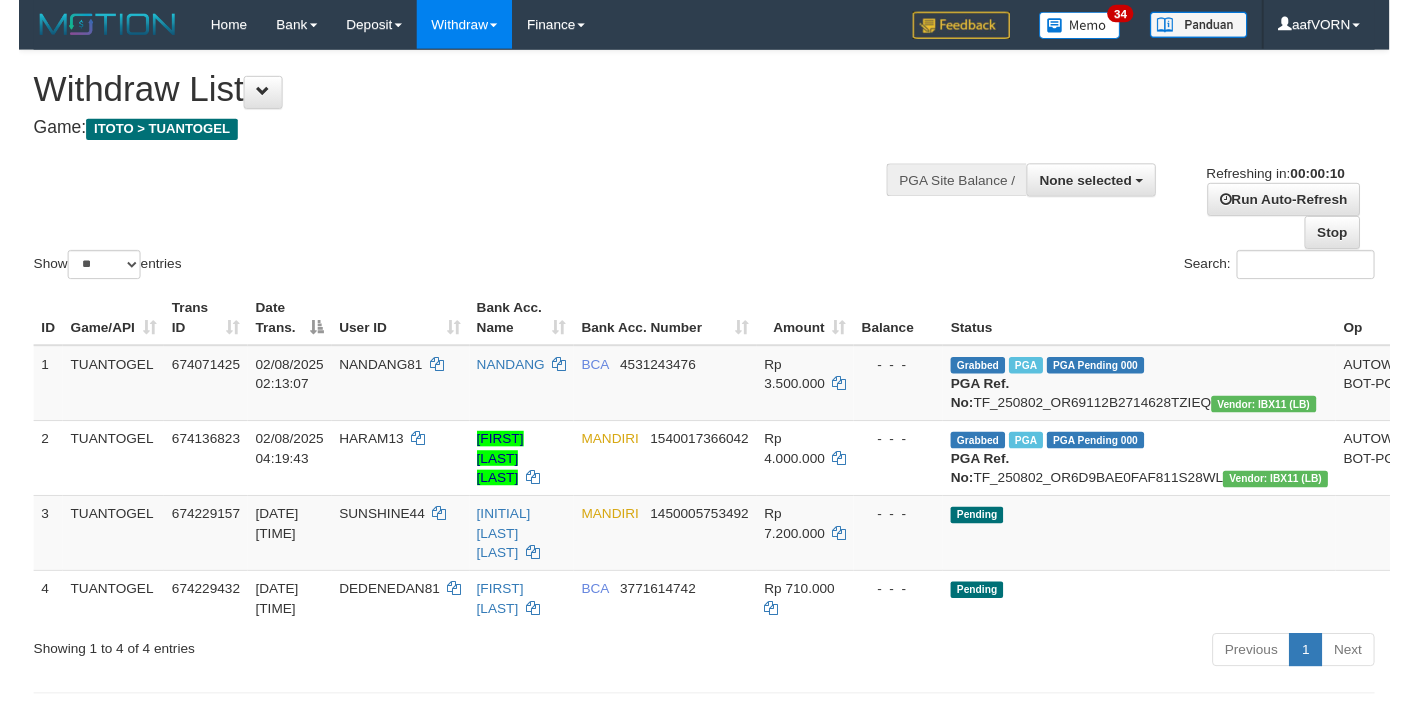 scroll, scrollTop: 0, scrollLeft: 0, axis: both 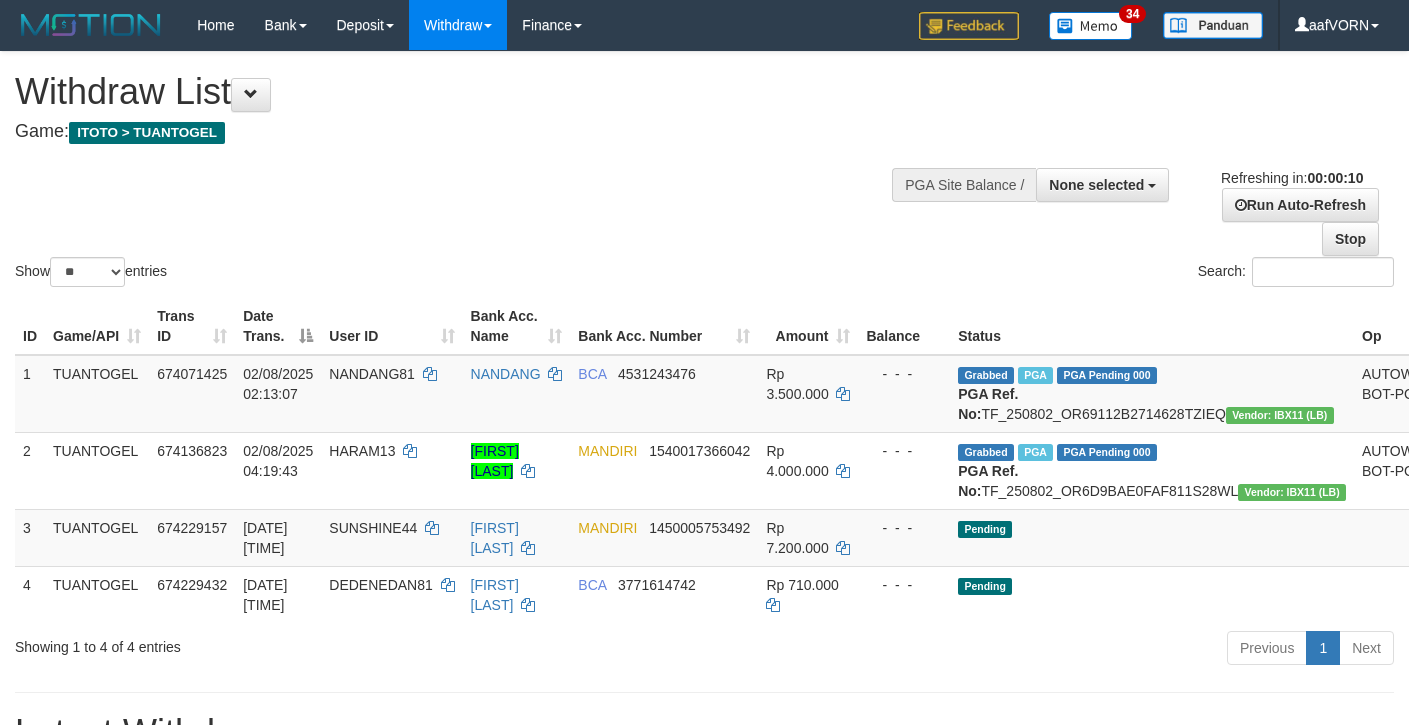 select 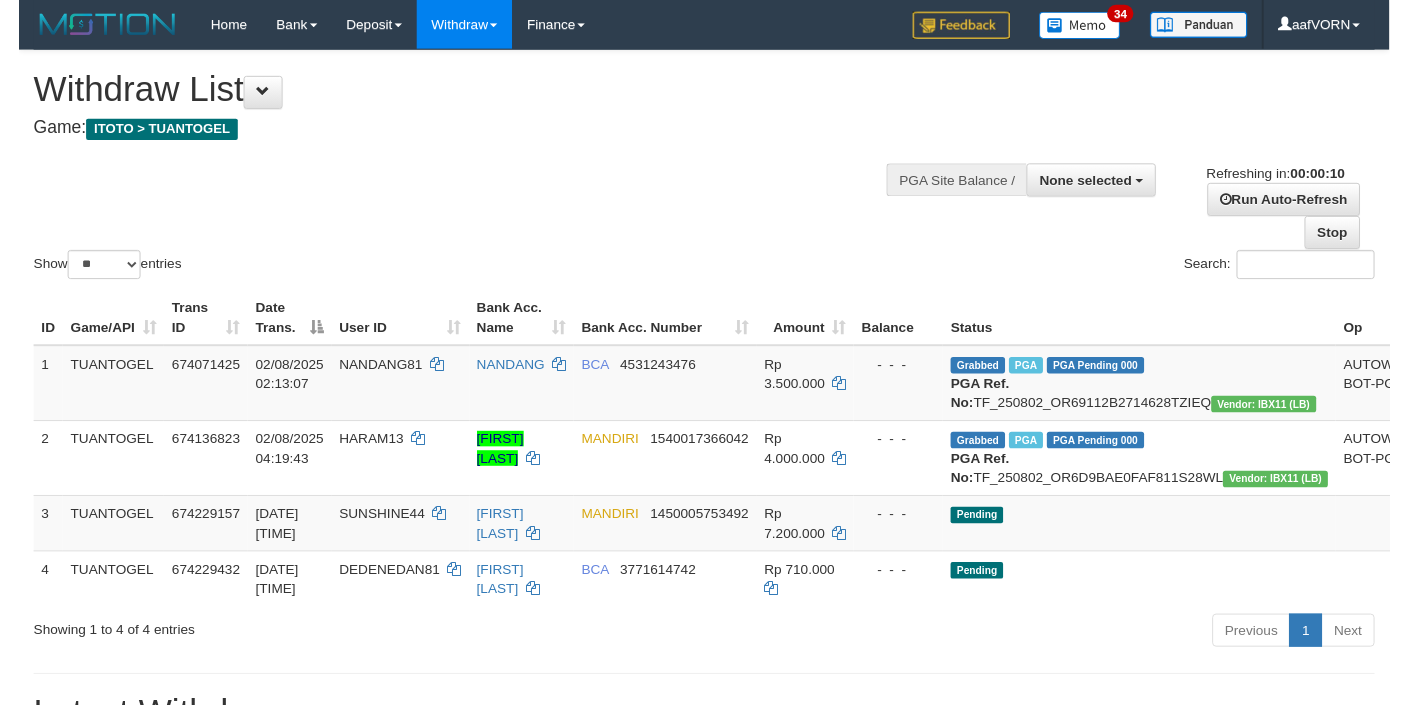 scroll, scrollTop: 0, scrollLeft: 0, axis: both 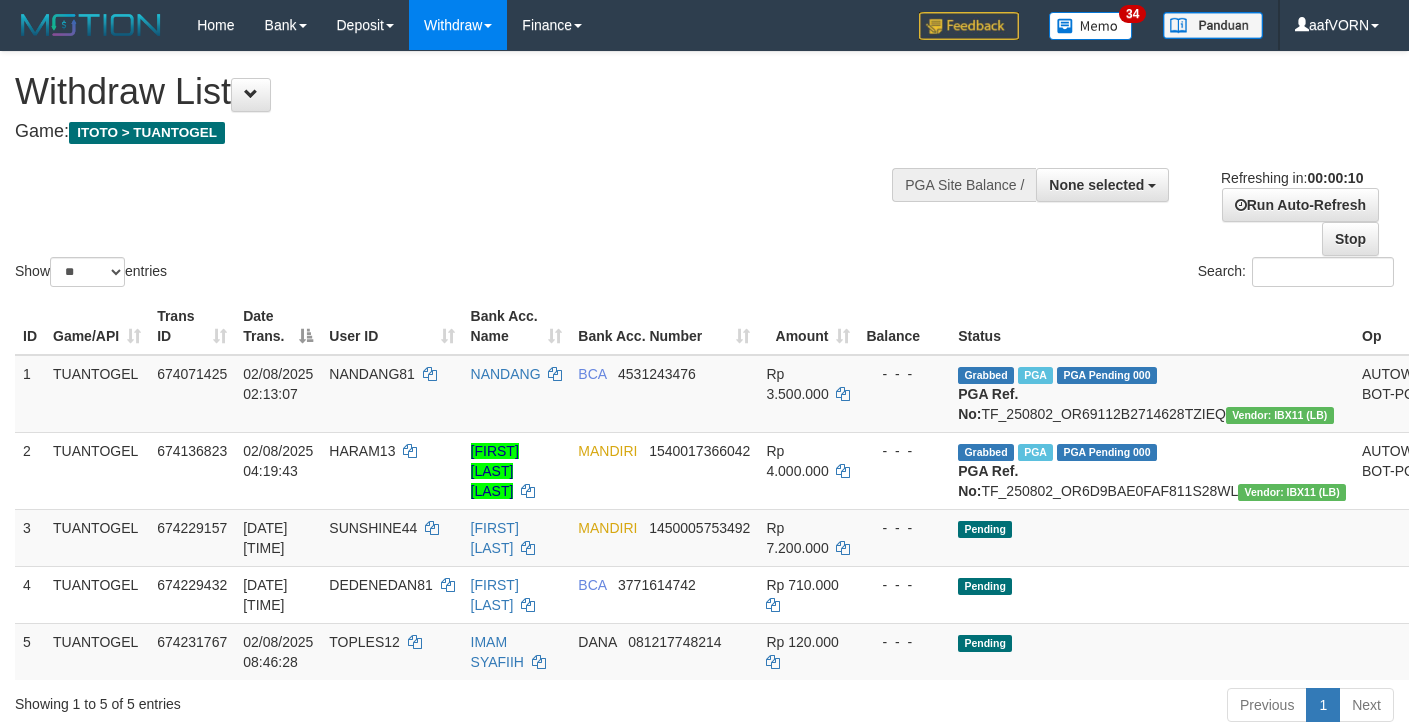 select 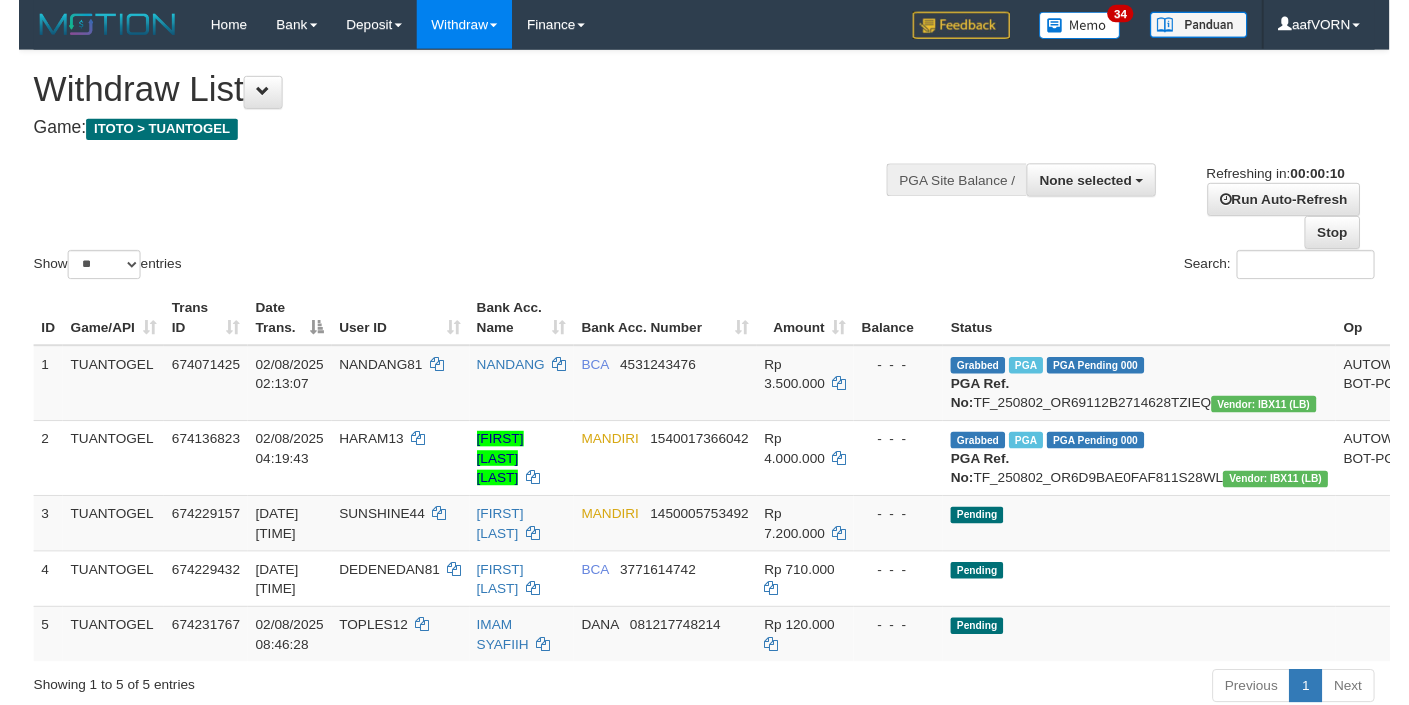 scroll, scrollTop: 0, scrollLeft: 0, axis: both 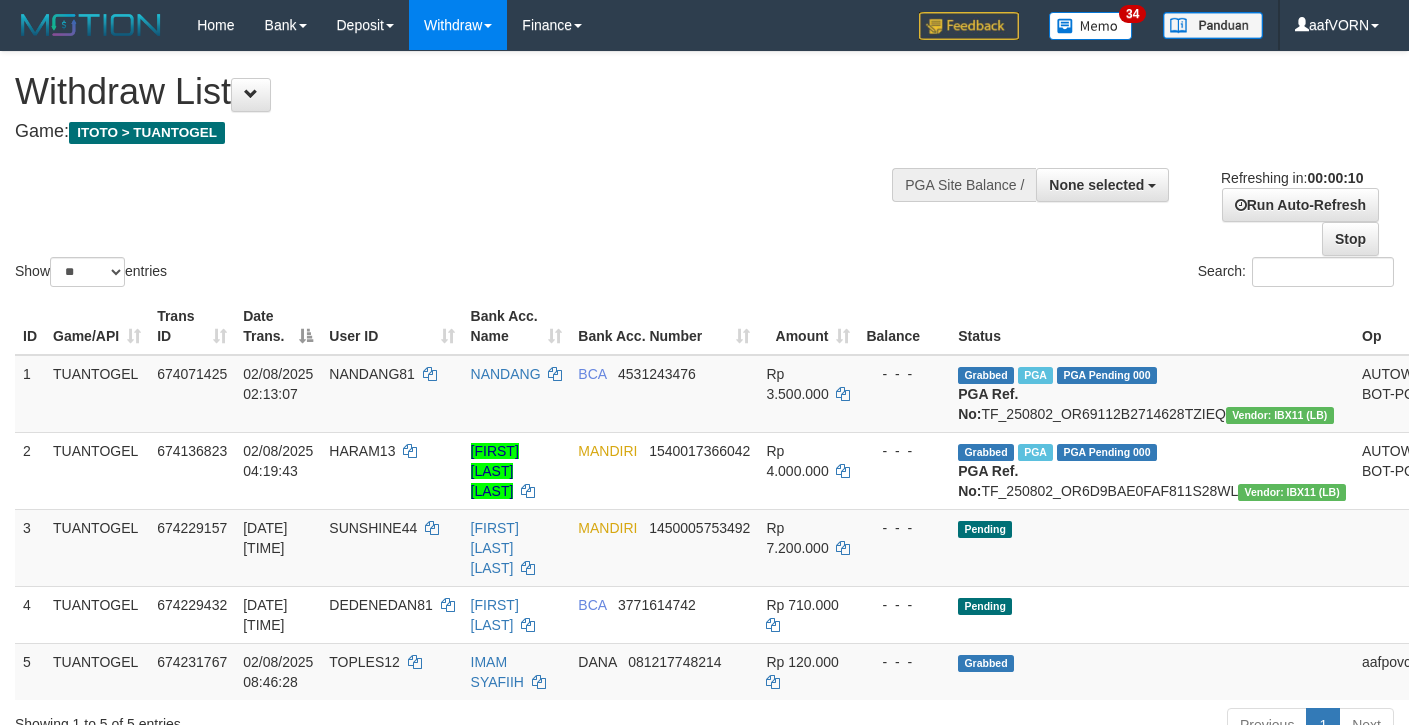 select 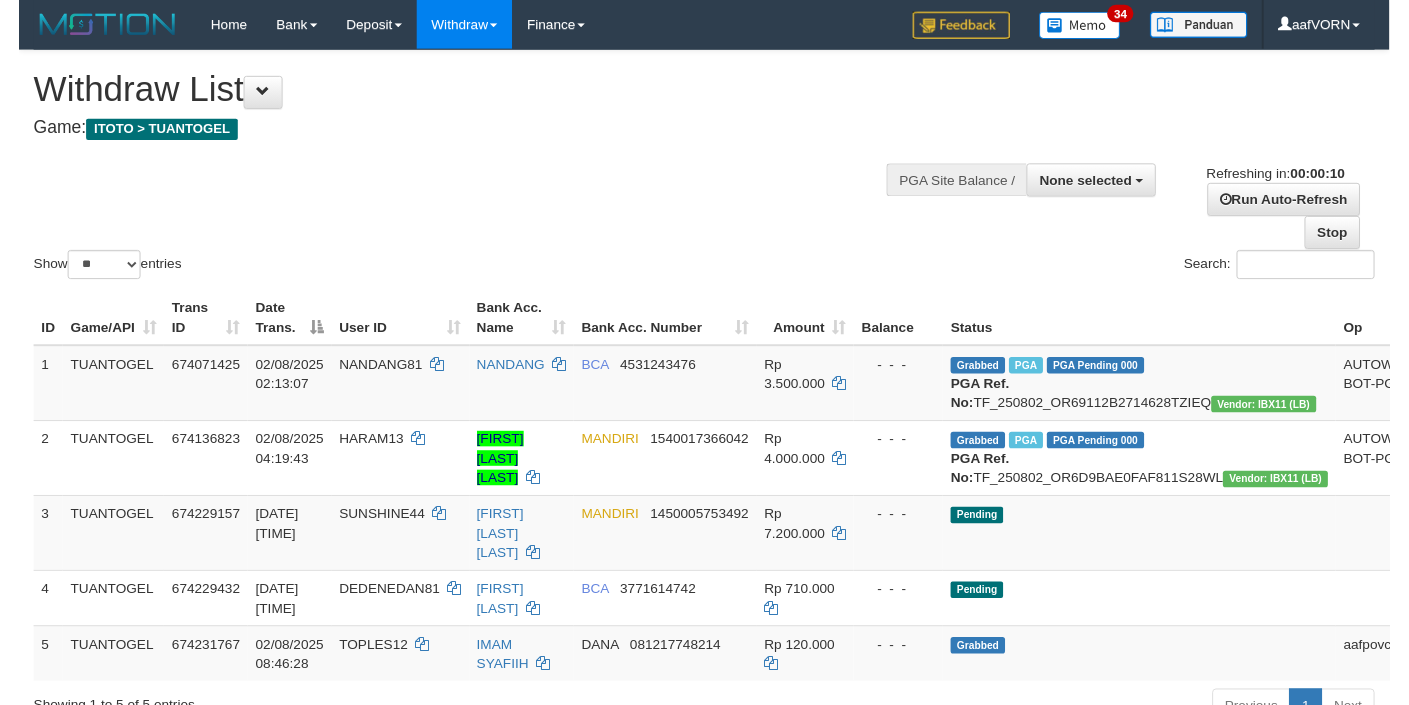 scroll, scrollTop: 0, scrollLeft: 0, axis: both 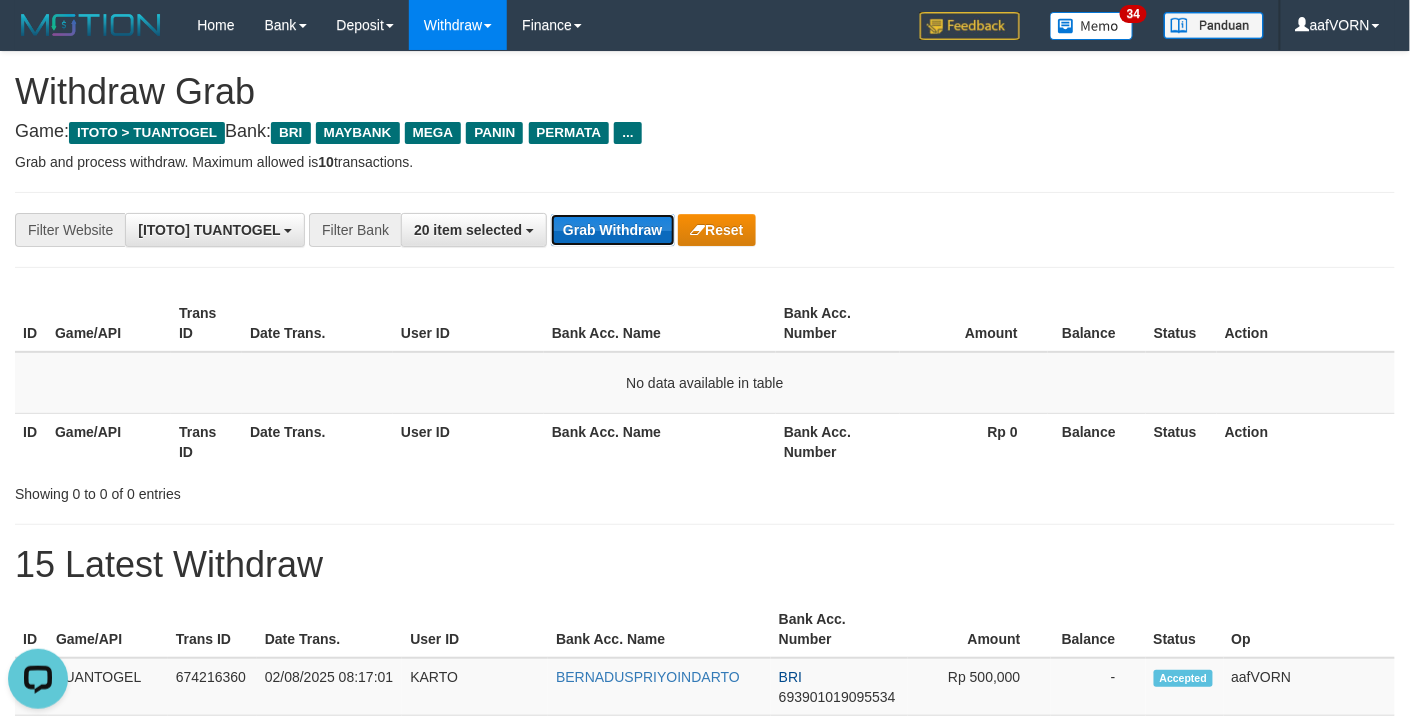 click on "Grab Withdraw" at bounding box center (612, 230) 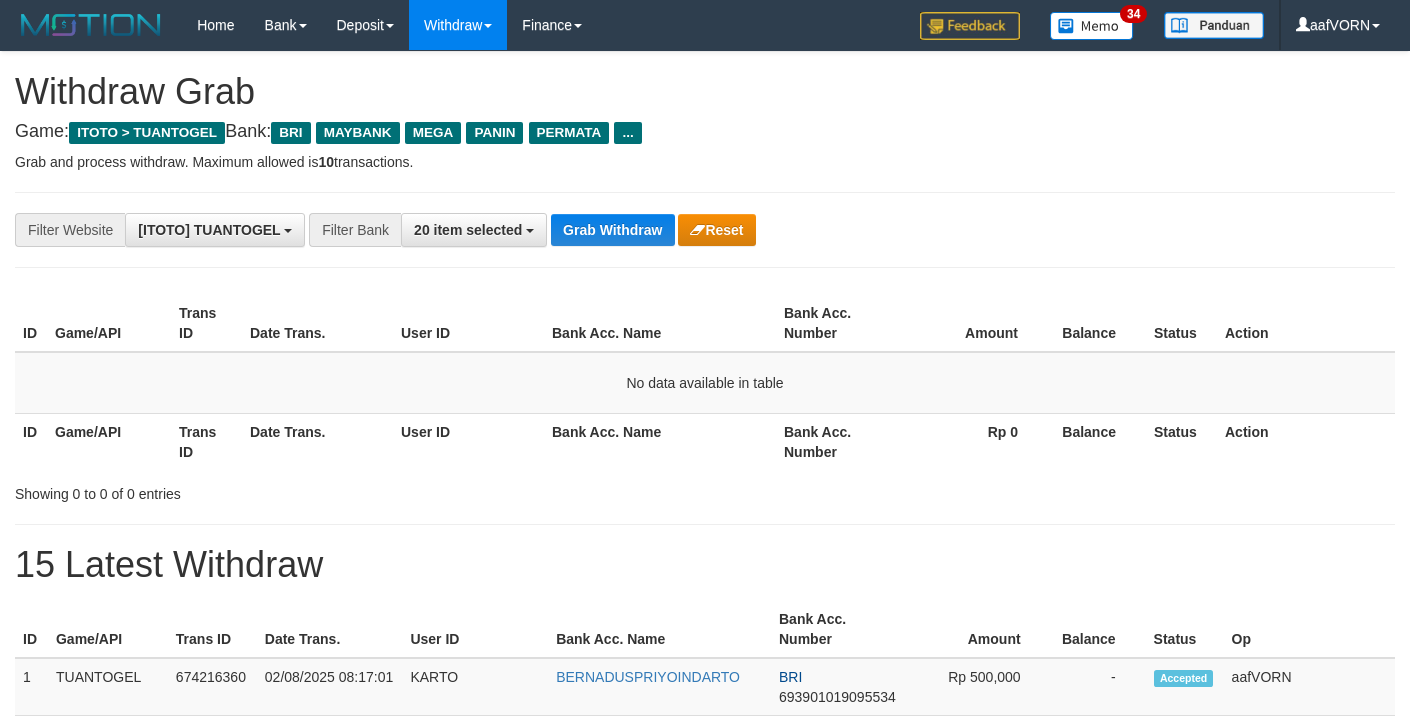 scroll, scrollTop: 0, scrollLeft: 0, axis: both 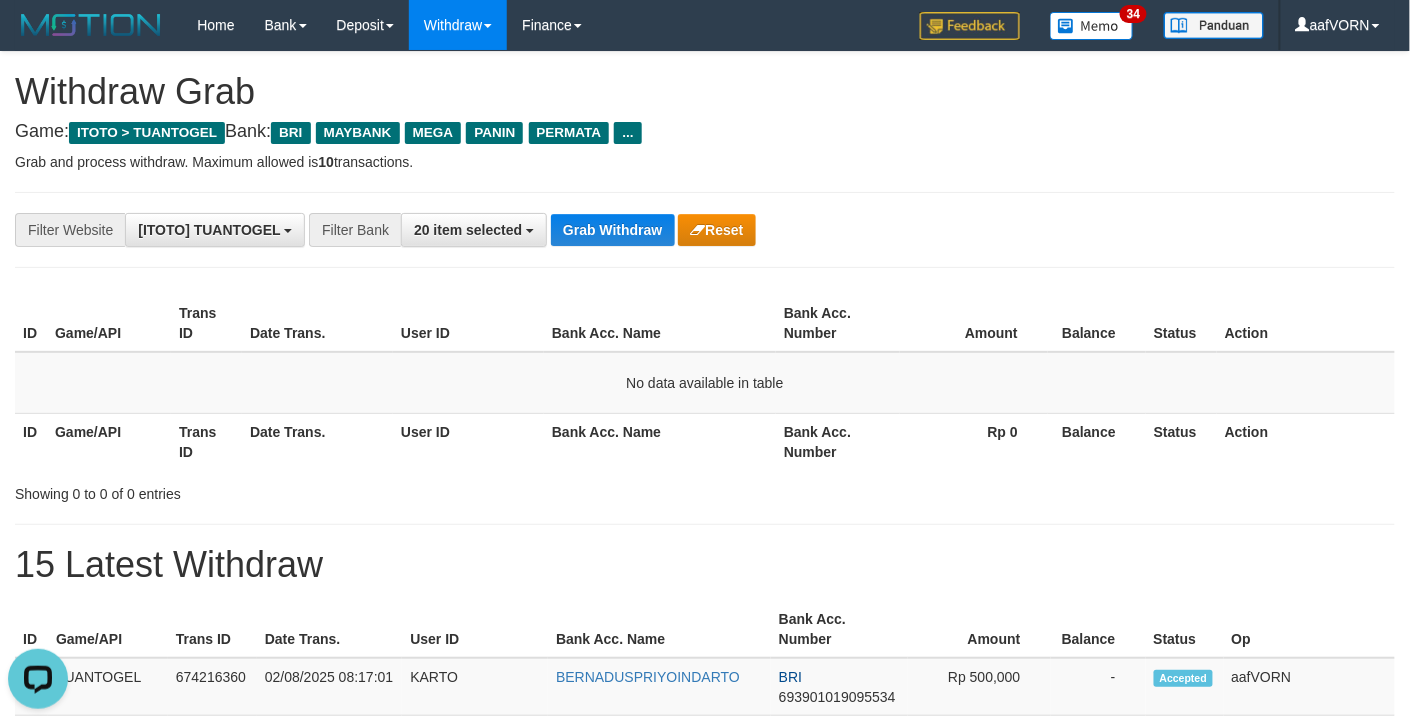 click on "**********" at bounding box center (705, 856) 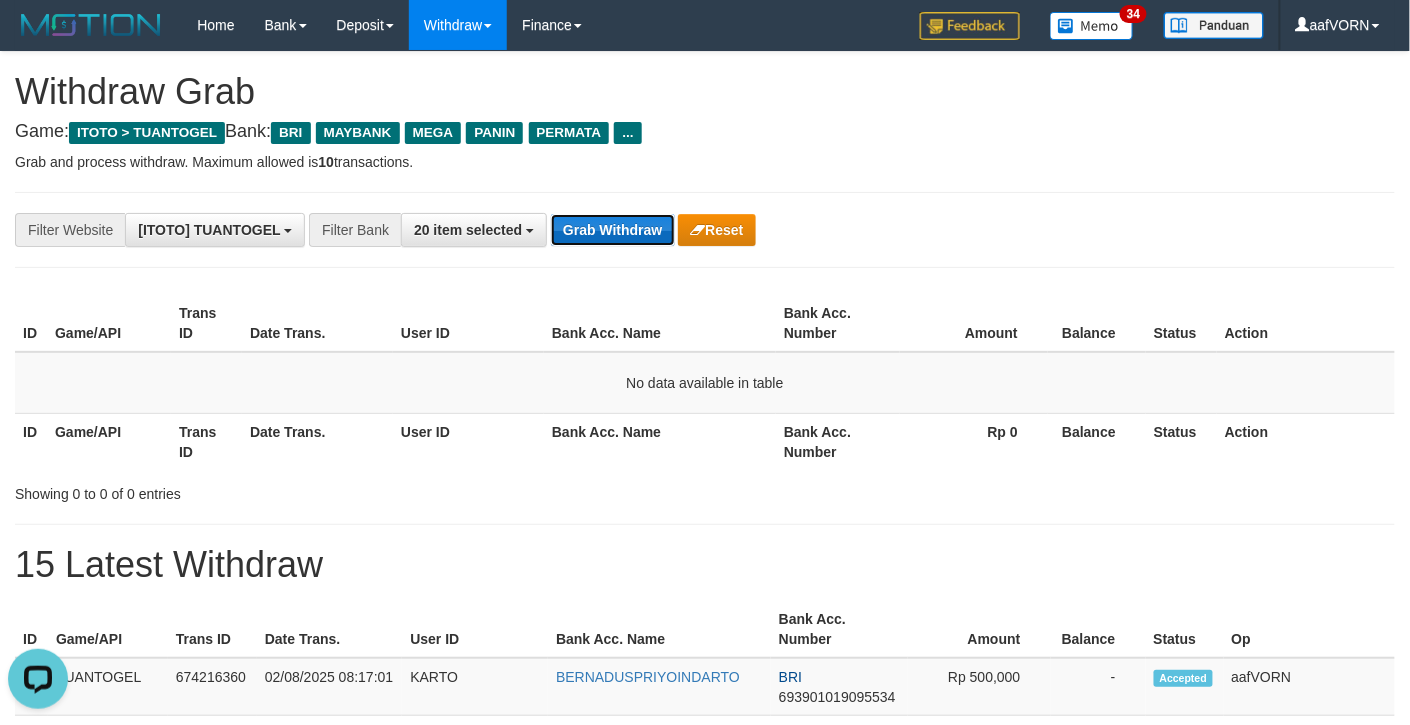 click on "Grab Withdraw" at bounding box center [612, 230] 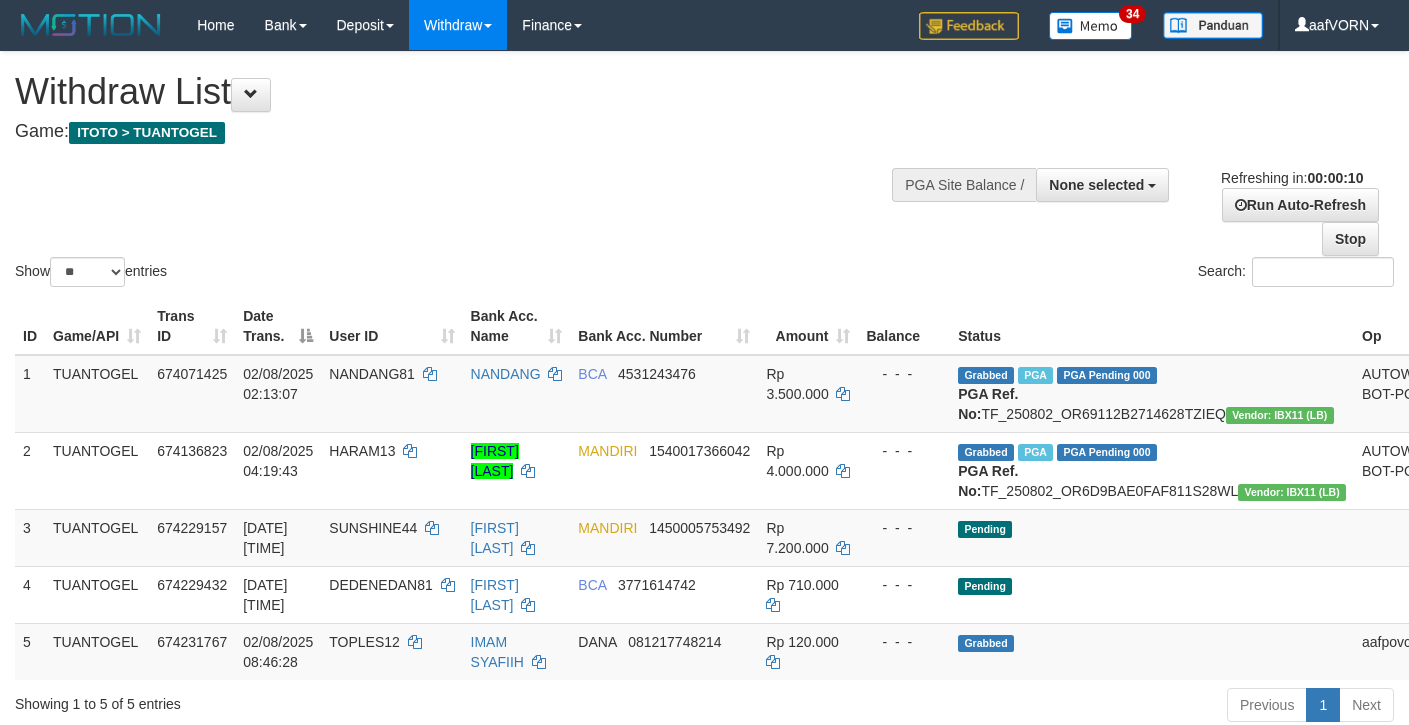 select 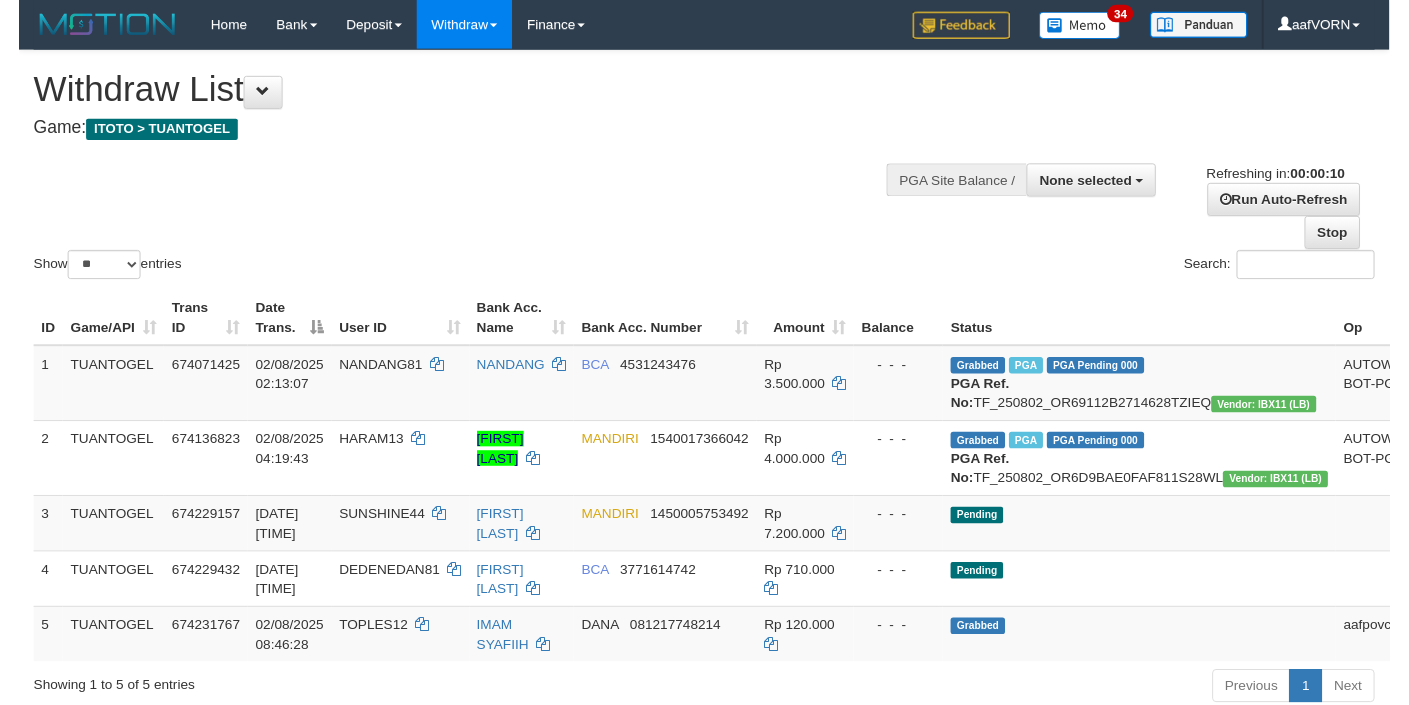 scroll, scrollTop: 0, scrollLeft: 0, axis: both 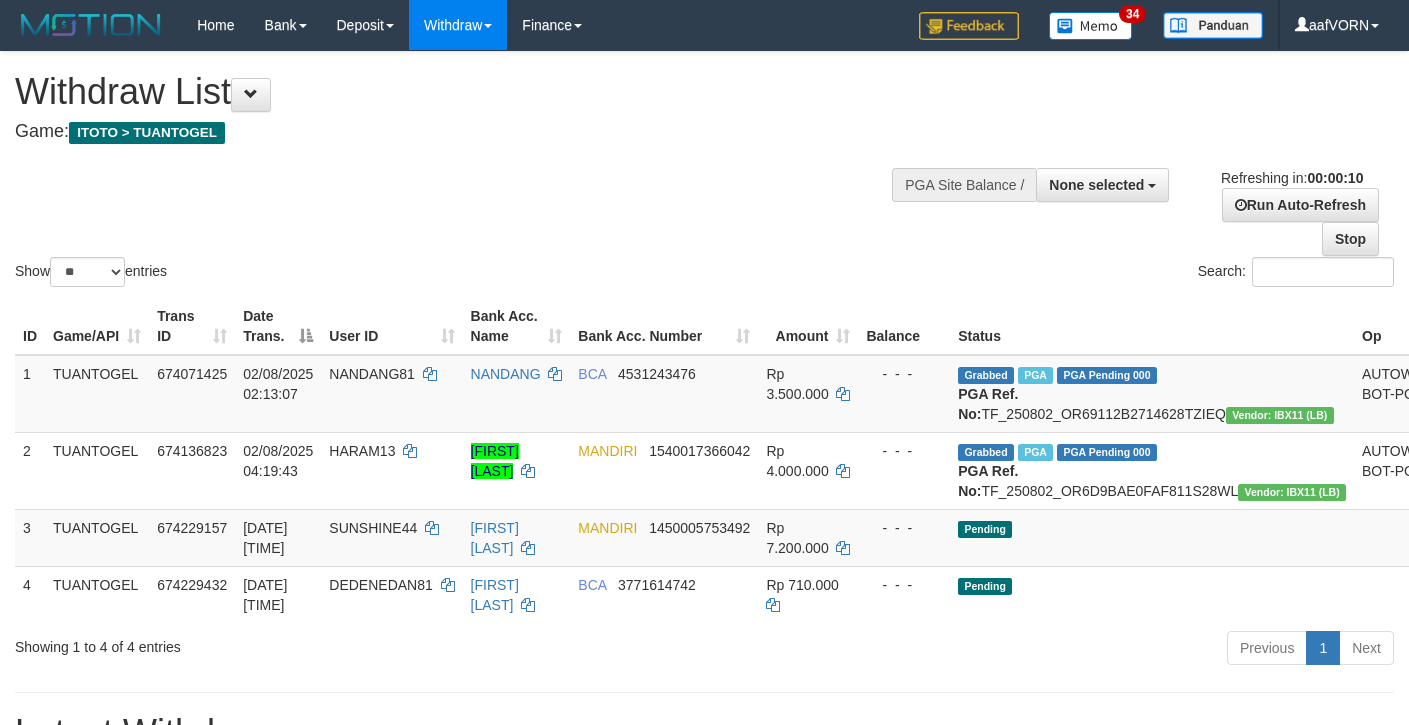 select 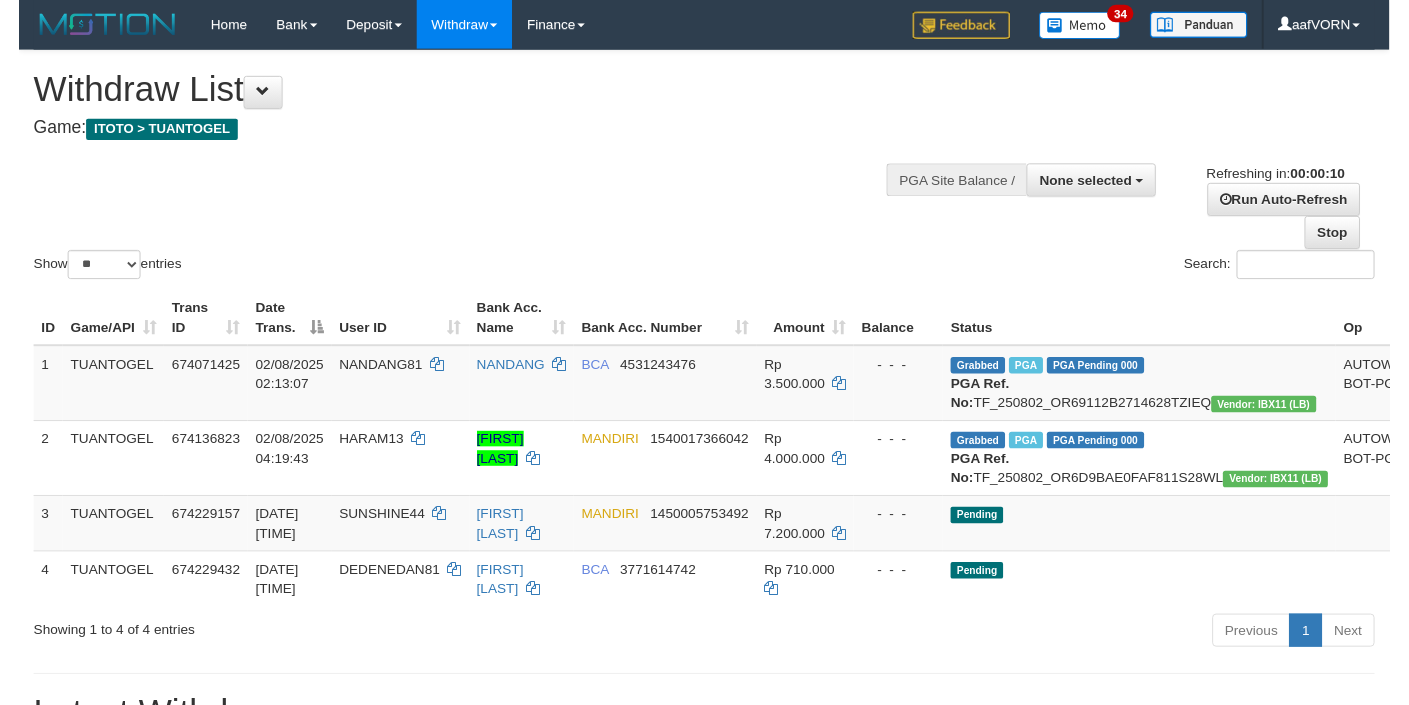 scroll, scrollTop: 0, scrollLeft: 0, axis: both 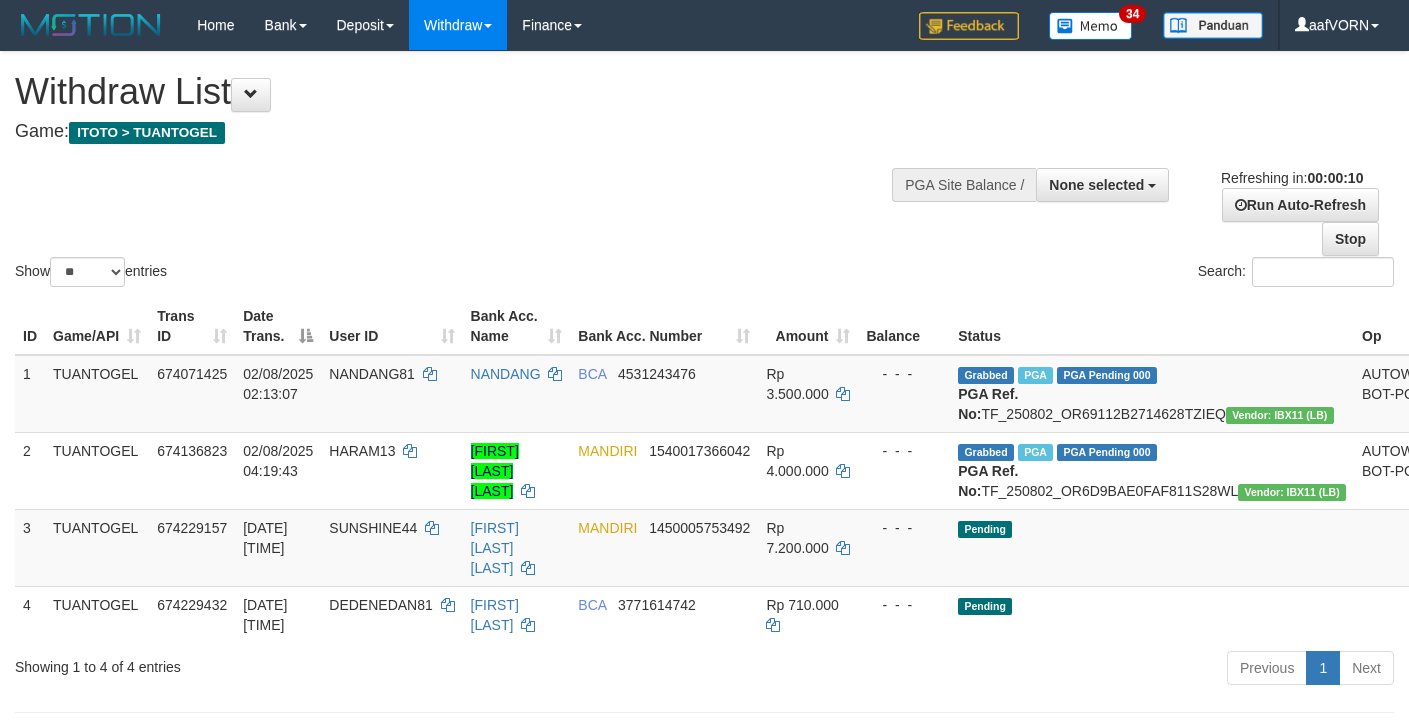 select 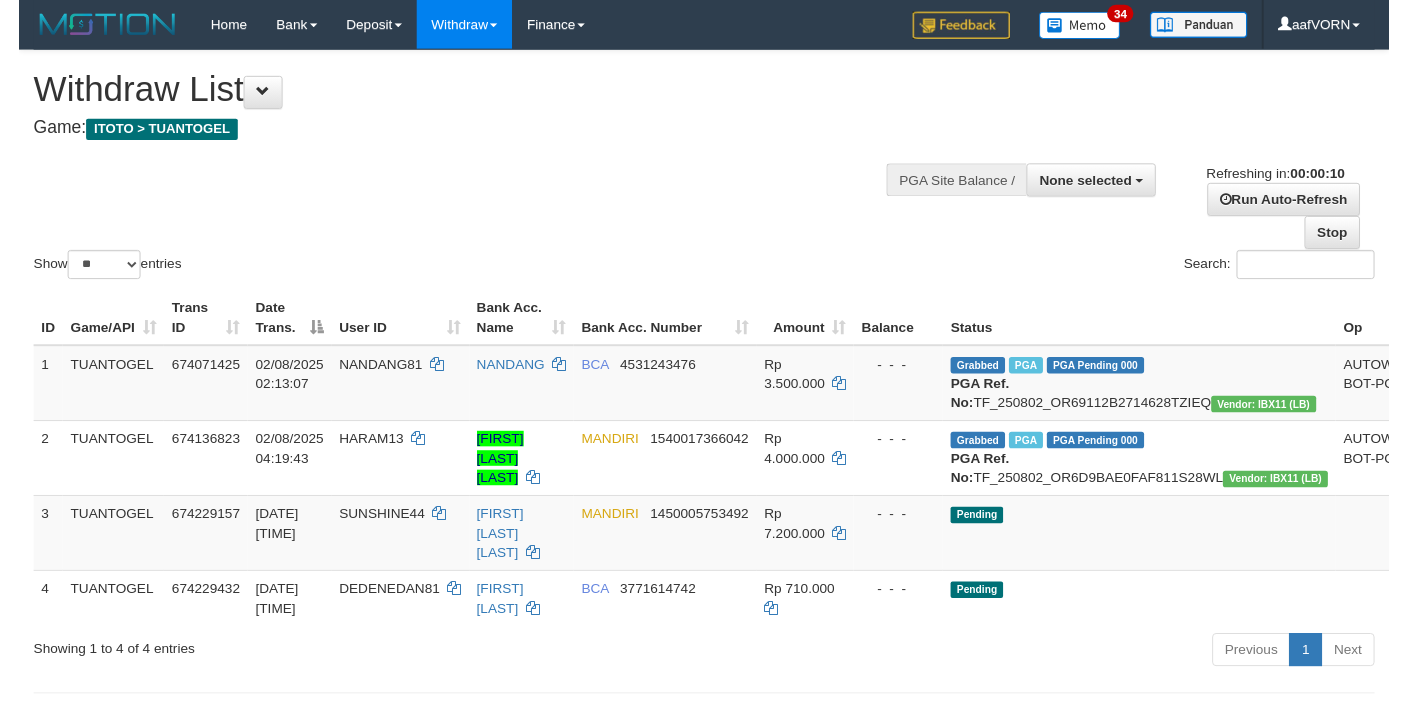 scroll, scrollTop: 0, scrollLeft: 0, axis: both 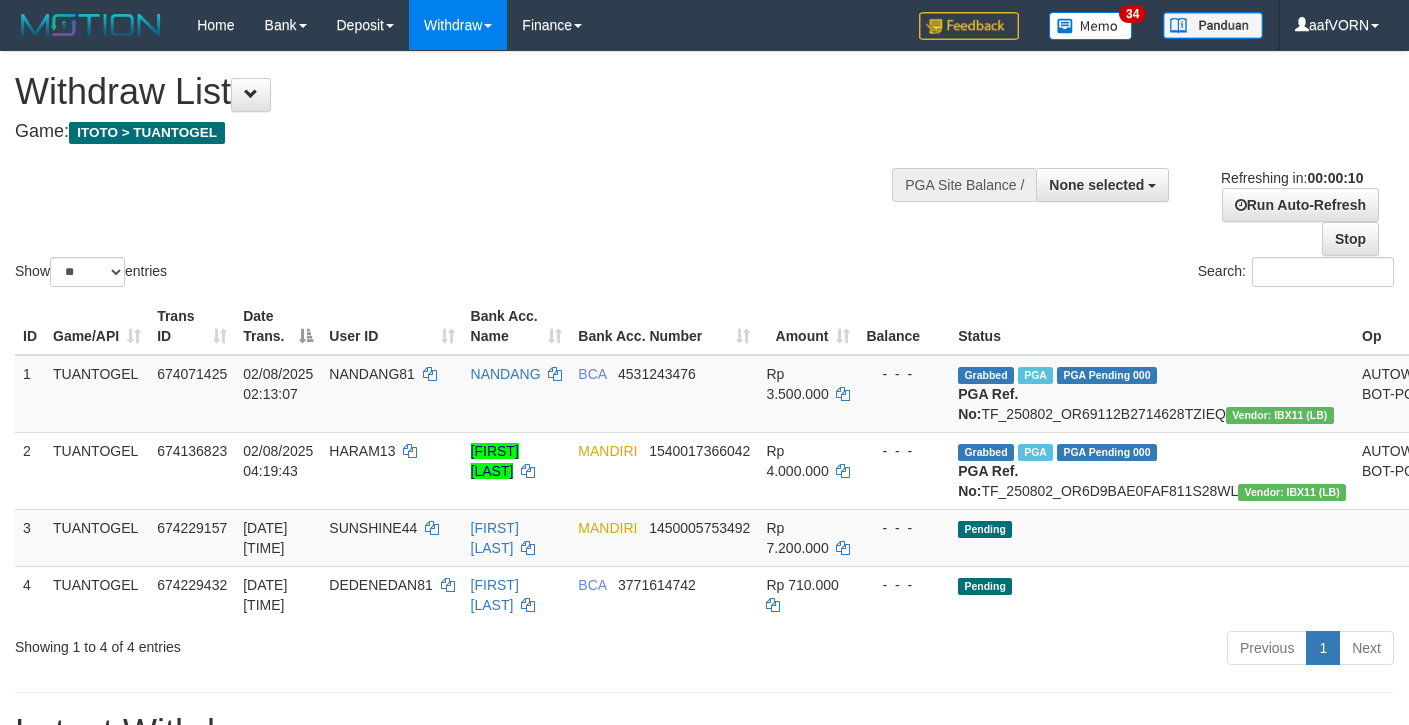 select 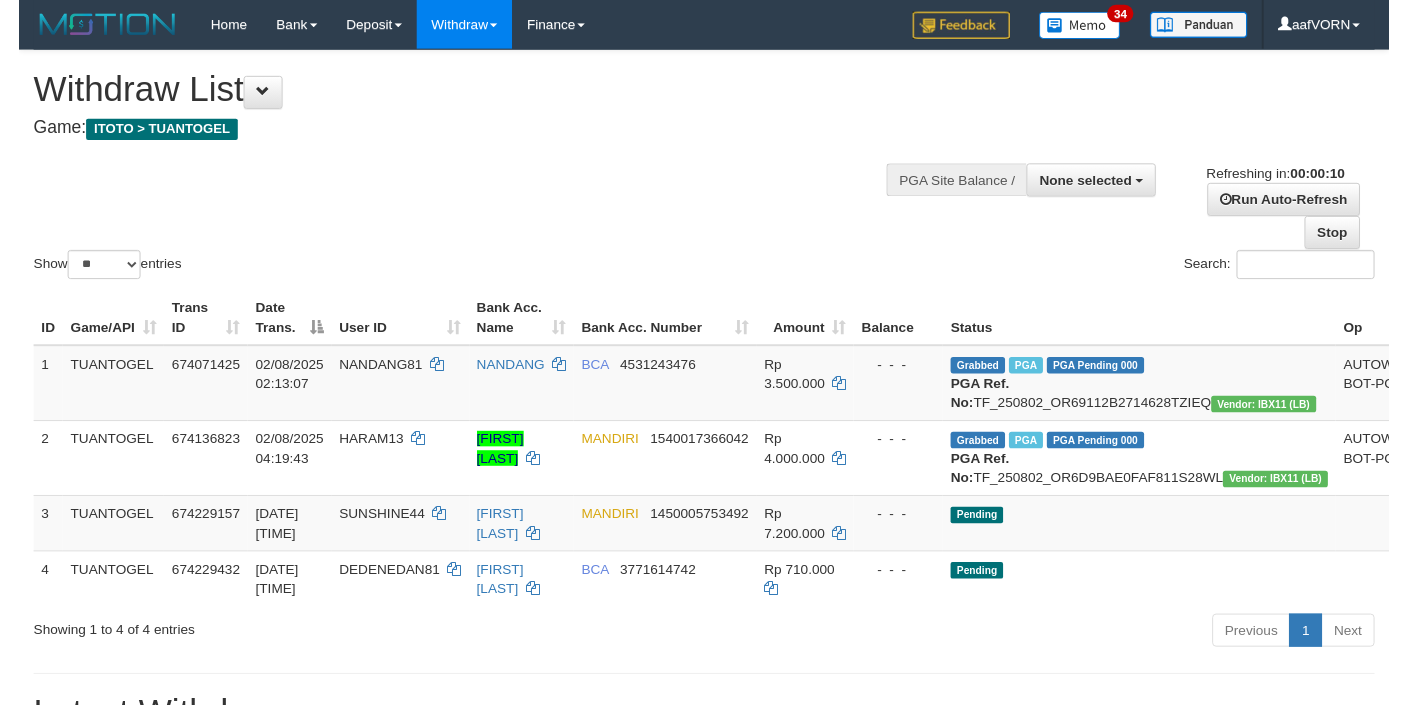 scroll, scrollTop: 0, scrollLeft: 0, axis: both 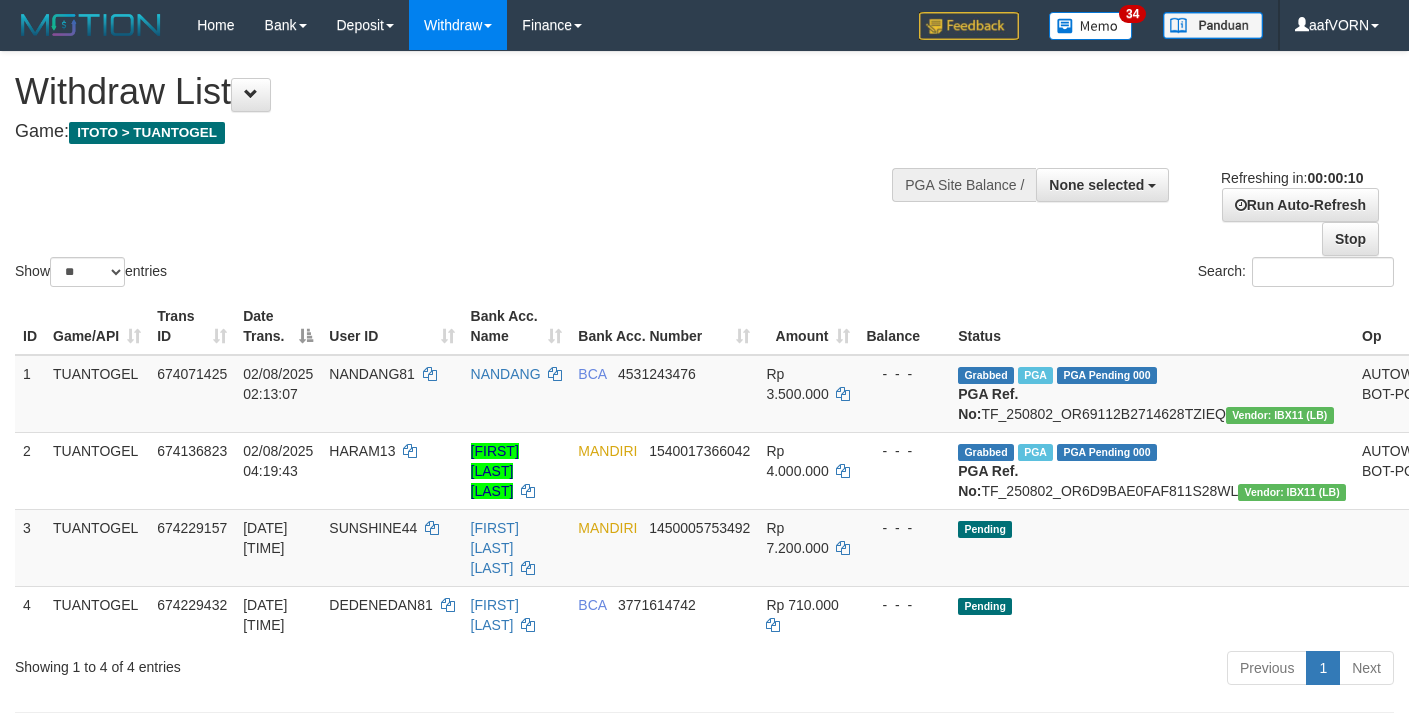 select 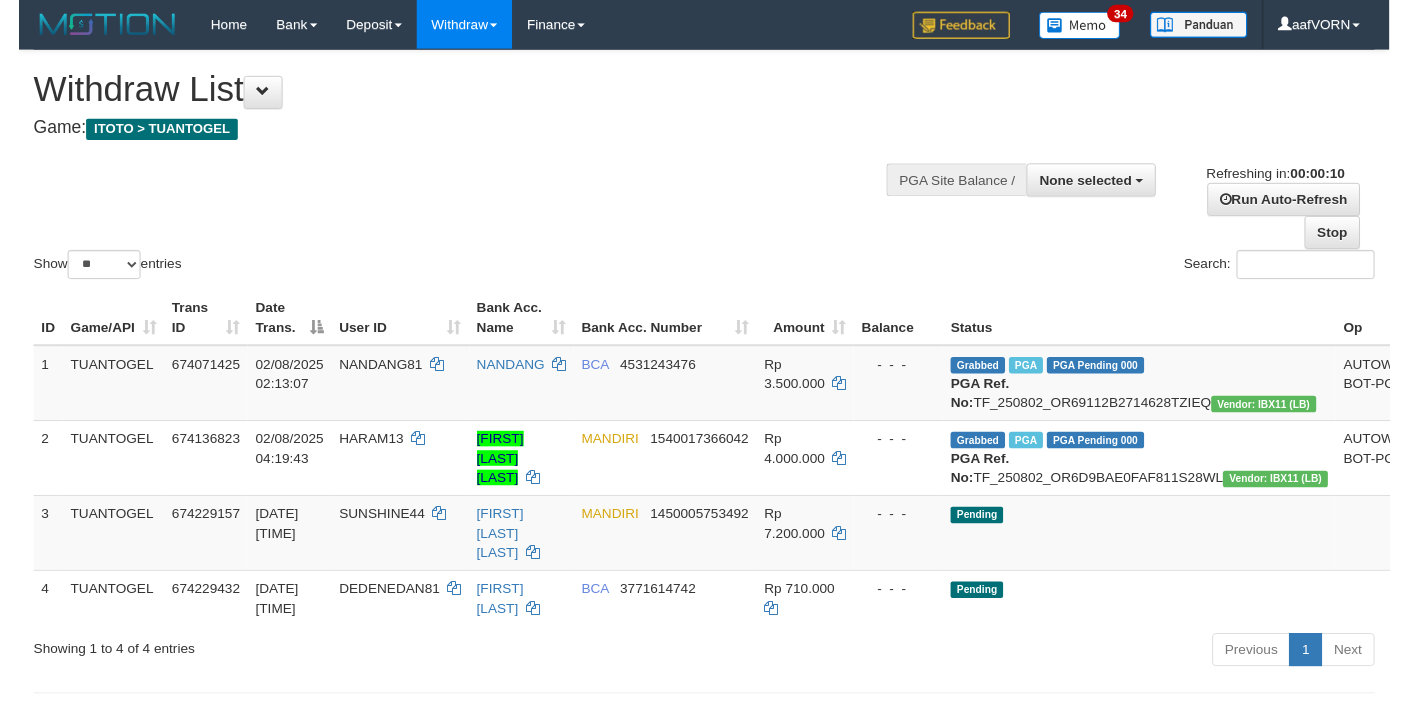 scroll, scrollTop: 0, scrollLeft: 0, axis: both 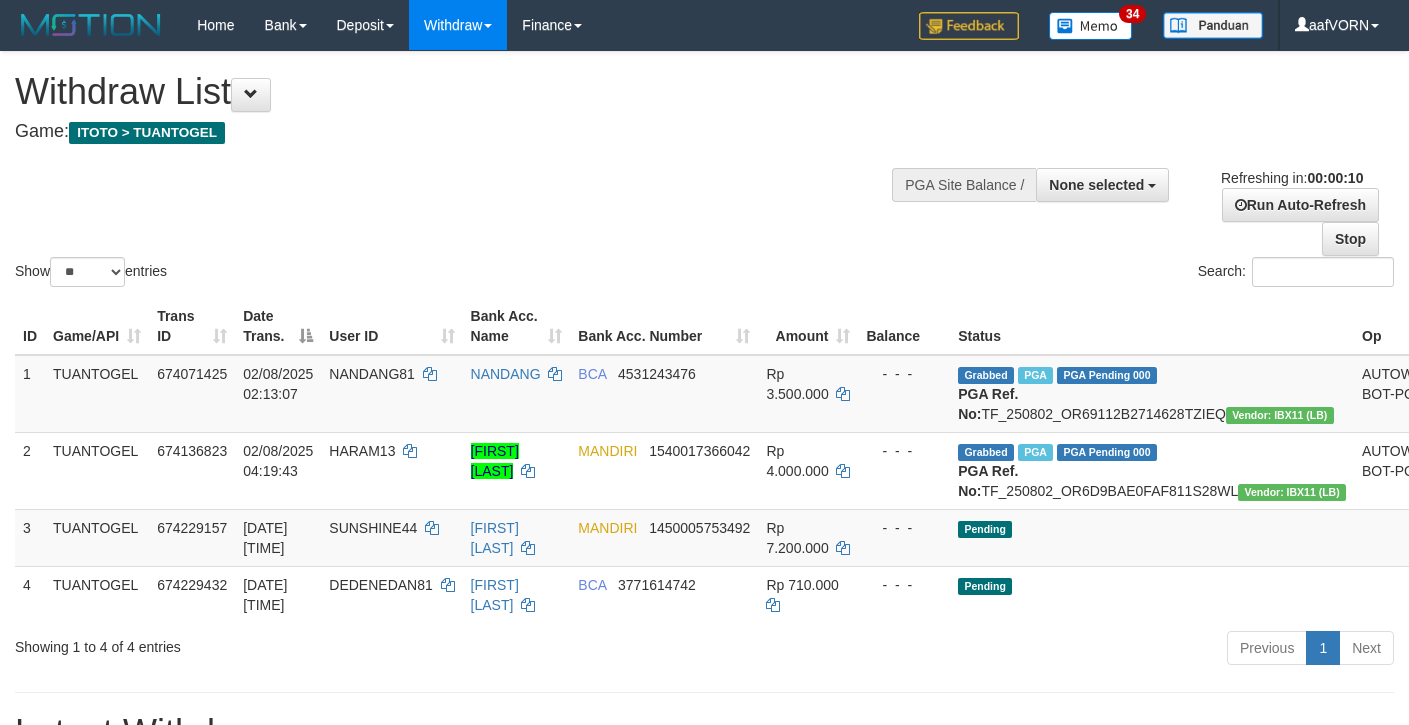 select 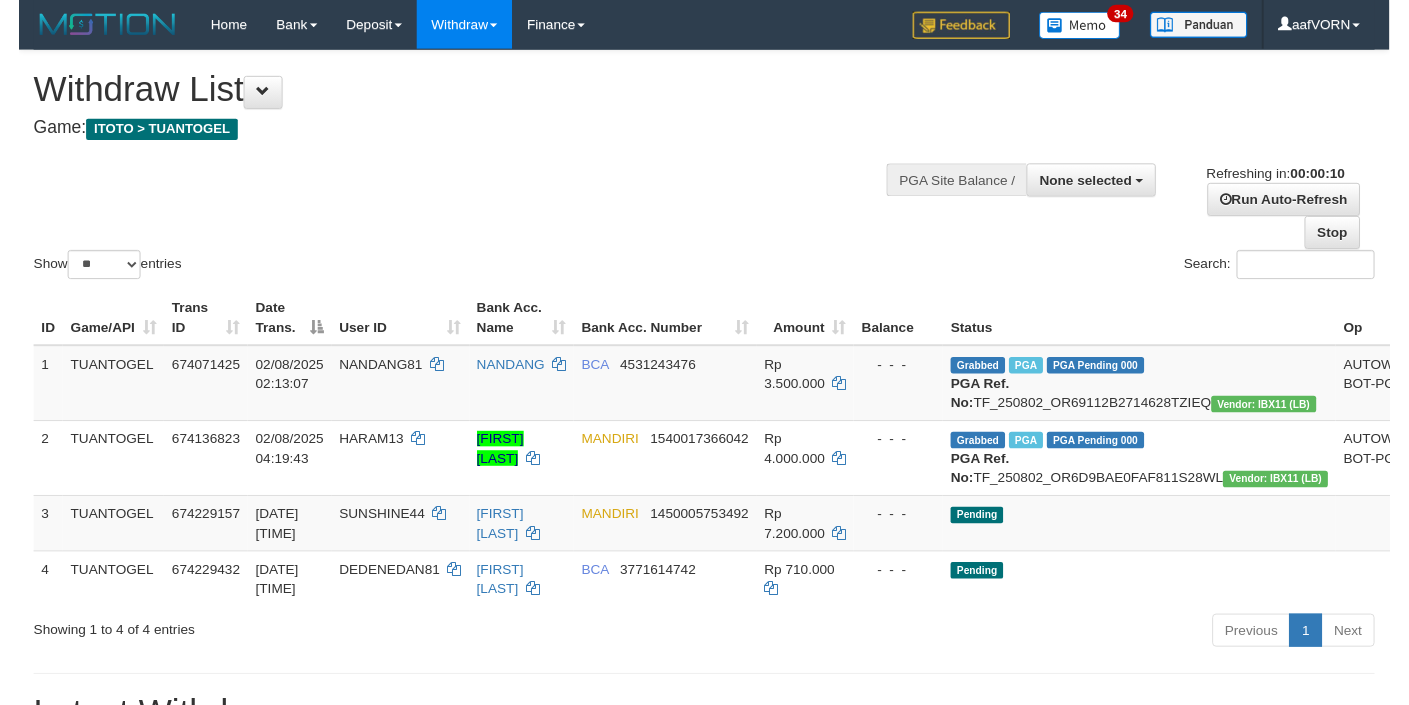 scroll, scrollTop: 0, scrollLeft: 0, axis: both 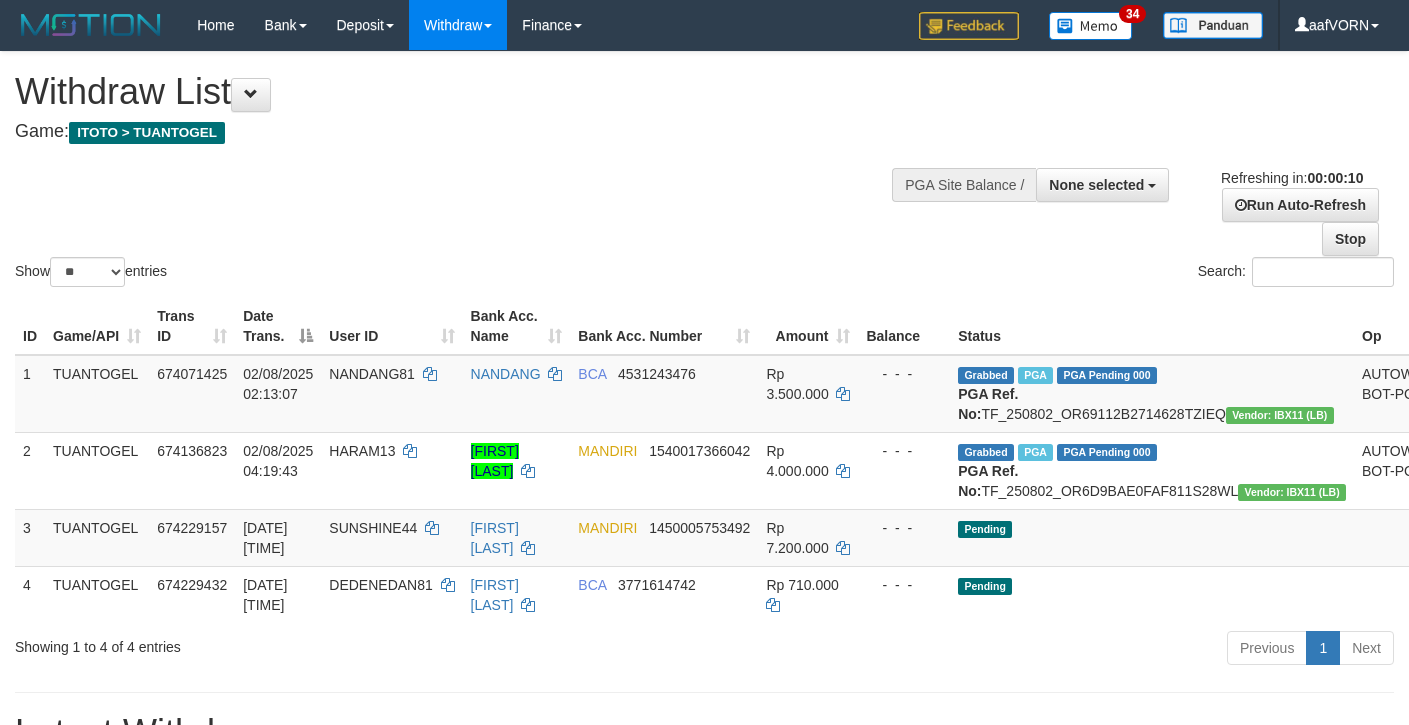 select 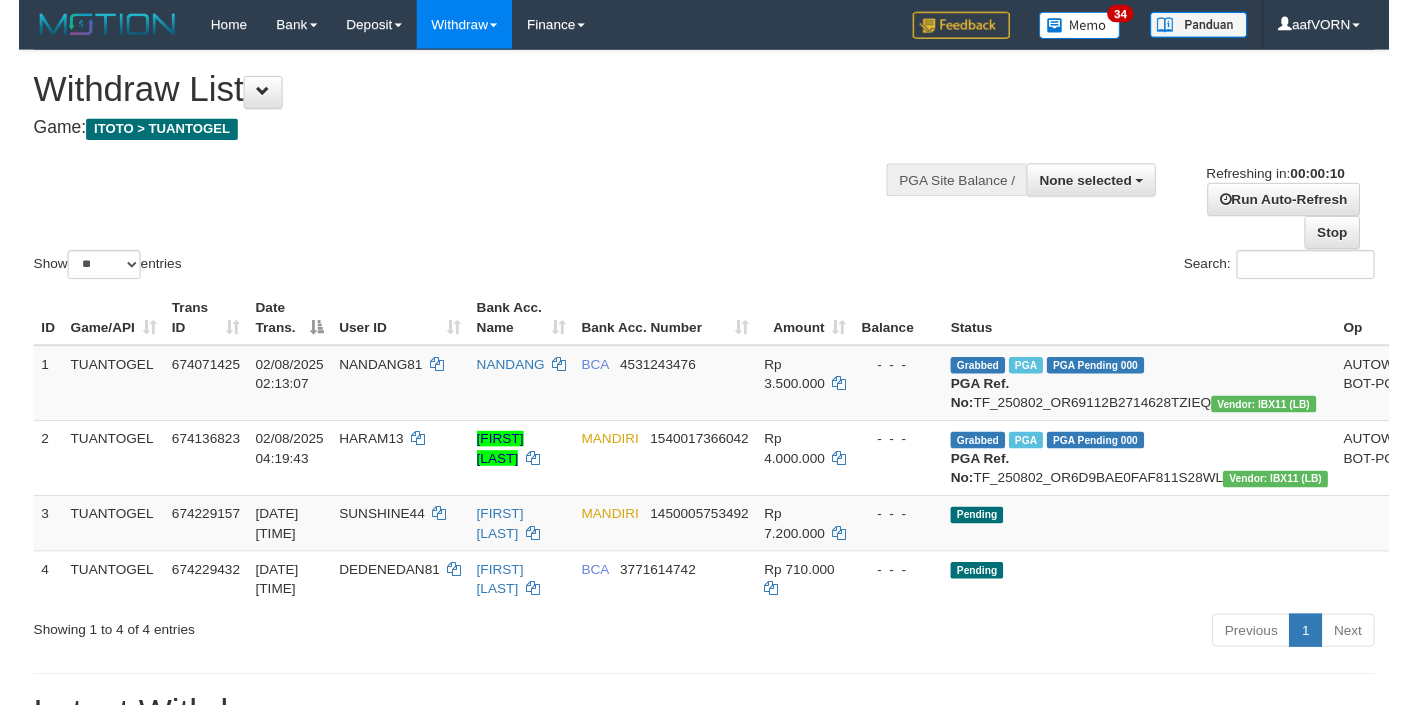 scroll, scrollTop: 0, scrollLeft: 0, axis: both 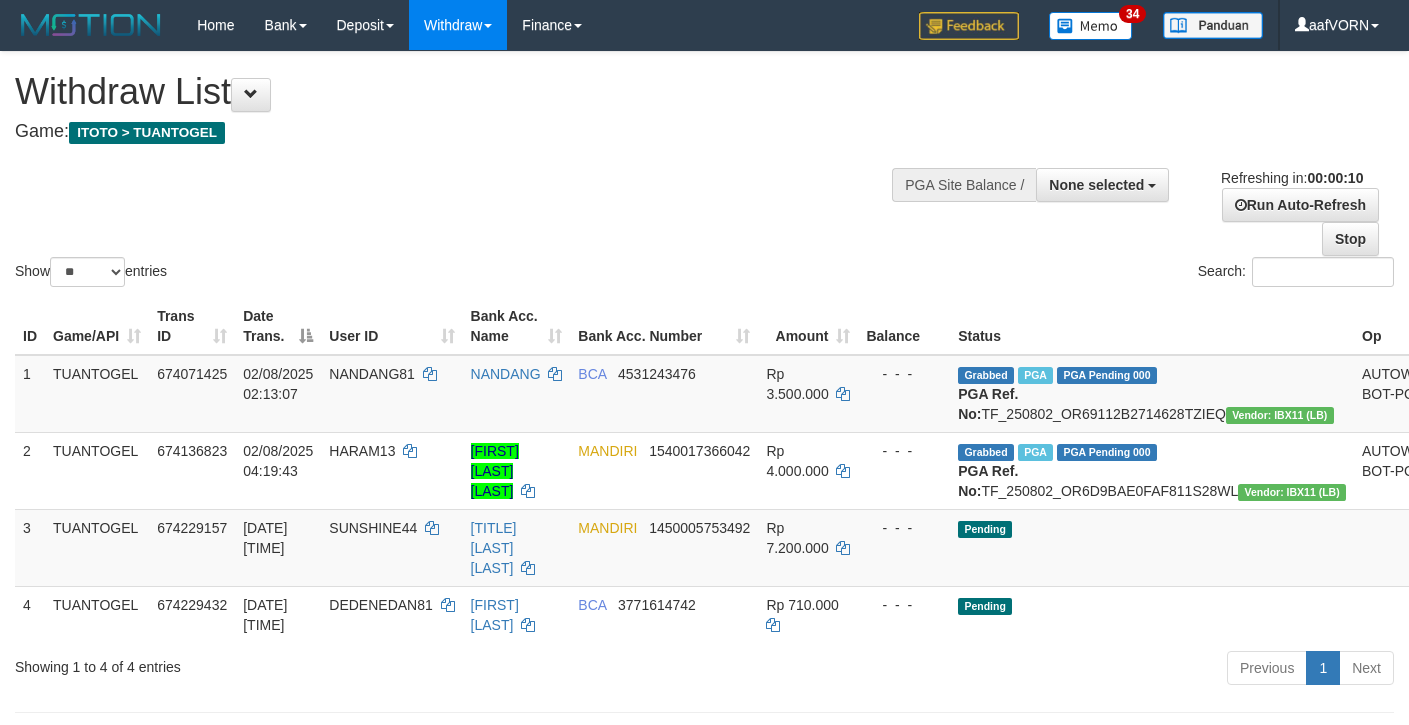 select 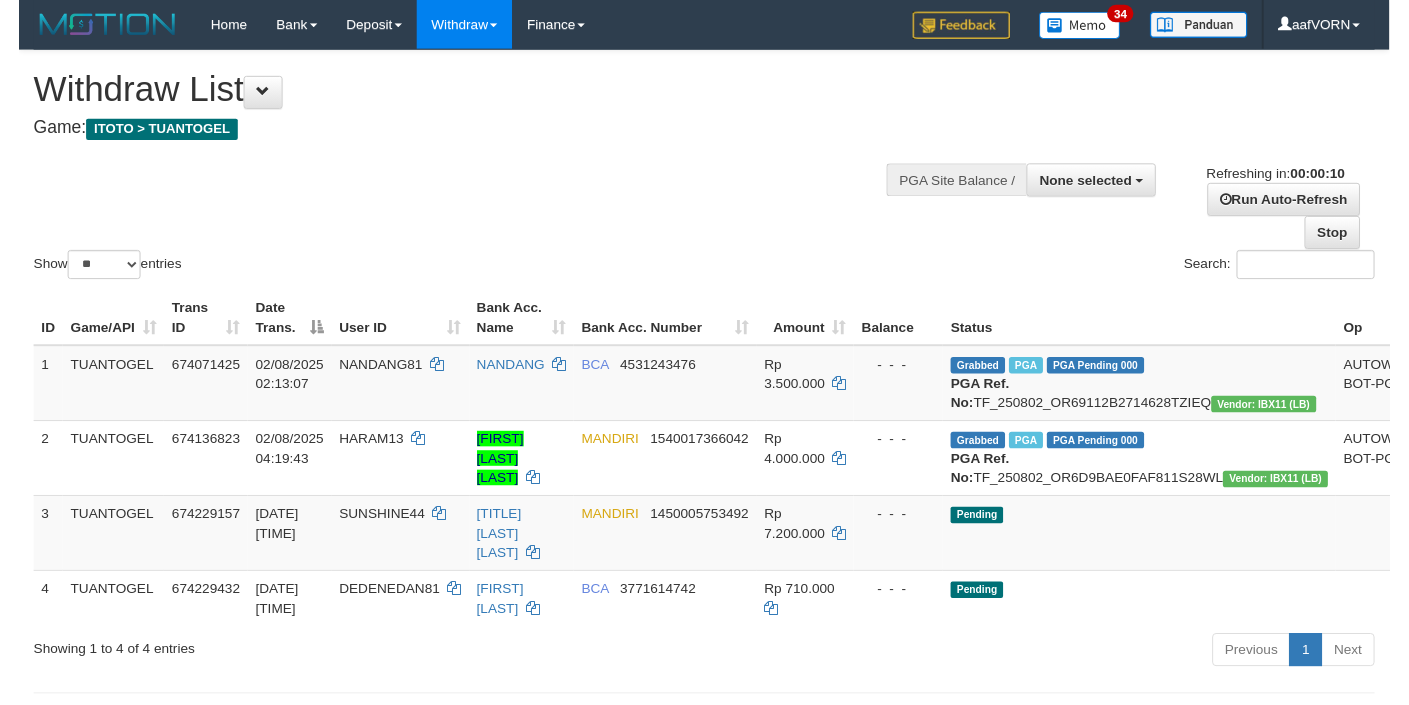 scroll, scrollTop: 0, scrollLeft: 0, axis: both 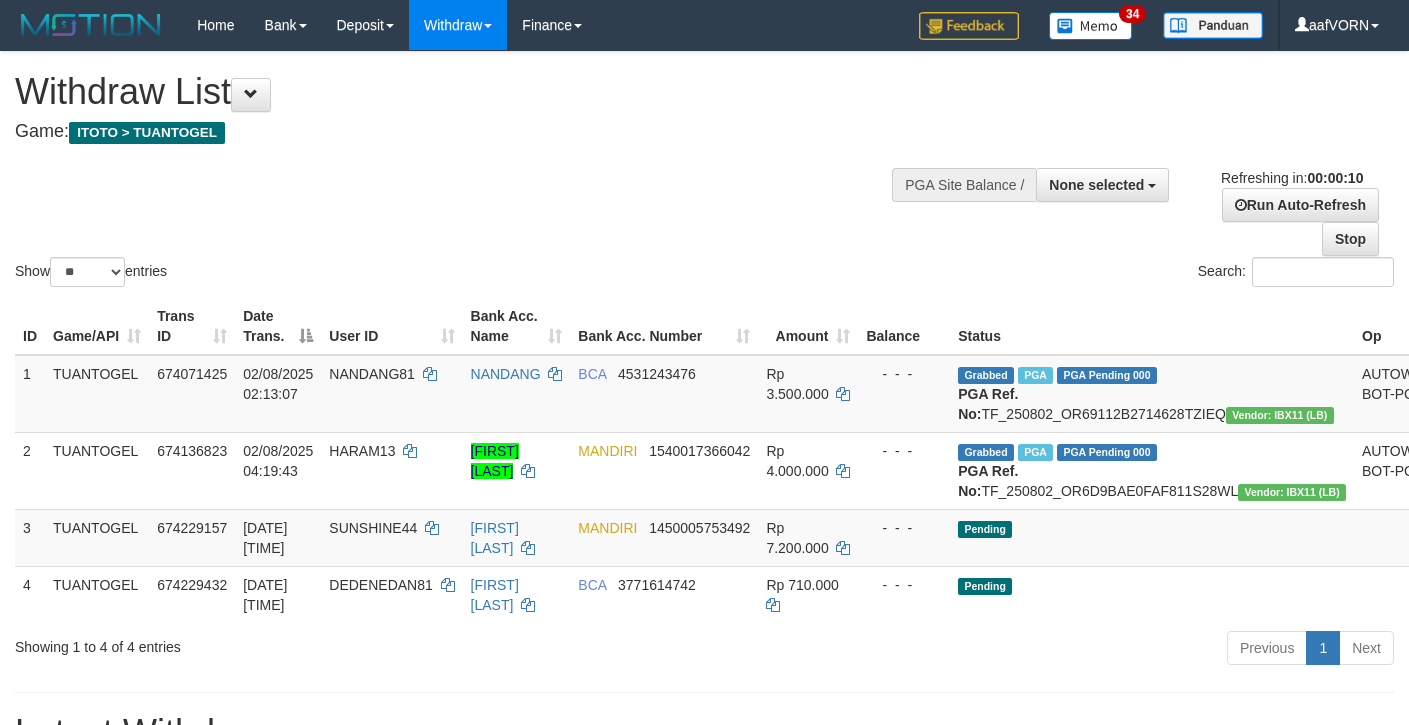 select 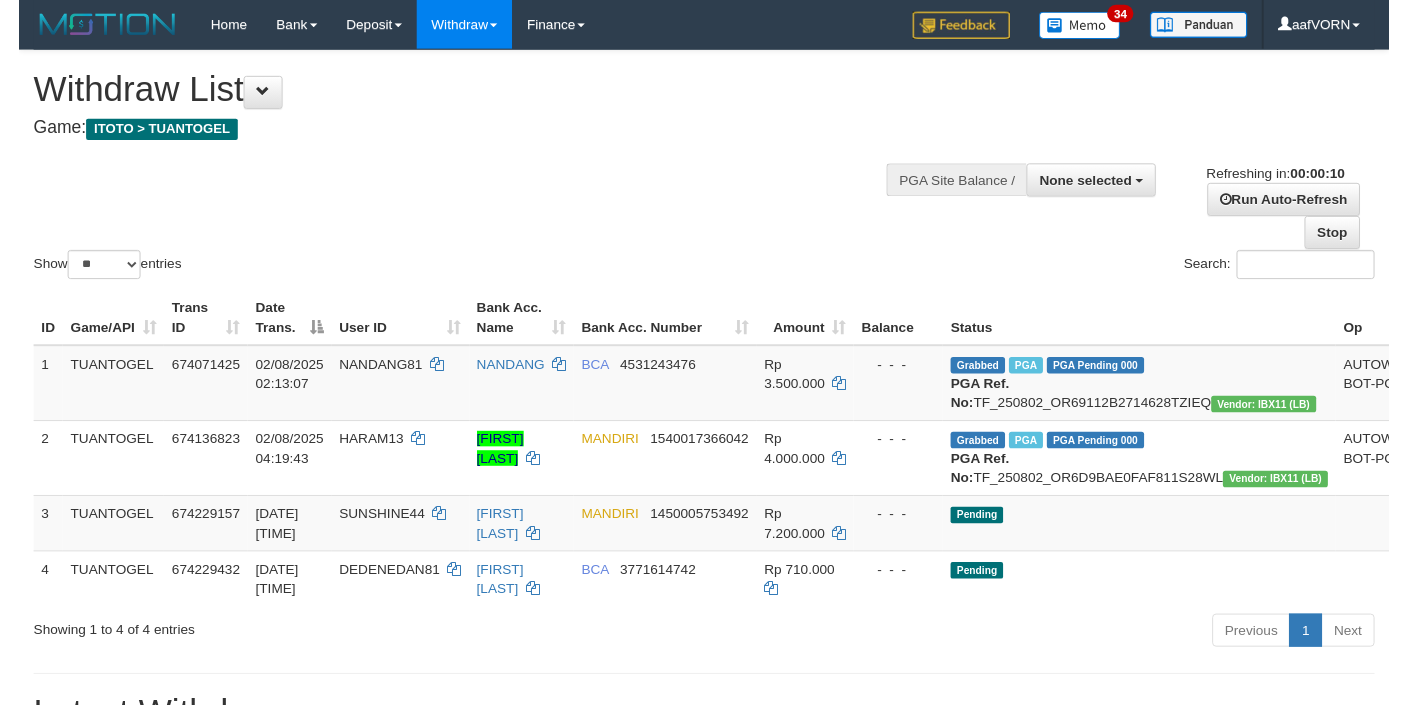 scroll, scrollTop: 0, scrollLeft: 0, axis: both 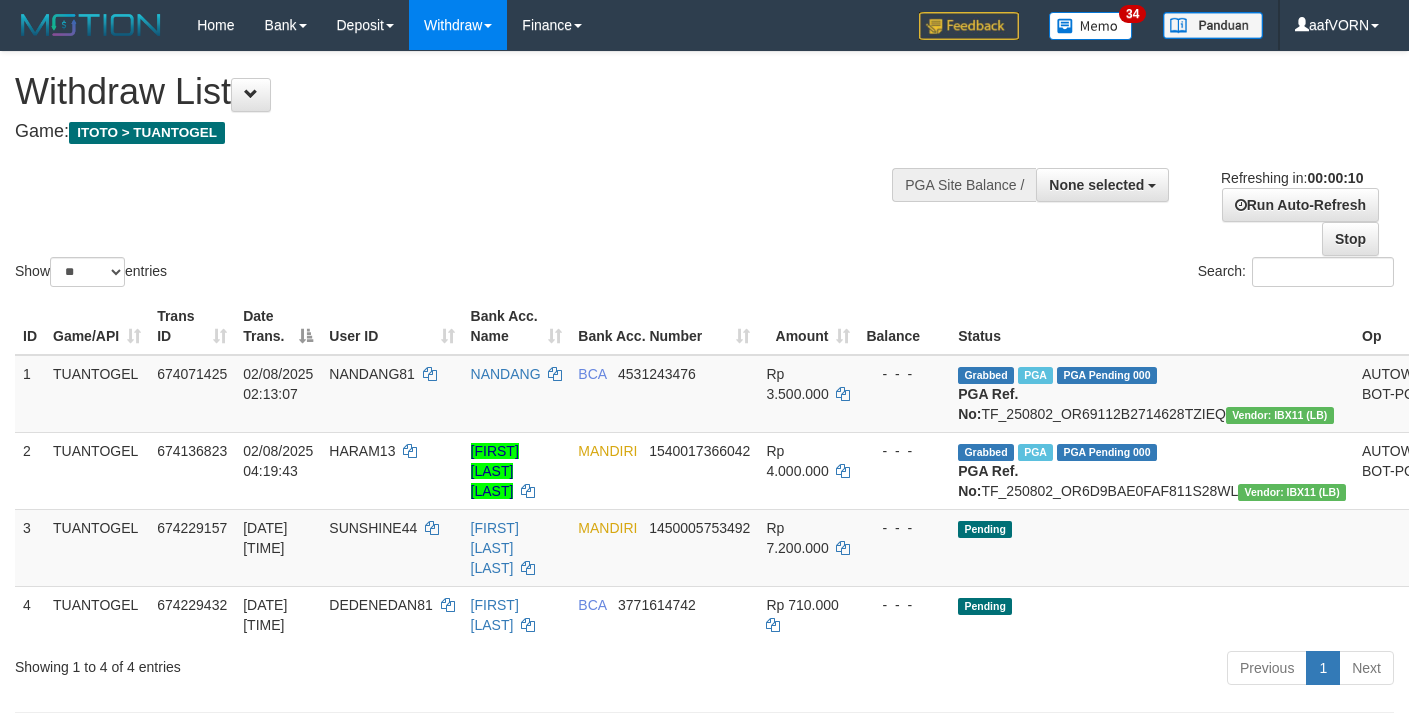 select 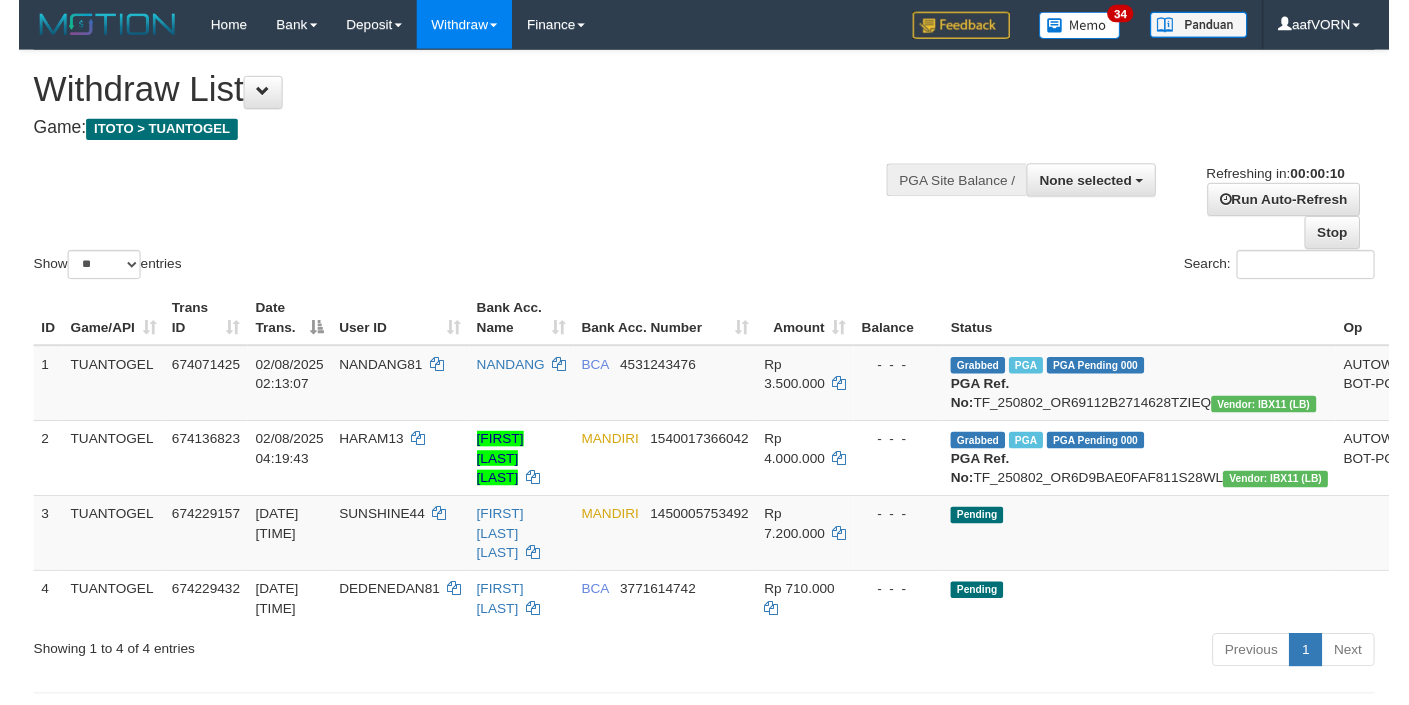 scroll, scrollTop: 0, scrollLeft: 0, axis: both 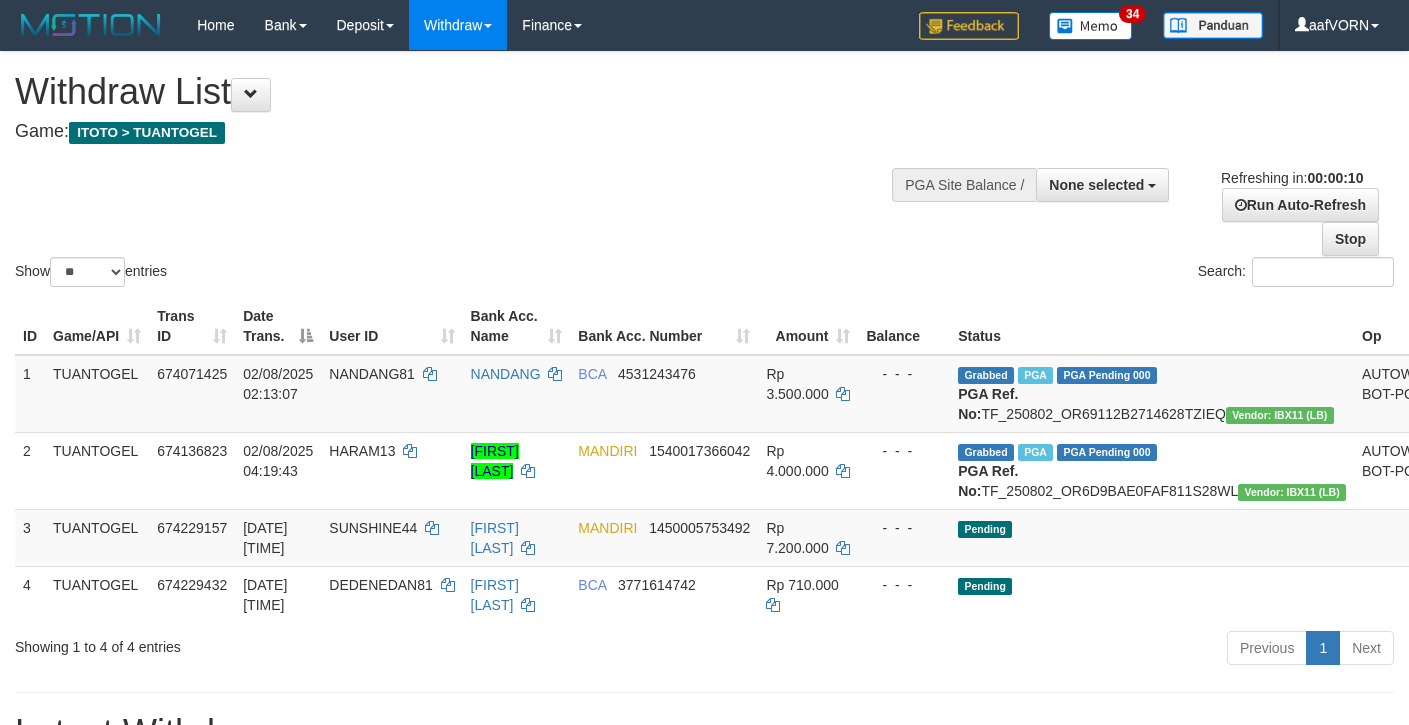 select 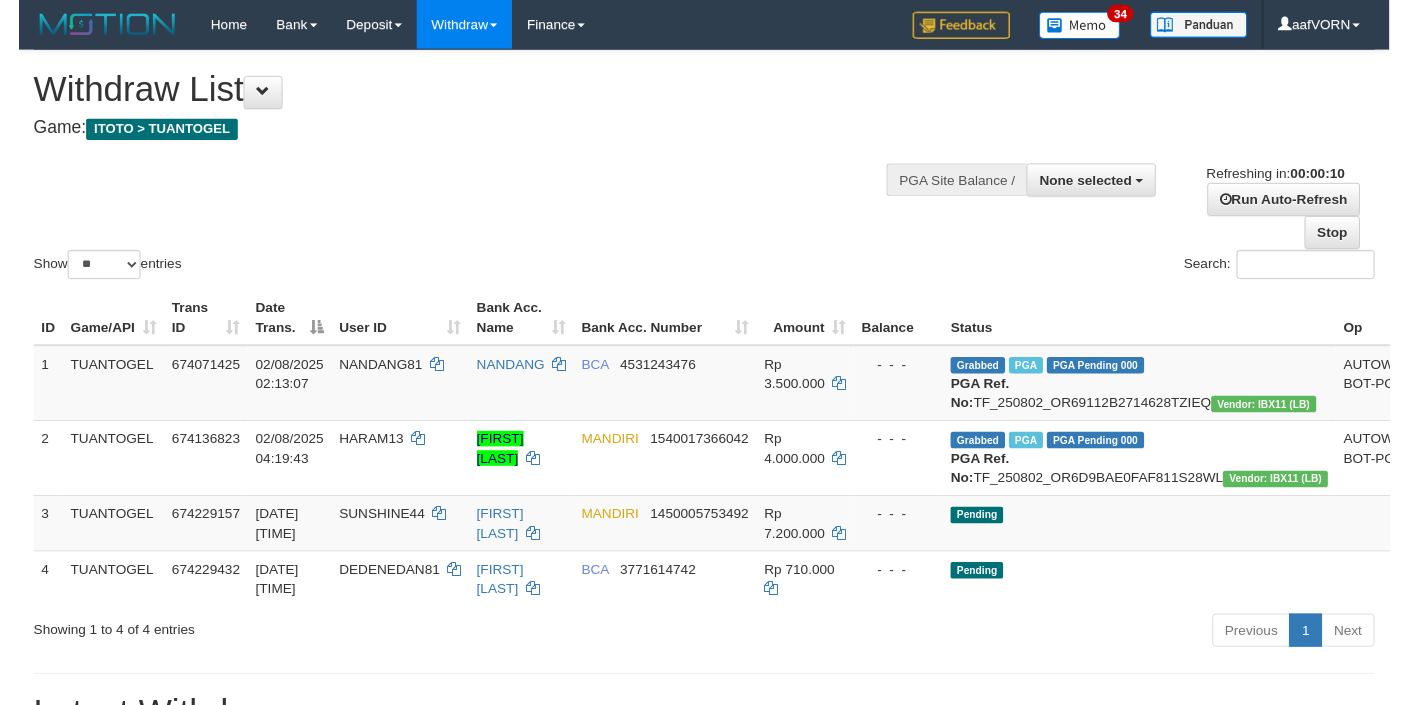 scroll, scrollTop: 0, scrollLeft: 0, axis: both 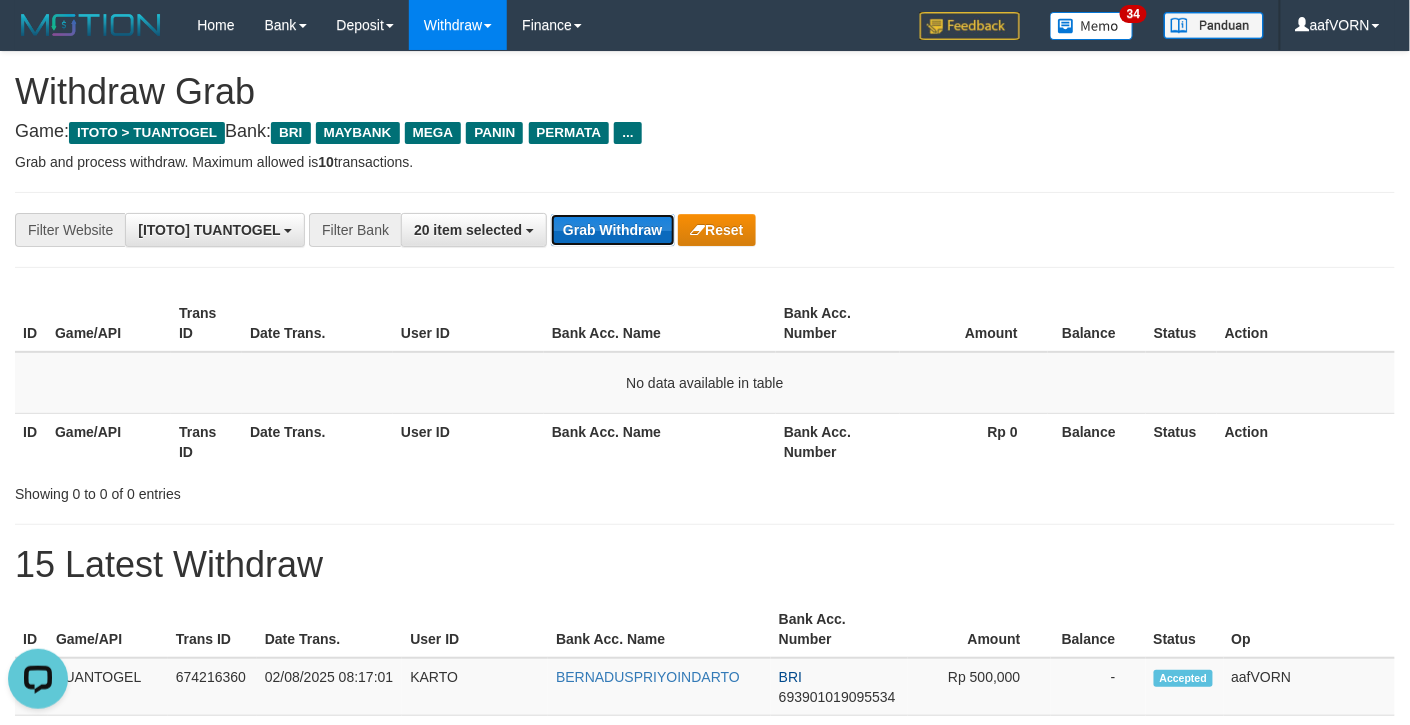 click on "Grab Withdraw" at bounding box center (612, 230) 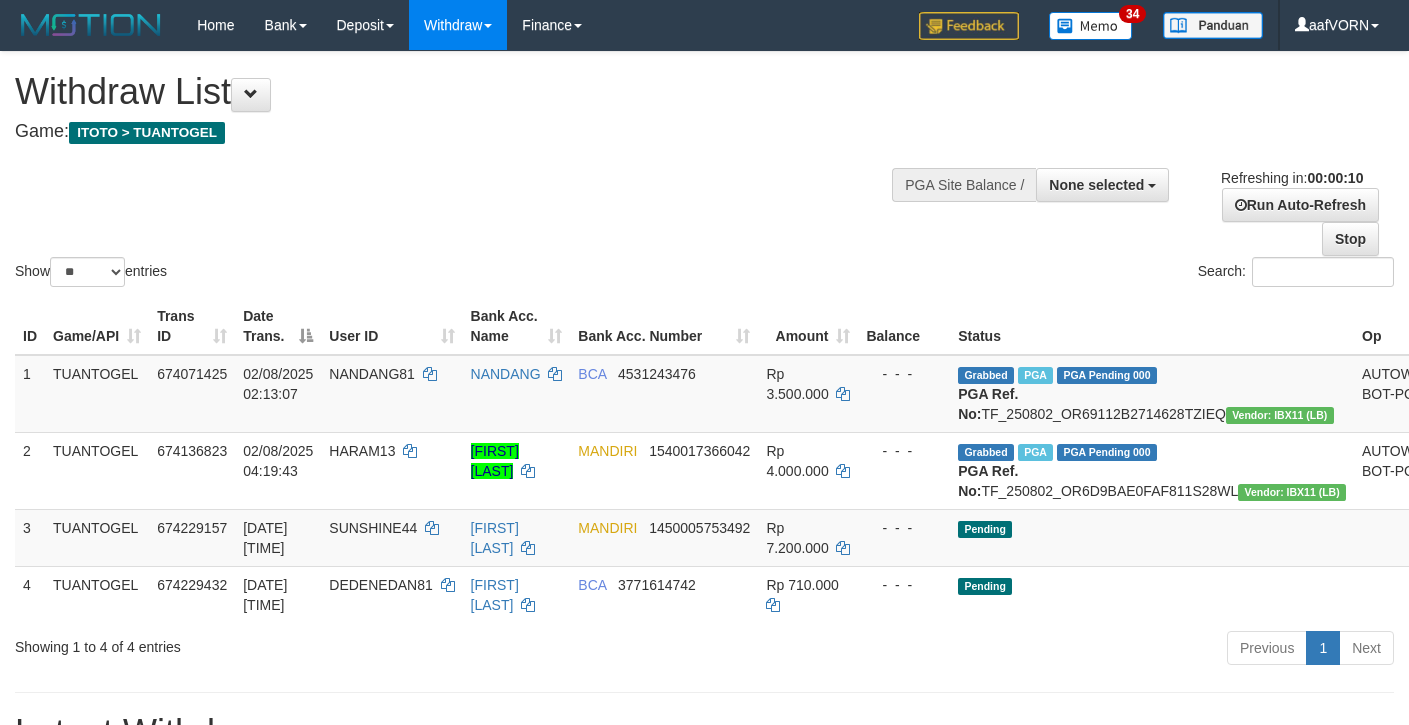 select 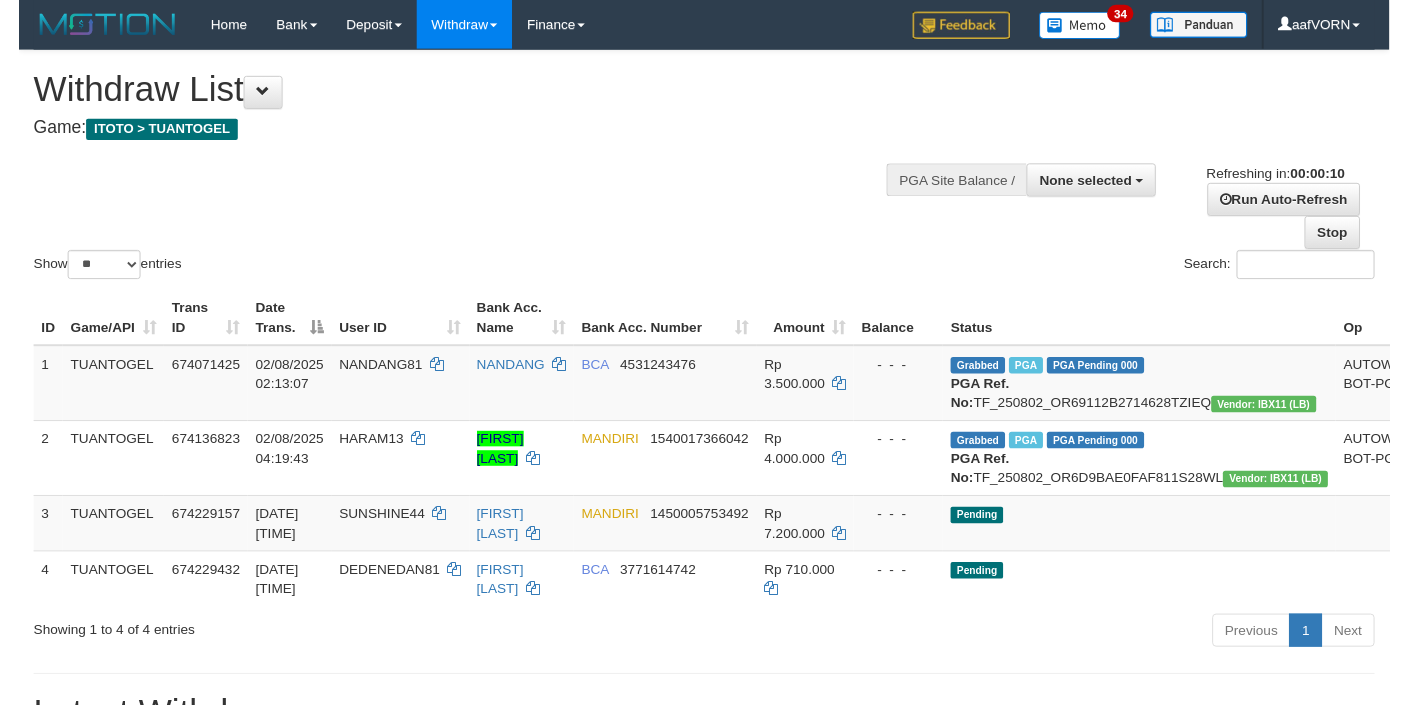 scroll, scrollTop: 0, scrollLeft: 0, axis: both 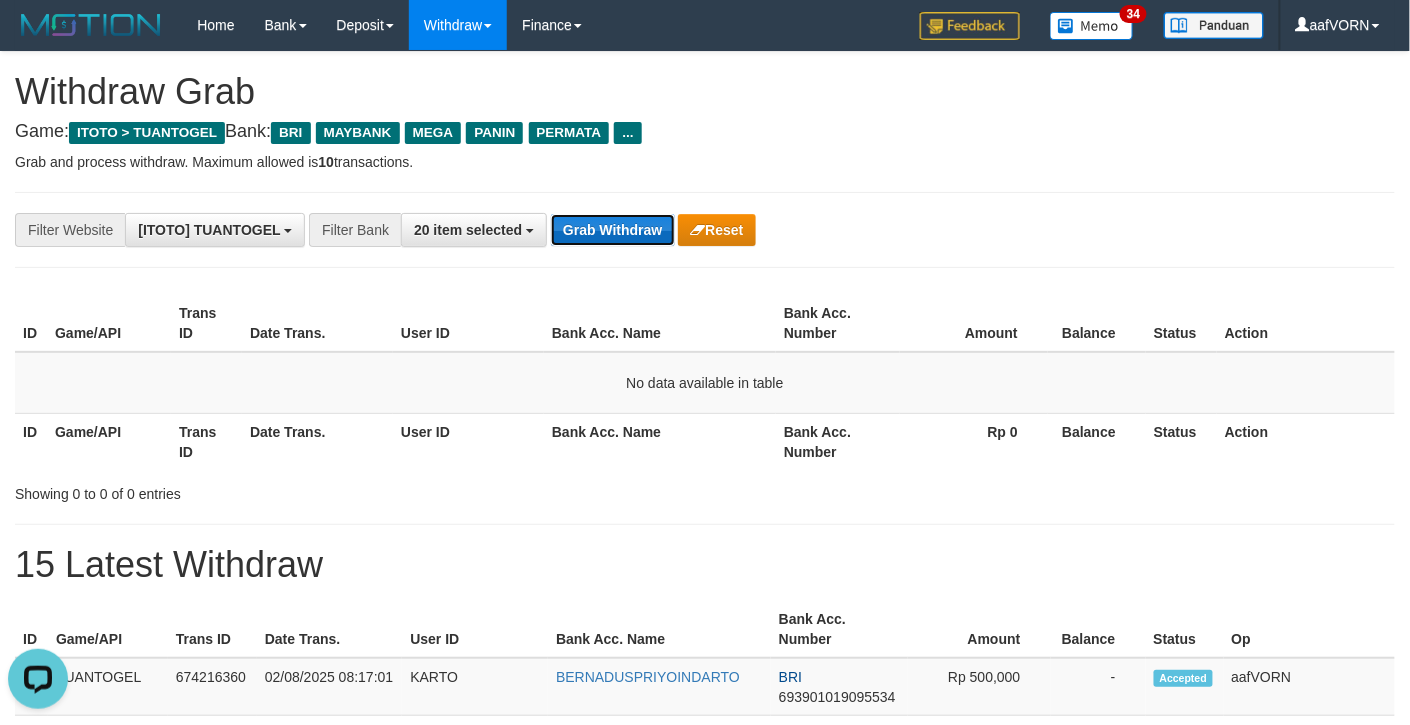 click on "Grab Withdraw" at bounding box center [612, 230] 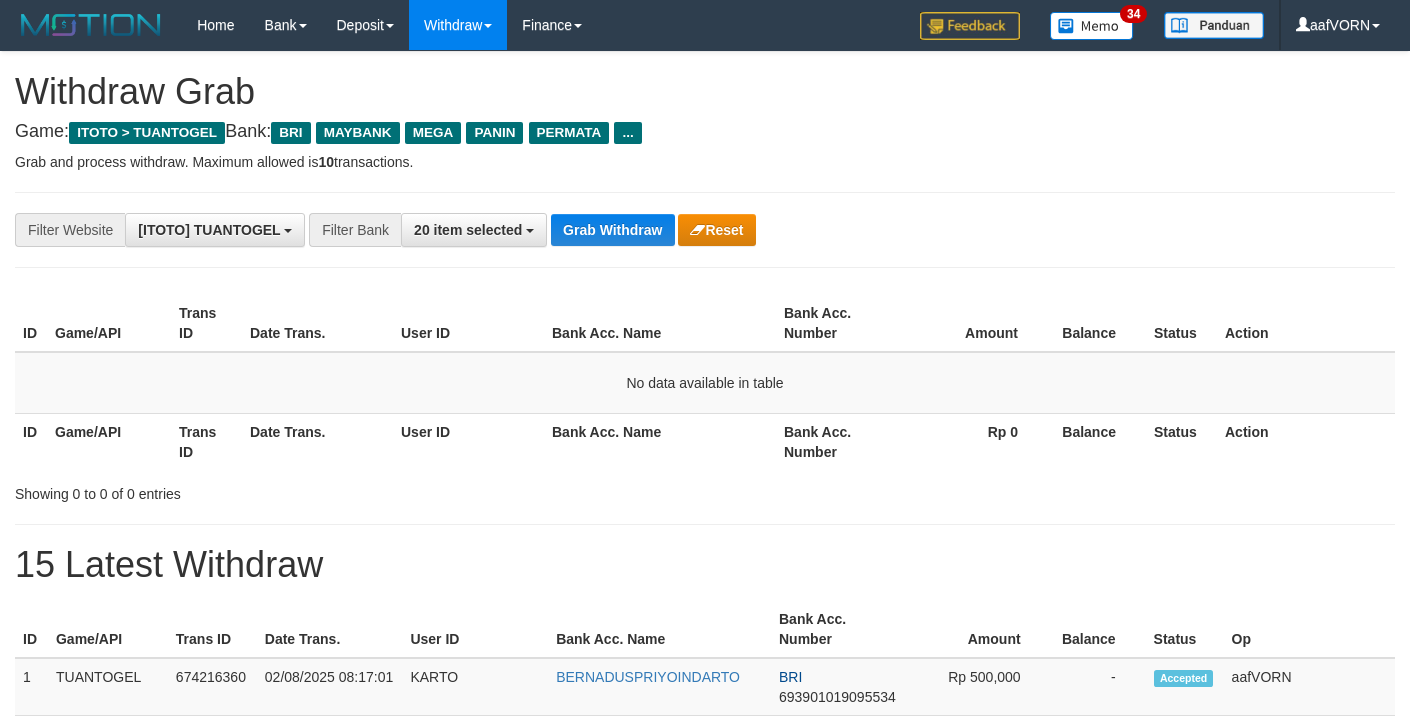 scroll, scrollTop: 0, scrollLeft: 0, axis: both 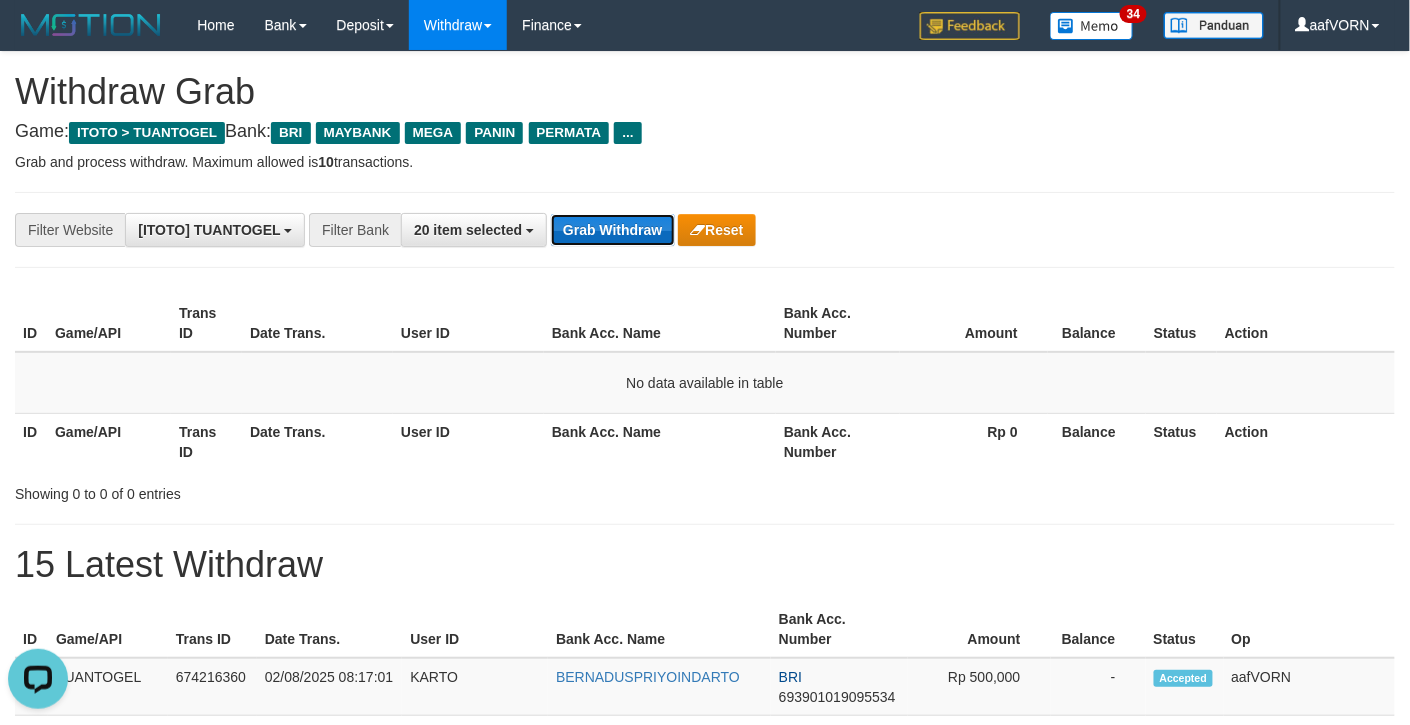 click on "Grab Withdraw" at bounding box center (612, 230) 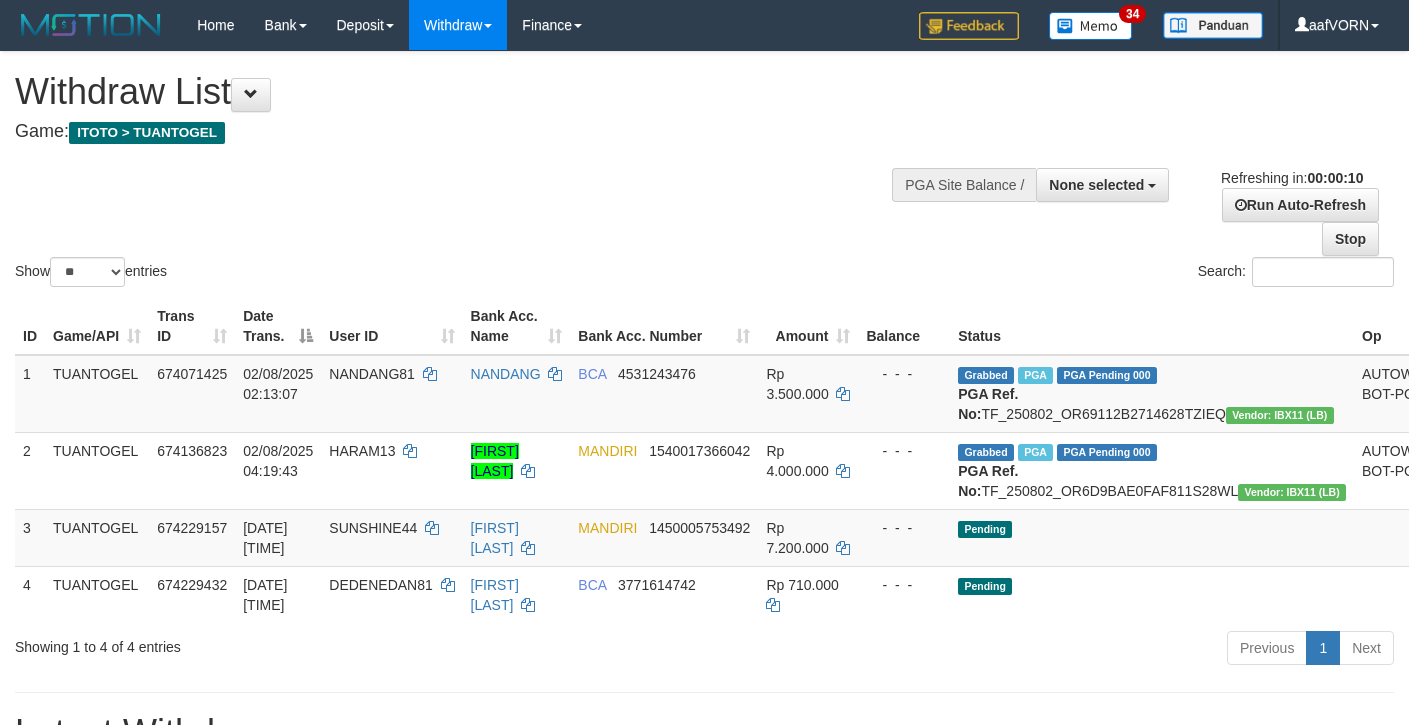 select 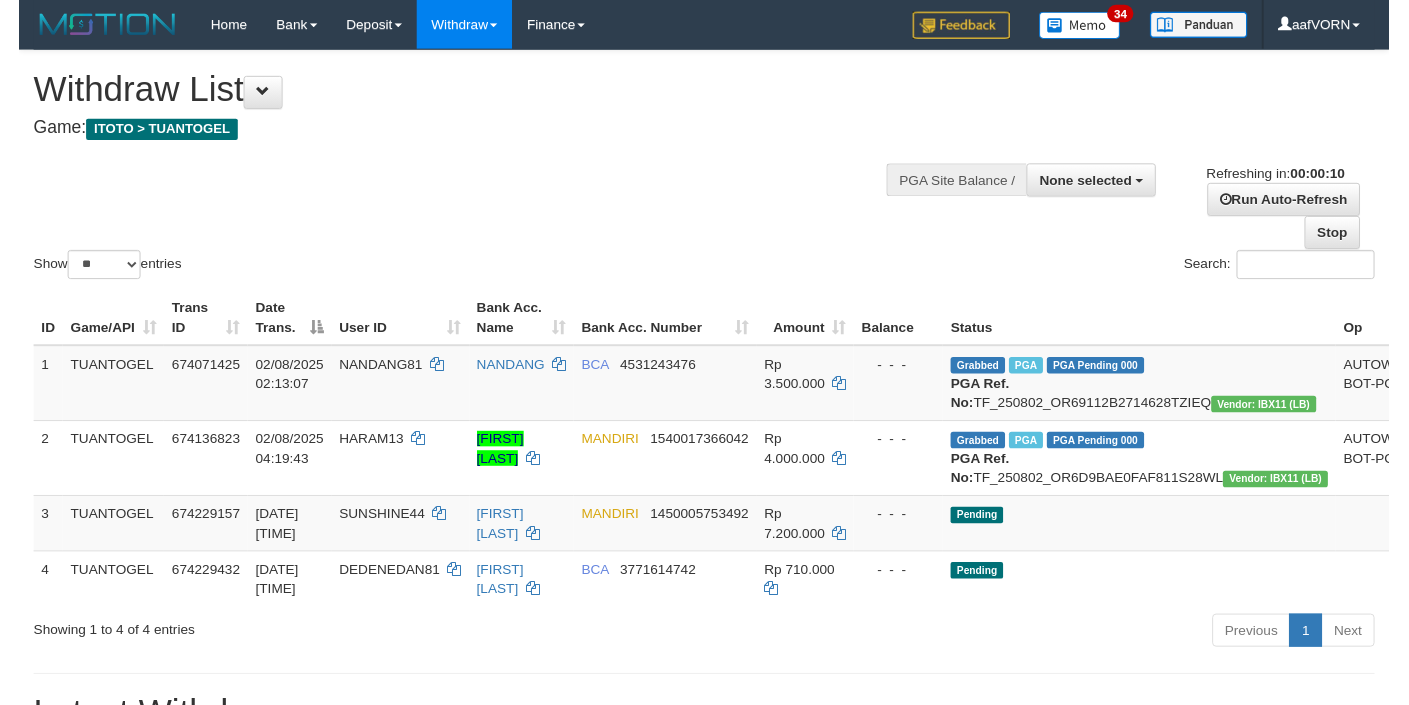 scroll, scrollTop: 0, scrollLeft: 0, axis: both 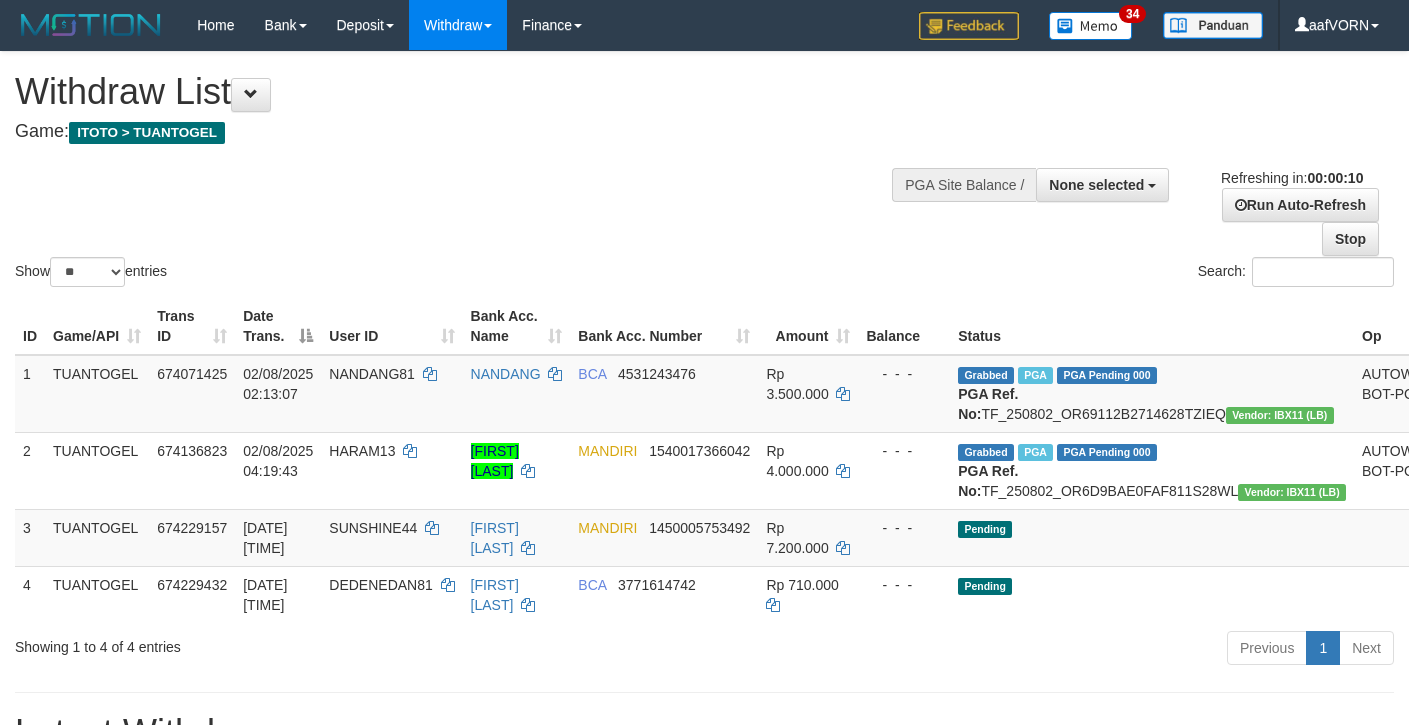 select 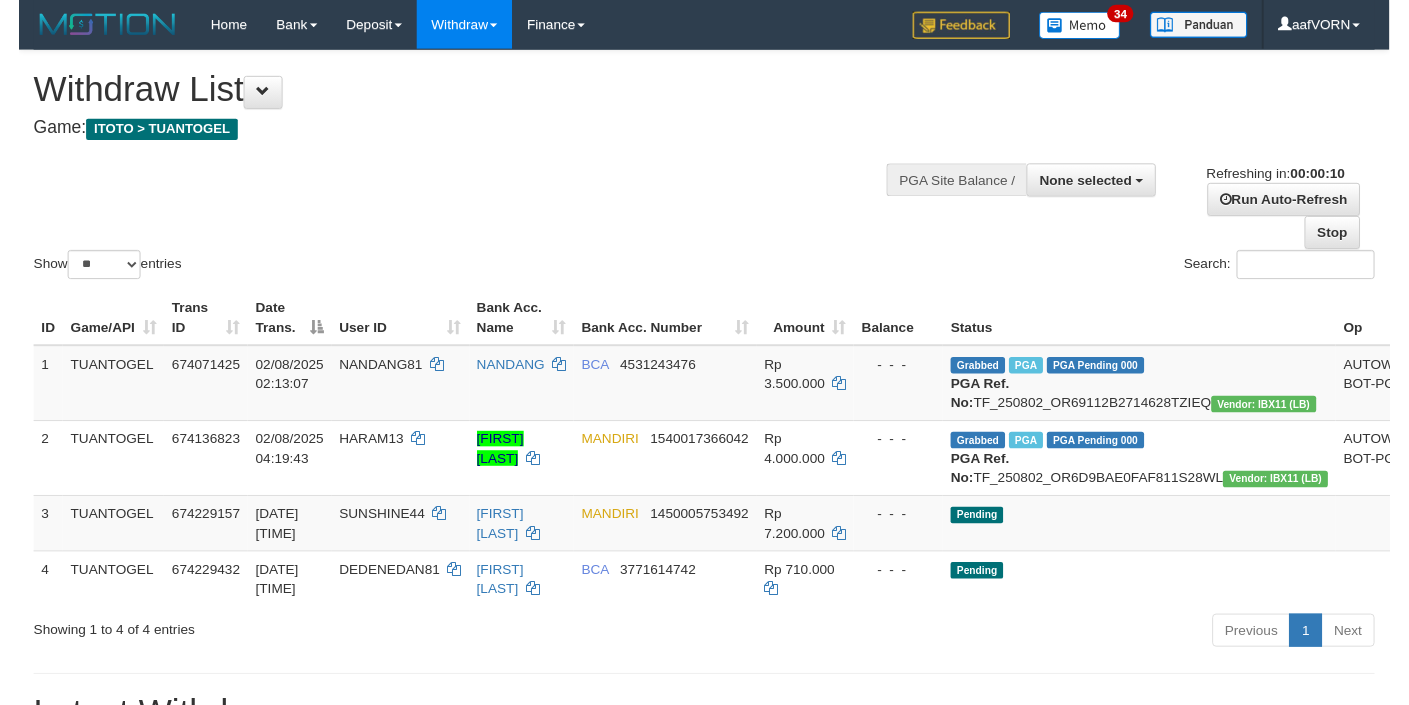 scroll, scrollTop: 0, scrollLeft: 0, axis: both 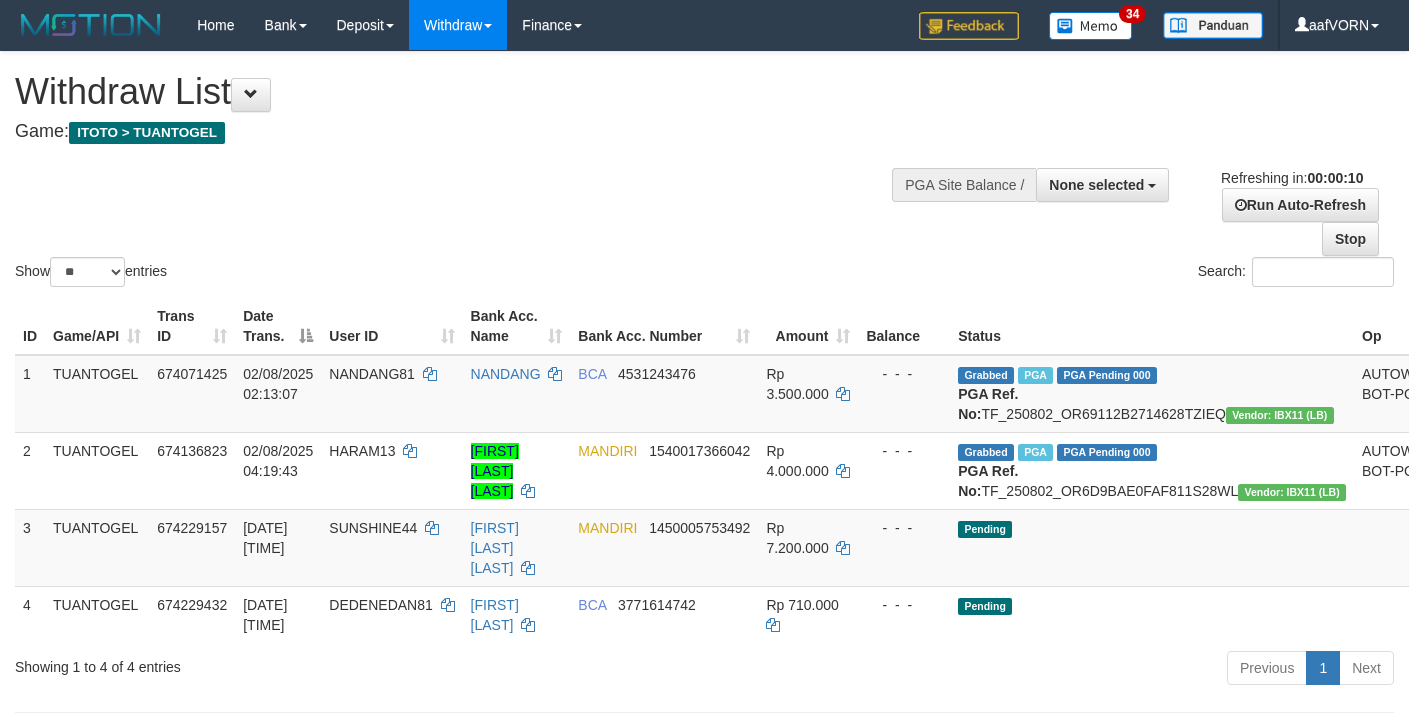 select 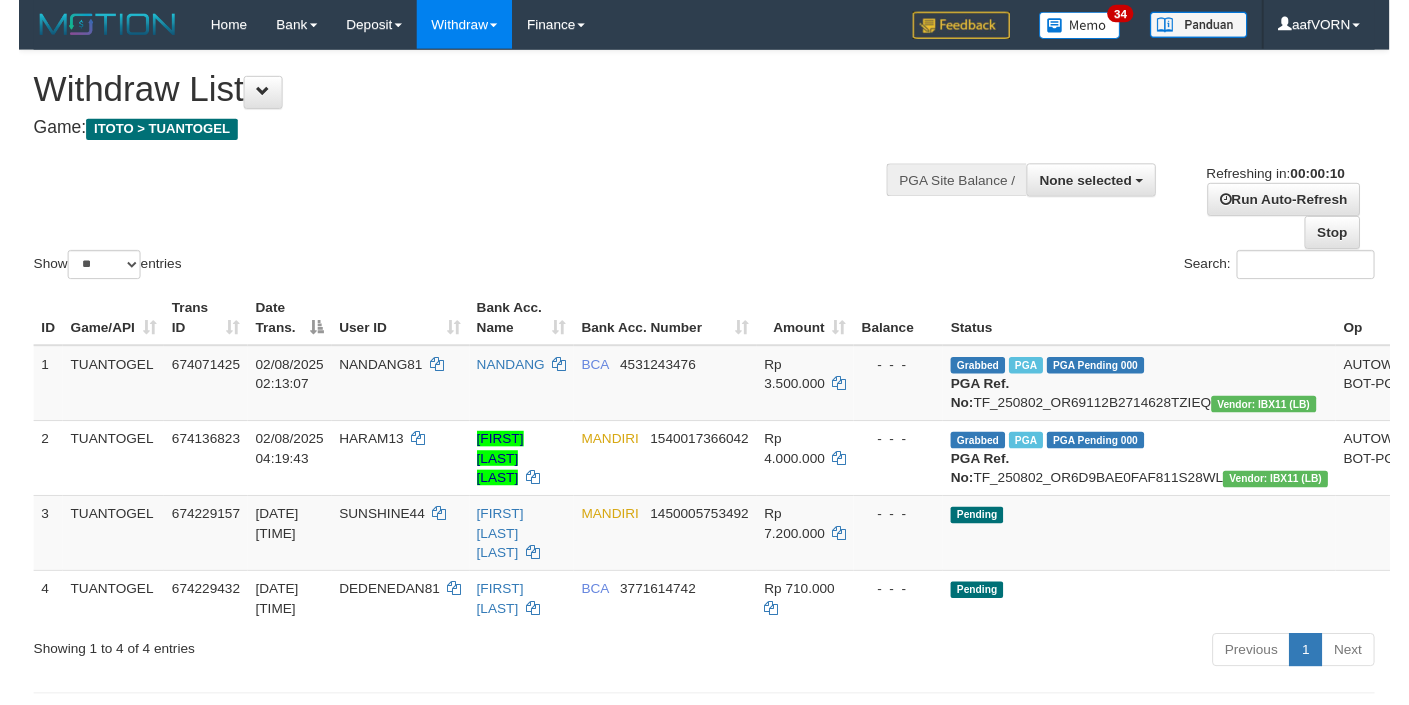 scroll, scrollTop: 0, scrollLeft: 0, axis: both 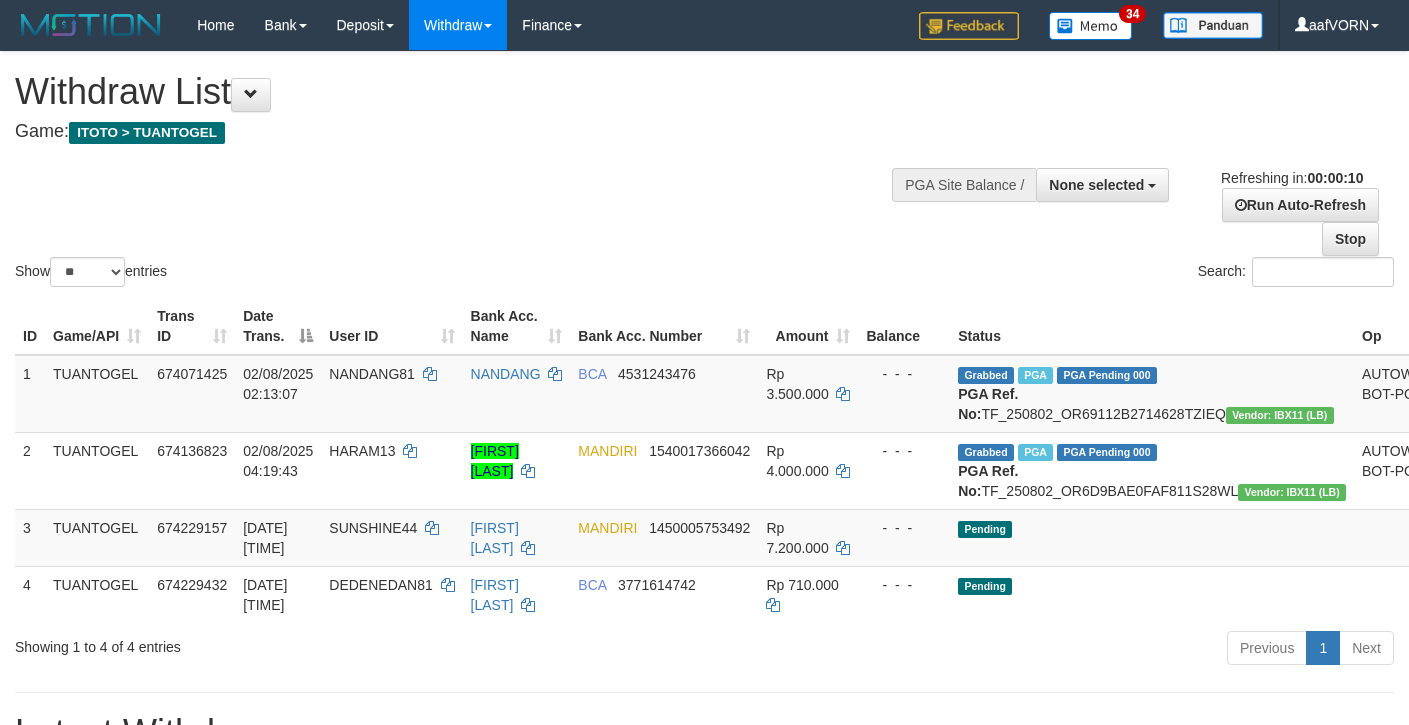 select 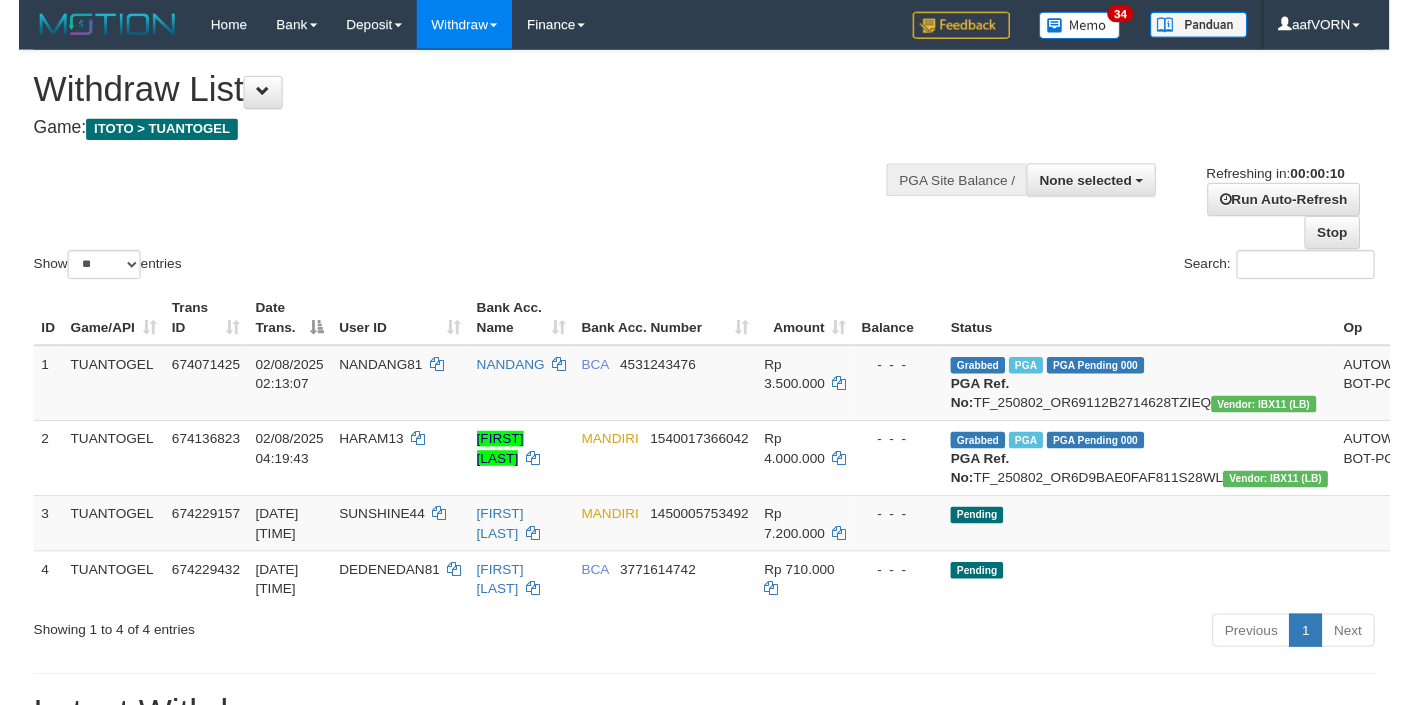 scroll, scrollTop: 0, scrollLeft: 0, axis: both 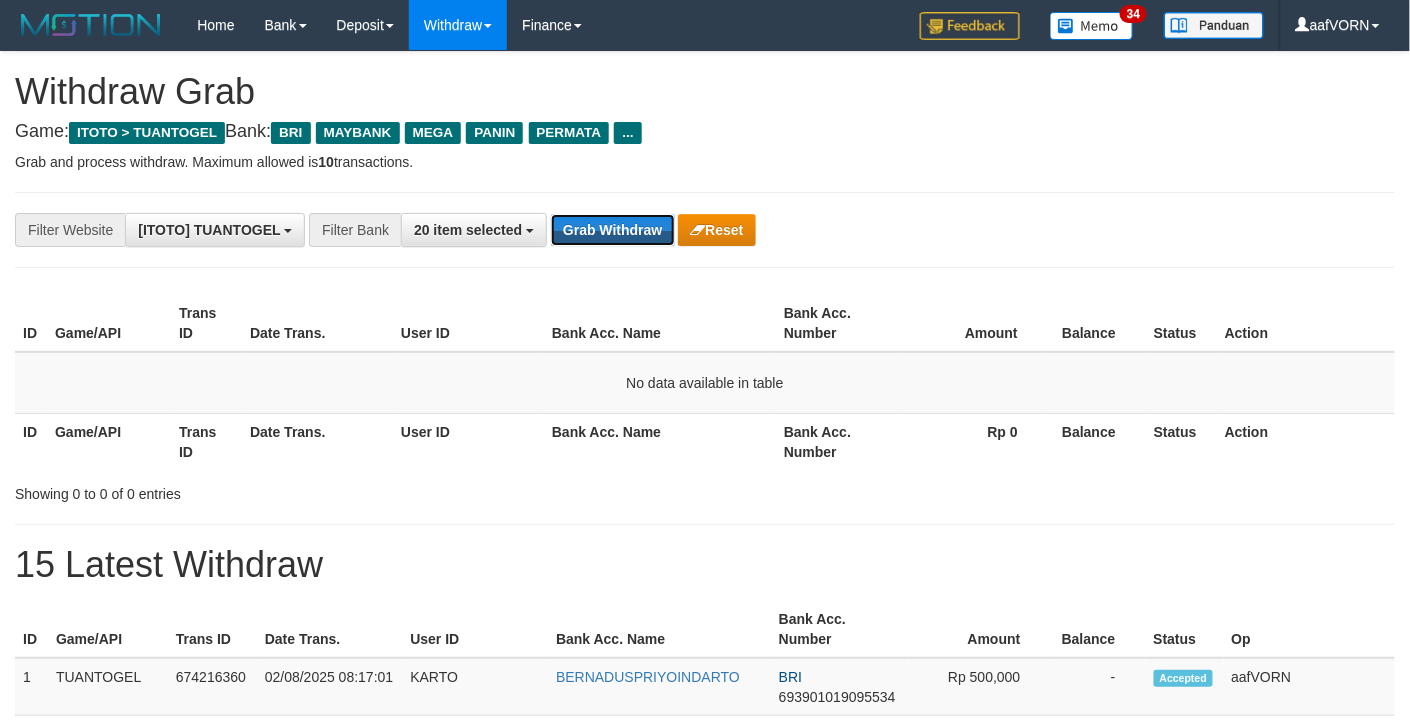 click on "Grab Withdraw" at bounding box center (612, 230) 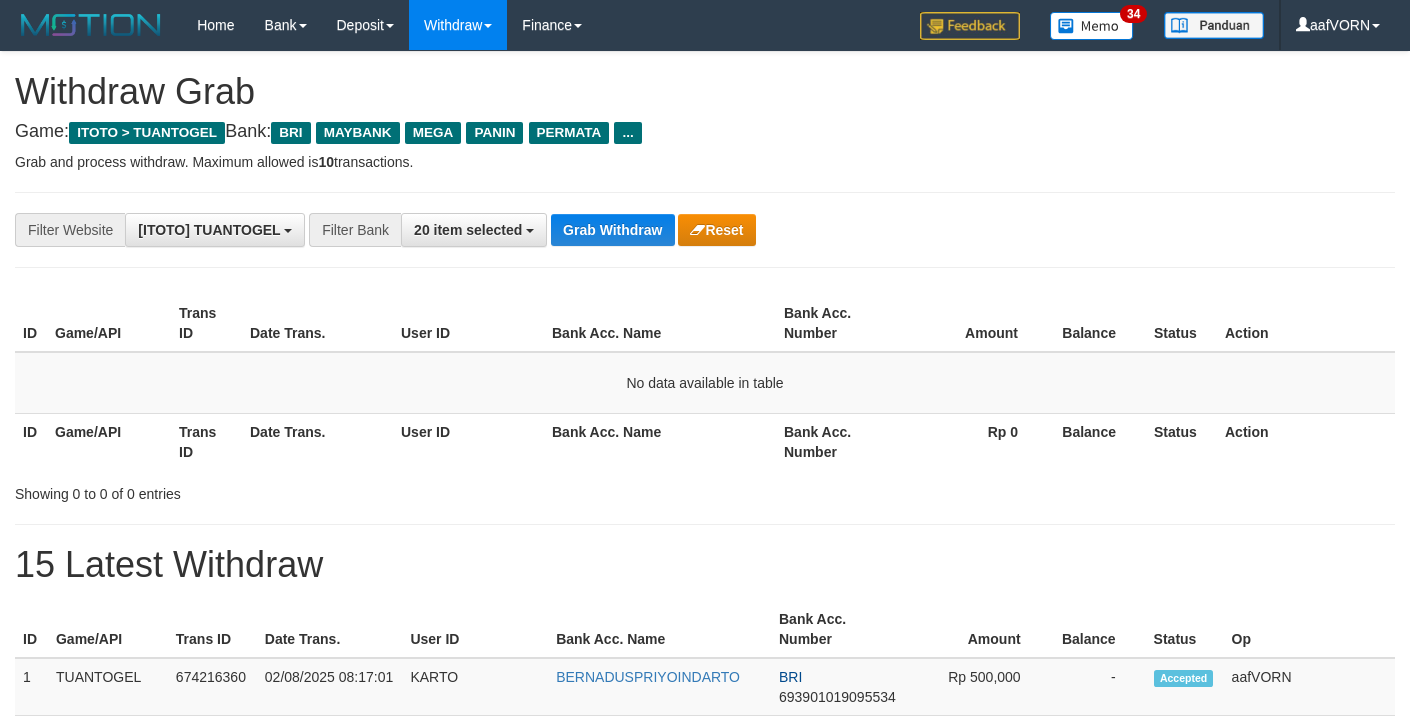 scroll, scrollTop: 0, scrollLeft: 0, axis: both 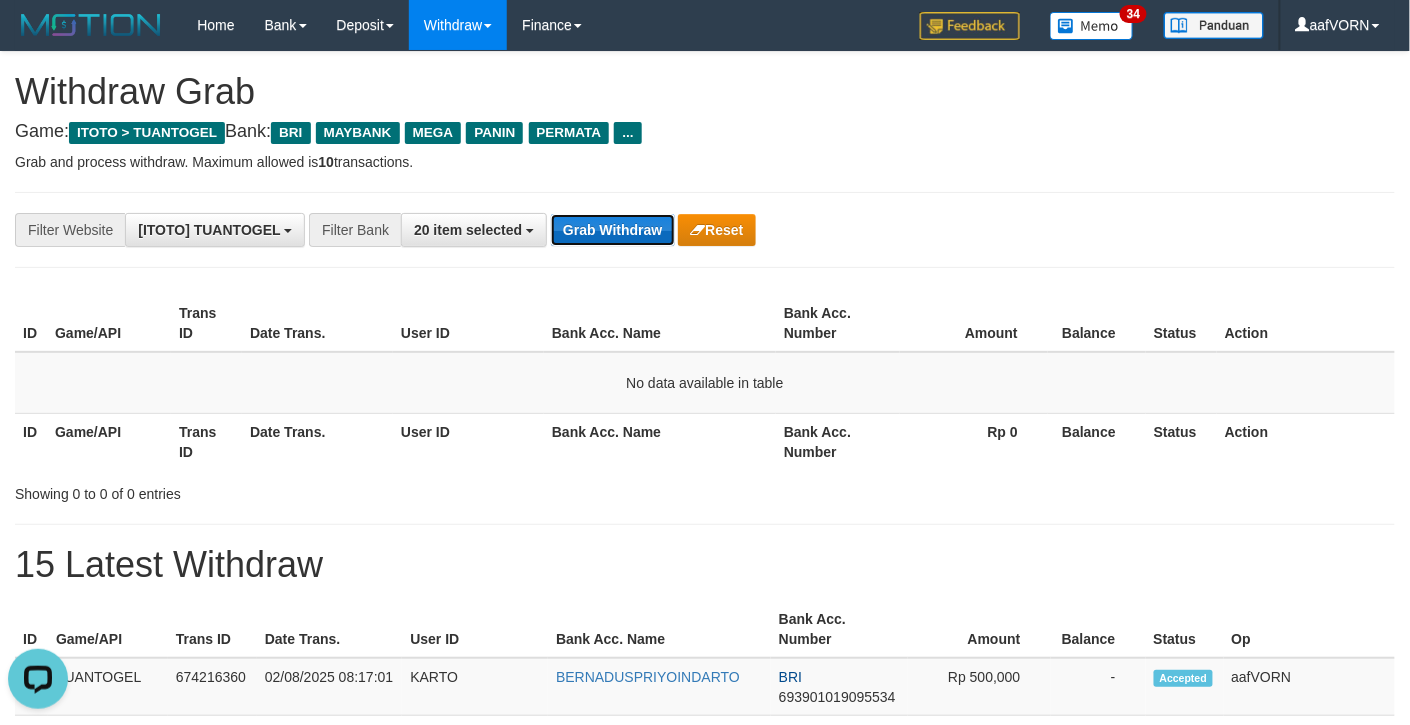 click on "Grab Withdraw" at bounding box center (612, 230) 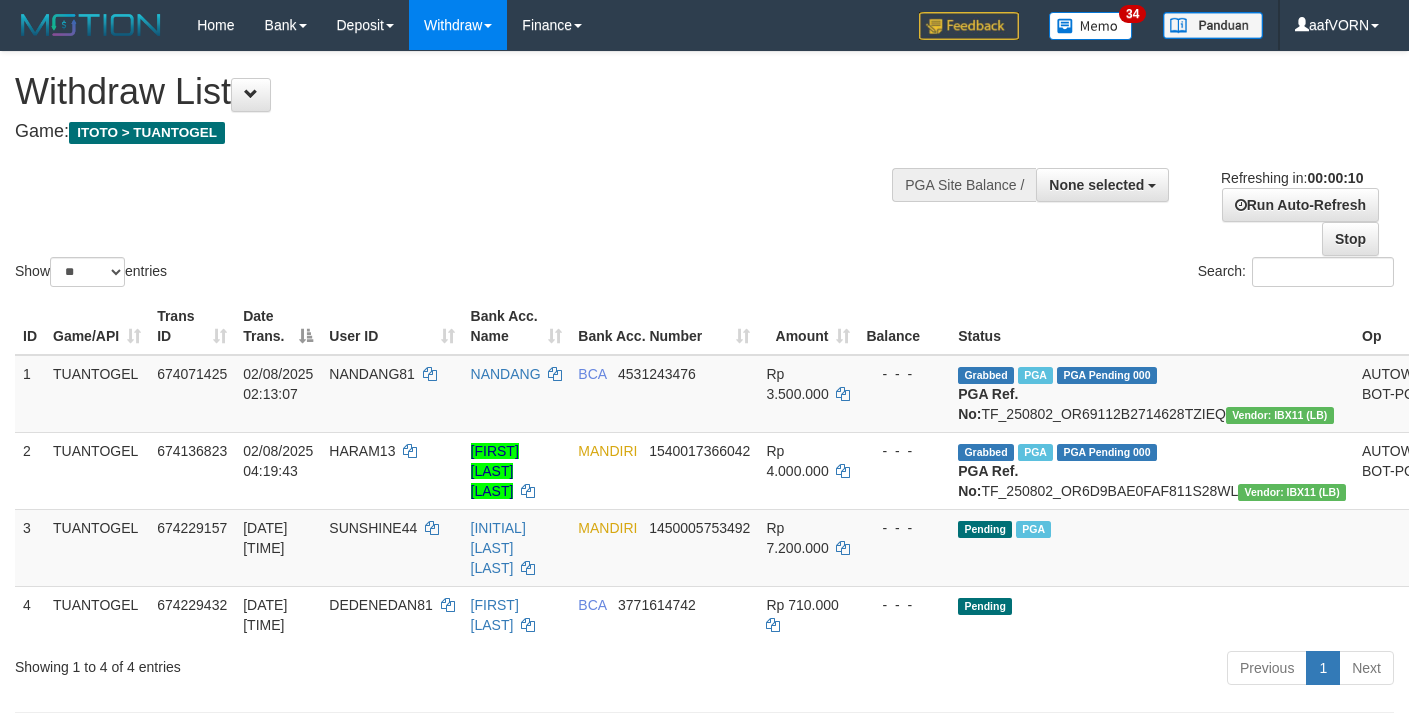 select 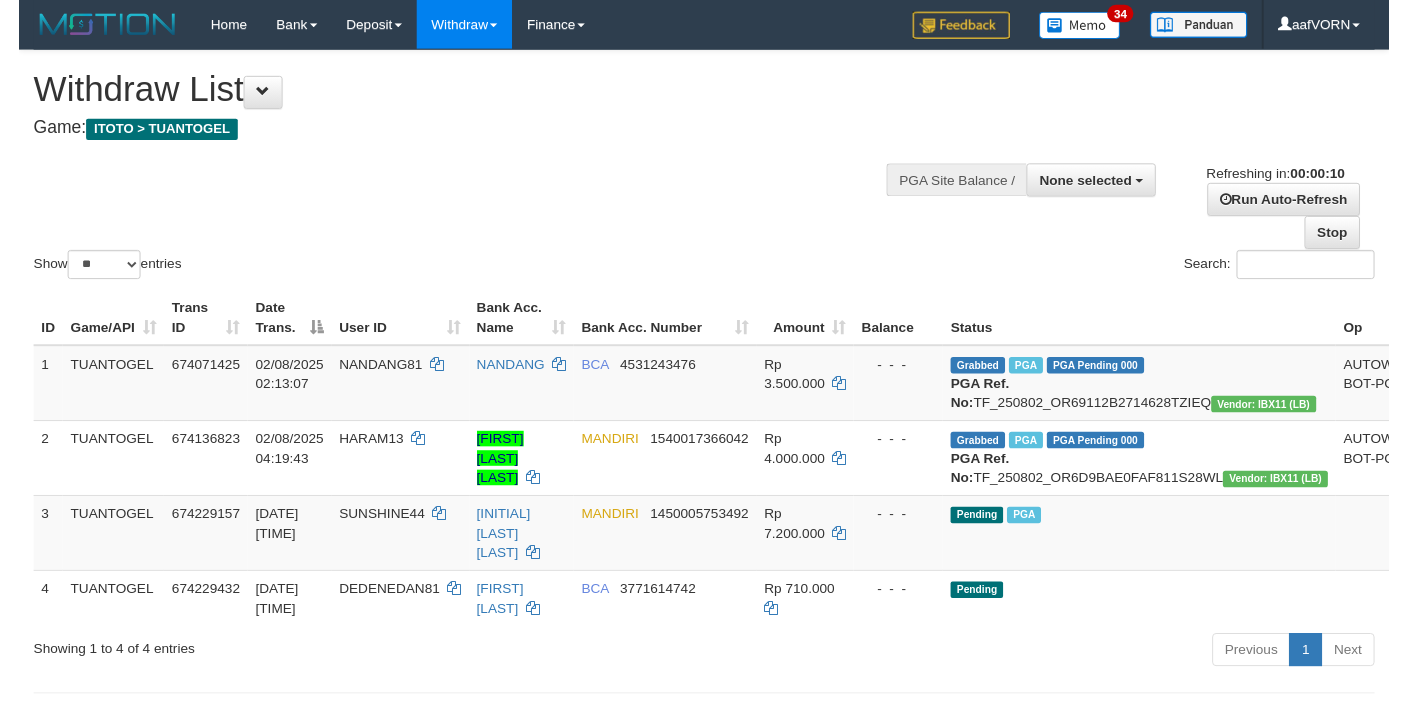 scroll, scrollTop: 0, scrollLeft: 0, axis: both 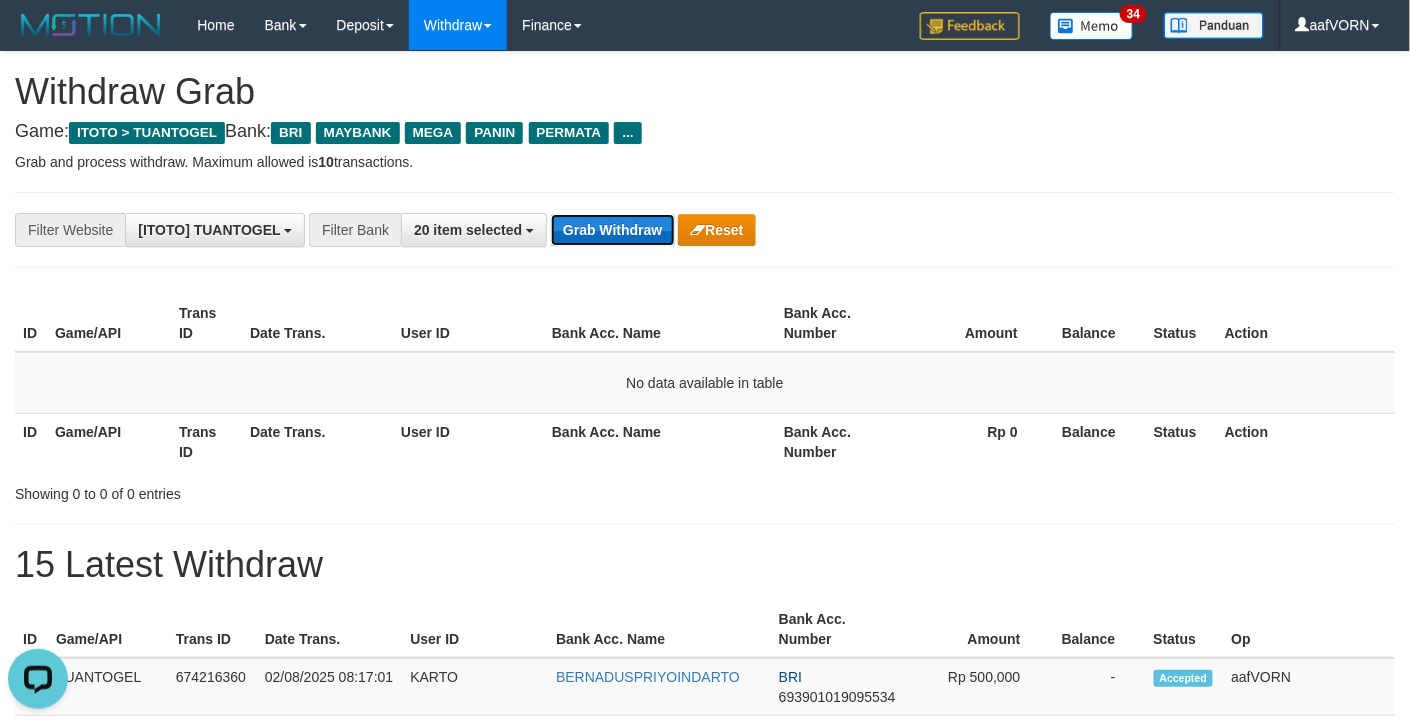 click on "Grab Withdraw" at bounding box center [612, 230] 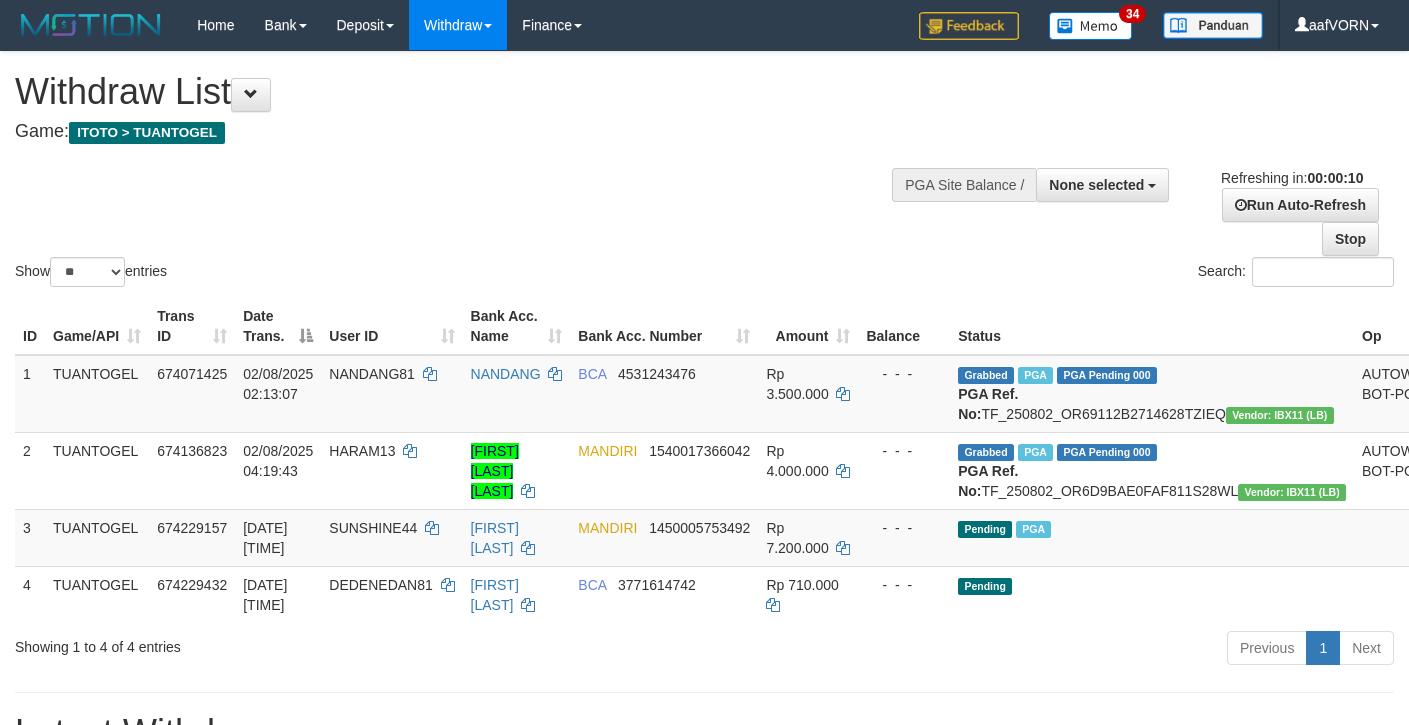 select 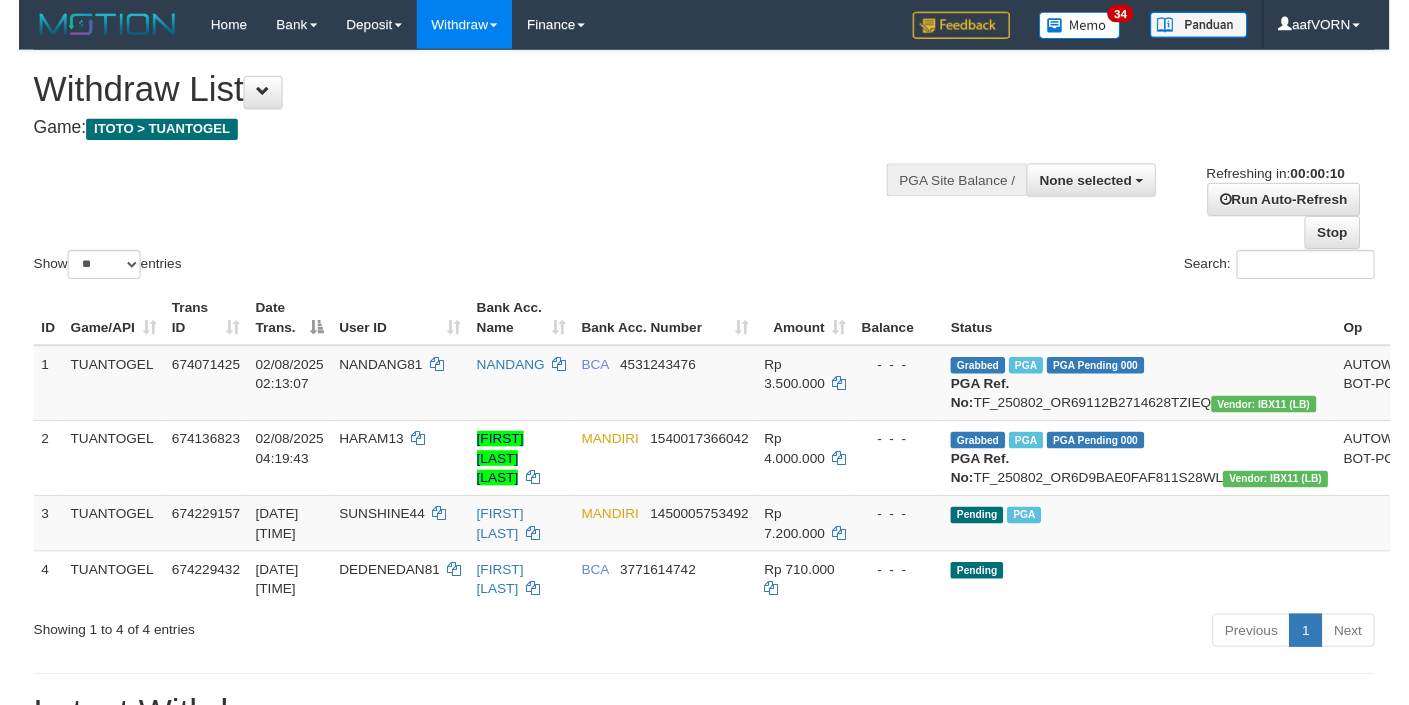 scroll, scrollTop: 0, scrollLeft: 0, axis: both 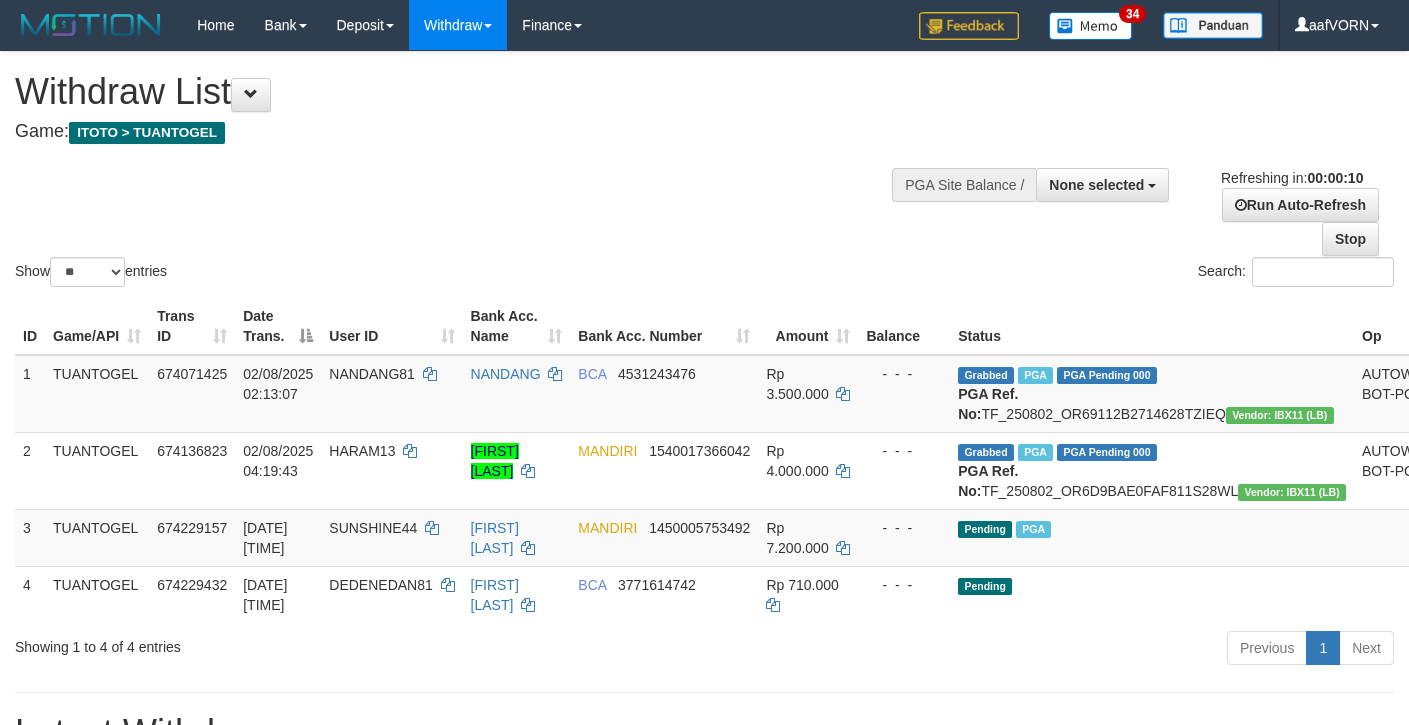 select 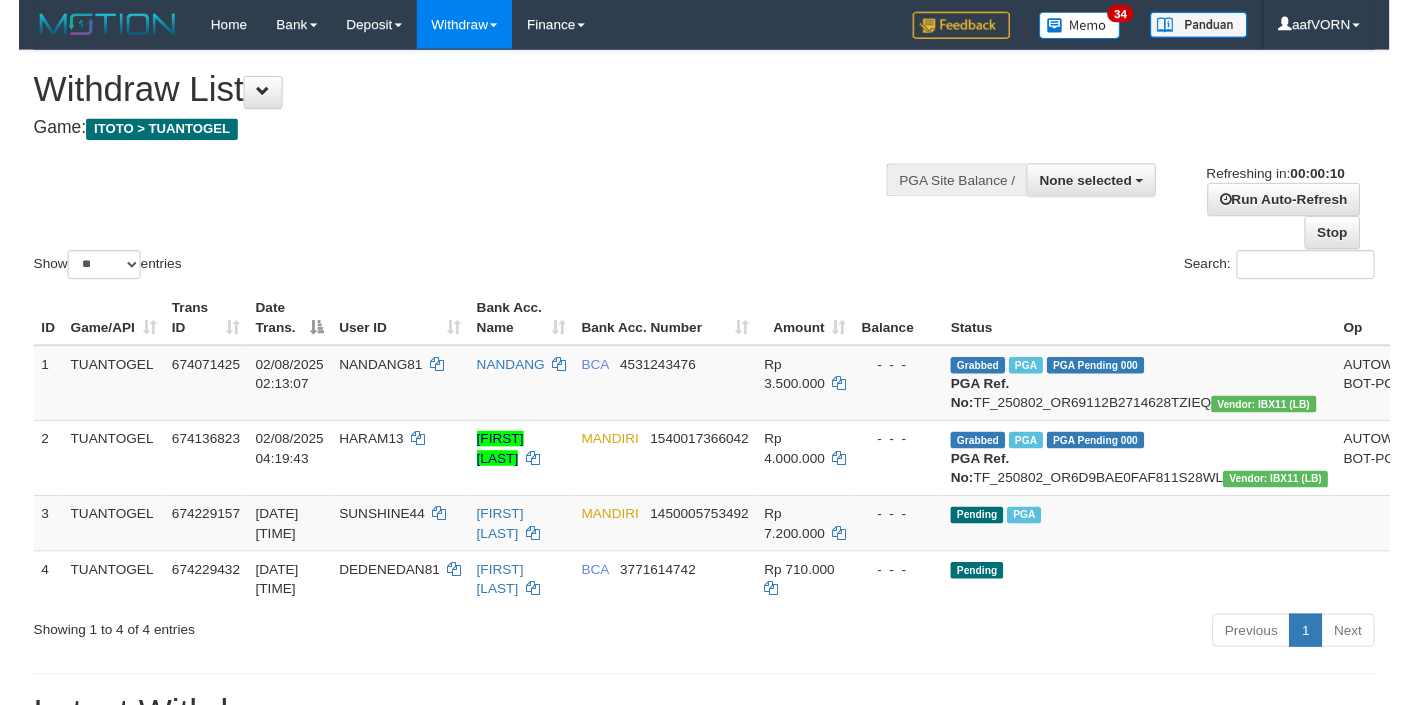 scroll, scrollTop: 0, scrollLeft: 0, axis: both 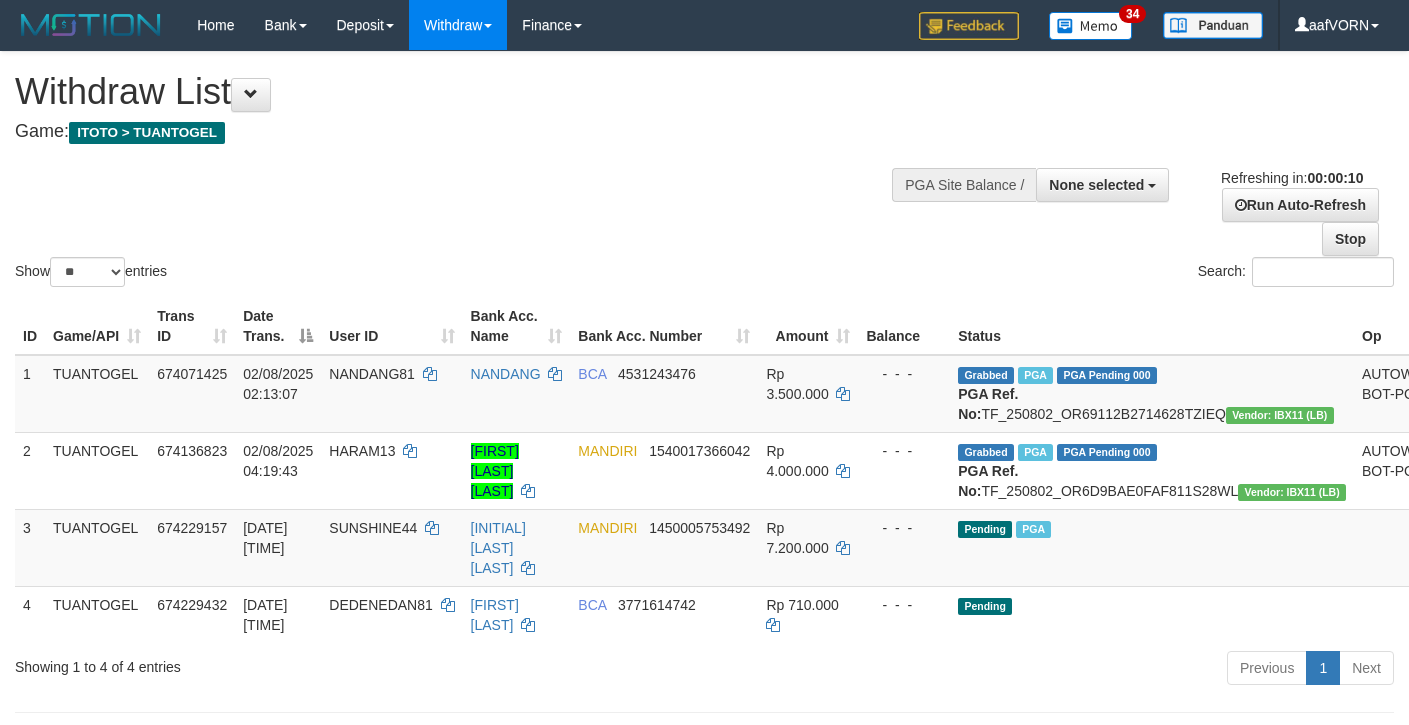 select 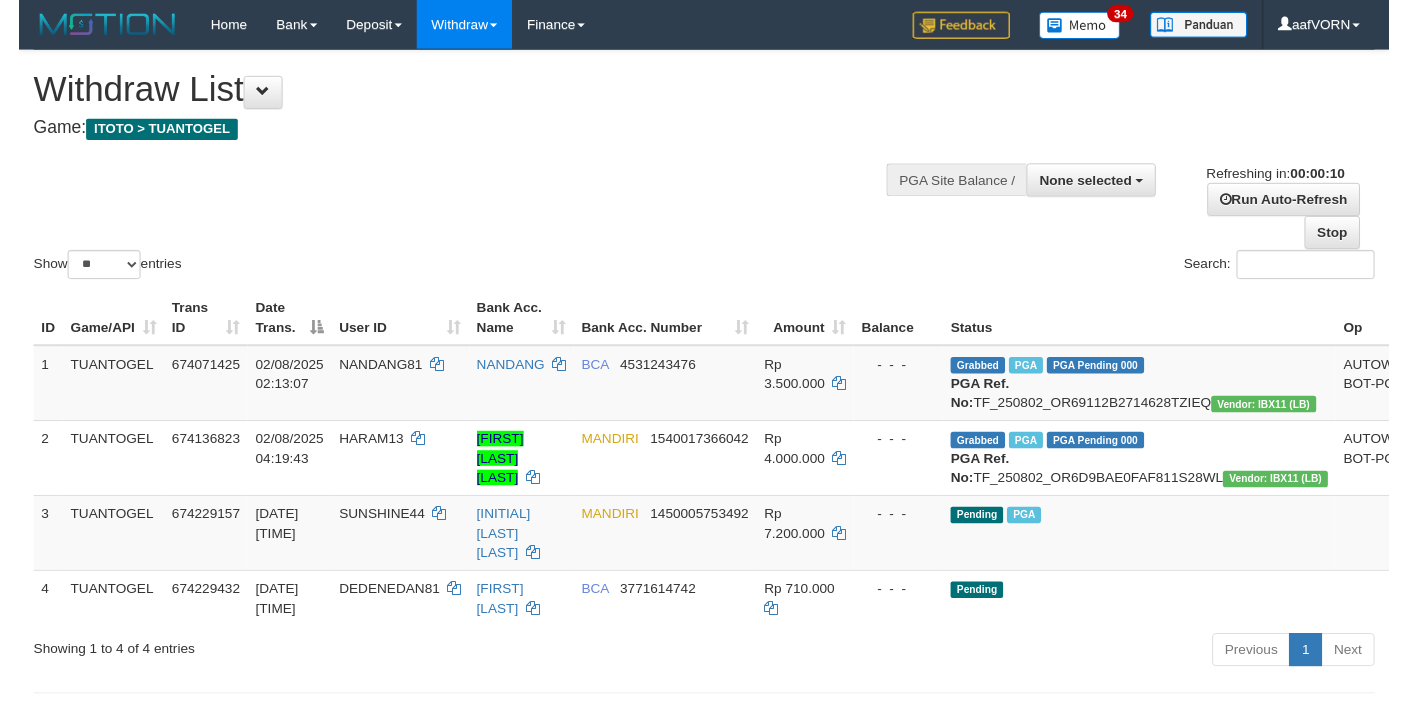 scroll, scrollTop: 0, scrollLeft: 0, axis: both 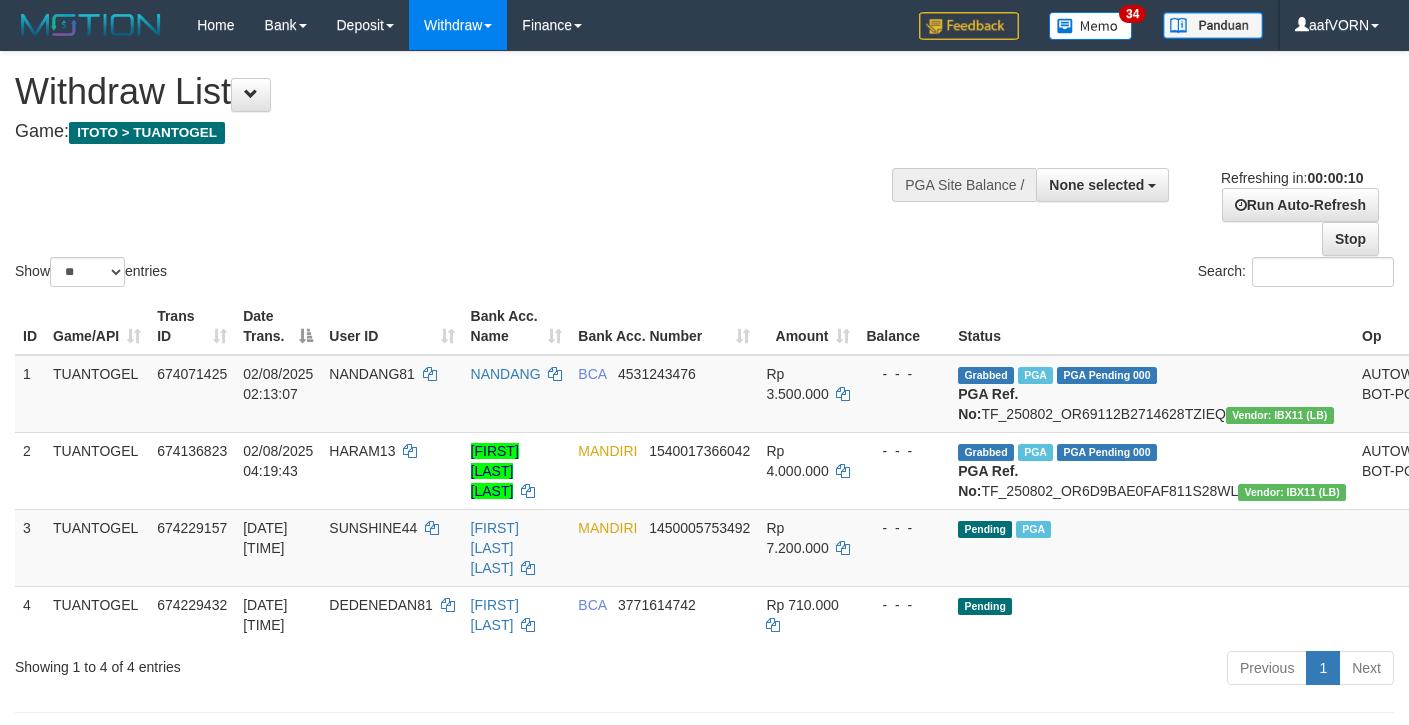 select 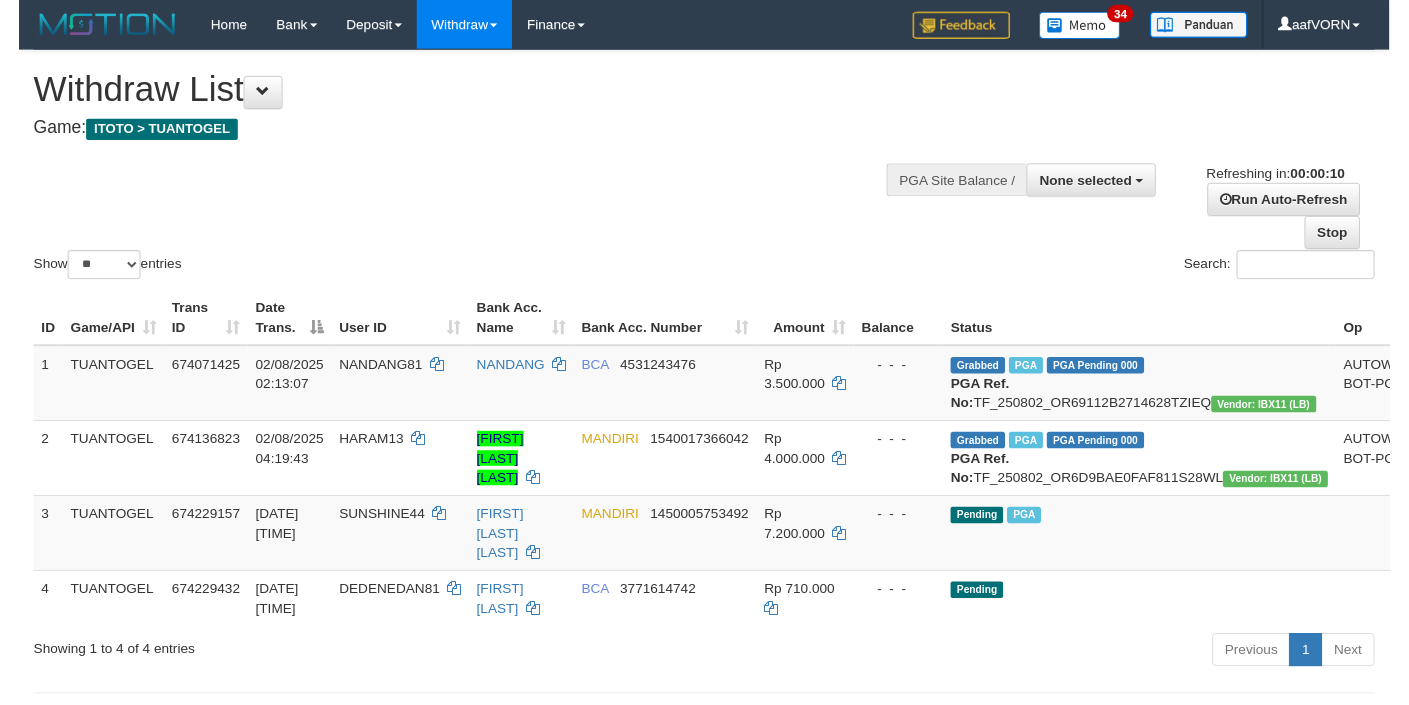 scroll, scrollTop: 0, scrollLeft: 0, axis: both 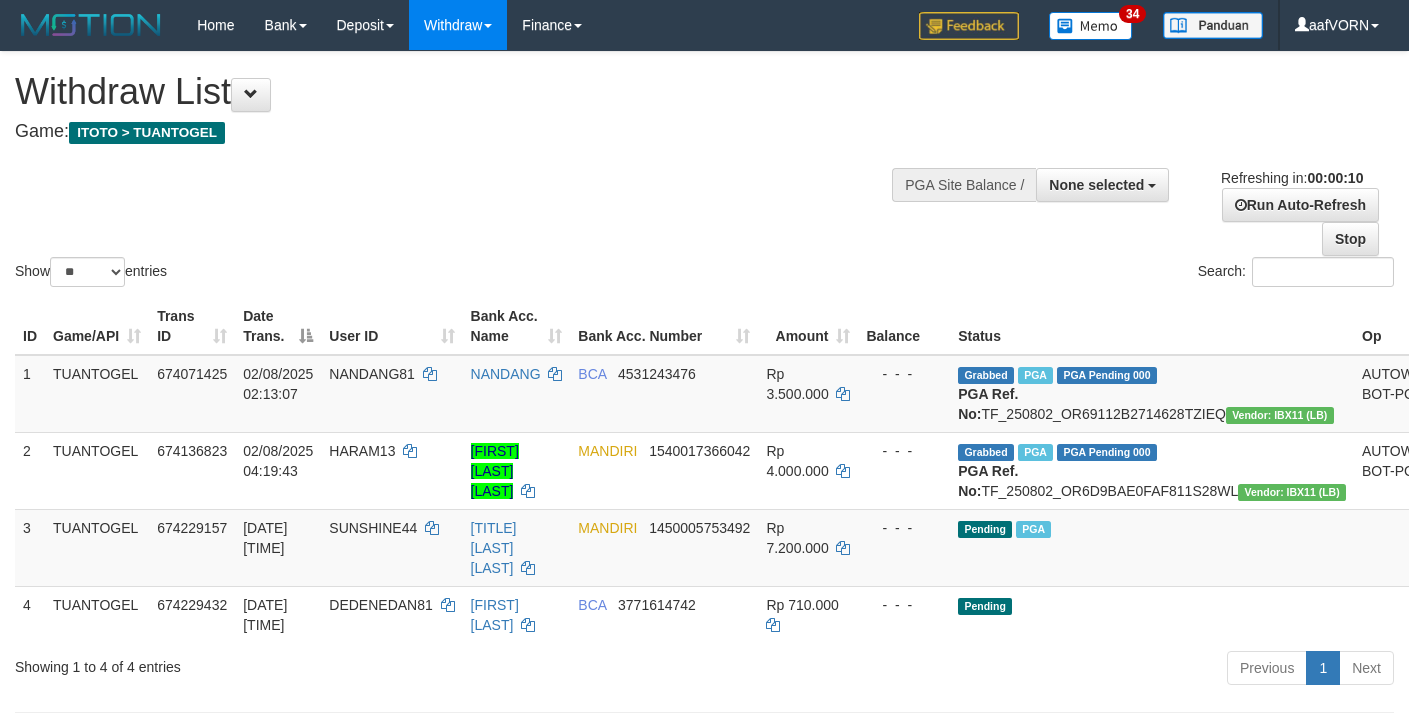 select 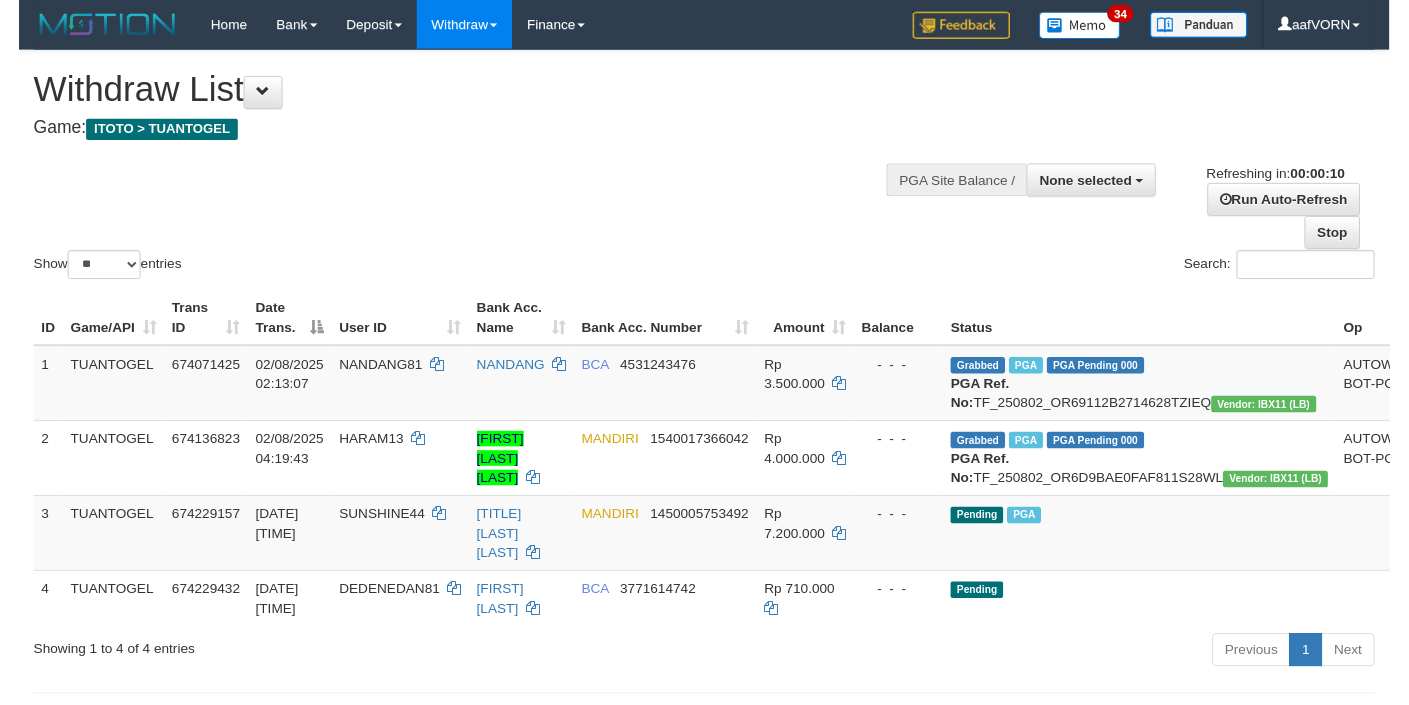 scroll, scrollTop: 0, scrollLeft: 0, axis: both 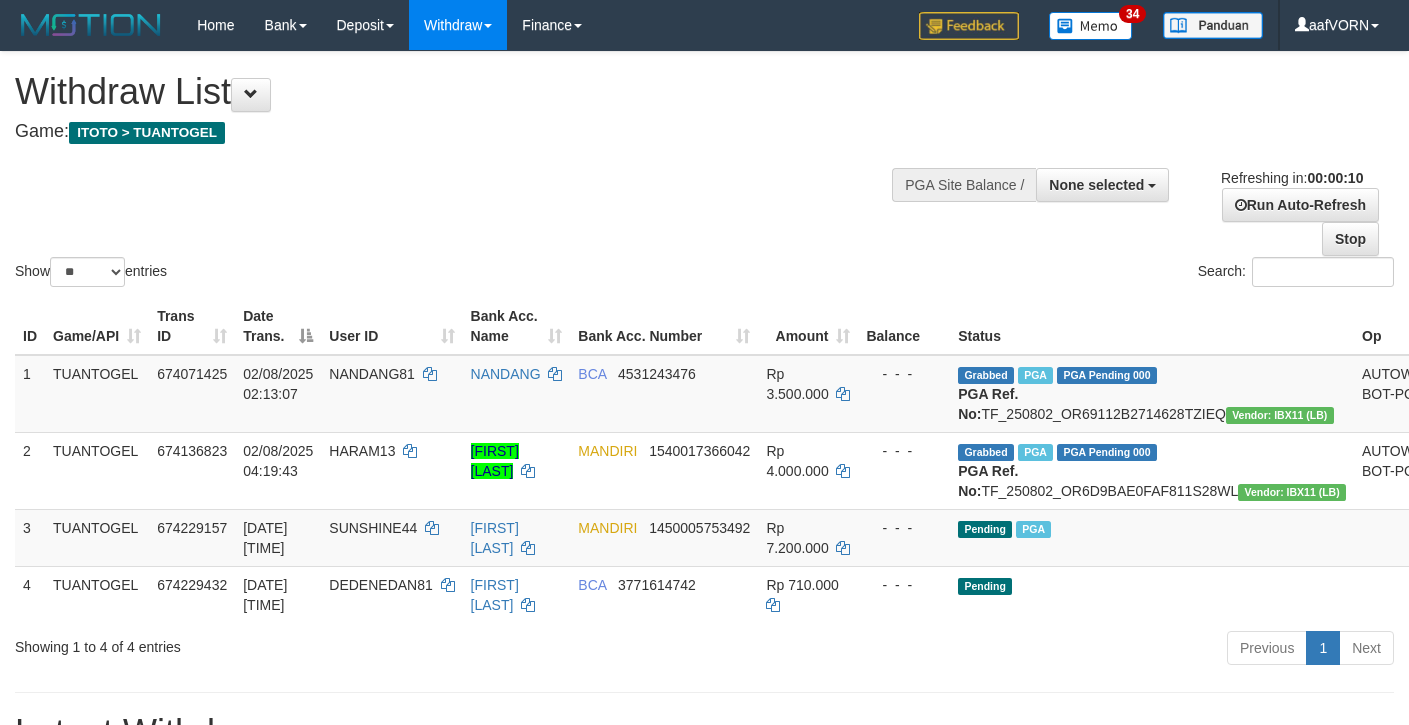 select 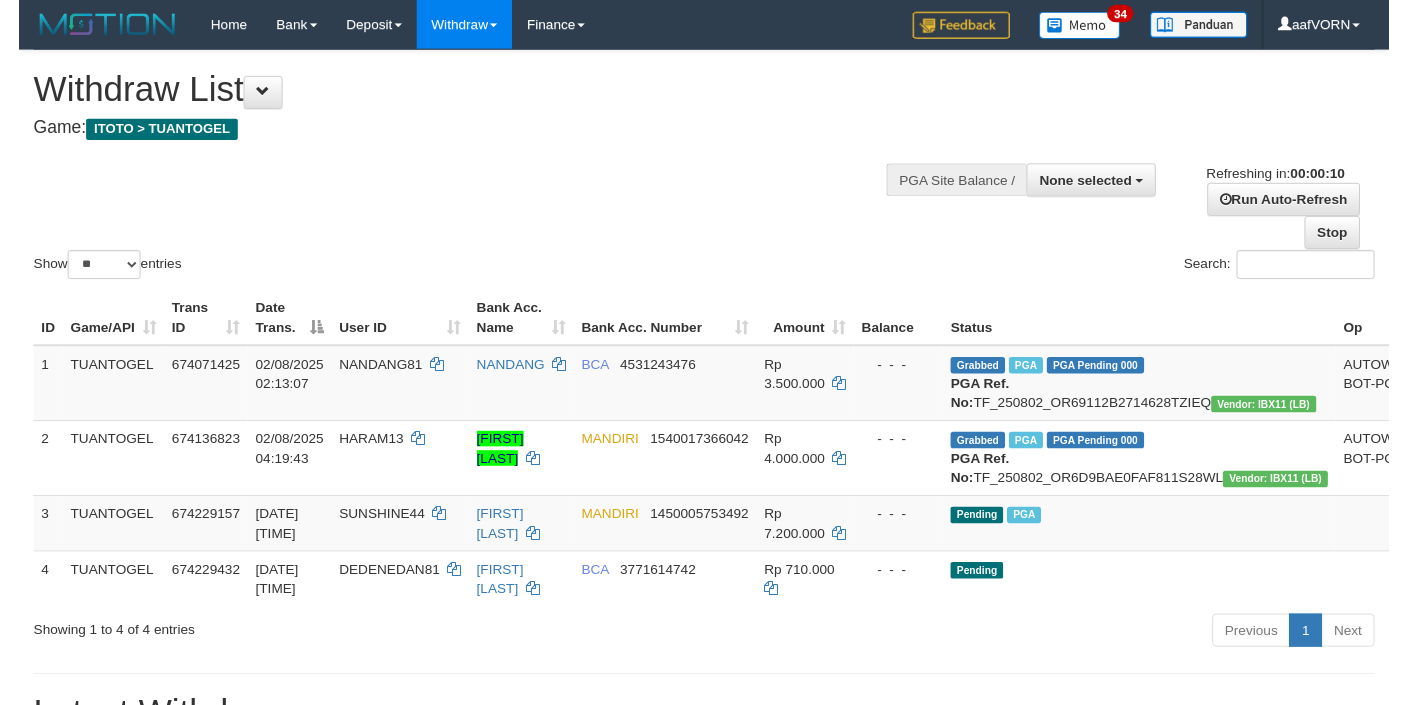 scroll, scrollTop: 0, scrollLeft: 0, axis: both 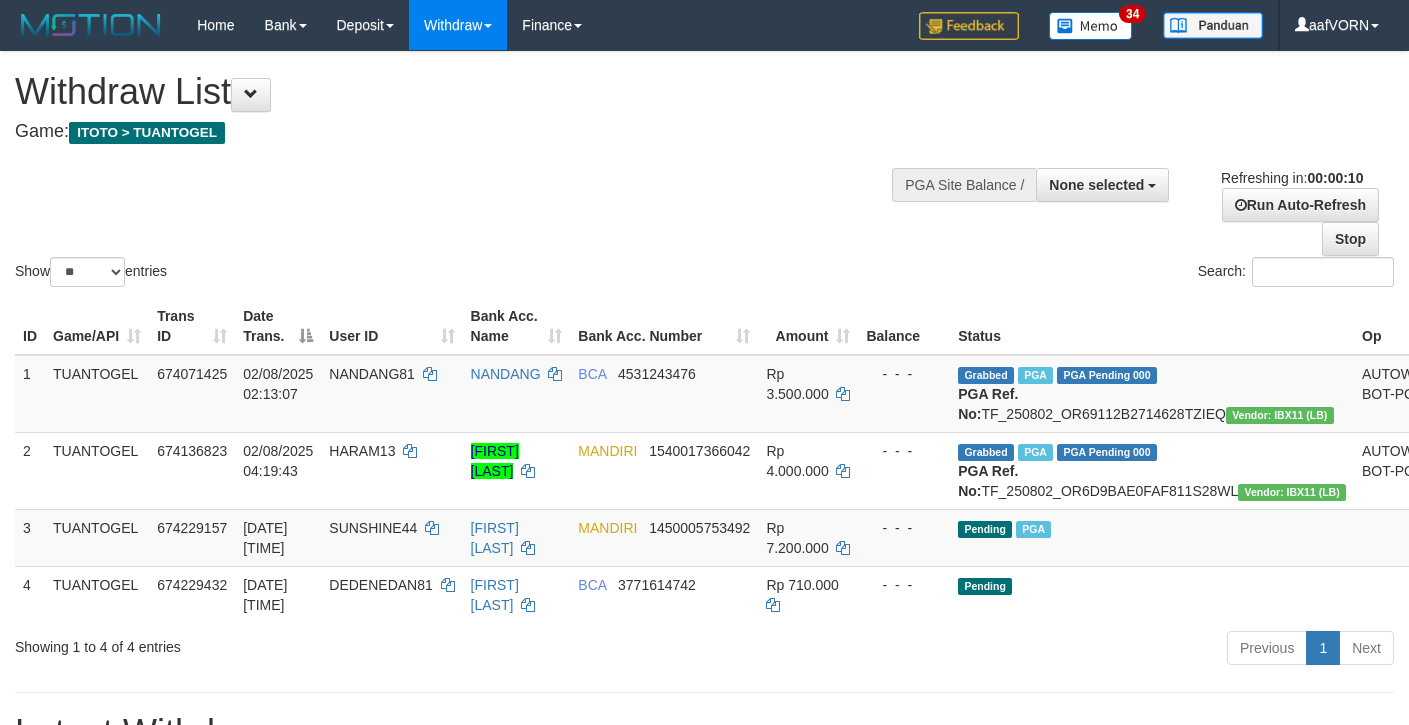 select 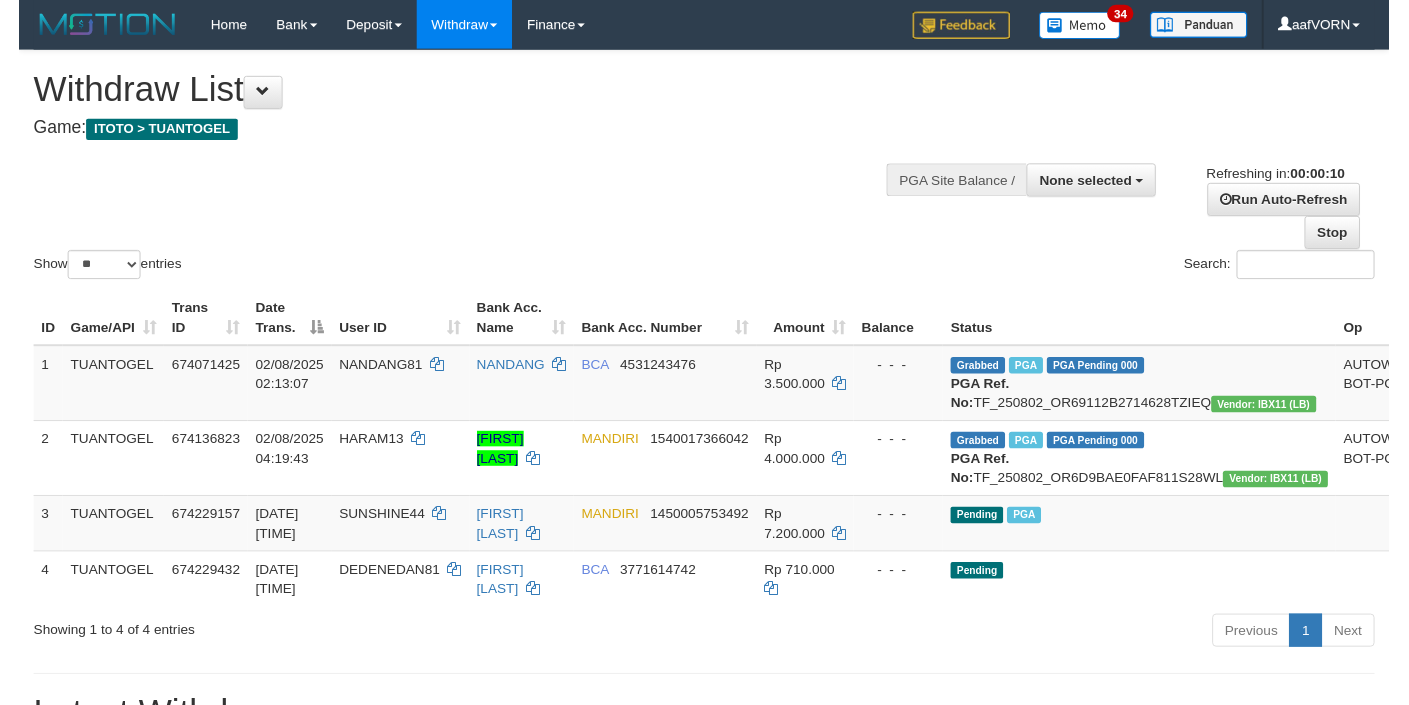scroll, scrollTop: 0, scrollLeft: 0, axis: both 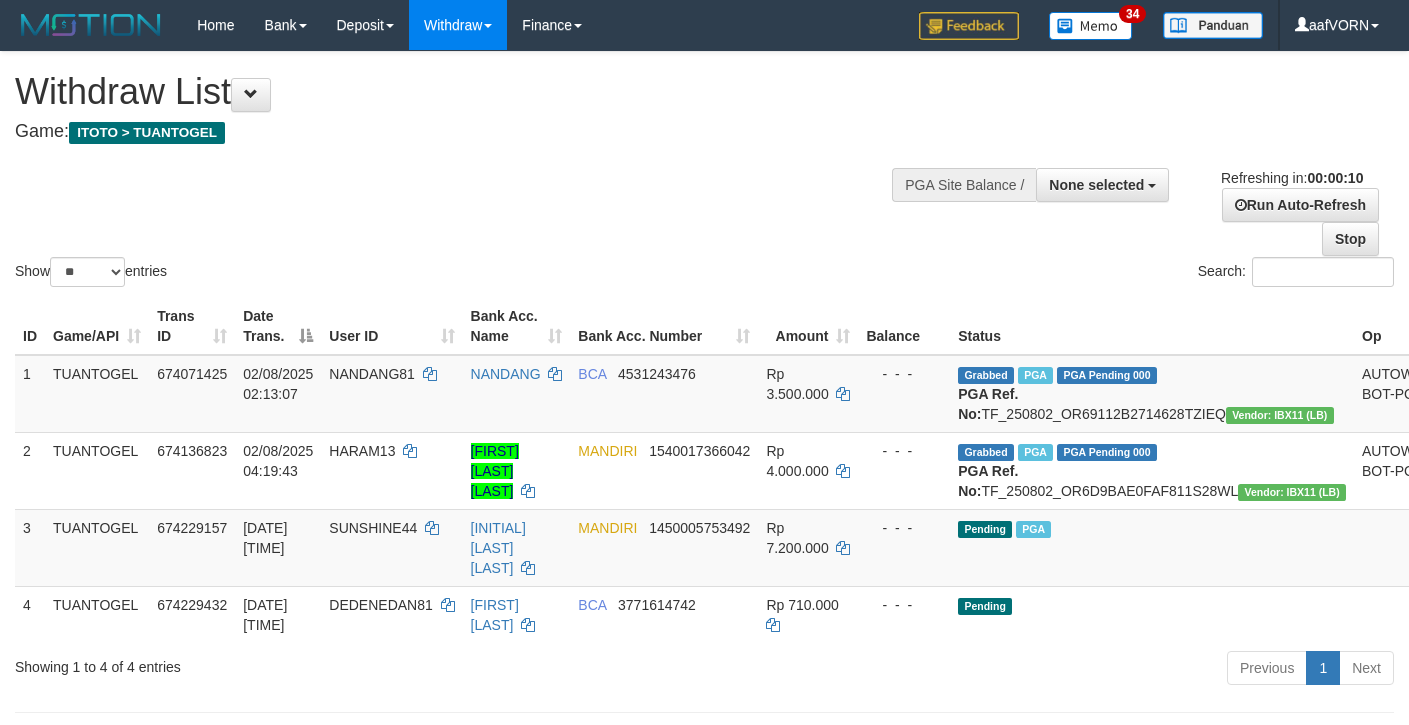 select 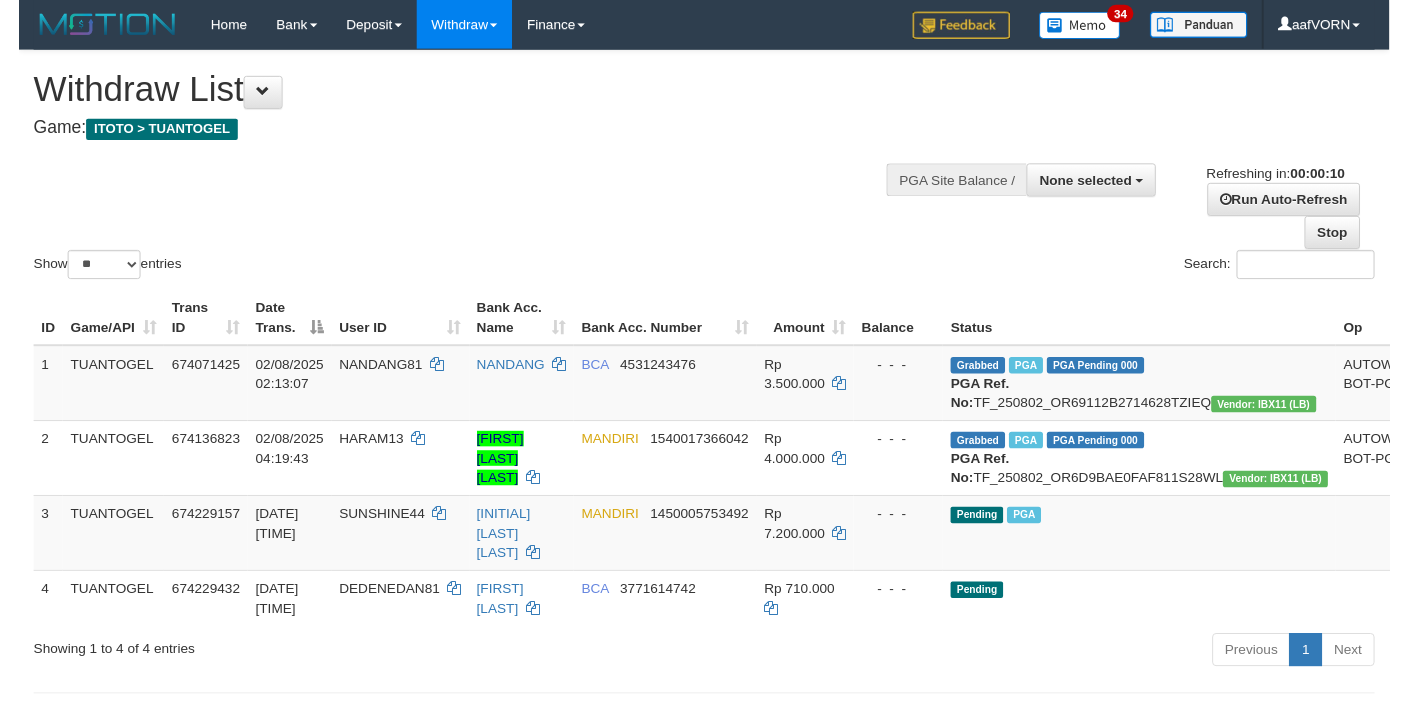 scroll, scrollTop: 0, scrollLeft: 0, axis: both 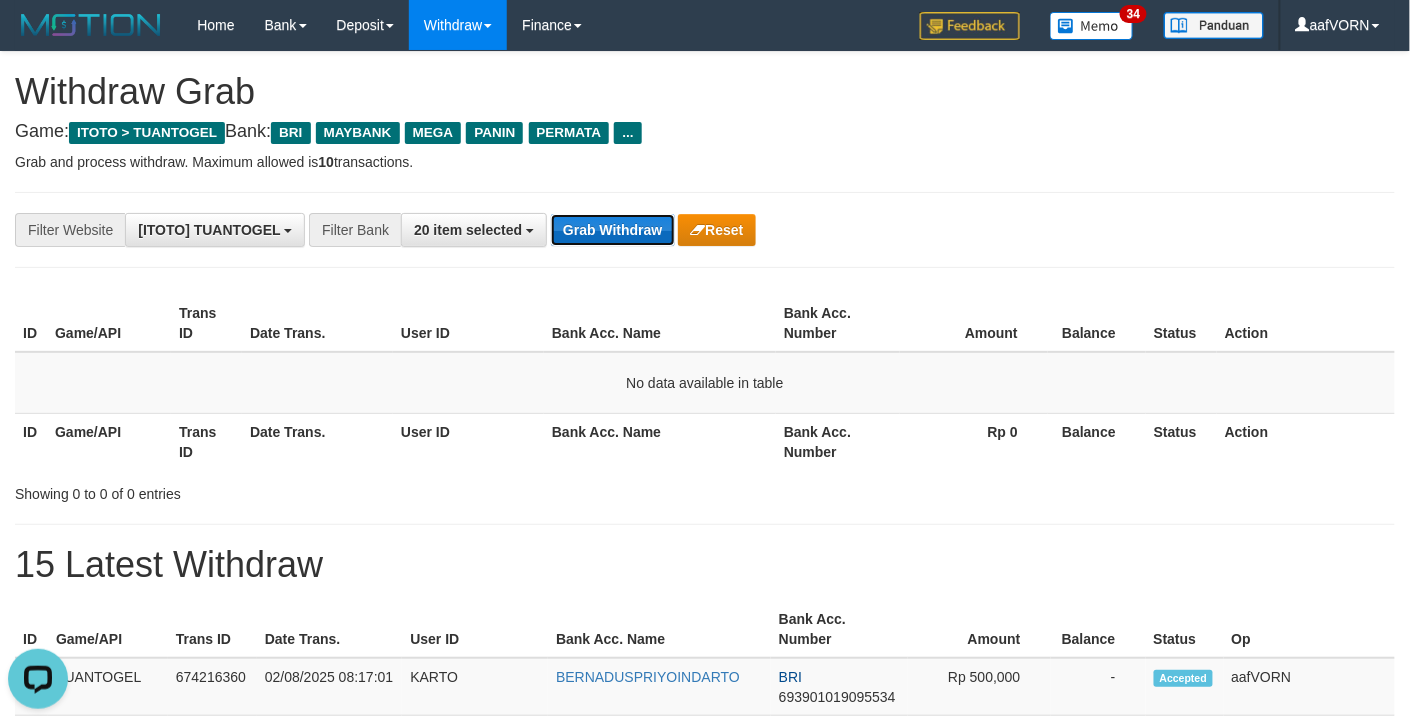 click on "Grab Withdraw" at bounding box center (612, 230) 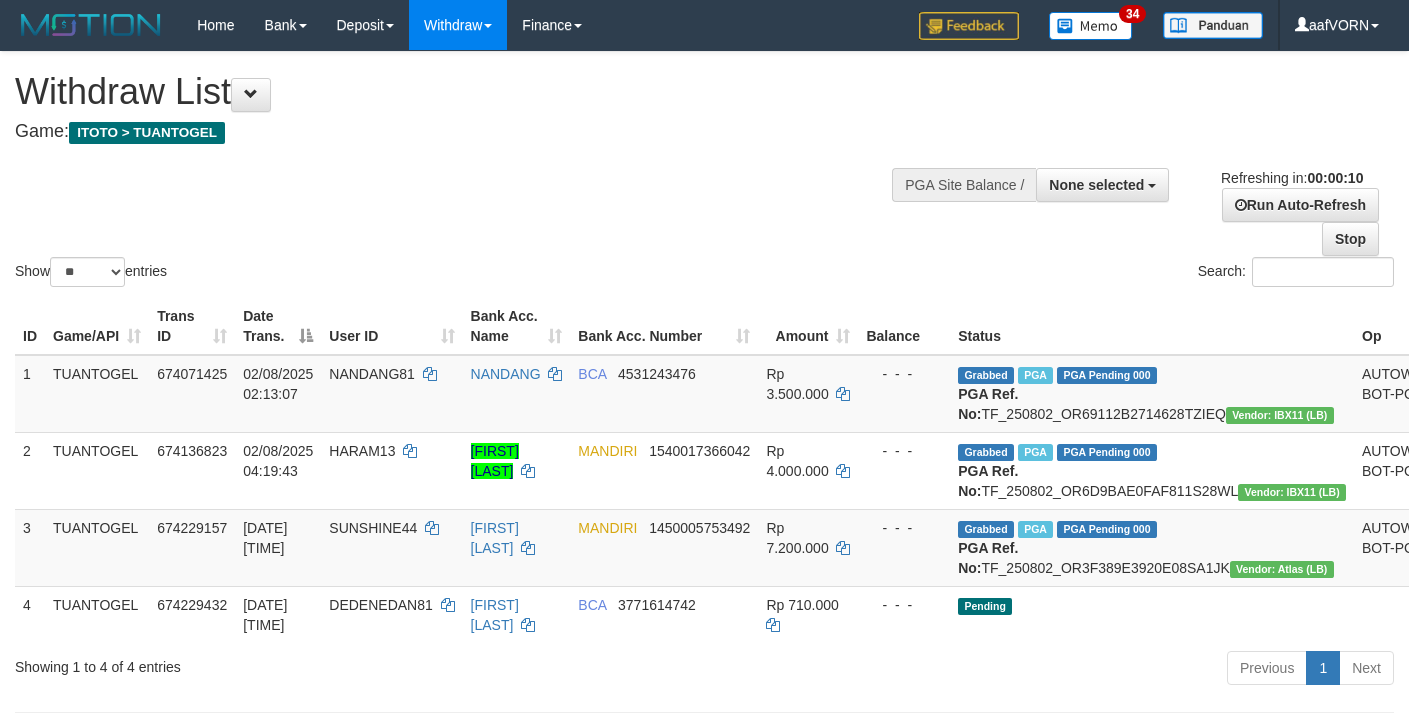 select 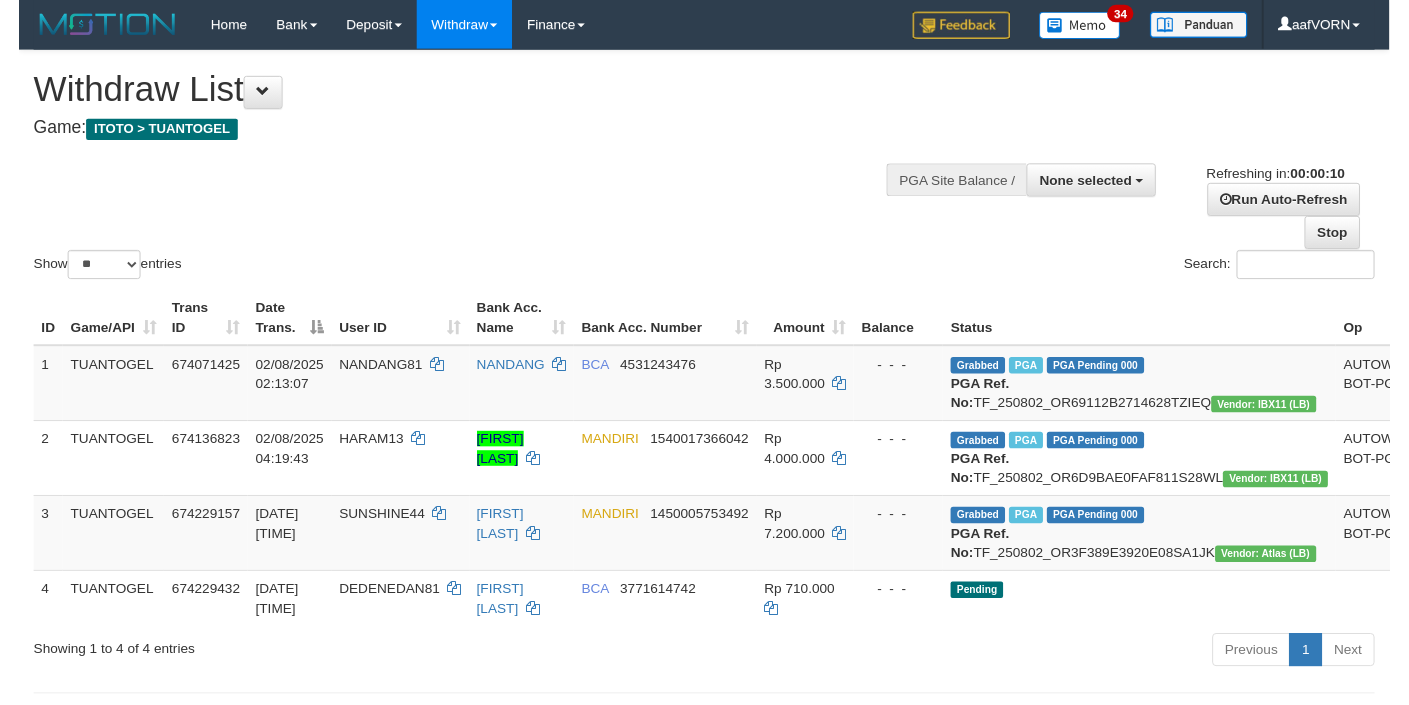 scroll, scrollTop: 0, scrollLeft: 0, axis: both 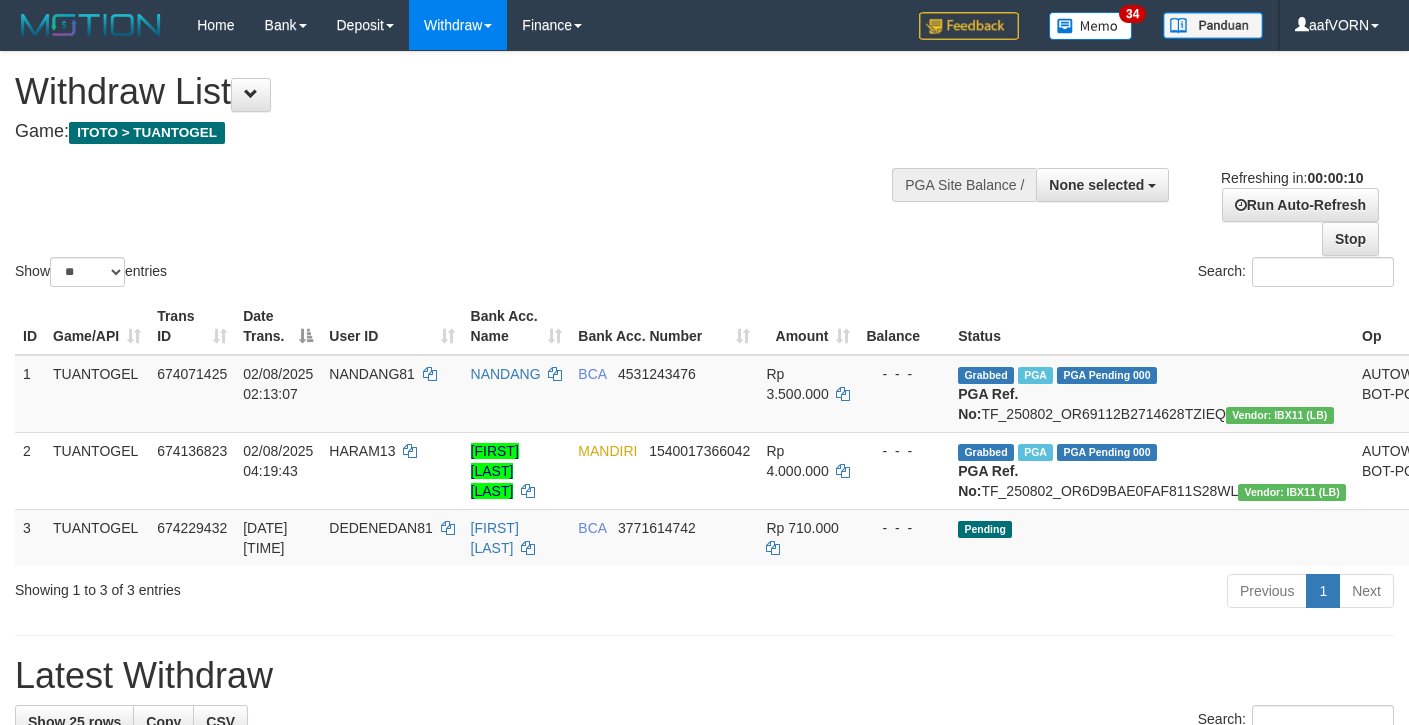 select 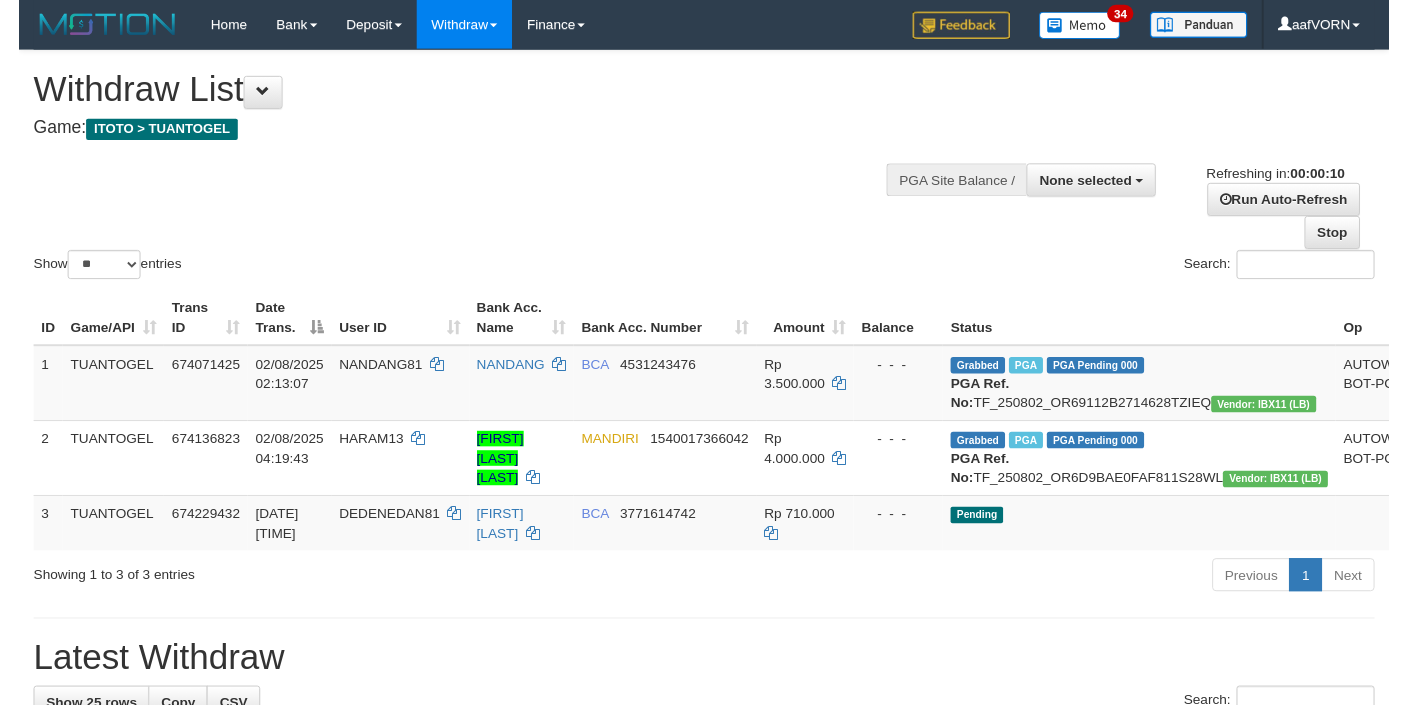 scroll, scrollTop: 0, scrollLeft: 0, axis: both 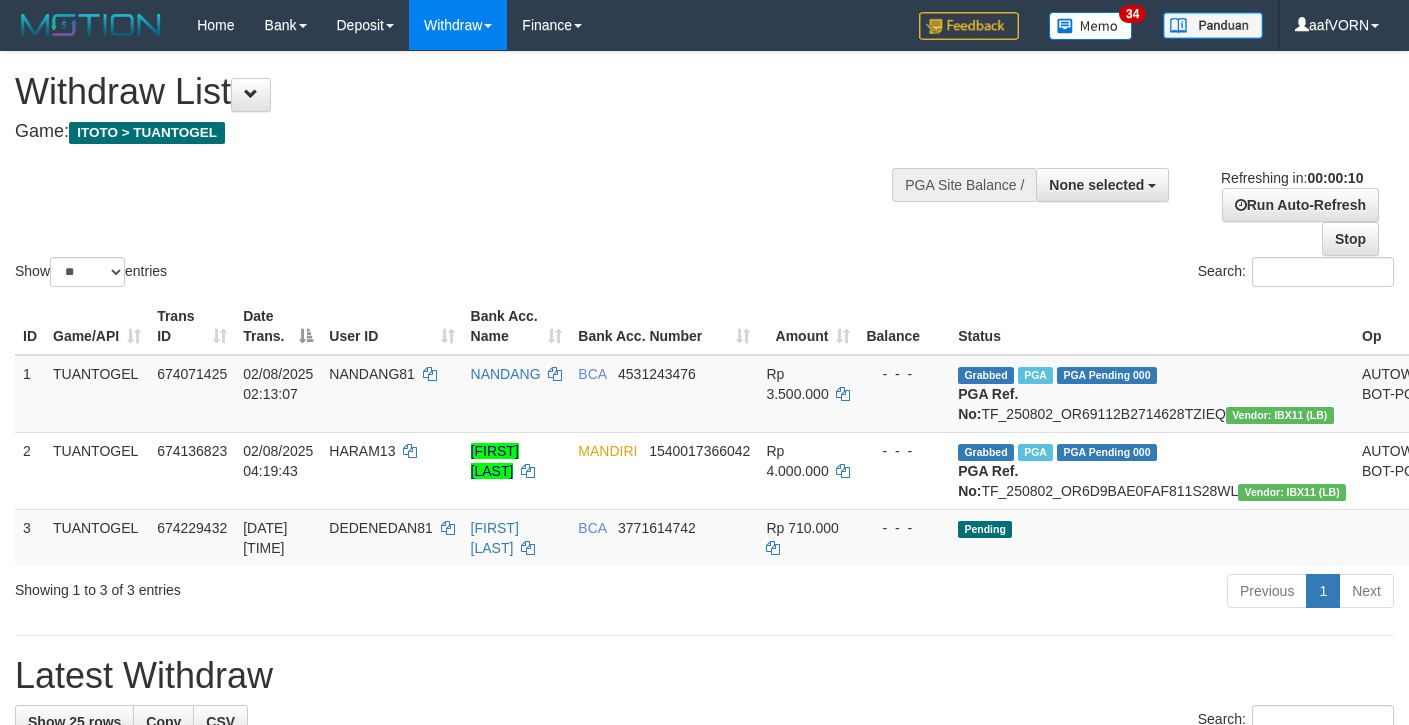 select 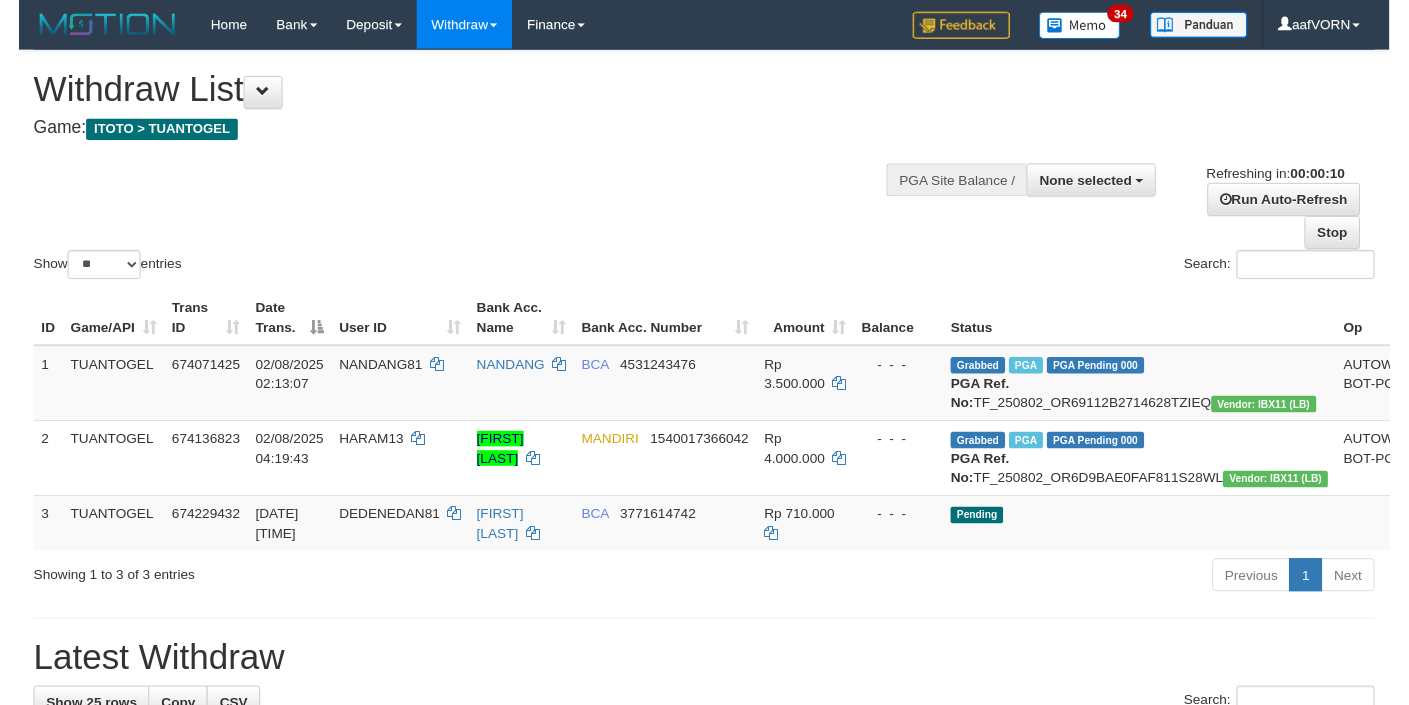 scroll, scrollTop: 0, scrollLeft: 0, axis: both 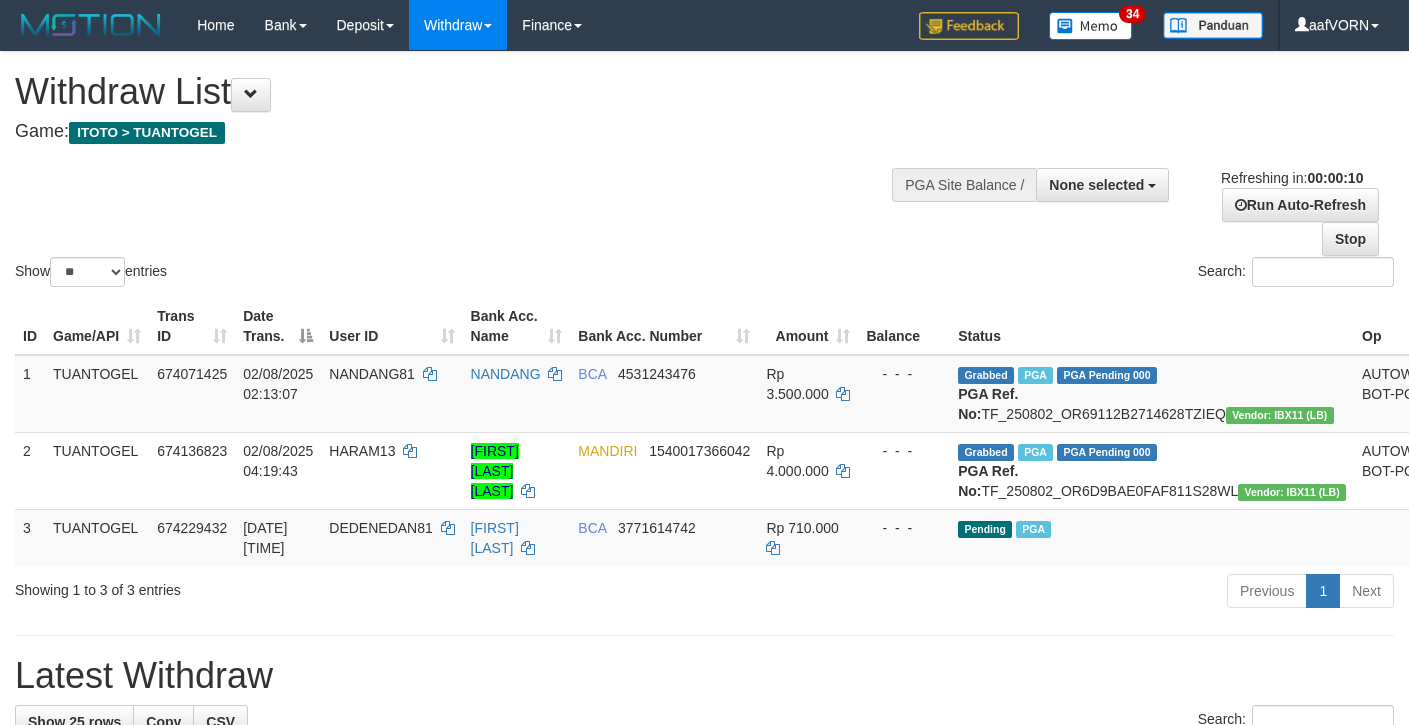 select 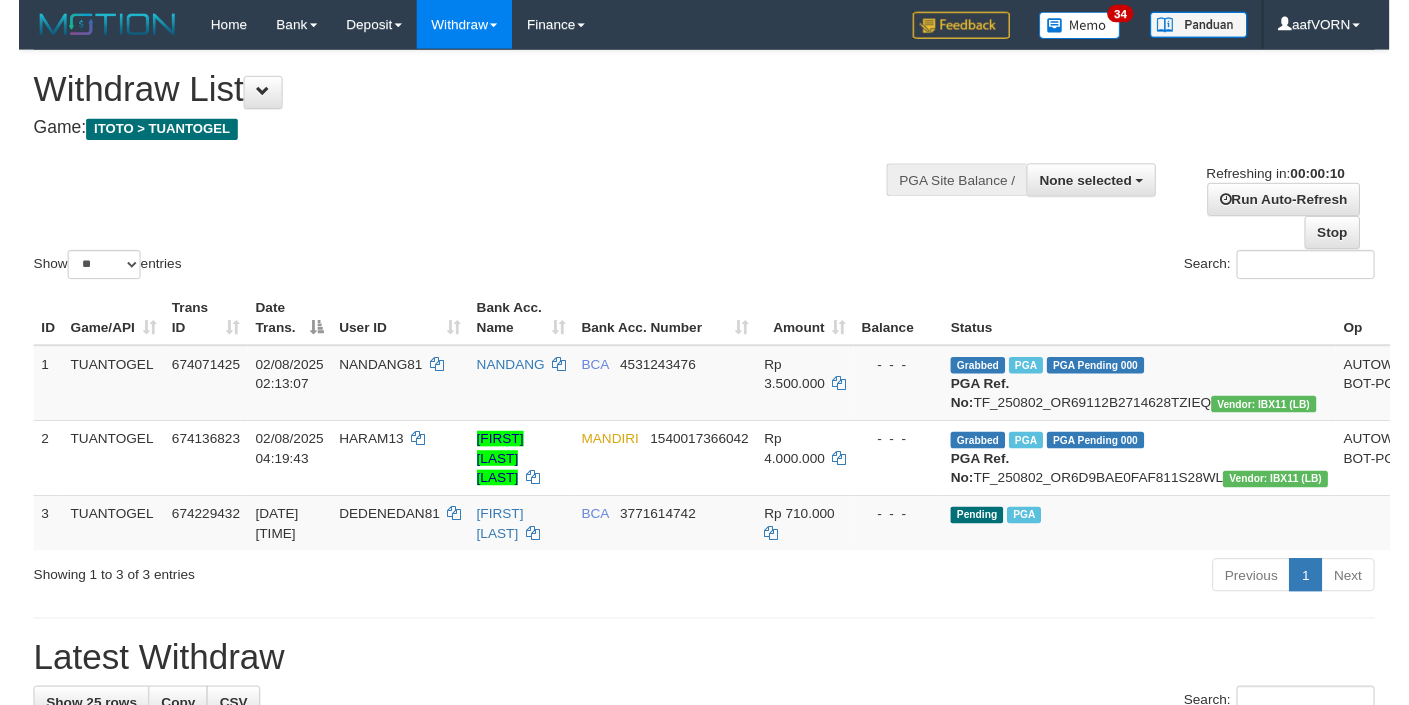scroll, scrollTop: 0, scrollLeft: 0, axis: both 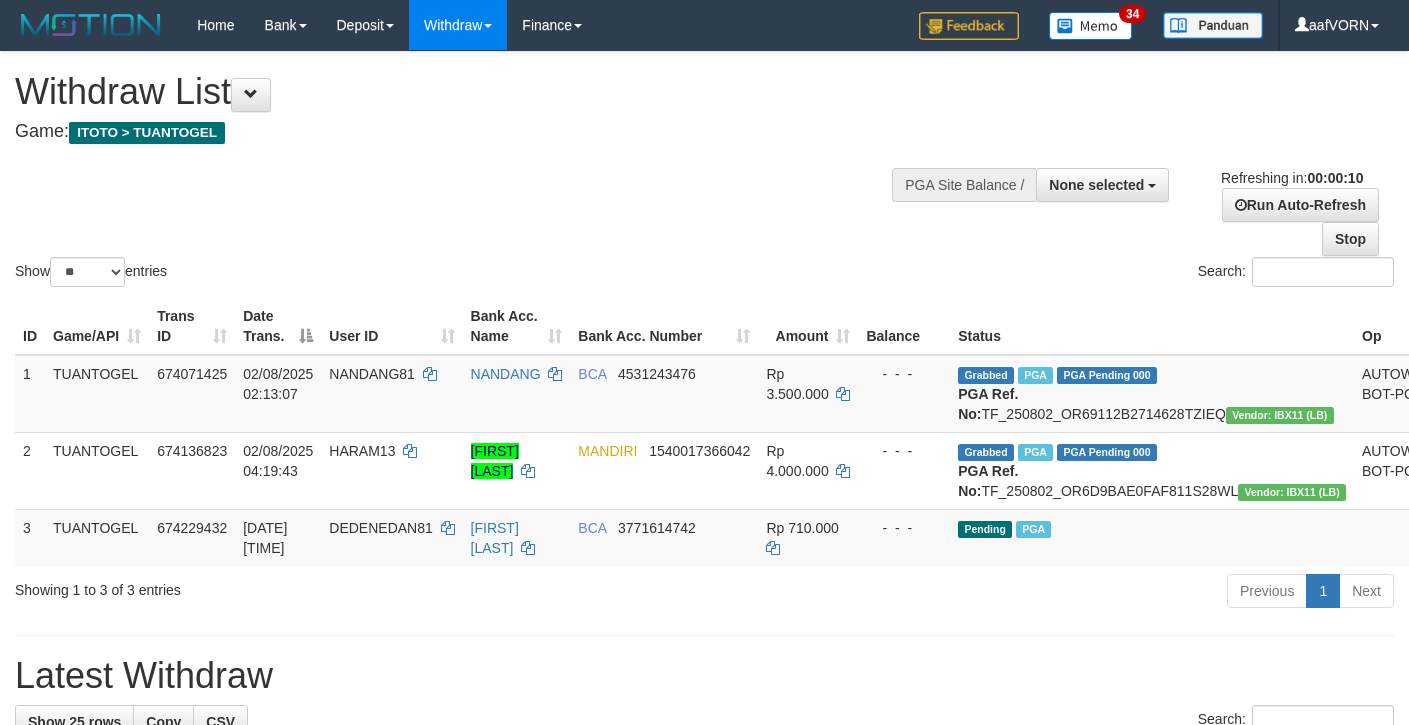 select 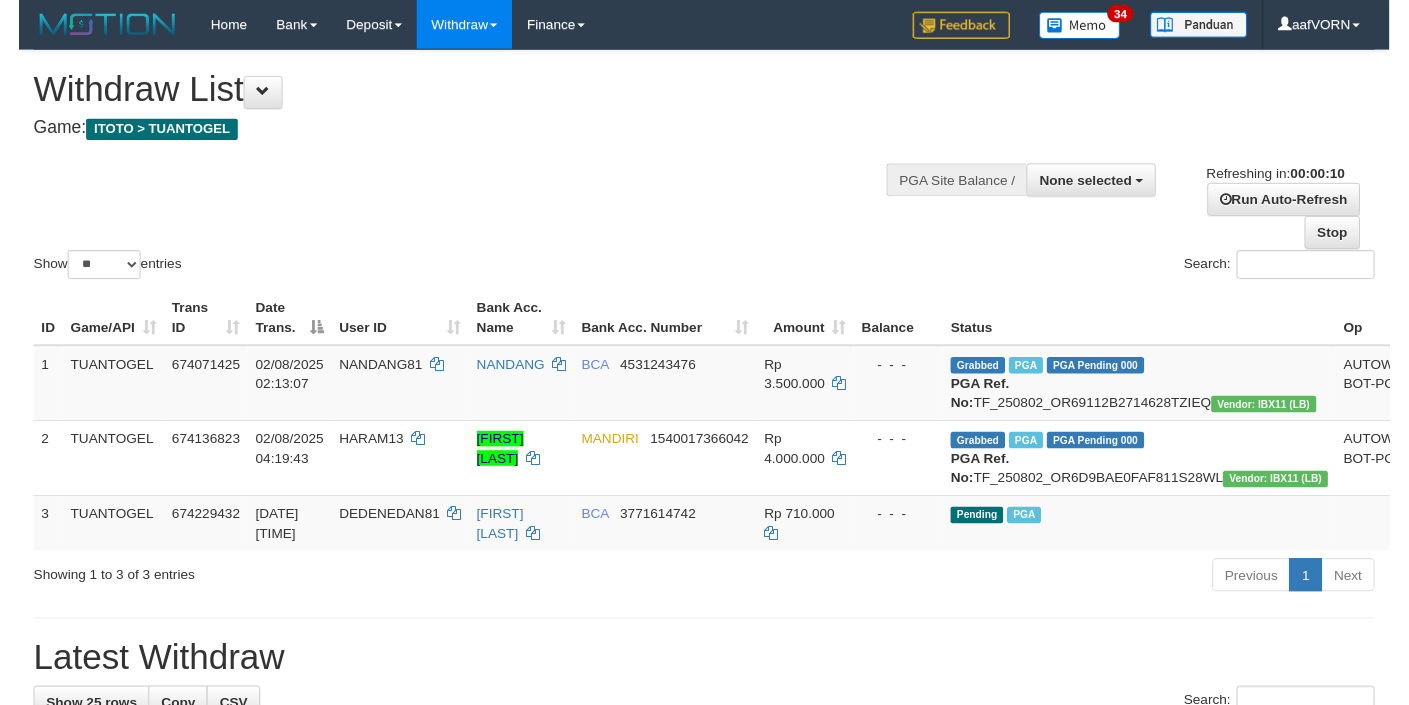 scroll, scrollTop: 0, scrollLeft: 0, axis: both 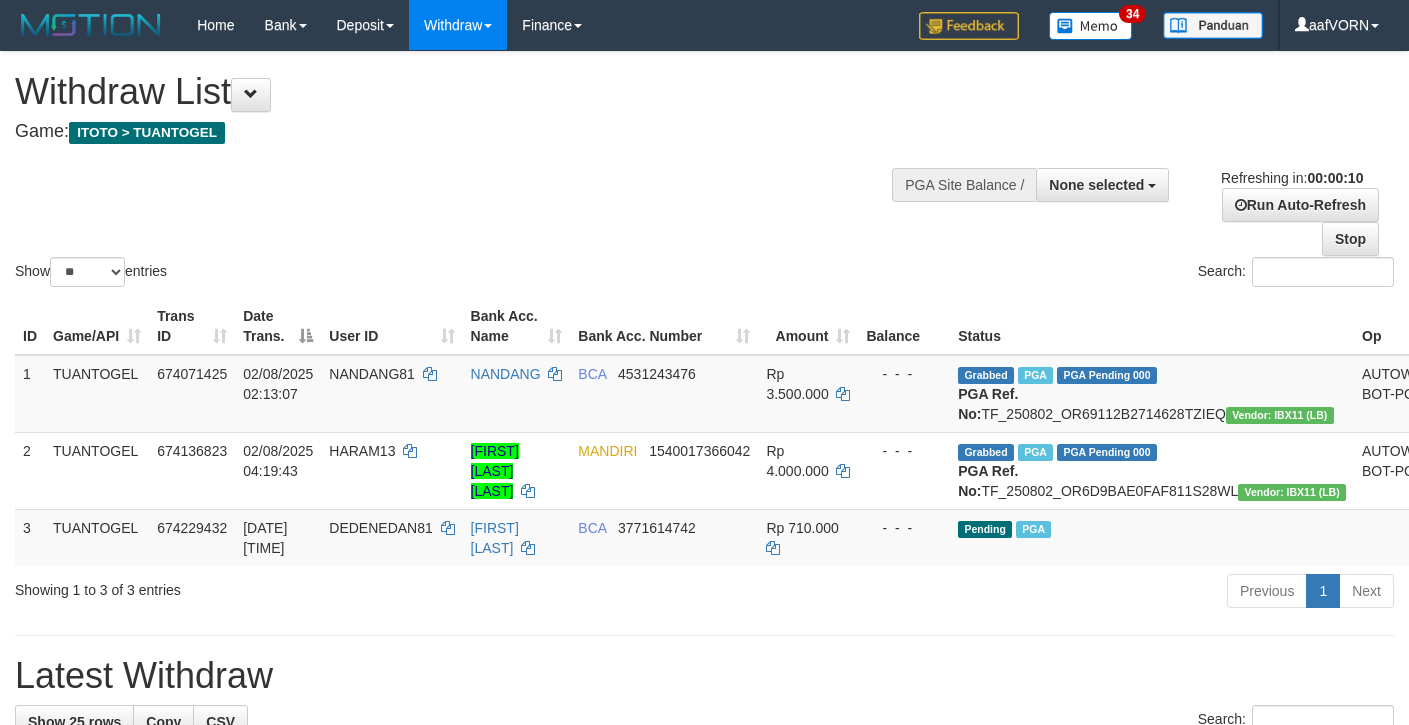 select 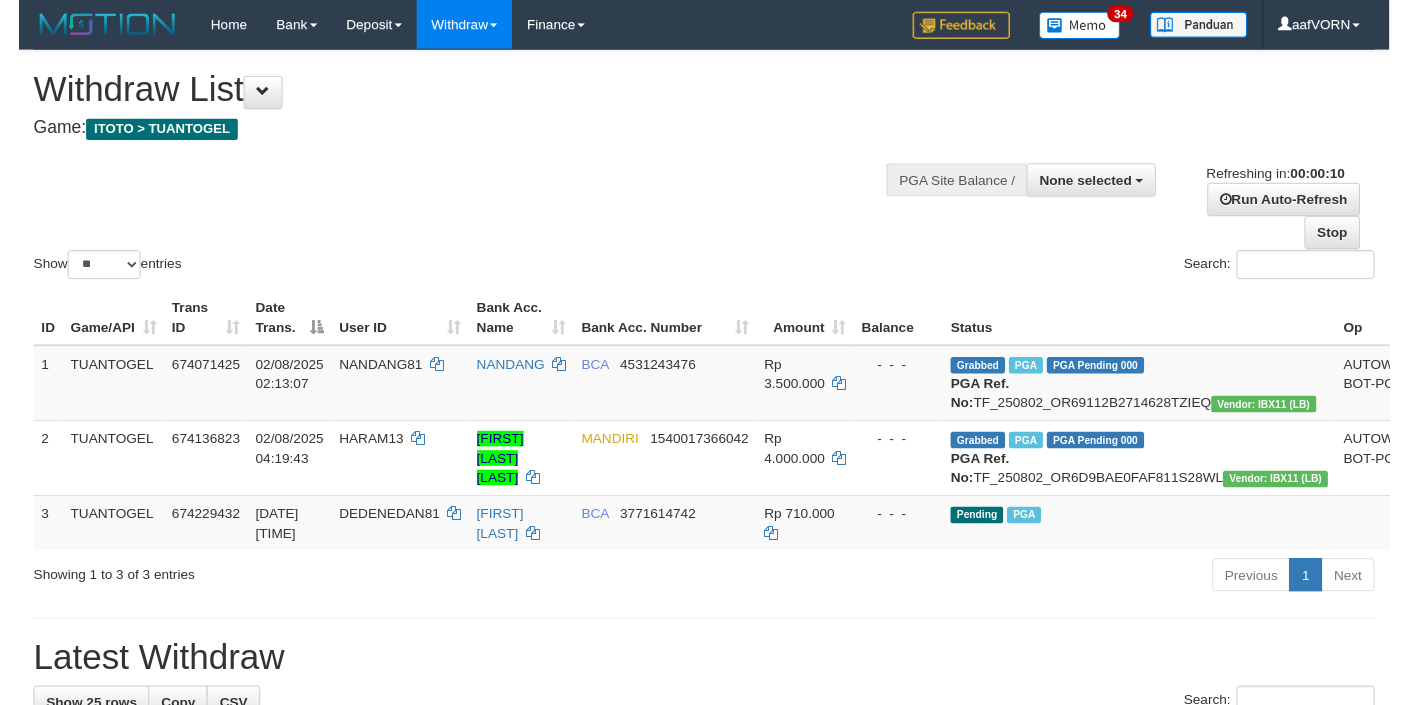 scroll, scrollTop: 0, scrollLeft: 0, axis: both 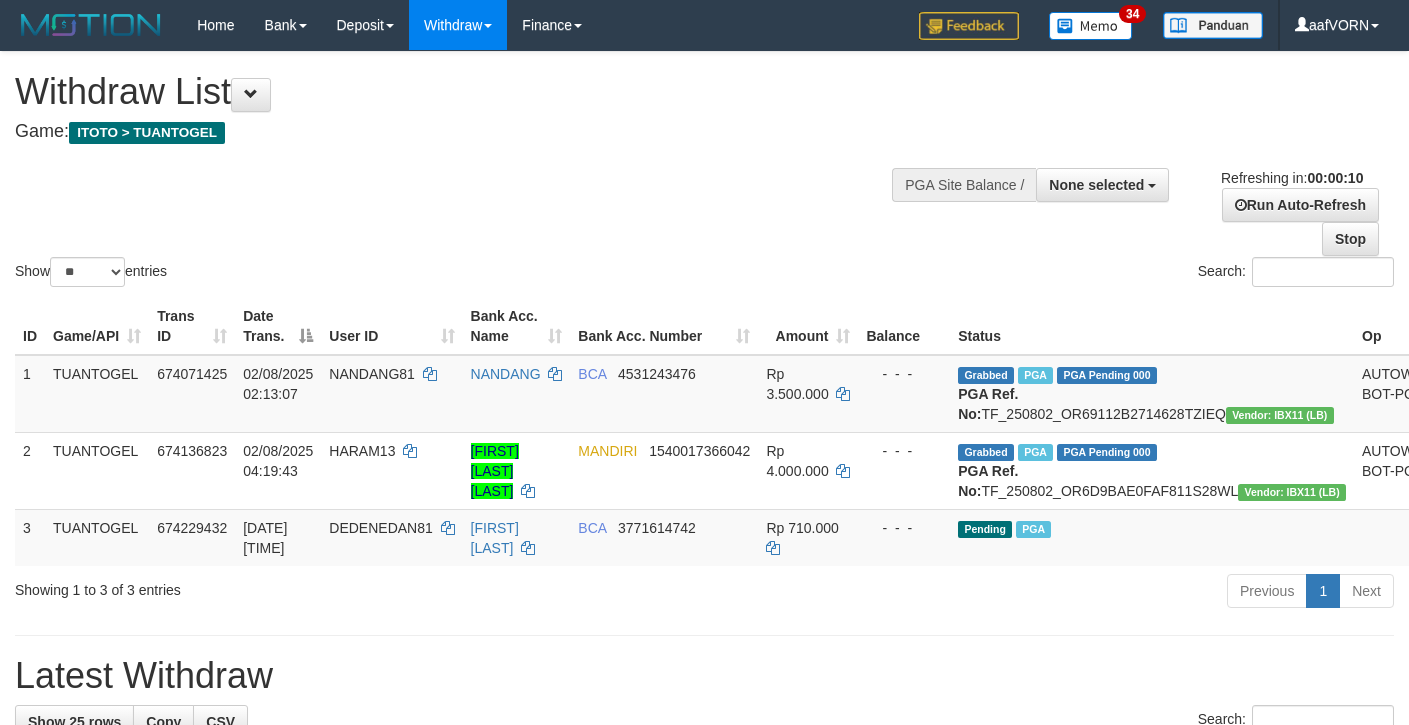 select 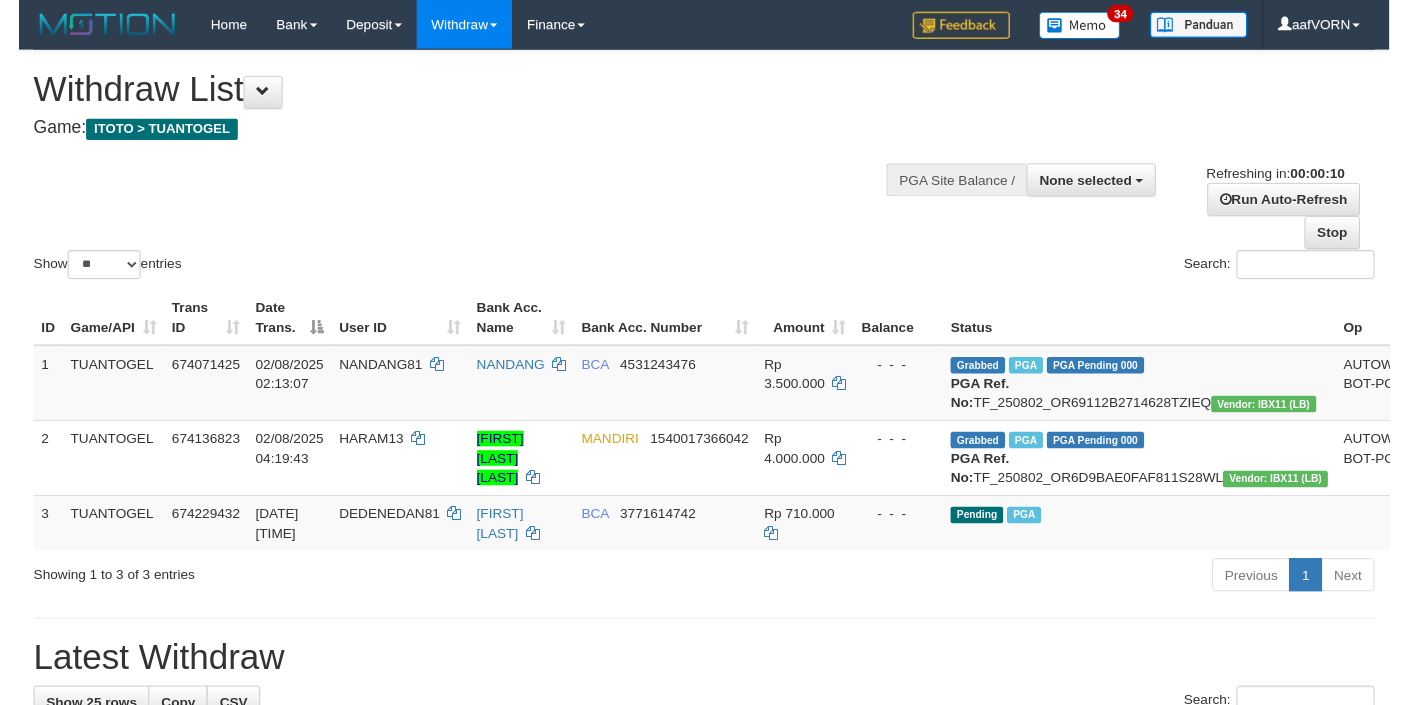 scroll, scrollTop: 0, scrollLeft: 0, axis: both 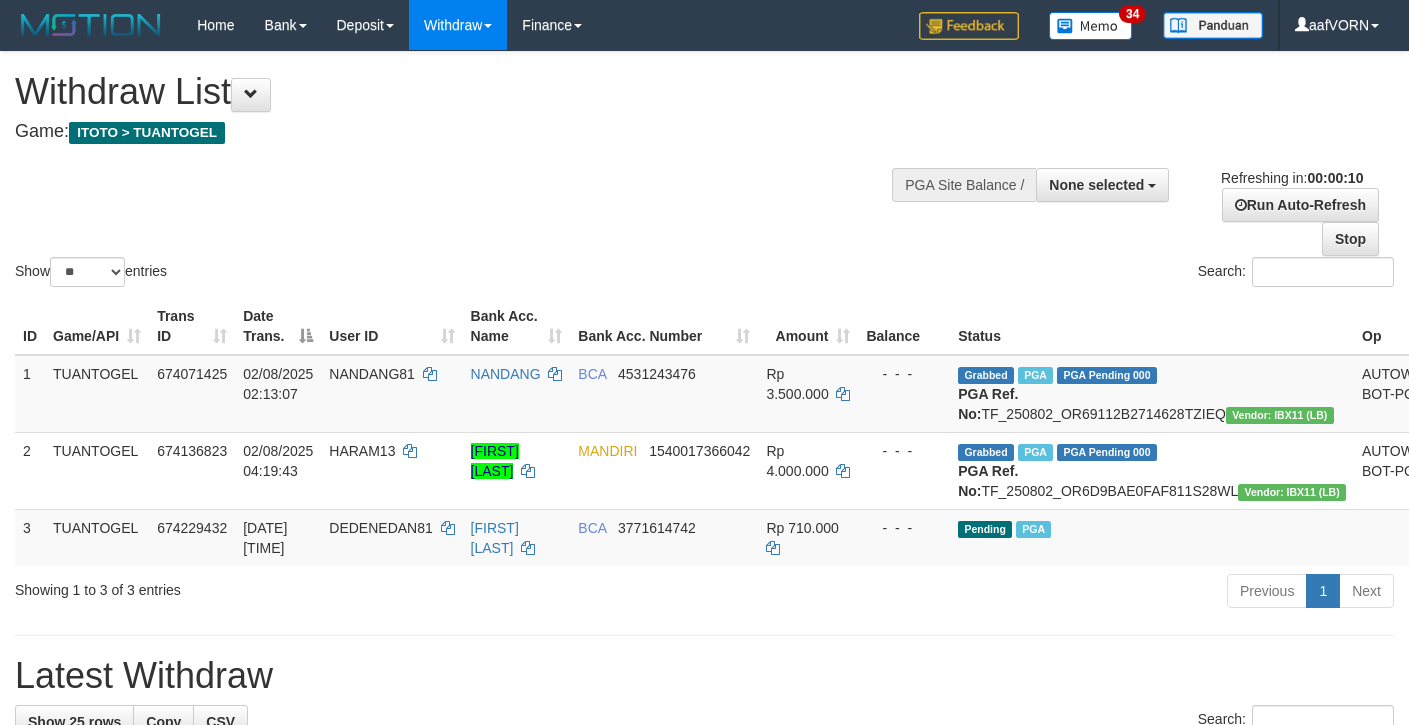 select 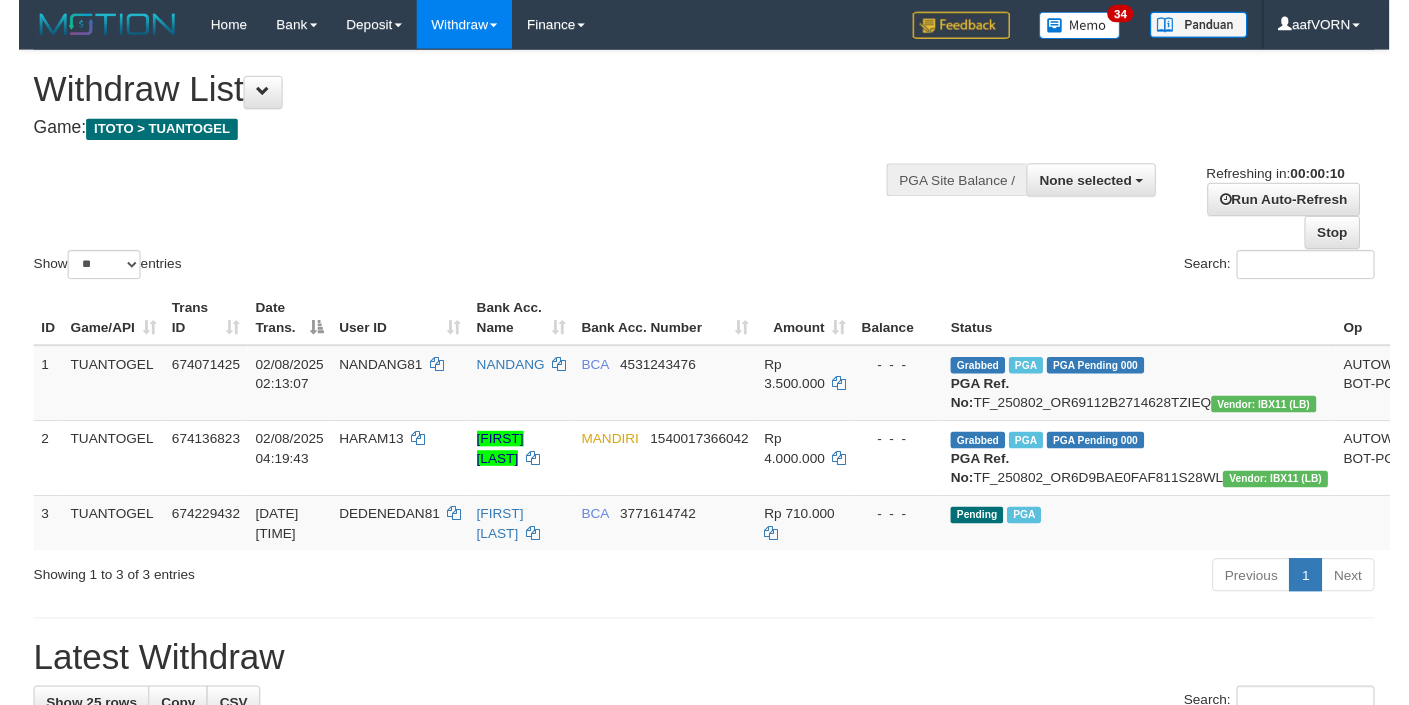 scroll, scrollTop: 0, scrollLeft: 0, axis: both 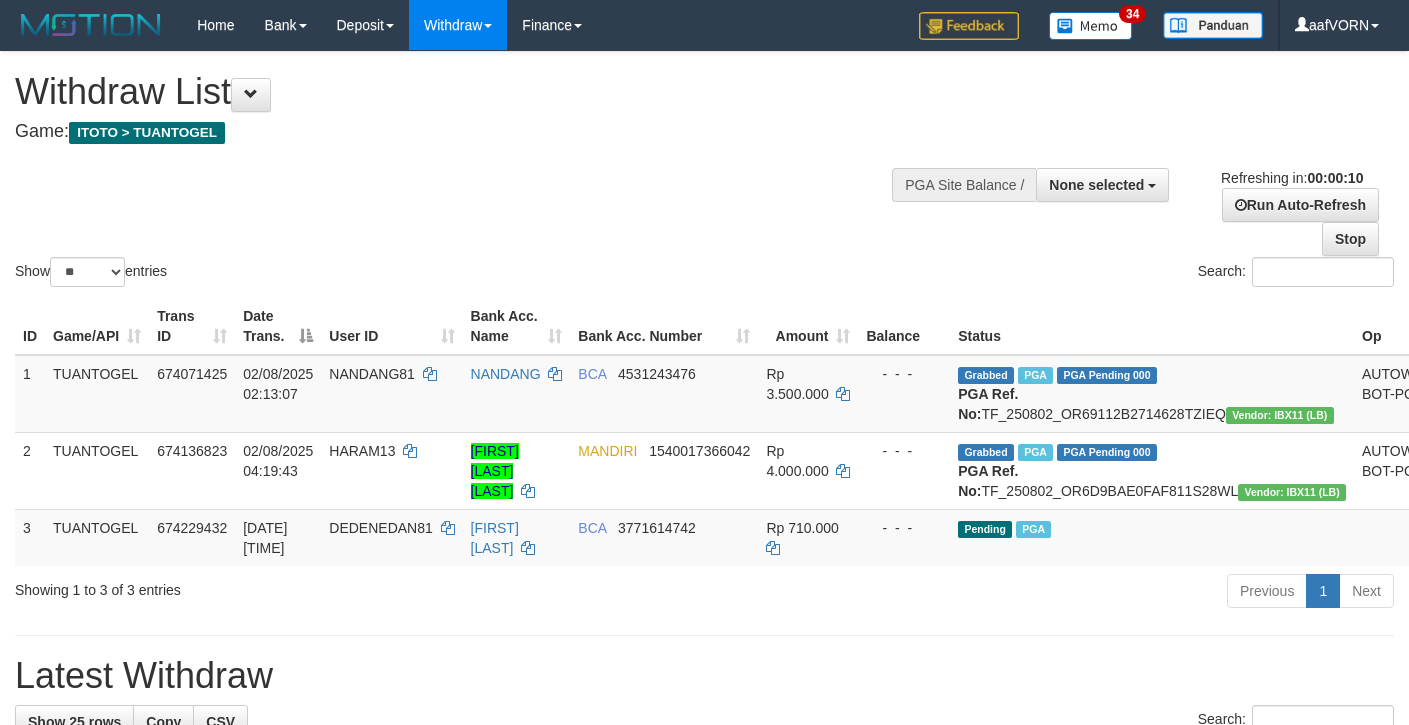 select 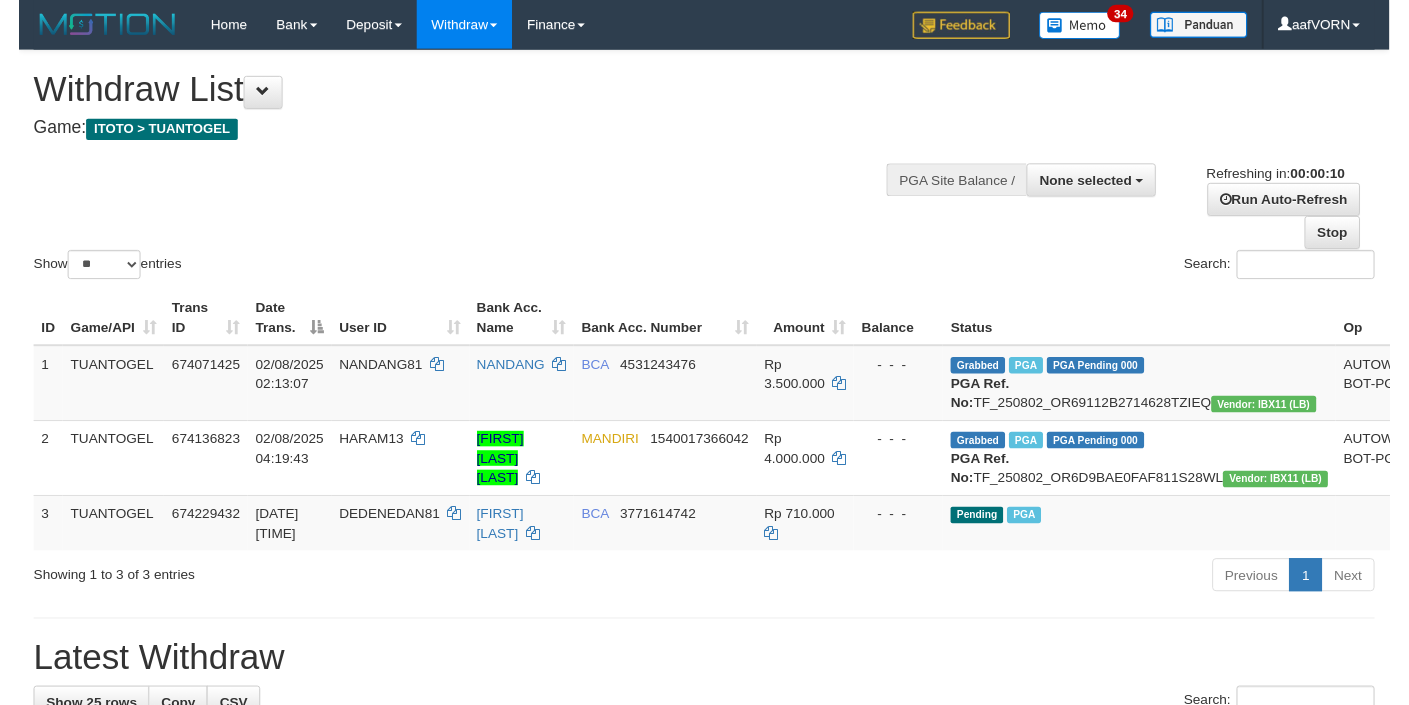 scroll, scrollTop: 0, scrollLeft: 0, axis: both 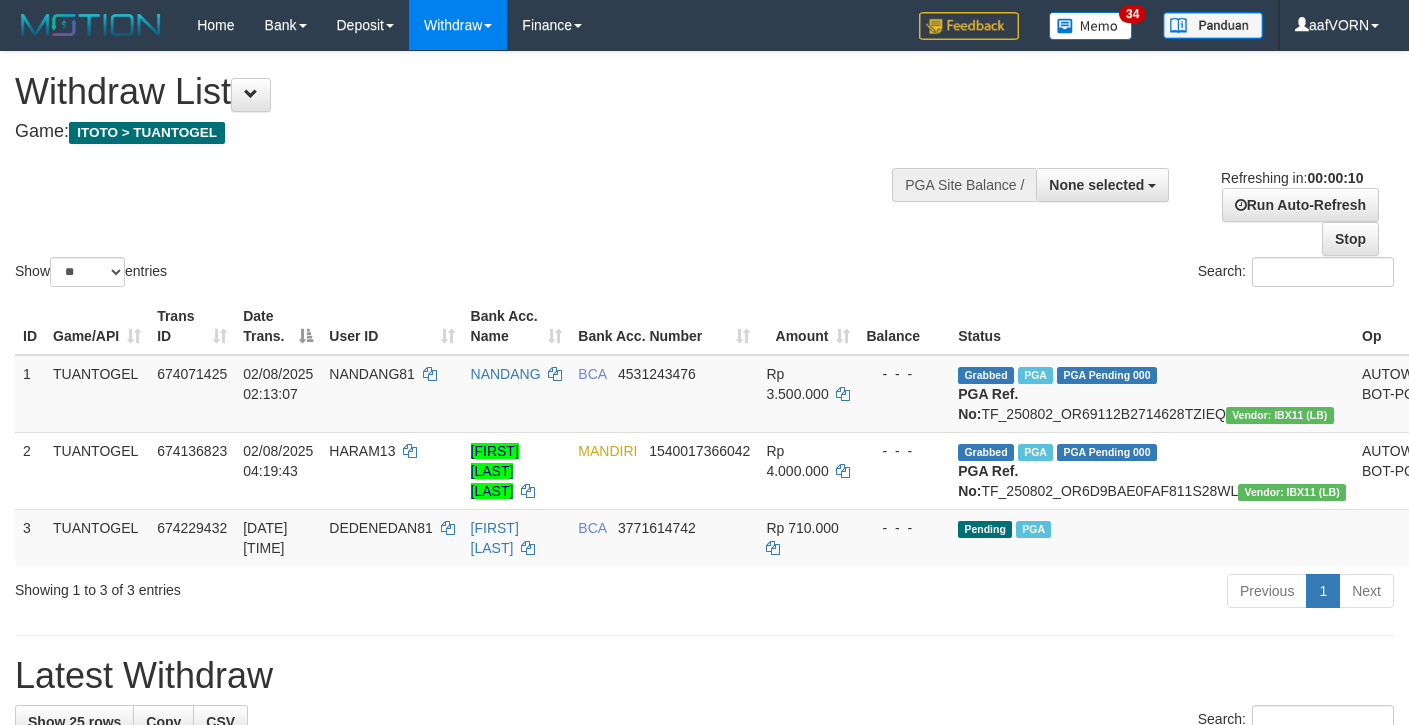 select 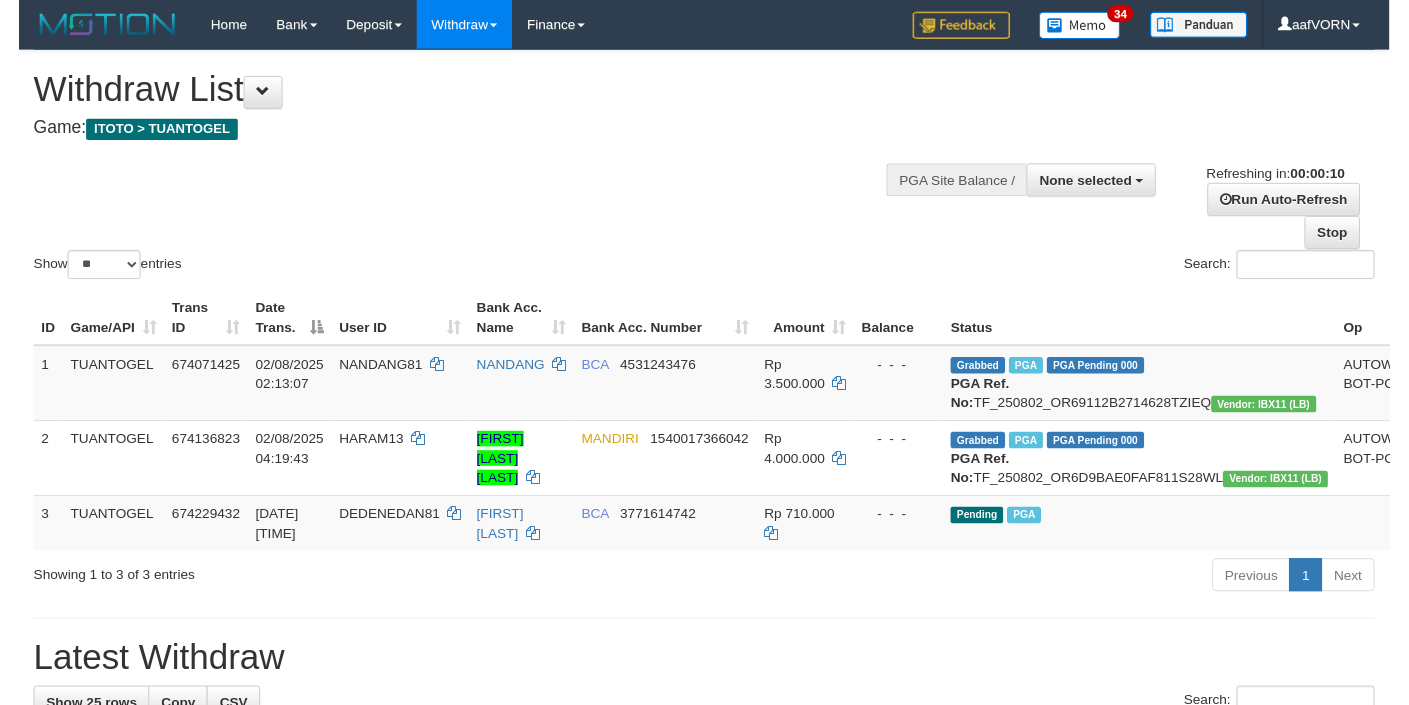 scroll, scrollTop: 0, scrollLeft: 0, axis: both 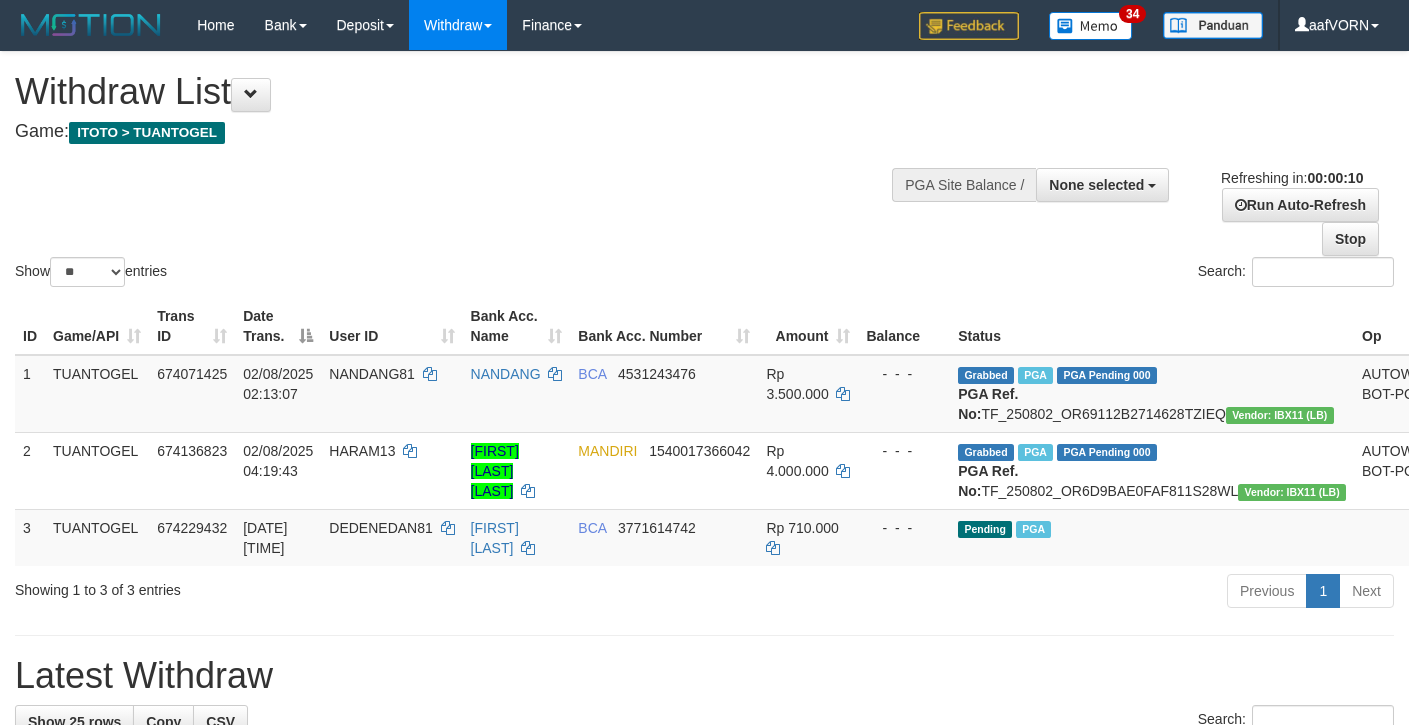 select 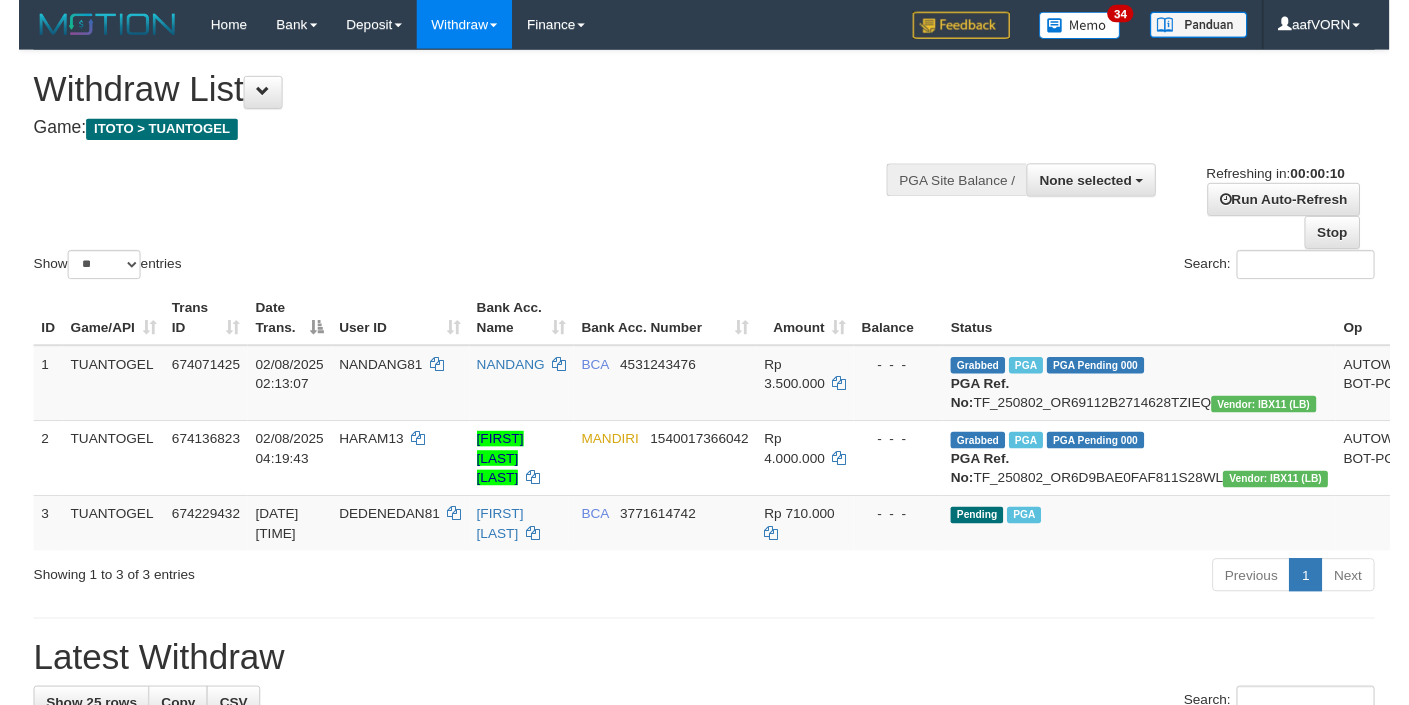 scroll, scrollTop: 0, scrollLeft: 0, axis: both 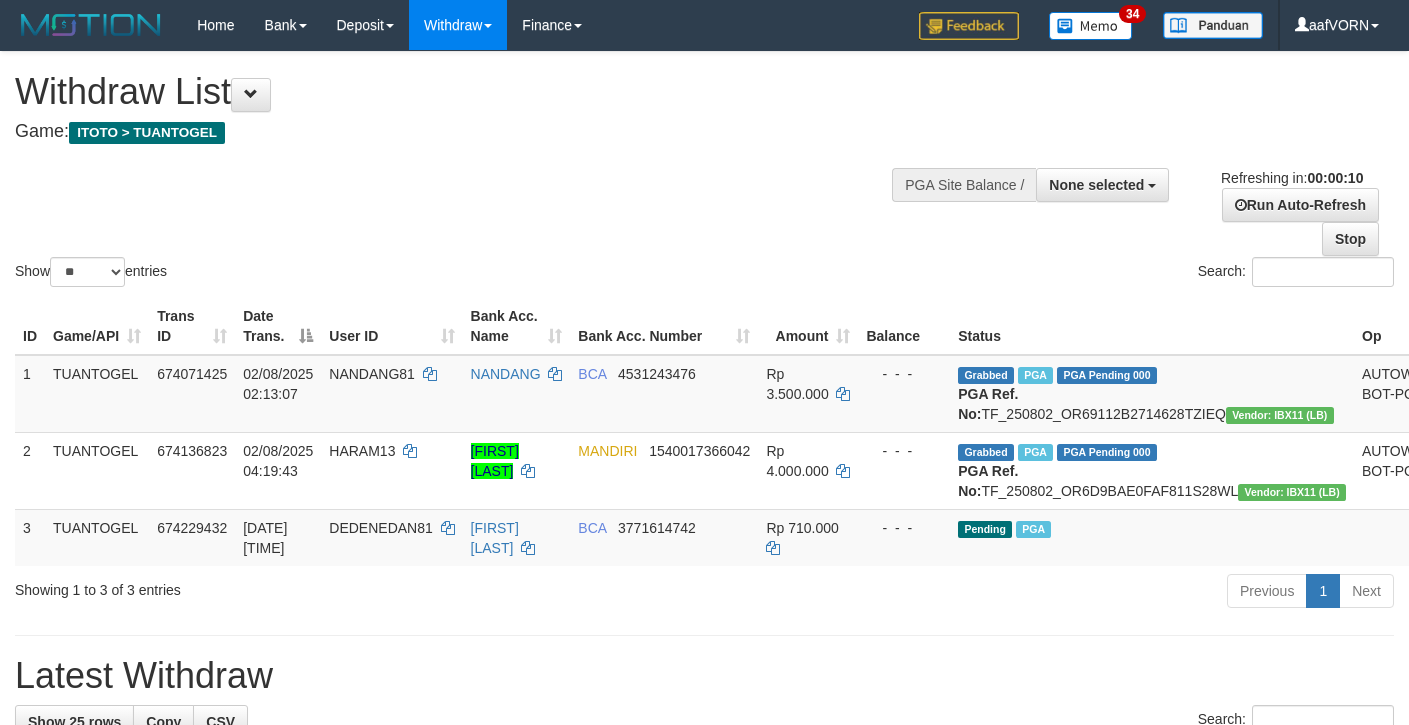select 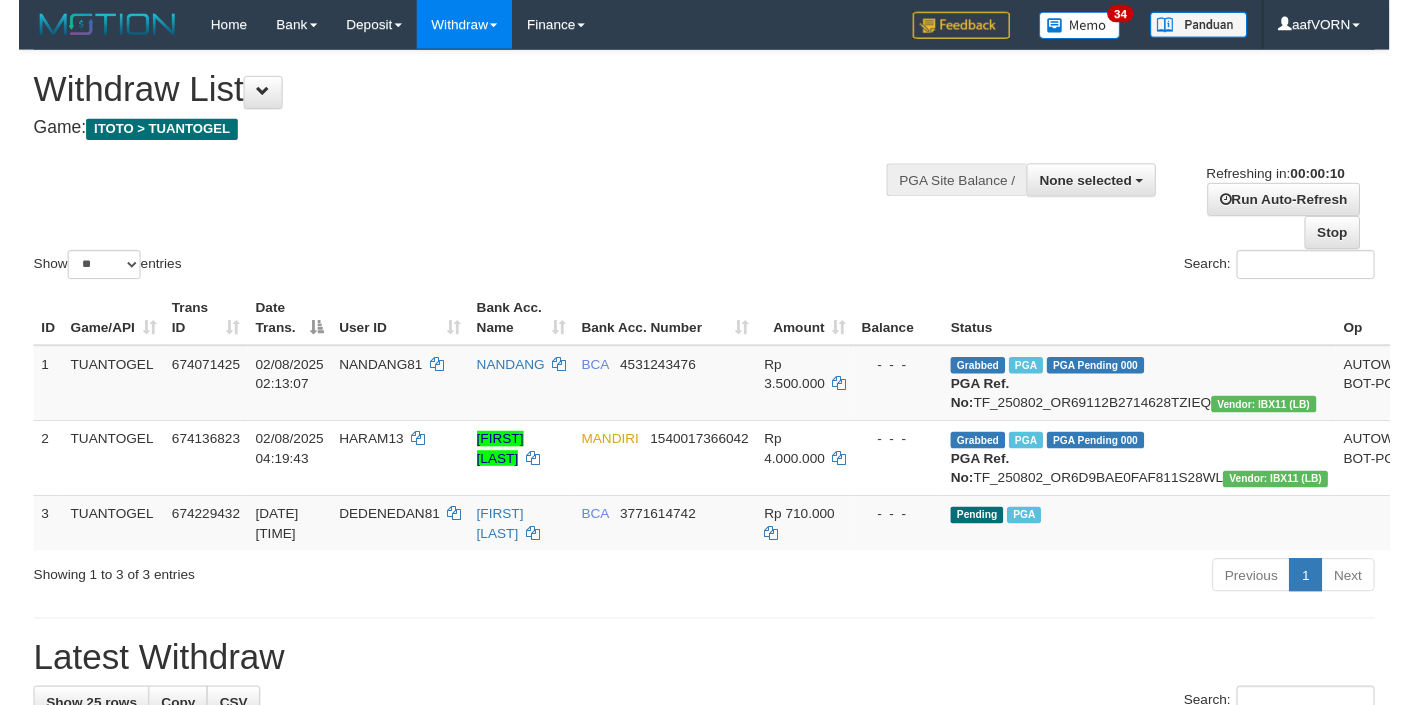 scroll, scrollTop: 0, scrollLeft: 0, axis: both 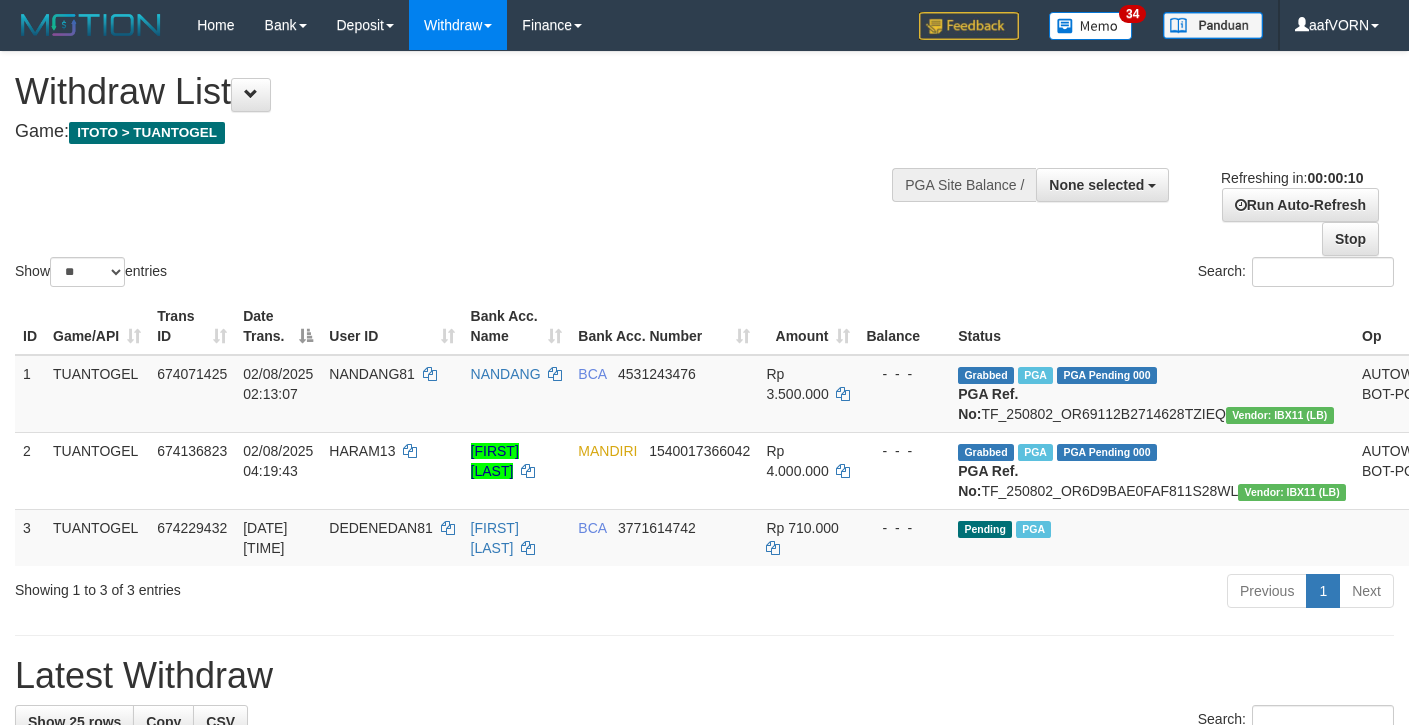 select 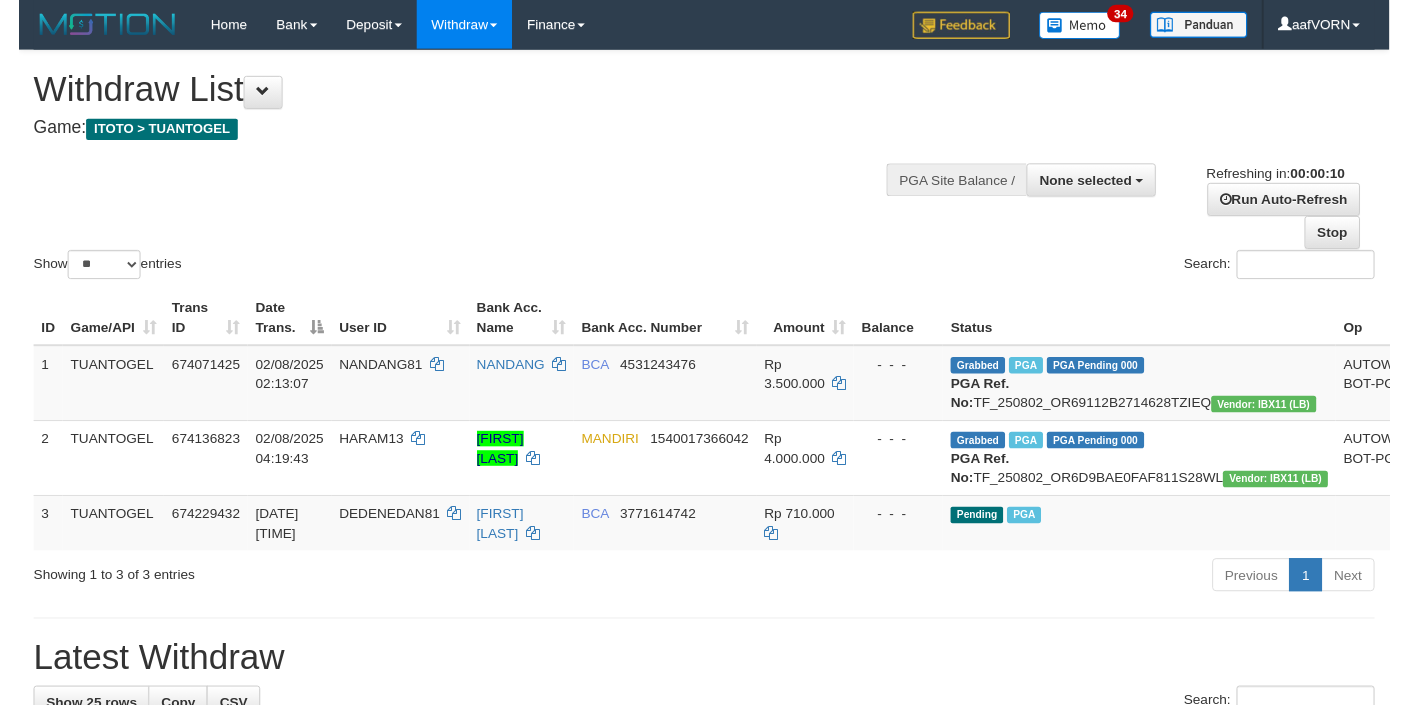 scroll, scrollTop: 0, scrollLeft: 0, axis: both 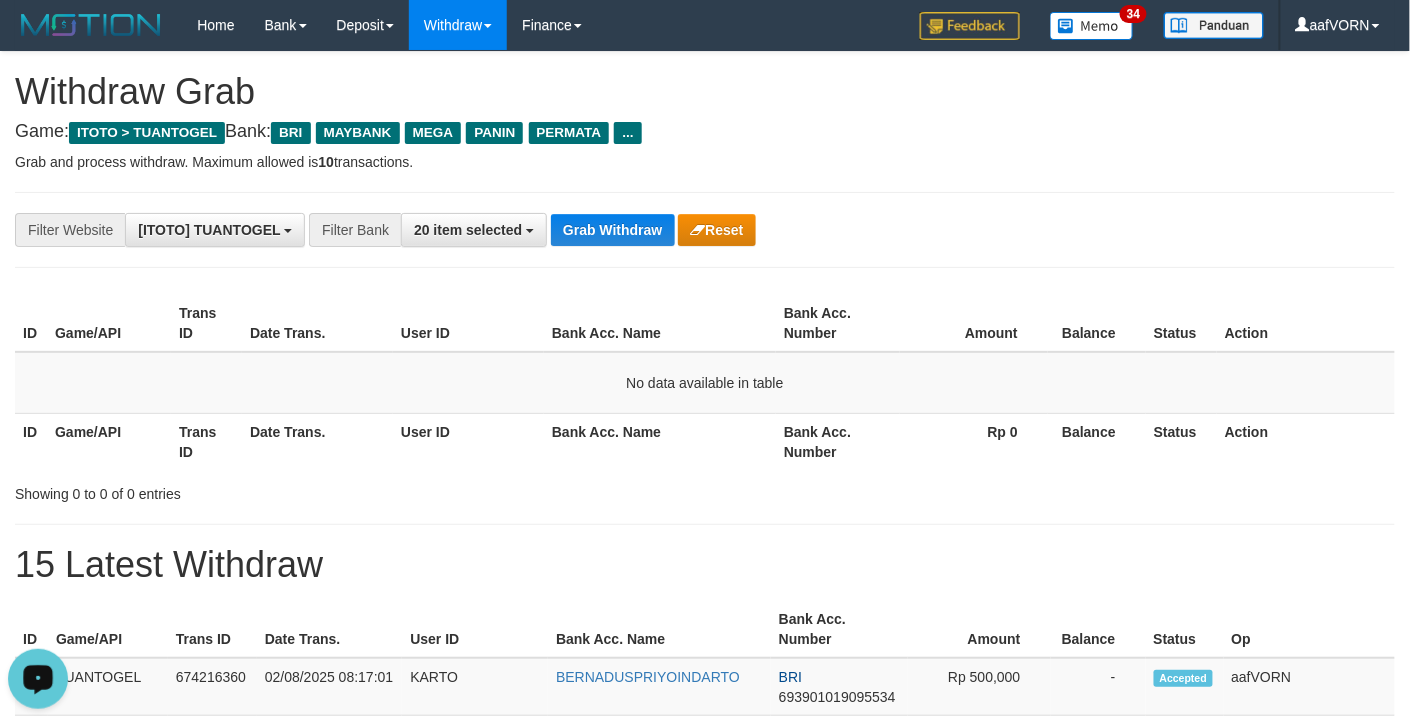 click on "**********" at bounding box center (705, 230) 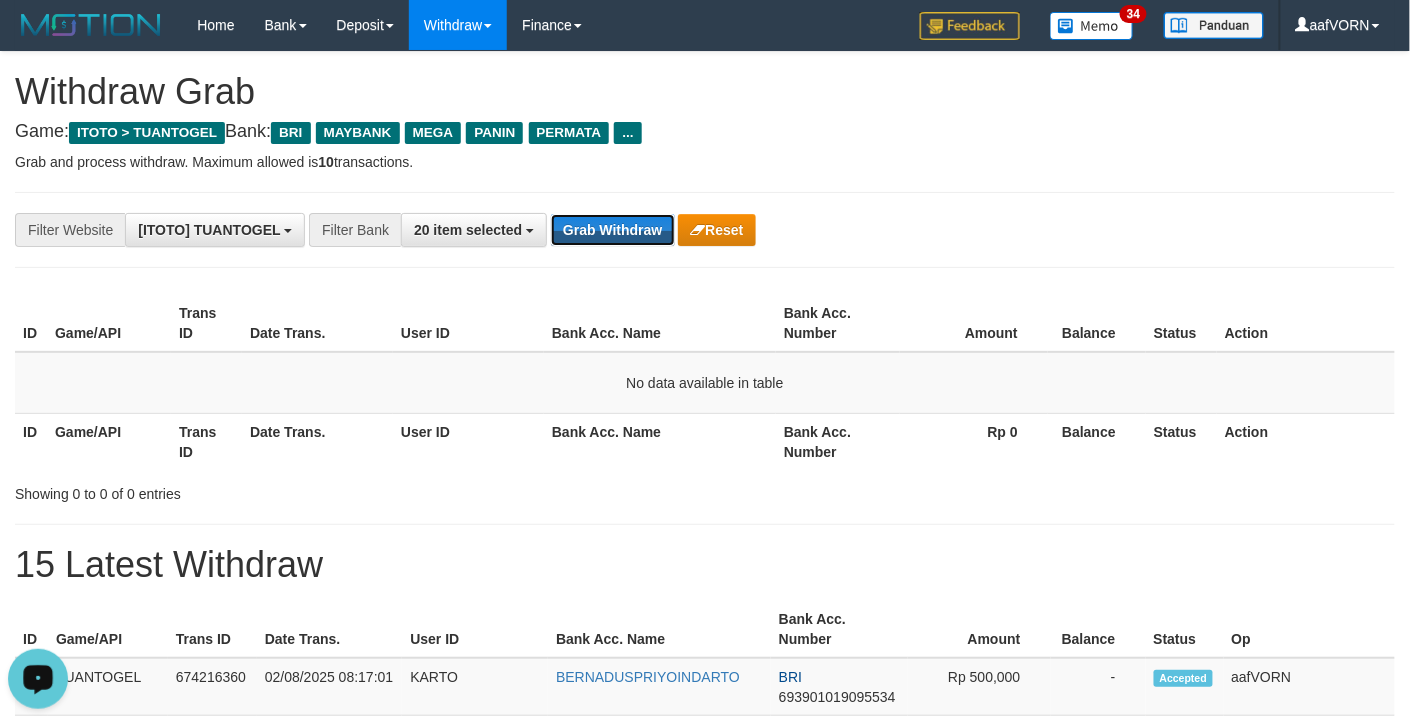 click on "**********" at bounding box center (705, 230) 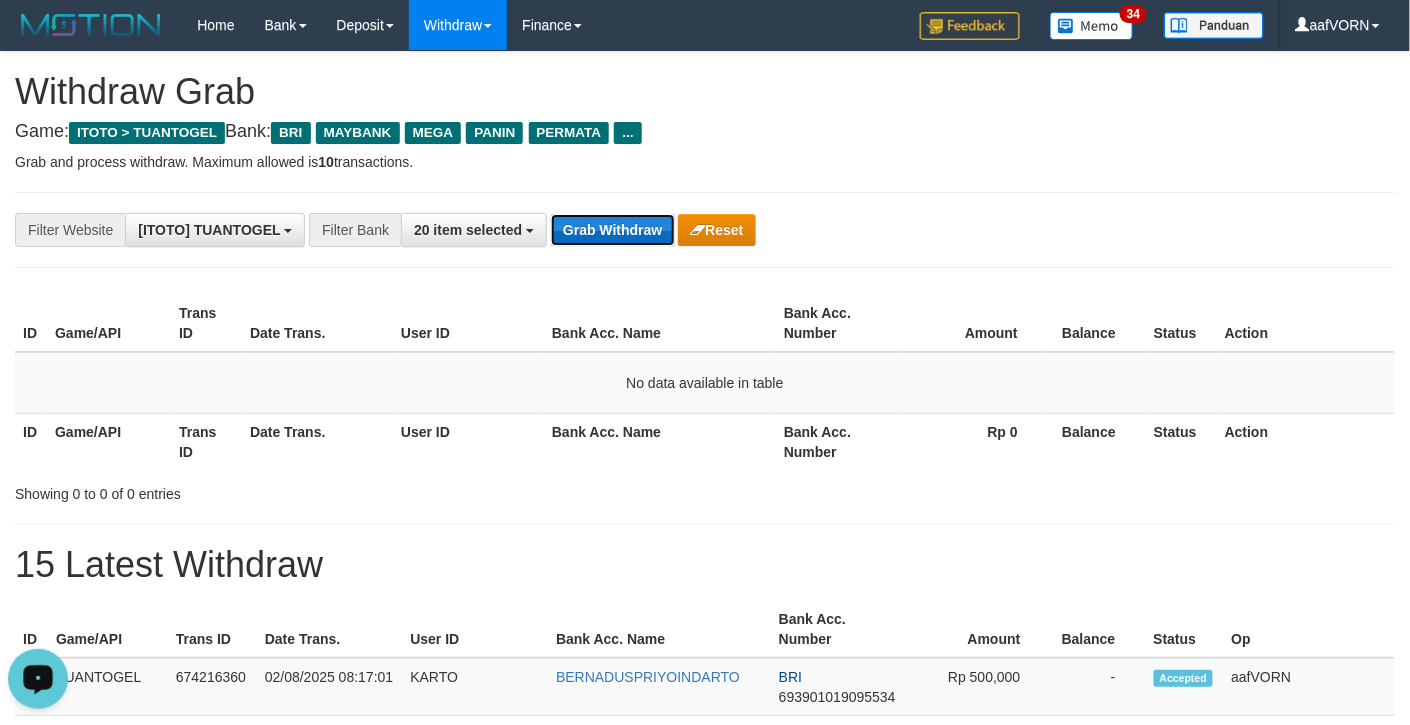 click on "Grab Withdraw" at bounding box center [612, 230] 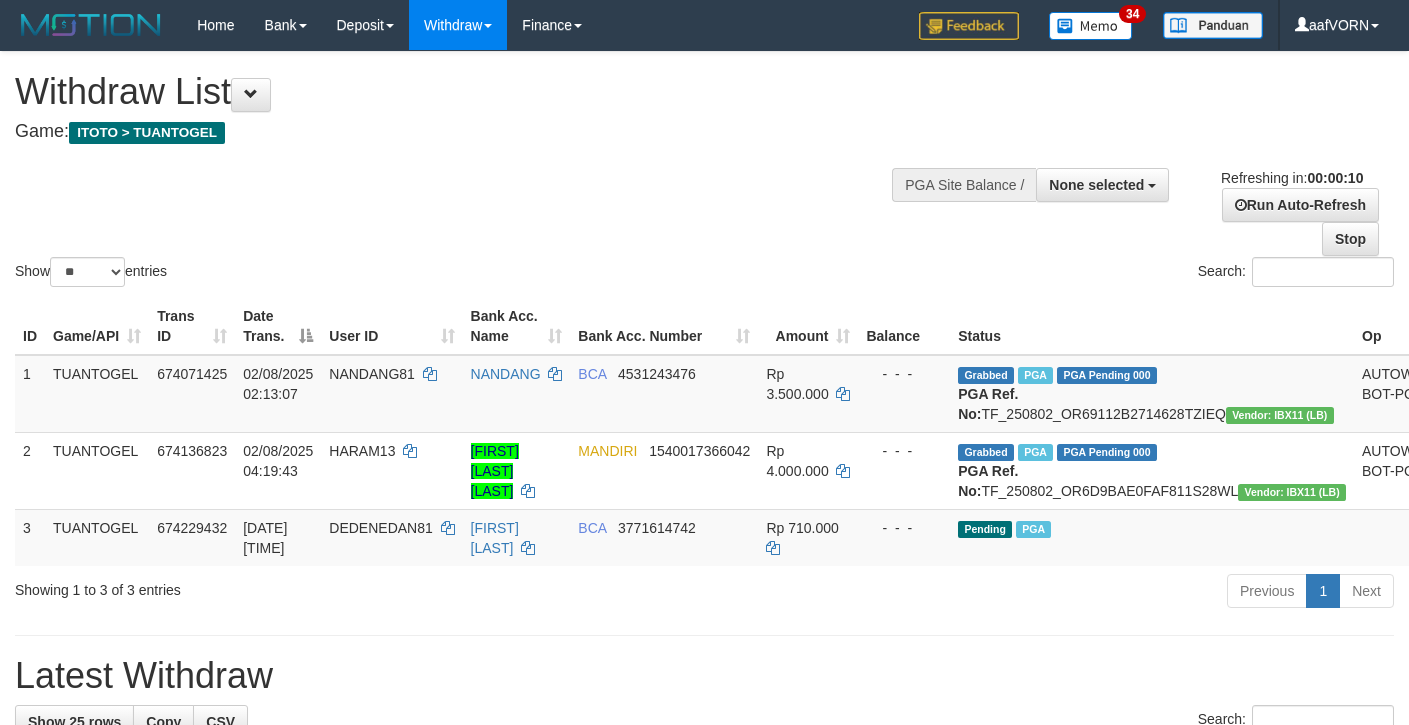 select 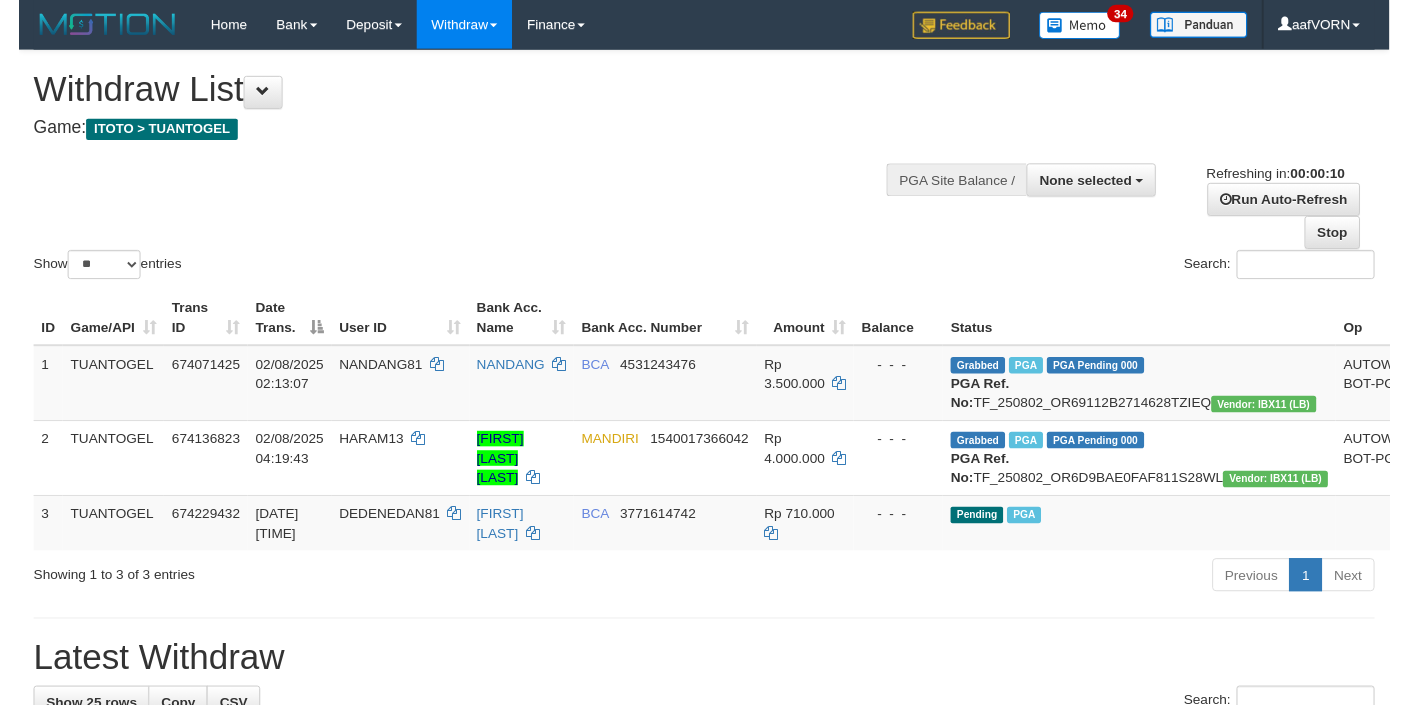 scroll, scrollTop: 0, scrollLeft: 0, axis: both 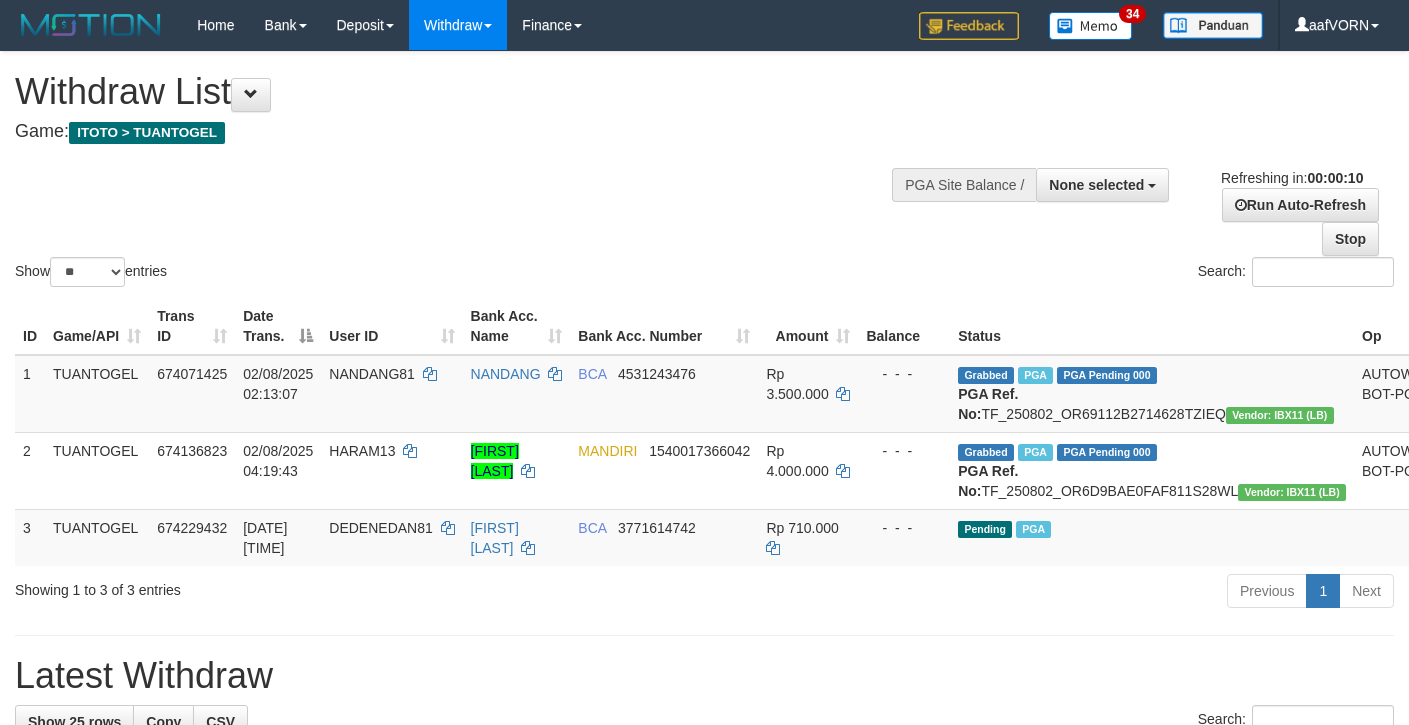 select 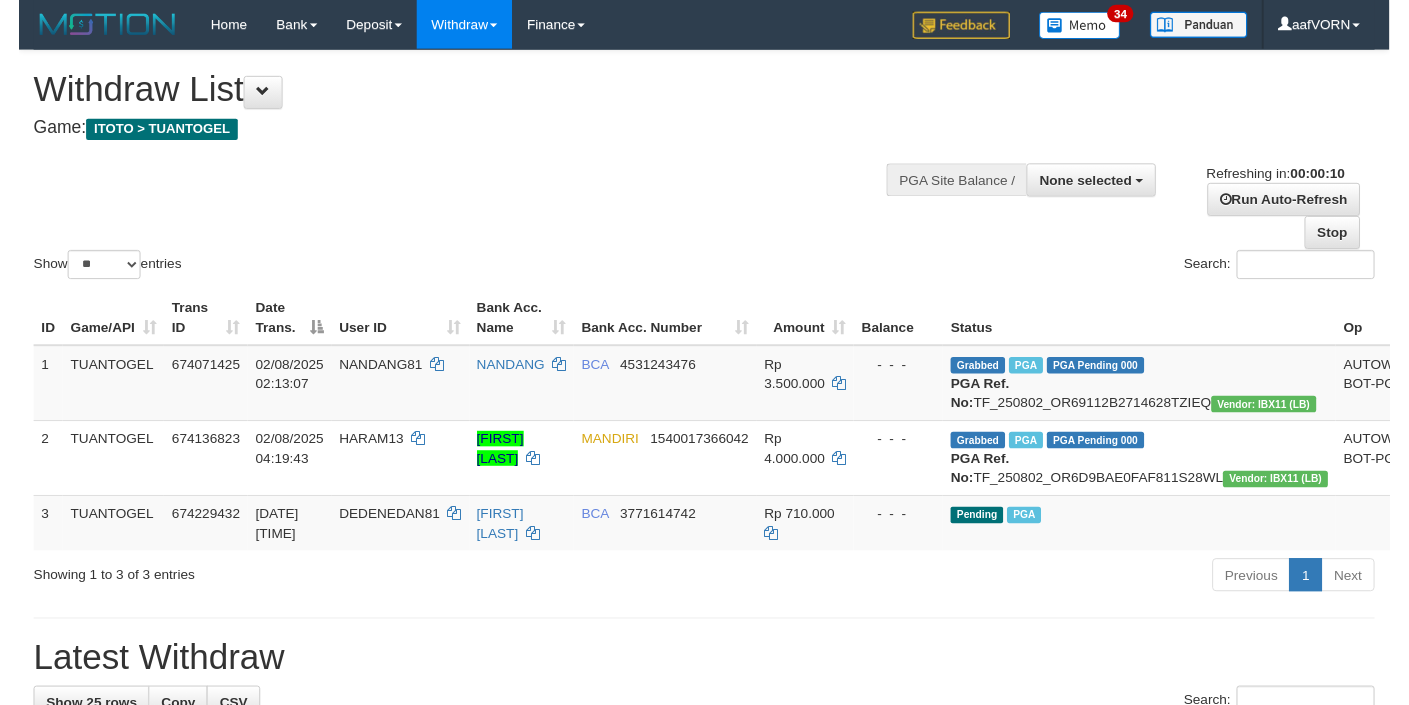 scroll, scrollTop: 0, scrollLeft: 0, axis: both 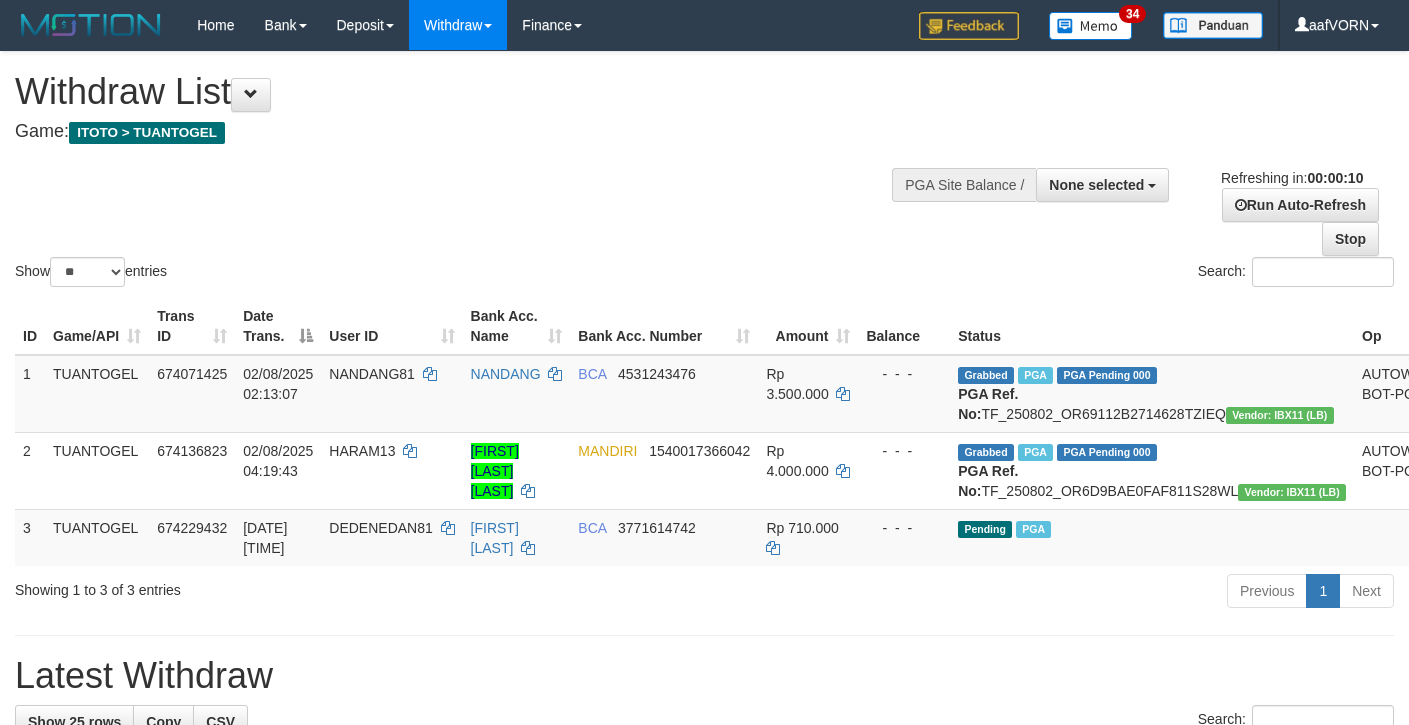 select 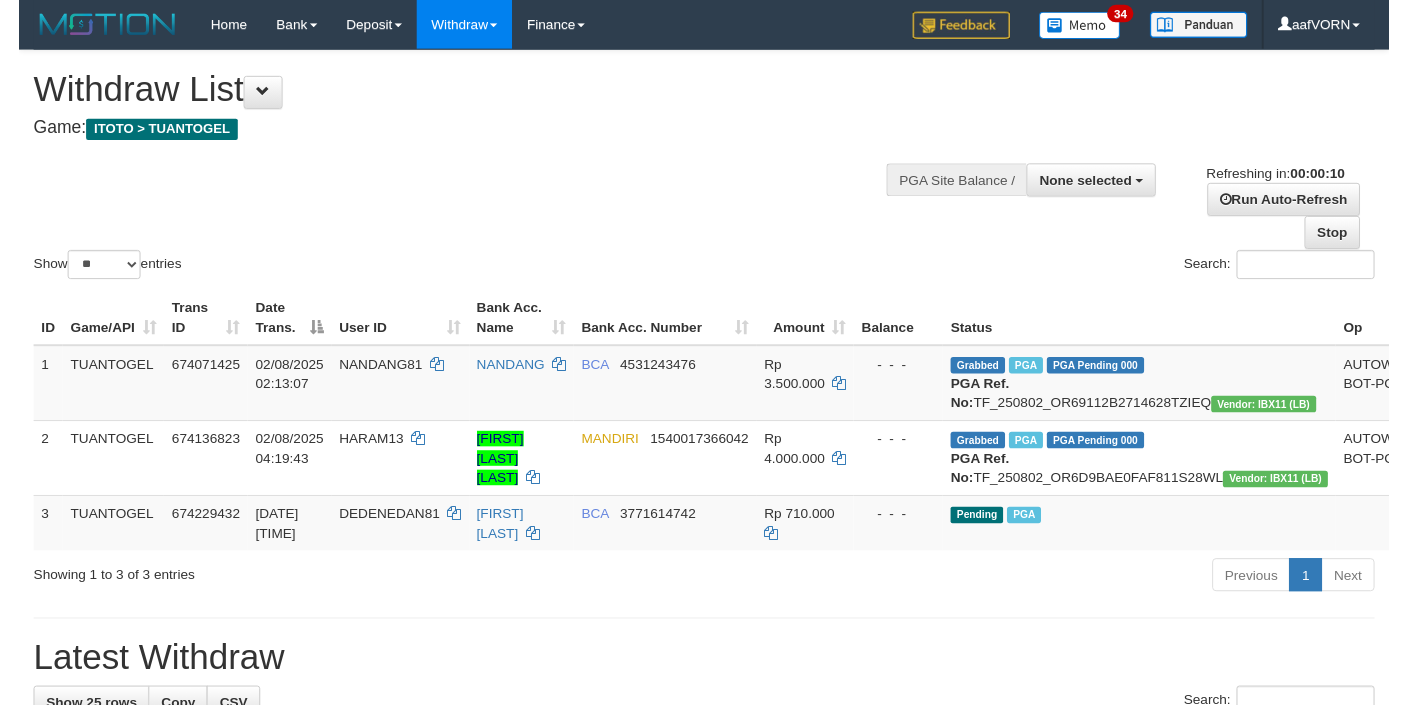 scroll, scrollTop: 0, scrollLeft: 0, axis: both 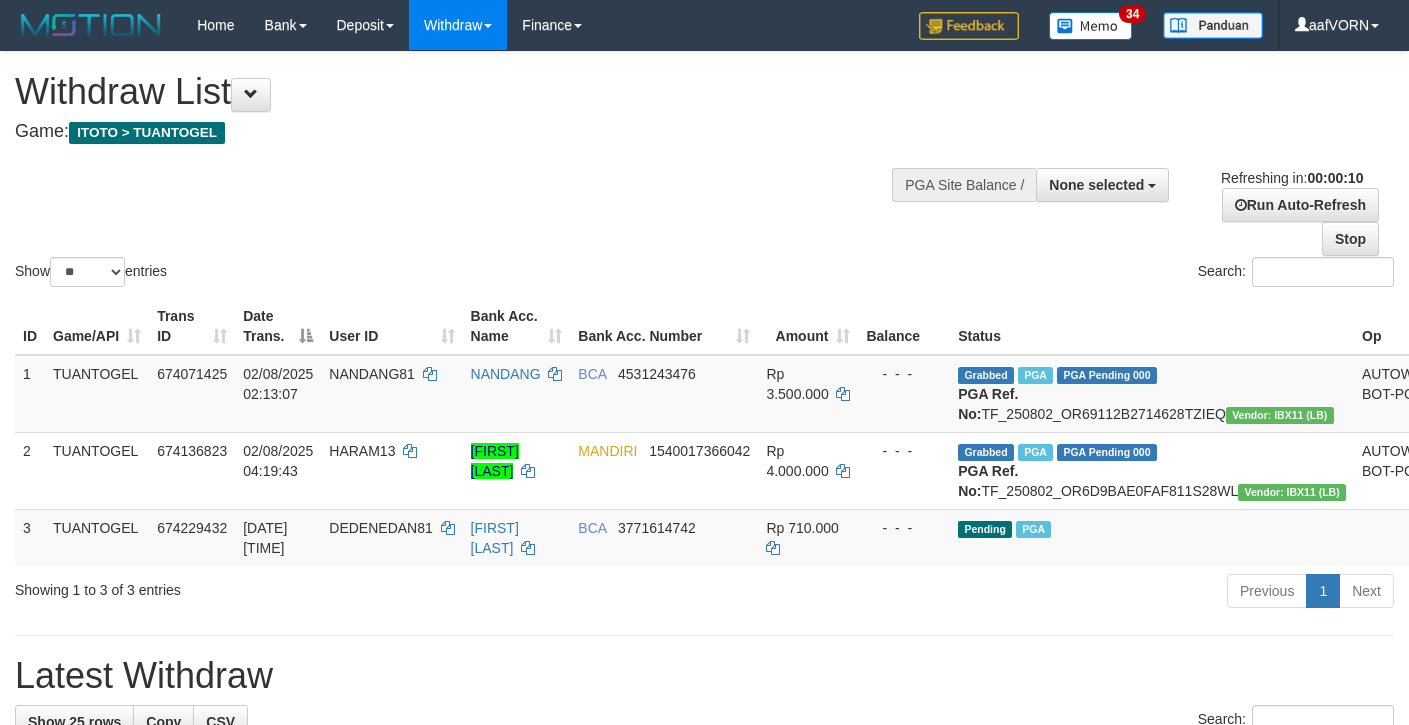 select 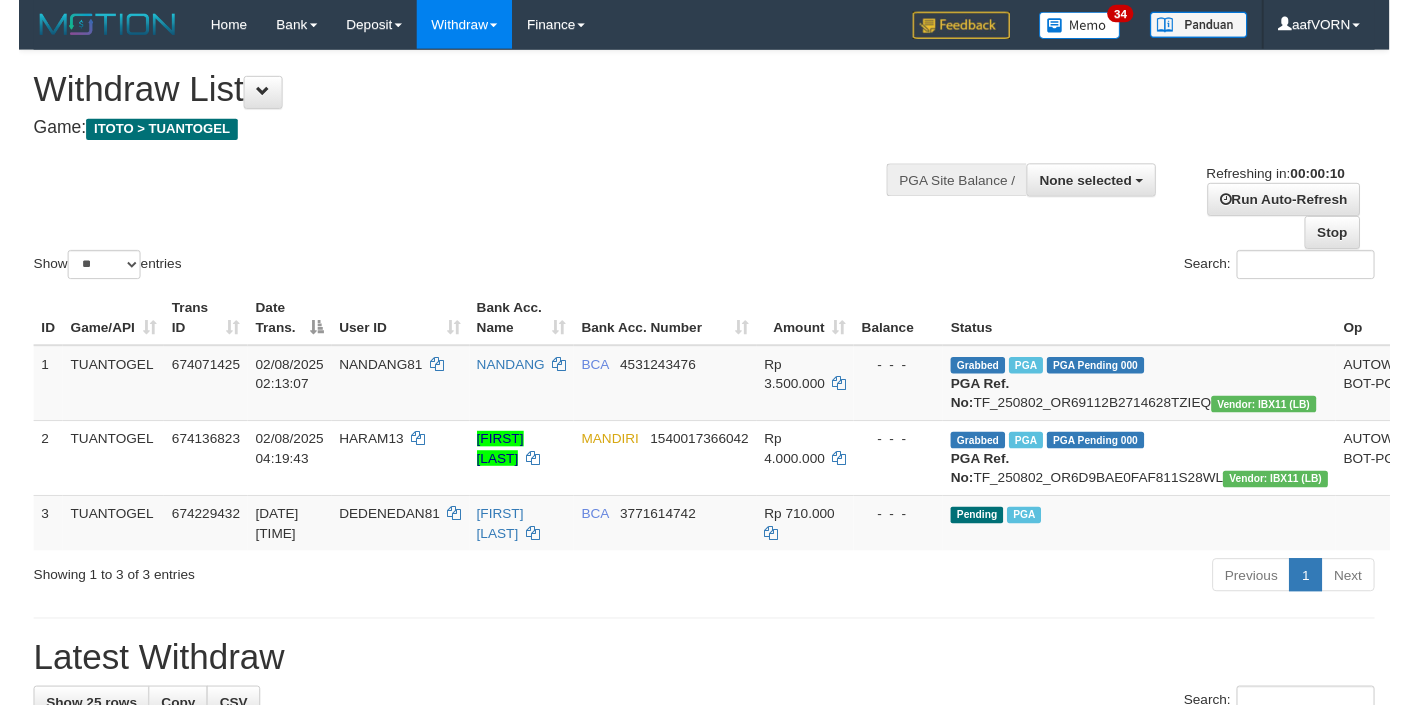 scroll, scrollTop: 0, scrollLeft: 0, axis: both 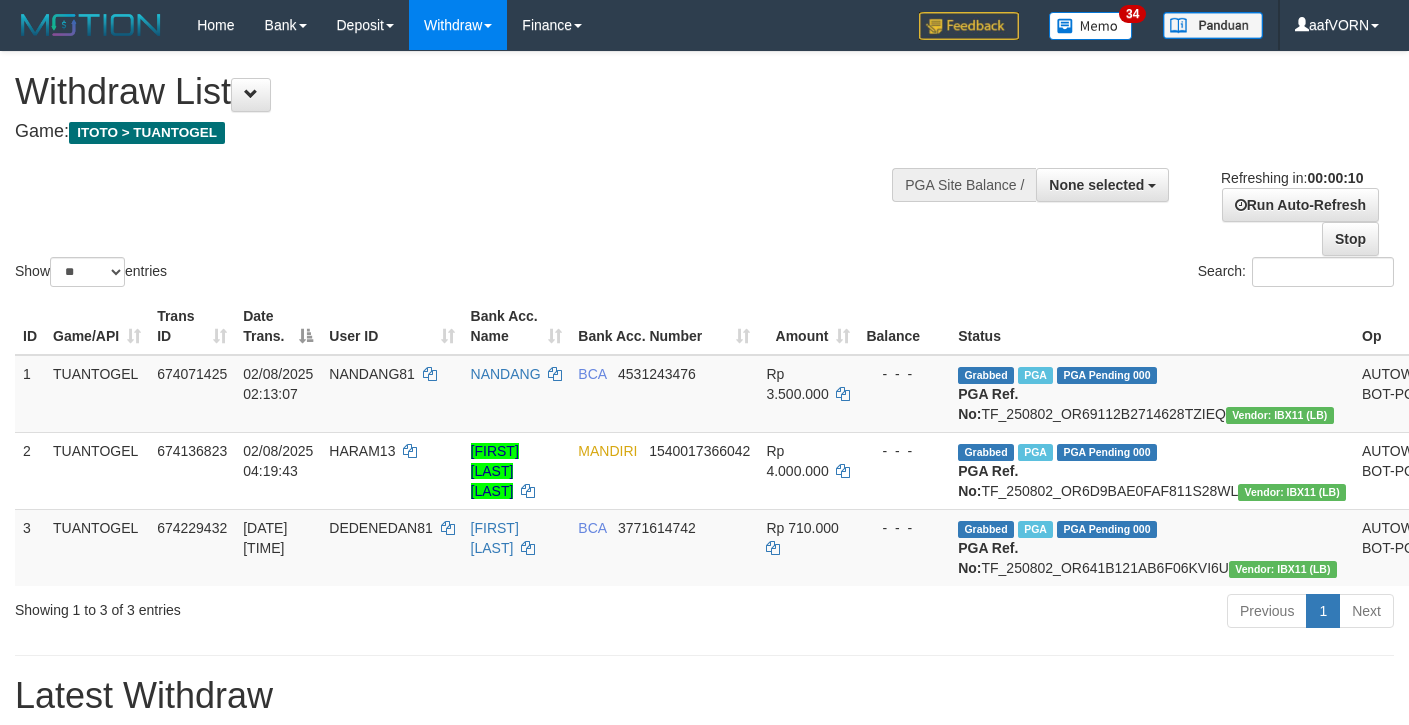 select 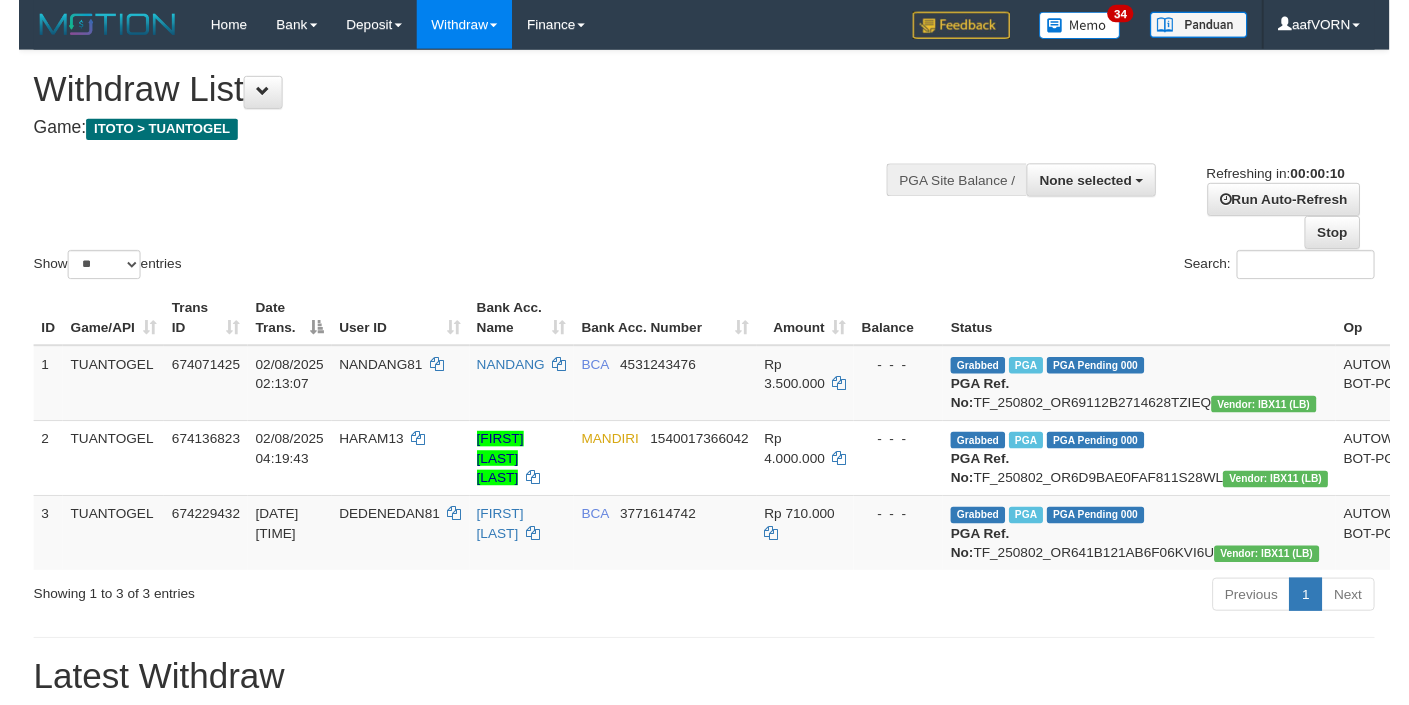 scroll, scrollTop: 0, scrollLeft: 0, axis: both 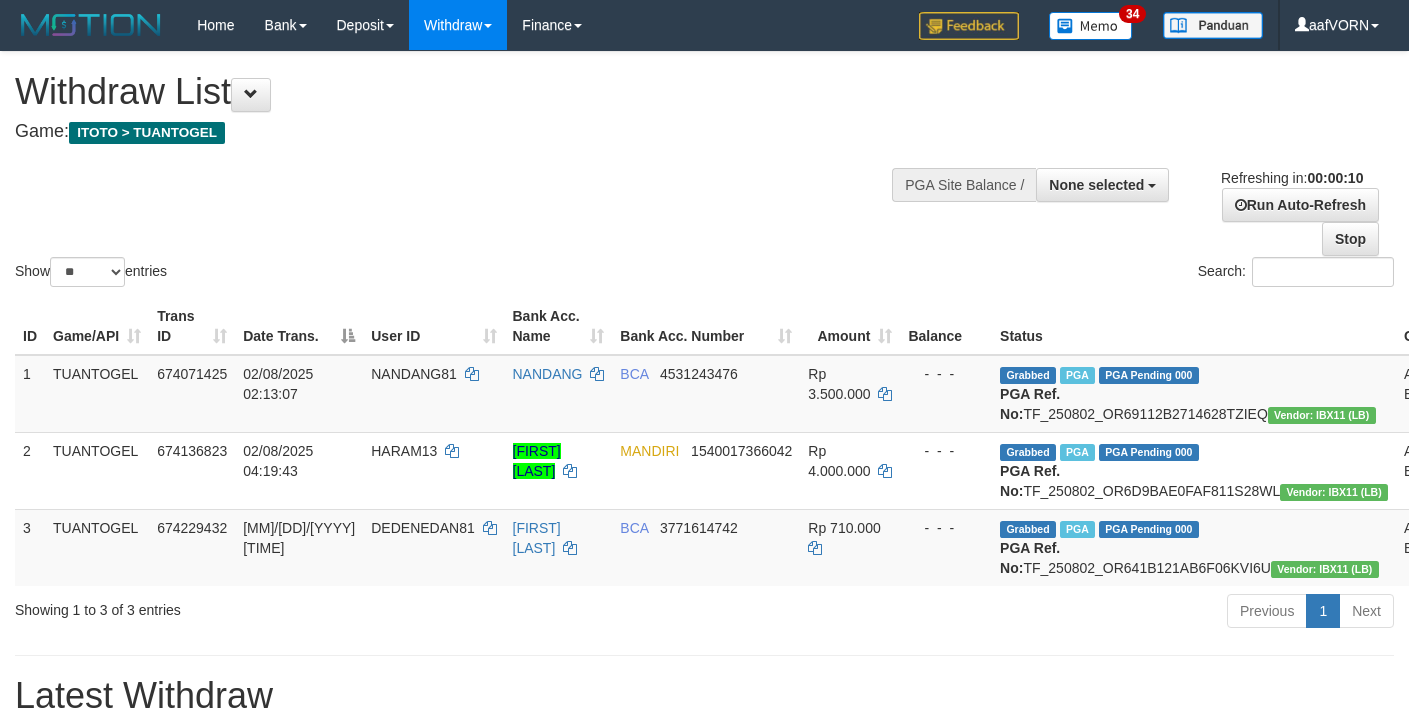 select 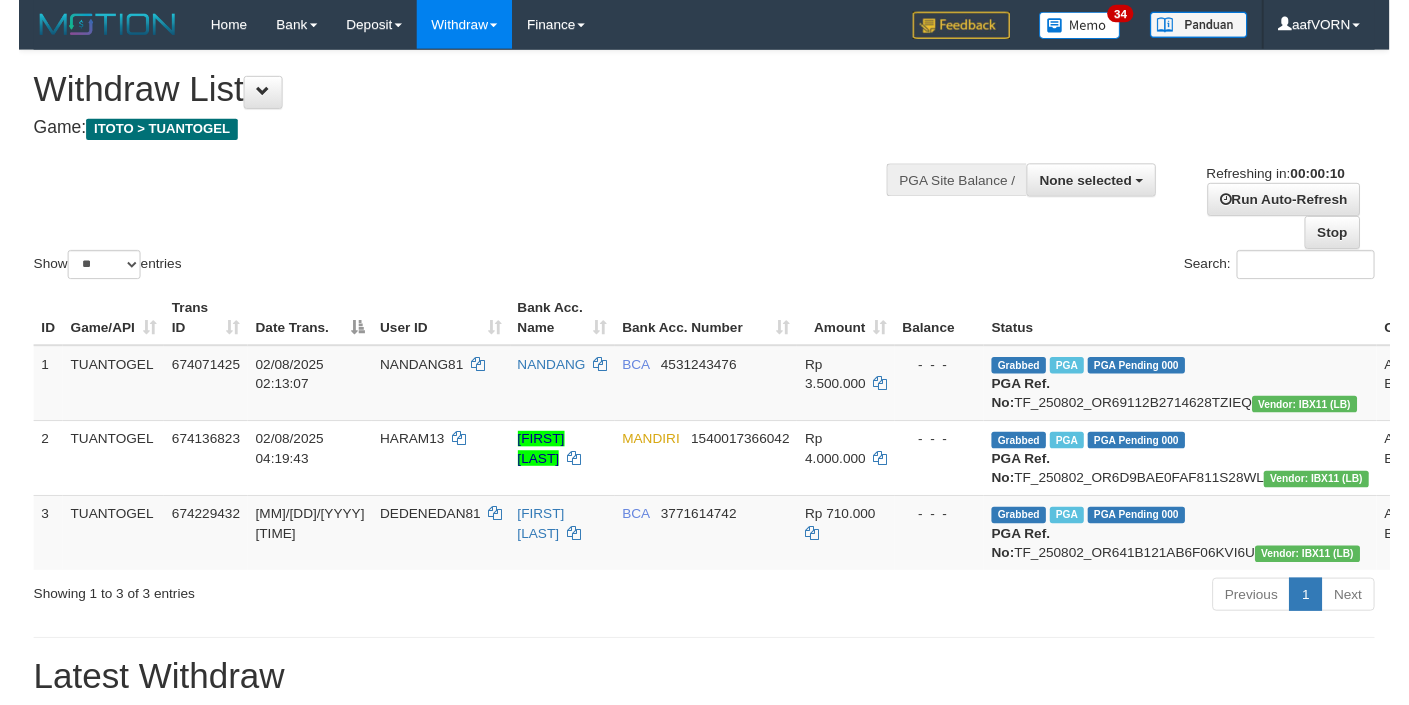 scroll, scrollTop: 0, scrollLeft: 0, axis: both 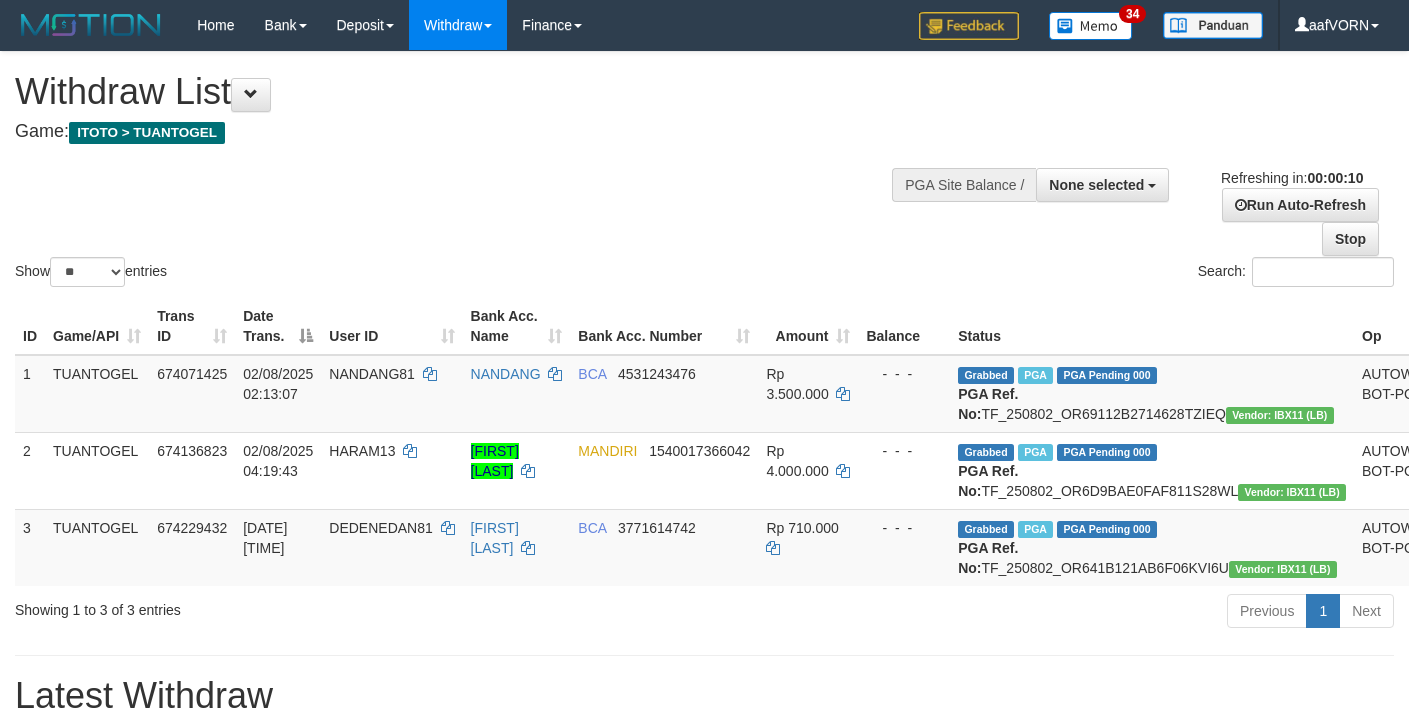 select 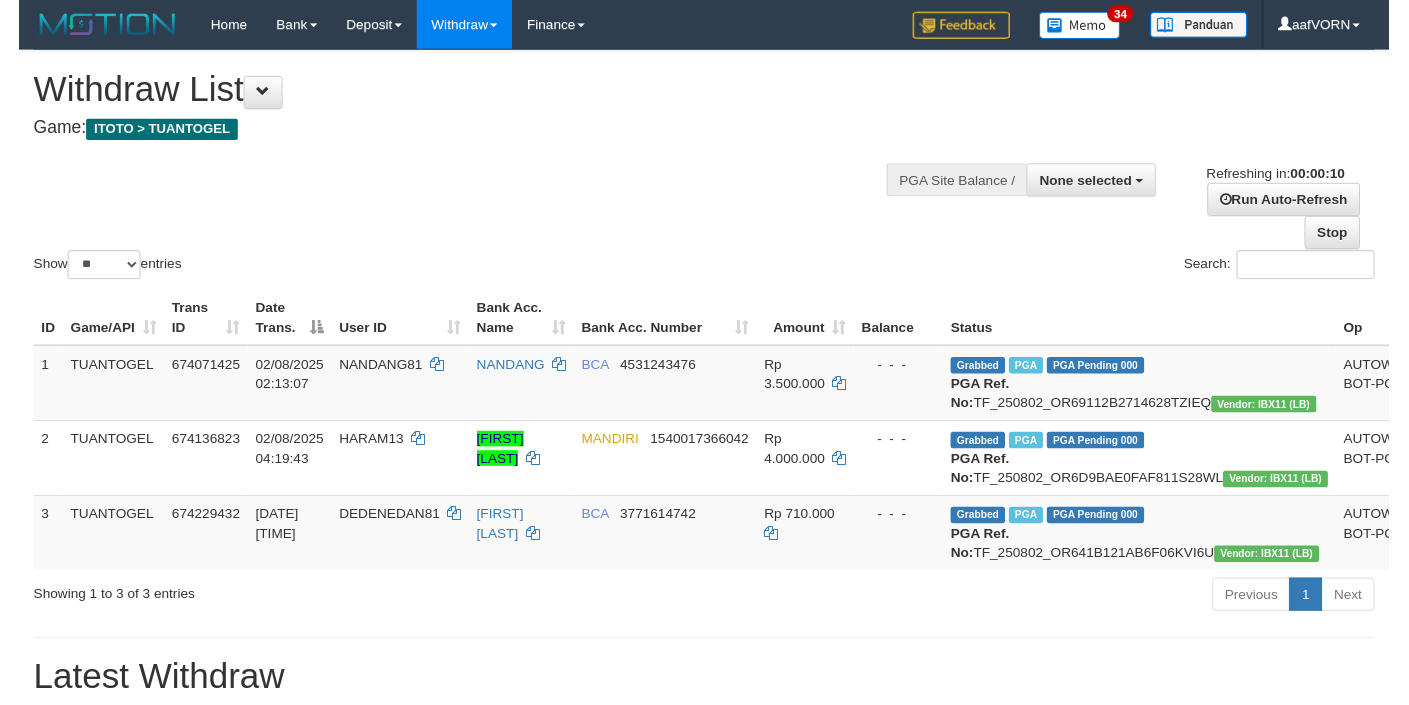 scroll, scrollTop: 0, scrollLeft: 0, axis: both 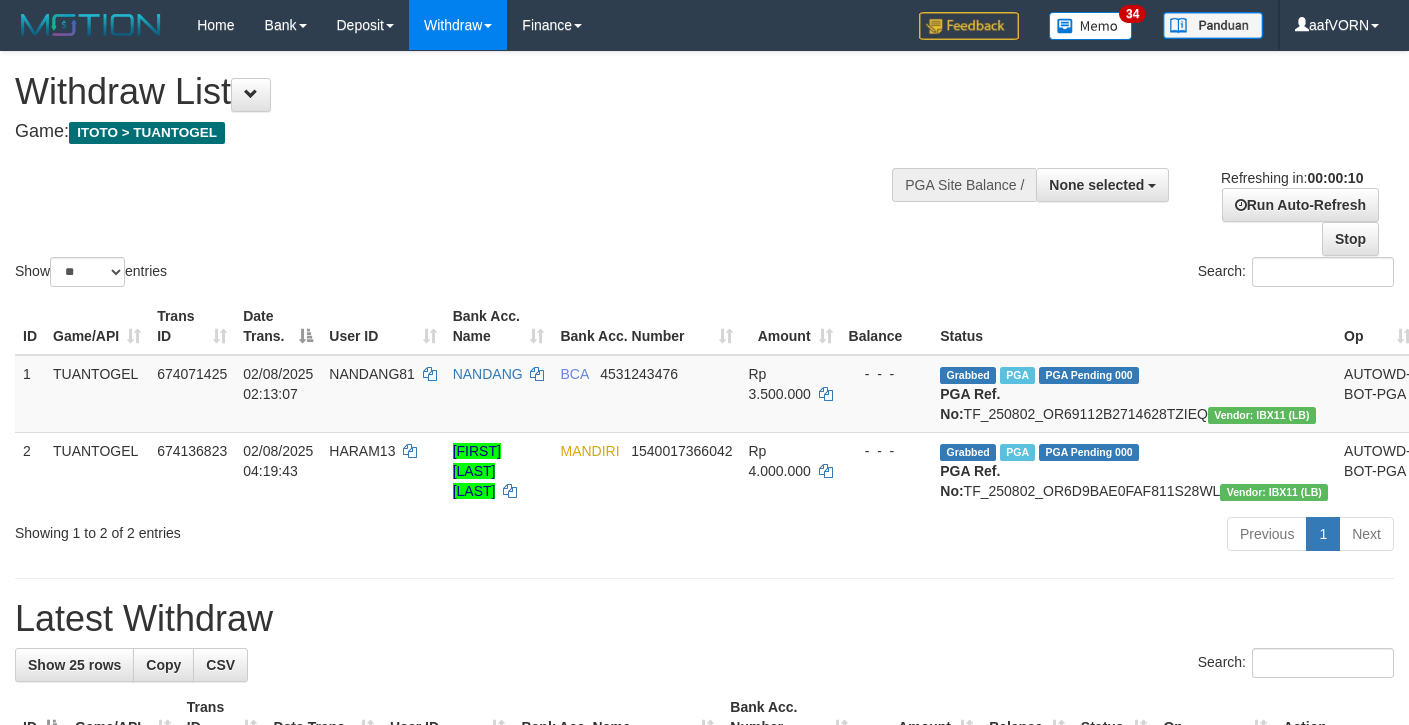 select 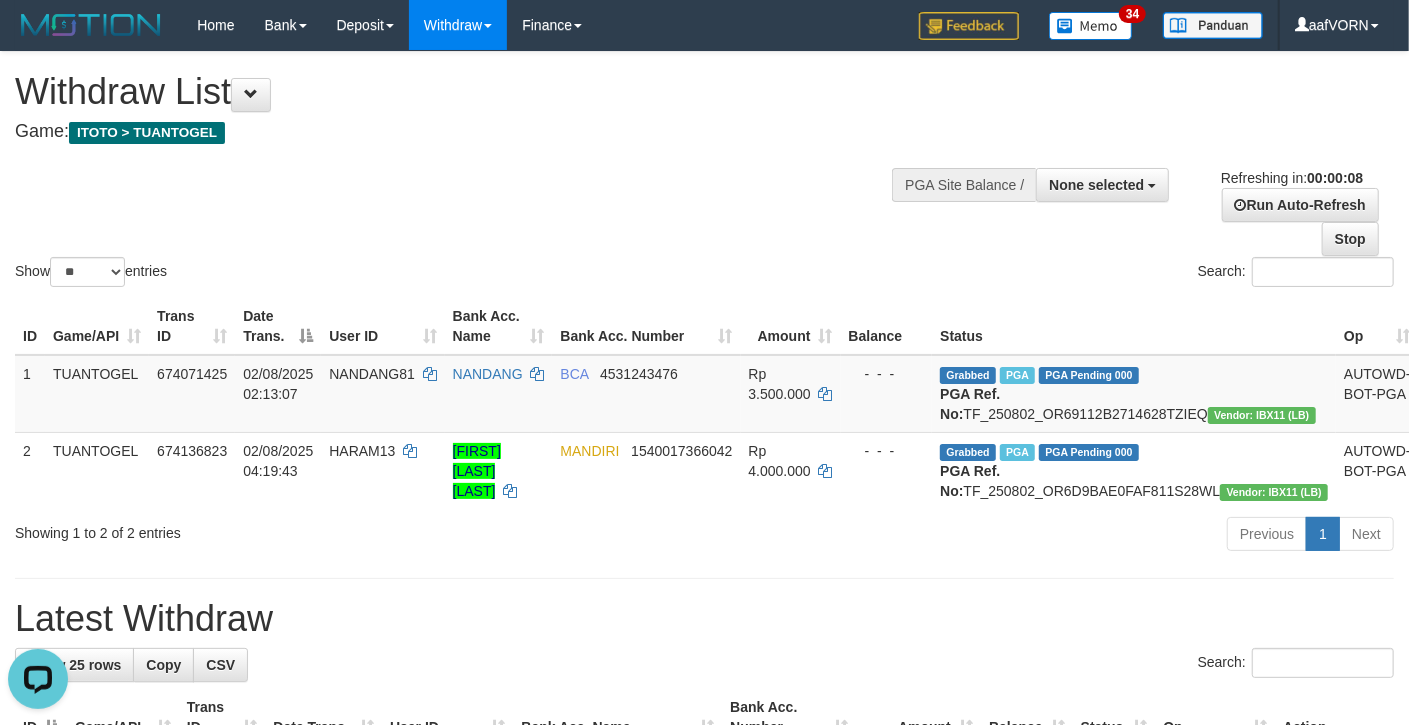 scroll, scrollTop: 0, scrollLeft: 0, axis: both 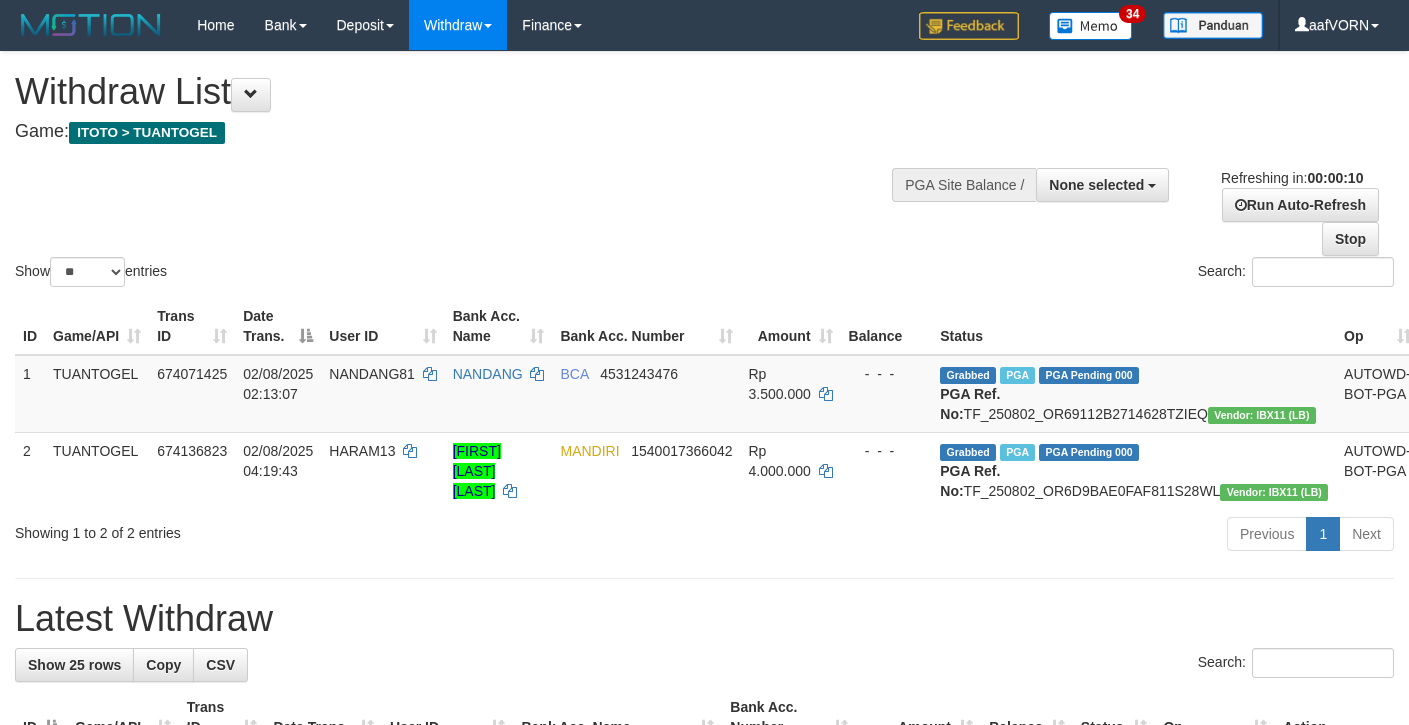 select 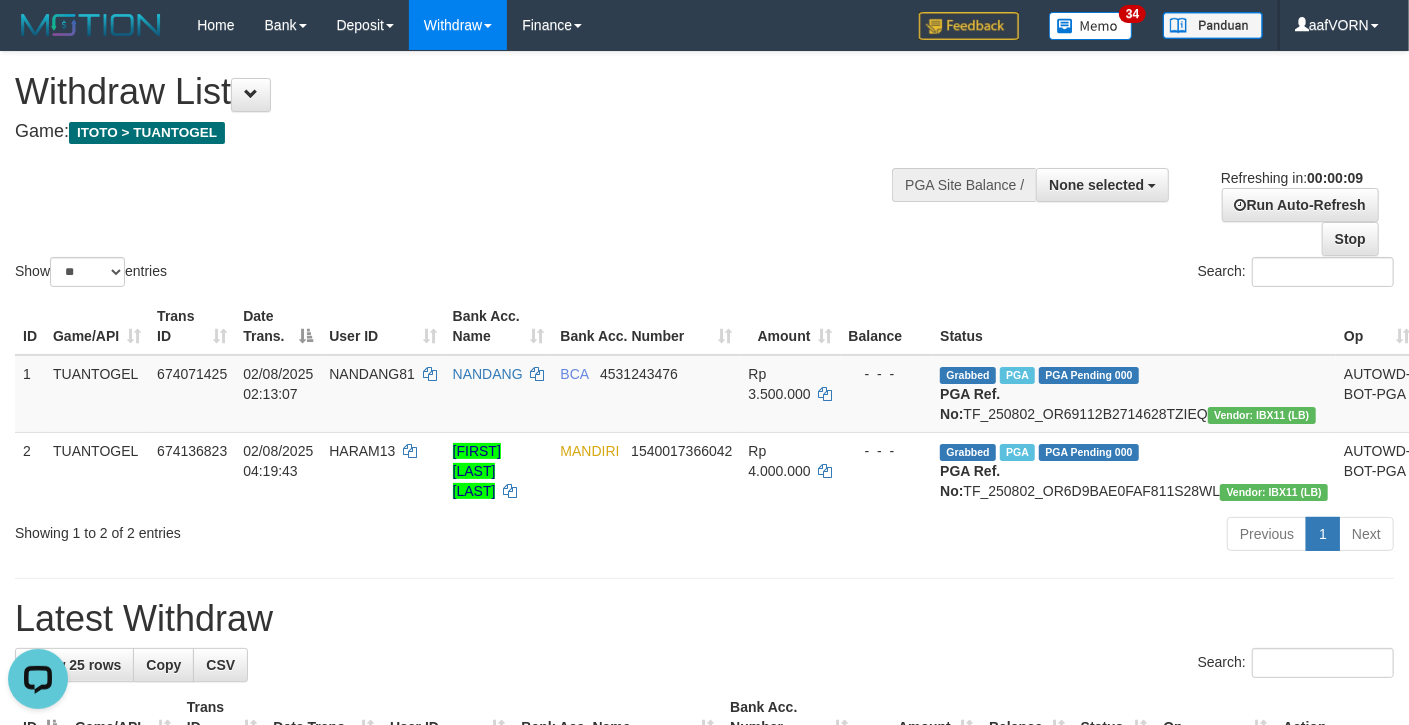 scroll, scrollTop: 0, scrollLeft: 0, axis: both 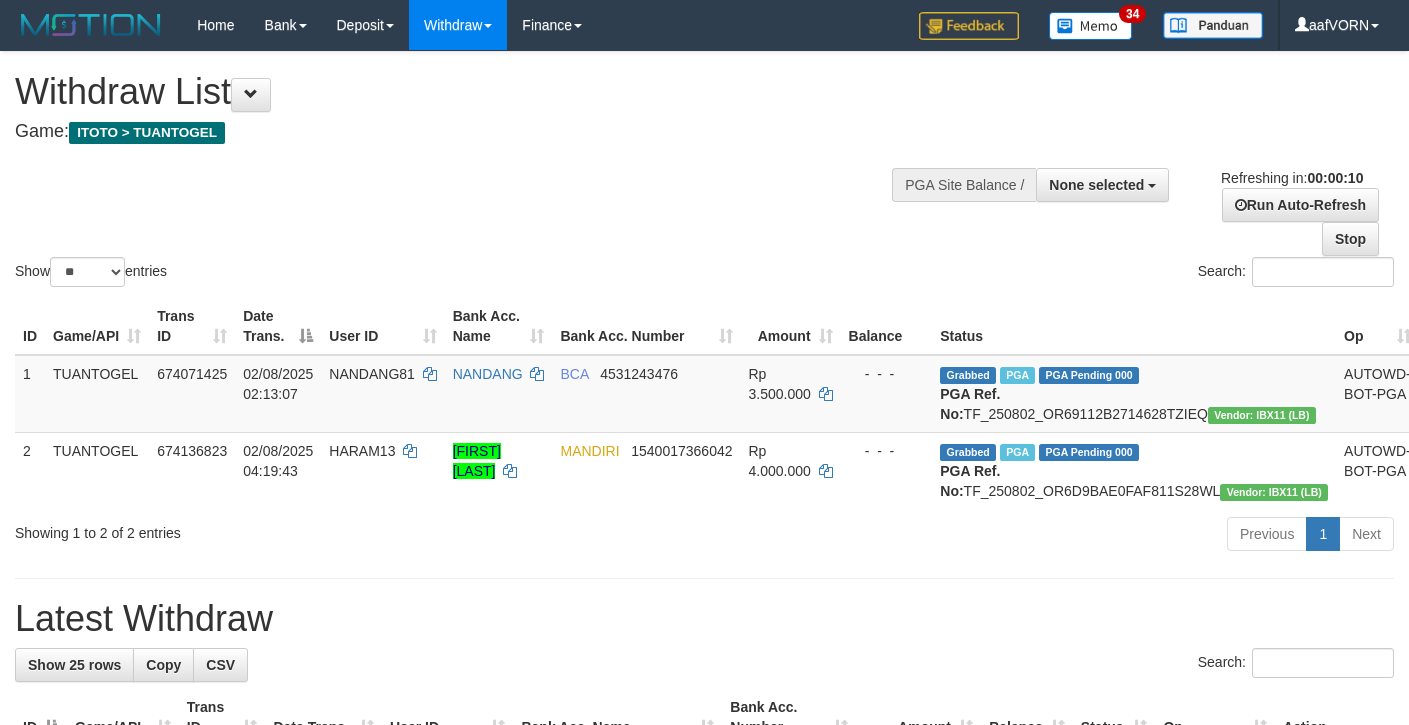 select 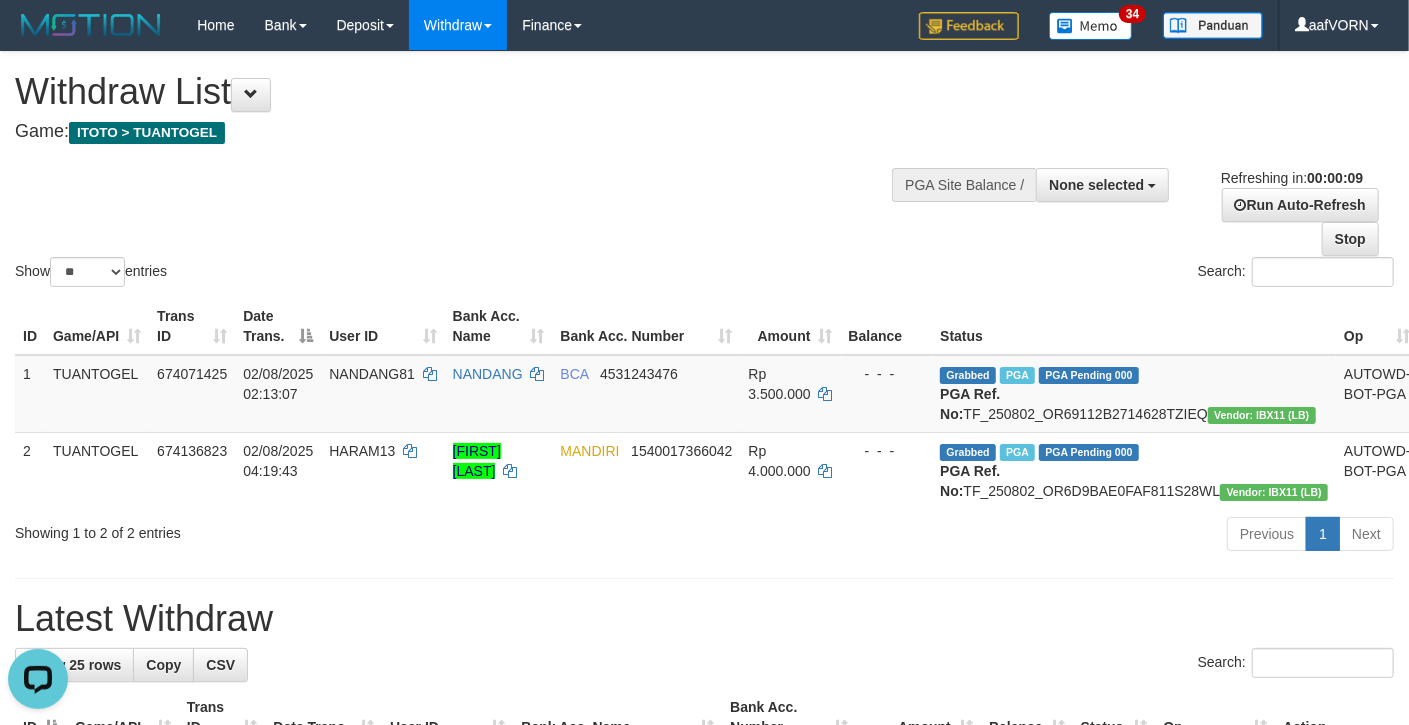 scroll, scrollTop: 0, scrollLeft: 0, axis: both 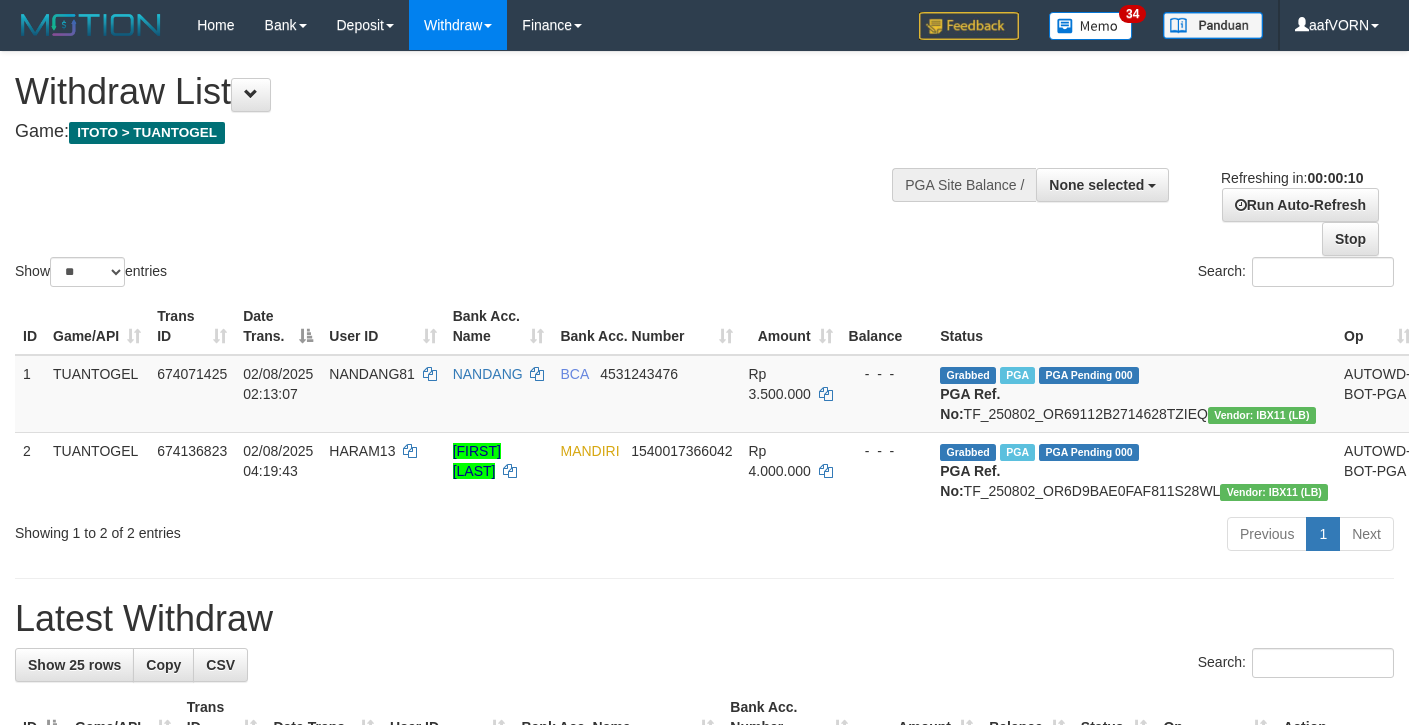 select 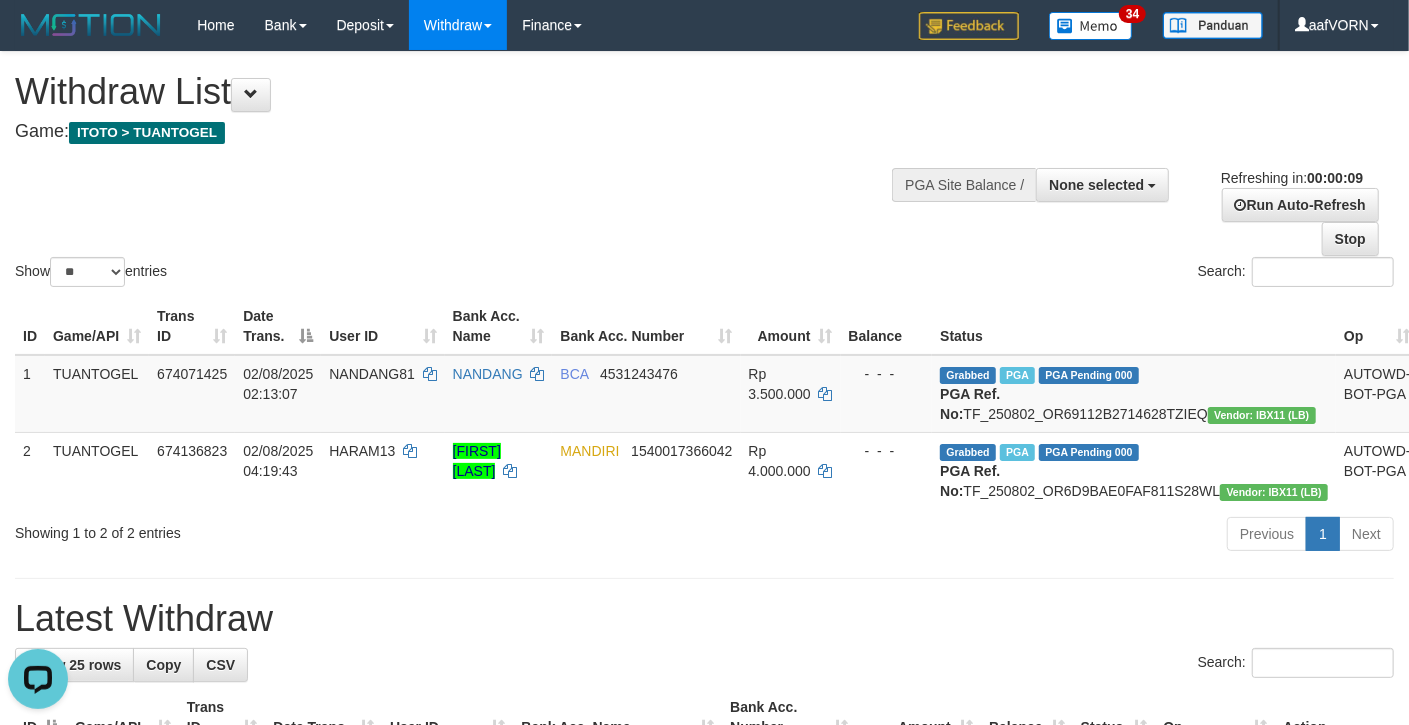 scroll, scrollTop: 0, scrollLeft: 0, axis: both 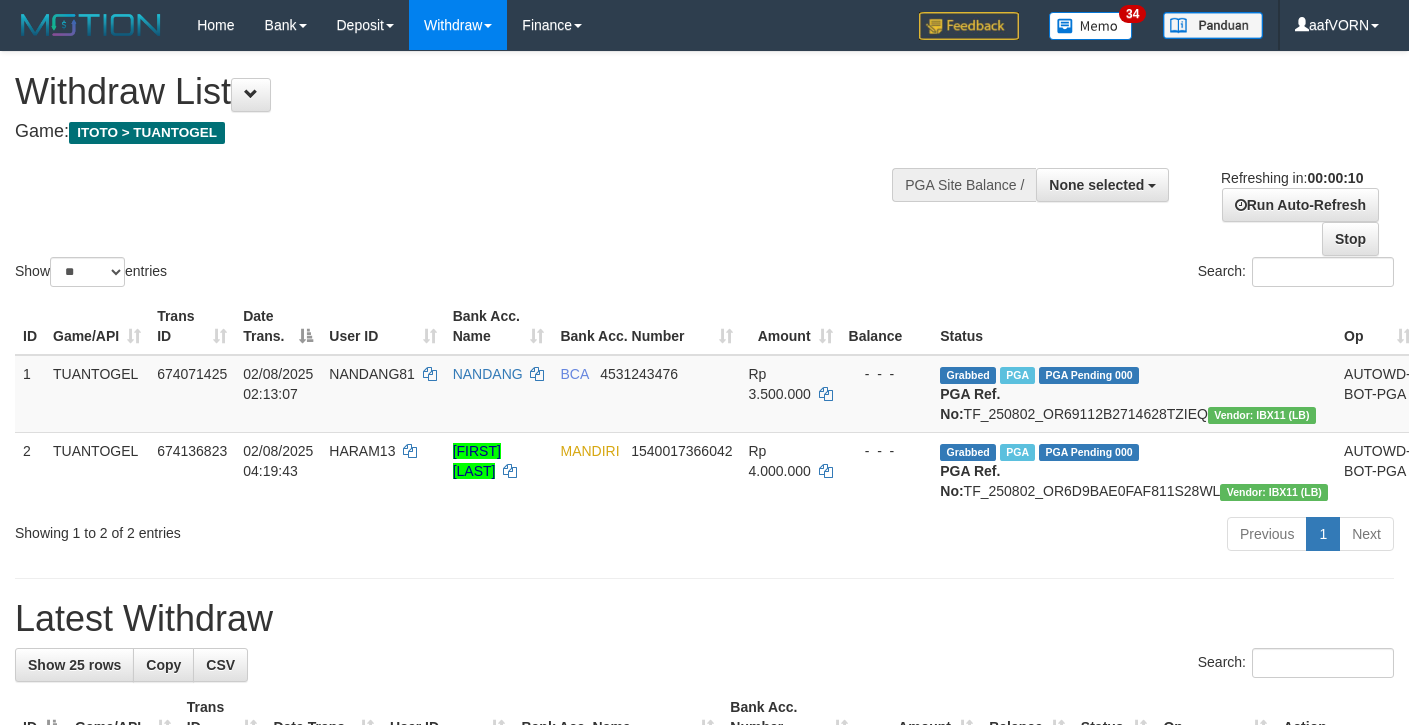 select 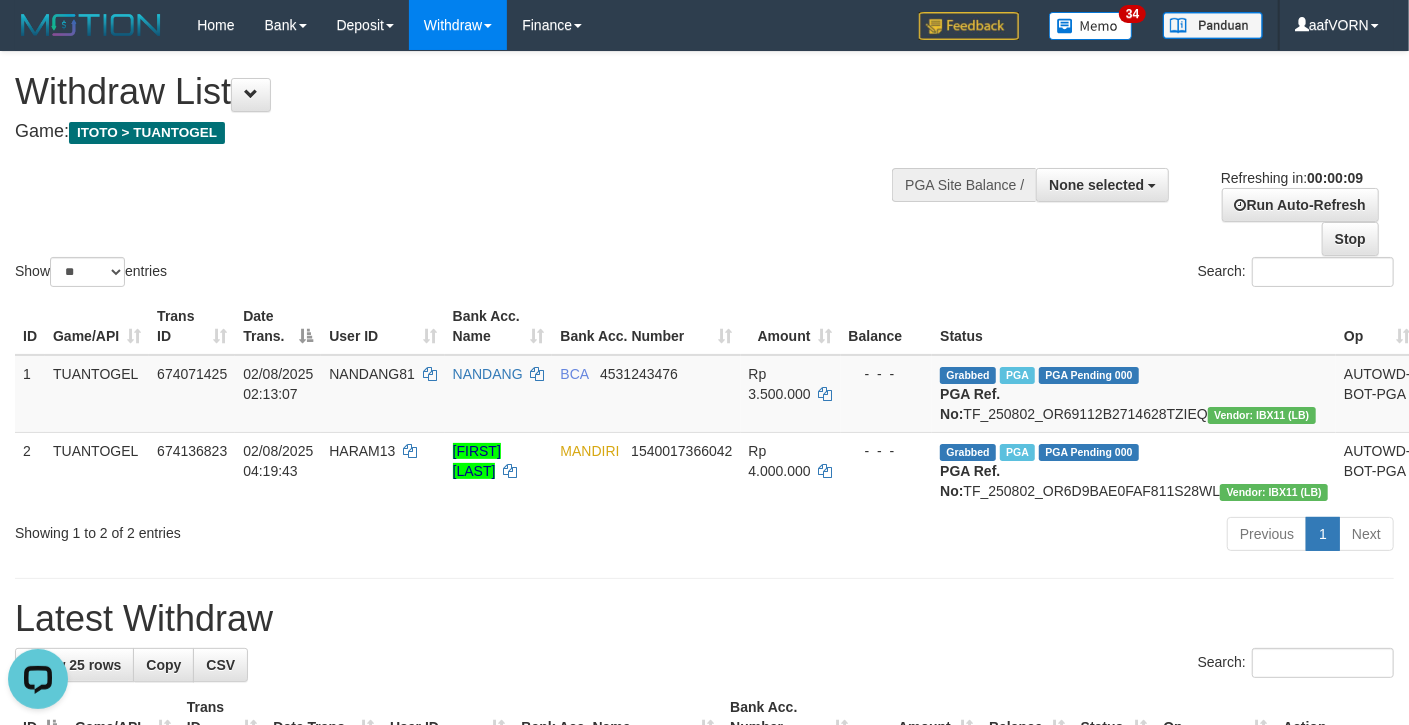 scroll, scrollTop: 0, scrollLeft: 0, axis: both 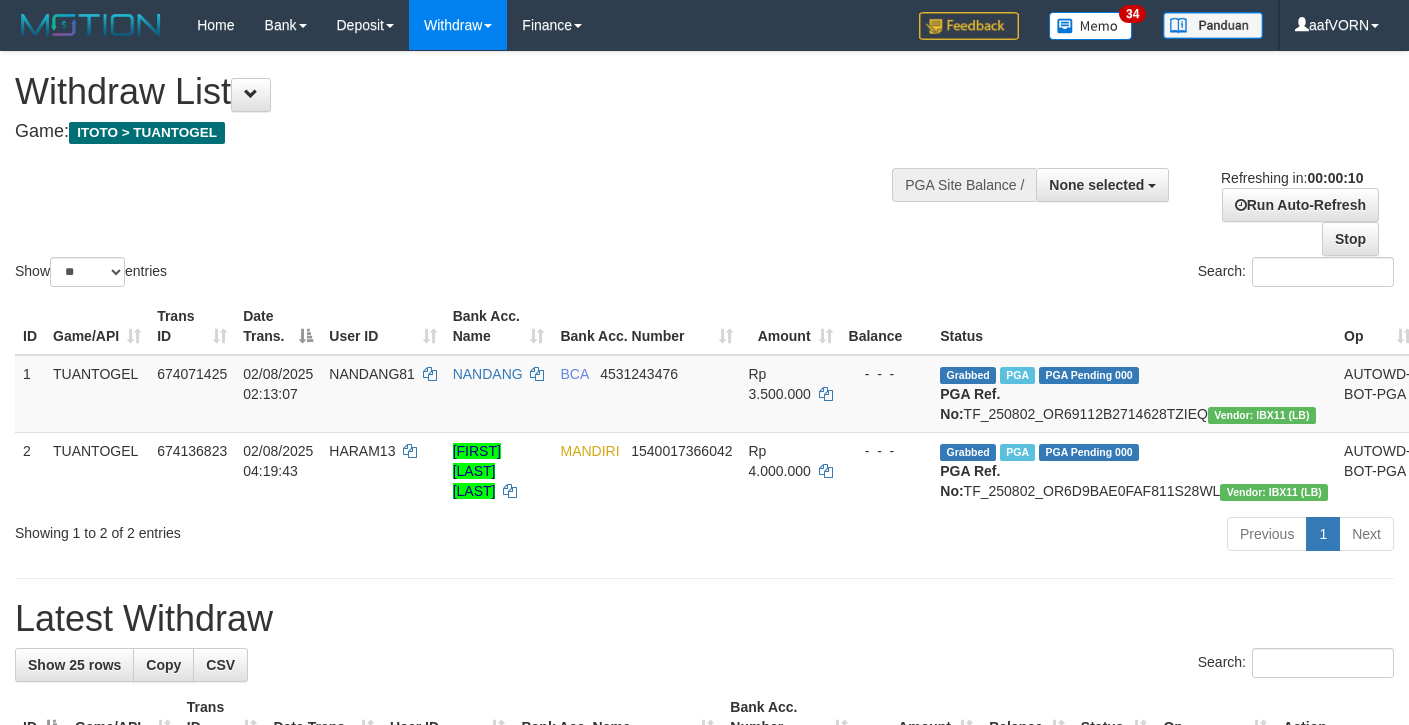 select 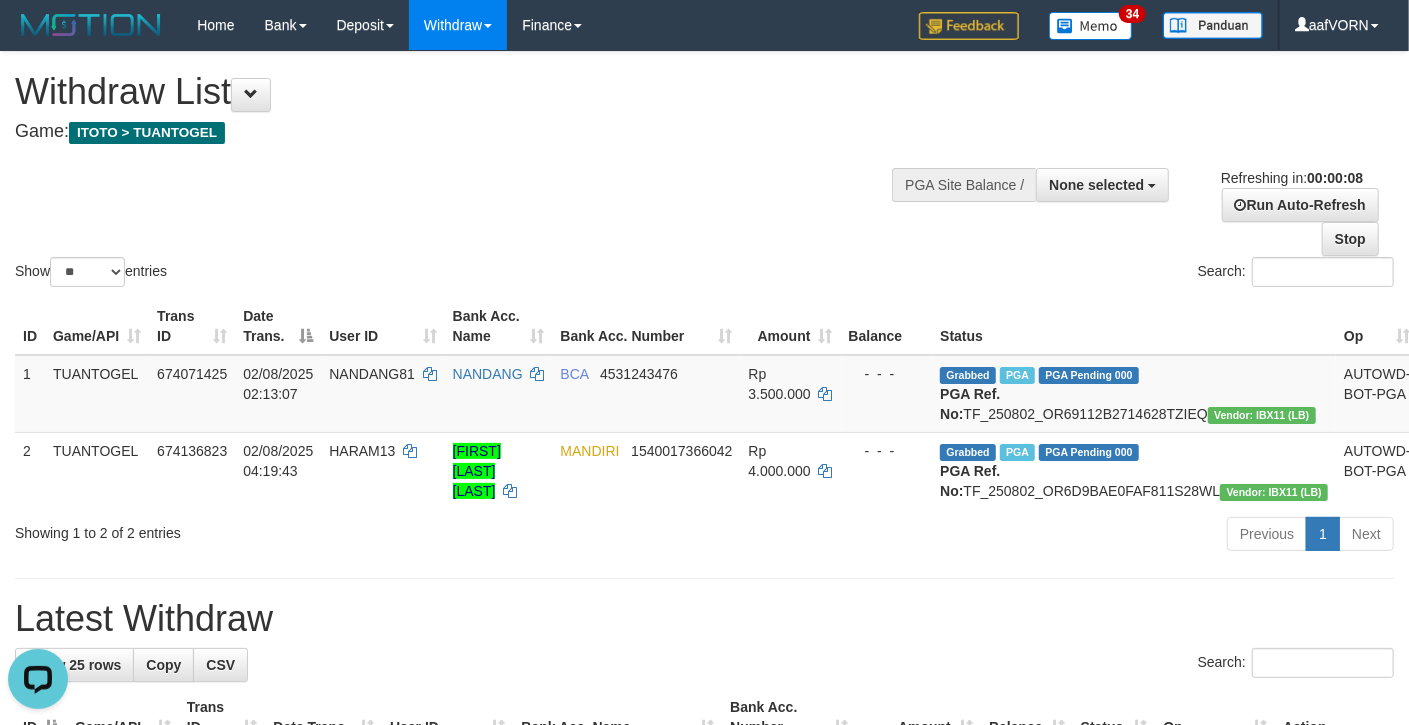 scroll, scrollTop: 0, scrollLeft: 0, axis: both 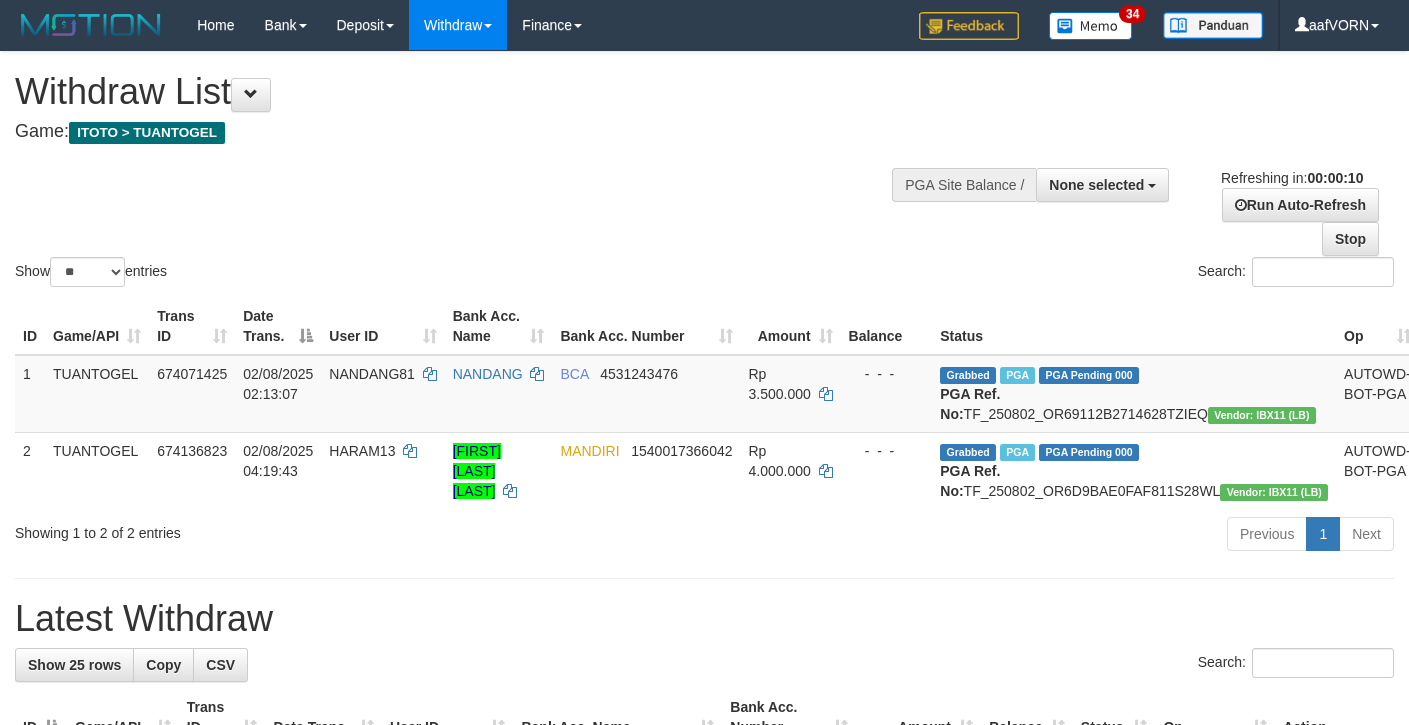 select 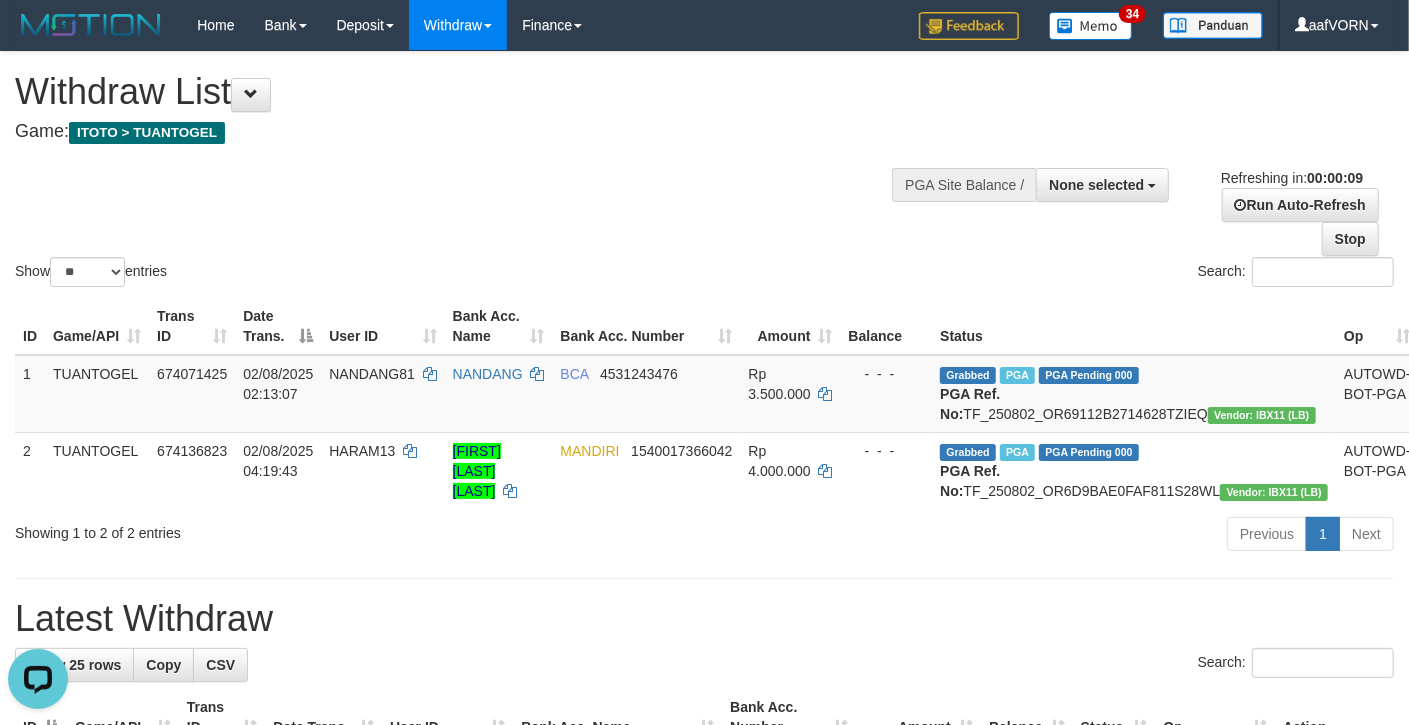 scroll, scrollTop: 0, scrollLeft: 0, axis: both 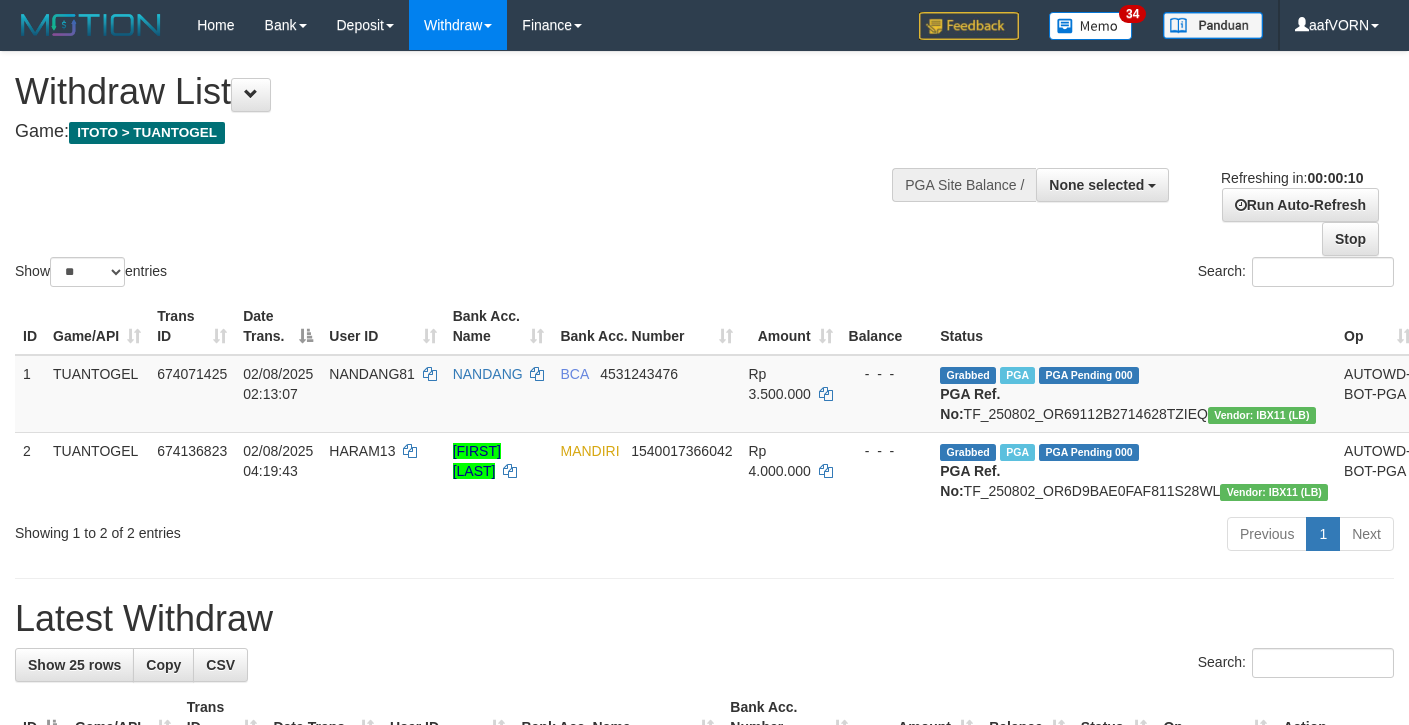 select 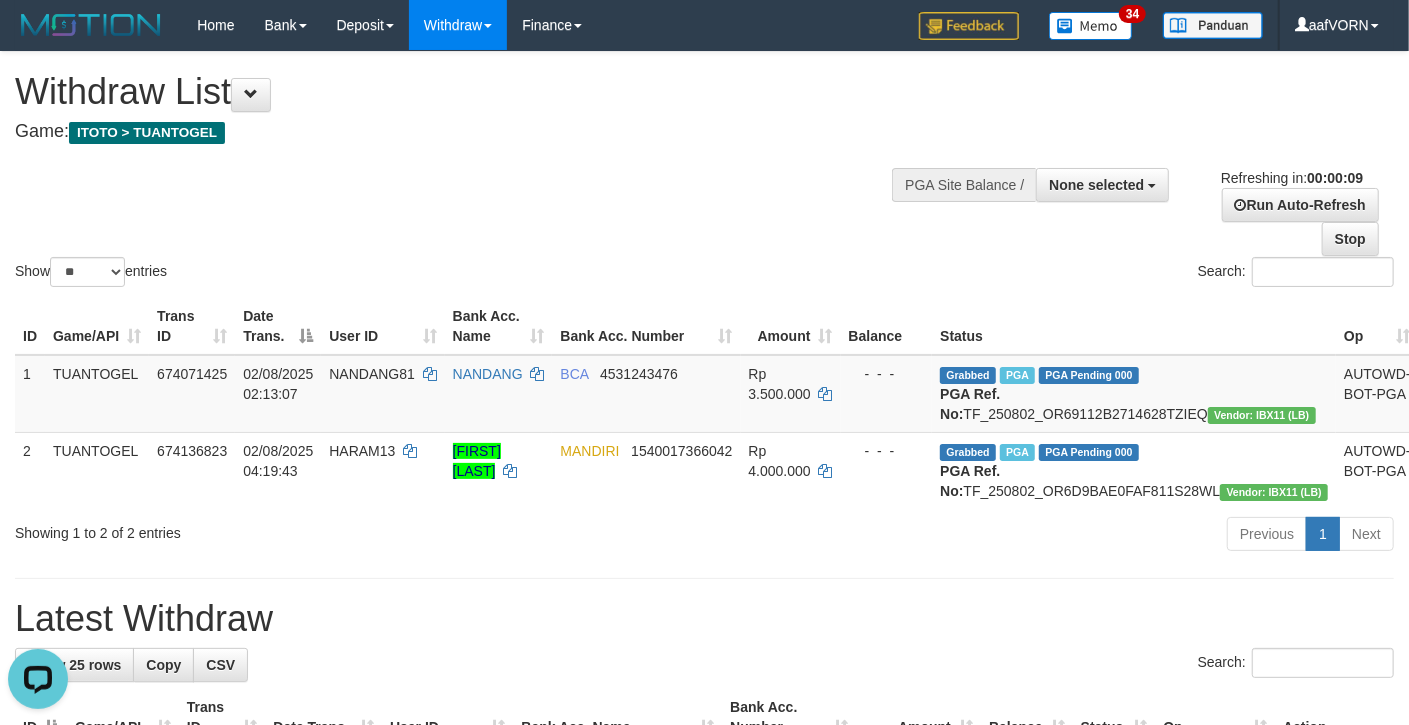 scroll, scrollTop: 0, scrollLeft: 0, axis: both 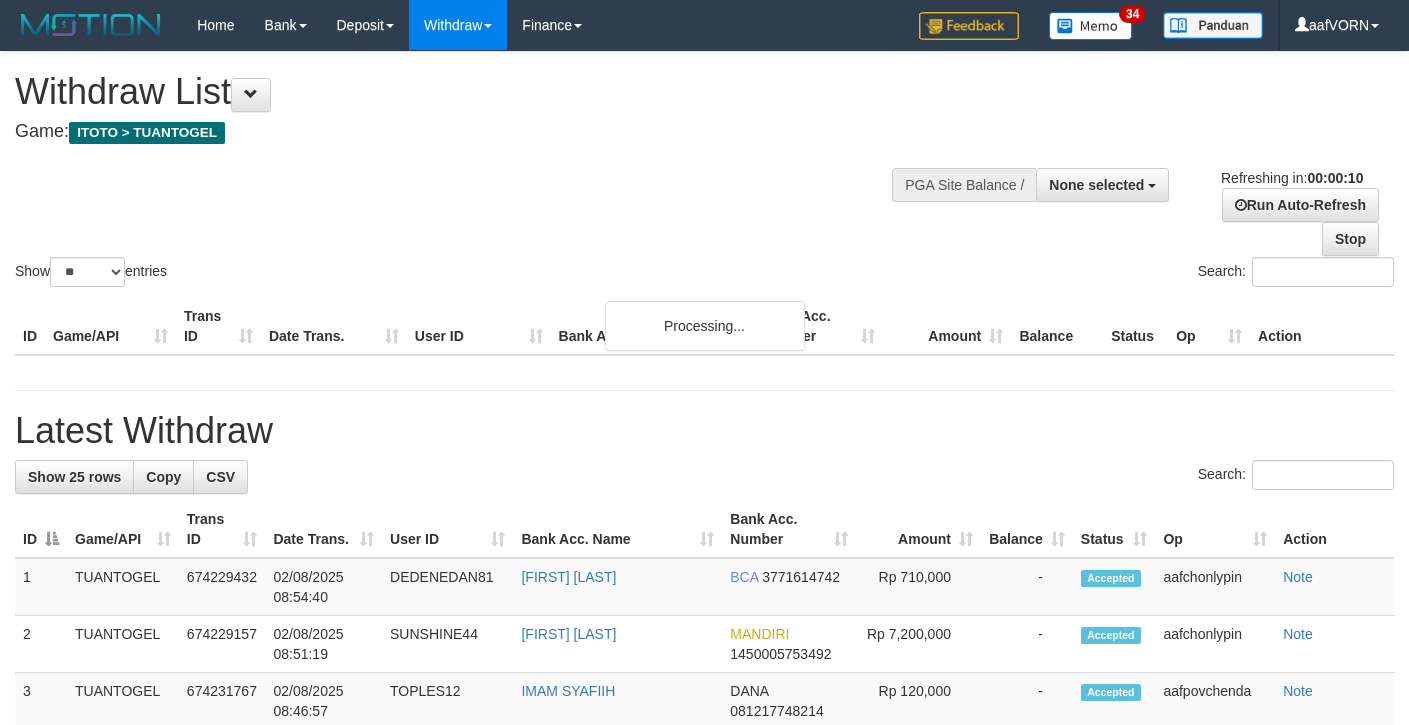select 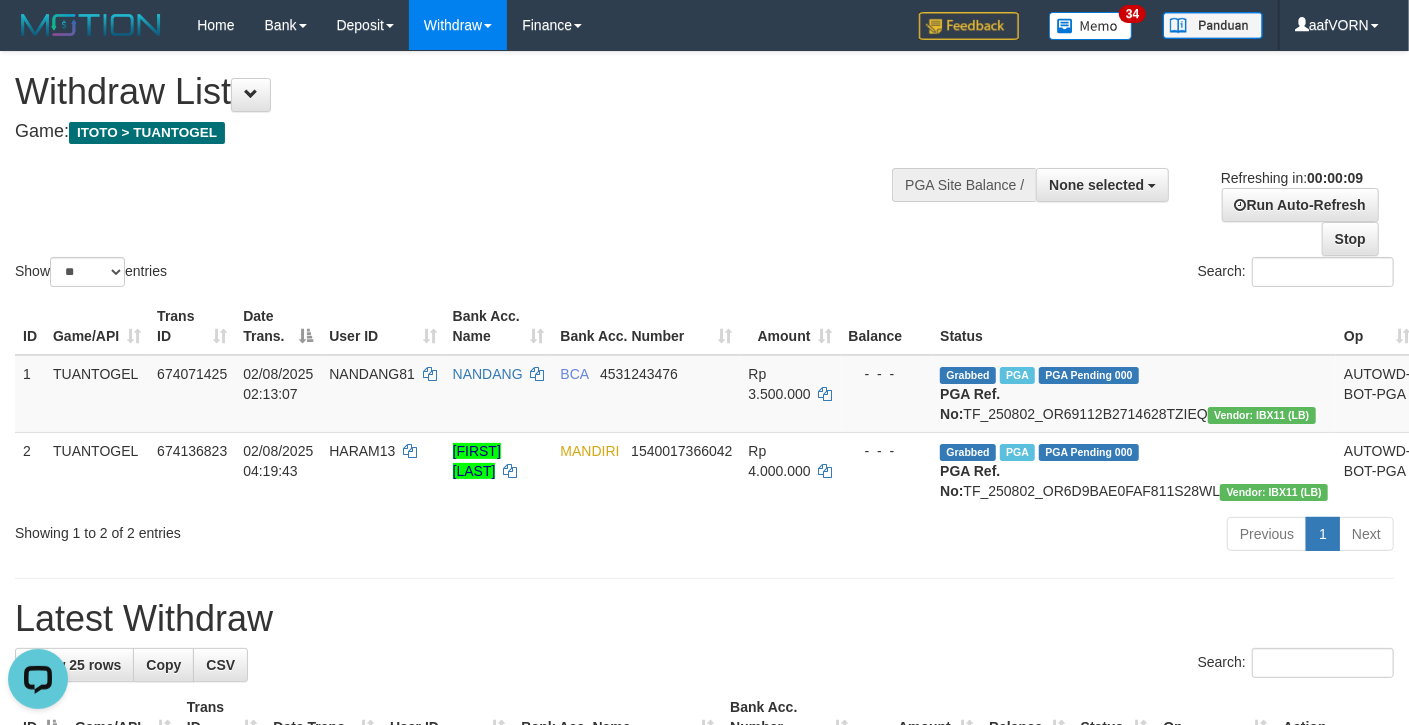 scroll, scrollTop: 0, scrollLeft: 0, axis: both 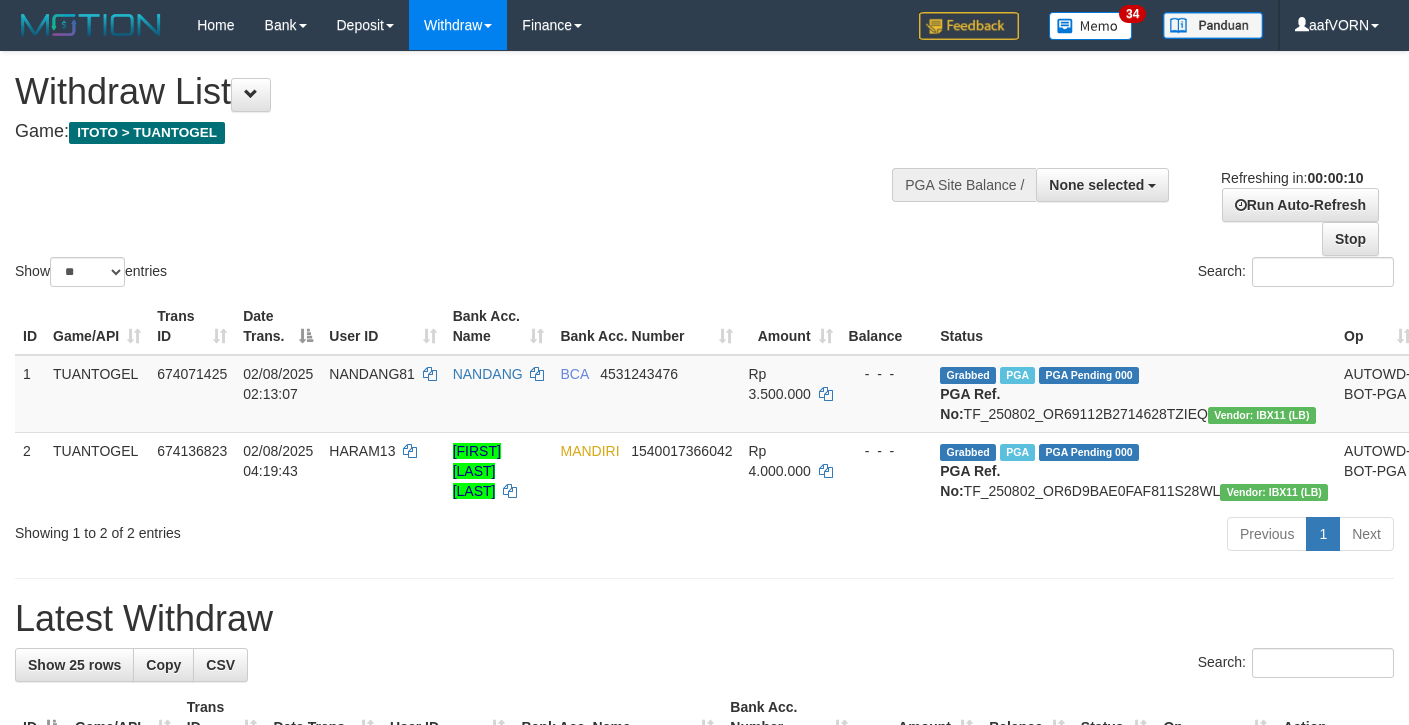 select 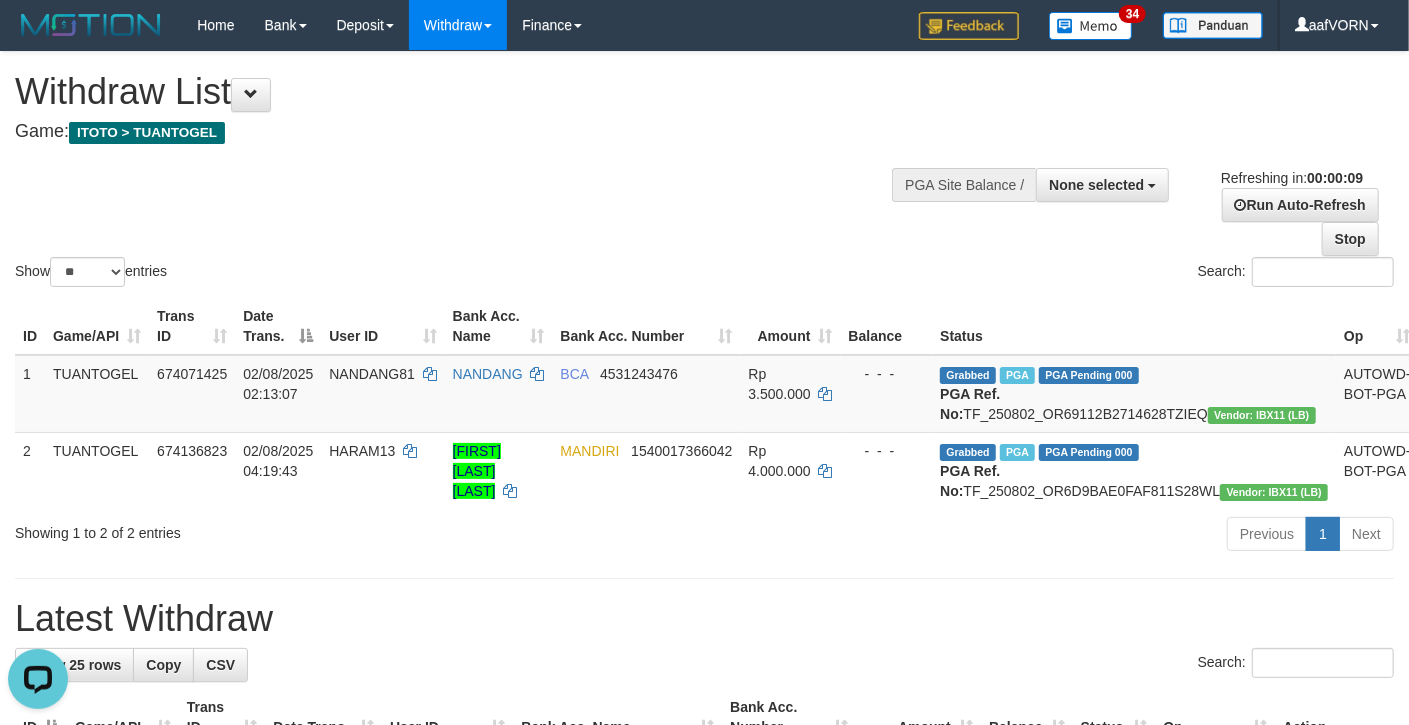 scroll, scrollTop: 0, scrollLeft: 0, axis: both 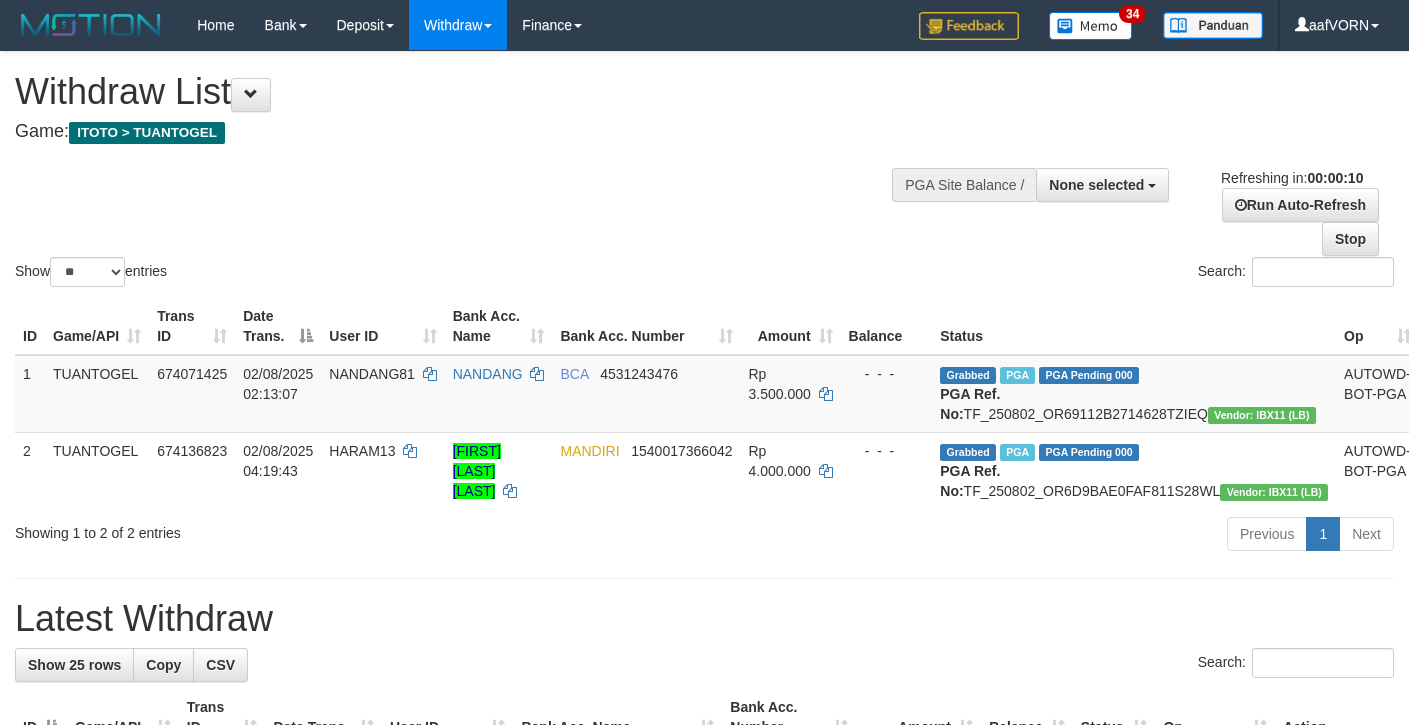select 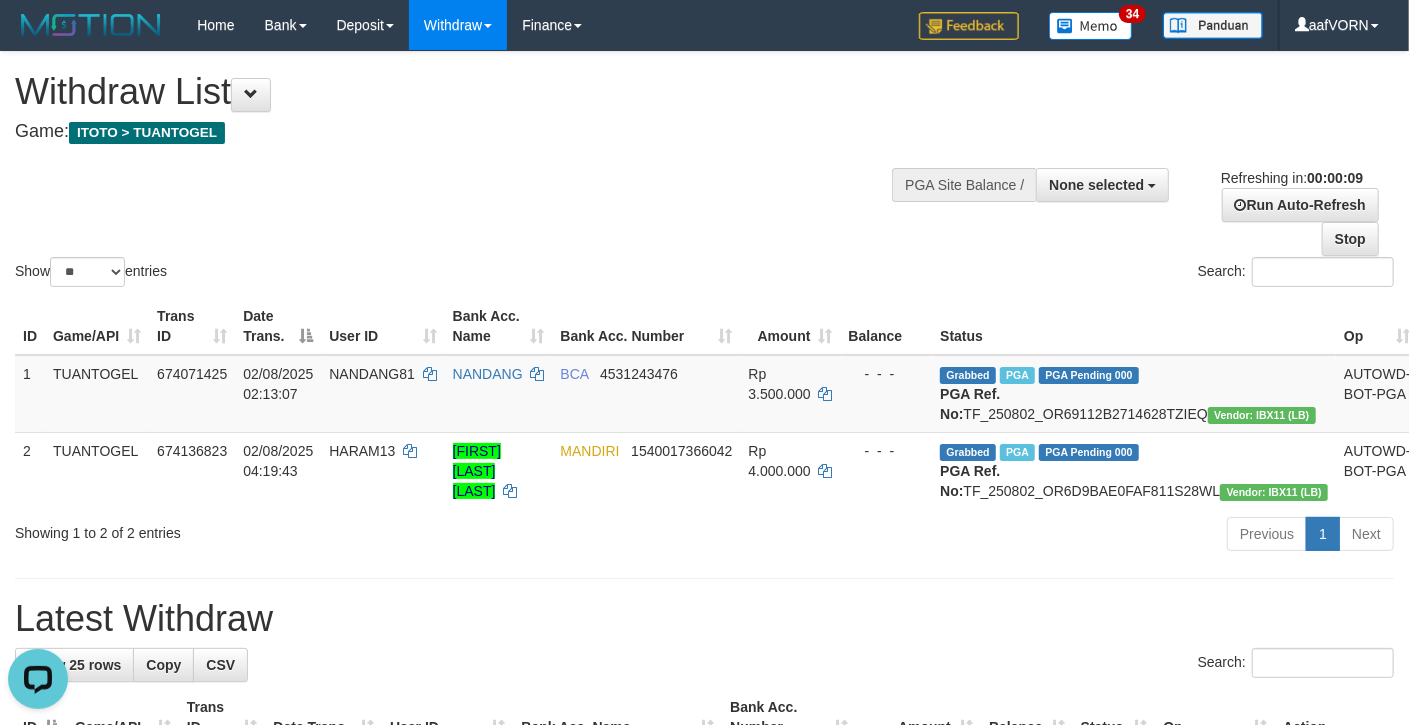 scroll, scrollTop: 0, scrollLeft: 0, axis: both 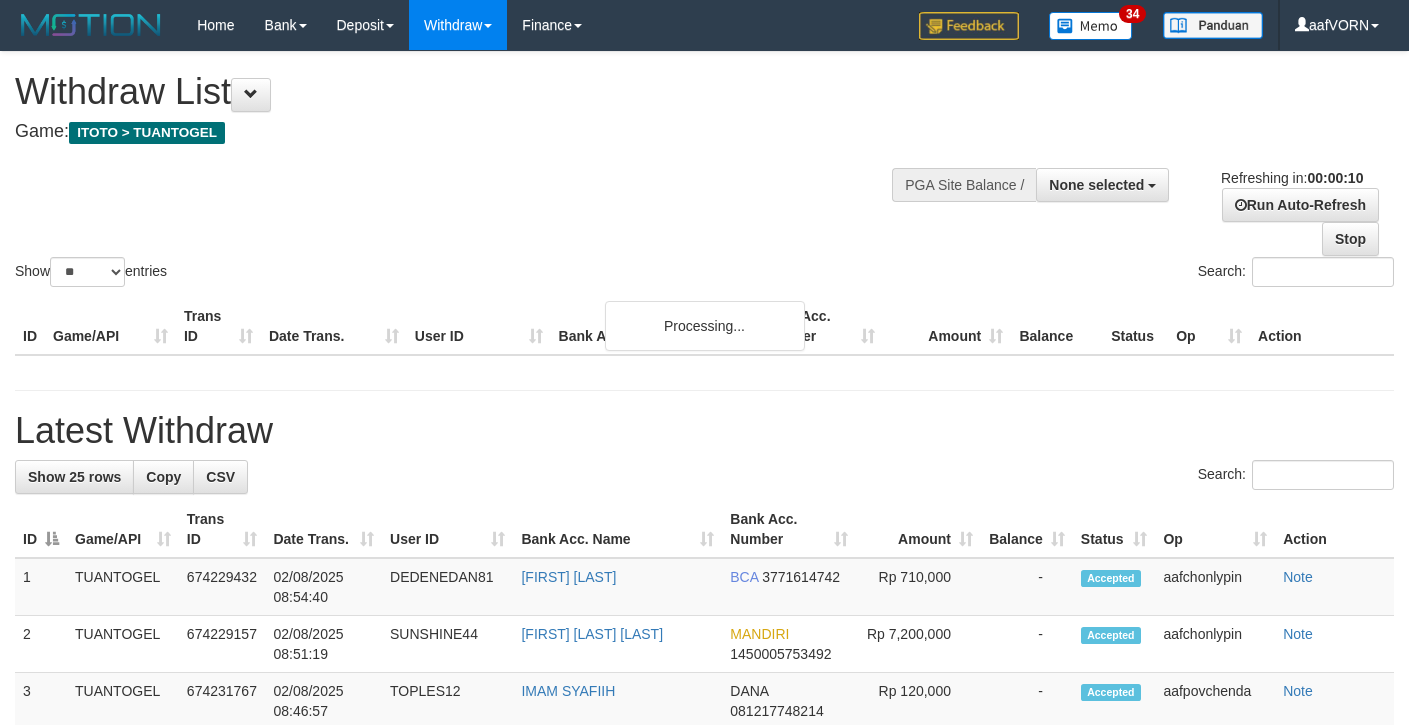 select 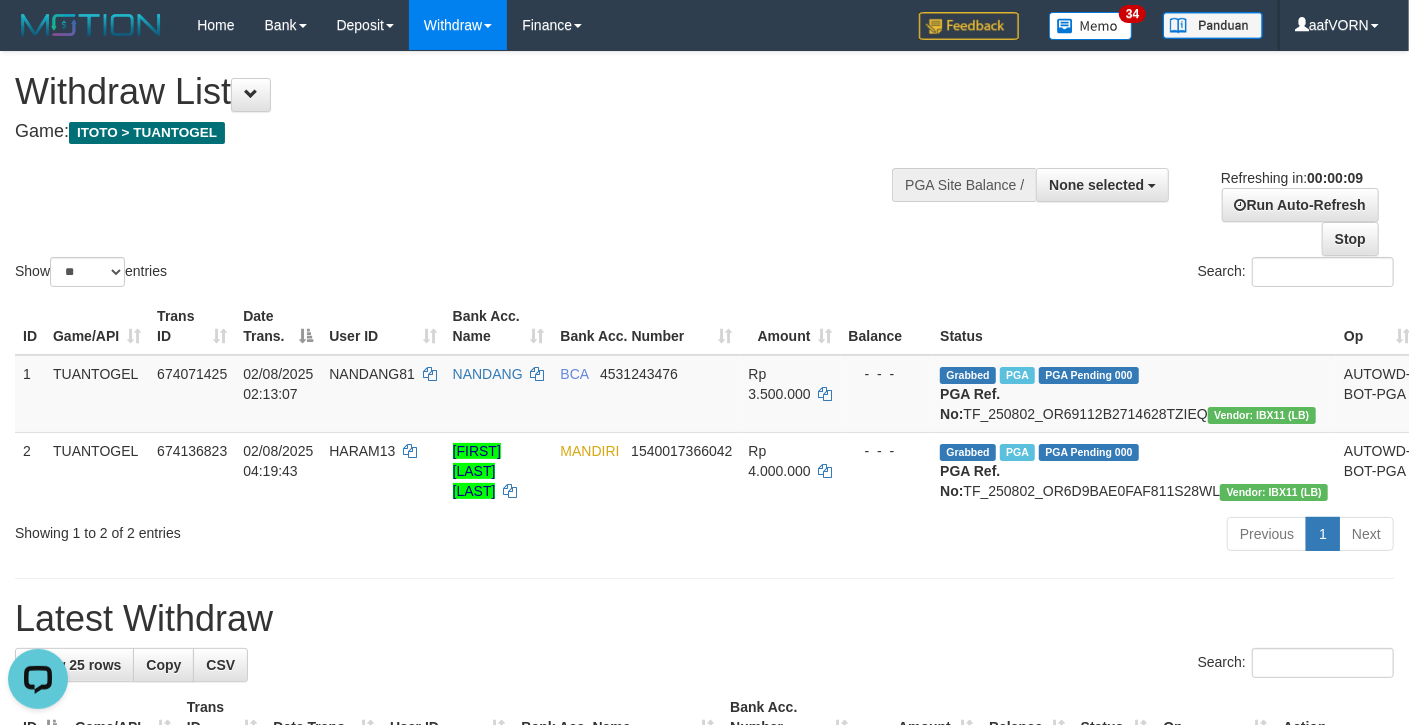 scroll, scrollTop: 0, scrollLeft: 0, axis: both 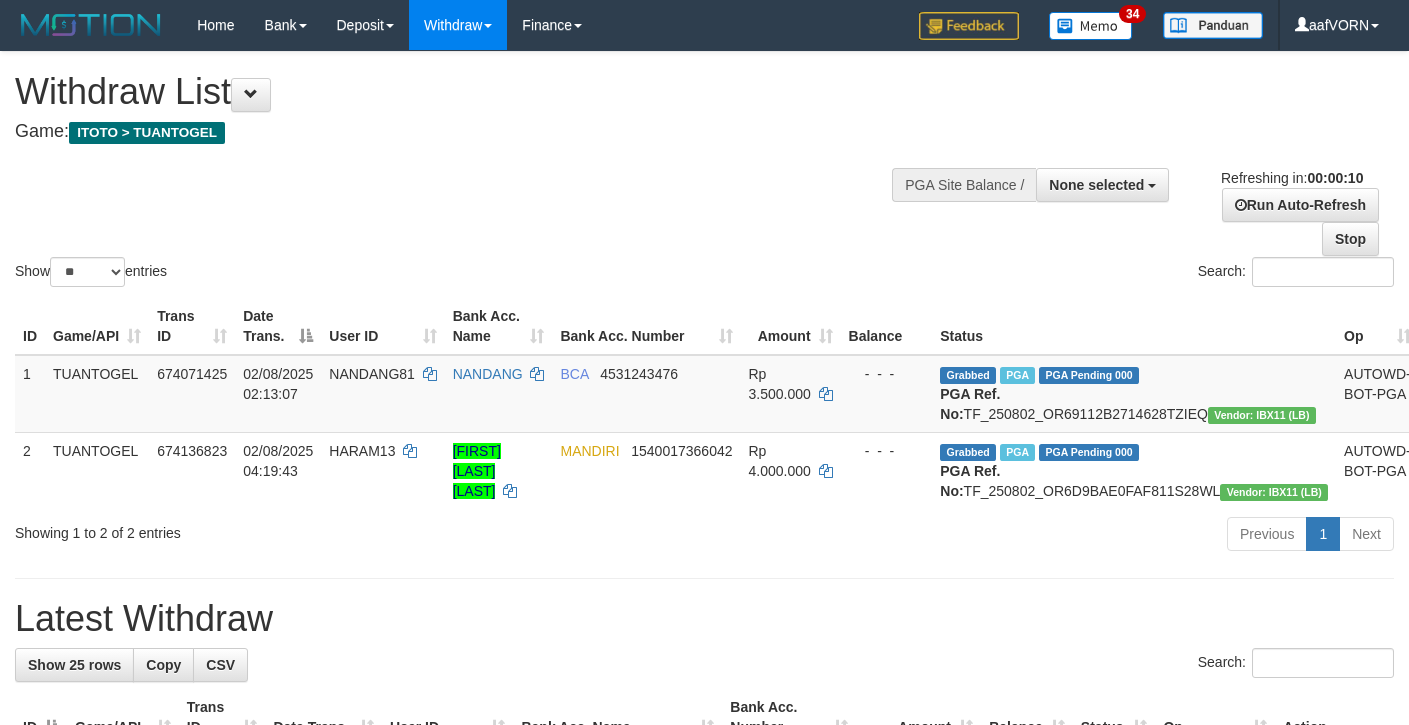 select 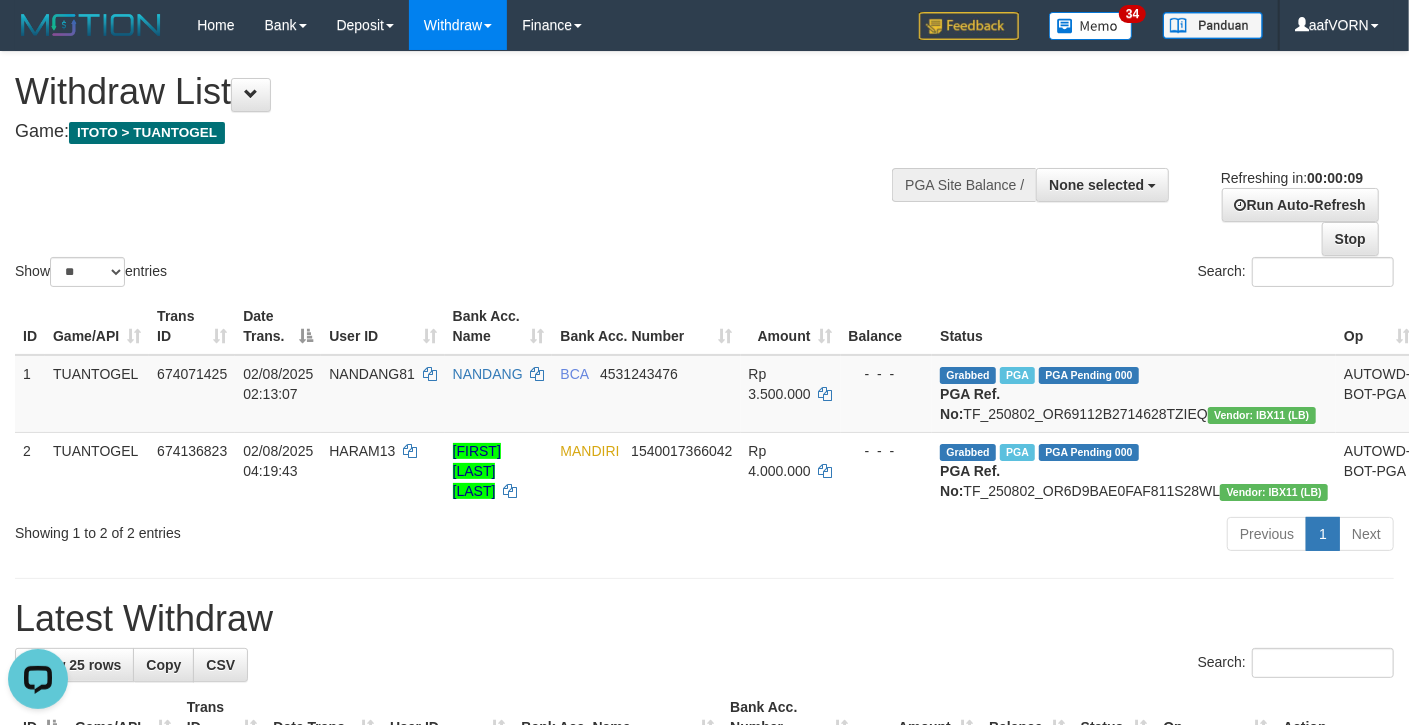 scroll, scrollTop: 0, scrollLeft: 0, axis: both 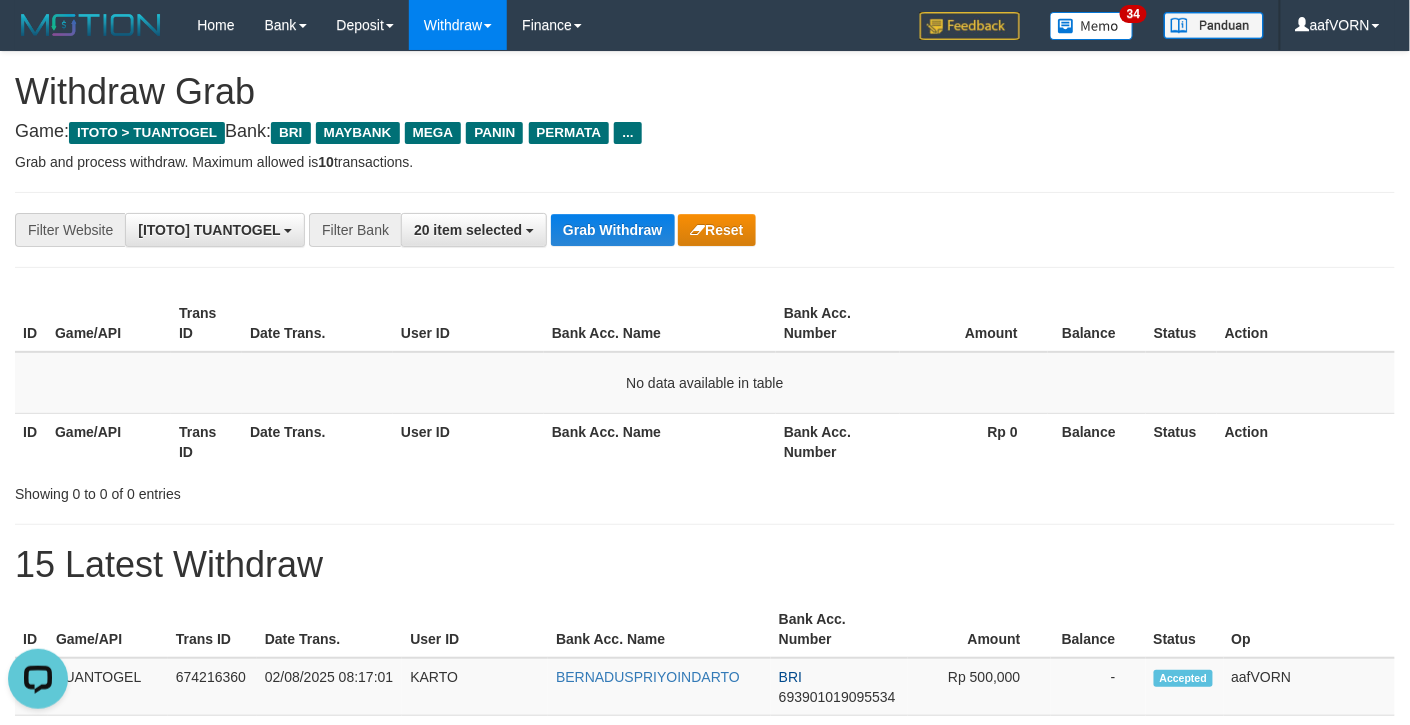 click on "**********" at bounding box center [587, 230] 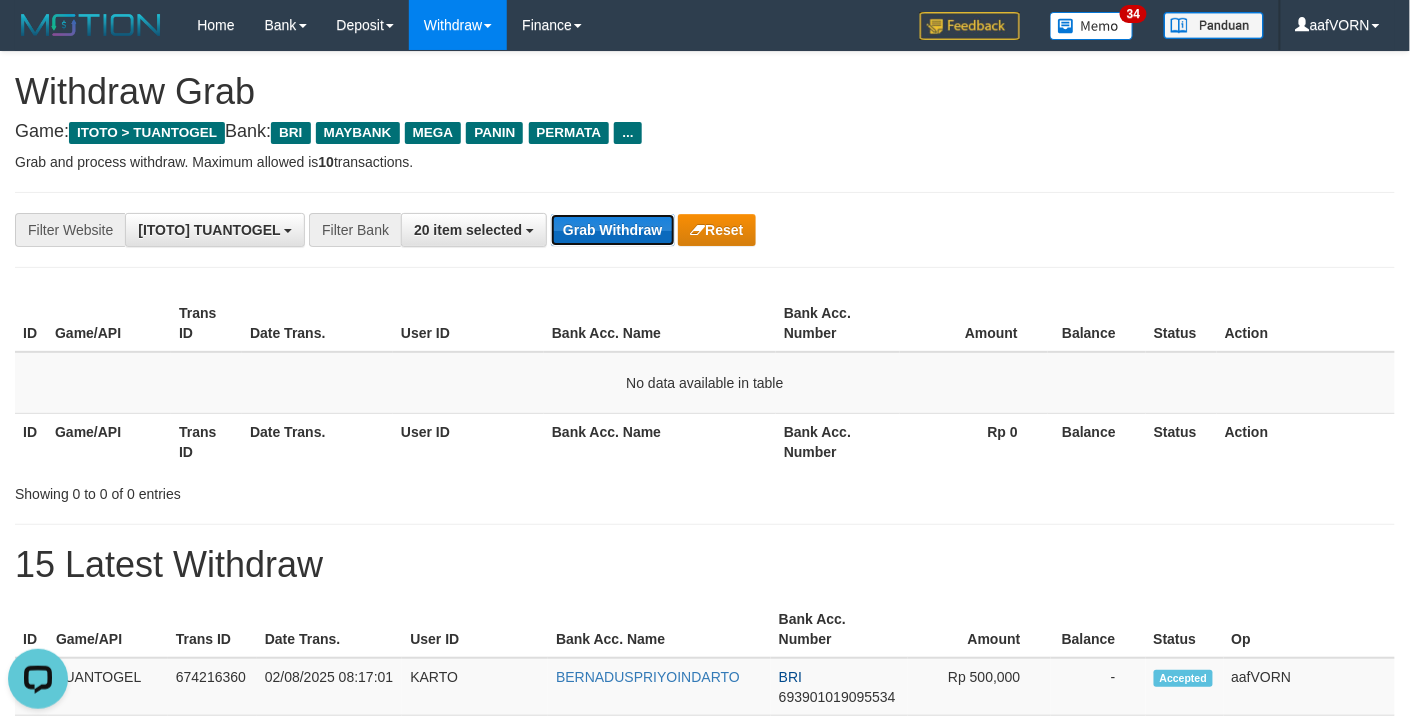 click on "Grab Withdraw" at bounding box center [612, 230] 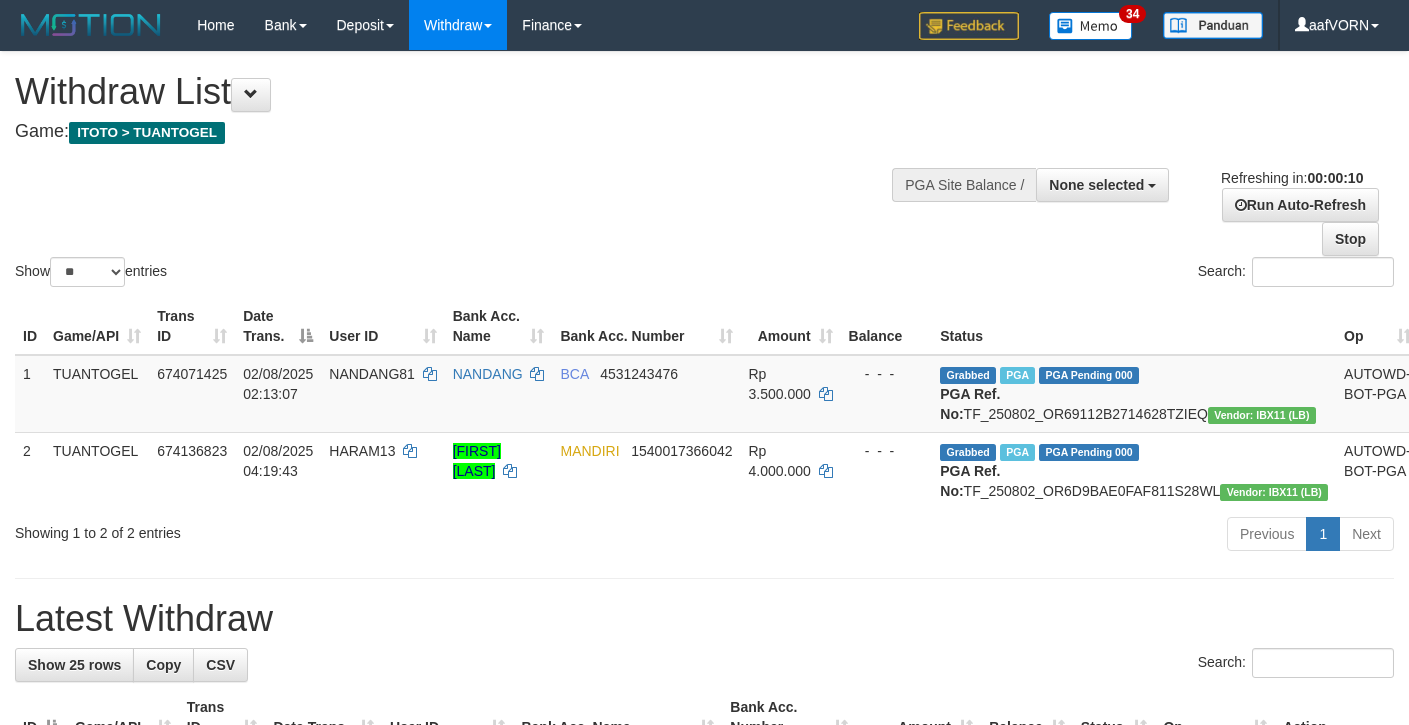 select 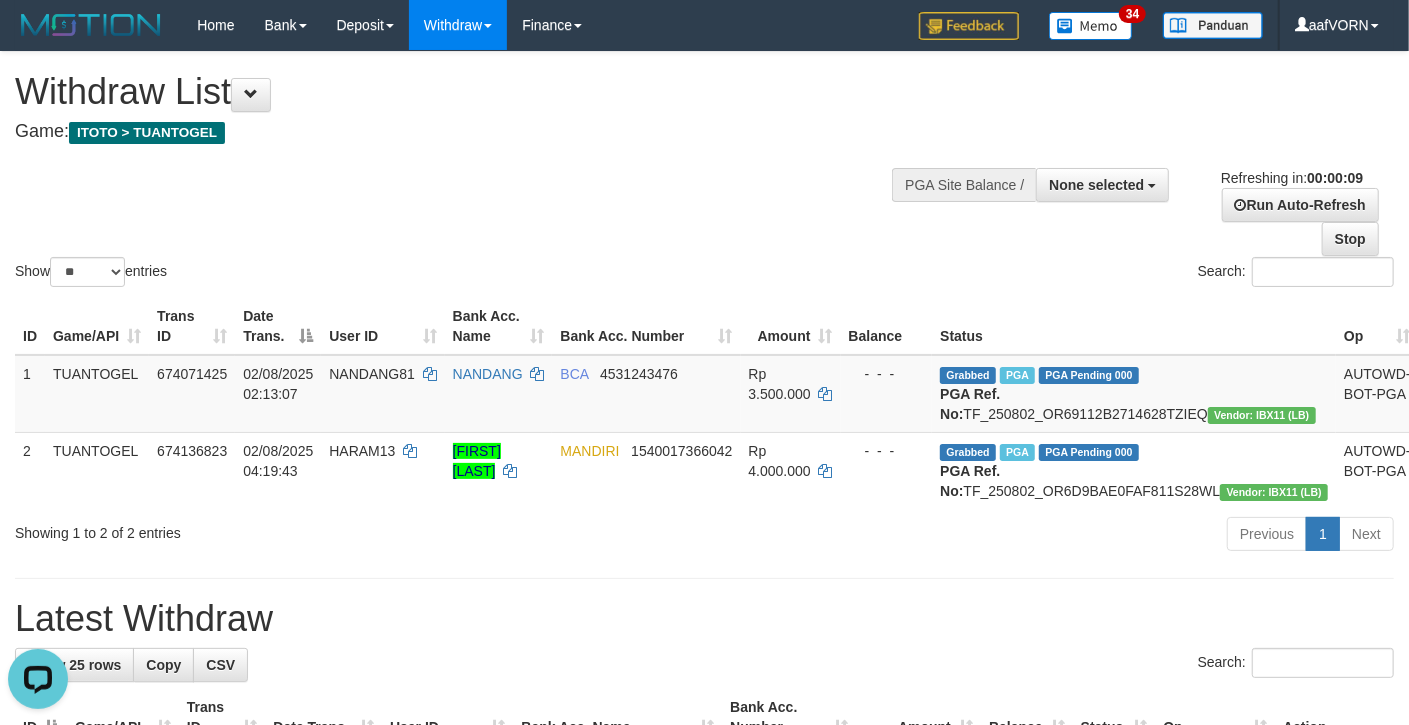 scroll, scrollTop: 0, scrollLeft: 0, axis: both 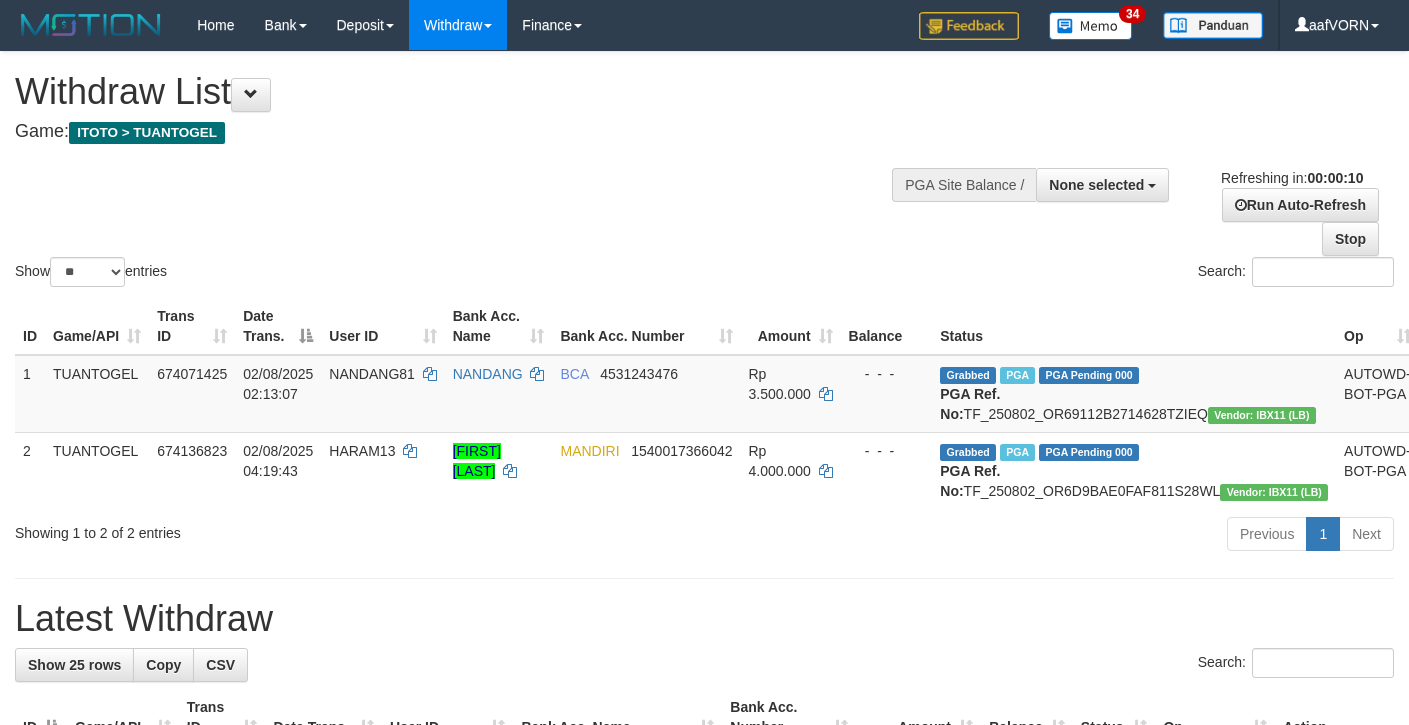 select 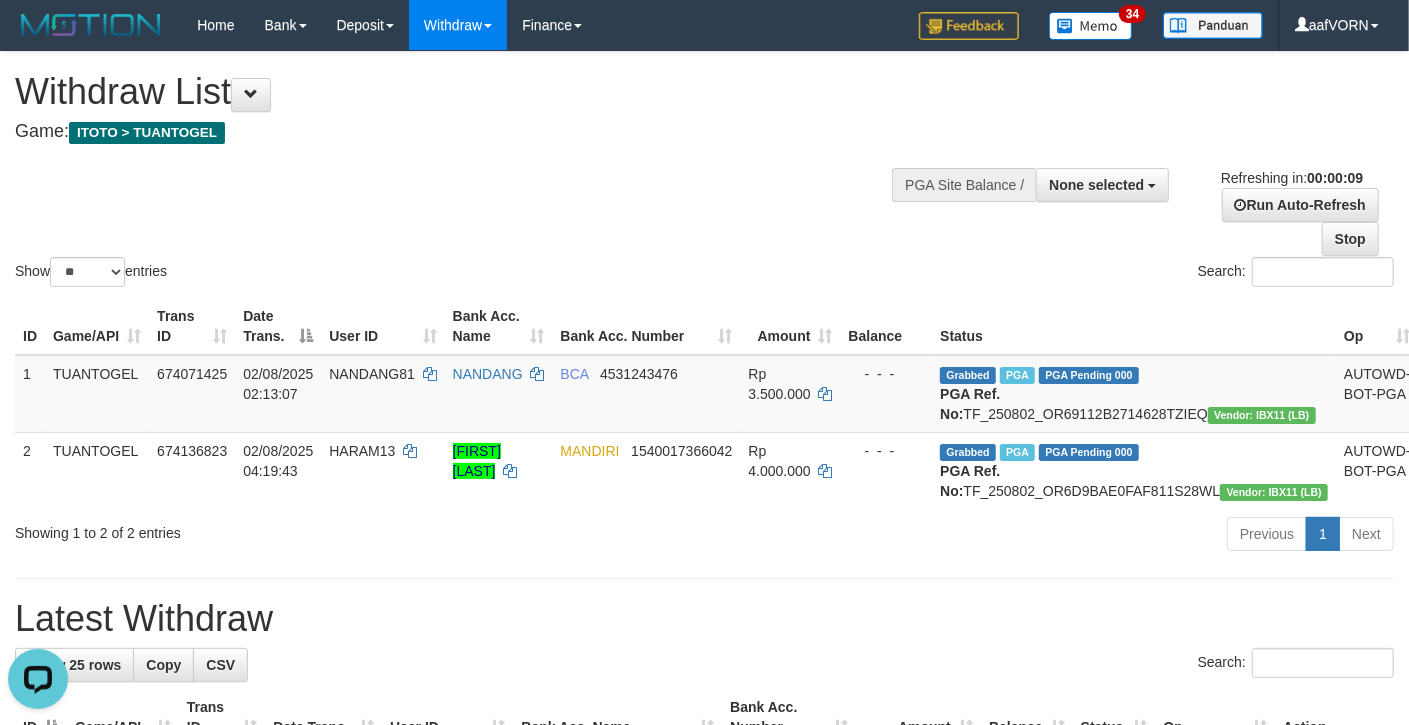 scroll, scrollTop: 0, scrollLeft: 0, axis: both 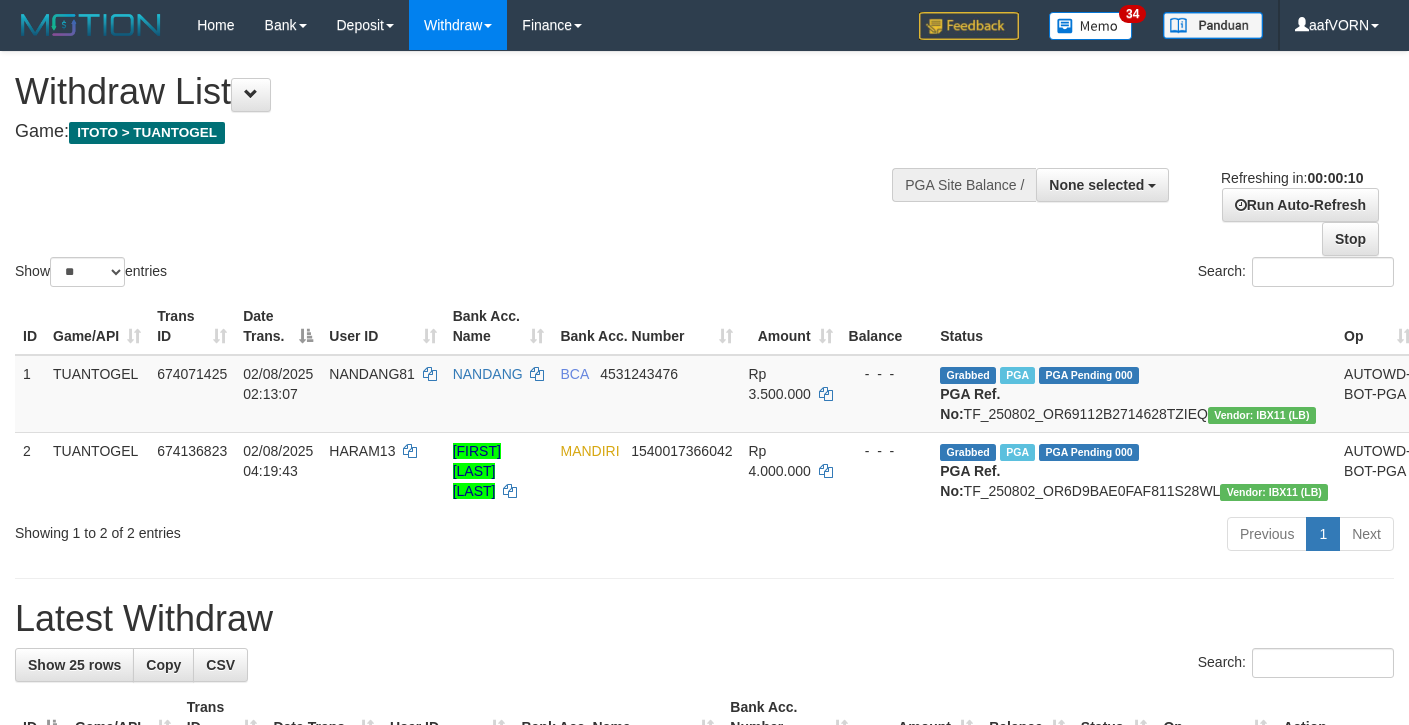select 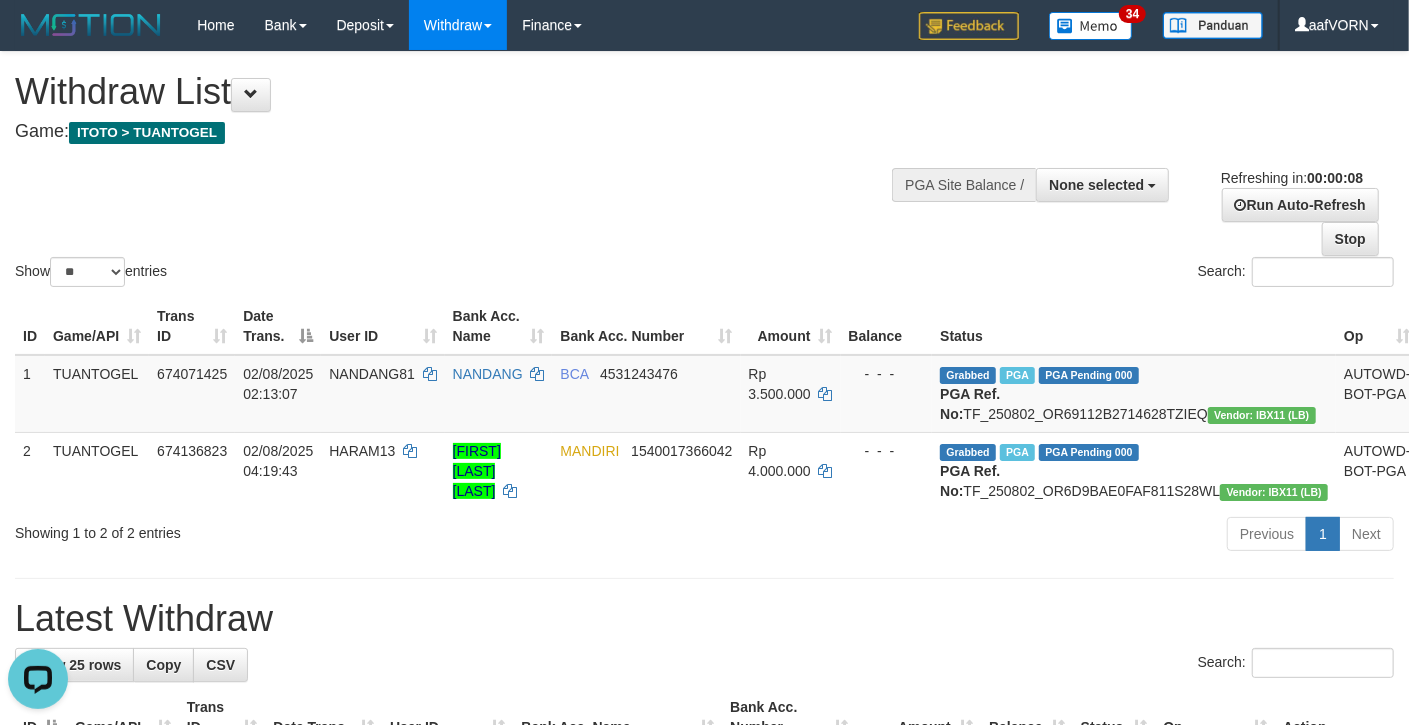 scroll, scrollTop: 0, scrollLeft: 0, axis: both 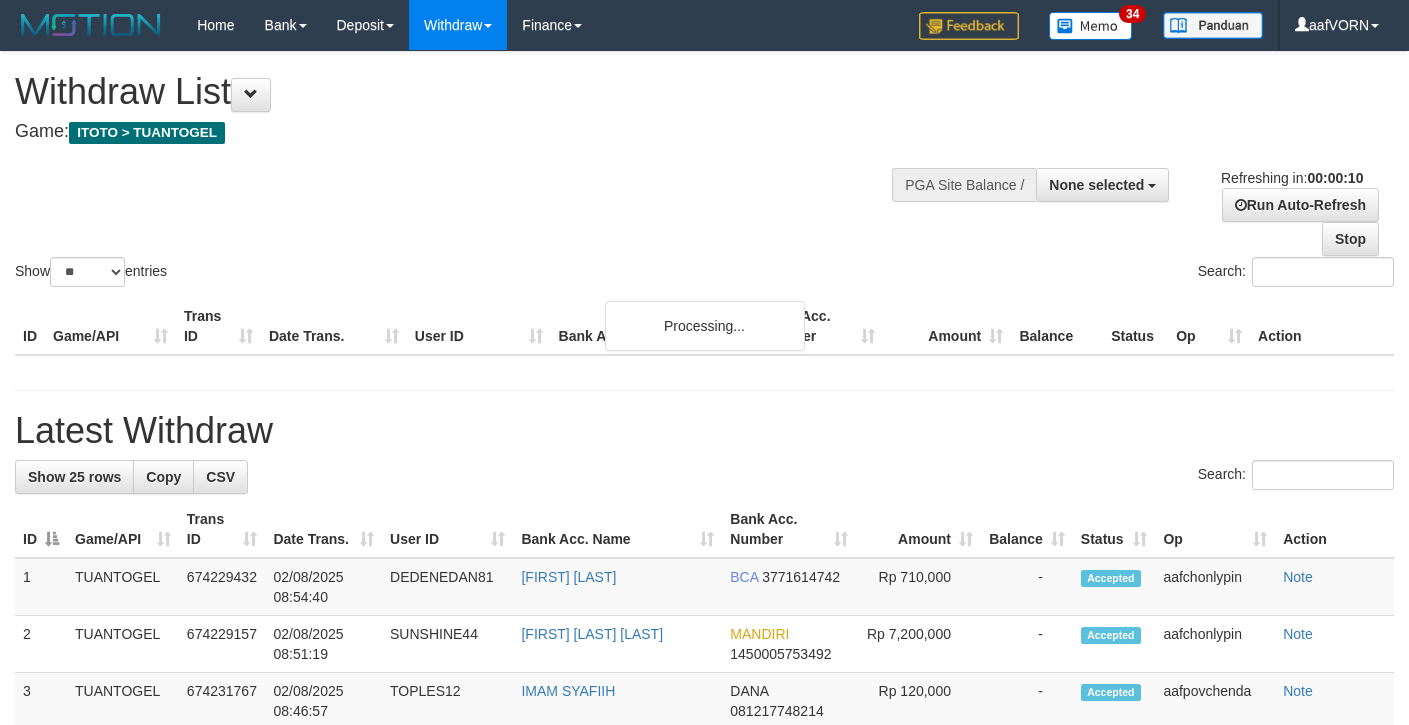 select 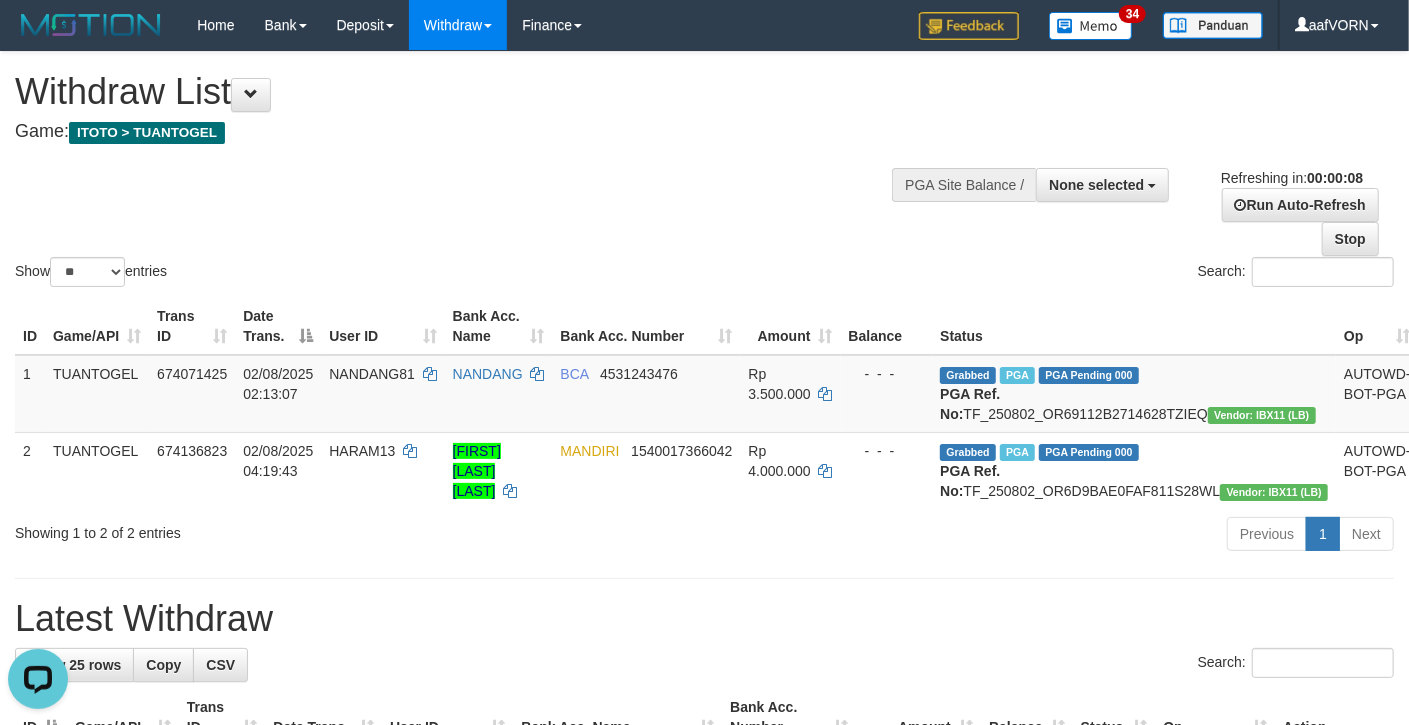 scroll, scrollTop: 0, scrollLeft: 0, axis: both 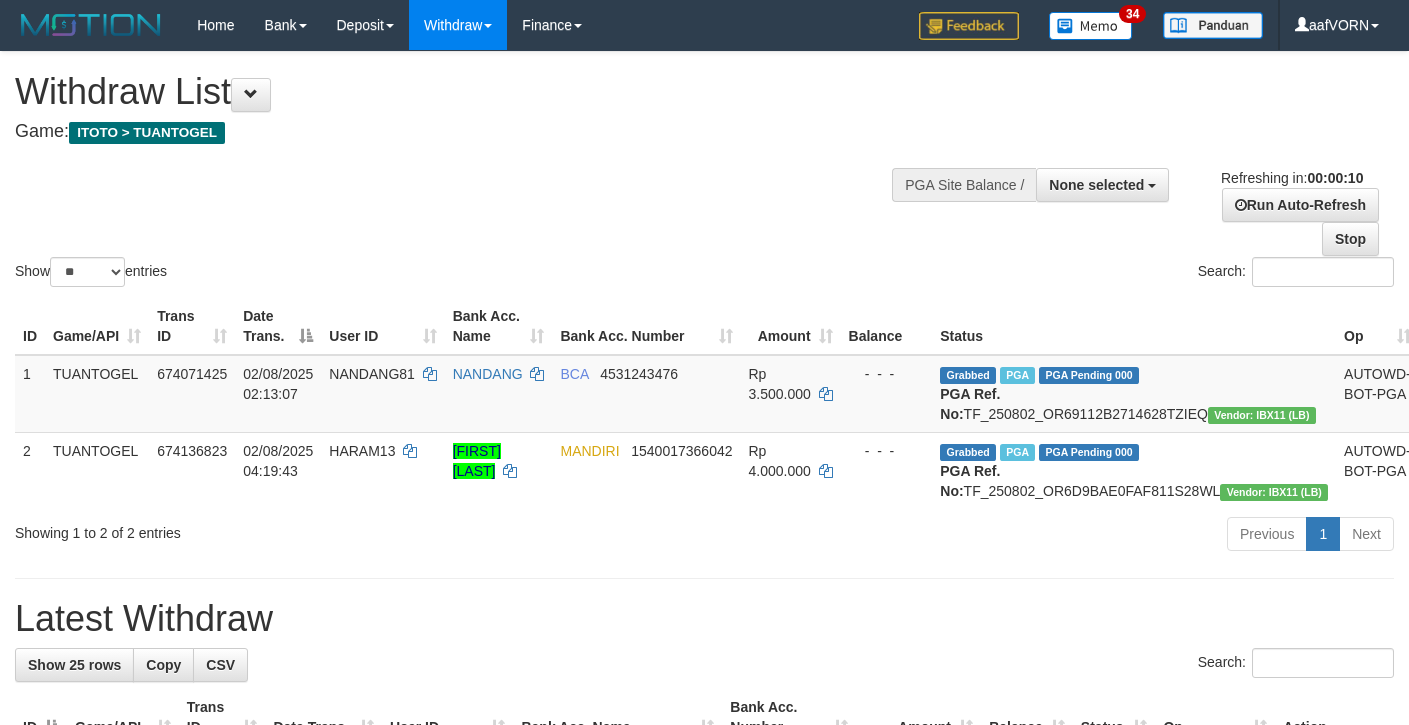 select 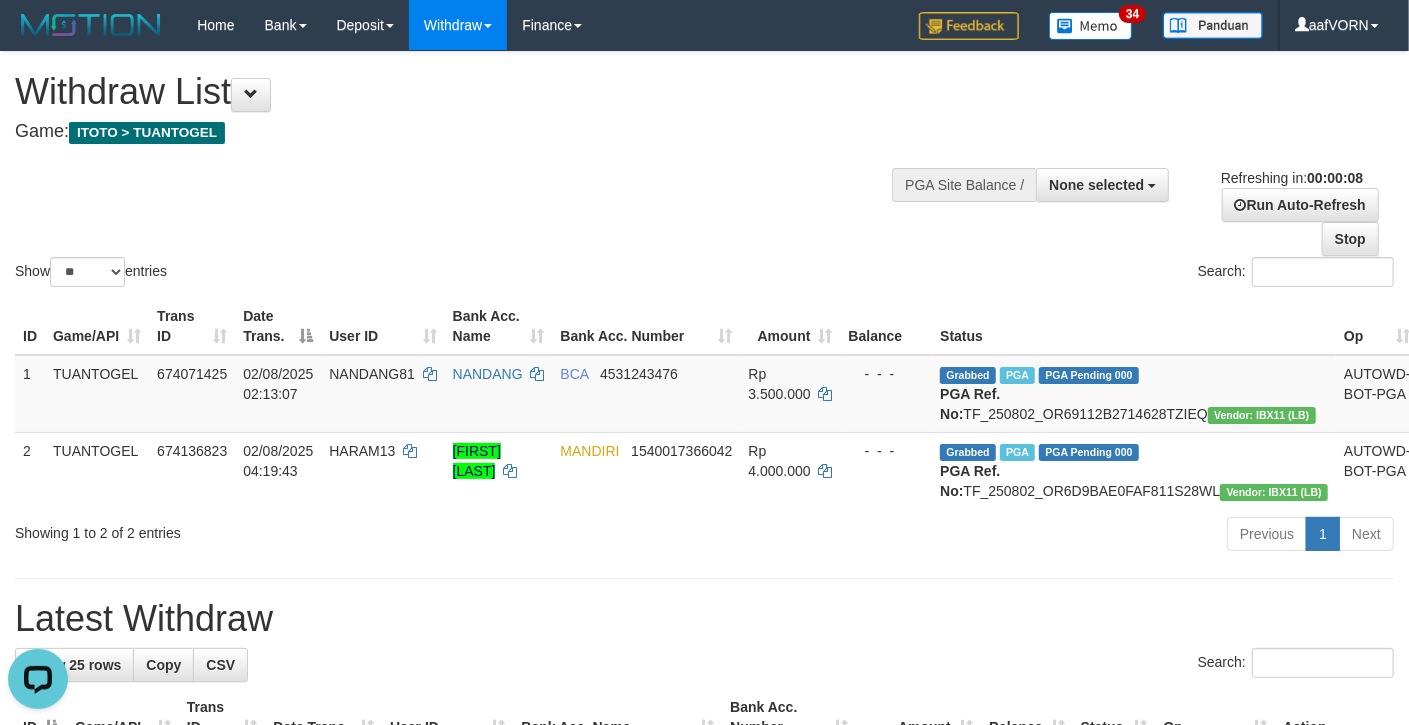 scroll, scrollTop: 0, scrollLeft: 0, axis: both 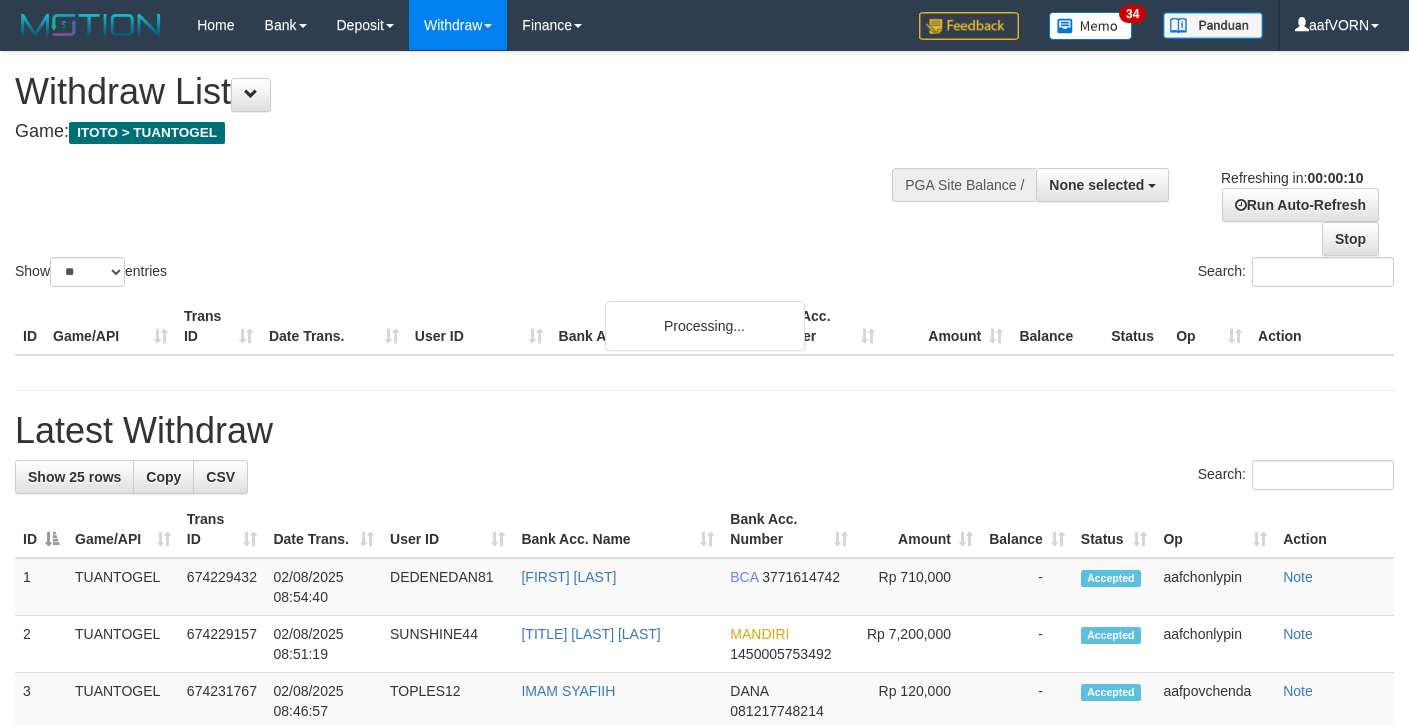 select 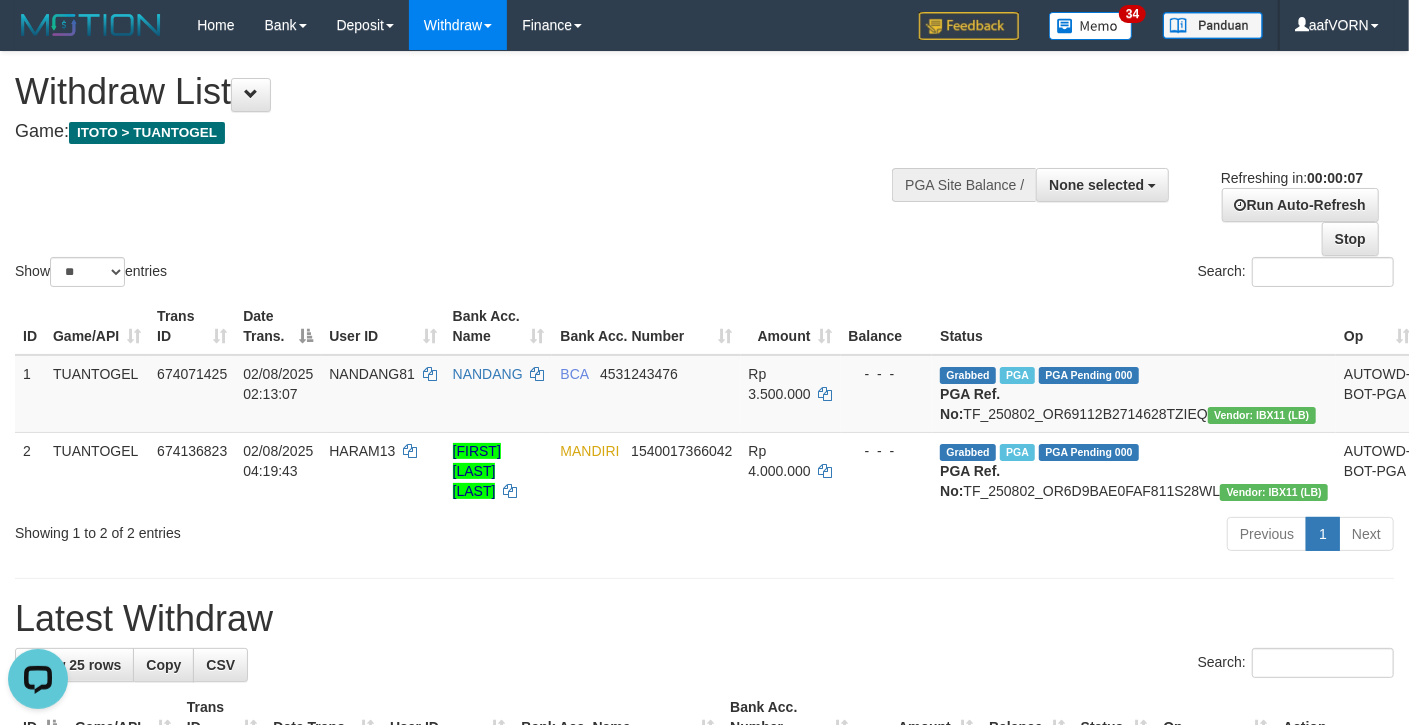 scroll, scrollTop: 0, scrollLeft: 0, axis: both 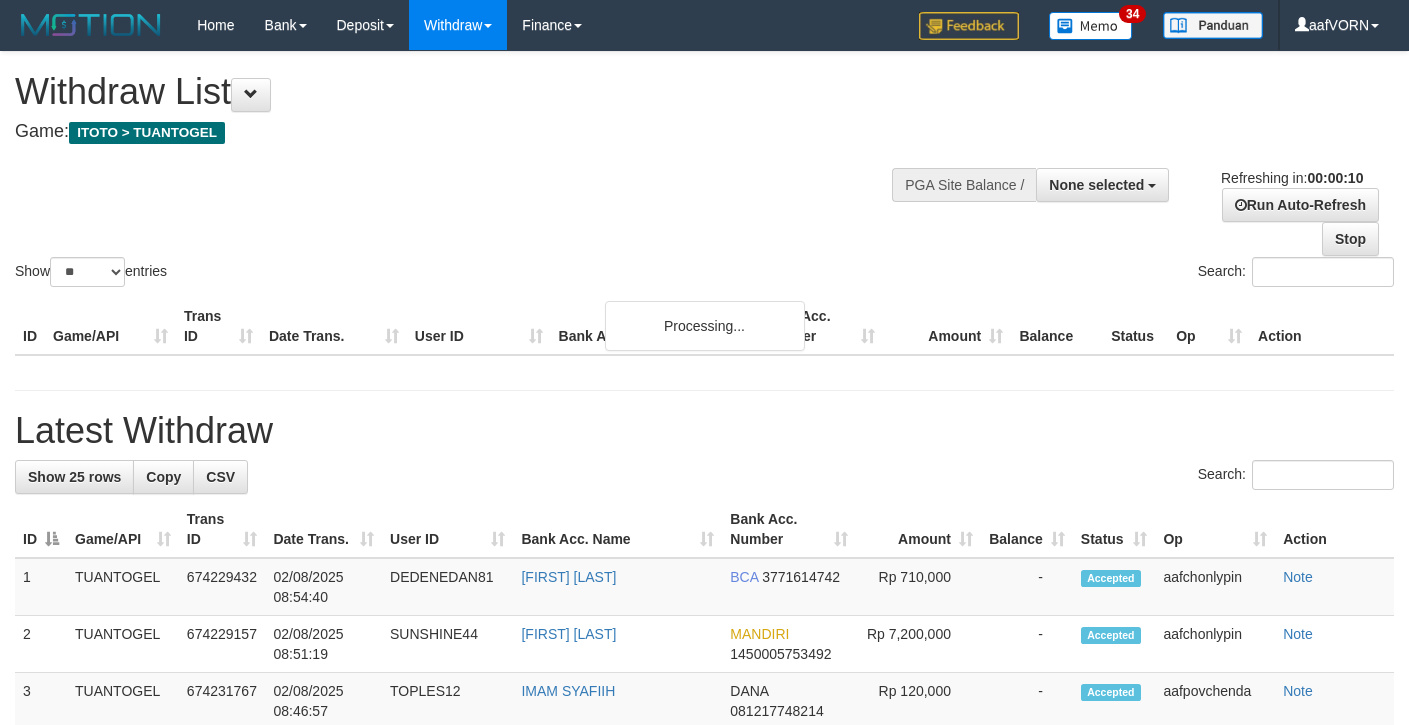 select 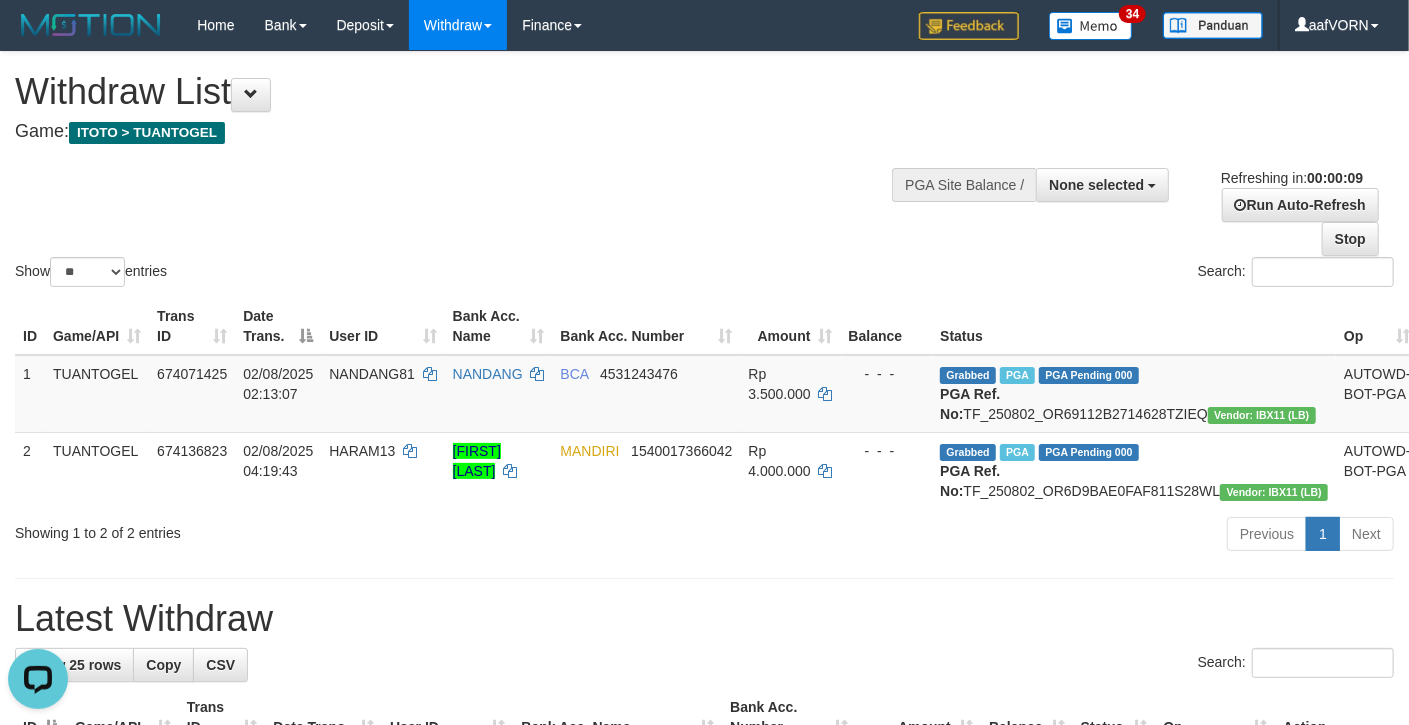 scroll, scrollTop: 0, scrollLeft: 0, axis: both 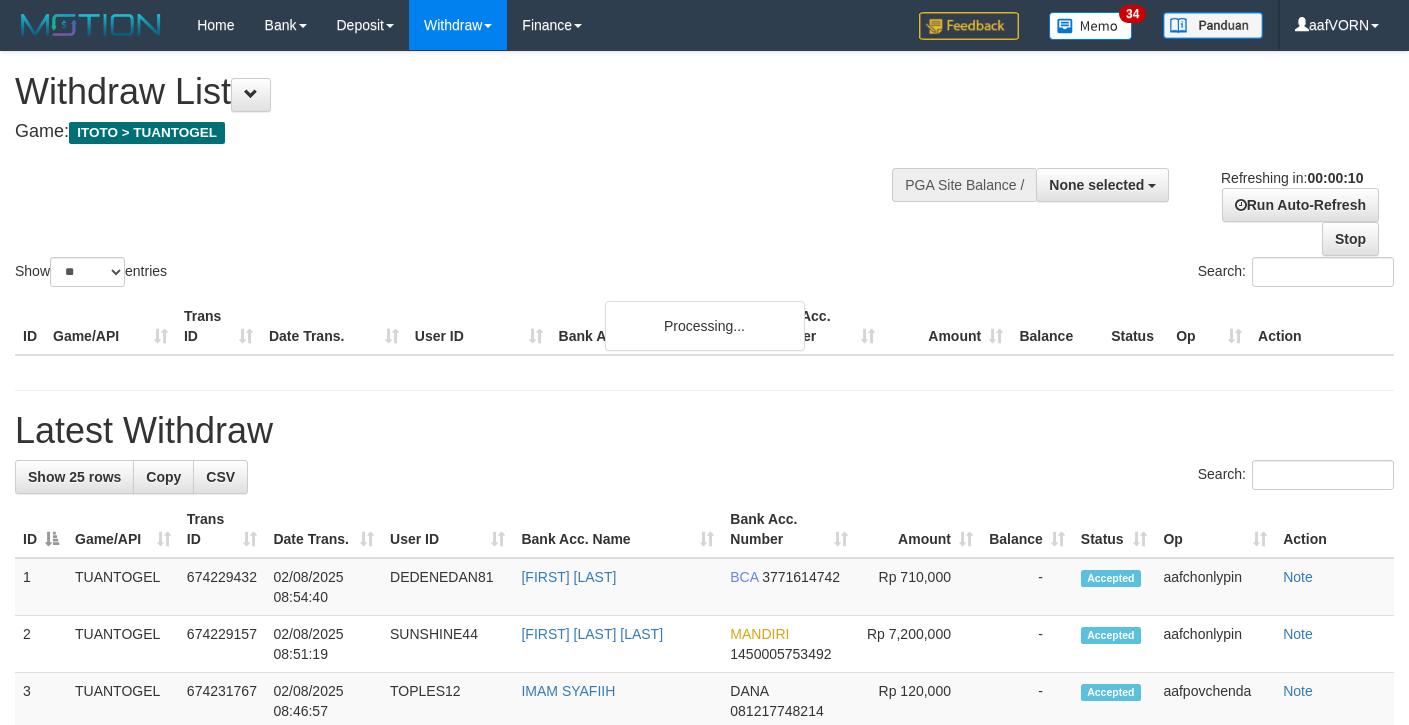 select 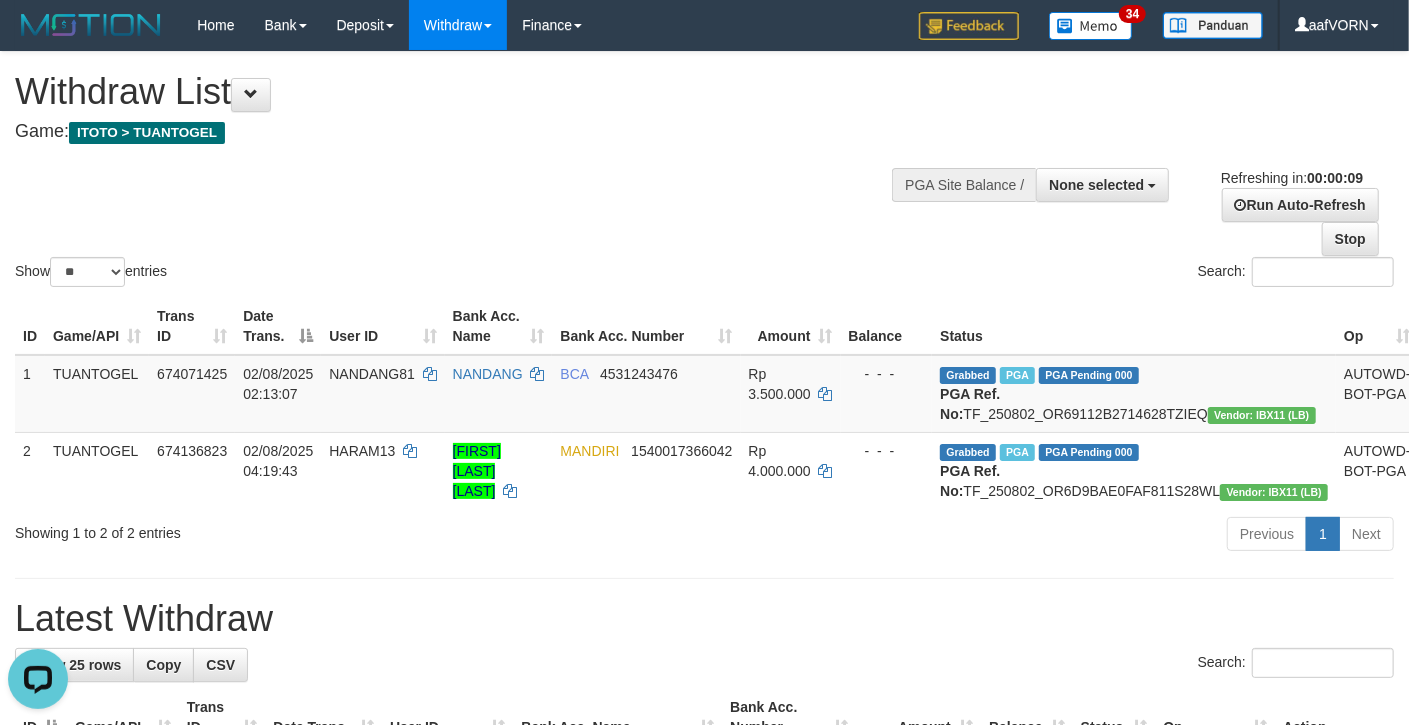 scroll, scrollTop: 0, scrollLeft: 0, axis: both 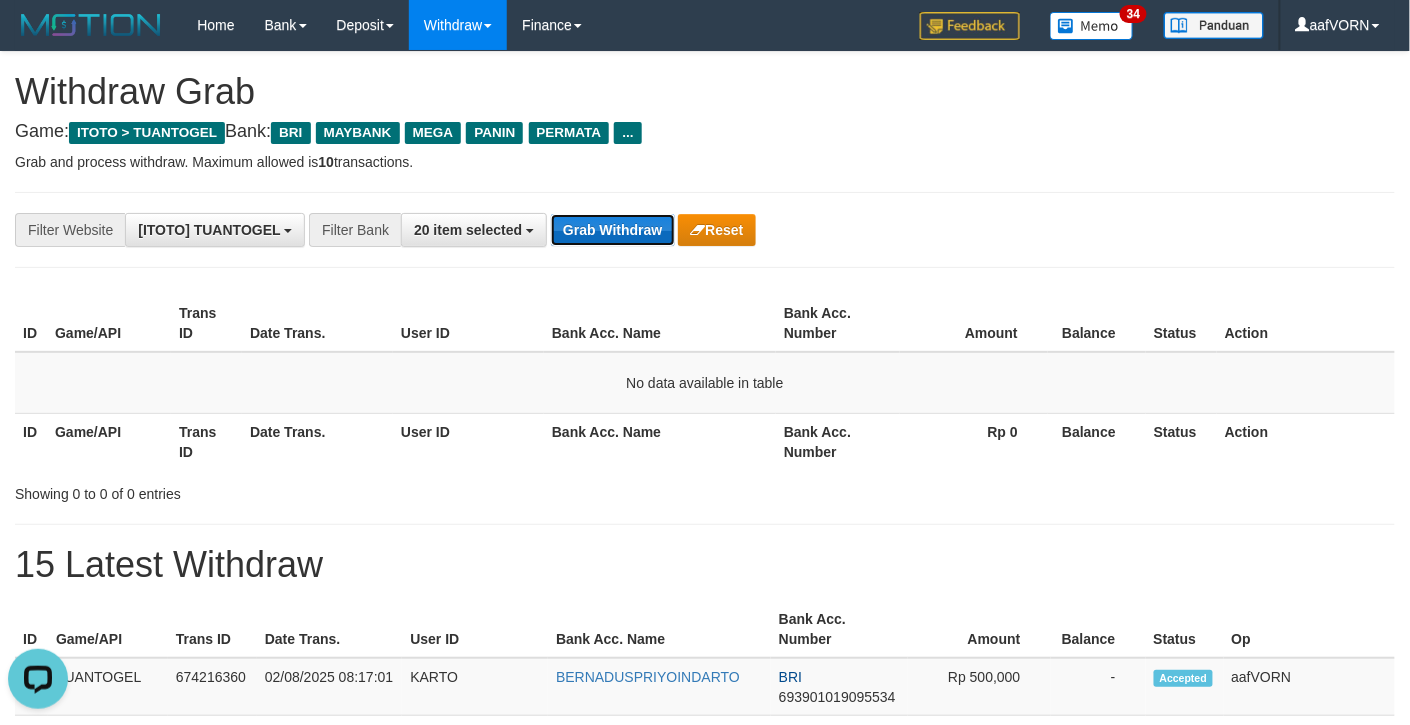 click on "Grab Withdraw" at bounding box center (612, 230) 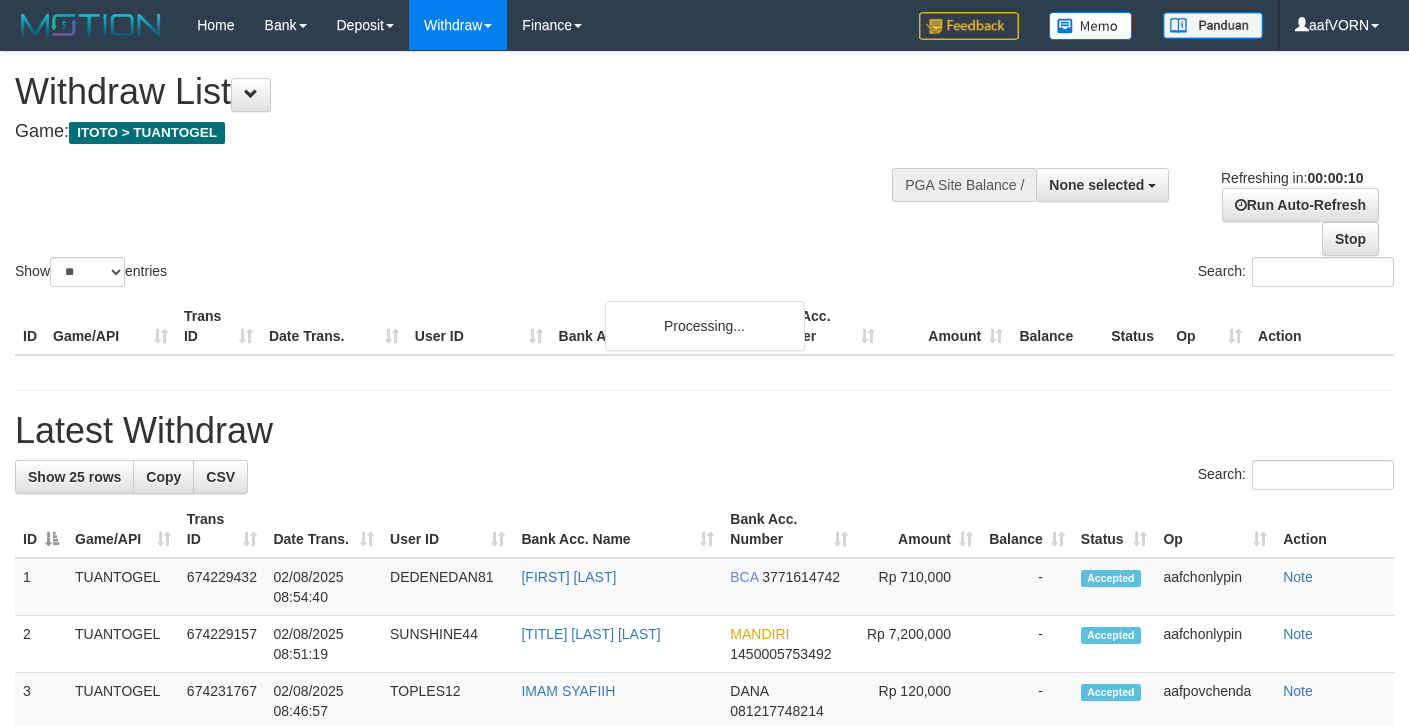select 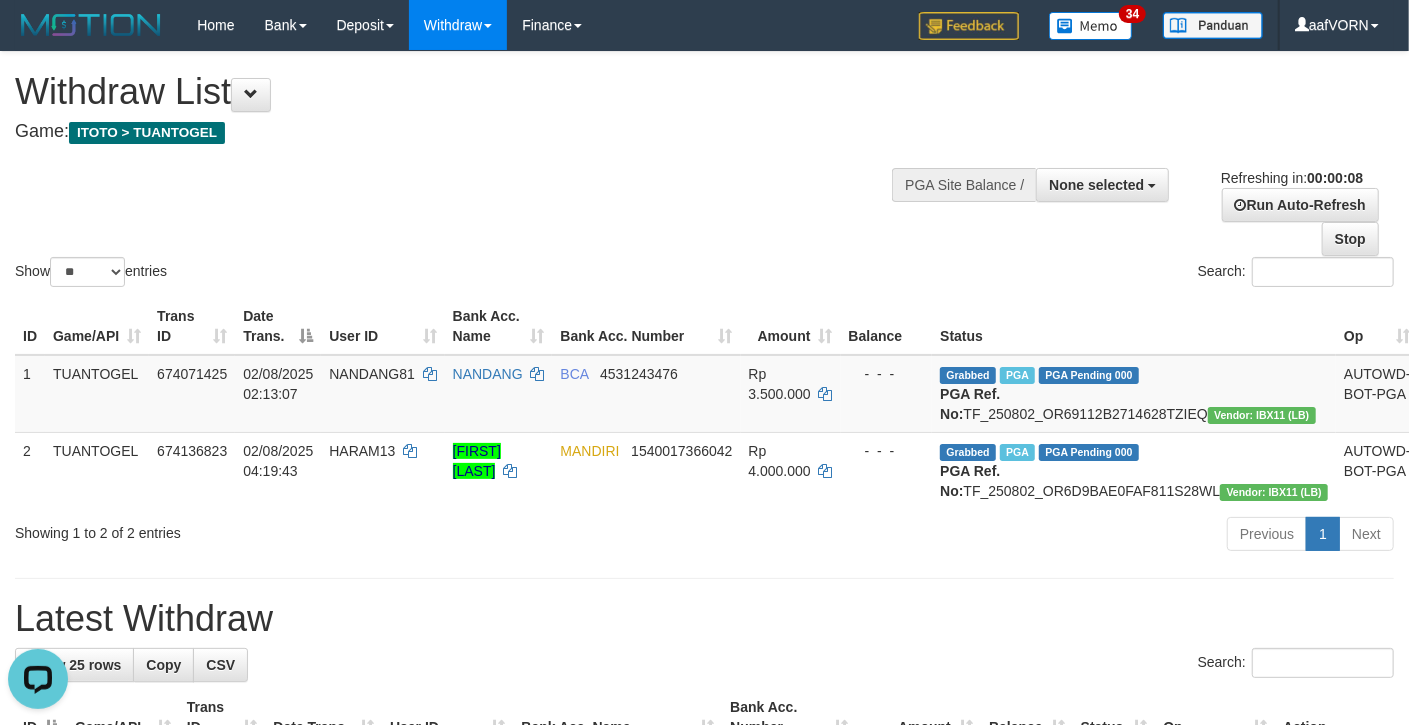 scroll, scrollTop: 0, scrollLeft: 0, axis: both 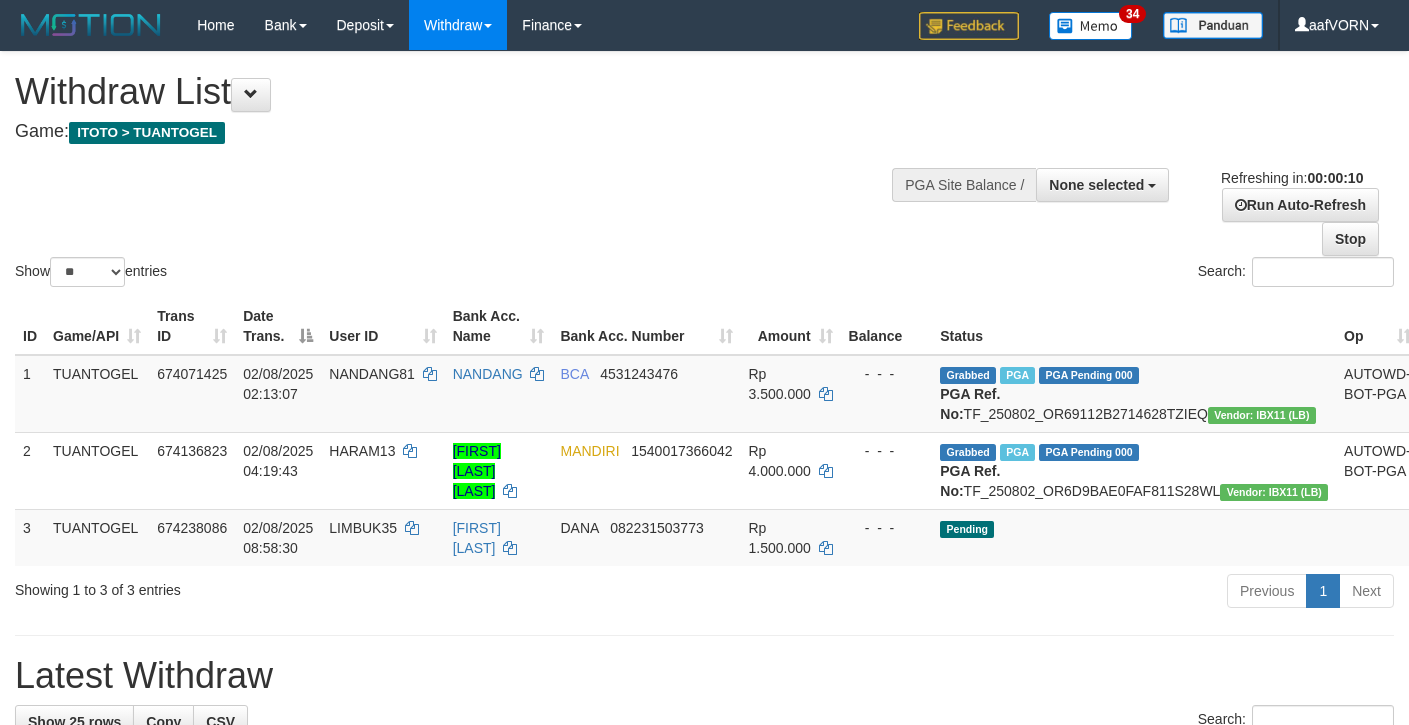 select 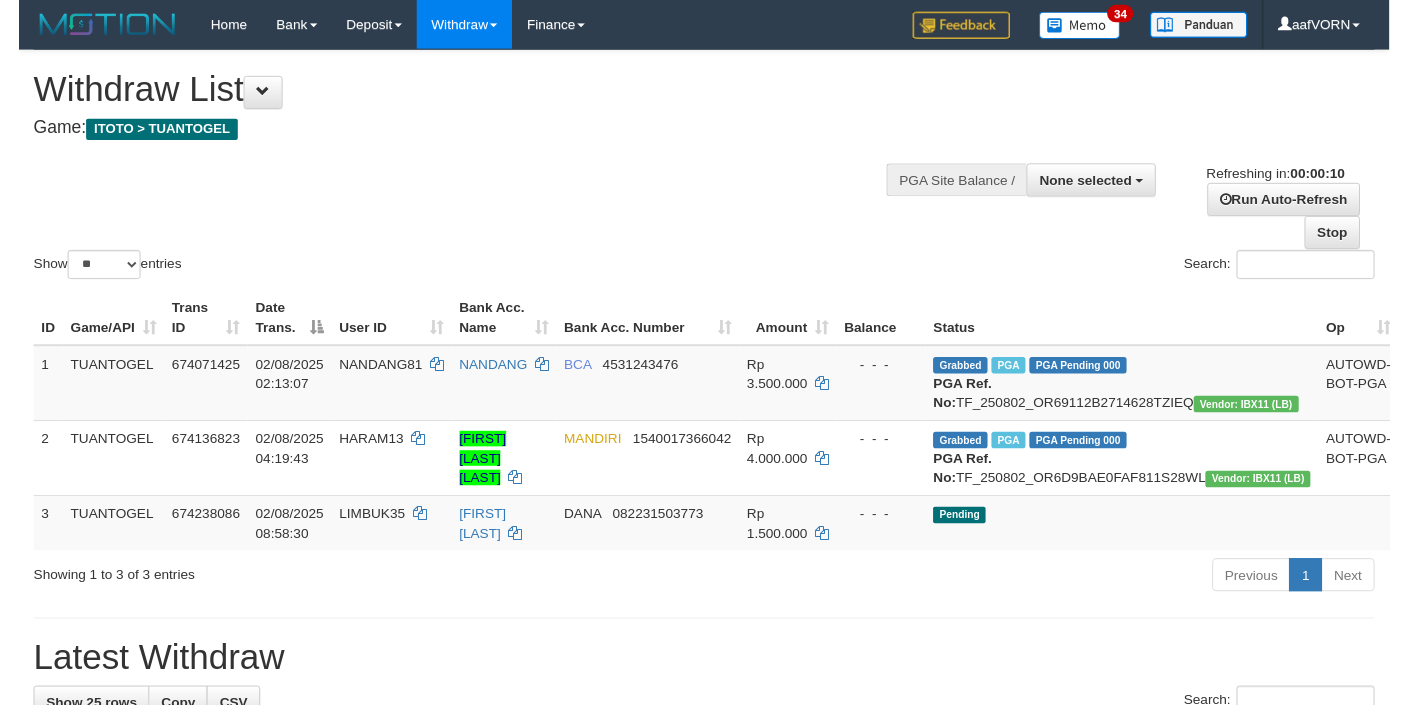 scroll, scrollTop: 0, scrollLeft: 0, axis: both 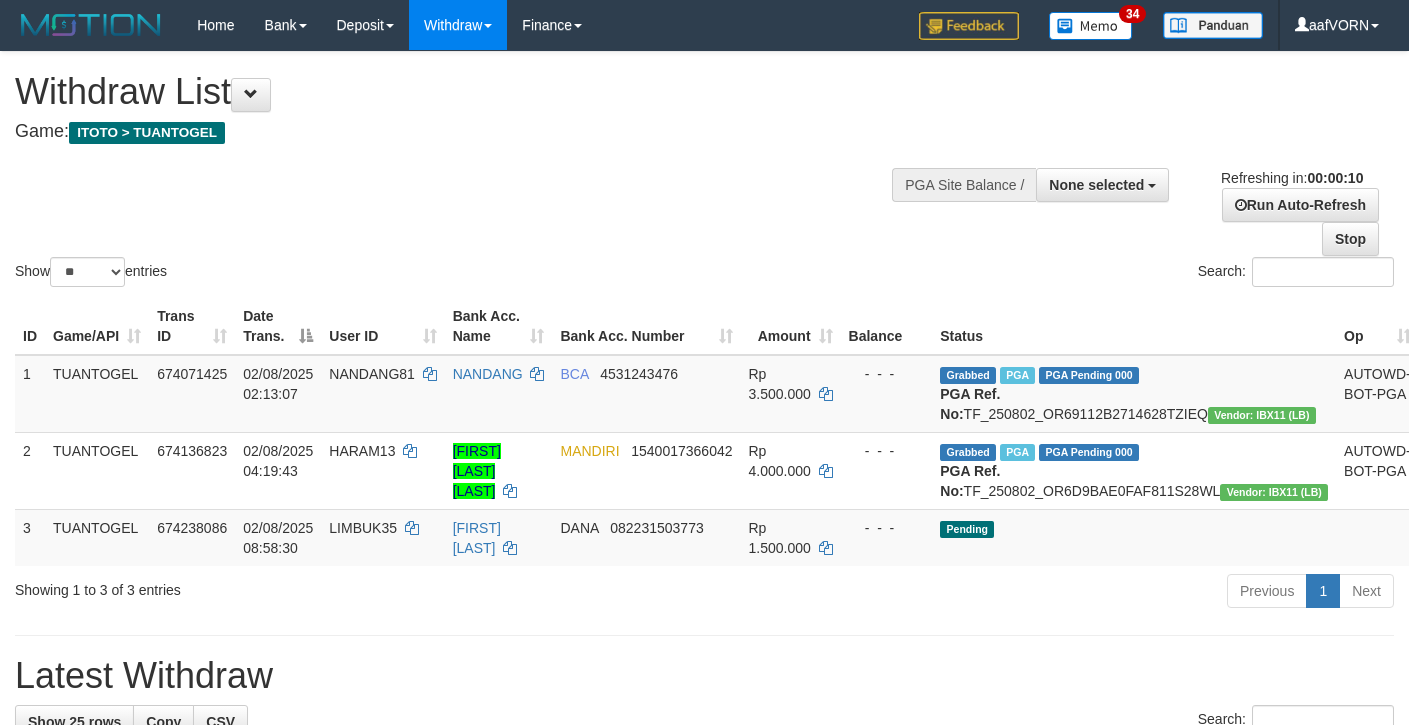 select 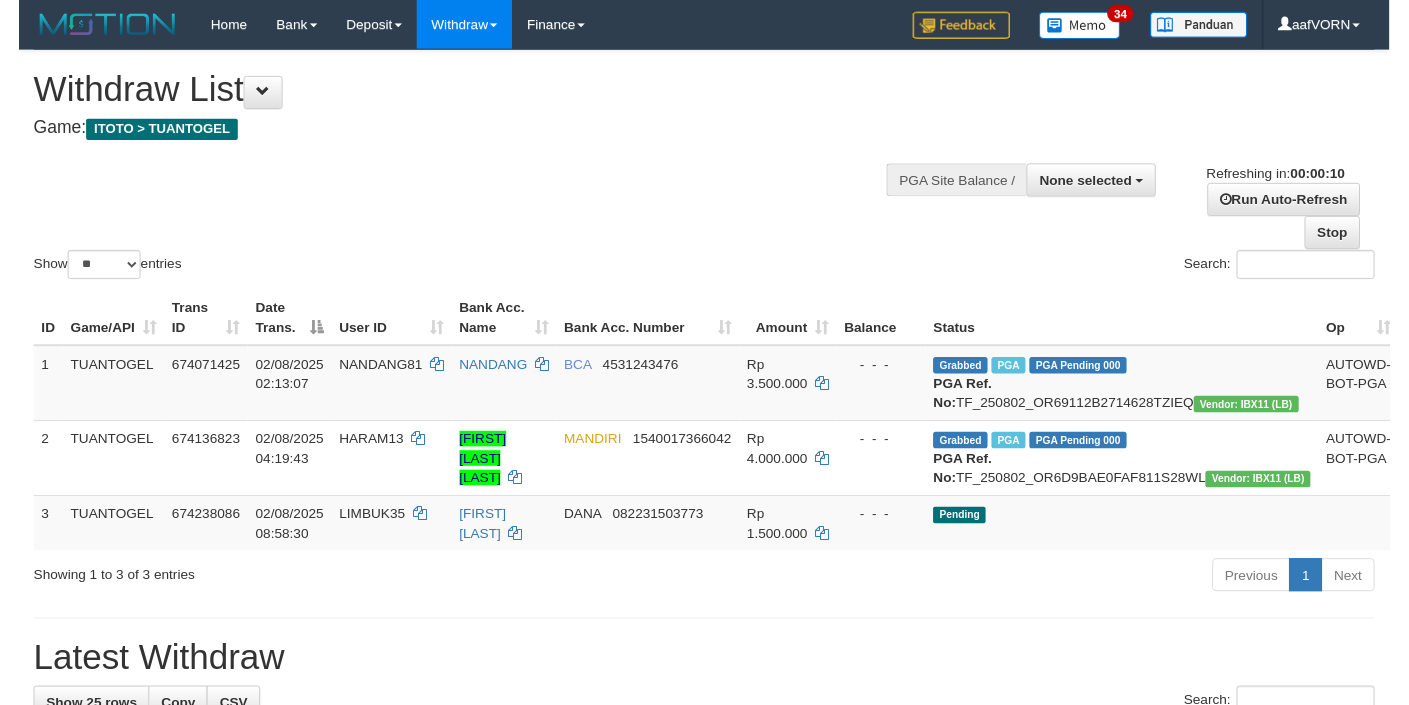scroll, scrollTop: 0, scrollLeft: 0, axis: both 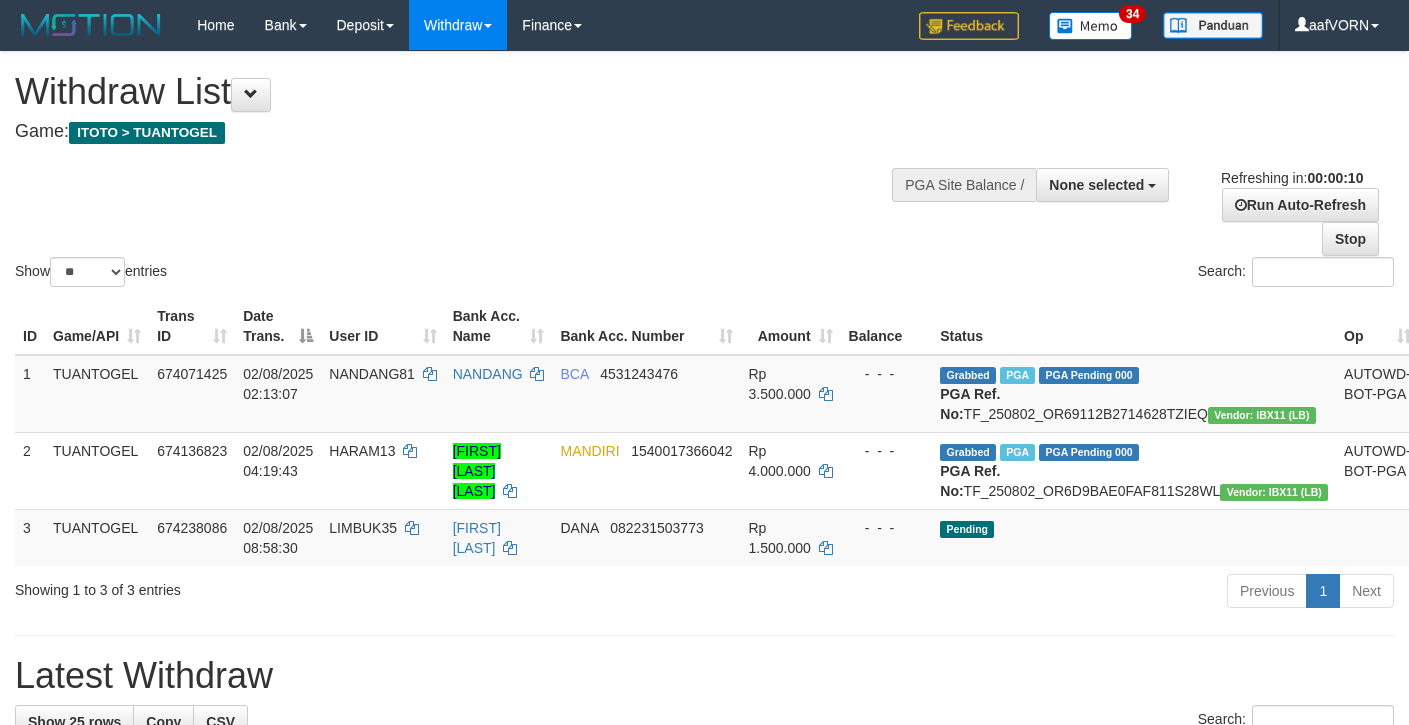 select 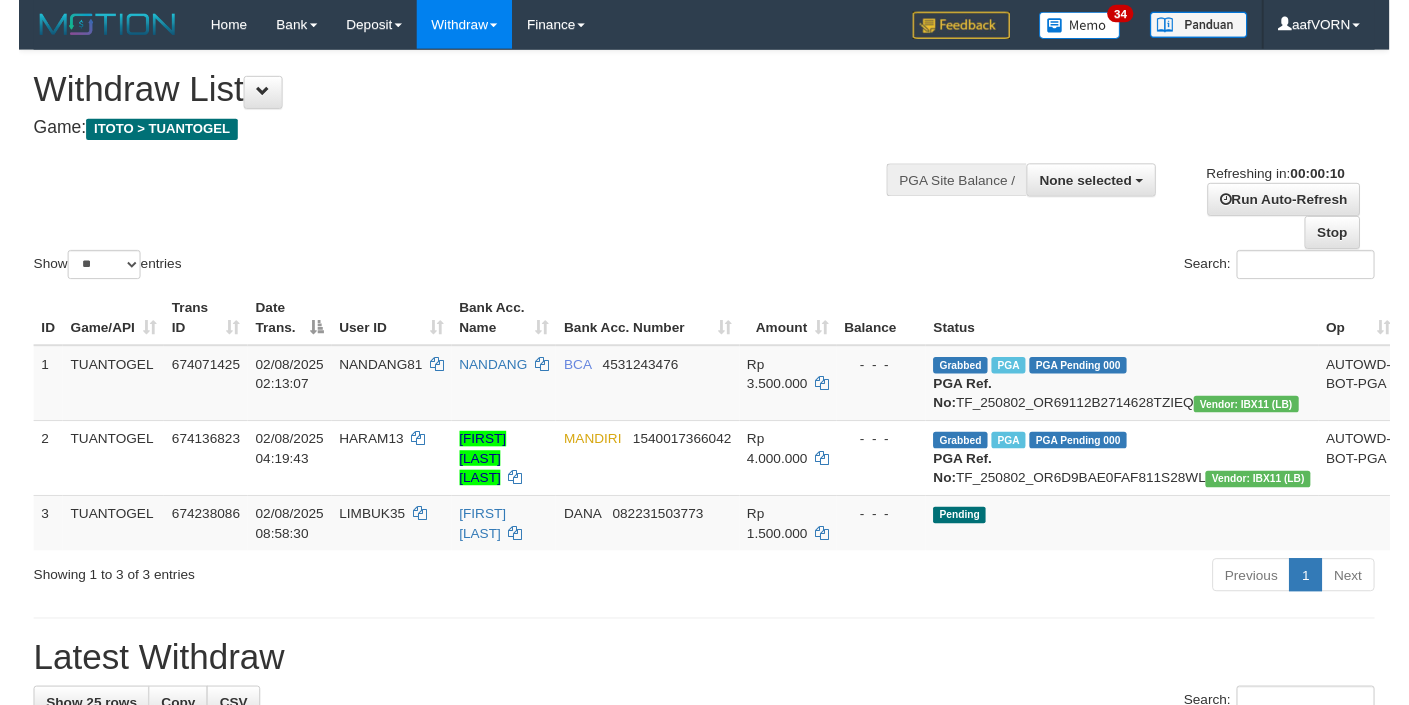 scroll, scrollTop: 0, scrollLeft: 0, axis: both 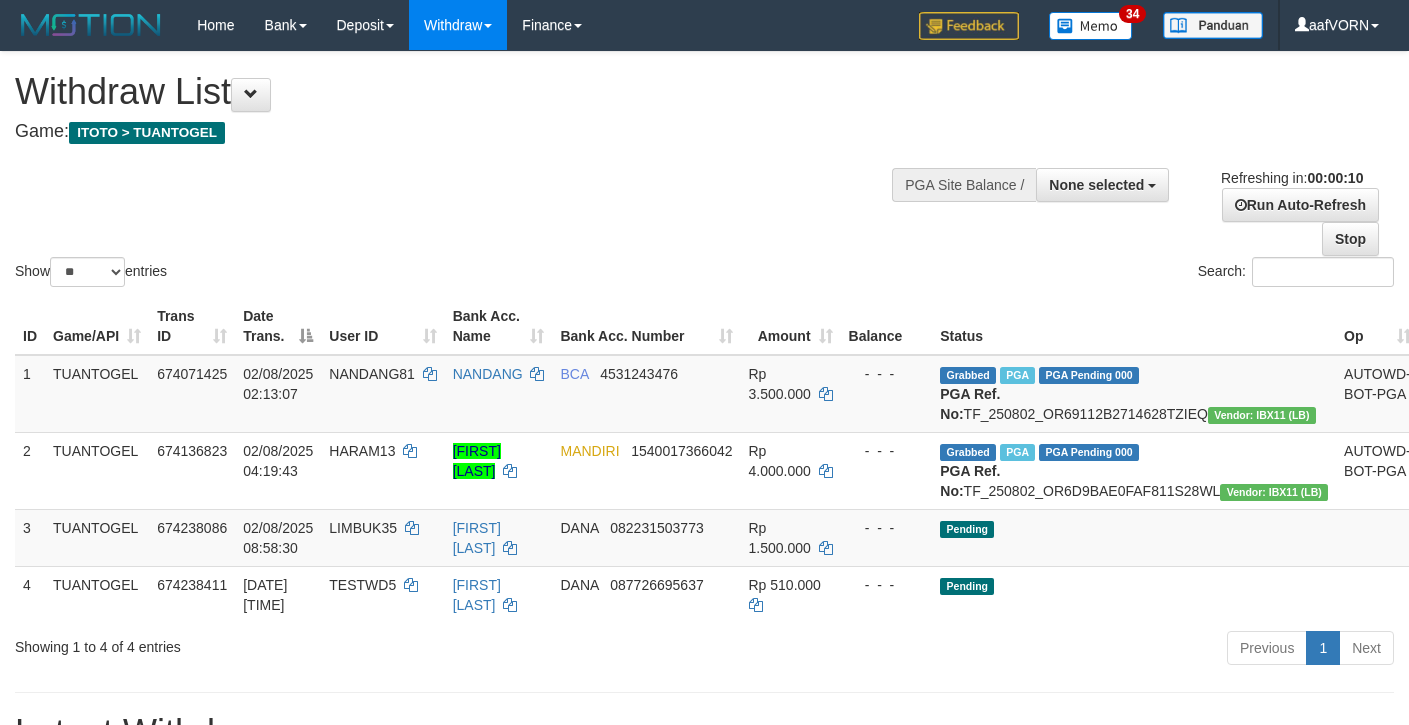 select 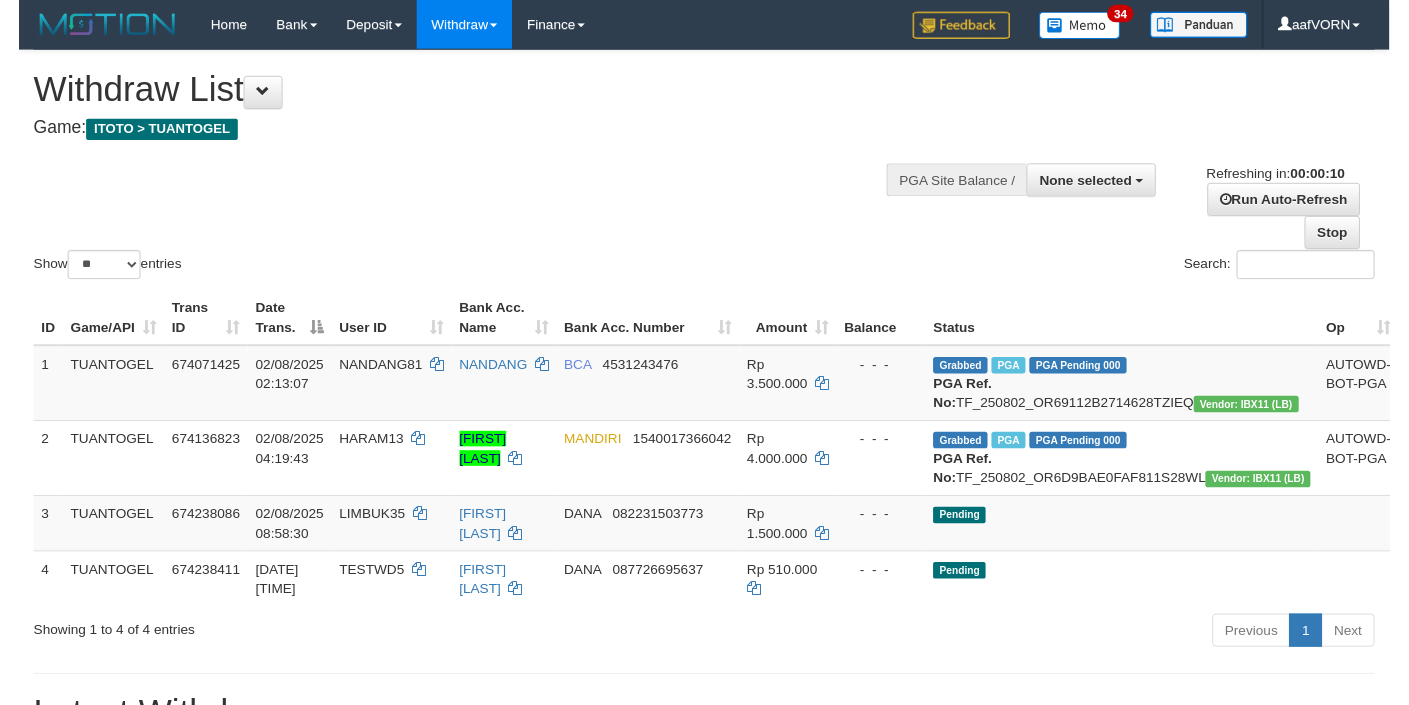 scroll, scrollTop: 0, scrollLeft: 0, axis: both 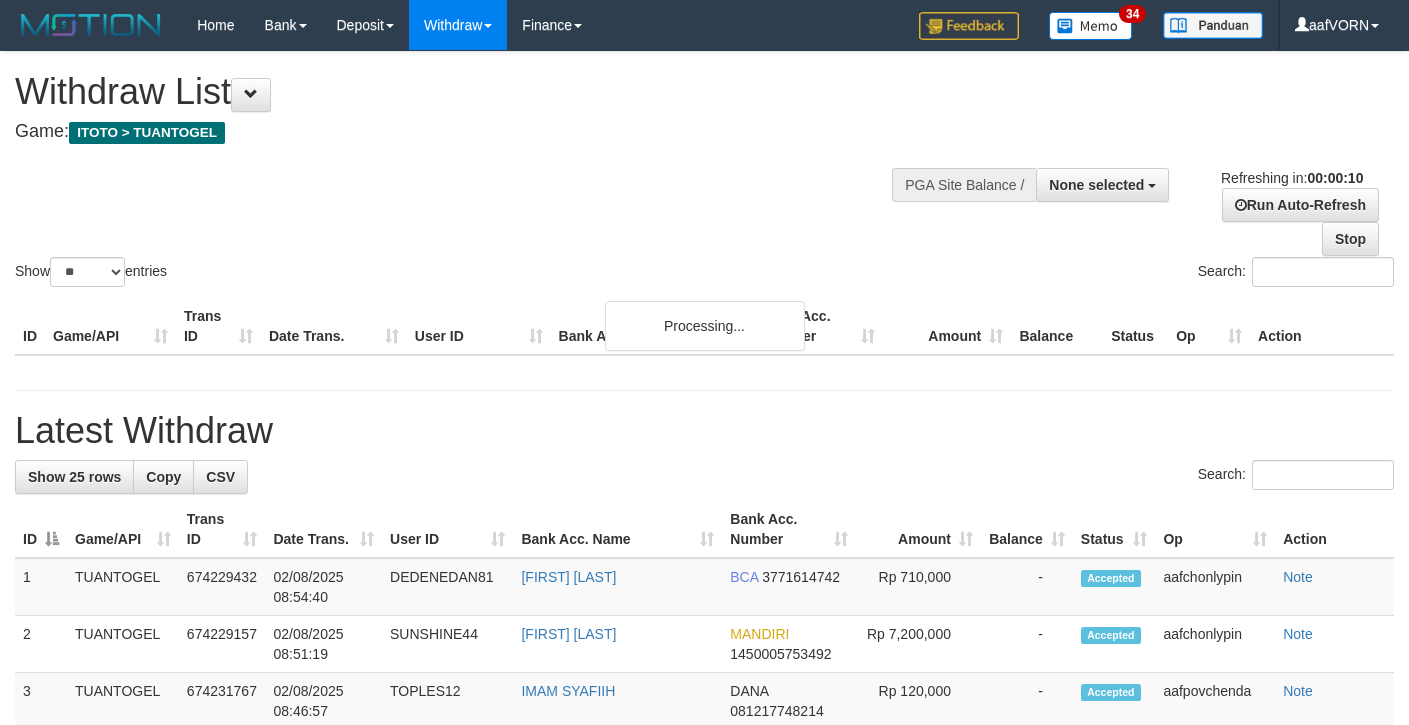 select 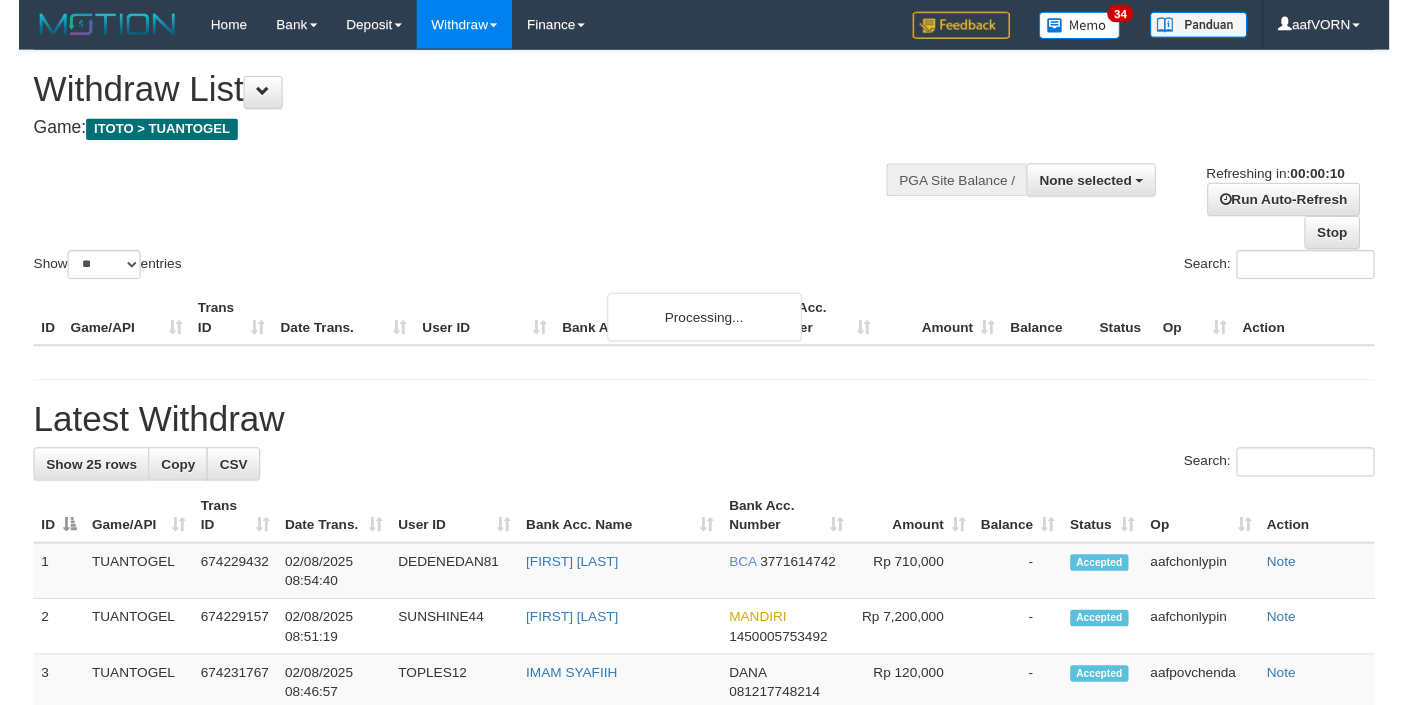 scroll, scrollTop: 0, scrollLeft: 0, axis: both 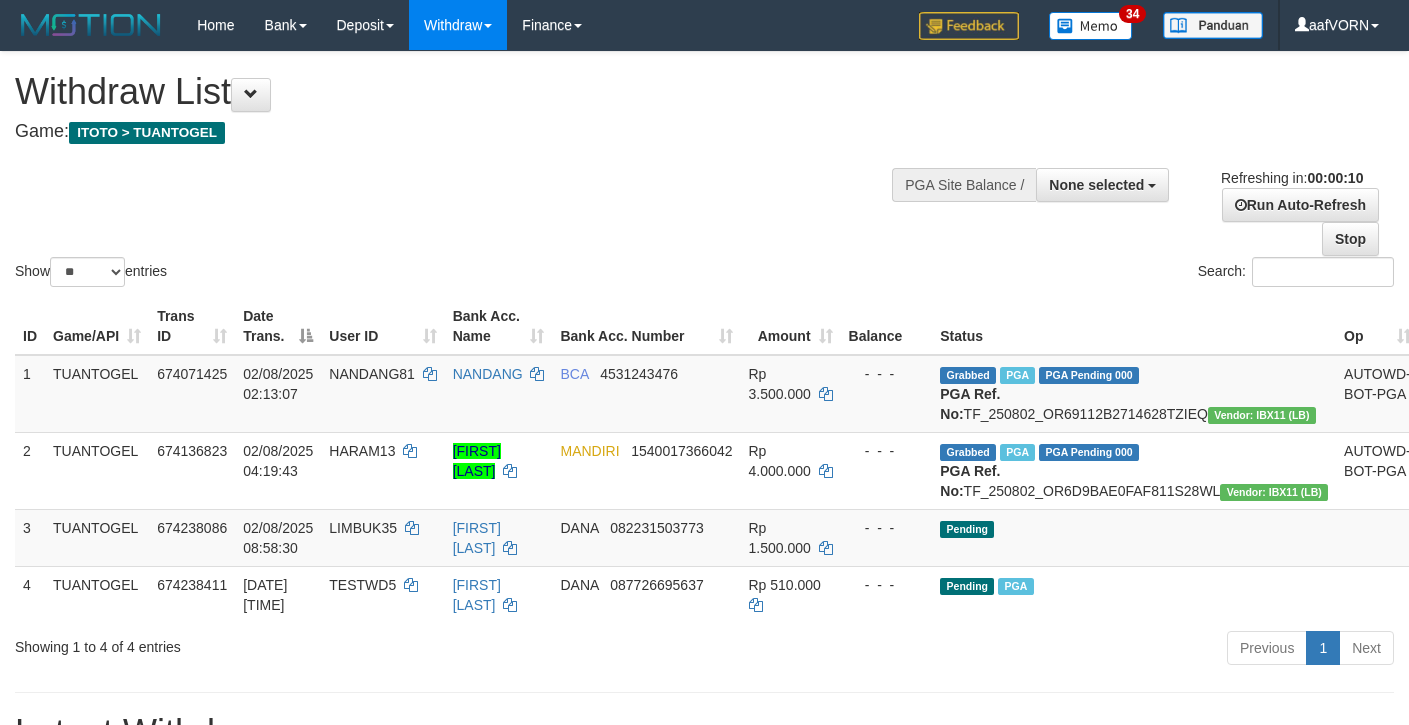 select 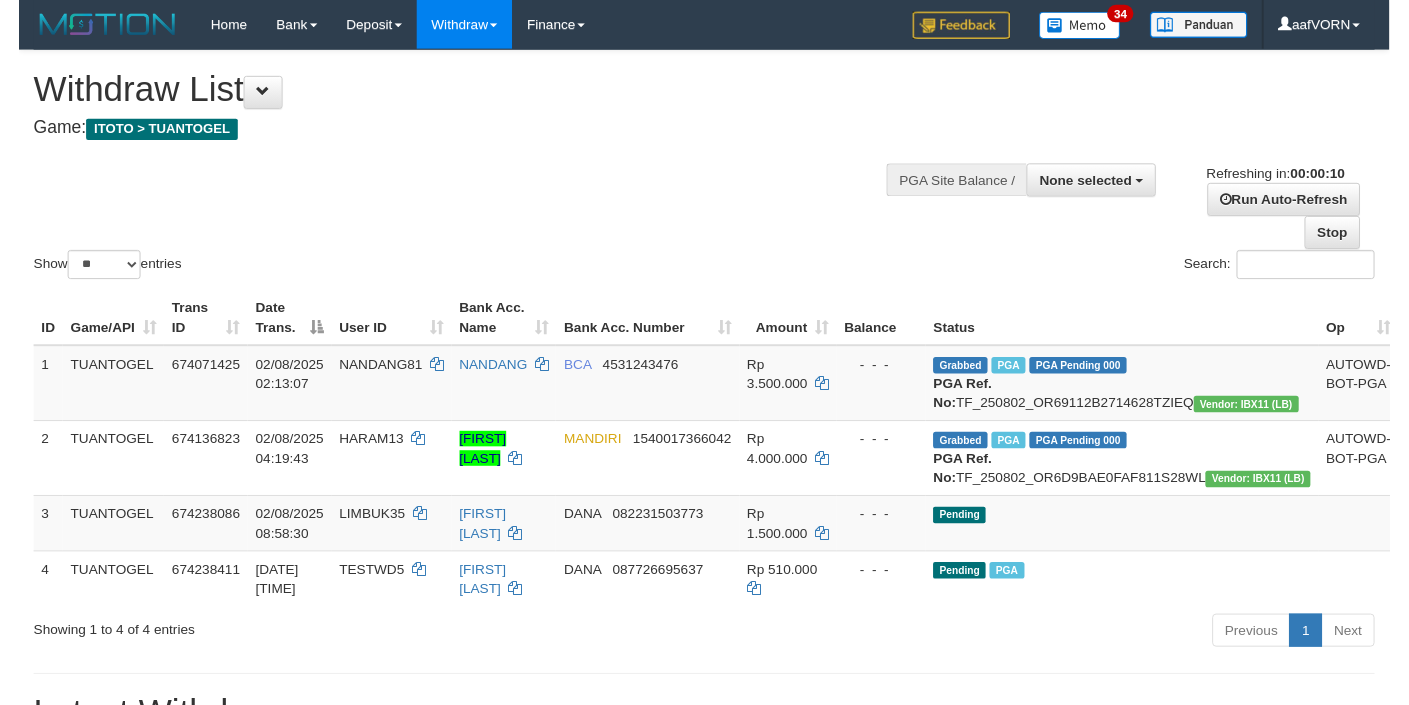 scroll, scrollTop: 0, scrollLeft: 0, axis: both 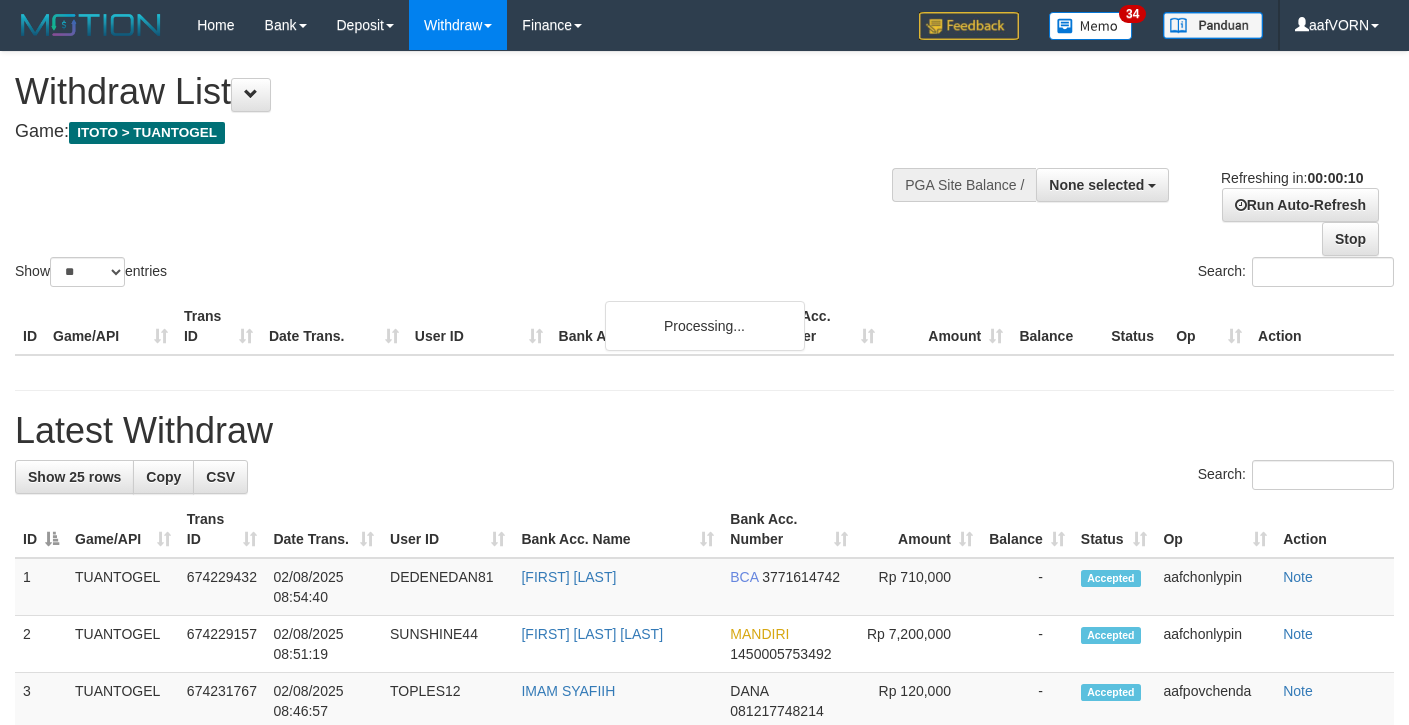 select 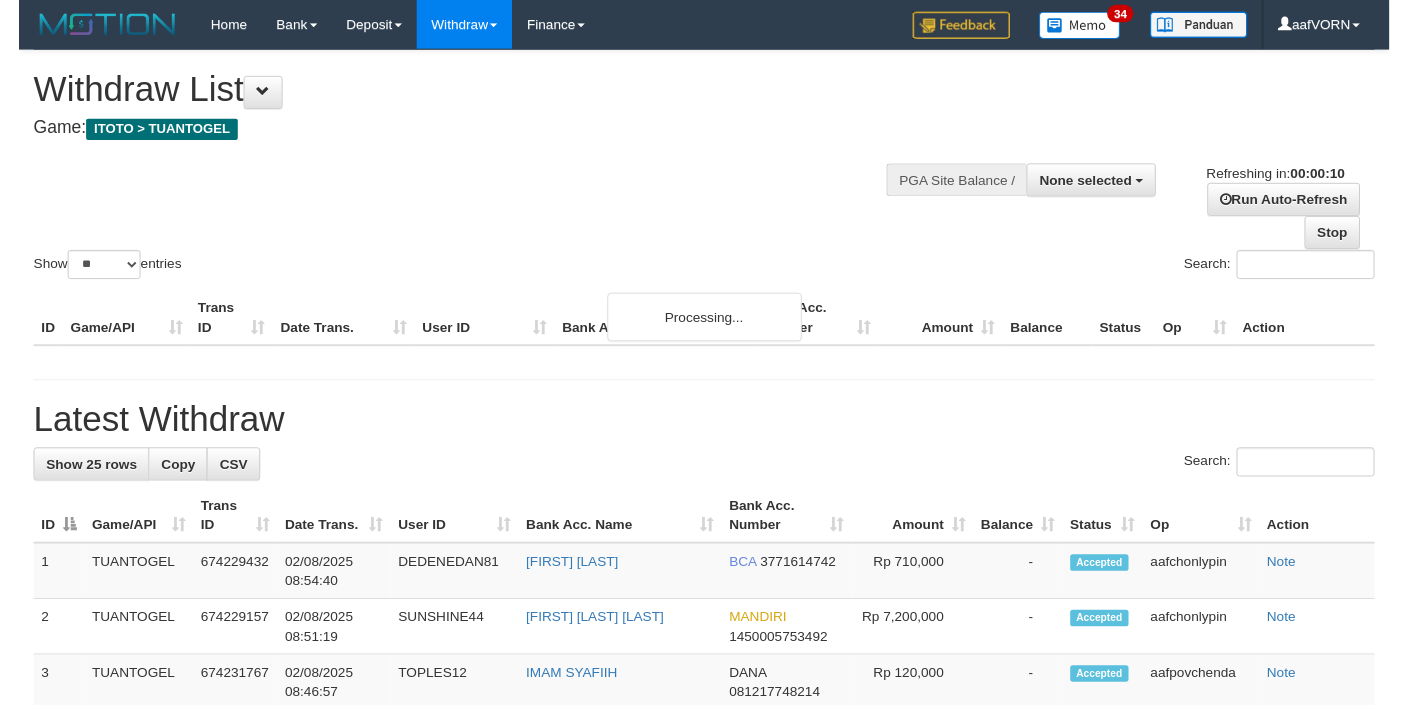 scroll, scrollTop: 0, scrollLeft: 0, axis: both 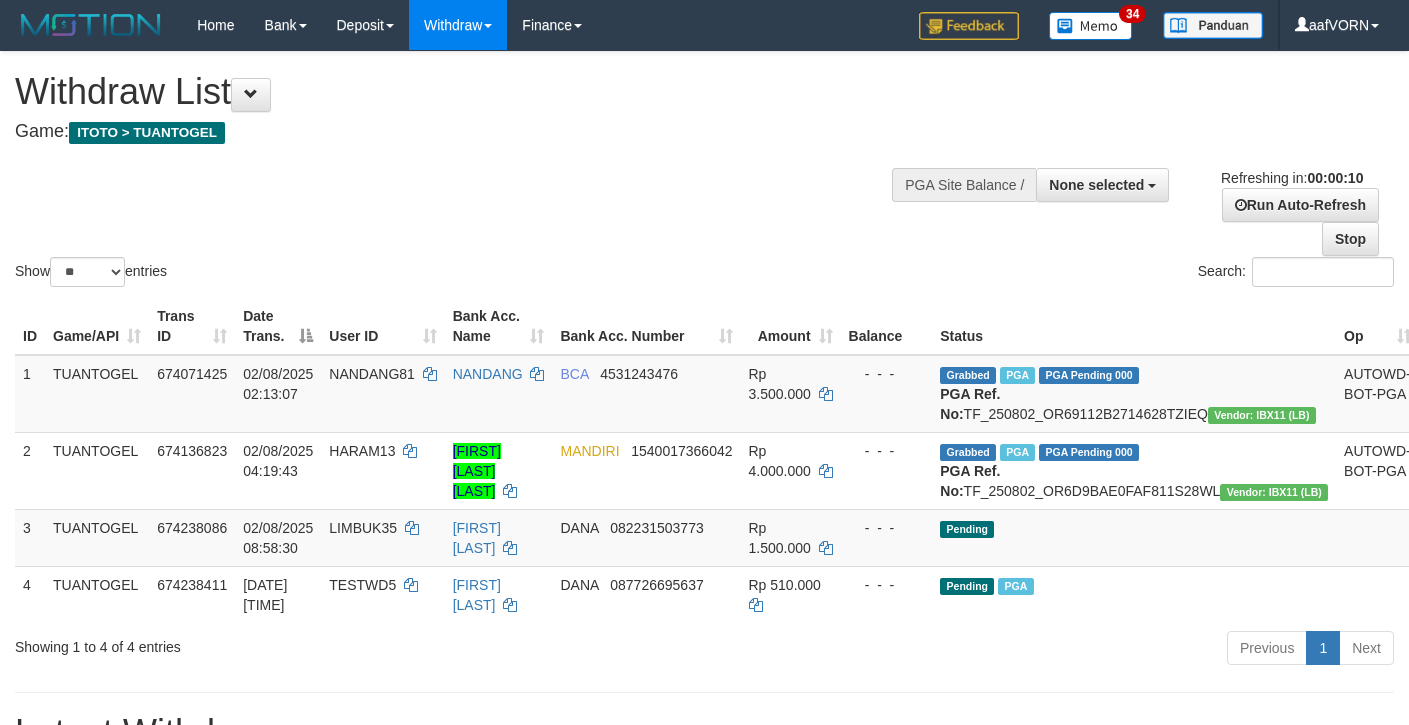 select 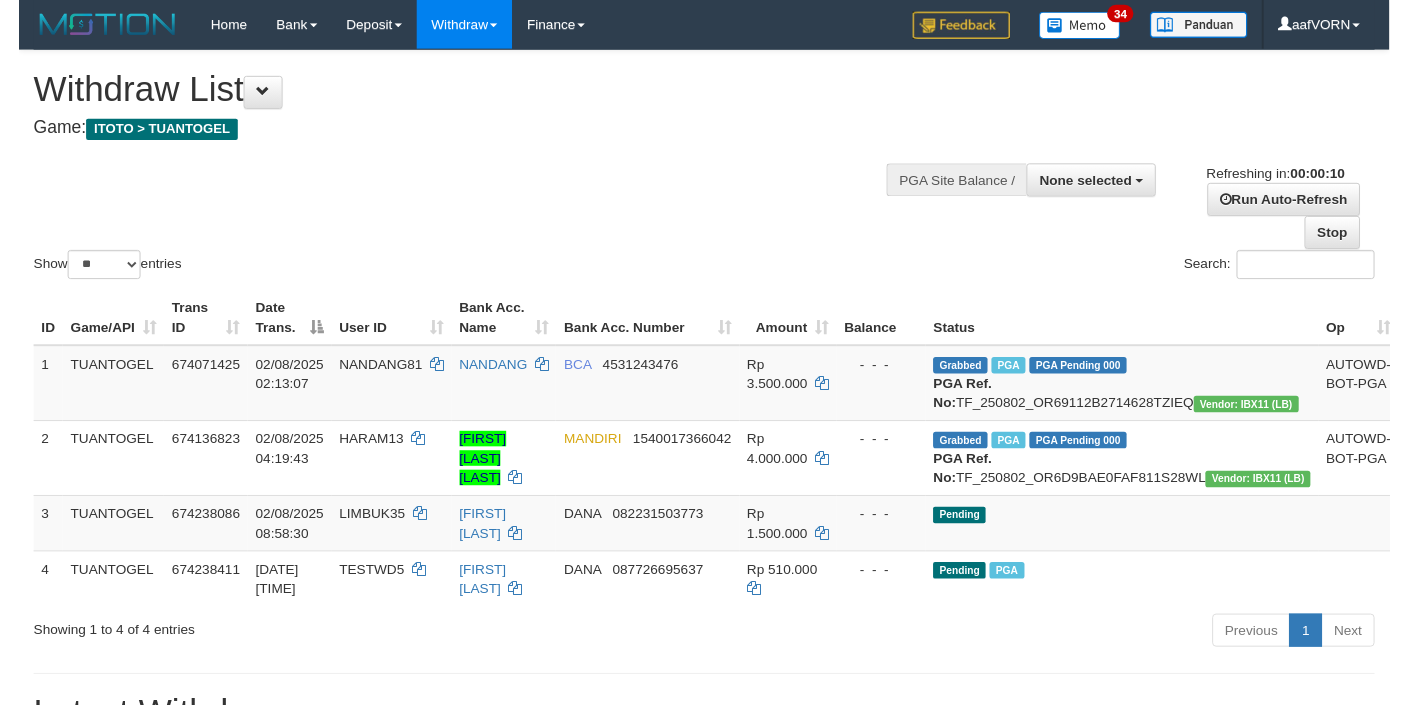 scroll, scrollTop: 0, scrollLeft: 0, axis: both 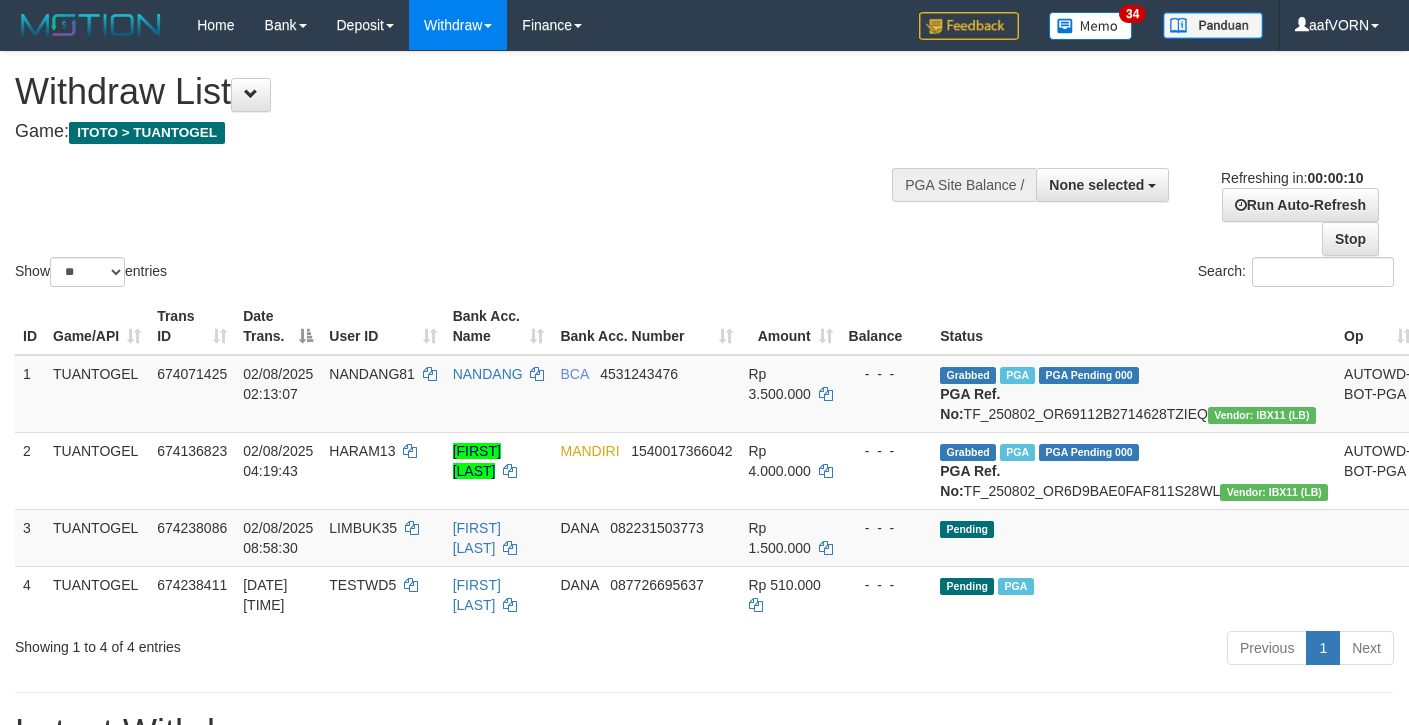 select 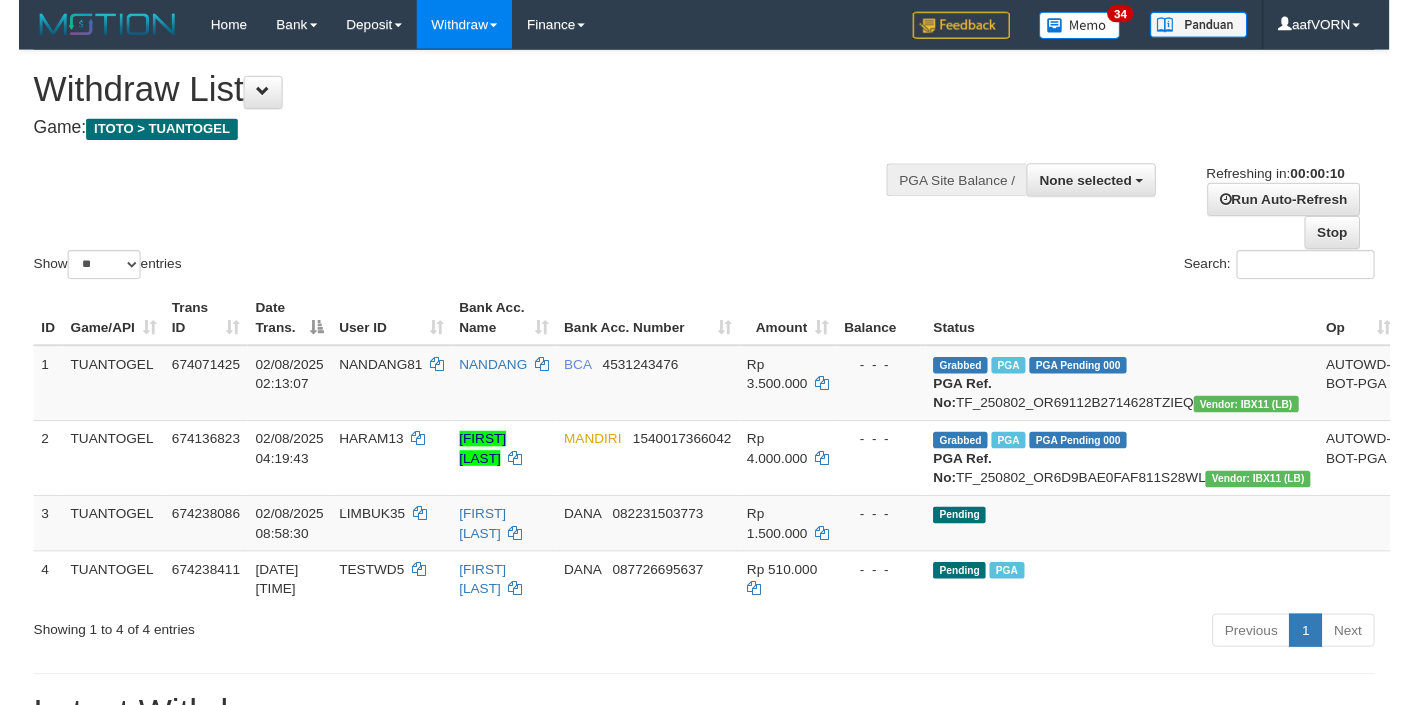 scroll, scrollTop: 0, scrollLeft: 0, axis: both 